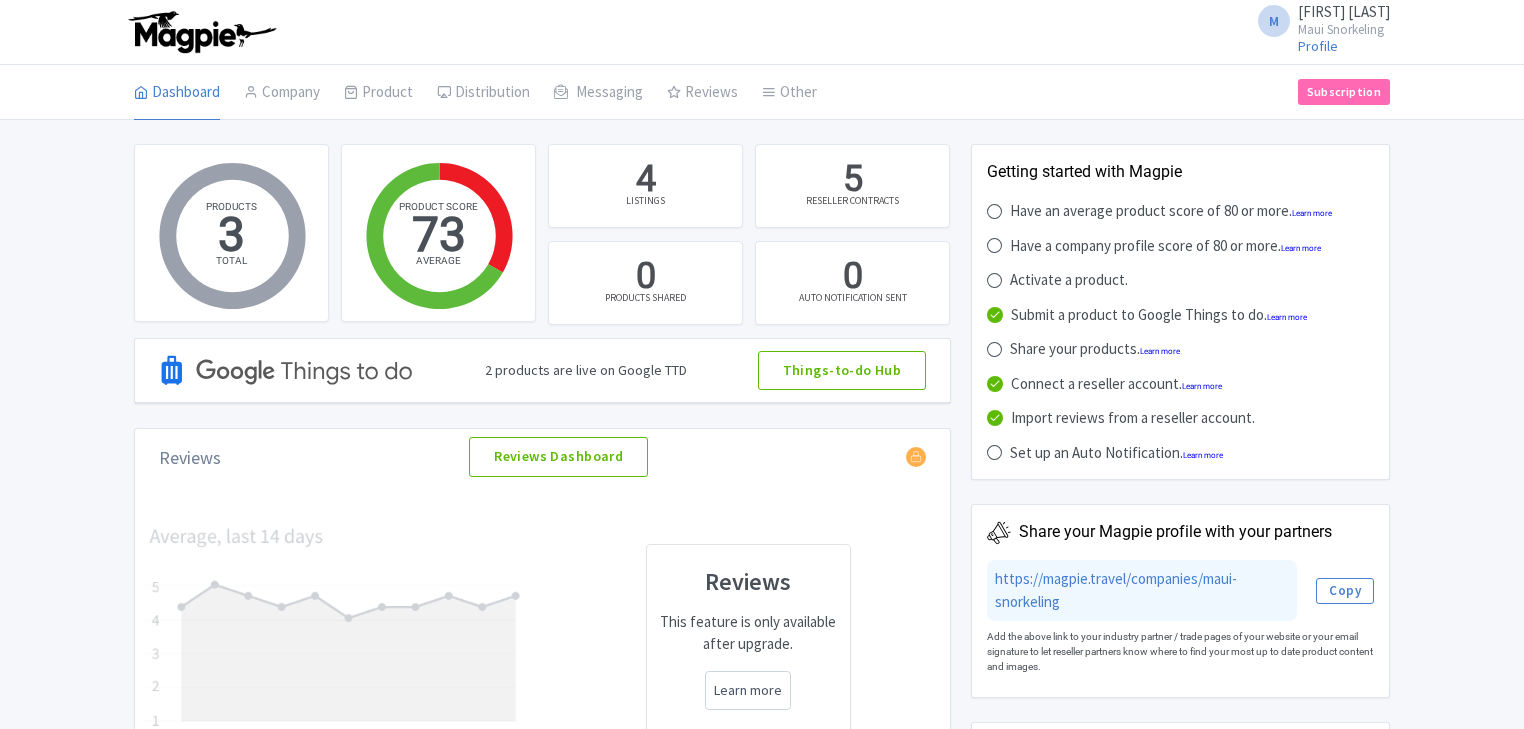 scroll, scrollTop: 0, scrollLeft: 0, axis: both 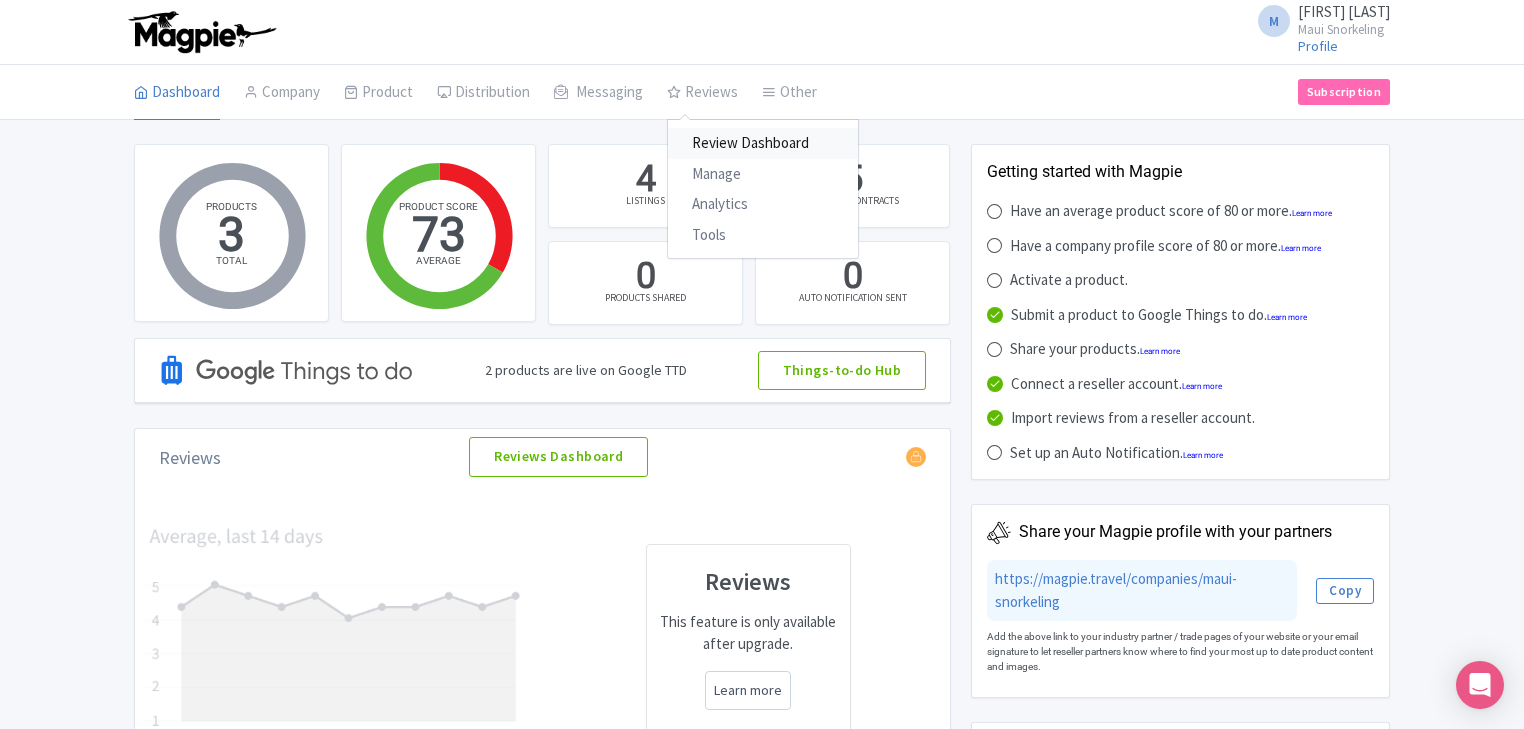 click on "Review Dashboard" at bounding box center [763, 143] 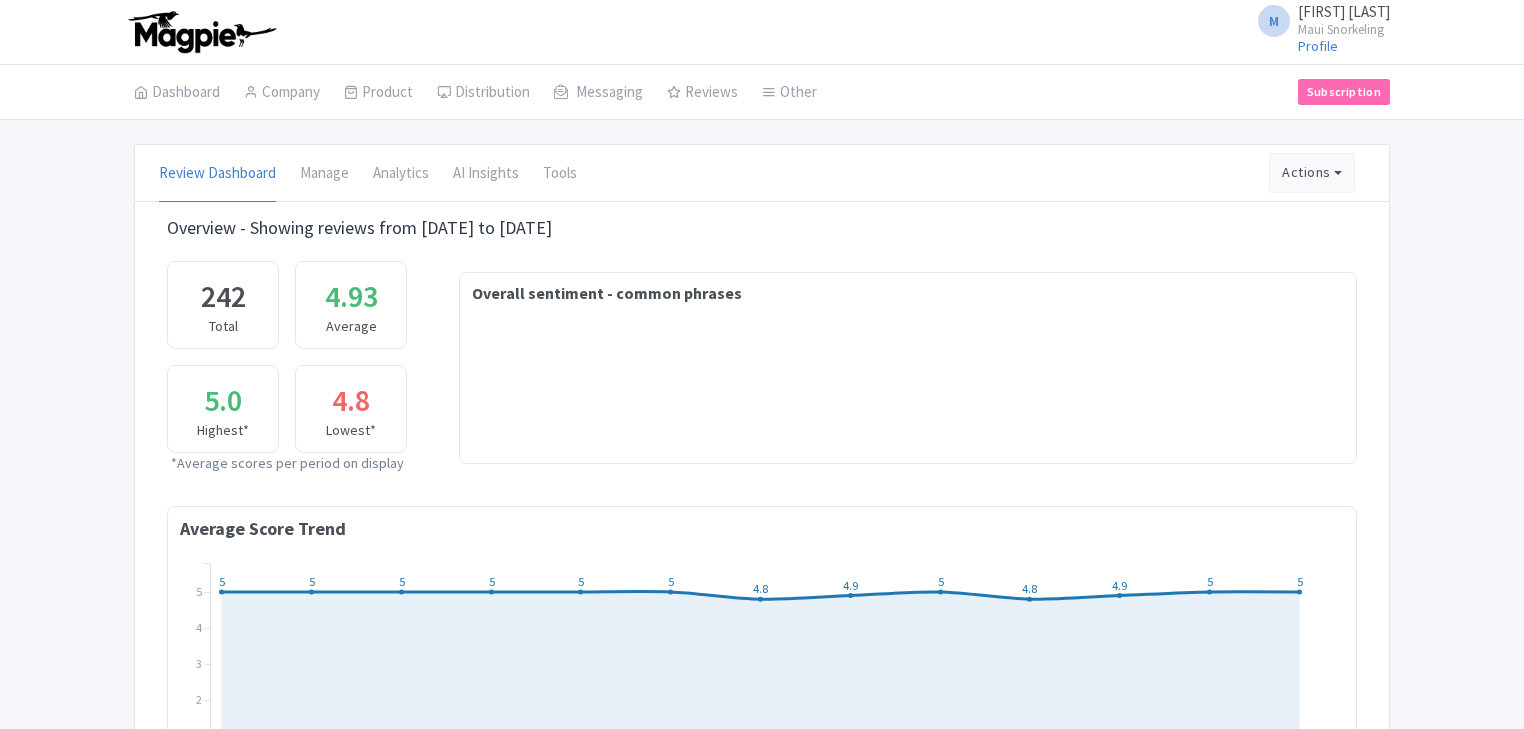 scroll, scrollTop: 0, scrollLeft: 0, axis: both 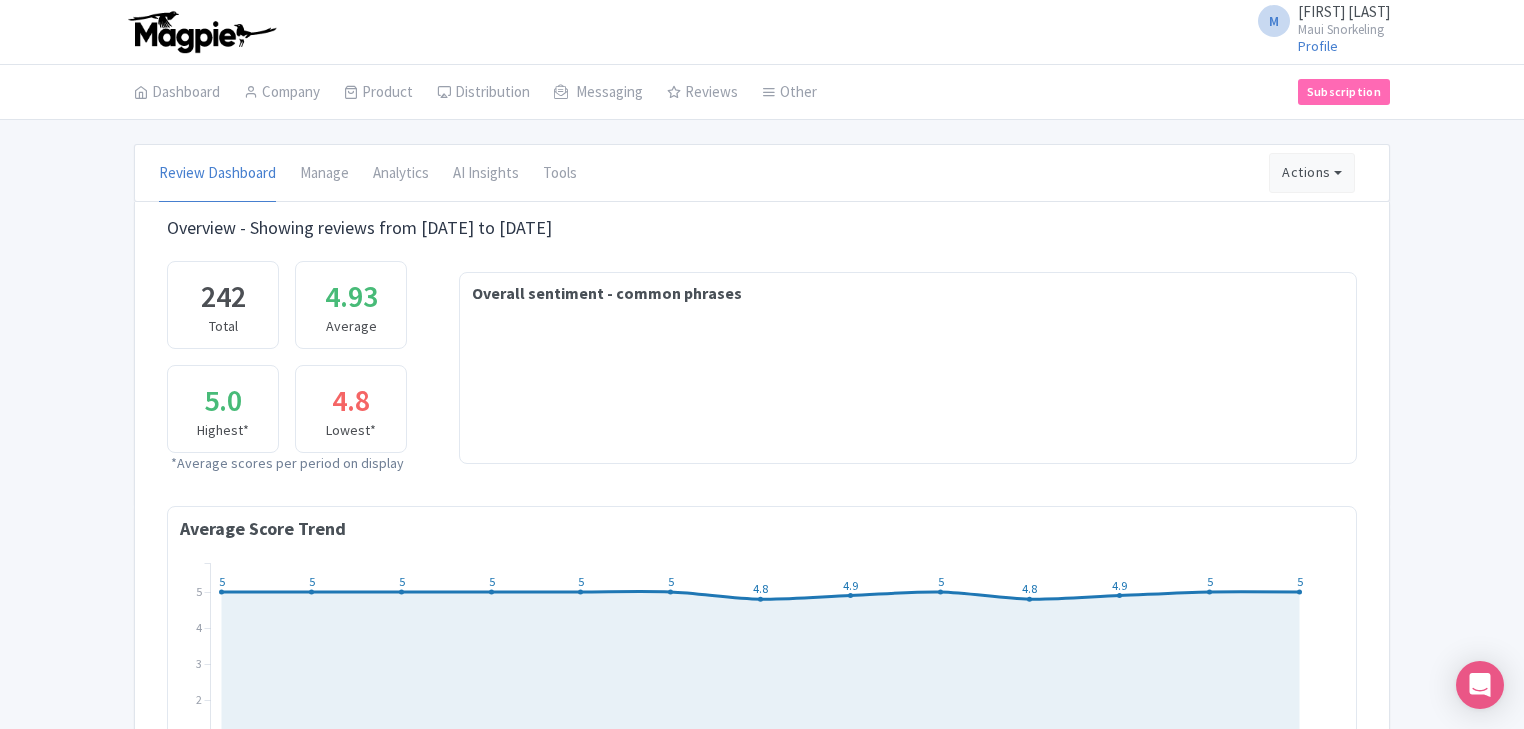 click on "M
Mario Noble
Maui Snorkeling
Profile
Users
Settings
Sign out
Dashboard
Company
Product
My Products
Image Library
Rate Sheets
Distribution
Manage Resellers
Manage Contacts
Product Listings
Listings Optimizer
Affiliate
Promotions
Messaging
Outbox
New Announcement
Manage Message Templates
Reviews
Review Dashboard
Manage
Analytics
Tools
Other
Help Documents
Connections
View All Magpie Products
Magpie Pricing
Subscription
Enterprise Information
Email
Contact Support
Upgrade
Premium
Up to 10 Products
$69
Premium Plus
Up to 50 Products
$119
Enterprise
Request a quote
review_dashboard
Week
[5.0, 5.0, 5.0, 5.0, 5.0, 5.0, 4.8, 4.9, 5.0, 4.8, 4.9, 5.0, 5.0]
242
Review Dashboard" at bounding box center [762, 787] 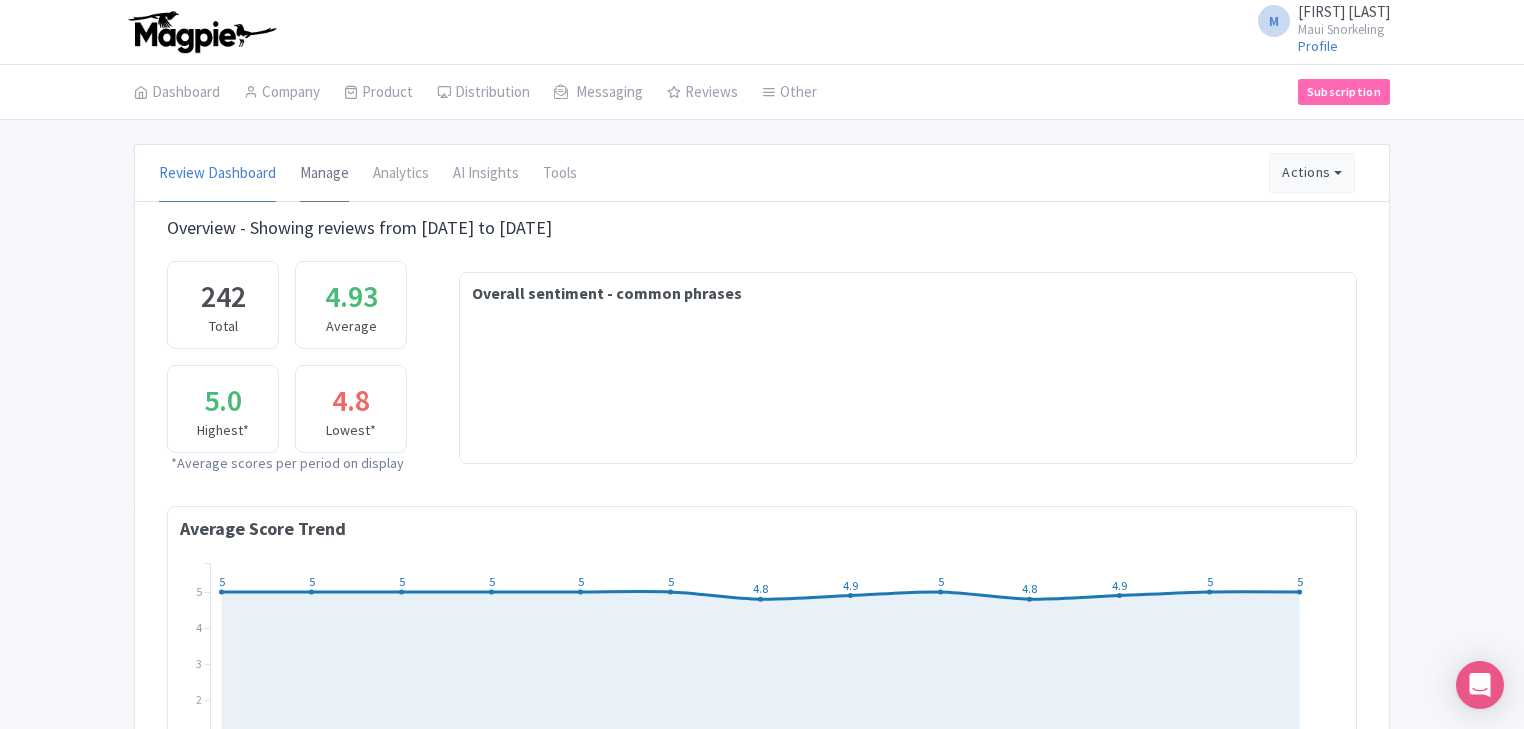 click on "Manage" at bounding box center [324, 174] 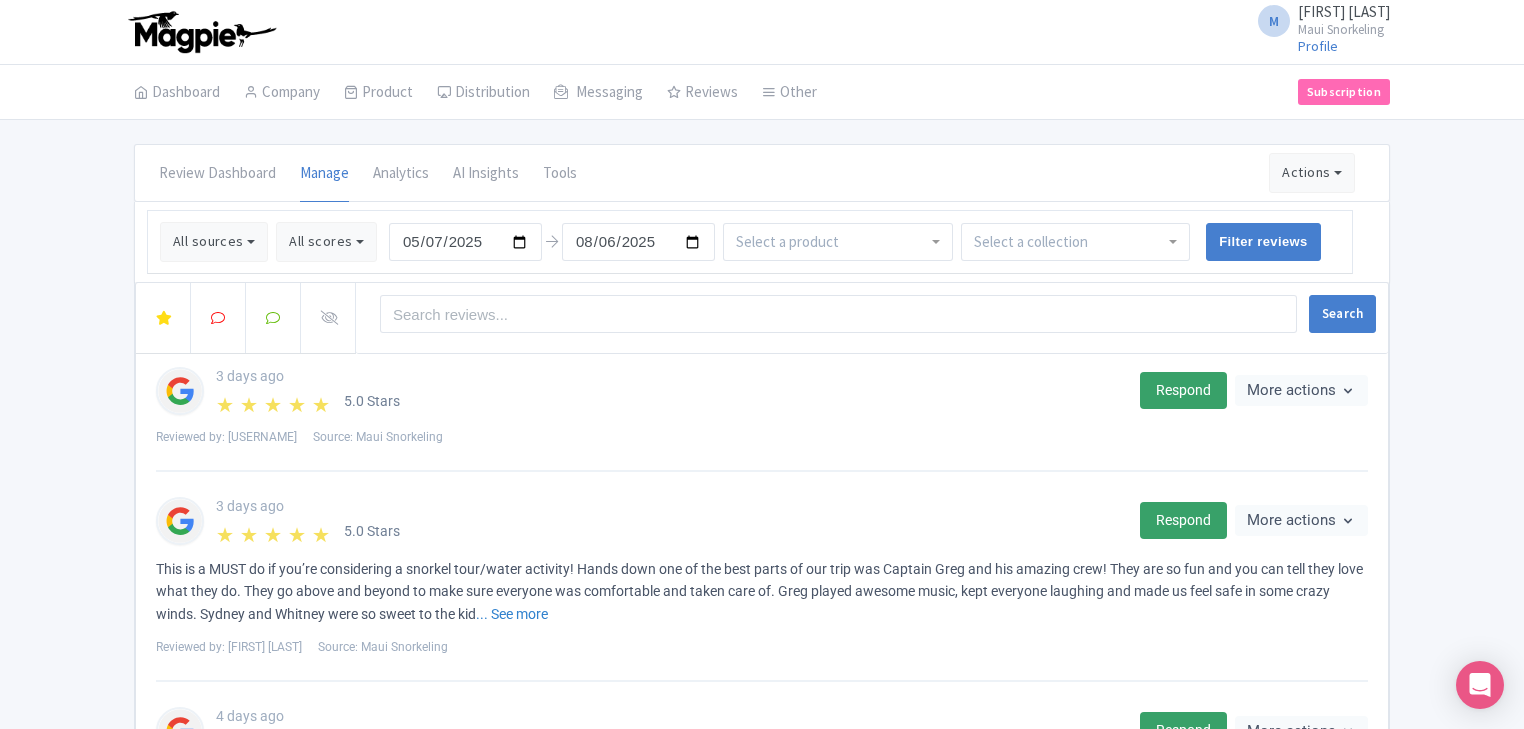 scroll, scrollTop: 0, scrollLeft: 0, axis: both 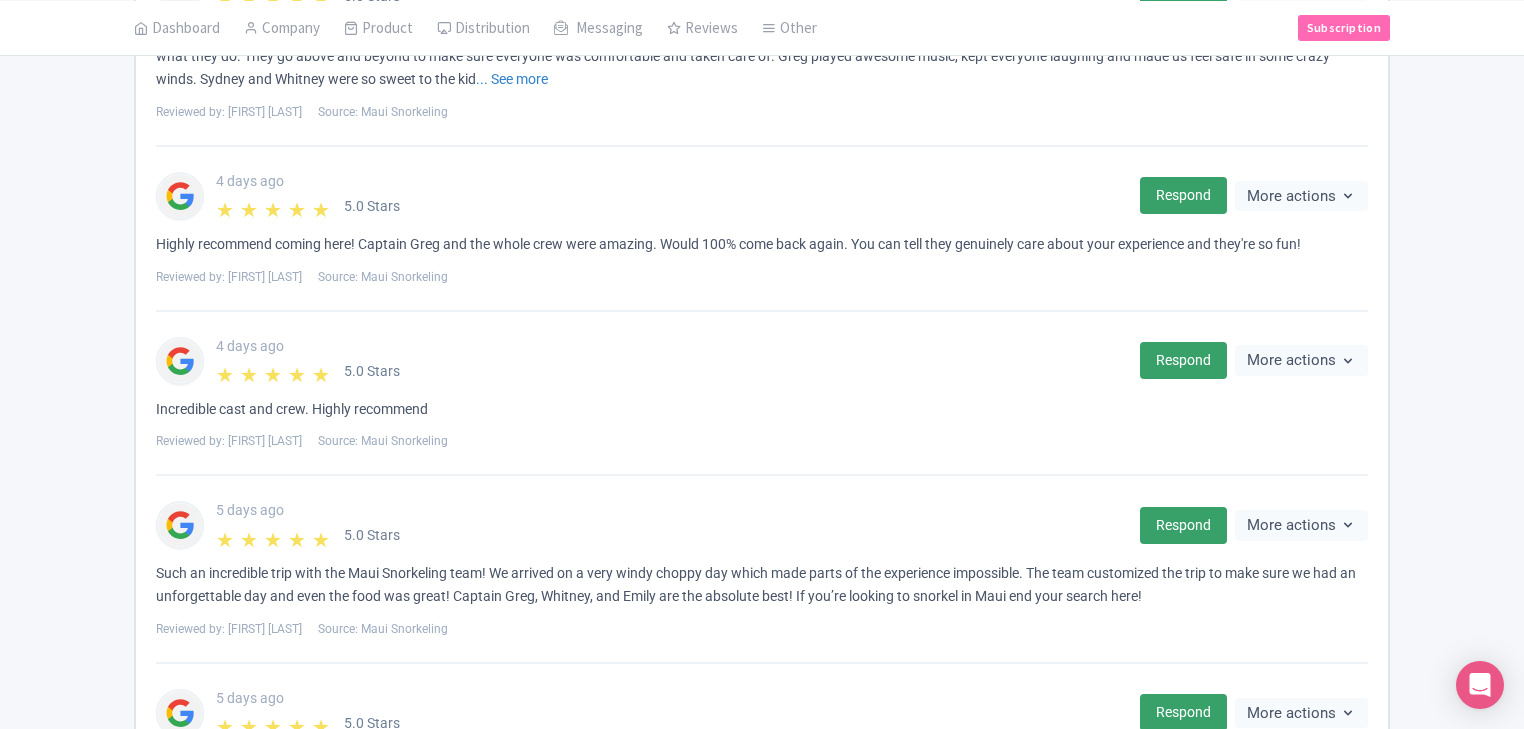 drag, startPoint x: 1516, startPoint y: 348, endPoint x: 1535, endPoint y: 260, distance: 90.02777 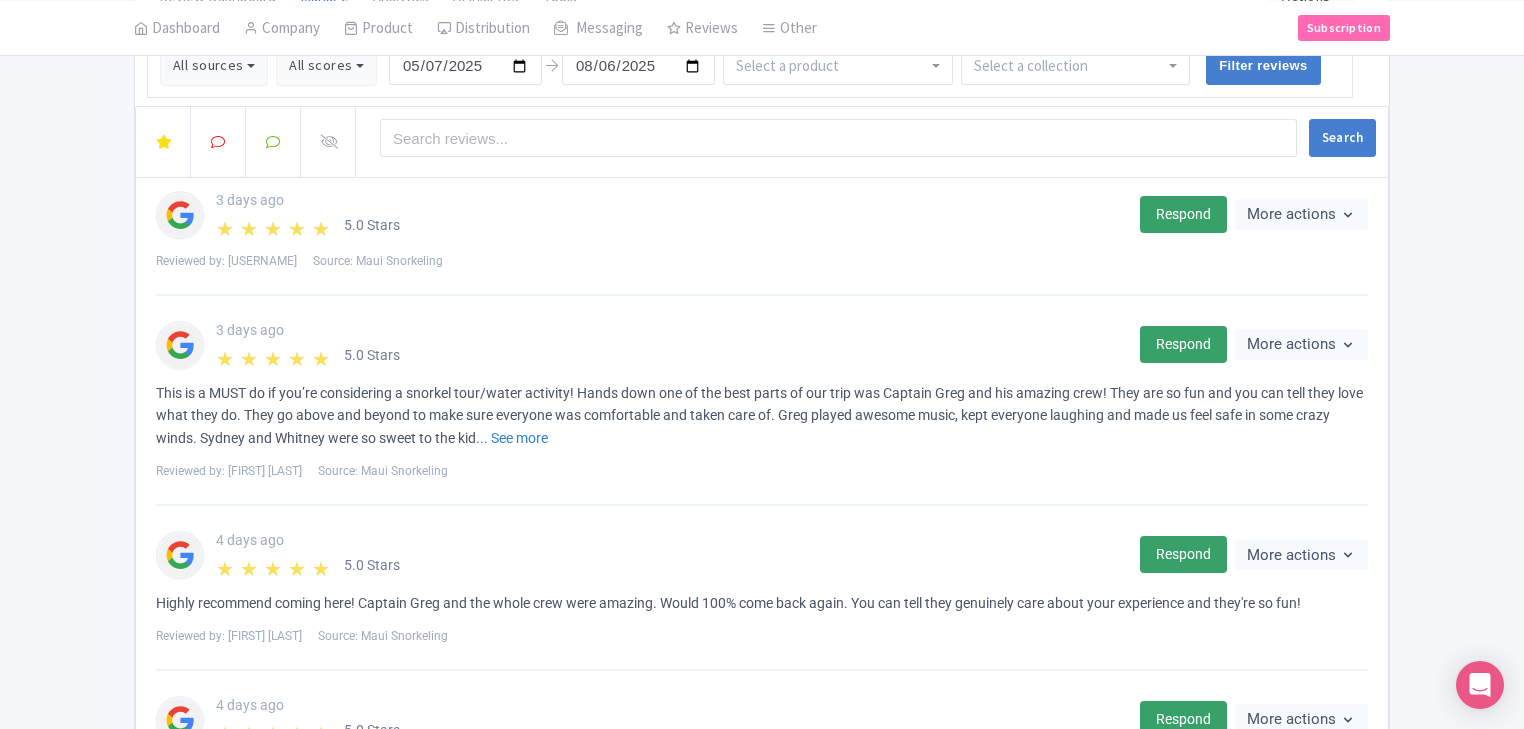 scroll, scrollTop: 161, scrollLeft: 0, axis: vertical 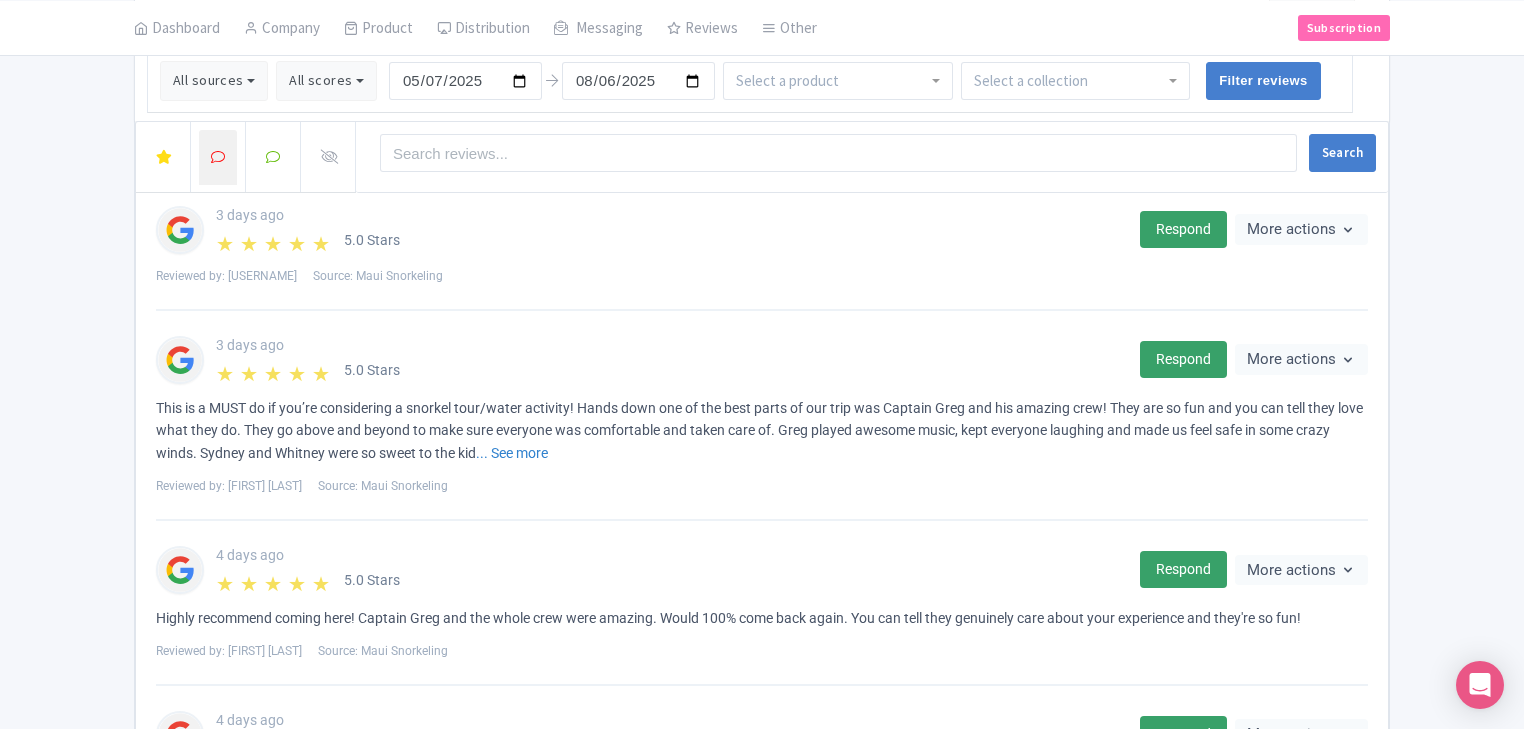 click at bounding box center (218, 157) 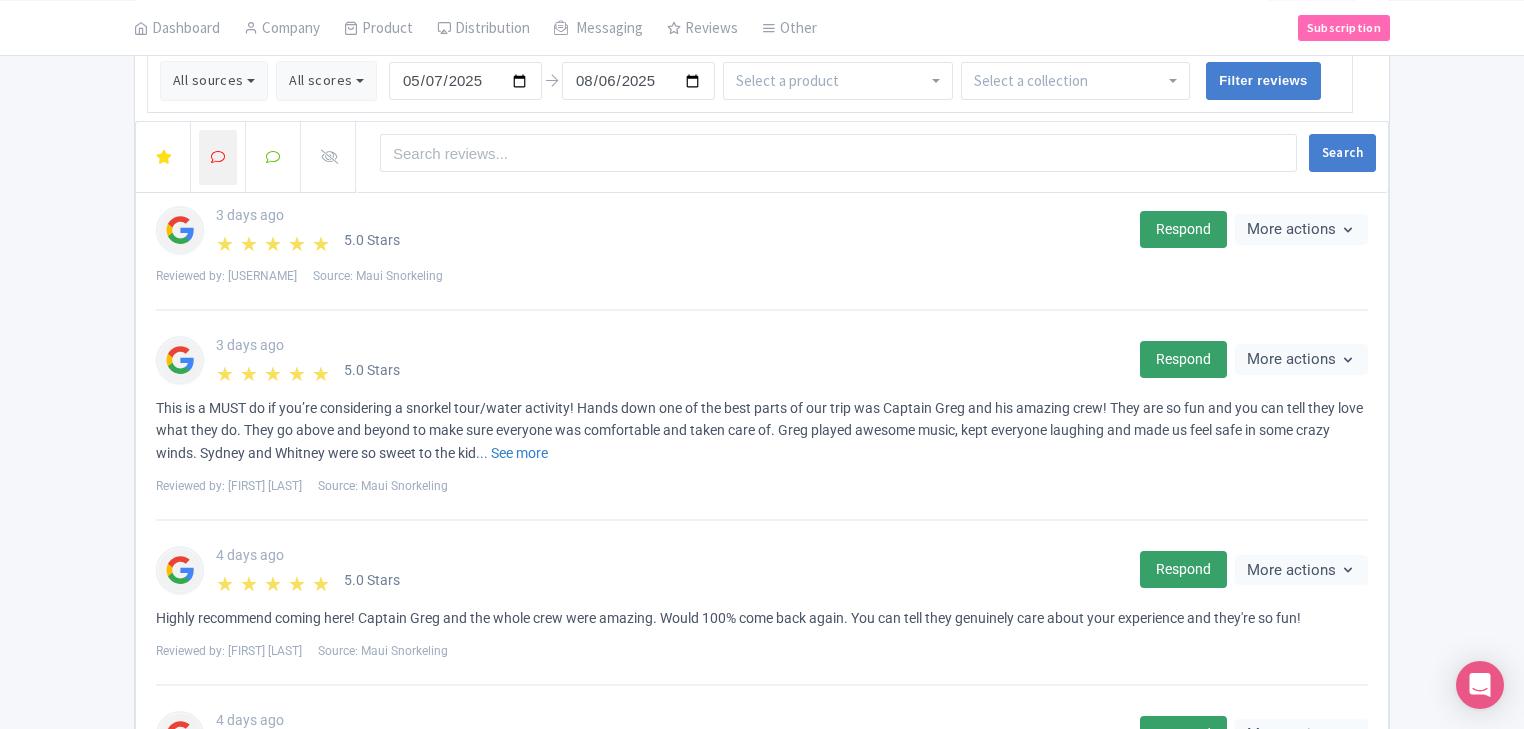 scroll, scrollTop: 799, scrollLeft: 0, axis: vertical 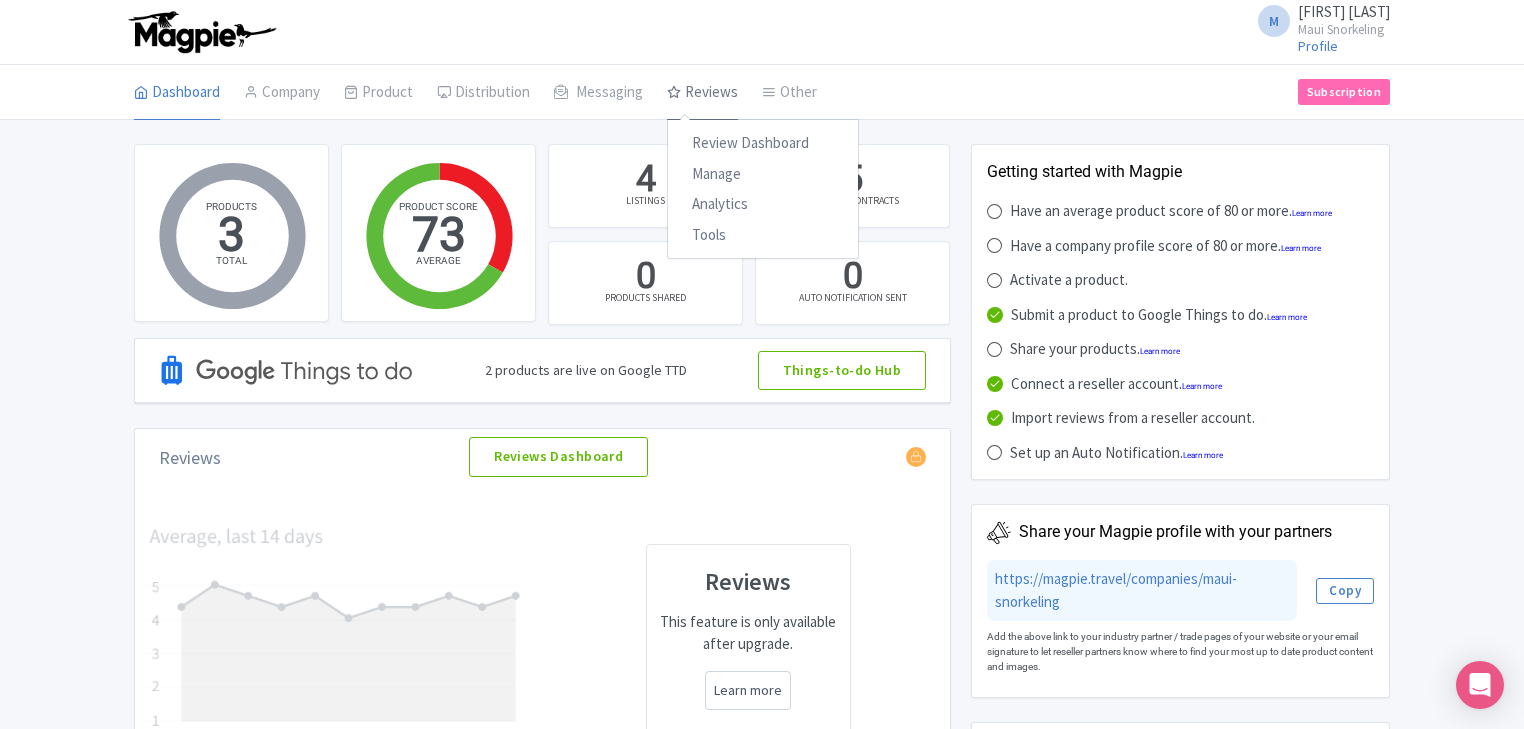 click on "Reviews" at bounding box center (702, 93) 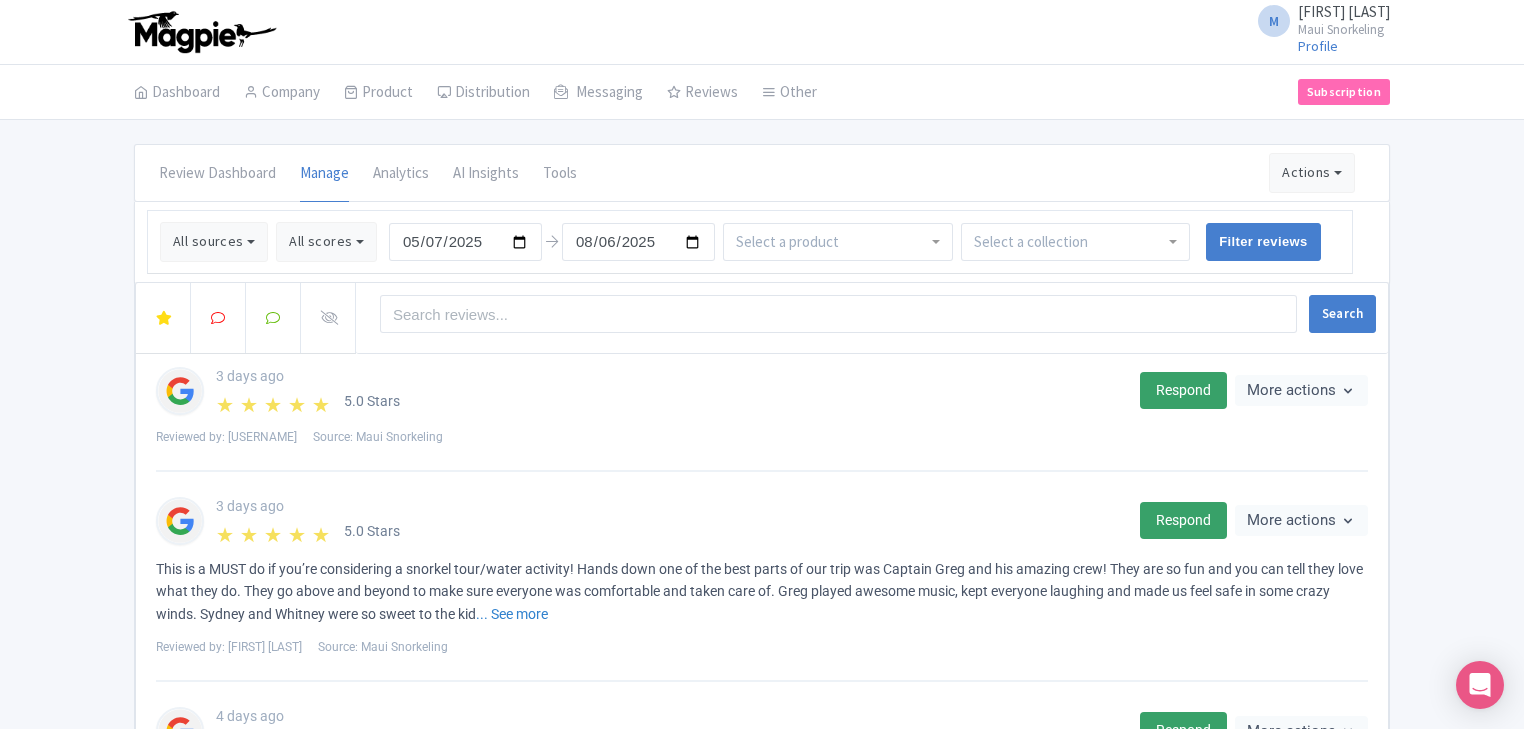 scroll, scrollTop: 0, scrollLeft: 0, axis: both 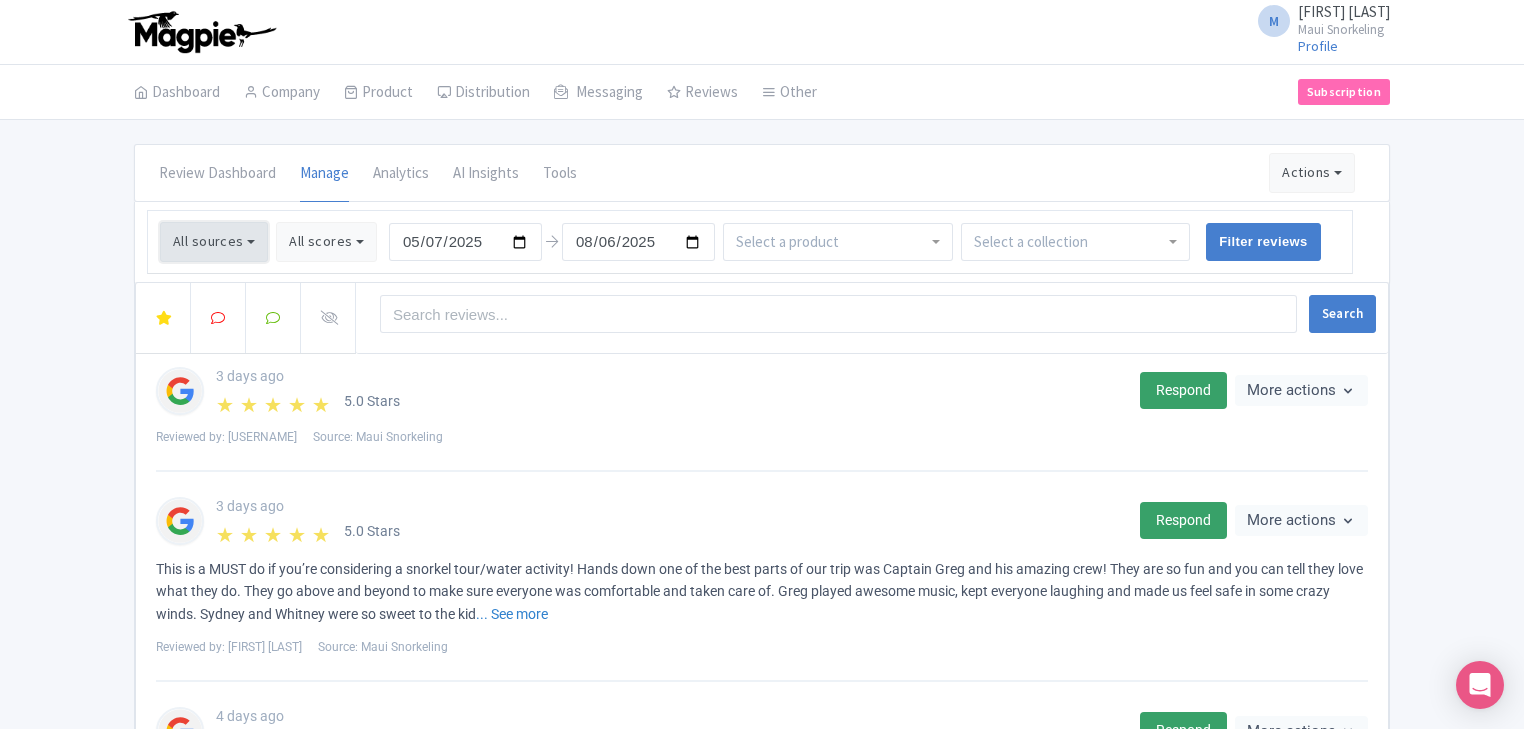 click on "All sources" at bounding box center (214, 242) 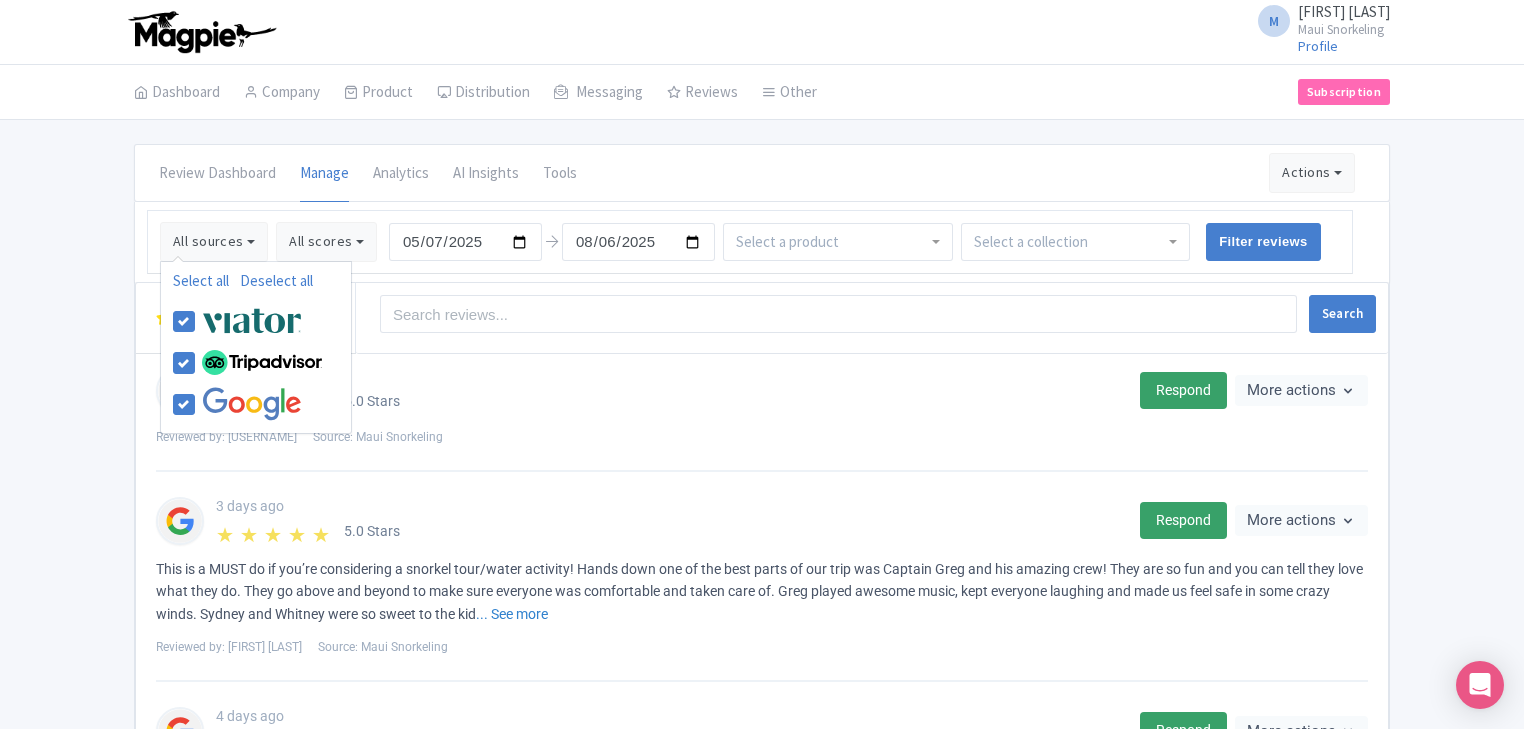 click on "All sources
Select all
Deselect all
Select all
Deselect all
Maui Snorkeling Lani Kai
Select all
Deselect all
Maui Snorkeling Lani Kai
Select all
Deselect all
MauiSnorkeling
All scores
5 stars
4 stars
3 stars
2 stars
1 star
2025-05-07
2025-08-06
Filter reviews" at bounding box center (762, 242) 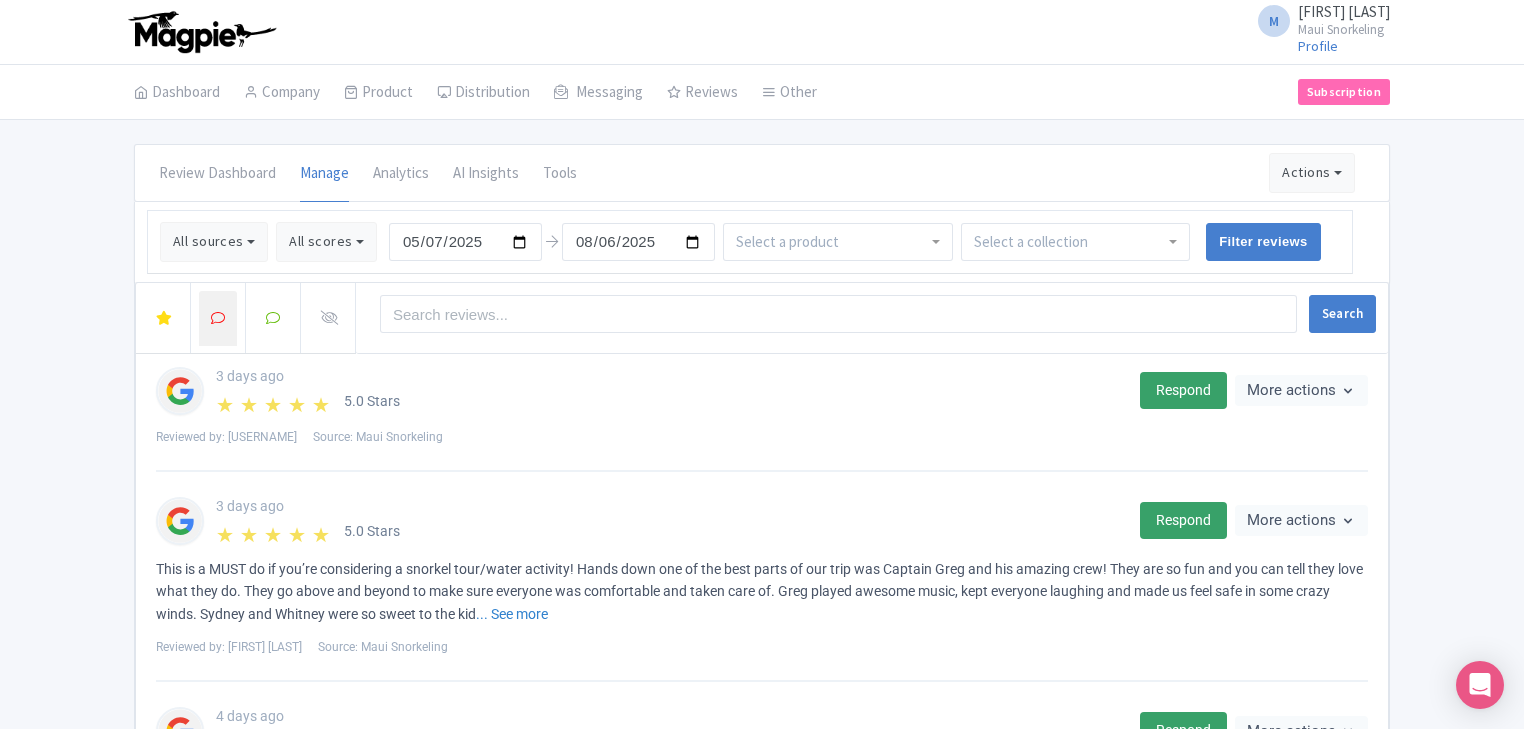 click at bounding box center (218, 318) 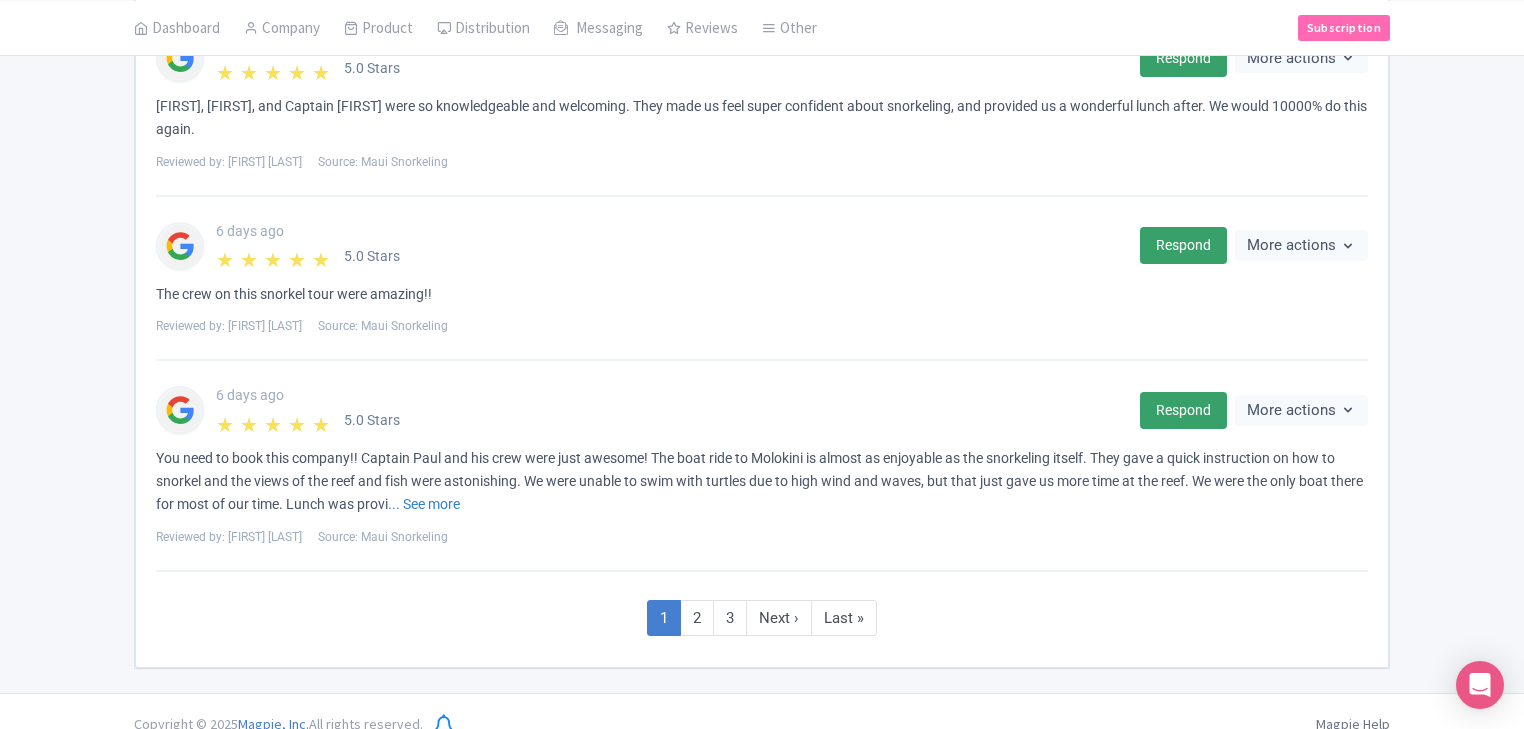scroll, scrollTop: 1561, scrollLeft: 0, axis: vertical 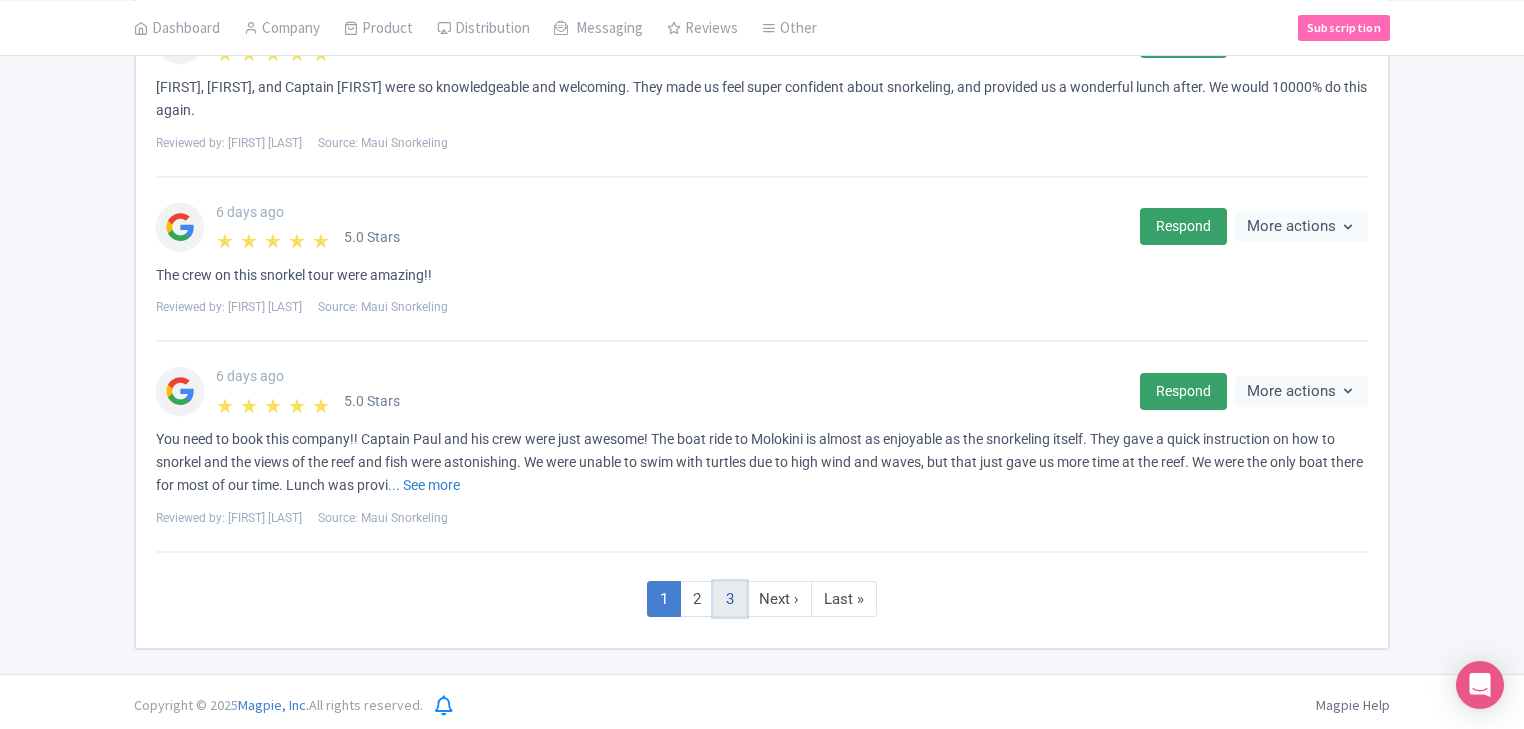 click on "3" at bounding box center (730, 599) 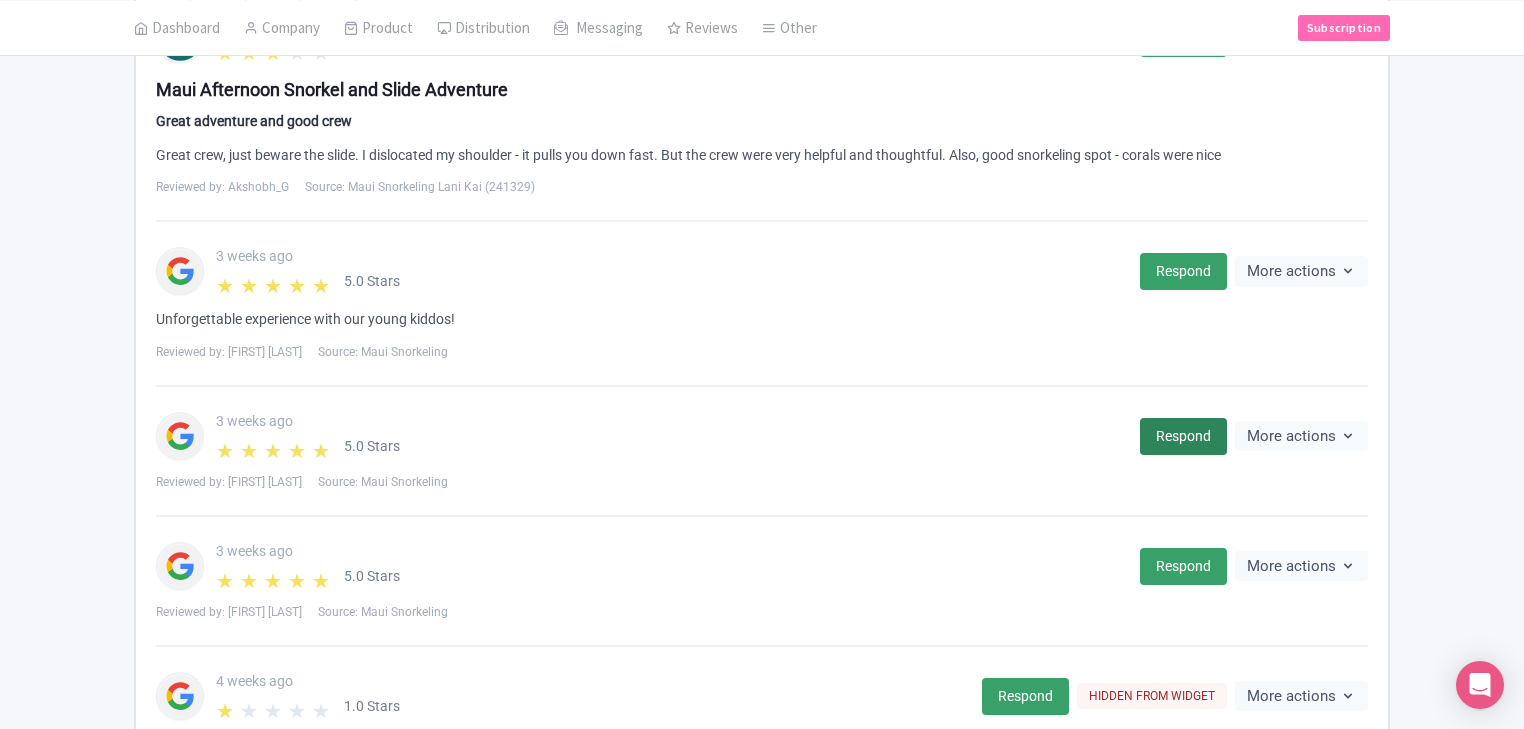 scroll, scrollTop: 352, scrollLeft: 0, axis: vertical 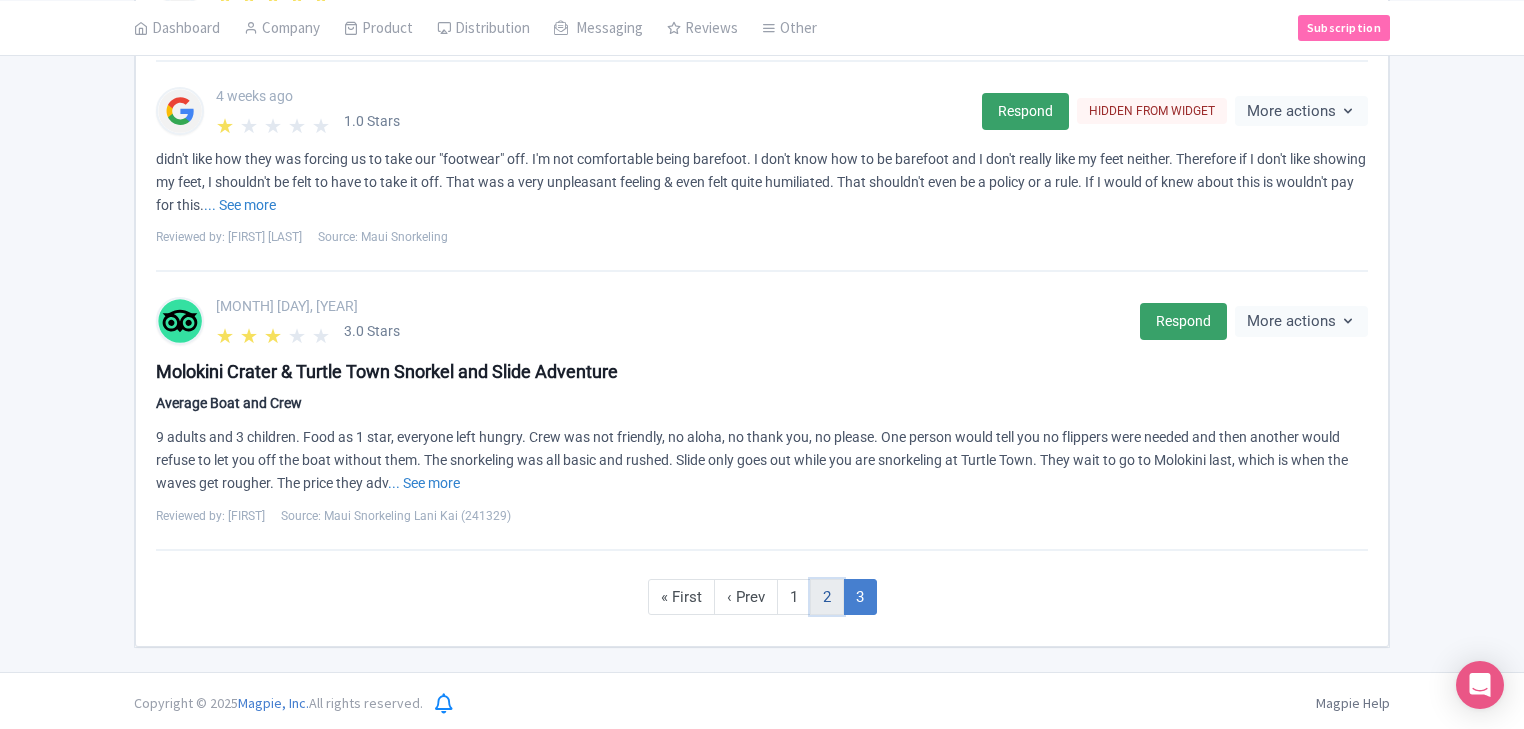 click on "2" at bounding box center (827, 597) 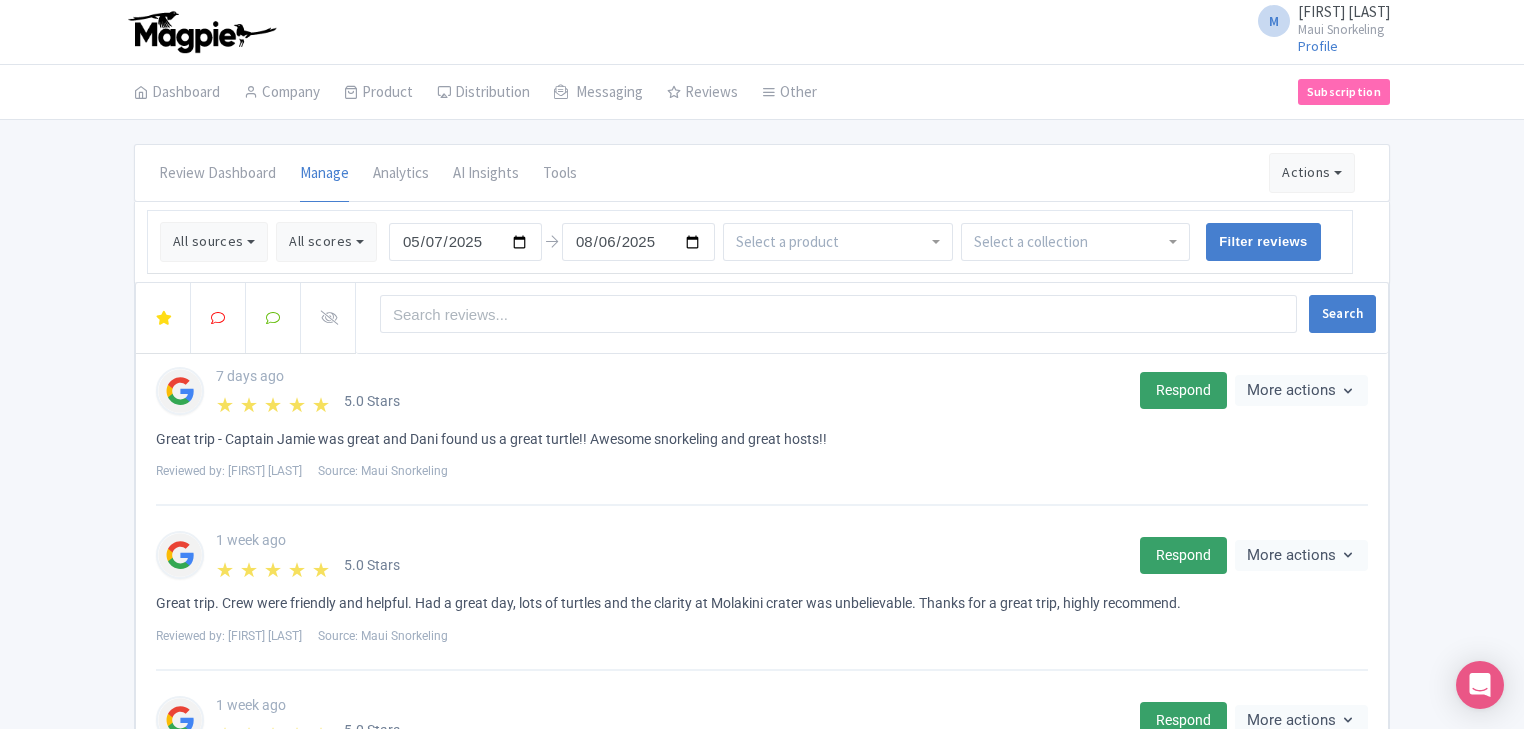 scroll, scrollTop: 352, scrollLeft: 0, axis: vertical 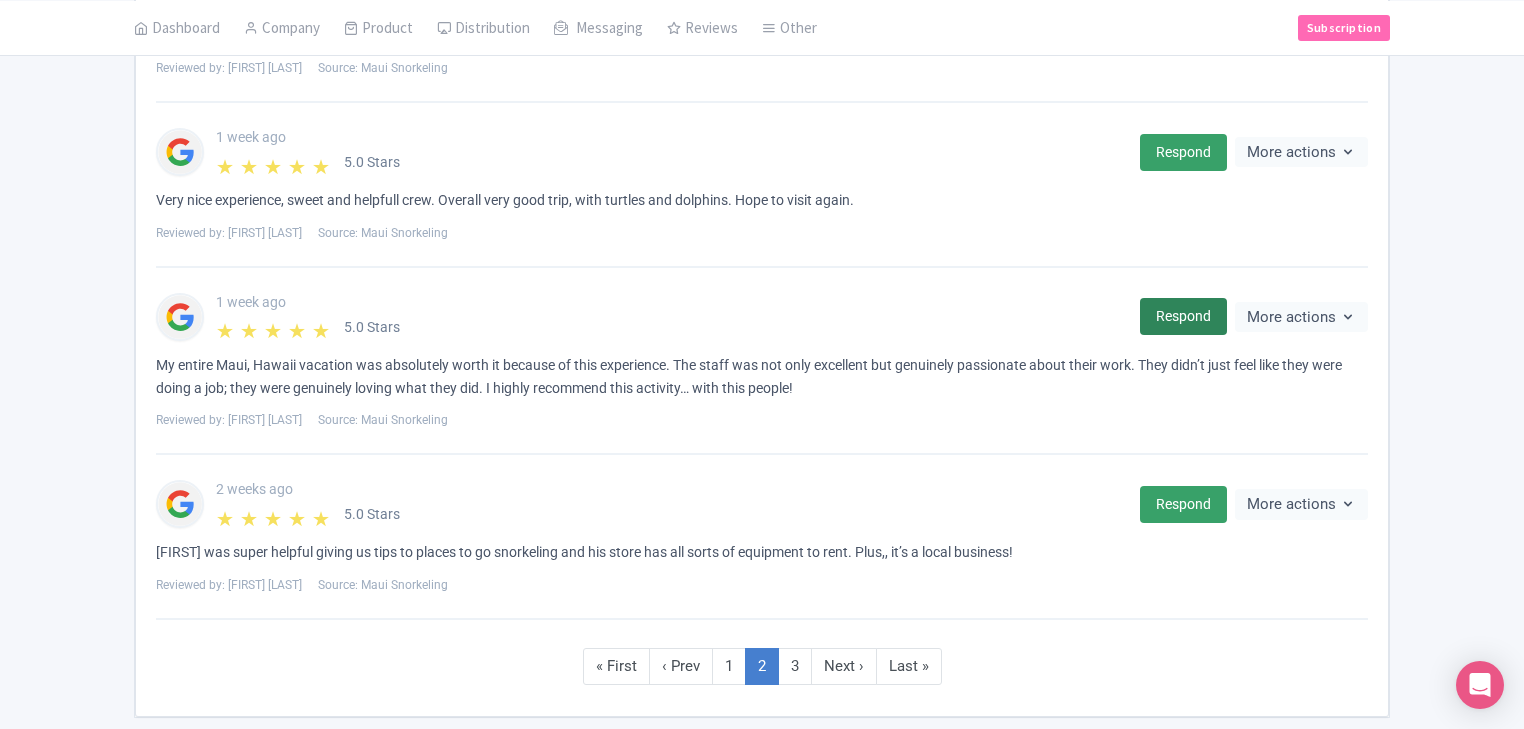 click on "Respond" at bounding box center [1183, 316] 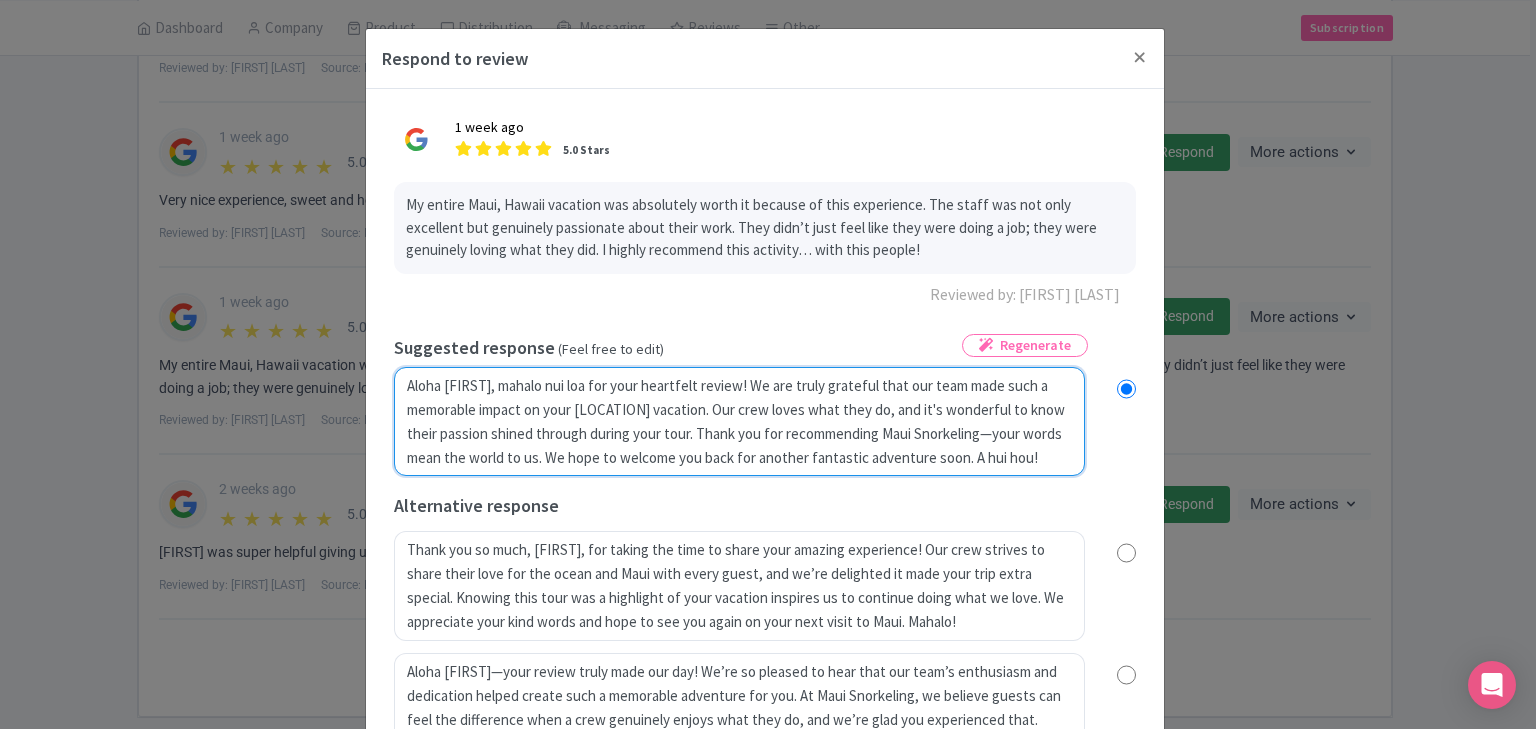 click on "Aloha [FIRST], mahalo nui loa for your heartfelt review! We are truly grateful that our team made such a memorable impact on your [LOCATION] vacation. Our crew loves what they do, and it's wonderful to know their passion shined through during your tour. Thank you for recommending Maui Snorkeling—your words mean the world to us. We hope to welcome you back for another fantastic adventure soon. A hui hou!" at bounding box center [739, 422] 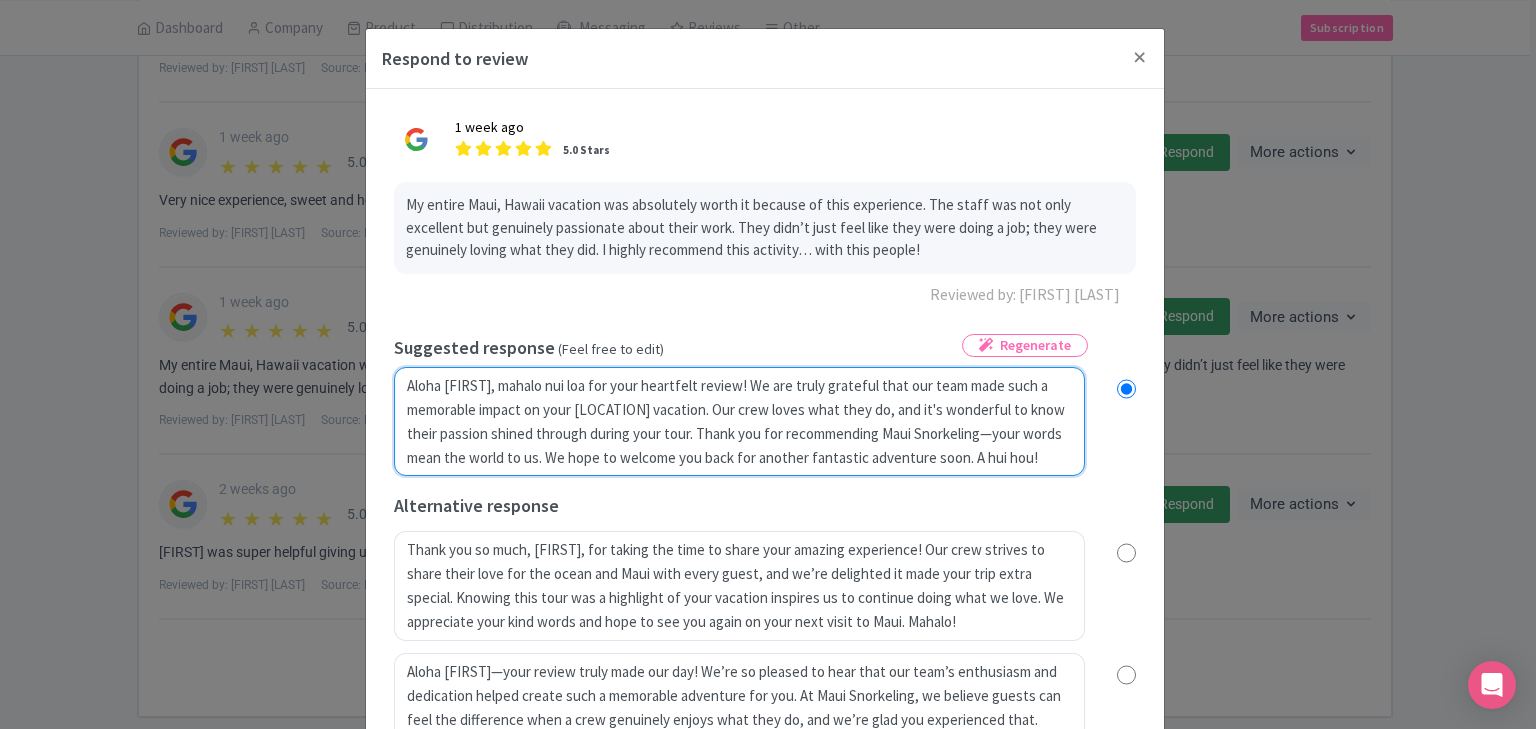 click on "Aloha [FIRST], mahalo nui loa for your heartfelt review! We are truly grateful that our team made such a memorable impact on your [LOCATION] vacation. Our crew loves what they do, and it's wonderful to know their passion shined through during your tour. Thank you for recommending Maui Snorkeling—your words mean the world to us. We hope to welcome you back for another fantastic adventure soon. A hui hou!" at bounding box center [739, 422] 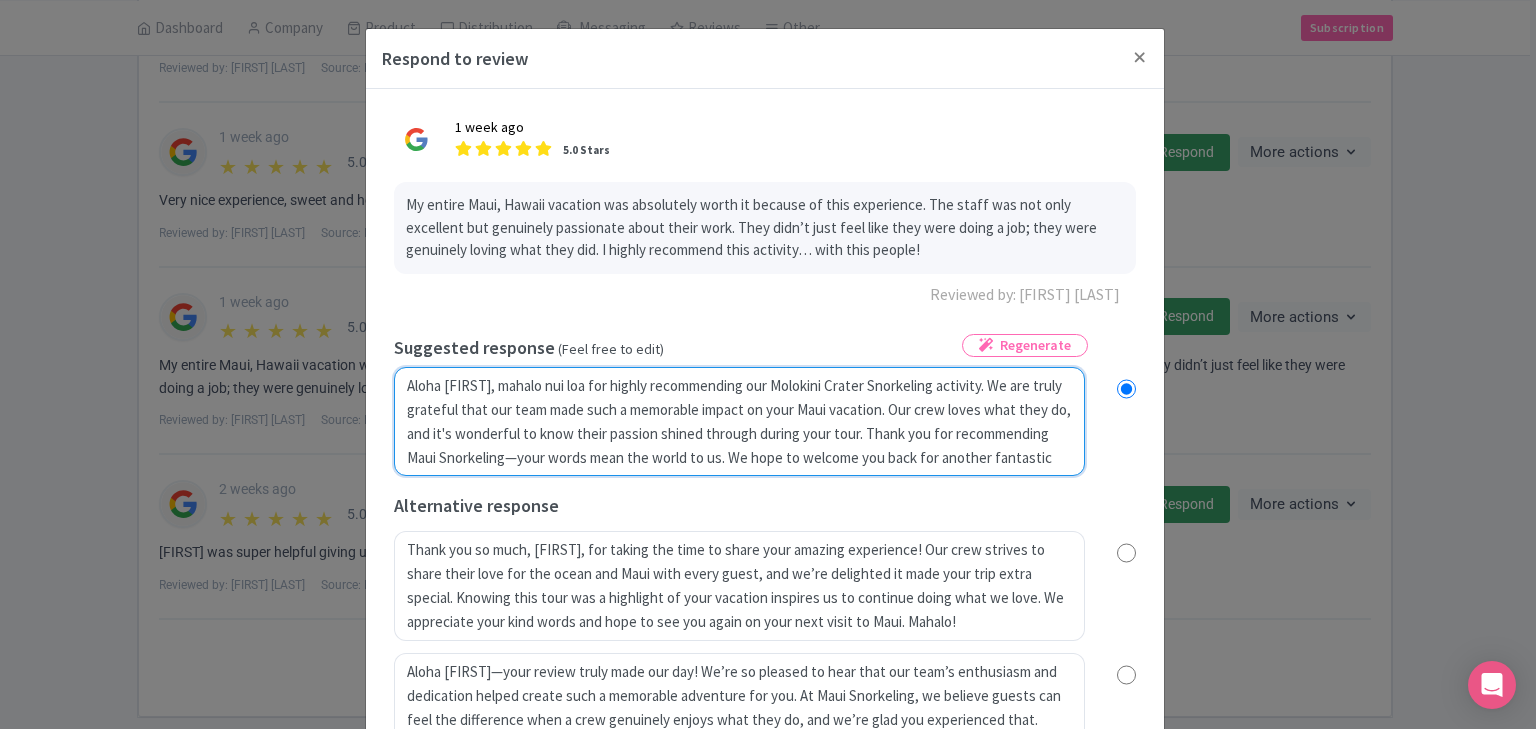 type on "Aloha [FIRST], mahalo nui loa for jhyour heartfelt review! We are truly grateful that our team made such a memorable impact on your Maui vacation. Our crew loves what they do, and it's wonderful to know their passion shined through during your tour. Thank you for recommending Maui Snorkeling—your words mean the world to us. We hope to welcome you back for another fantastic adventure soon. A hui hou!" 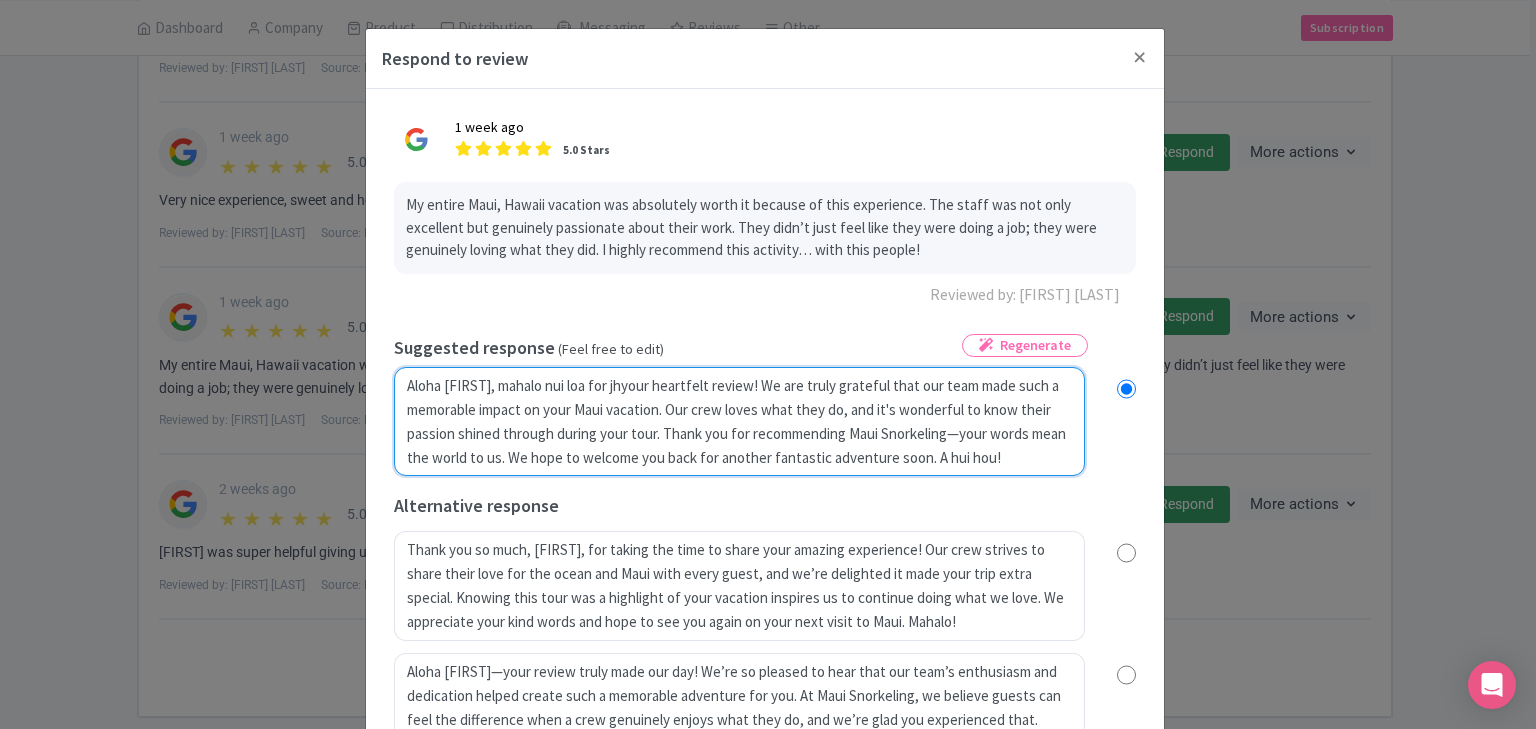 radio on "true" 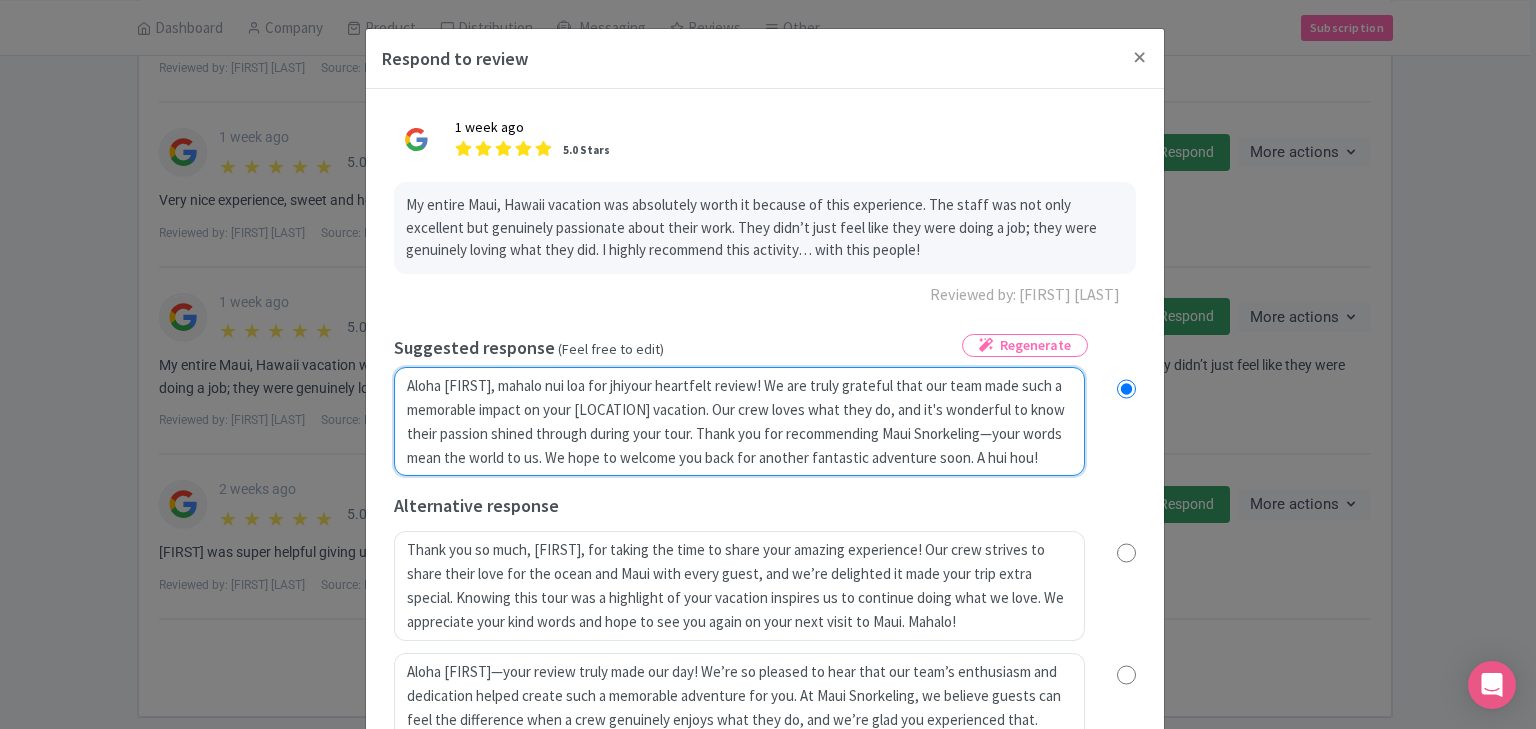 radio on "true" 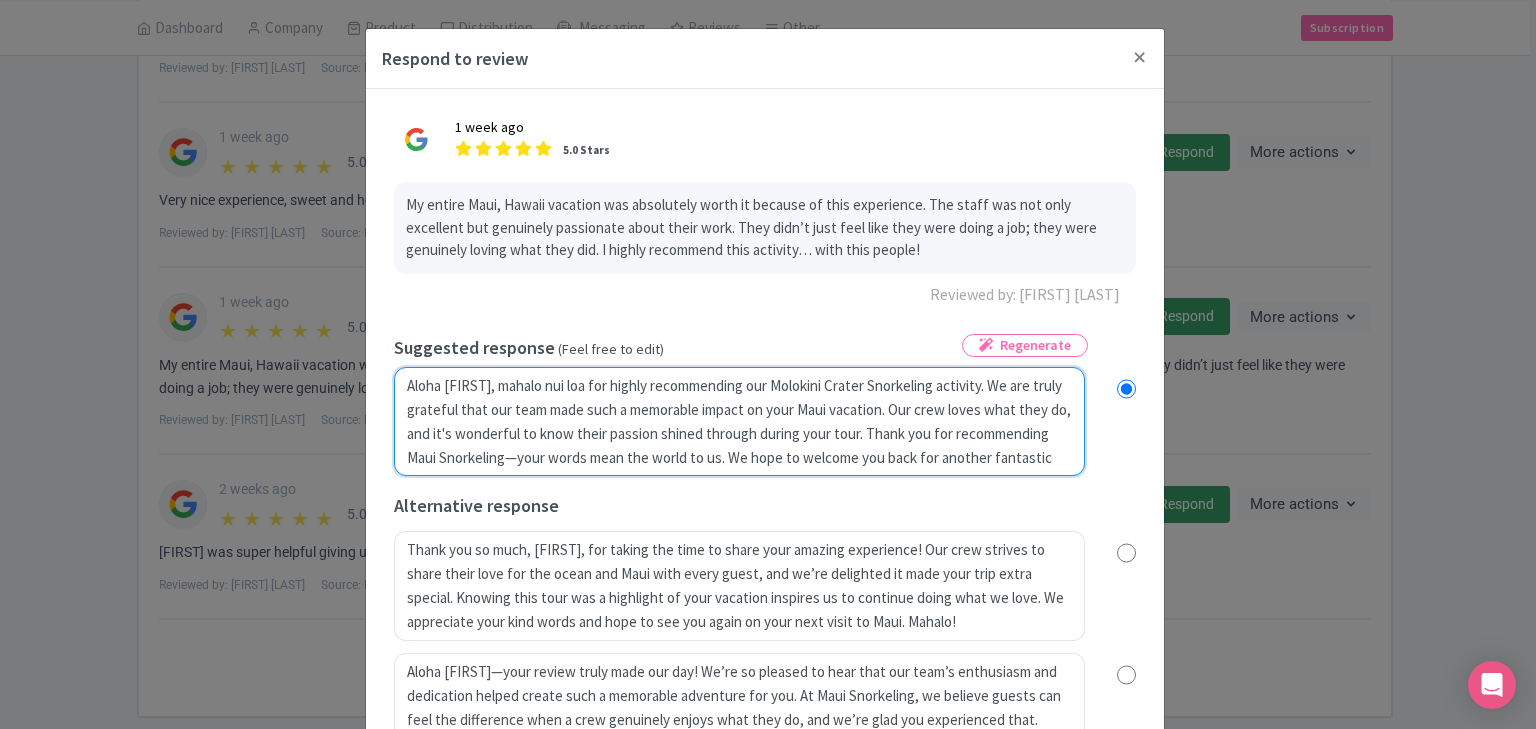 type on "Aloha [FIRST], mahalo nui loa for highly recommending our Molokini Crater Snorkeling activity. We are truly grateful that our team made such a memorable impact on your Maui vacation. Our crew loves what they do, and it's wonderful to know their passion shined through during your tour. Thank you for recommending Maui Snorkeling—your words mean the world to us. We hope to welcome you back for another fantastic adventure soon. A hui hou!" 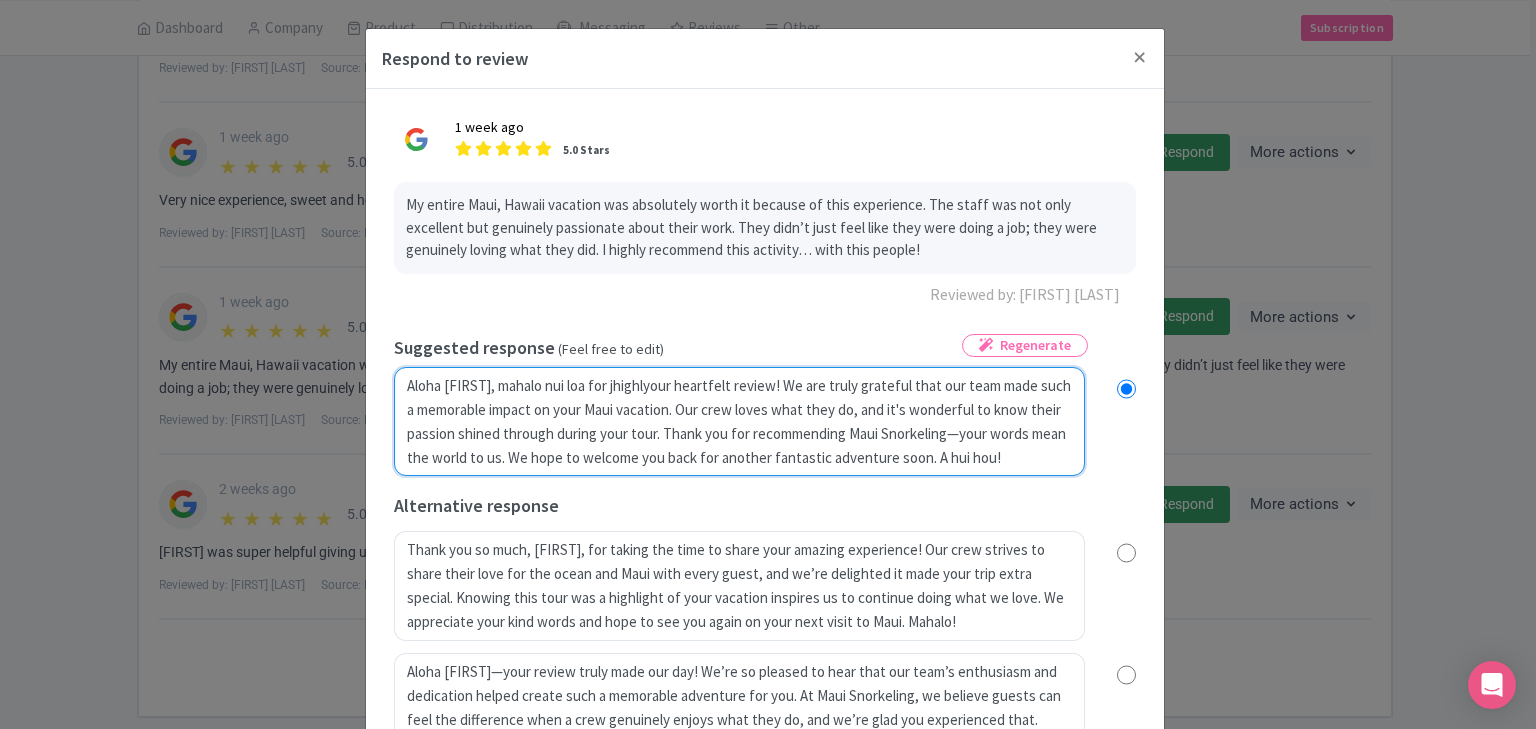 radio on "true" 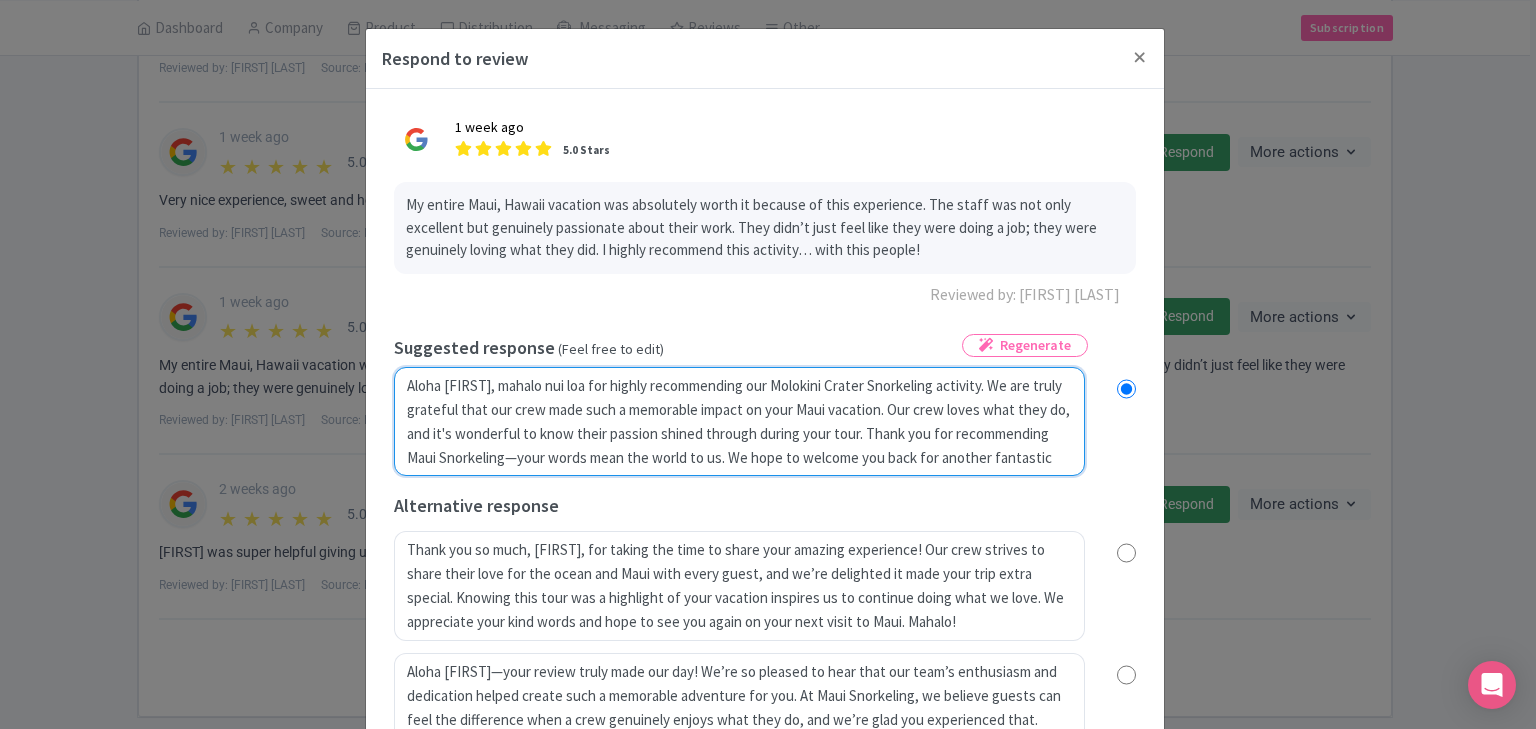 radio on "true" 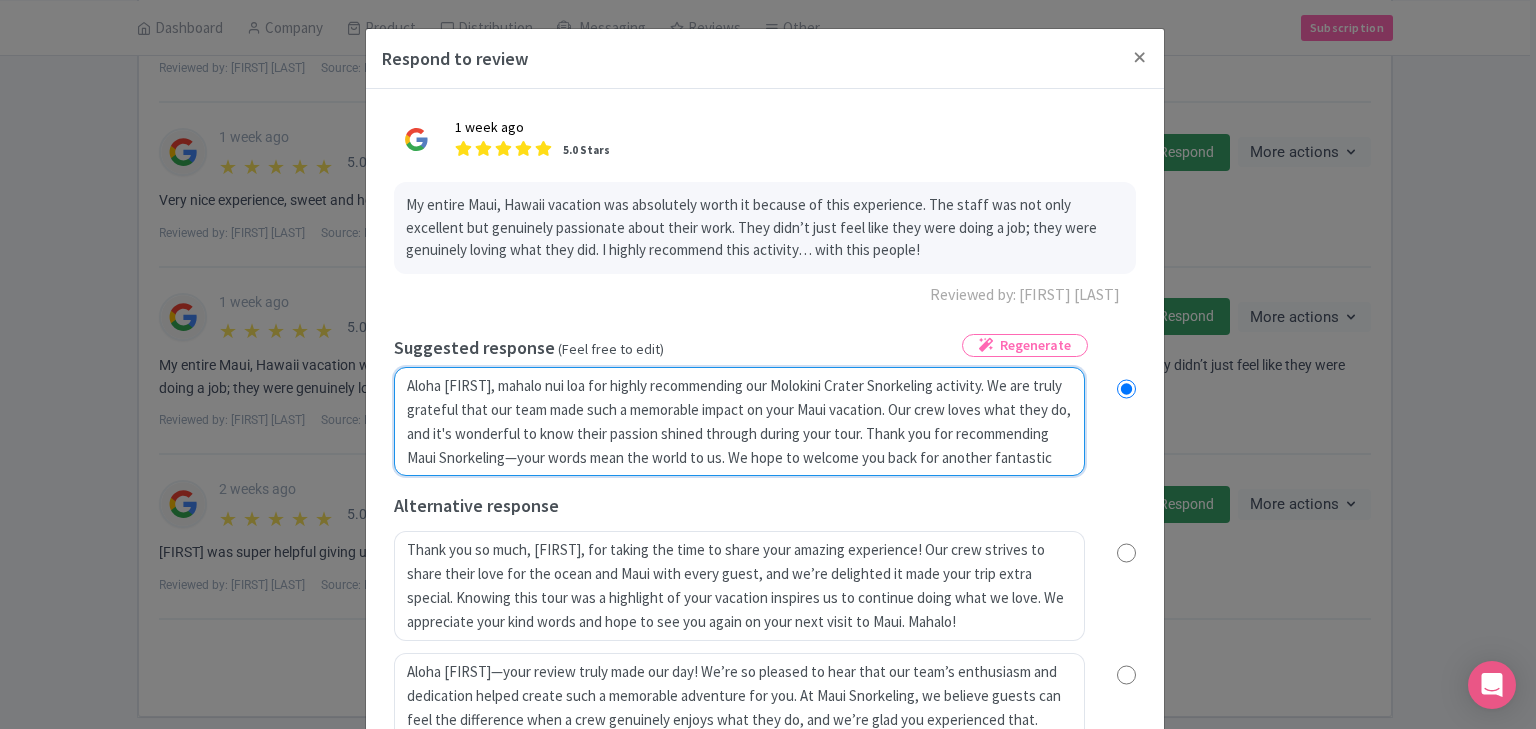 radio on "true" 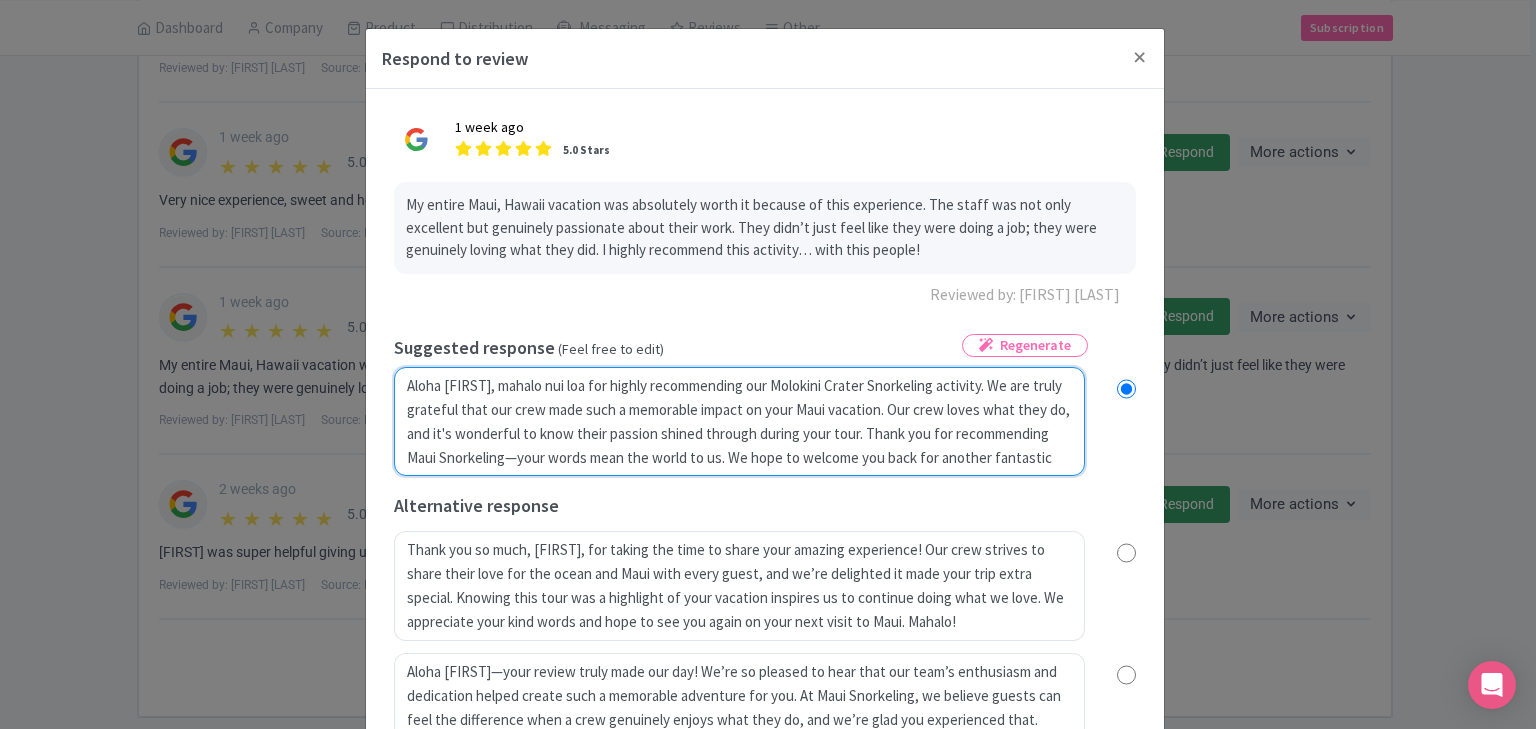 radio on "true" 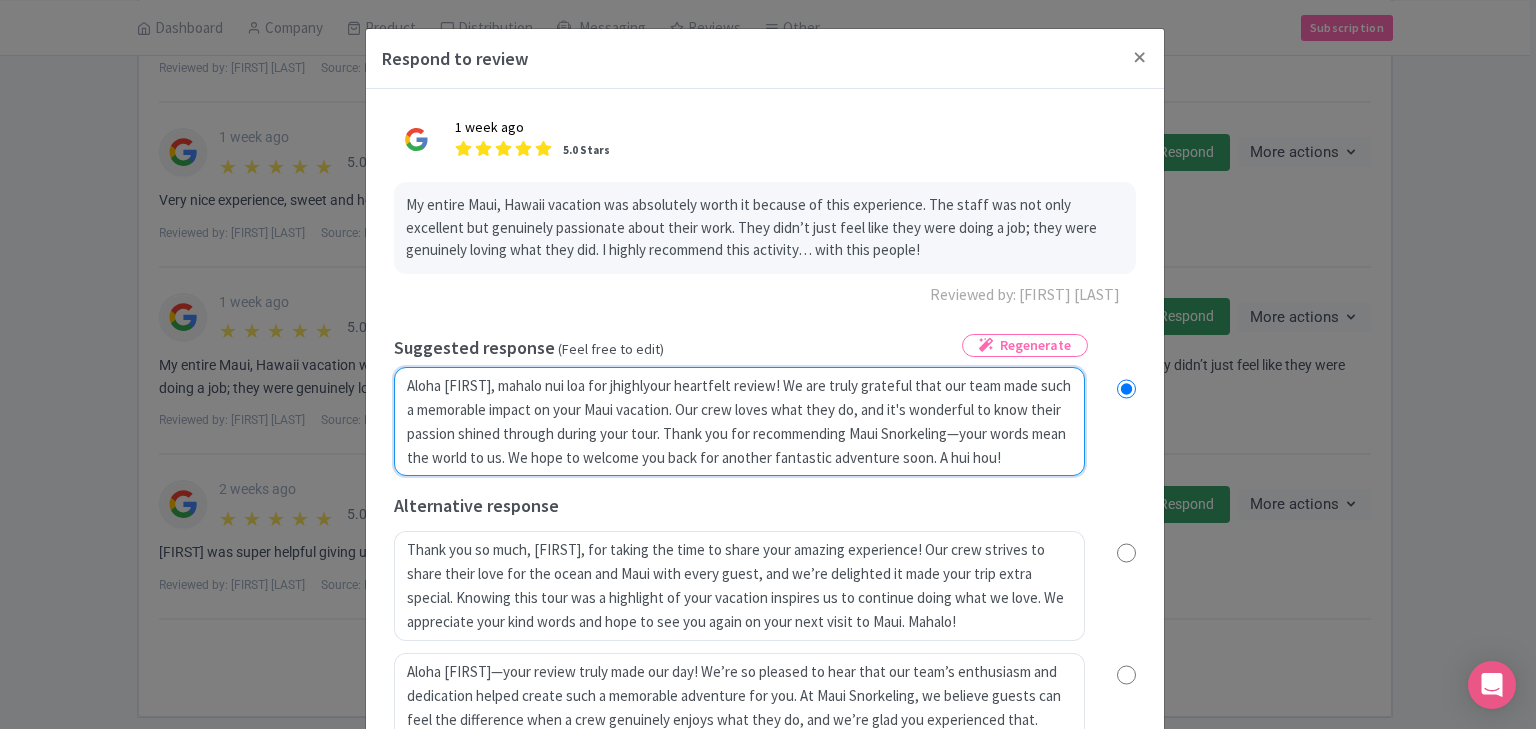radio on "true" 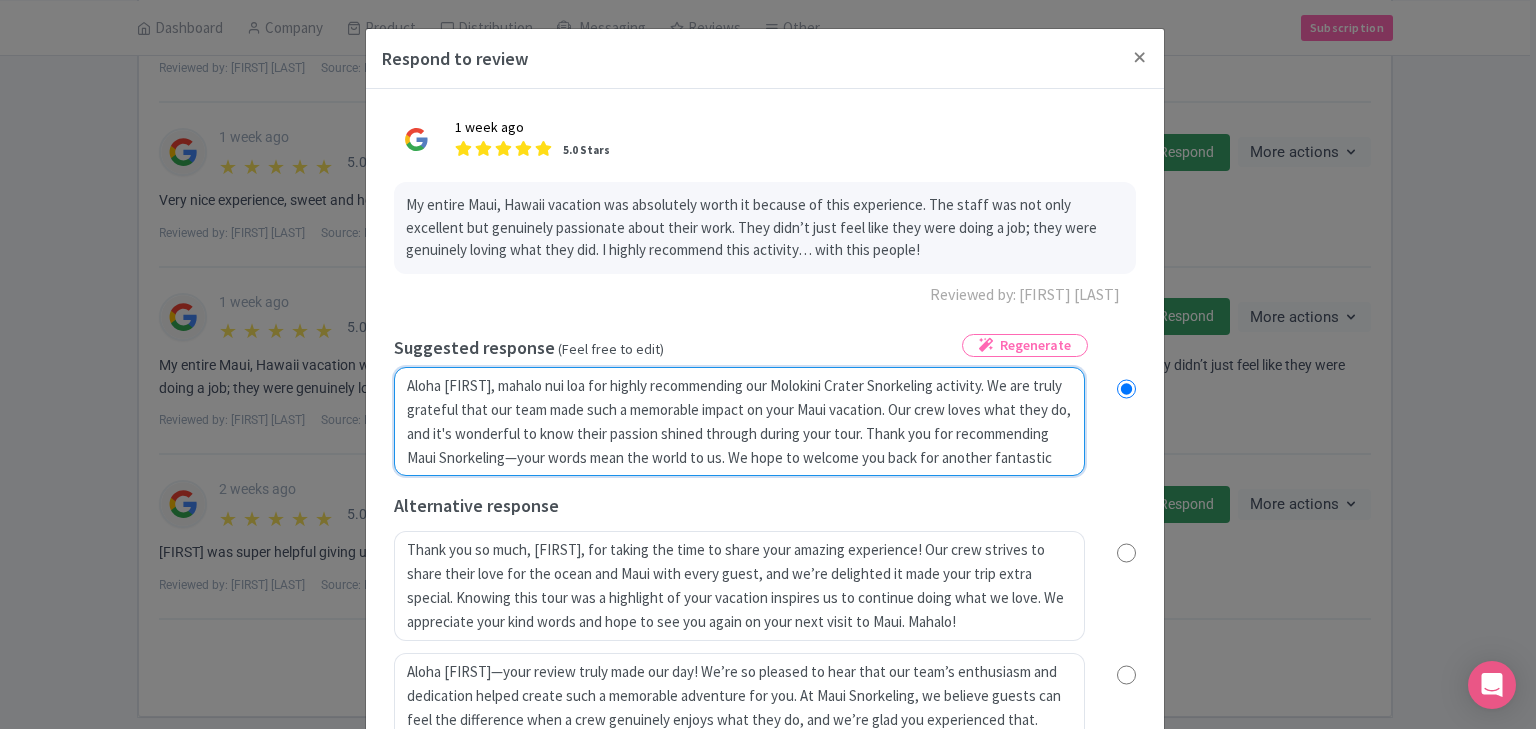 radio on "true" 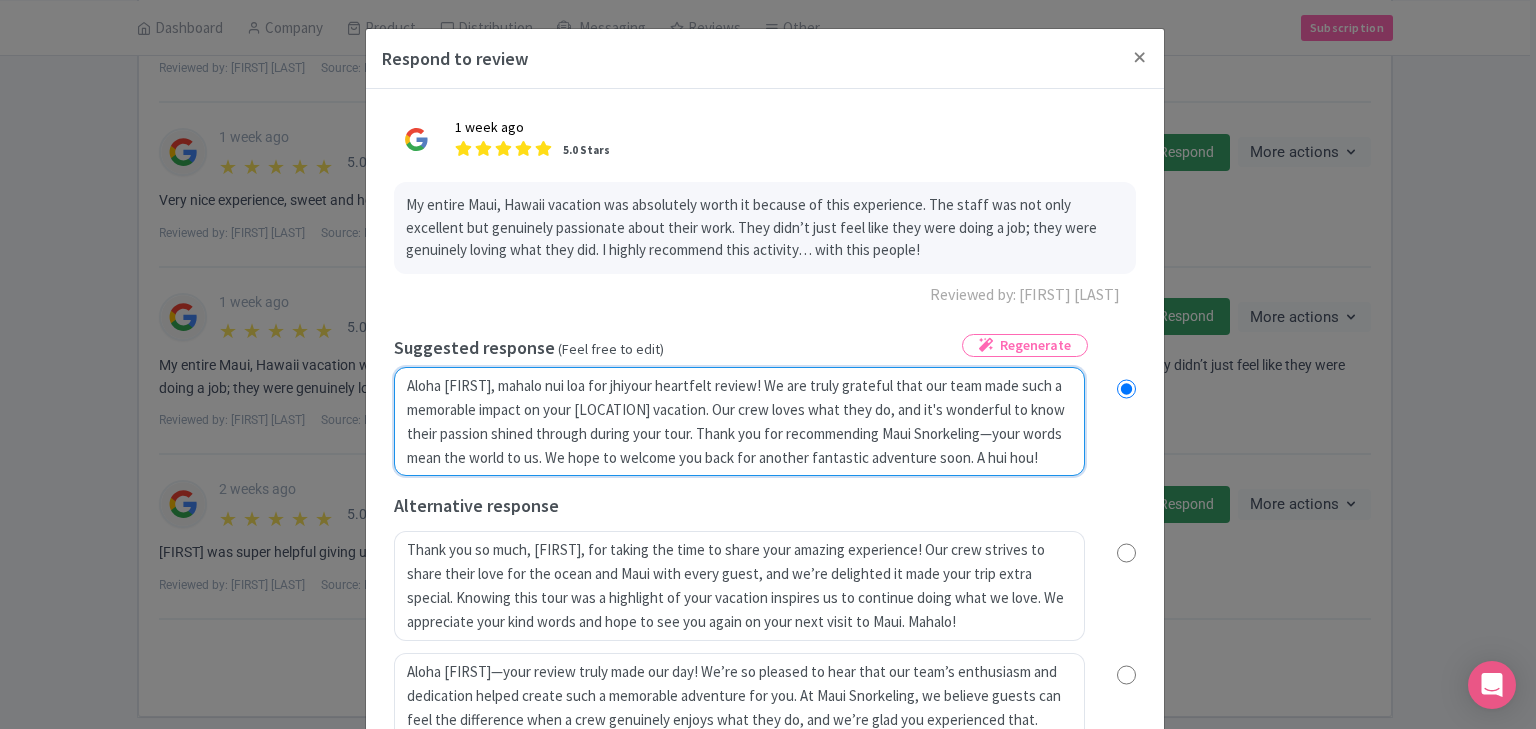 radio on "true" 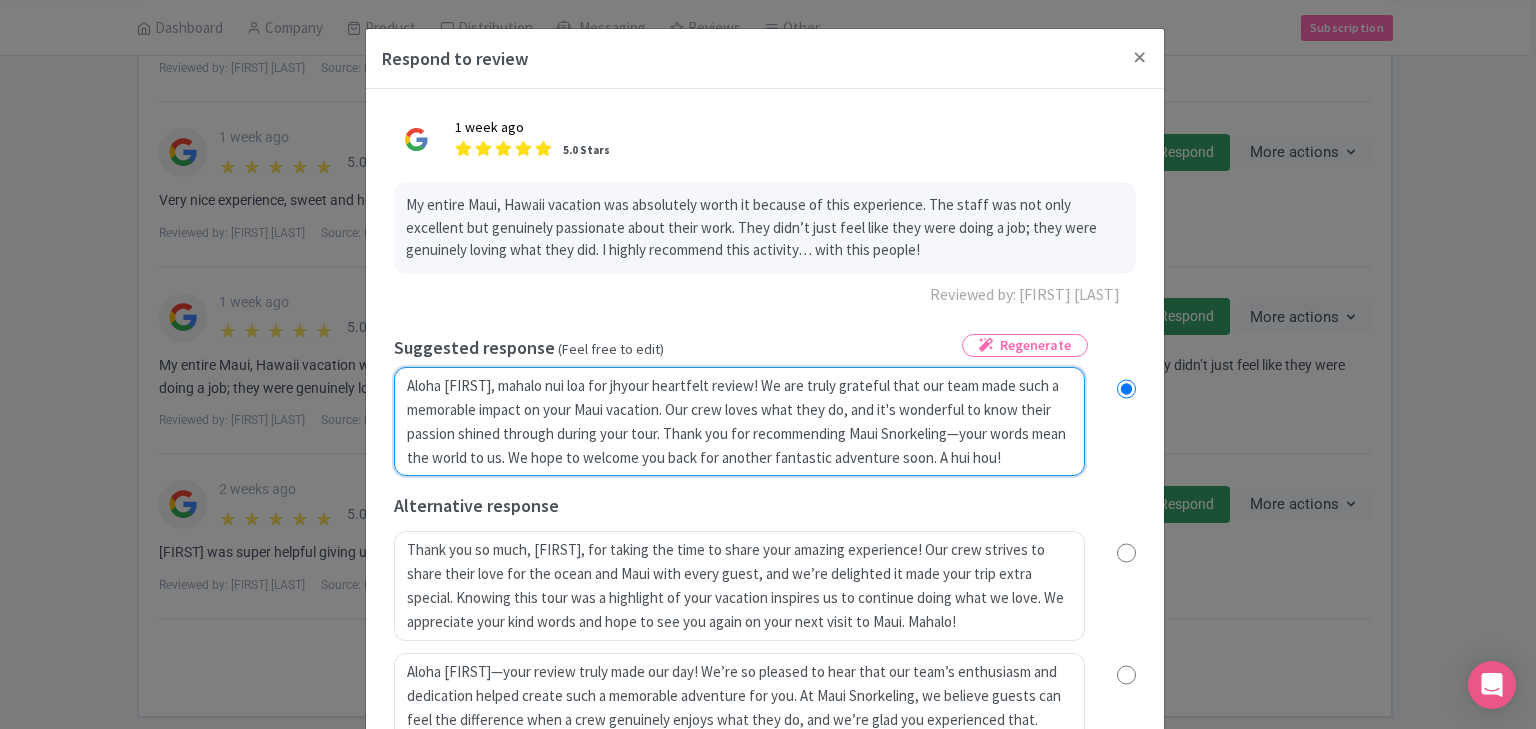radio on "true" 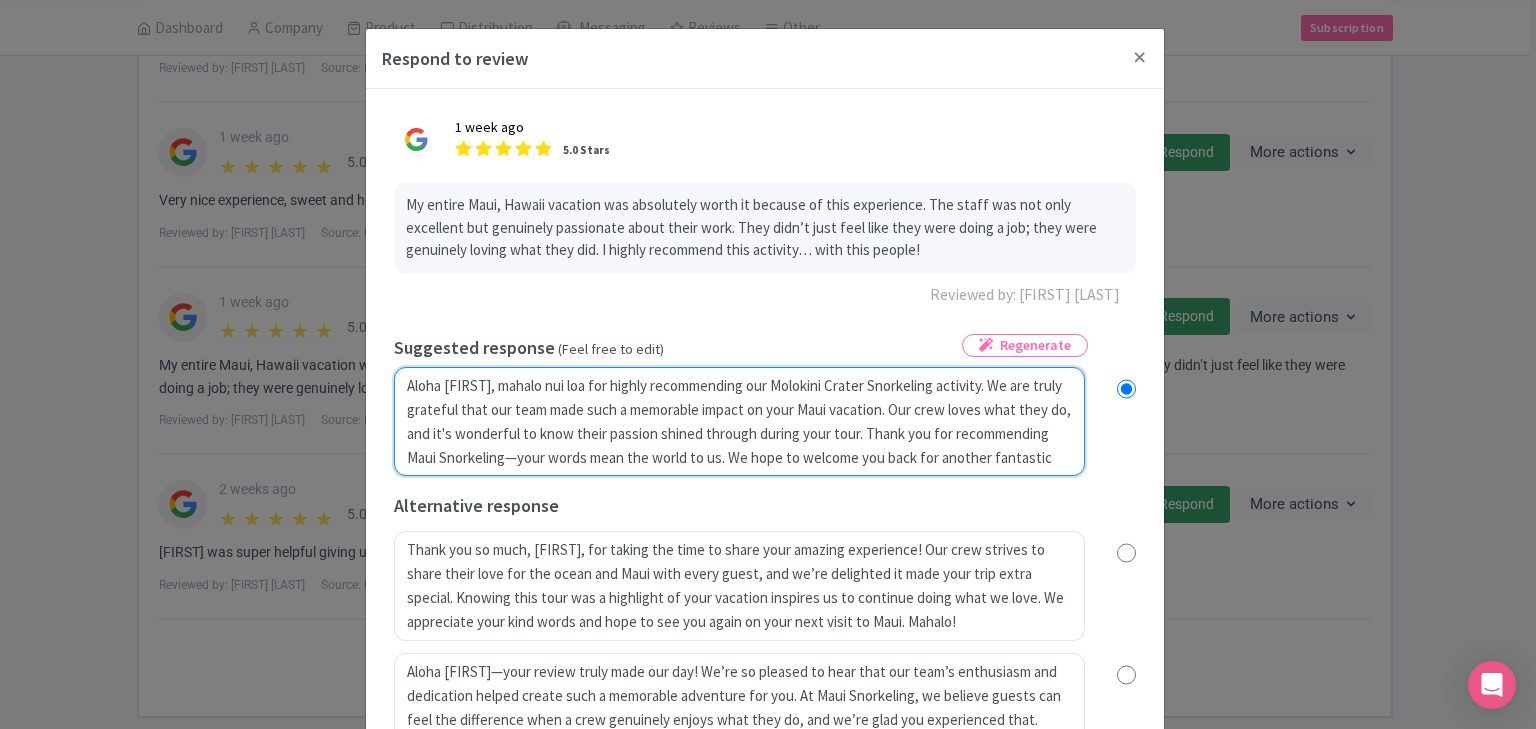 radio on "true" 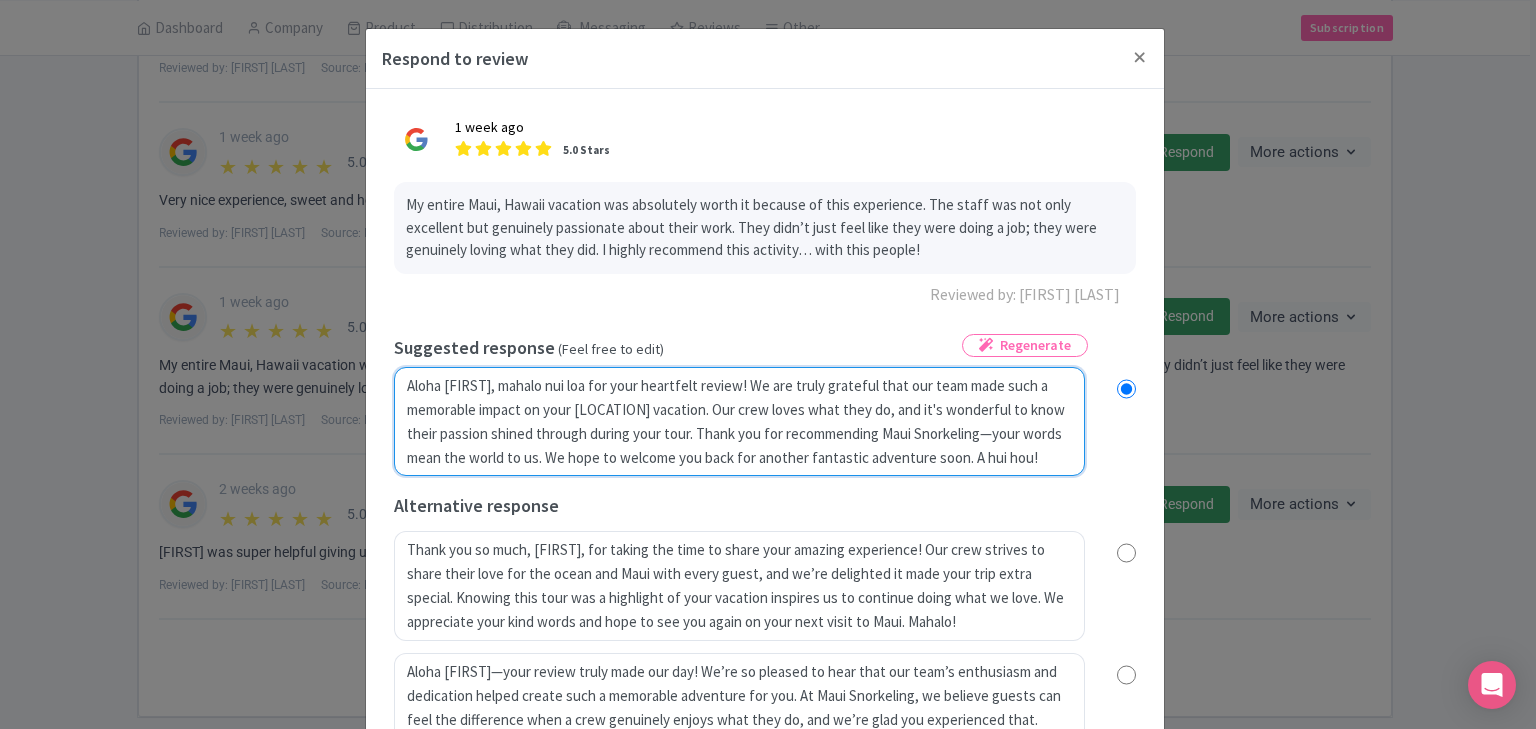 radio on "true" 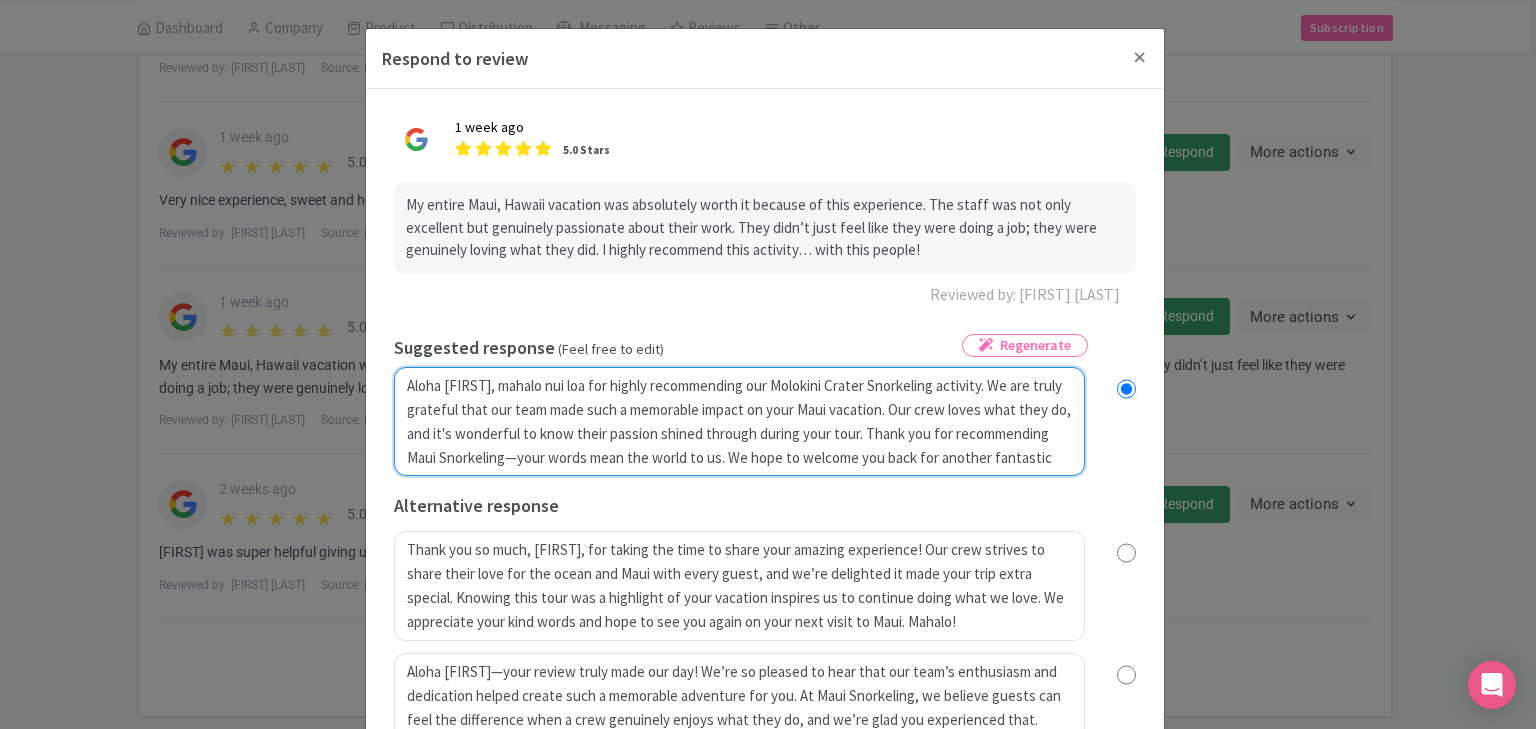 radio on "true" 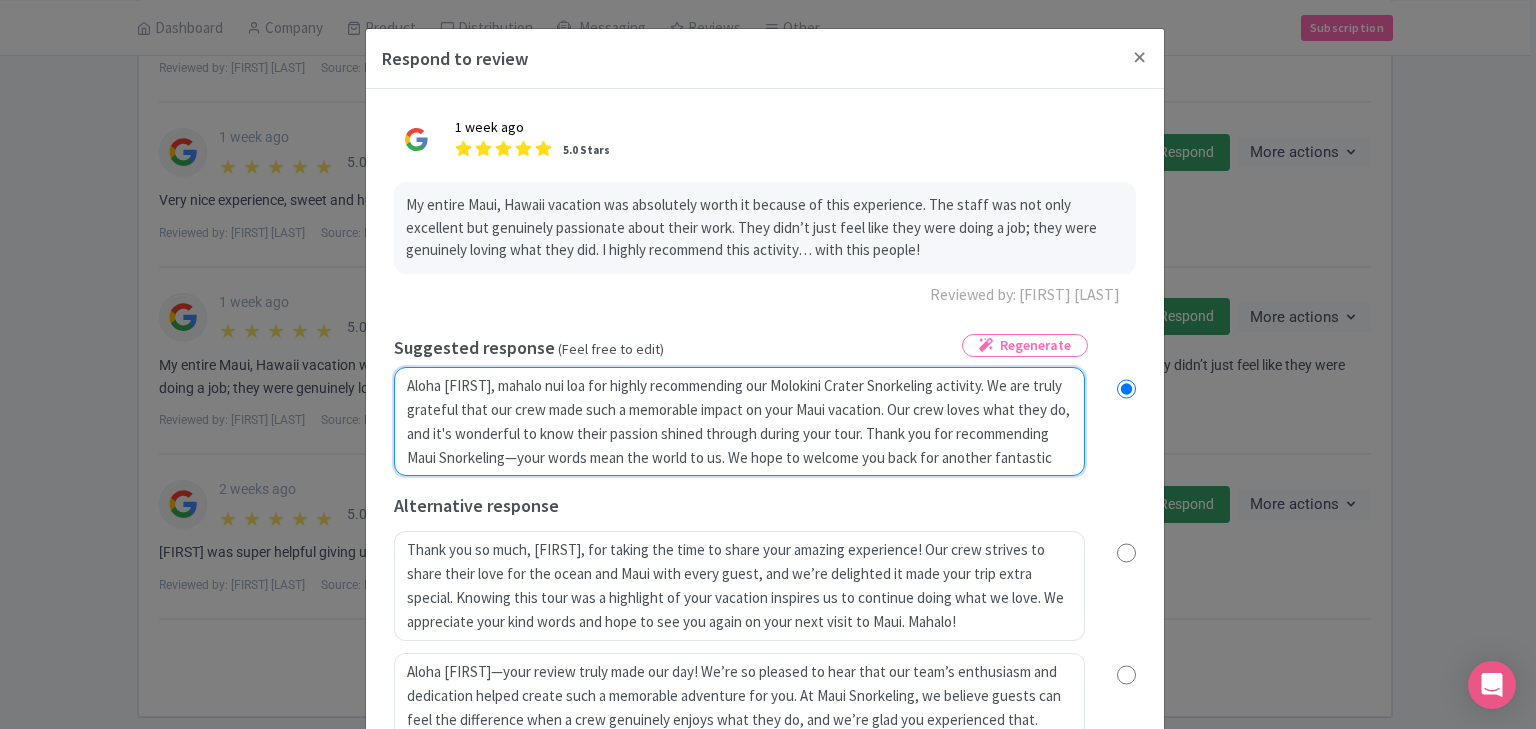 radio on "true" 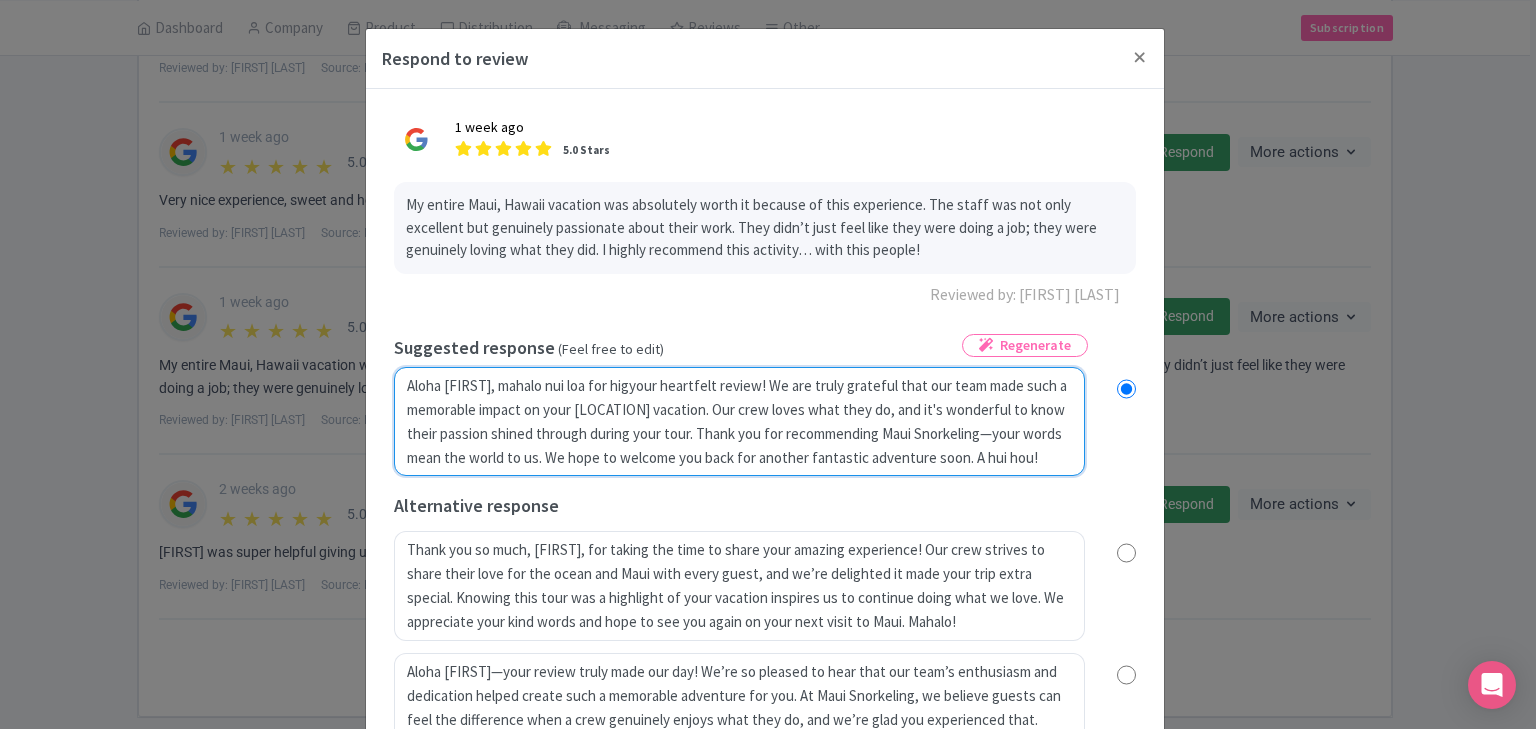 type on "Aloha Eugene, mahalo nui loa for highyour heartfelt review! We are truly grateful that our team made such a memorable impact on your Maui vacation. Our crew loves what they do, and it's wonderful to know their passion shined through during your tour. Thank you for recommending Maui Snorkeling—your words mean the world to us. We hope to welcome you back for another fantastic adventure soon. A hui hou!" 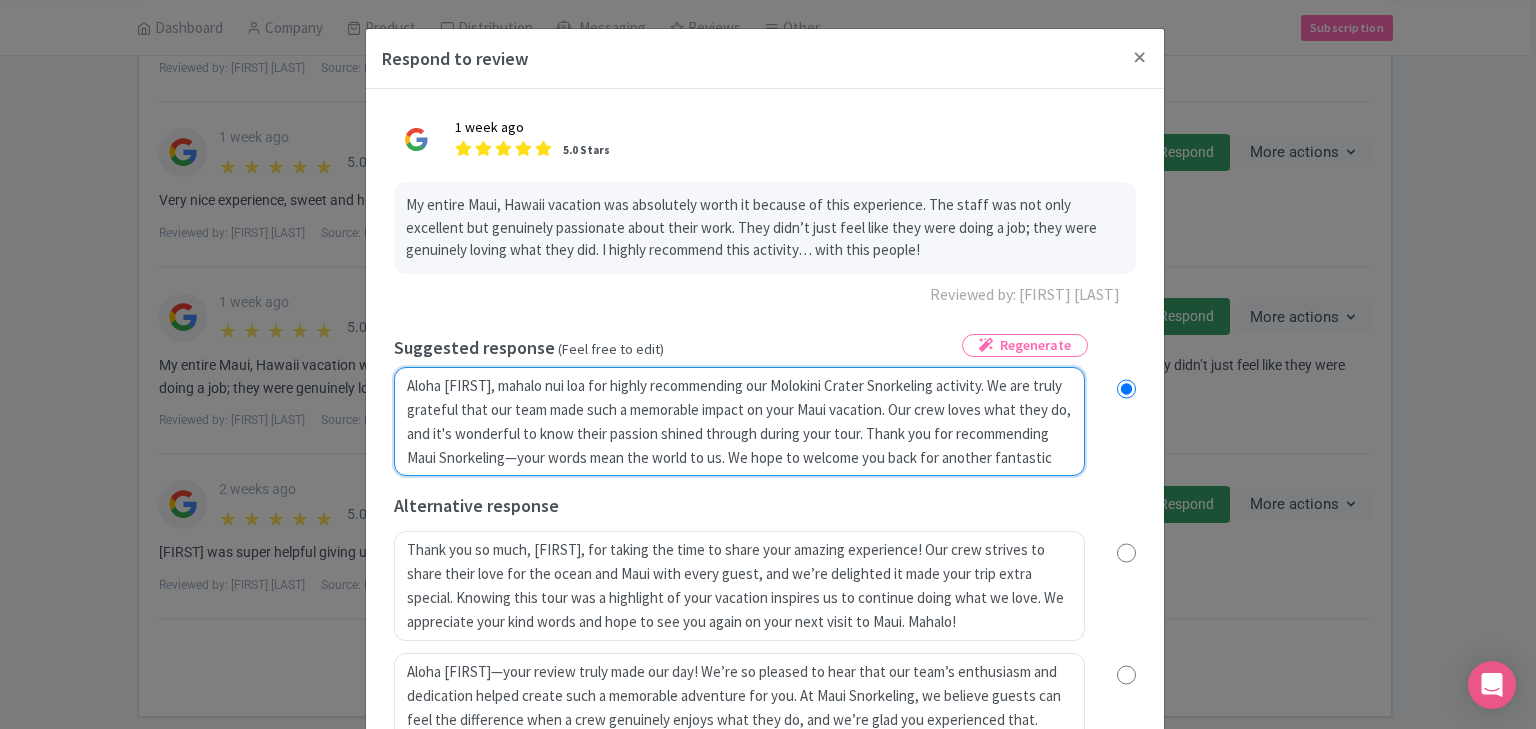 radio on "true" 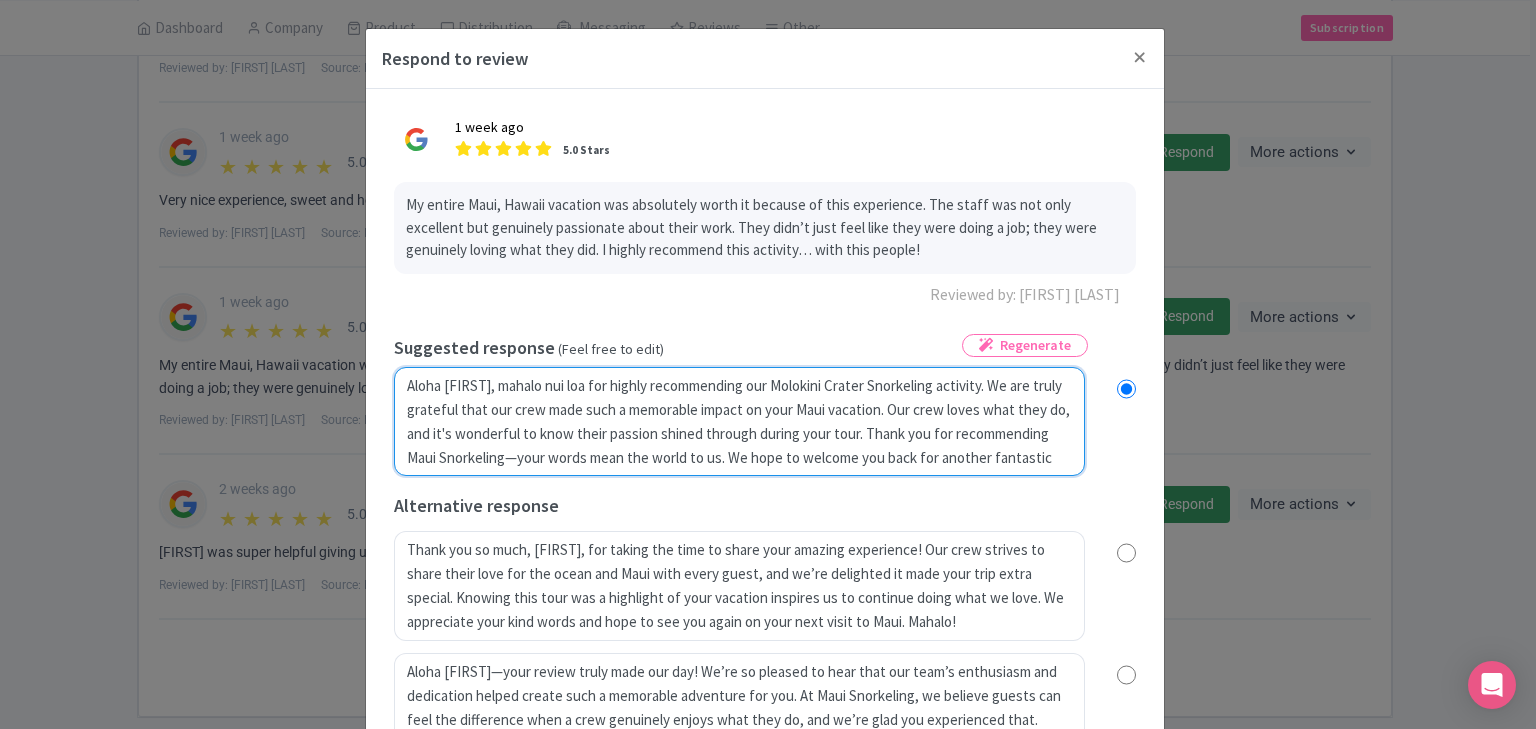 radio on "true" 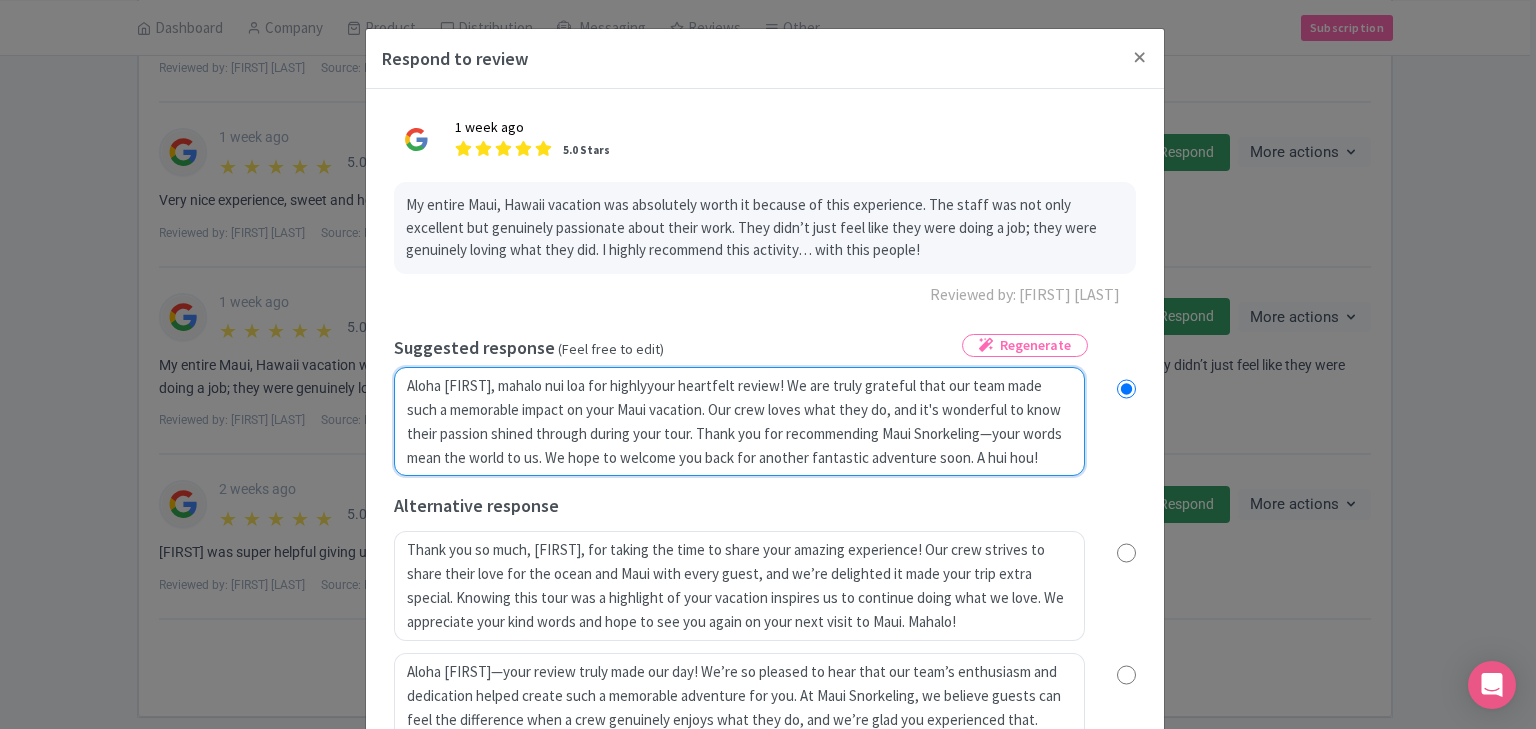 radio on "true" 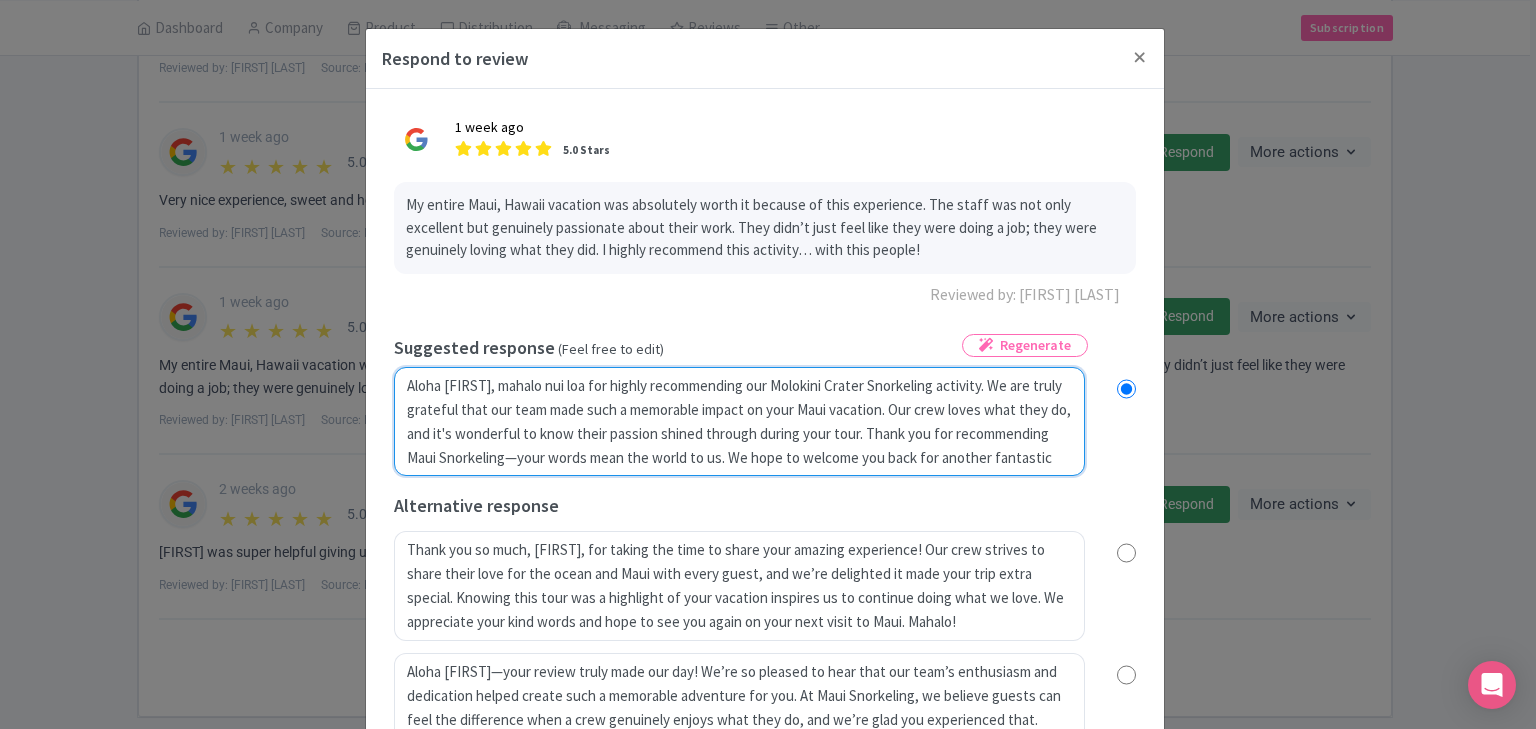 radio on "true" 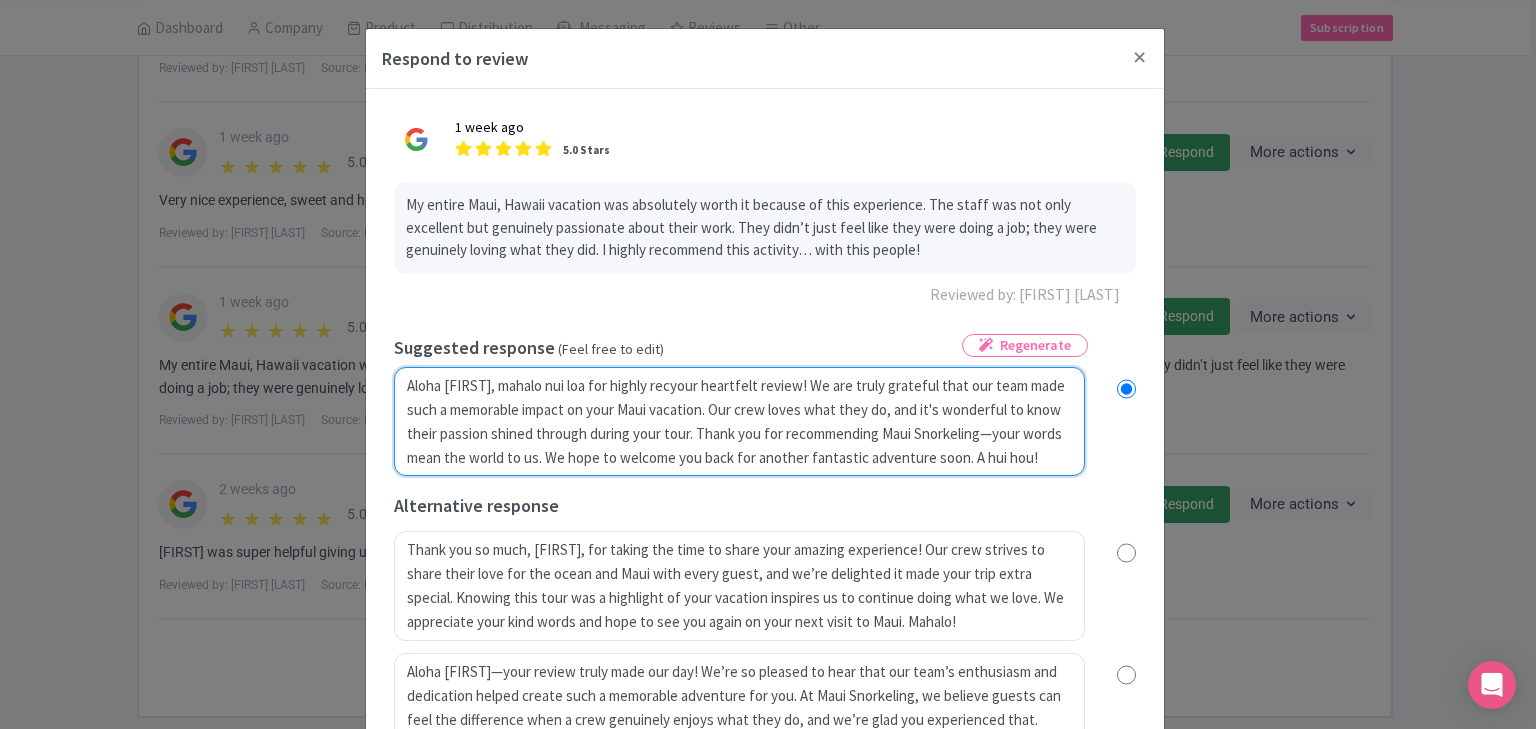 radio on "true" 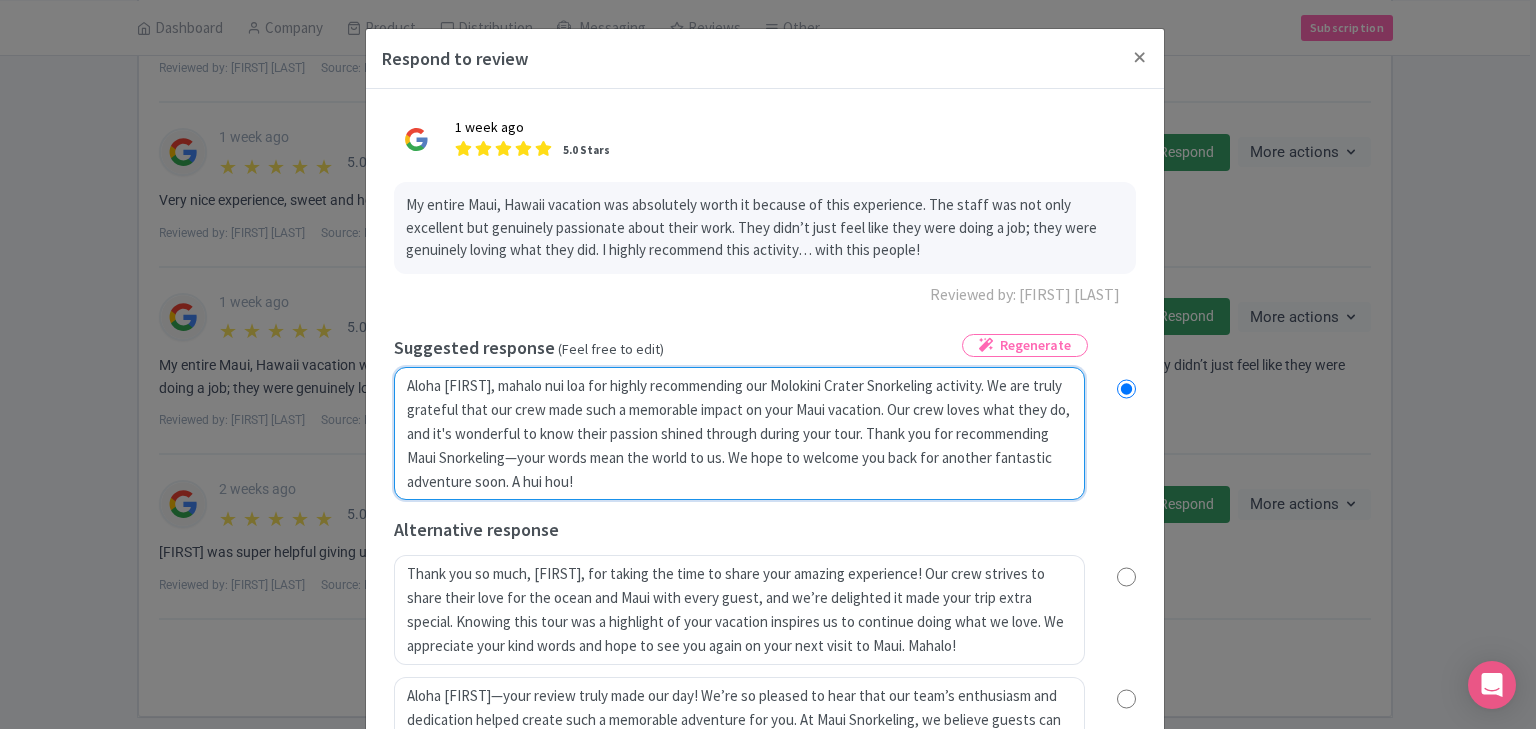 radio on "true" 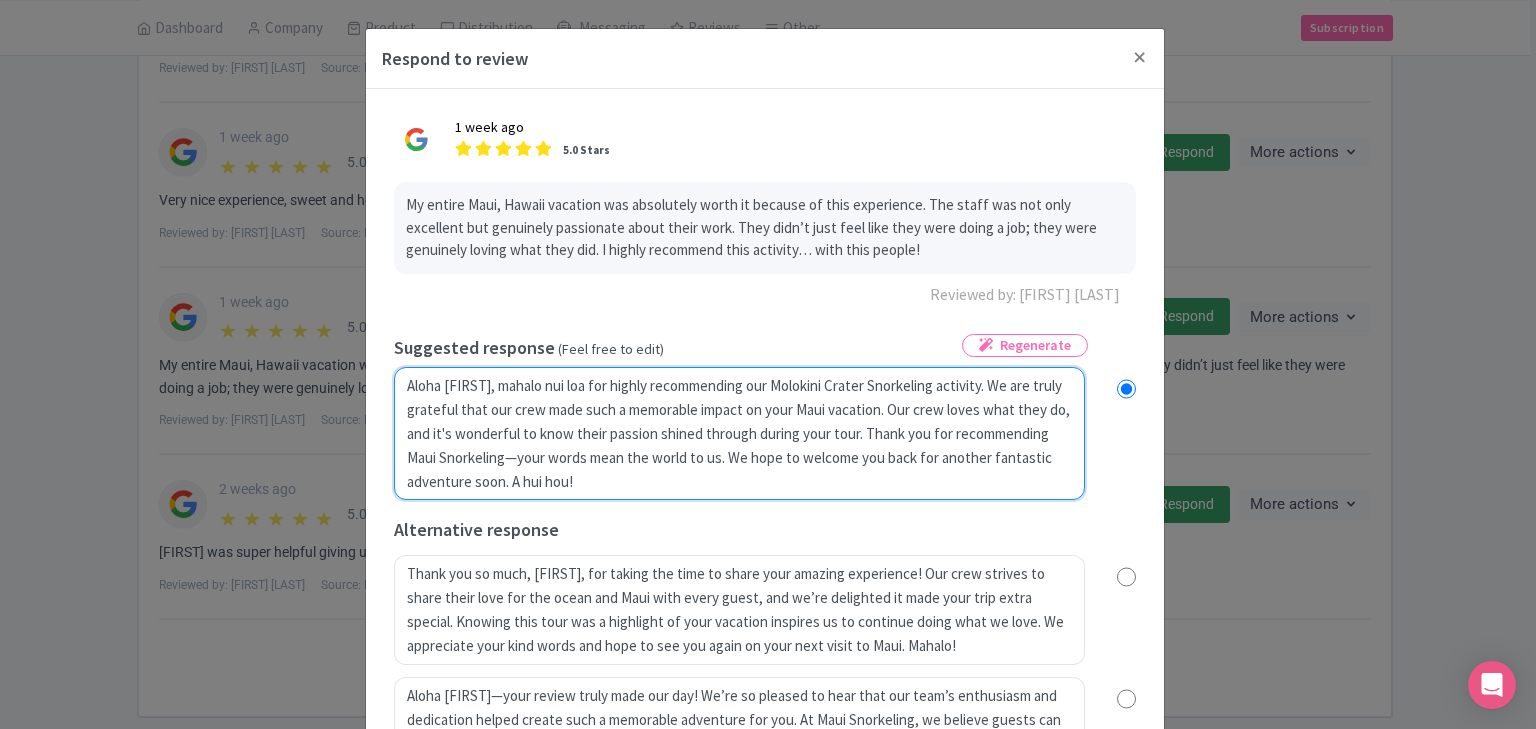 type on "Aloha Eugene, mahalo nui loa for highly recomyour heartfelt review! We are truly grateful that our team made such a memorable impact on your Maui vacation. Our crew loves what they do, and it's wonderful to know their passion shined through during your tour. Thank you for recommending Maui Snorkeling—your words mean the world to us. We hope to welcome you back for another fantastic adventure soon. A hui hou!" 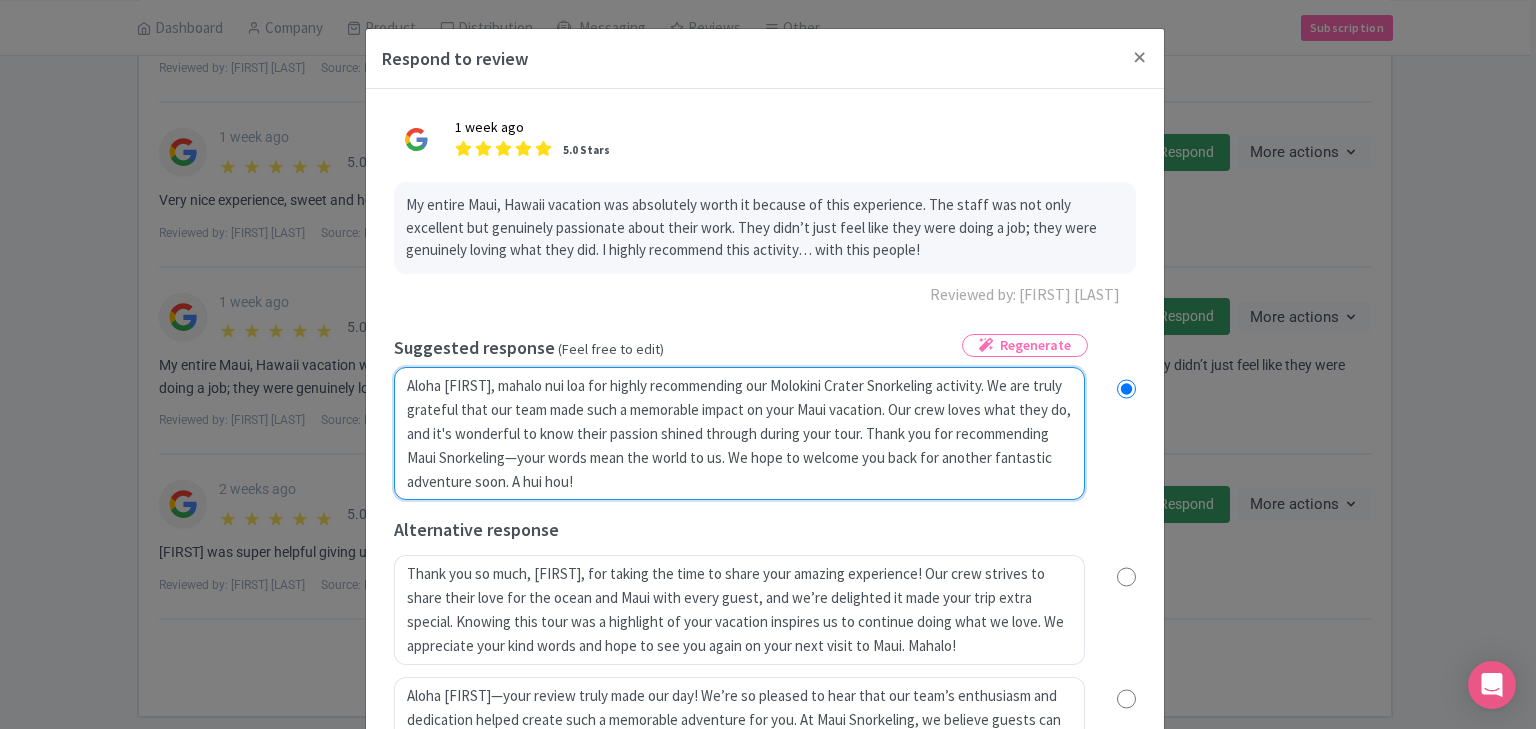 radio on "true" 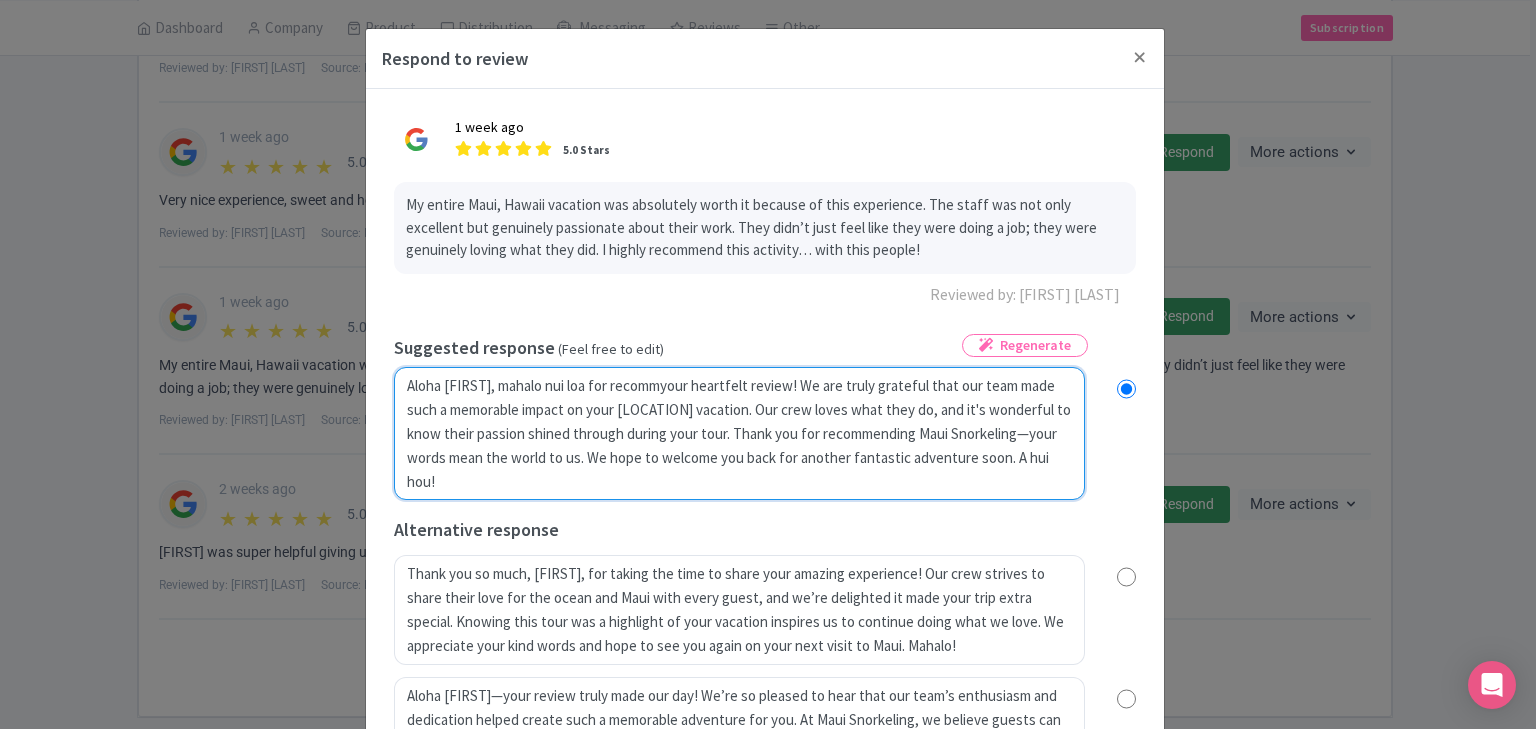 radio on "true" 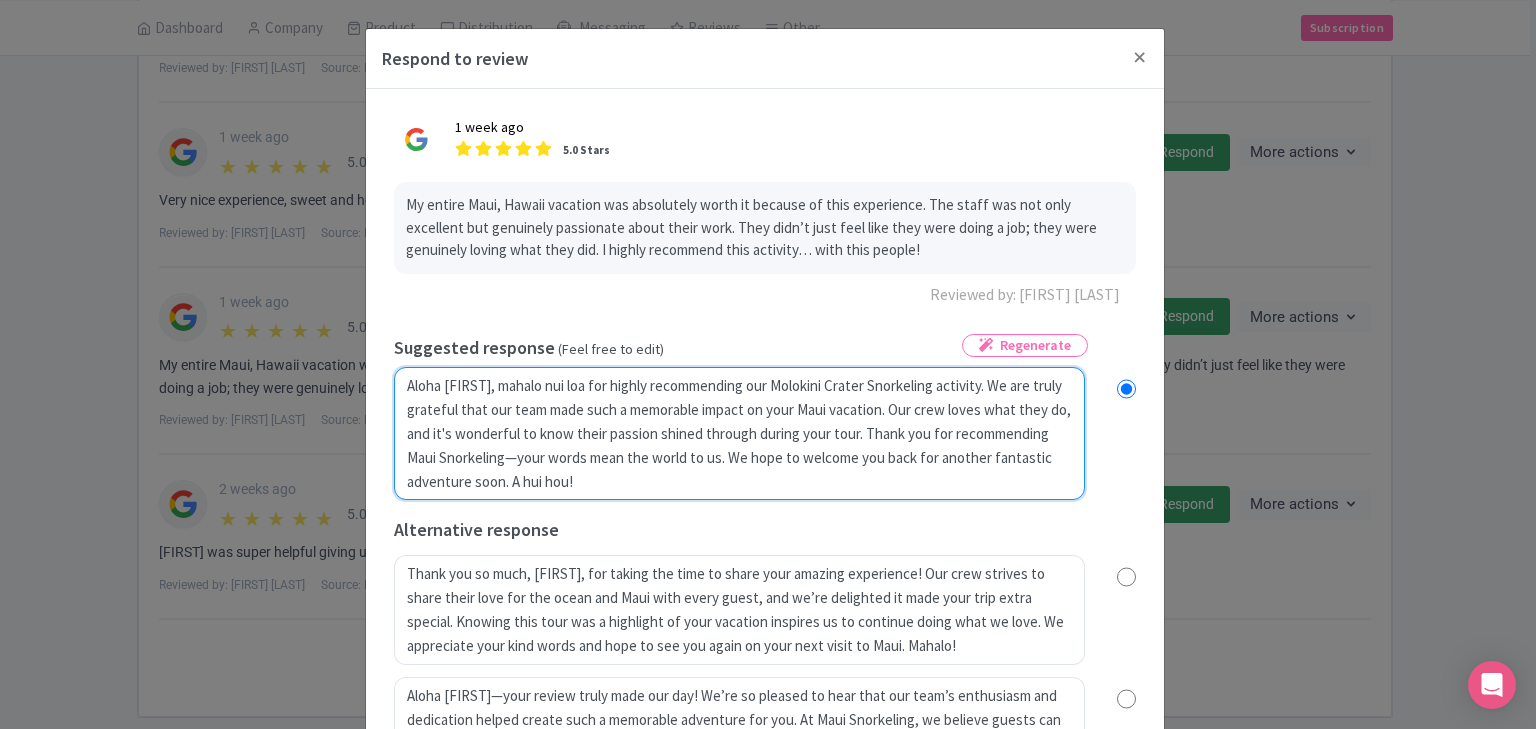 radio on "true" 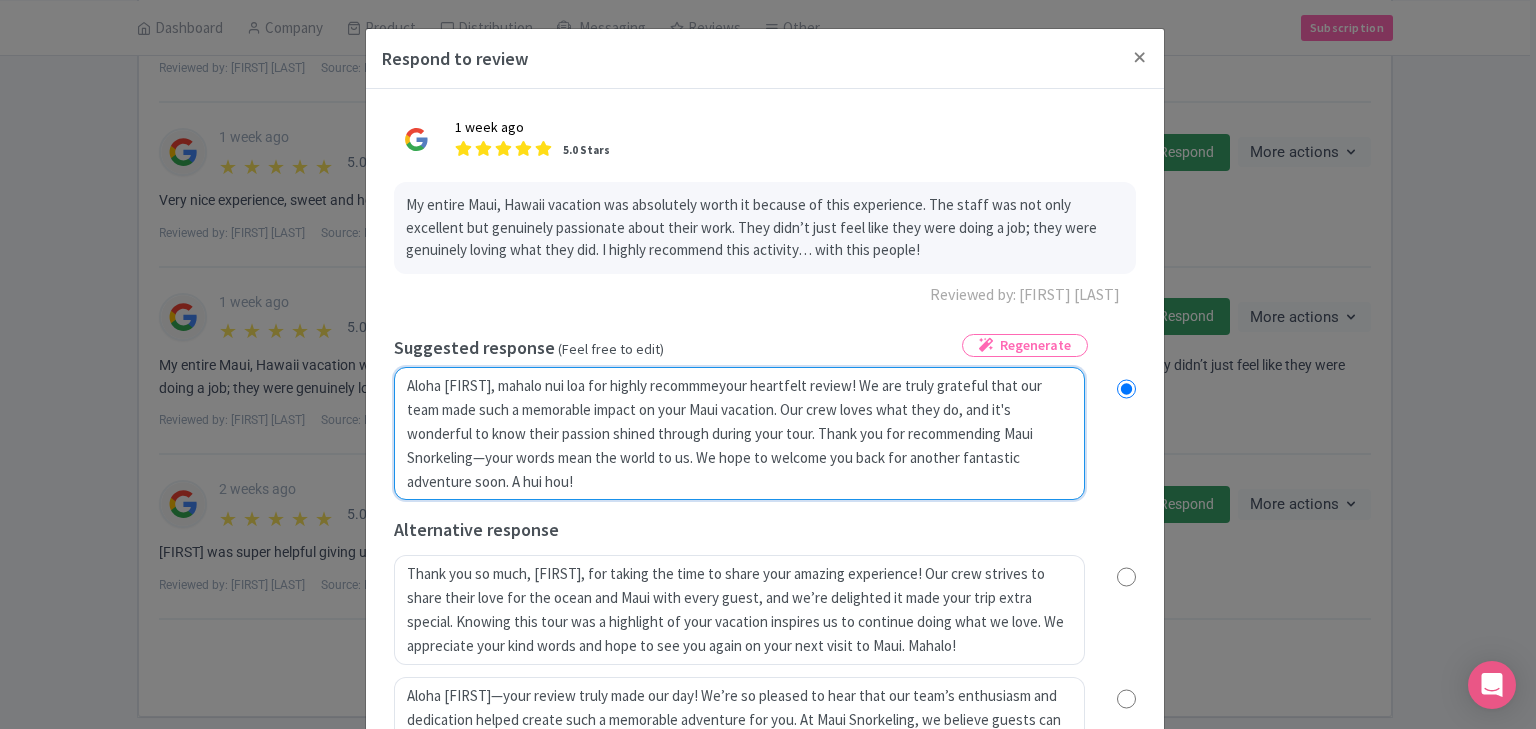 radio on "true" 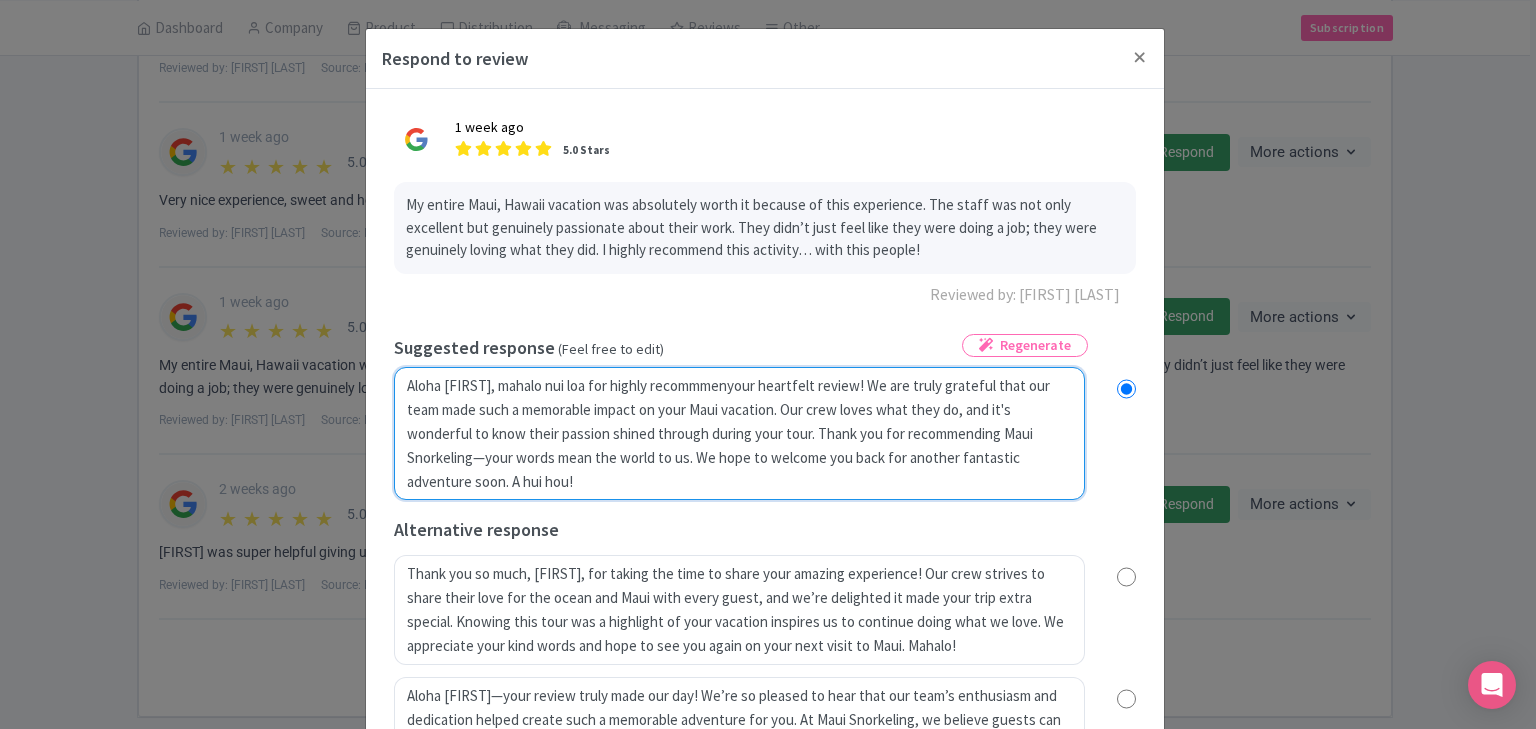 radio on "true" 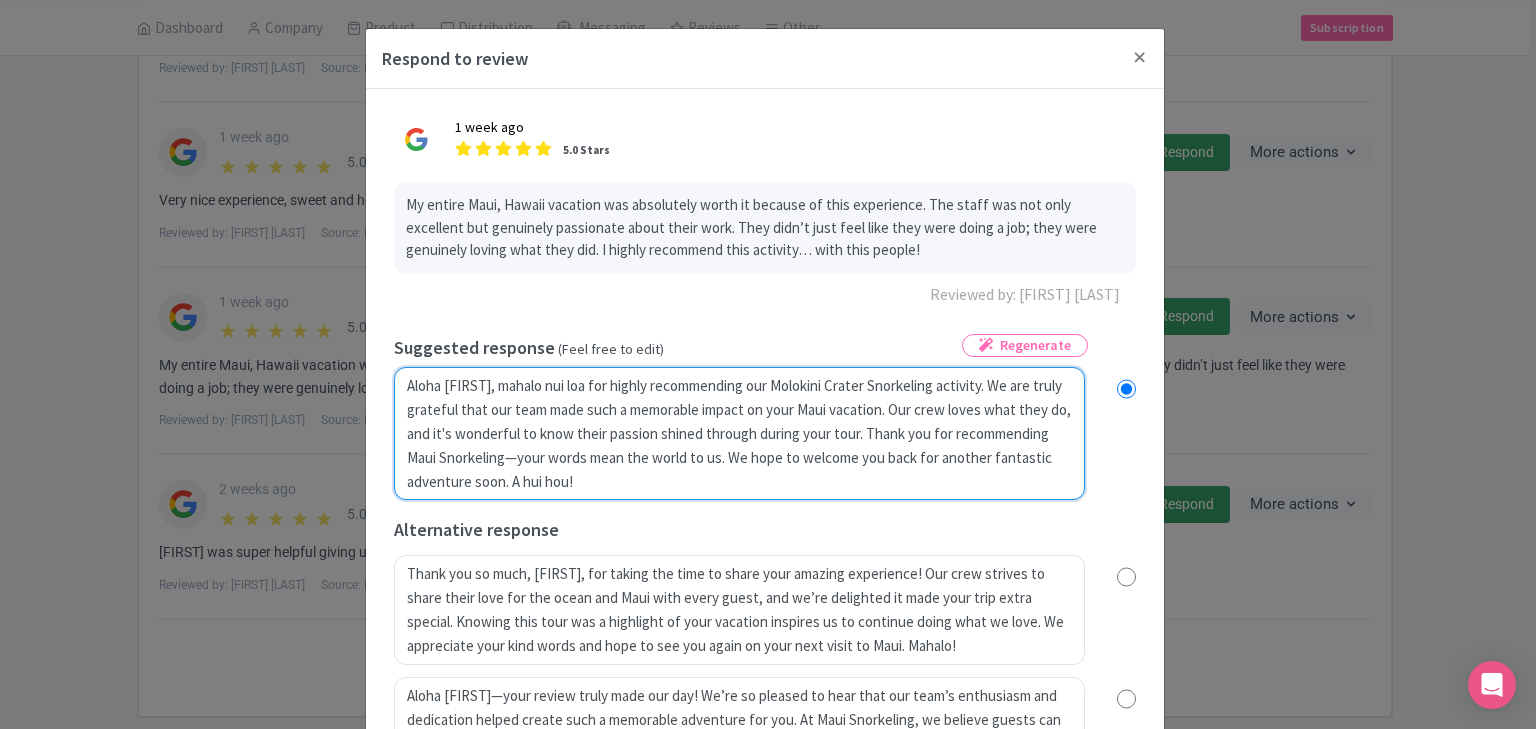 type on "Aloha Eugene, mahalo nui loa for highly recommmendiyour heartfelt review! We are truly grateful that our team made such a memorable impact on your Maui vacation. Our crew loves what they do, and it's wonderful to know their passion shined through during your tour. Thank you for recommending Maui Snorkeling—your words mean the world to us. We hope to welcome you back for another fantastic adventure soon. A hui hou!" 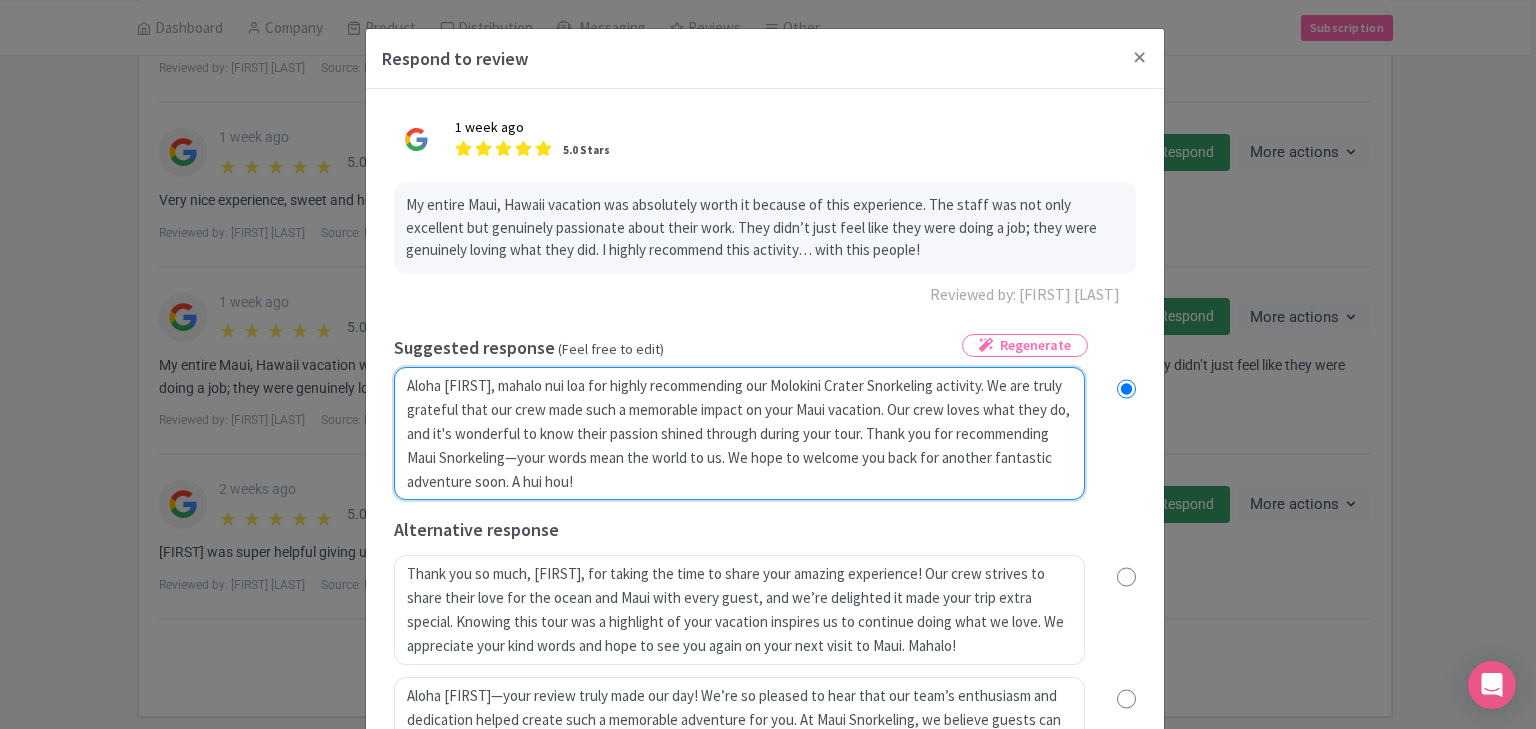 radio on "true" 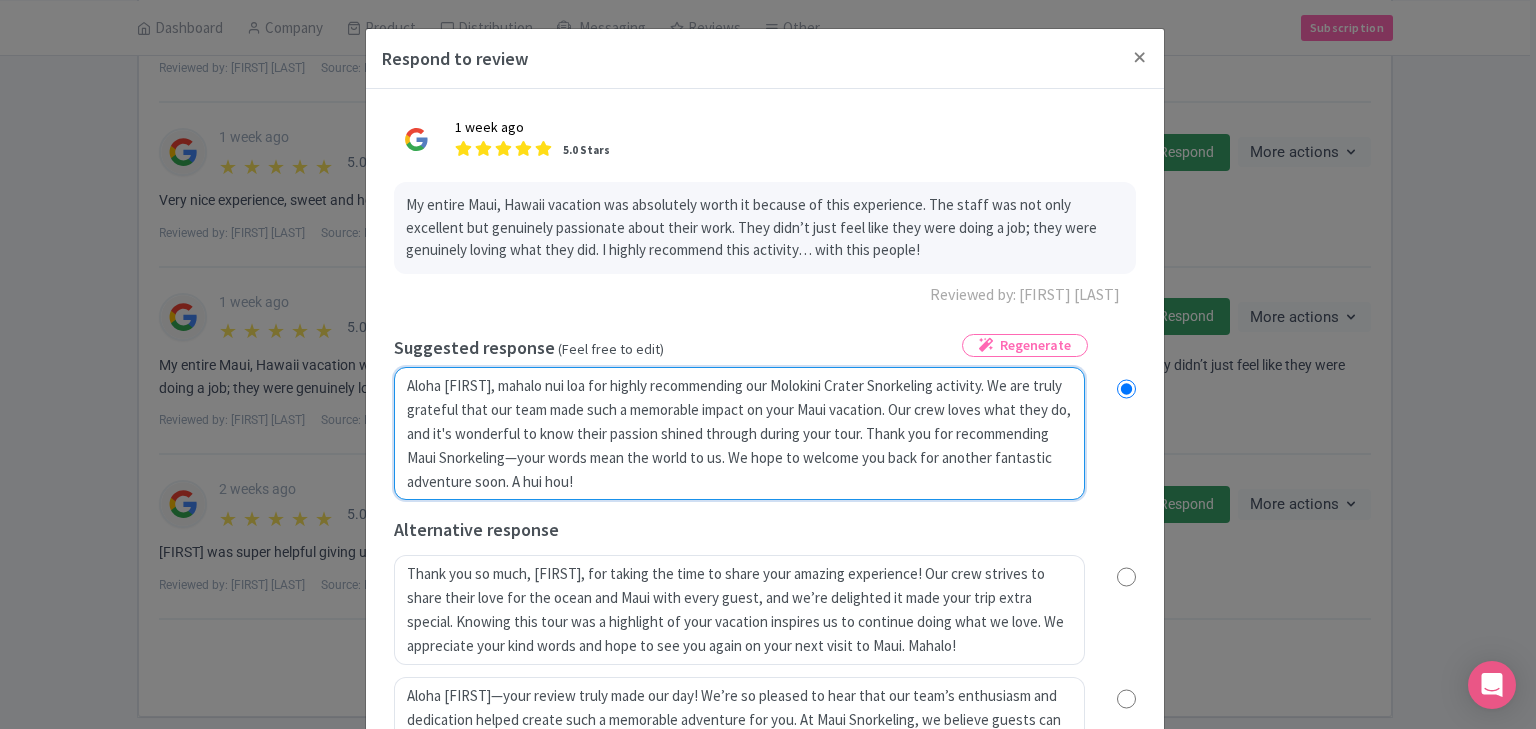 radio on "true" 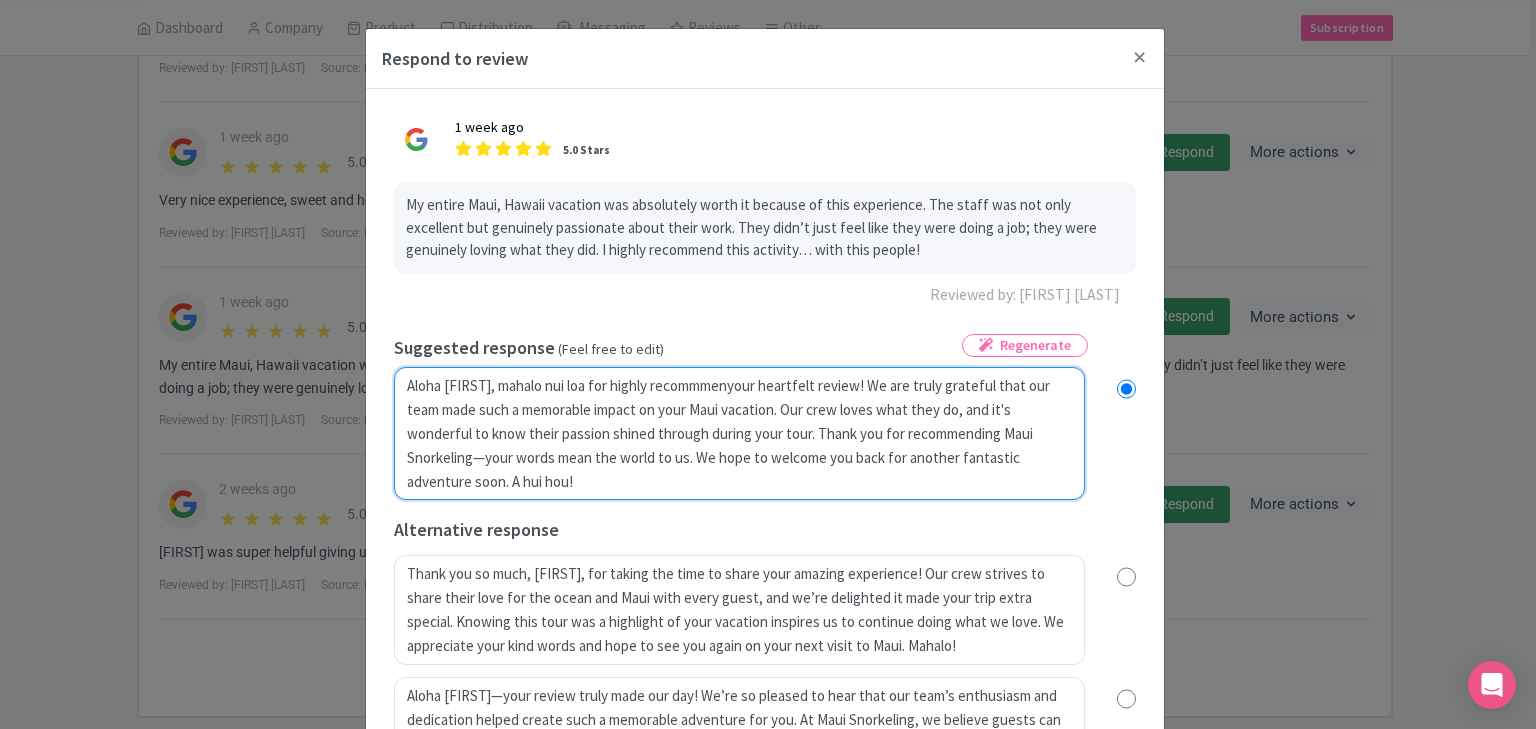 radio on "true" 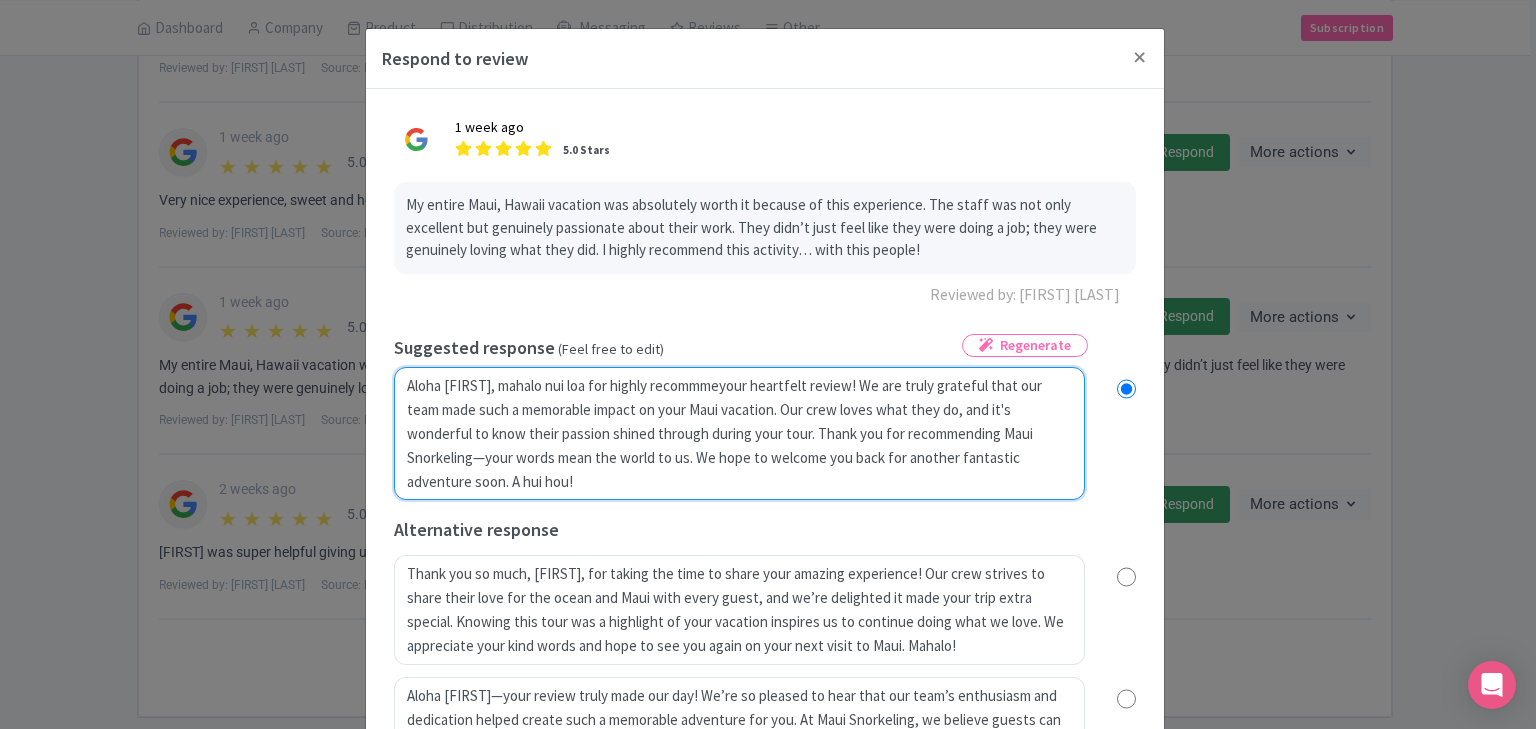 radio on "true" 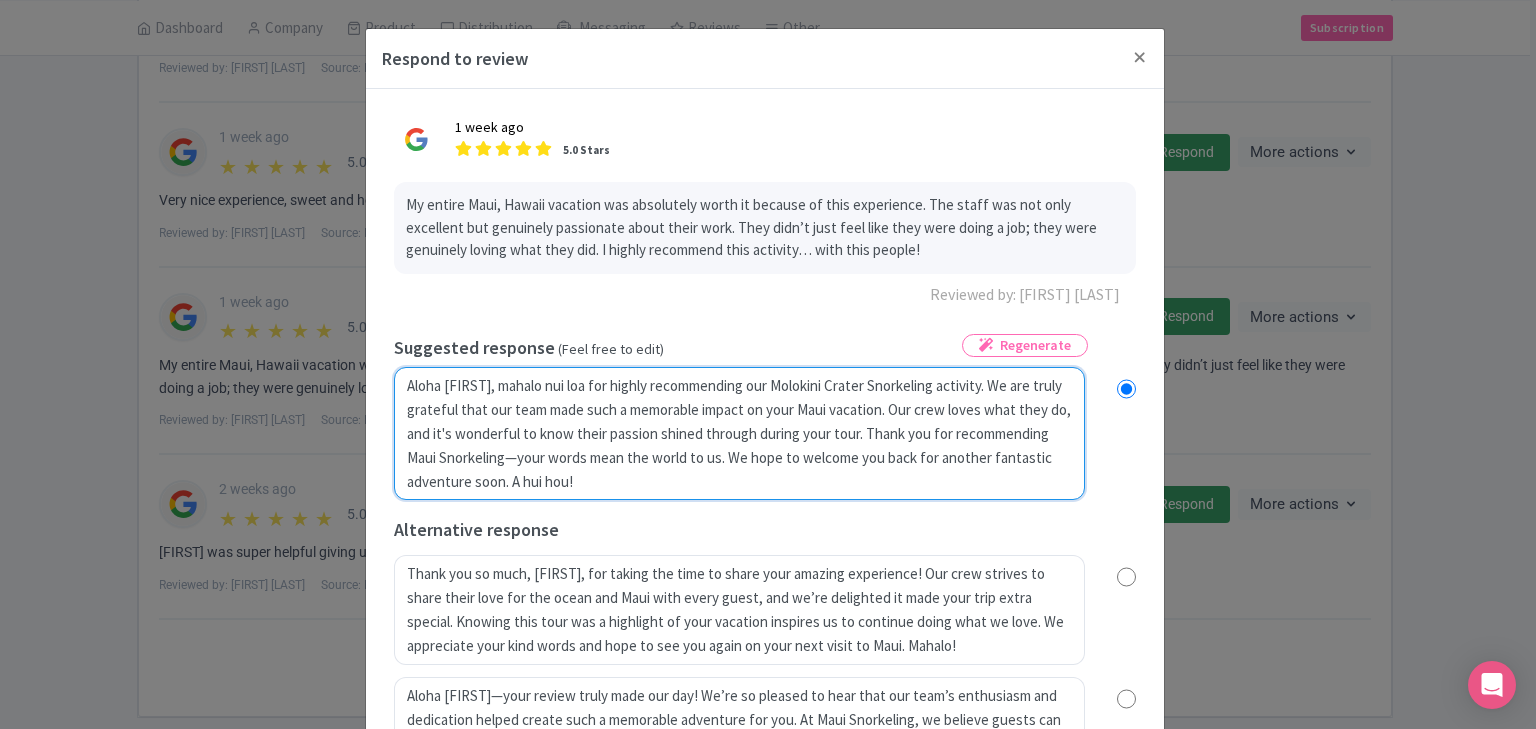radio on "true" 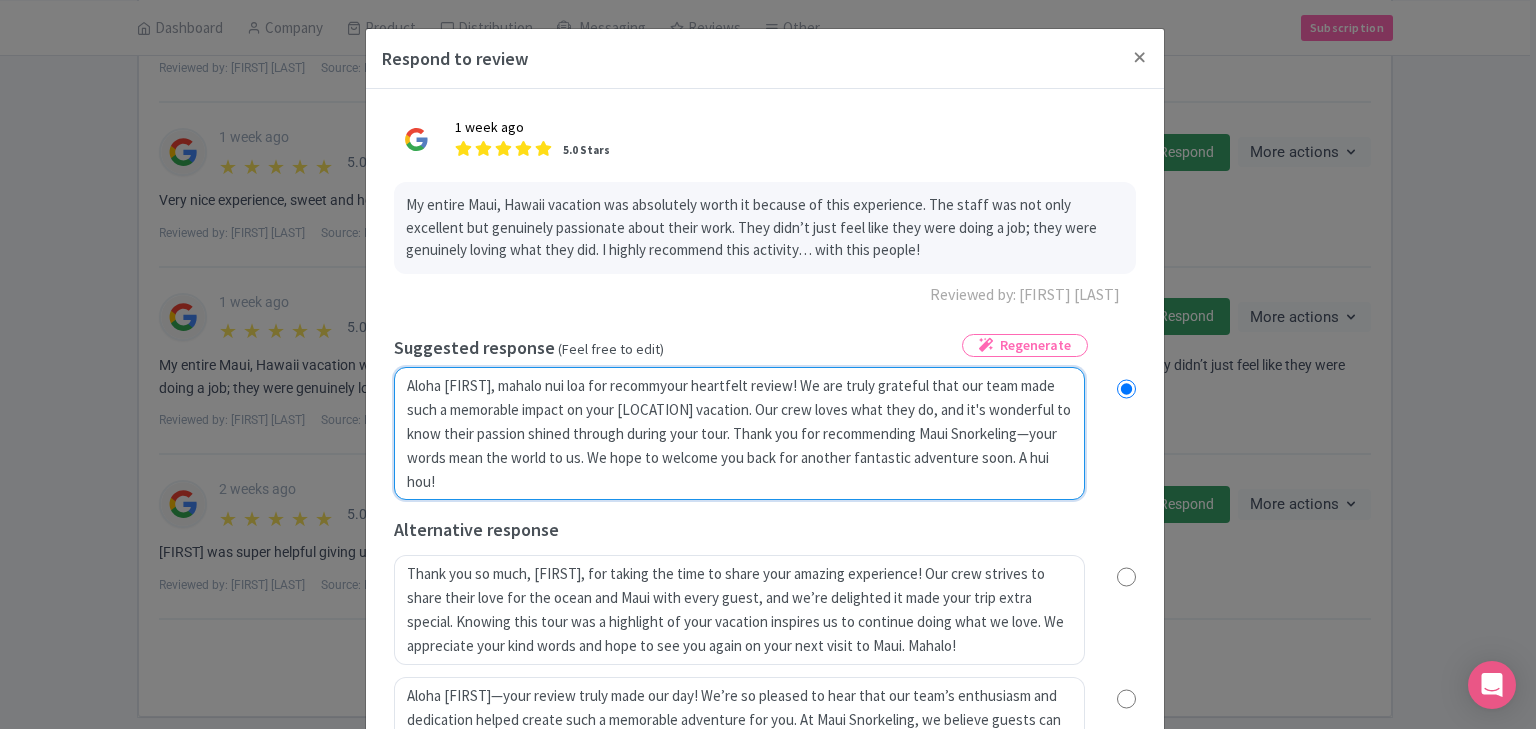 radio on "true" 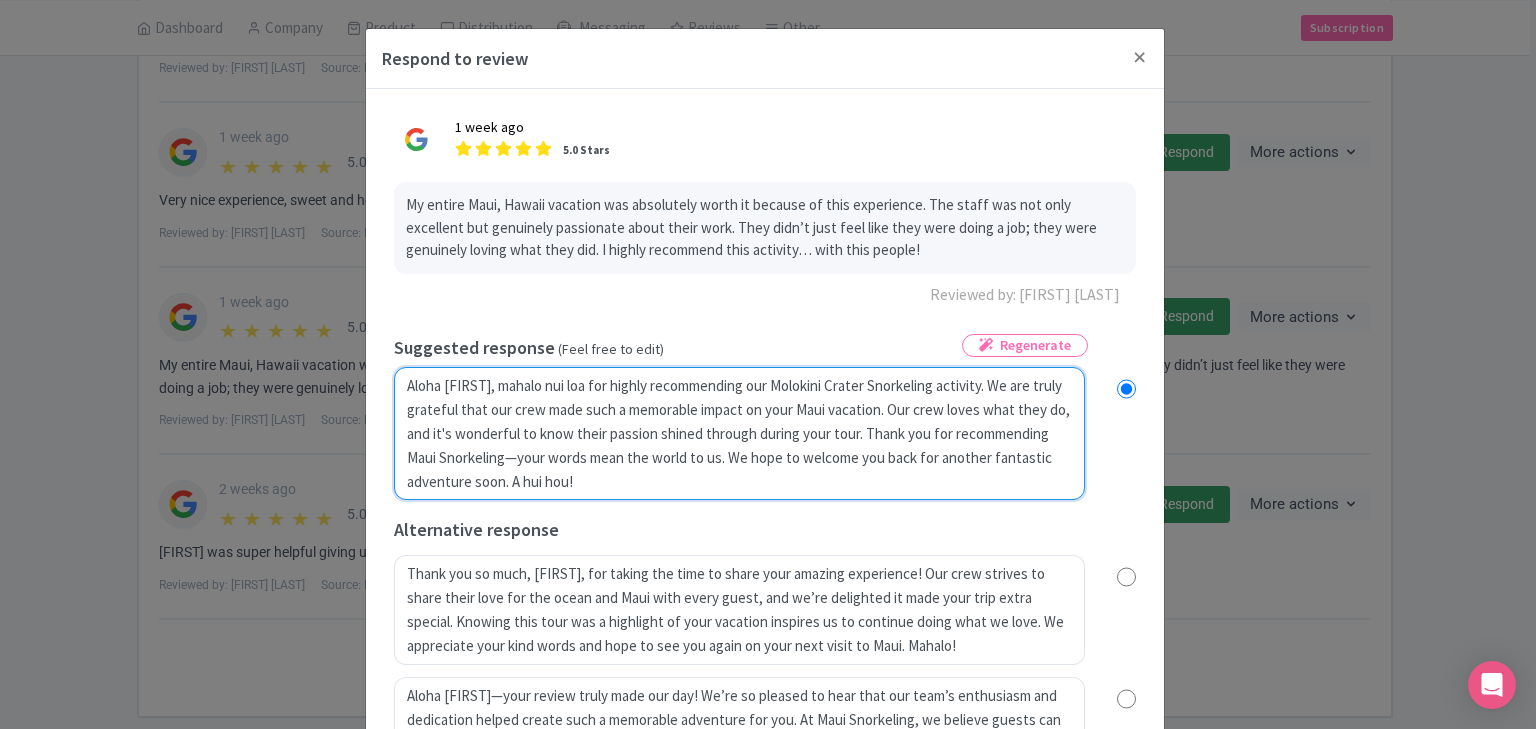 radio on "true" 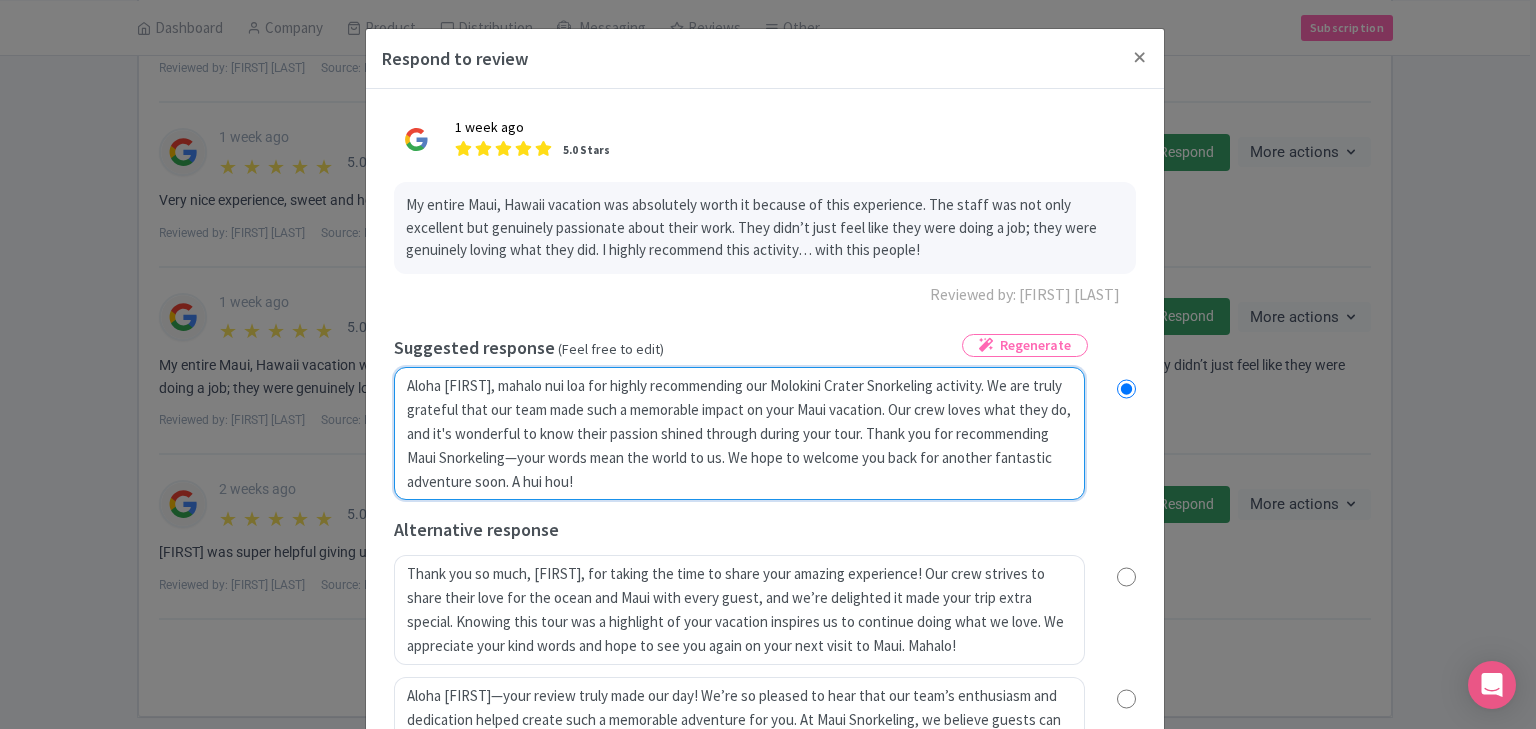 radio on "true" 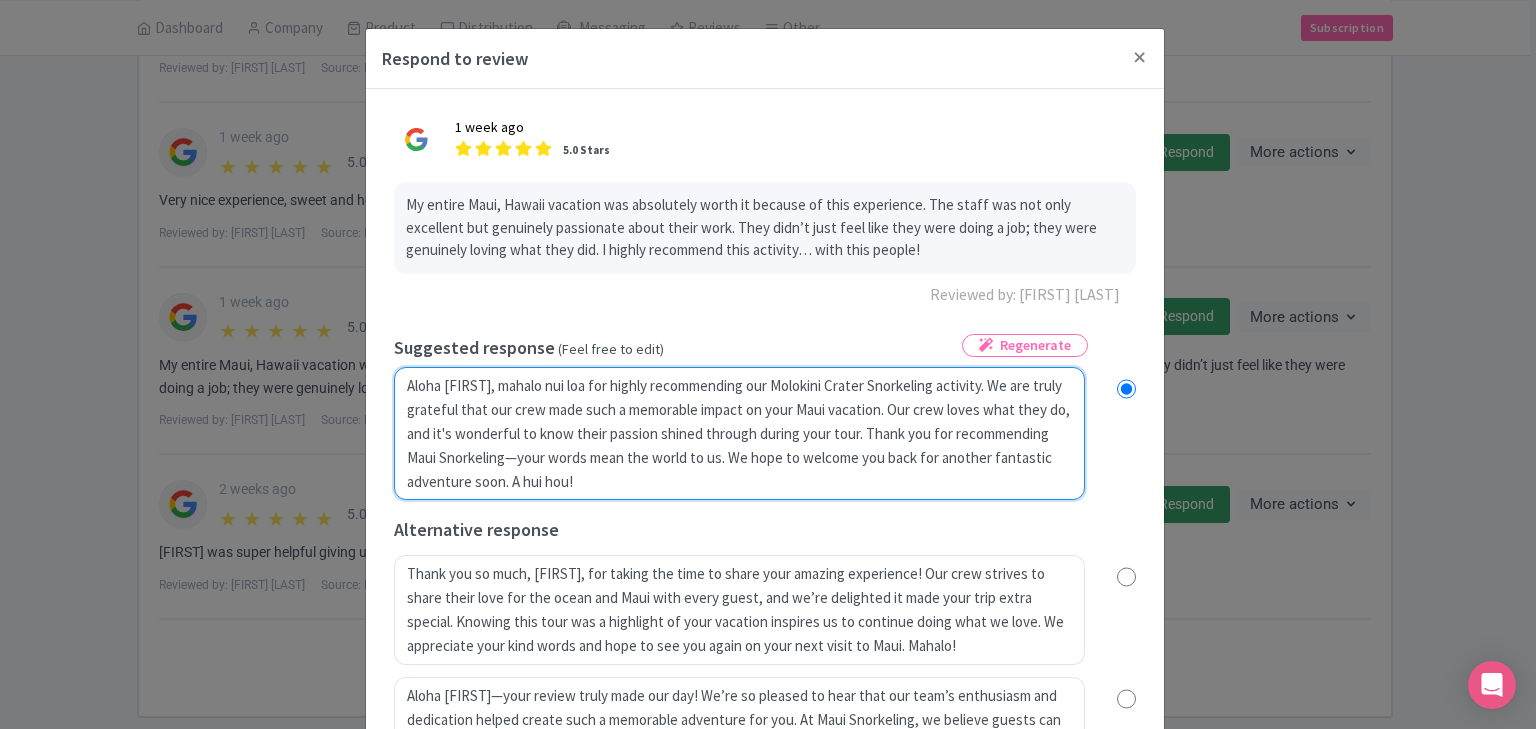 type on "Aloha Eugene, mahalo nui loa for highly recommendiyour heartfelt review! We are truly grateful that our team made such a memorable impact on your Maui vacation. Our crew loves what they do, and it's wonderful to know their passion shined through during your tour. Thank you for recommending Maui Snorkeling—your words mean the world to us. We hope to welcome you back for another fantastic adventure soon. A hui hou!" 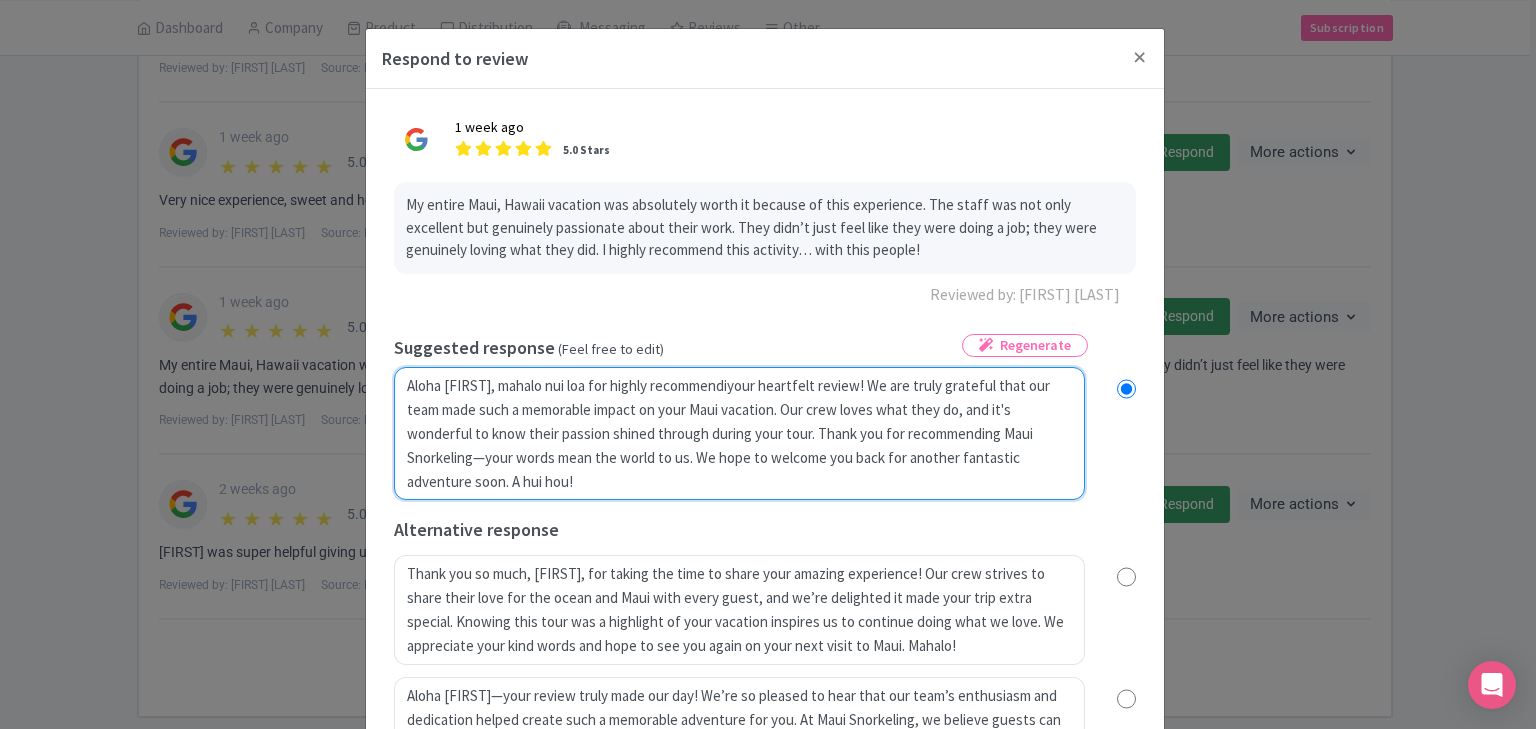 radio on "true" 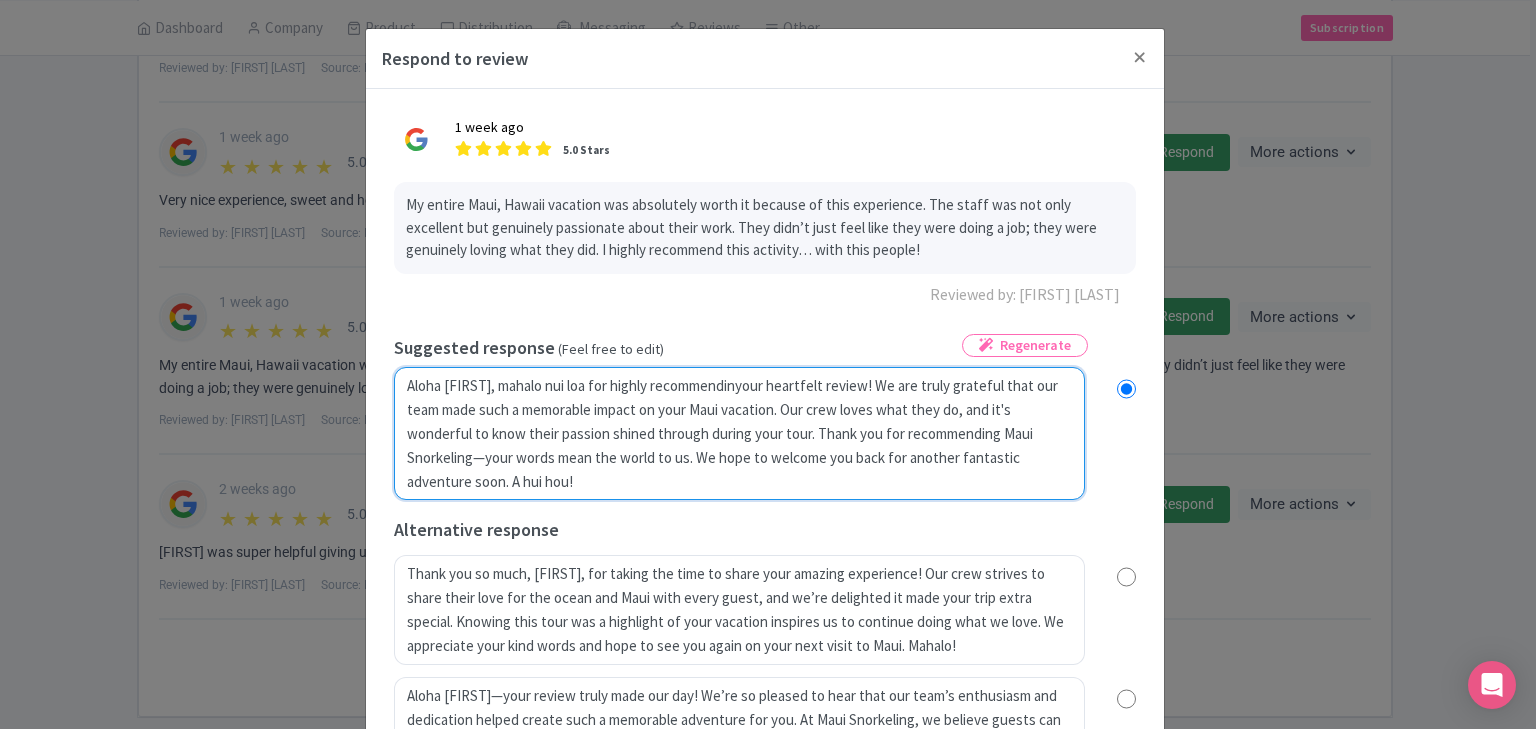 radio on "true" 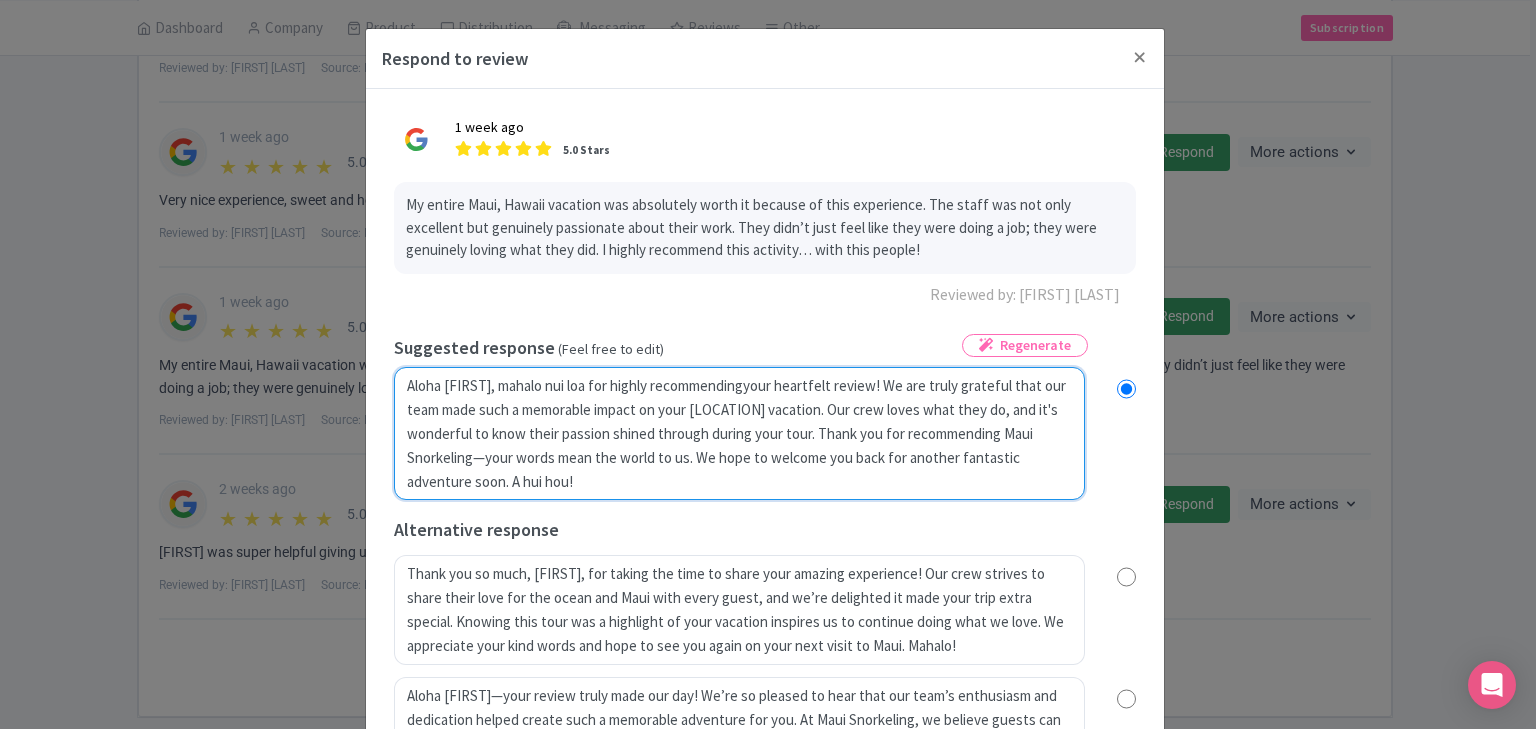type on "Aloha Eugene, mahalo nui loa for highly recommending your heartfelt review! We are truly grateful that our team made such a memorable impact on your Maui vacation. Our crew loves what they do, and it's wonderful to know their passion shined through during your tour. Thank you for recommending Maui Snorkeling—your words mean the world to us. We hope to welcome you back for another fantastic adventure soon. A hui hou!" 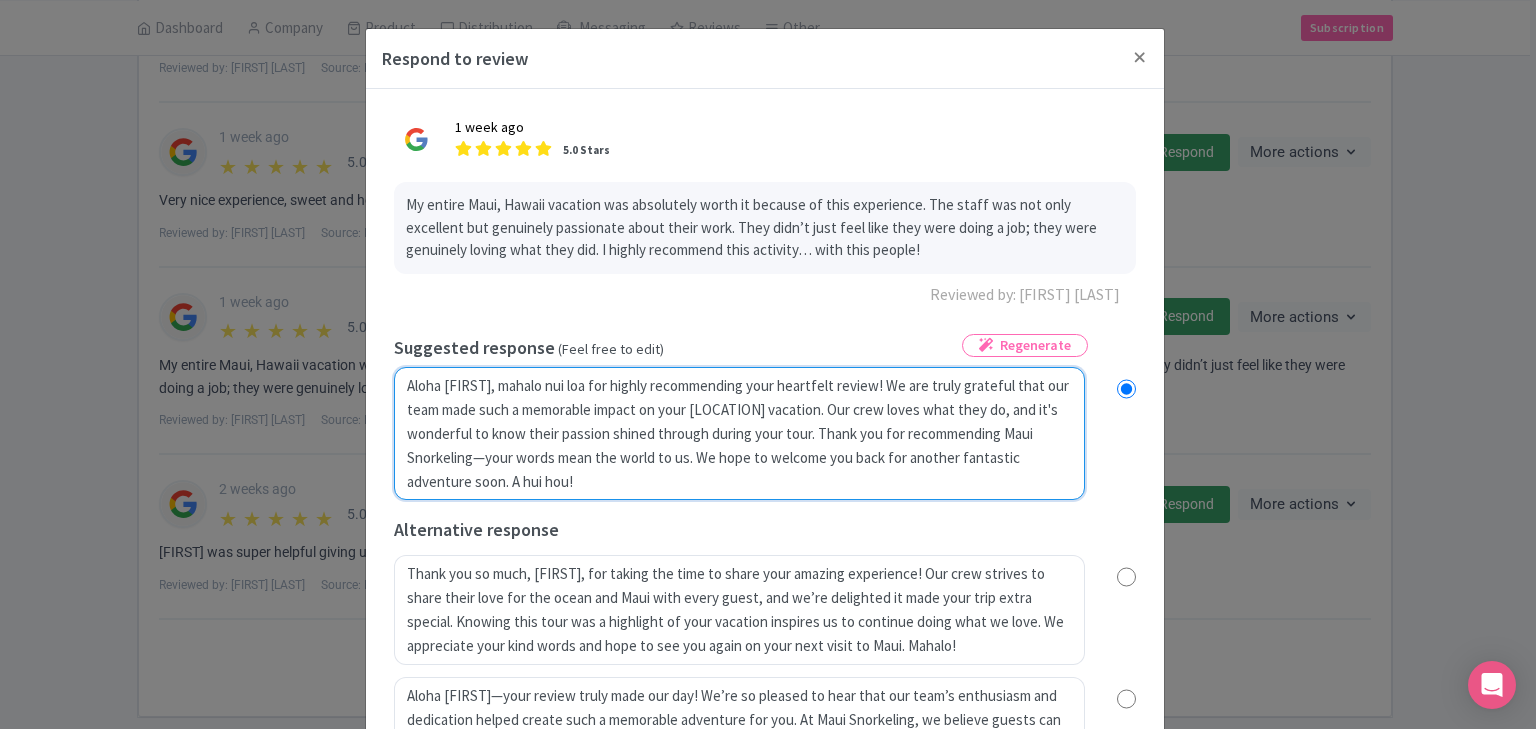 radio on "true" 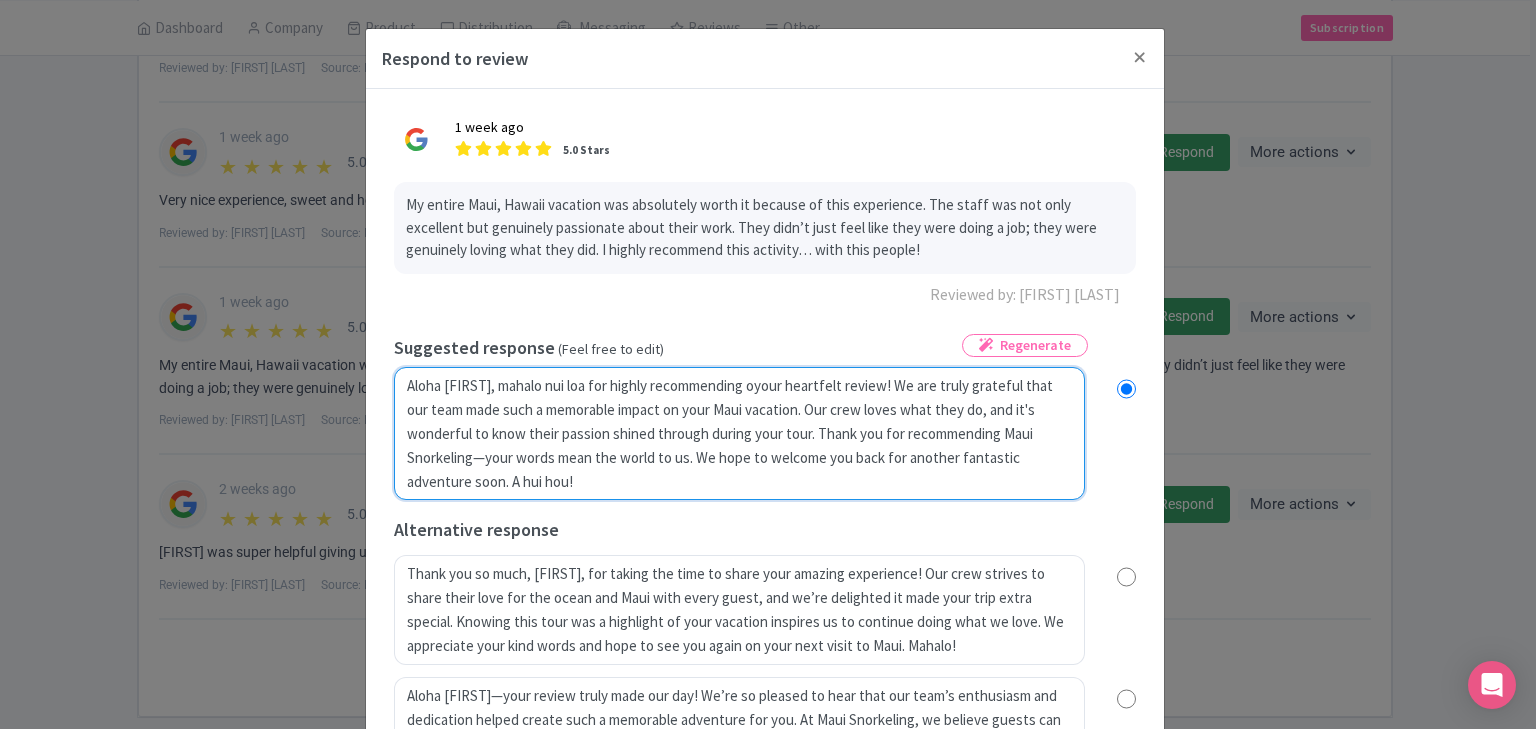 type on "Aloha Eugene, mahalo nui loa for highly recommending ouyour heartfelt review! We are truly grateful that our team made such a memorable impact on your Maui vacation. Our crew loves what they do, and it's wonderful to know their passion shined through during your tour. Thank you for recommending Maui Snorkeling—your words mean the world to us. We hope to welcome you back for another fantastic adventure soon. A hui hou!" 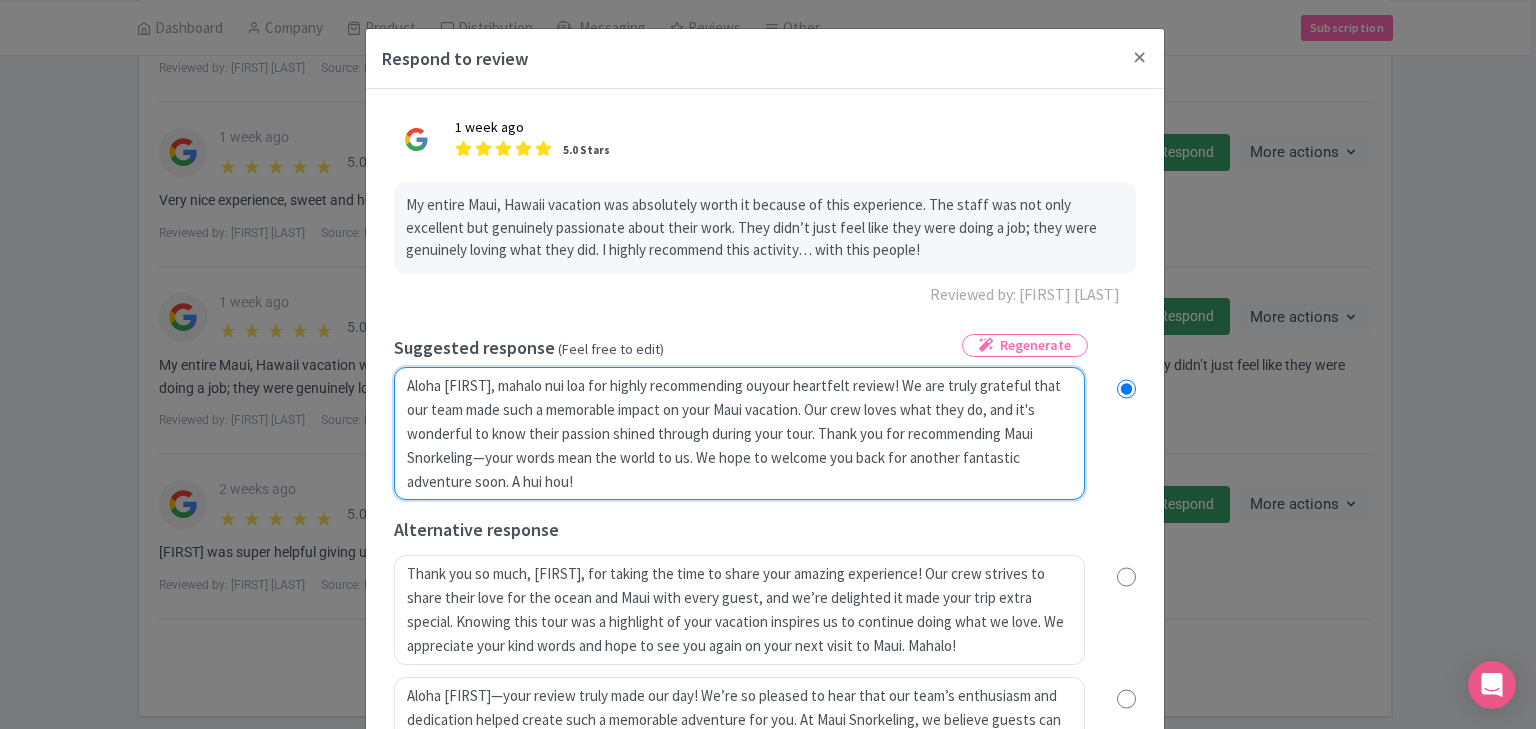 radio on "true" 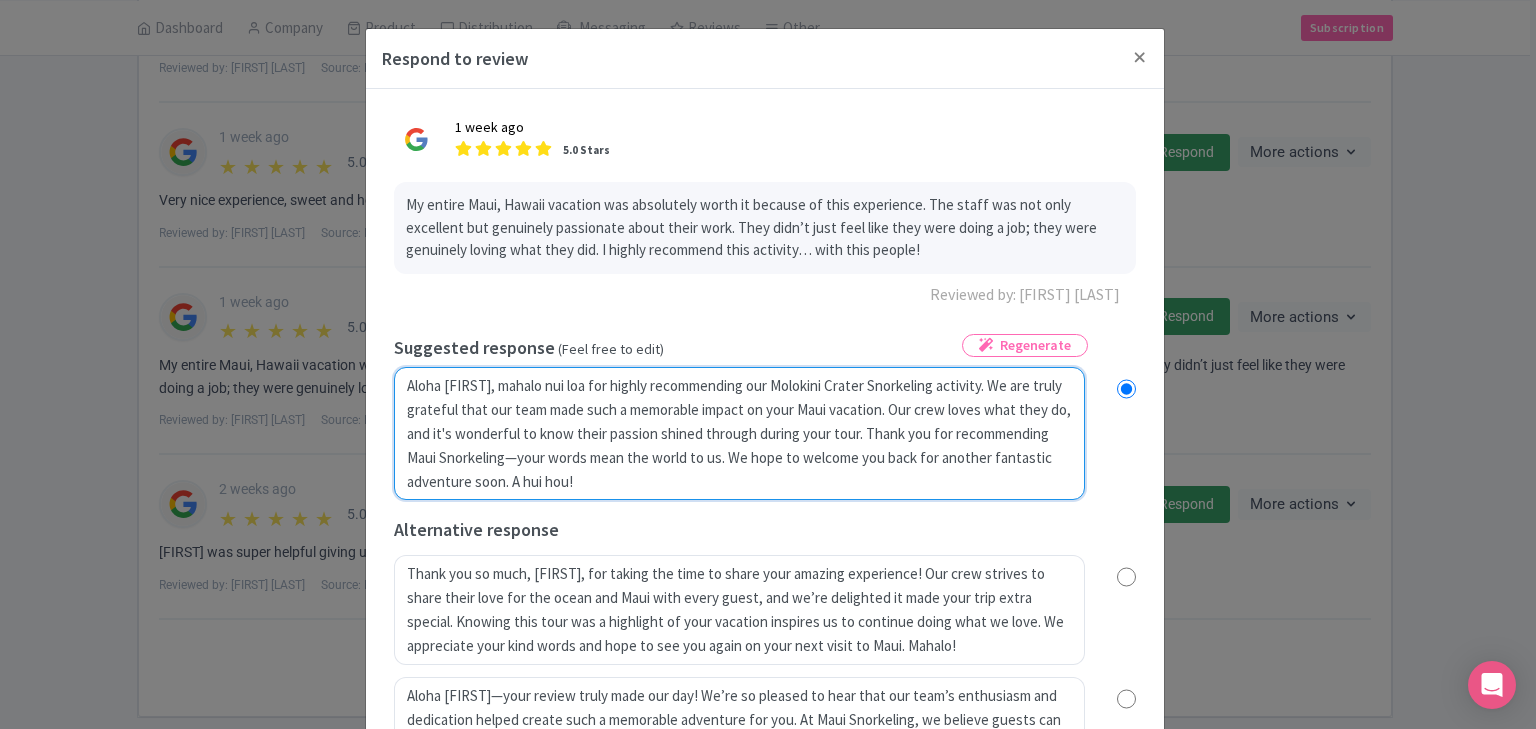 type on "Aloha Eugene, mahalo nui loa for highly recommending our your heartfelt review! We are truly grateful that our team made such a memorable impact on your Maui vacation. Our crew loves what they do, and it's wonderful to know their passion shined through during your tour. Thank you for recommending Maui Snorkeling—your words mean the world to us. We hope to welcome you back for another fantastic adventure soon. A hui hou!" 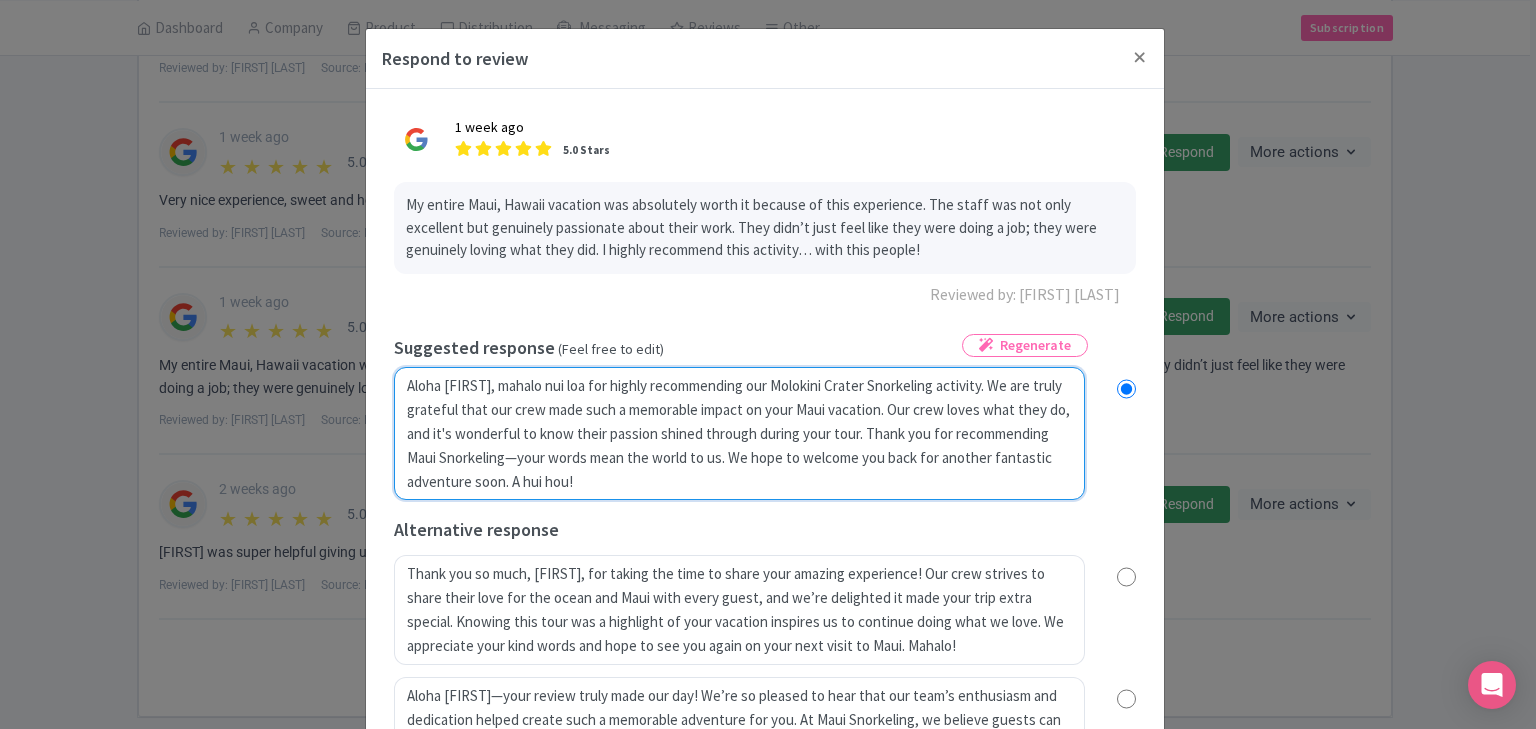 radio on "true" 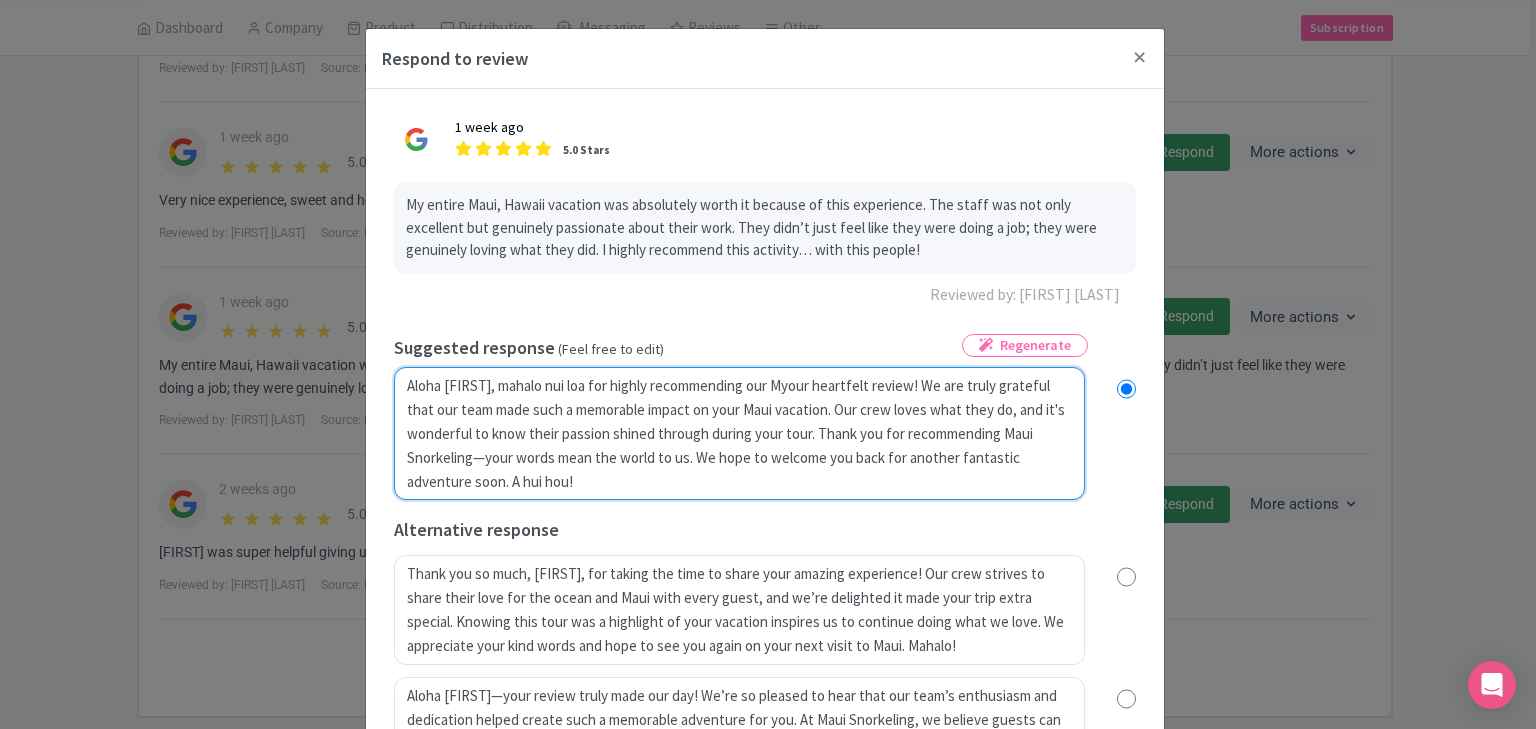 radio on "true" 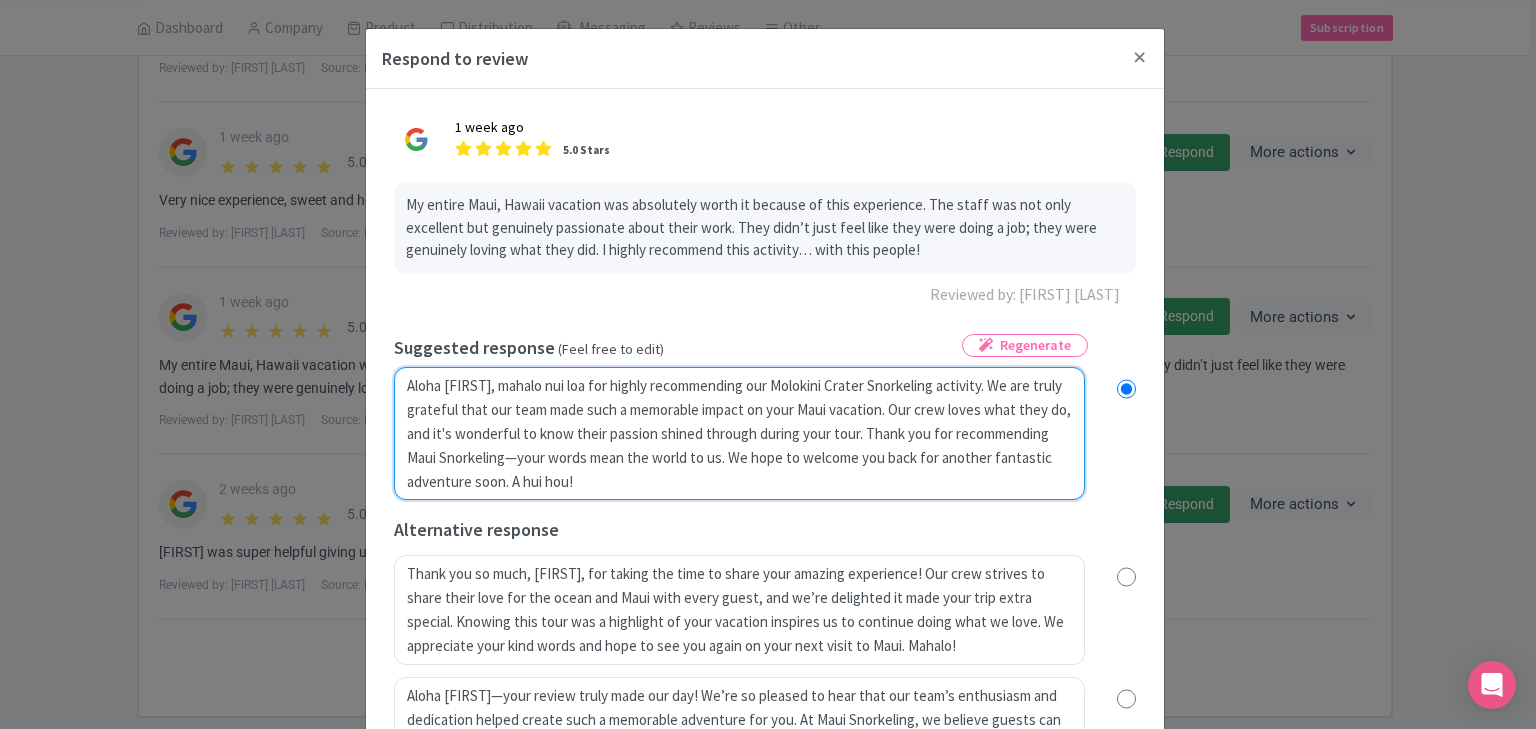 radio on "true" 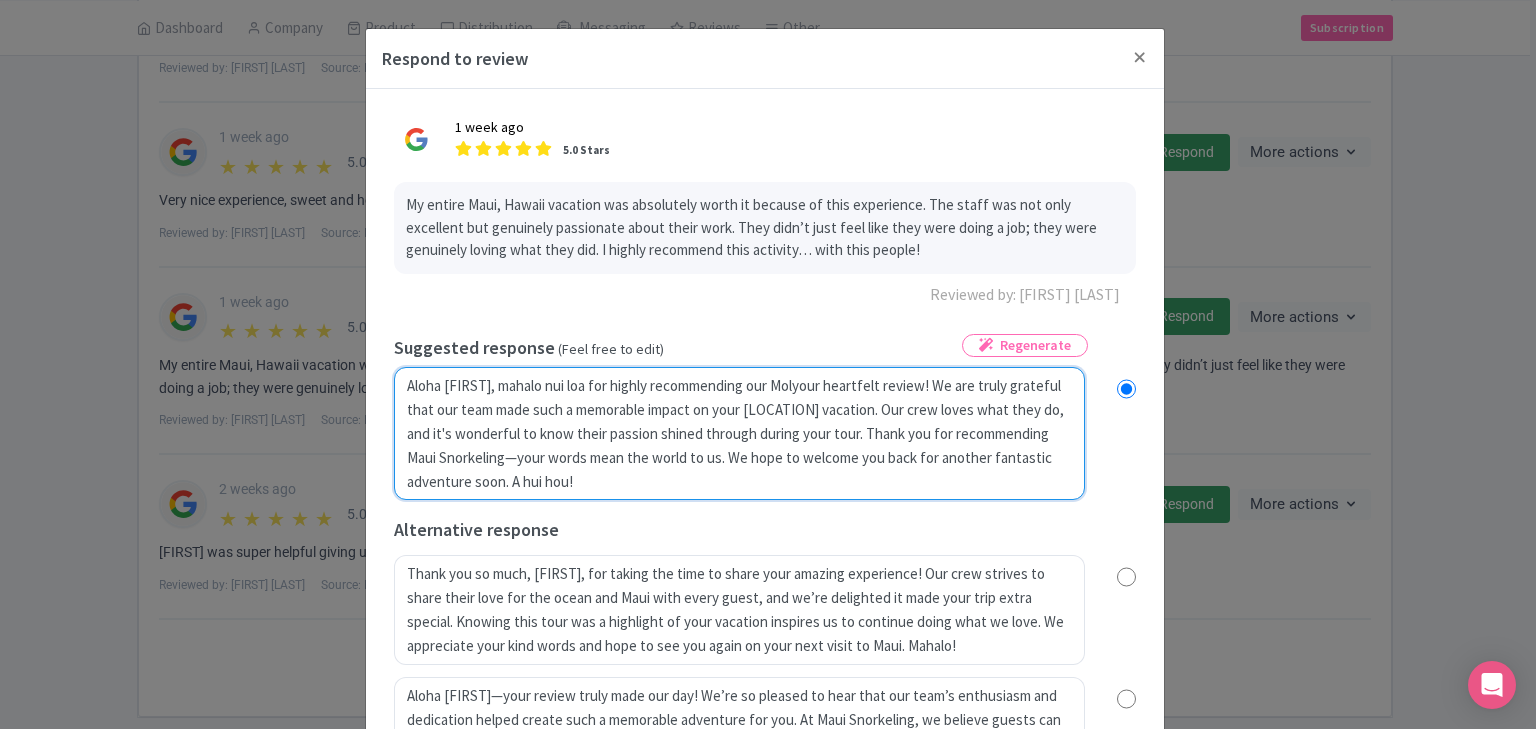 radio on "true" 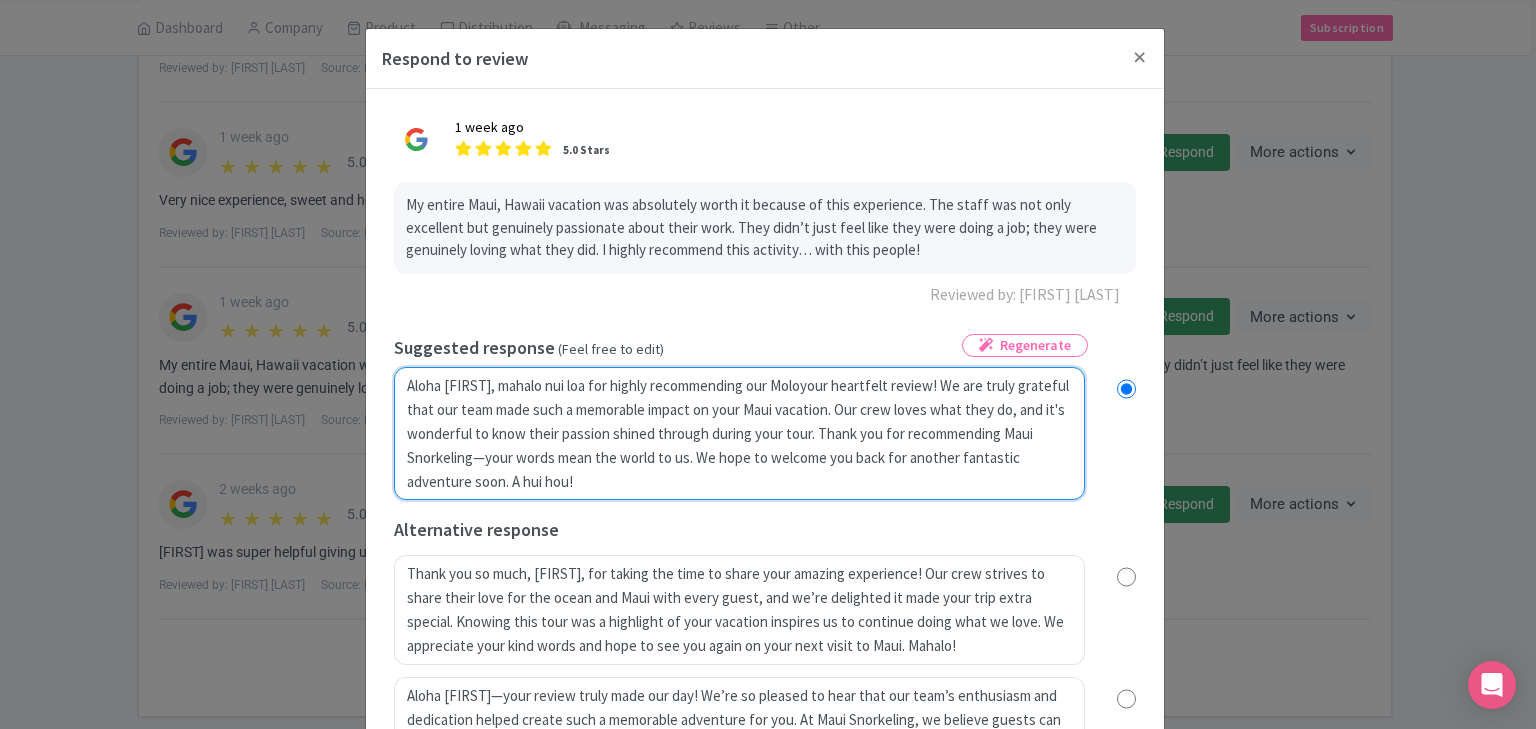 radio on "true" 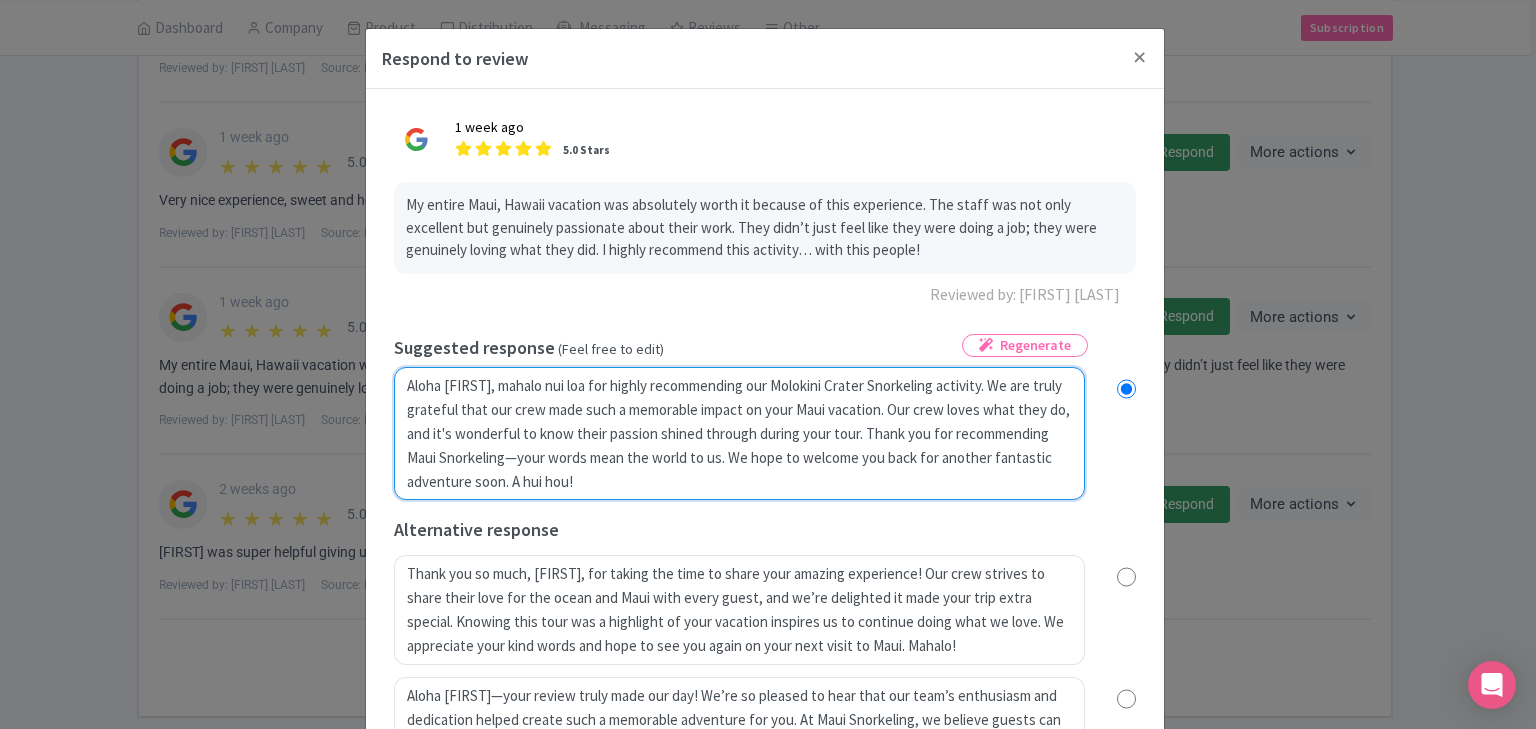 radio on "true" 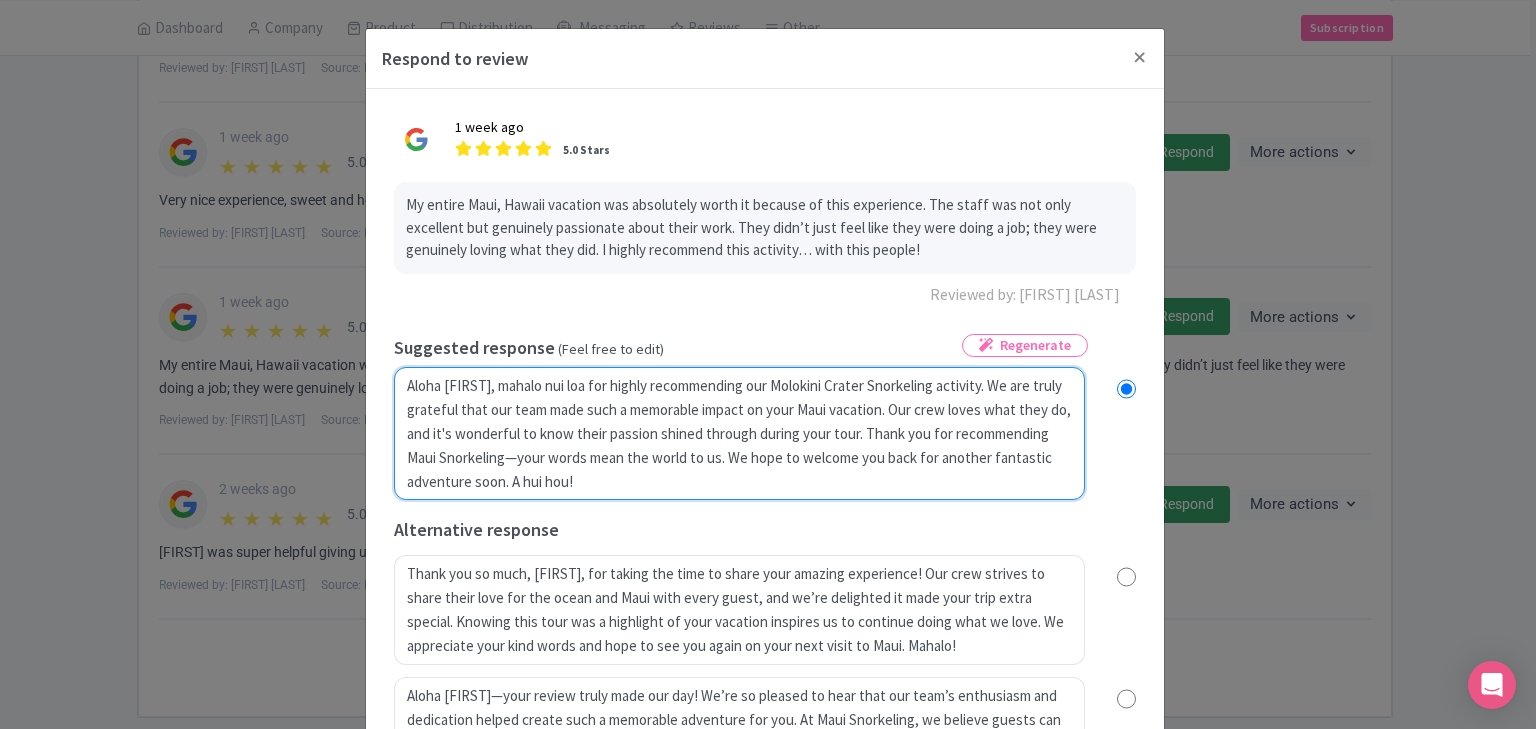 radio on "true" 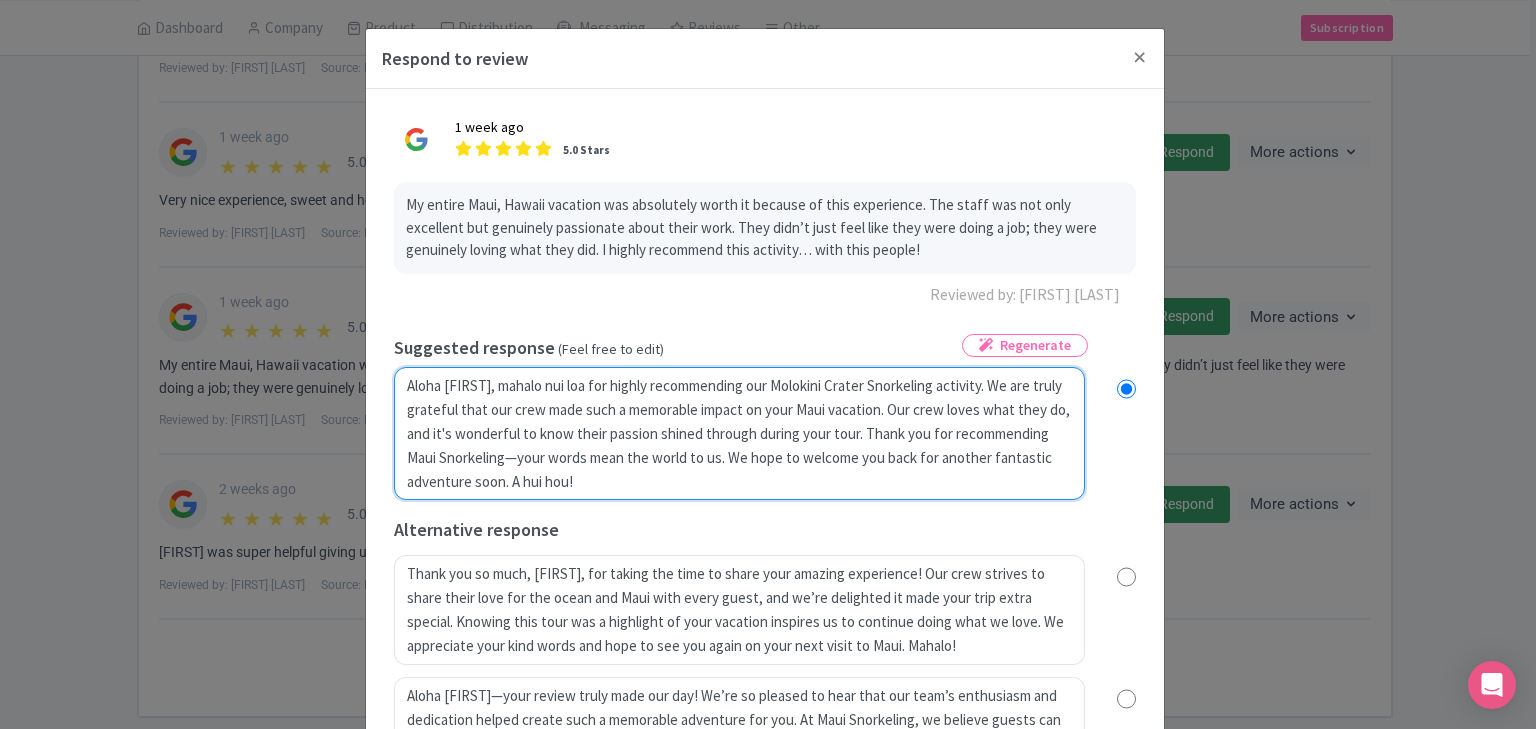 radio on "true" 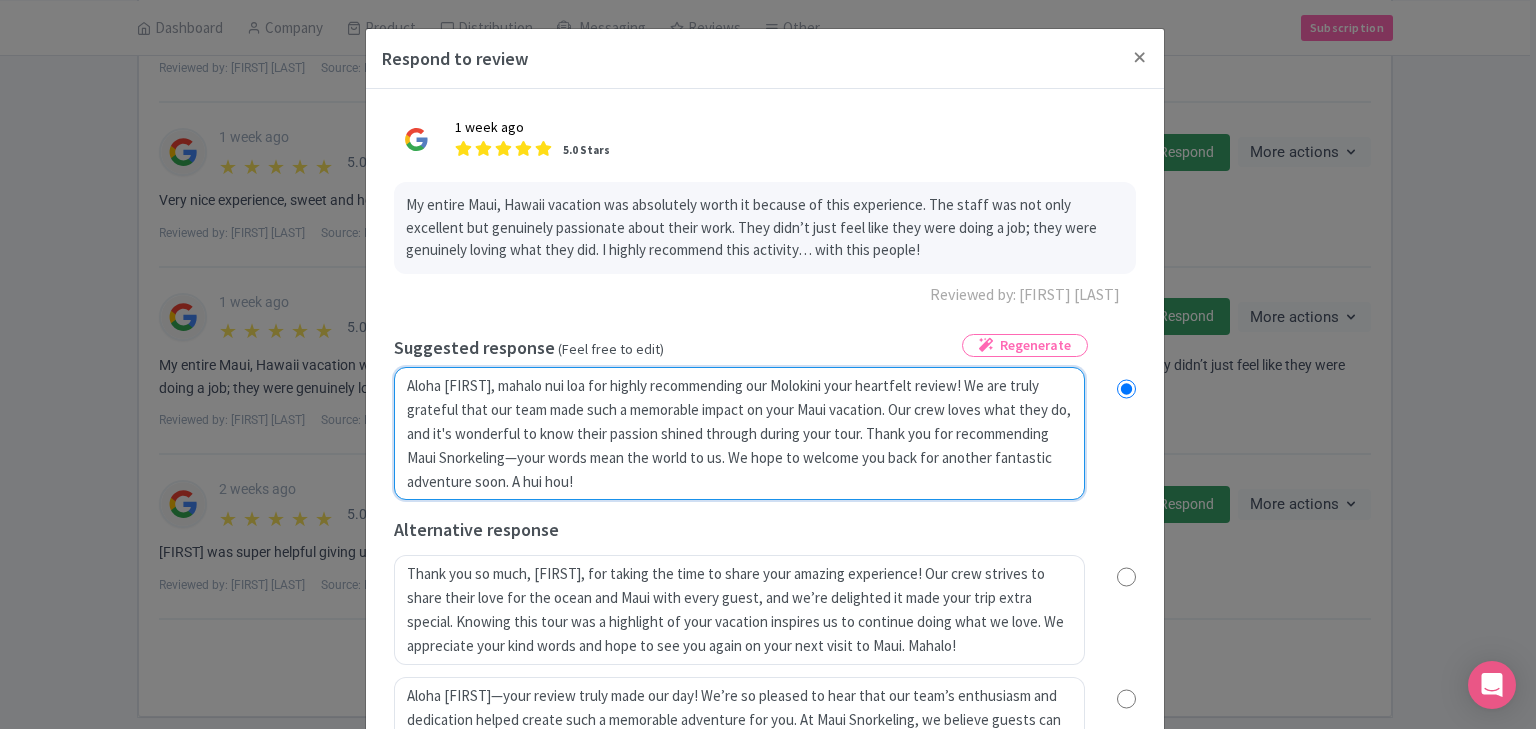 radio on "true" 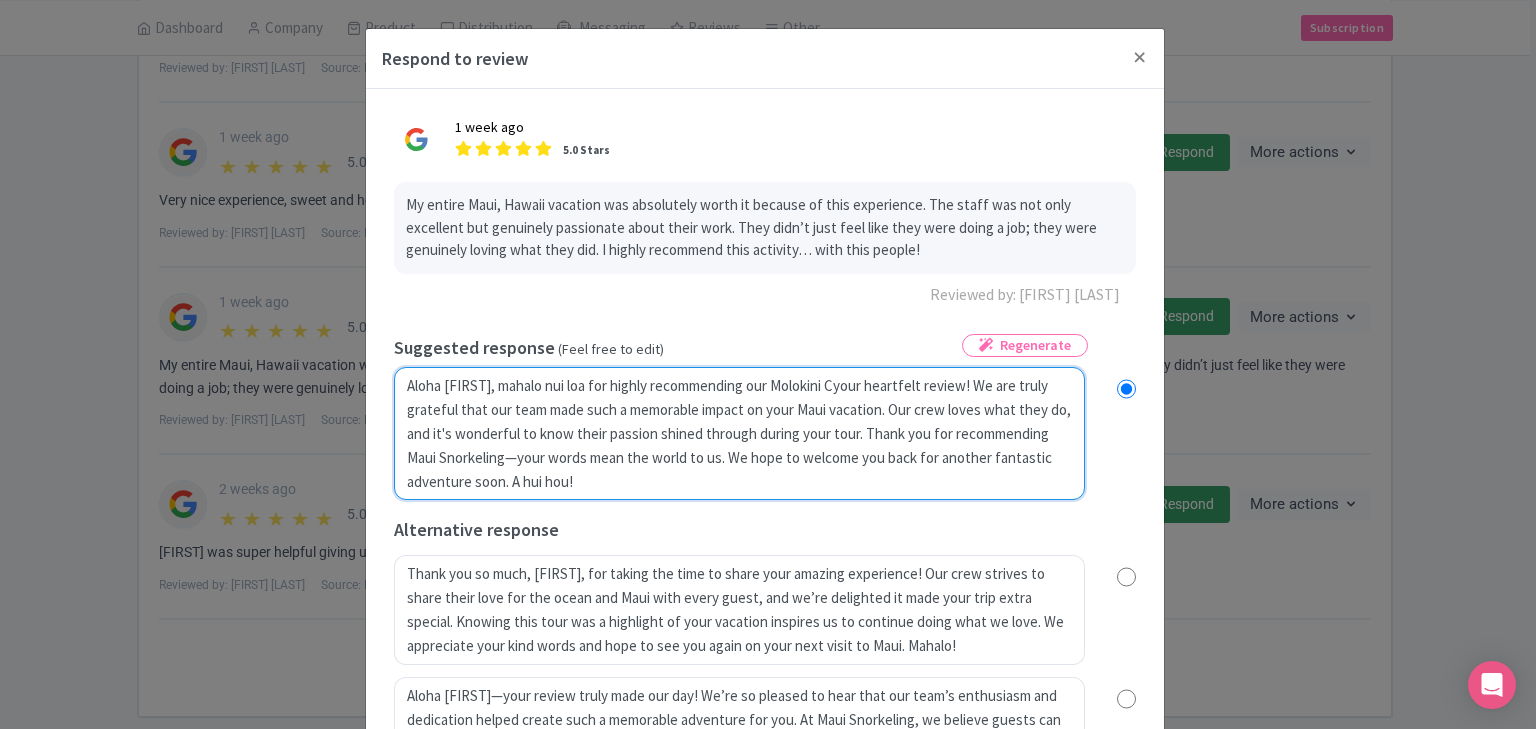 radio on "true" 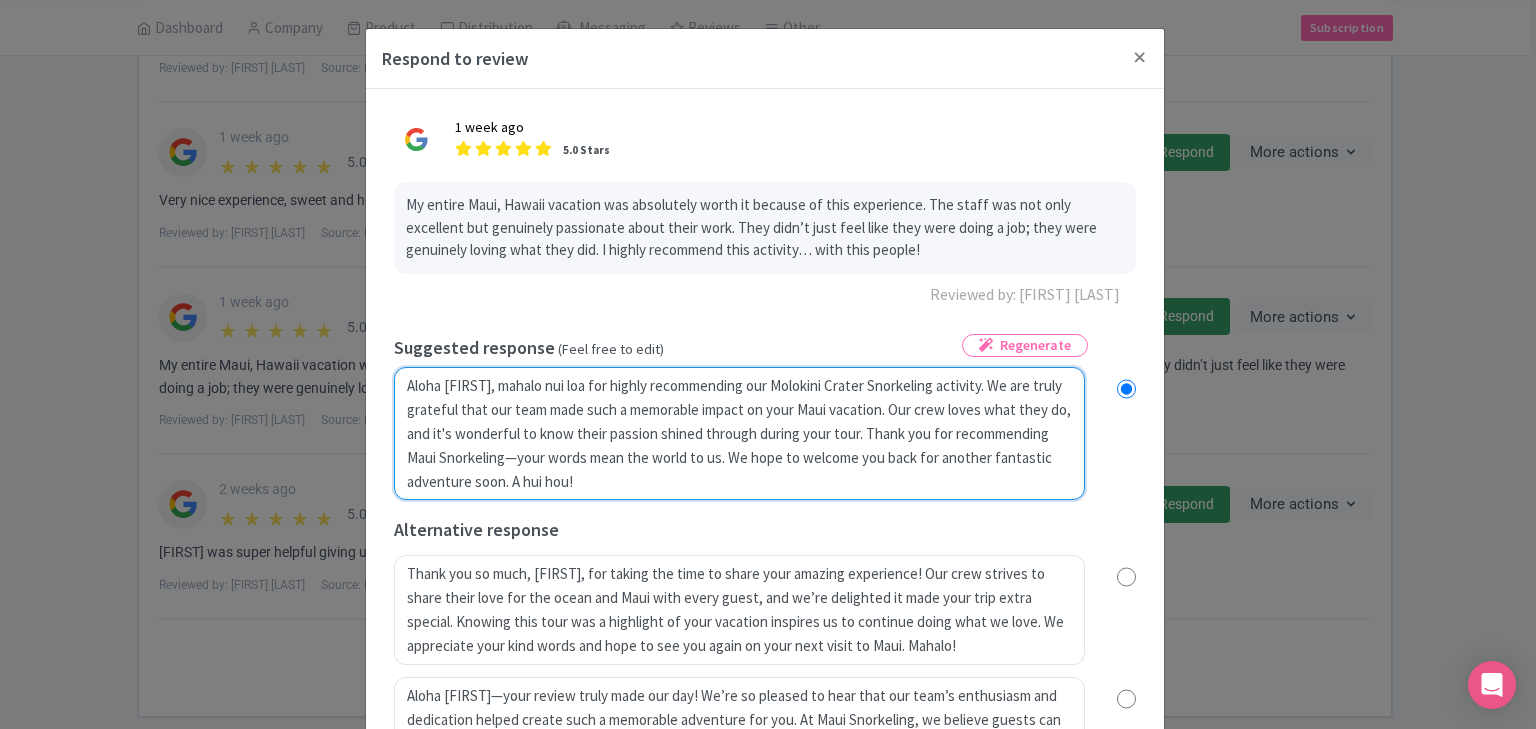 radio on "true" 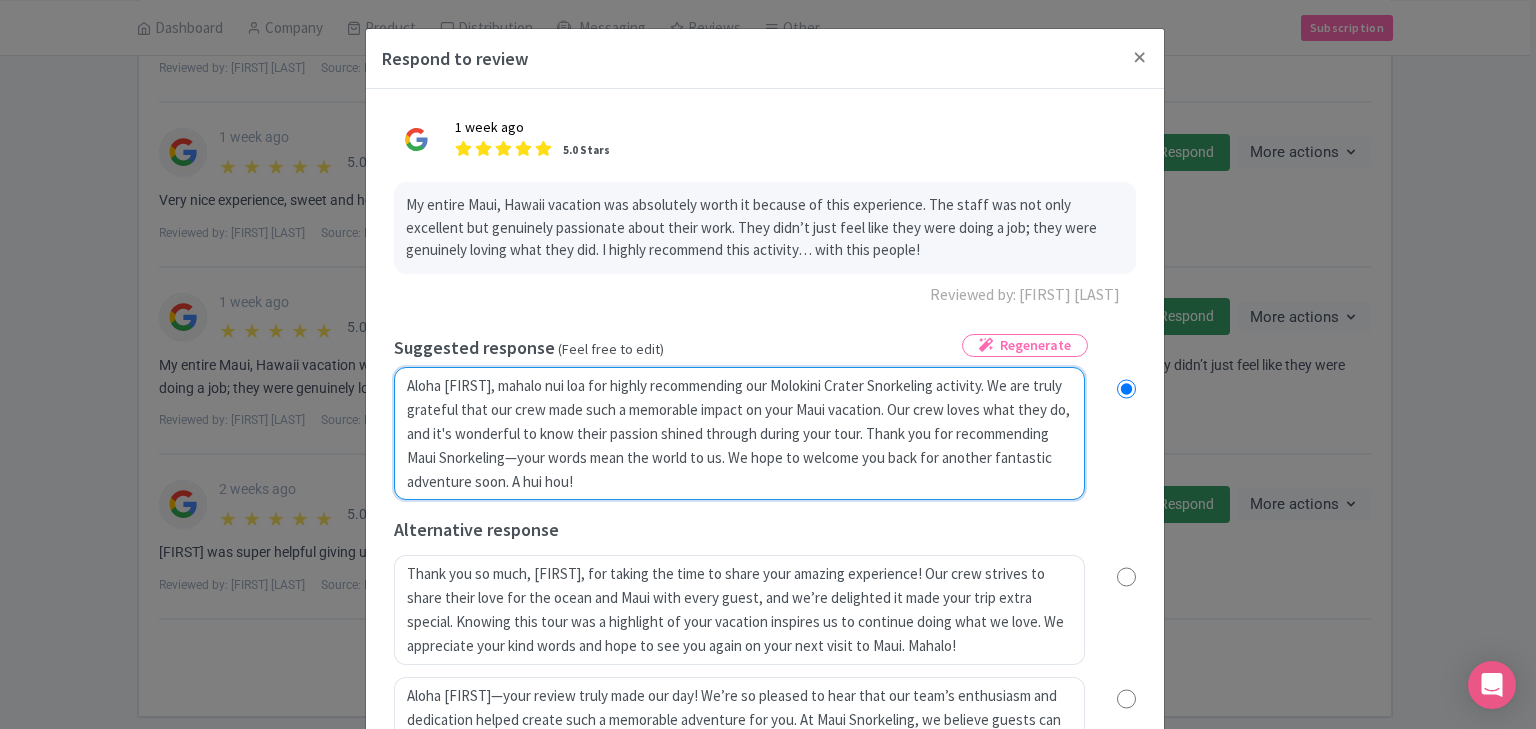 type on "Aloha Eugene, mahalo nui loa for highly recommending our Molokini Cratyour heartfelt review! We are truly grateful that our team made such a memorable impact on your Maui vacation. Our crew loves what they do, and it's wonderful to know their passion shined through during your tour. Thank you for recommending Maui Snorkeling—your words mean the world to us. We hope to welcome you back for another fantastic adventure soon. A hui hou!" 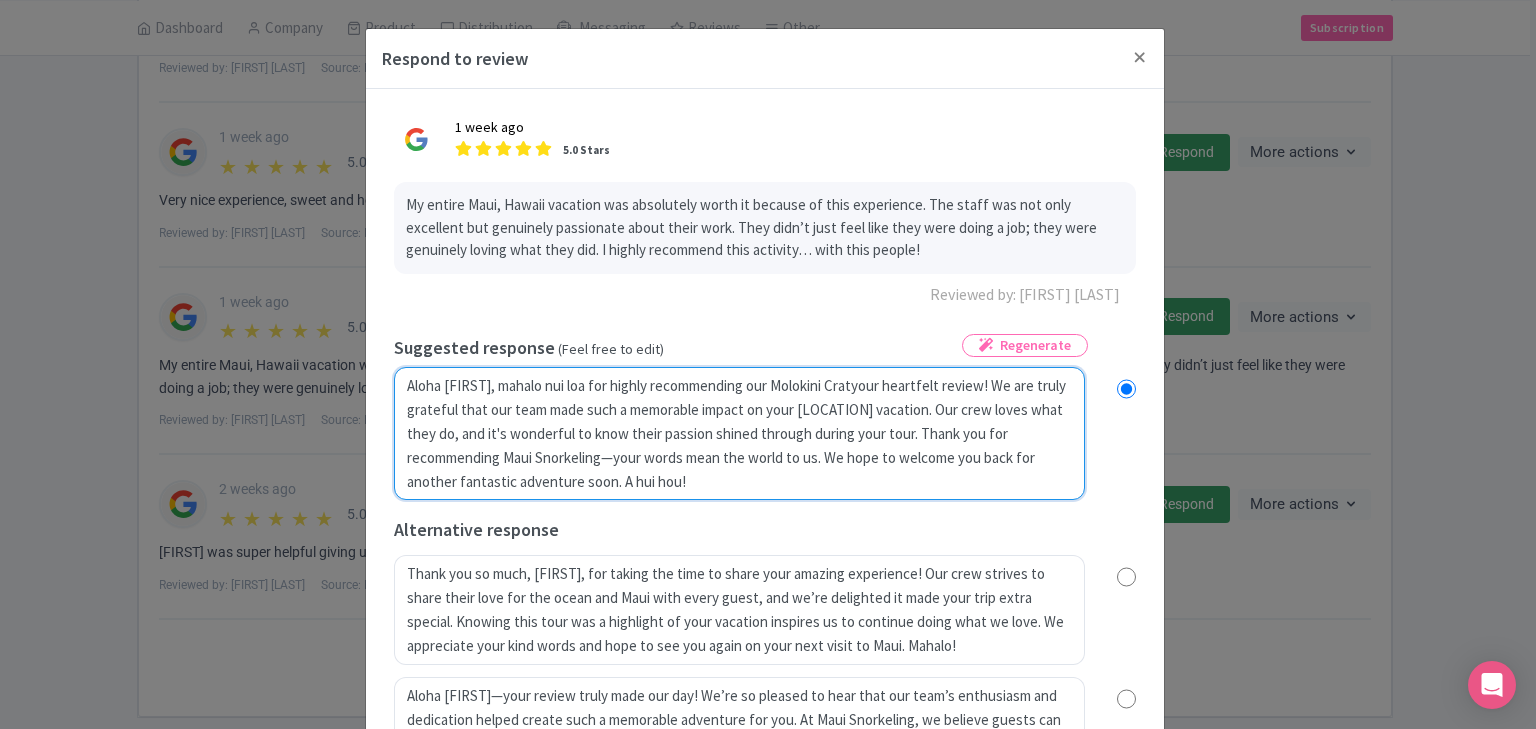 radio on "true" 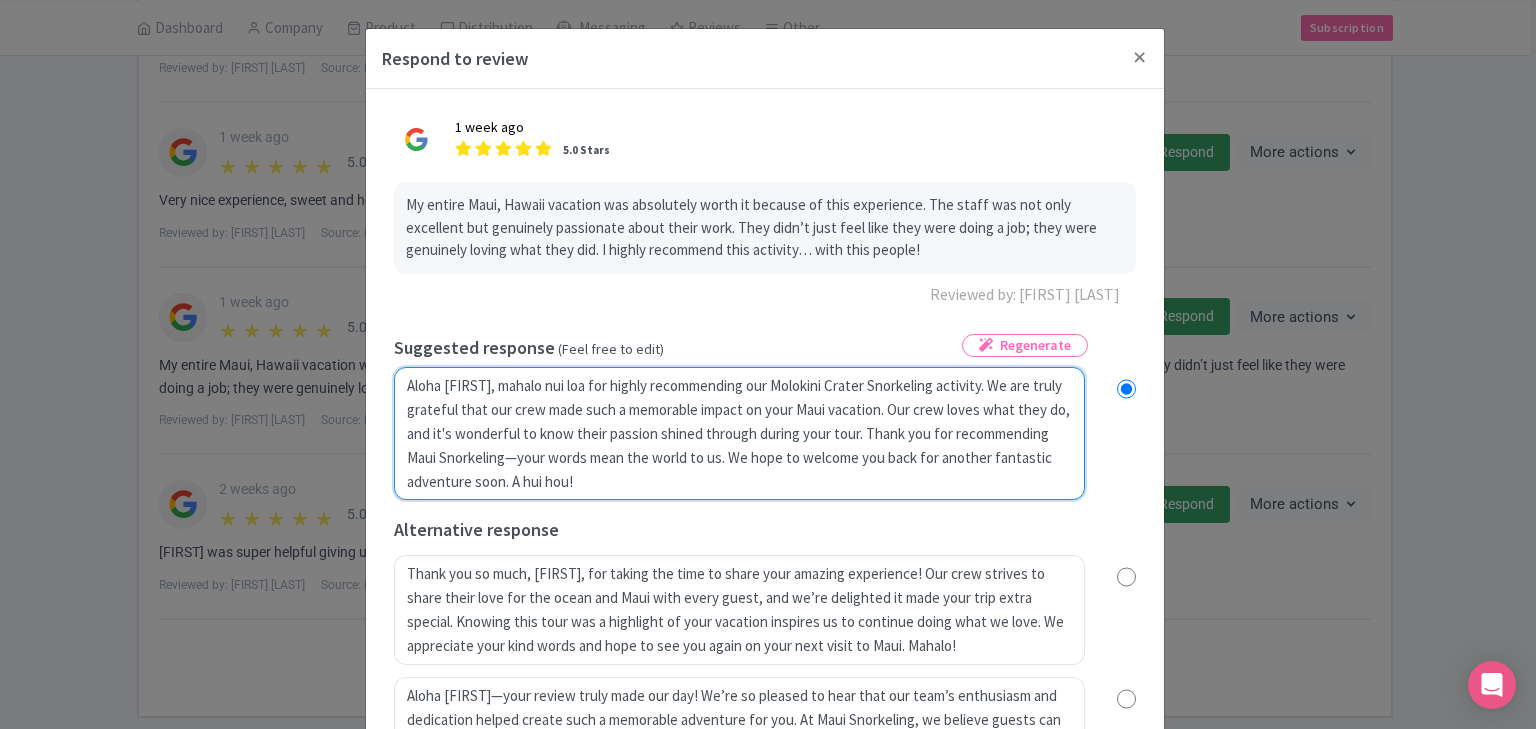 type on "Aloha Eugene, mahalo nui loa for highly recommending our Molokini Crateryour heartfelt review! We are truly grateful that our team made such a memorable impact on your Maui vacation. Our crew loves what they do, and it's wonderful to know their passion shined through during your tour. Thank you for recommending Maui Snorkeling—your words mean the world to us. We hope to welcome you back for another fantastic adventure soon. A hui hou!" 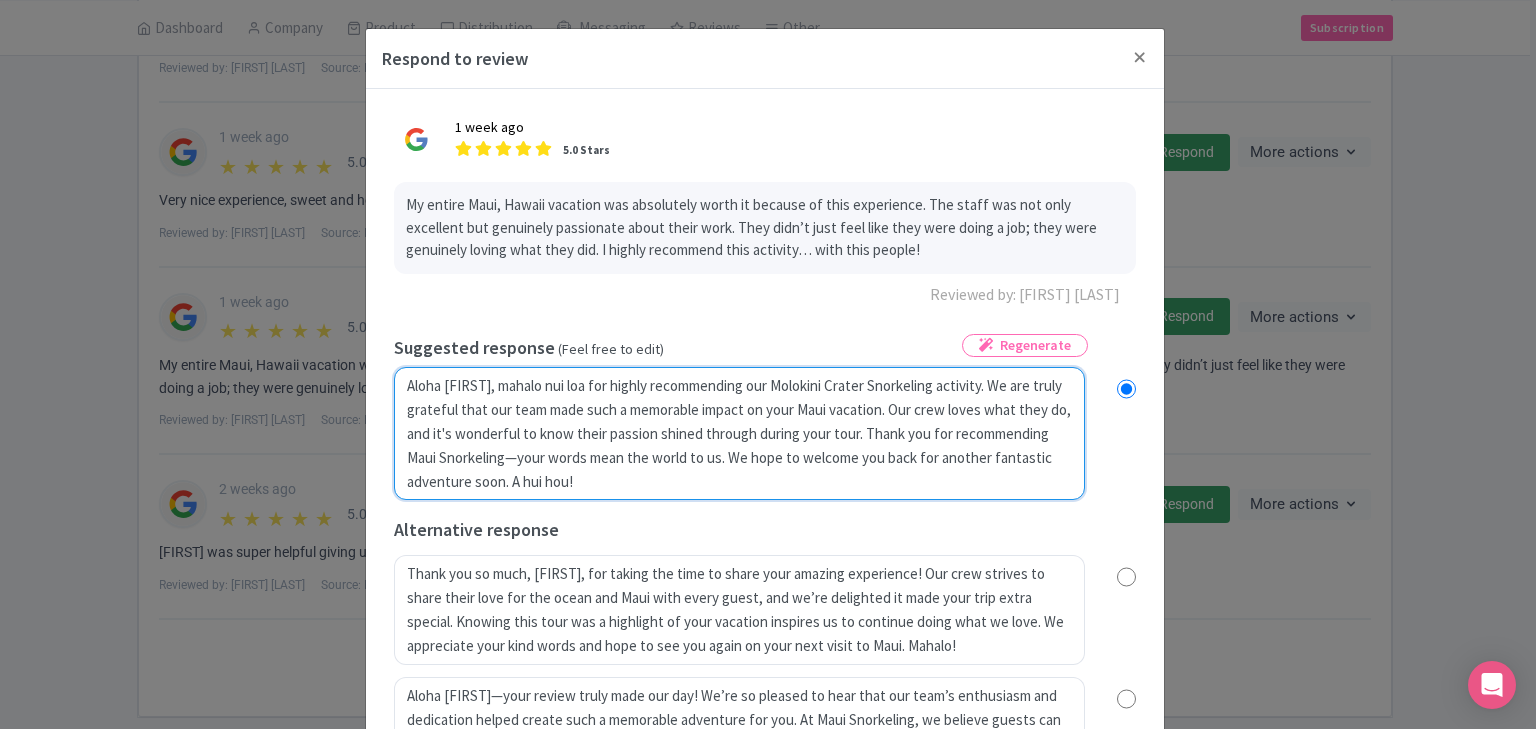radio on "true" 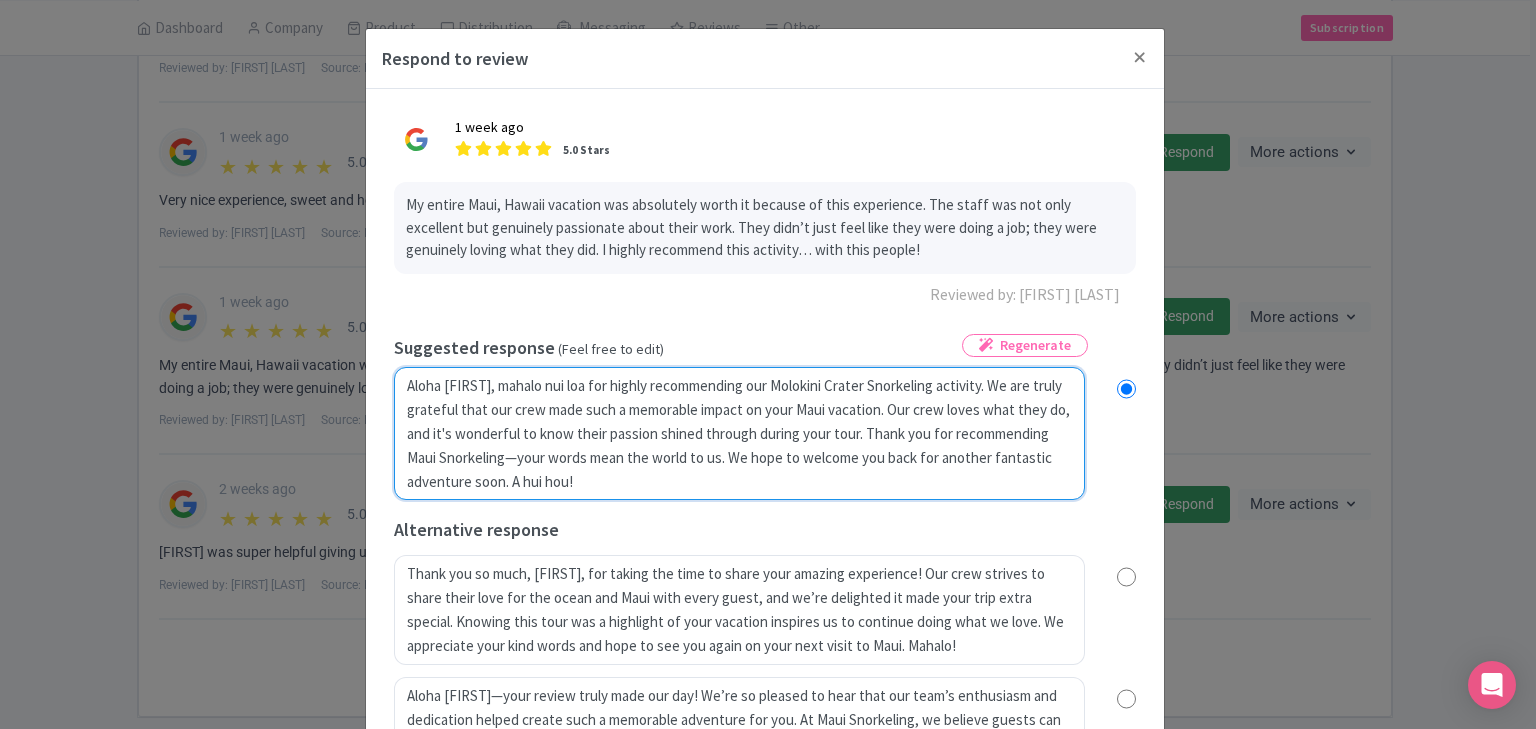 radio on "true" 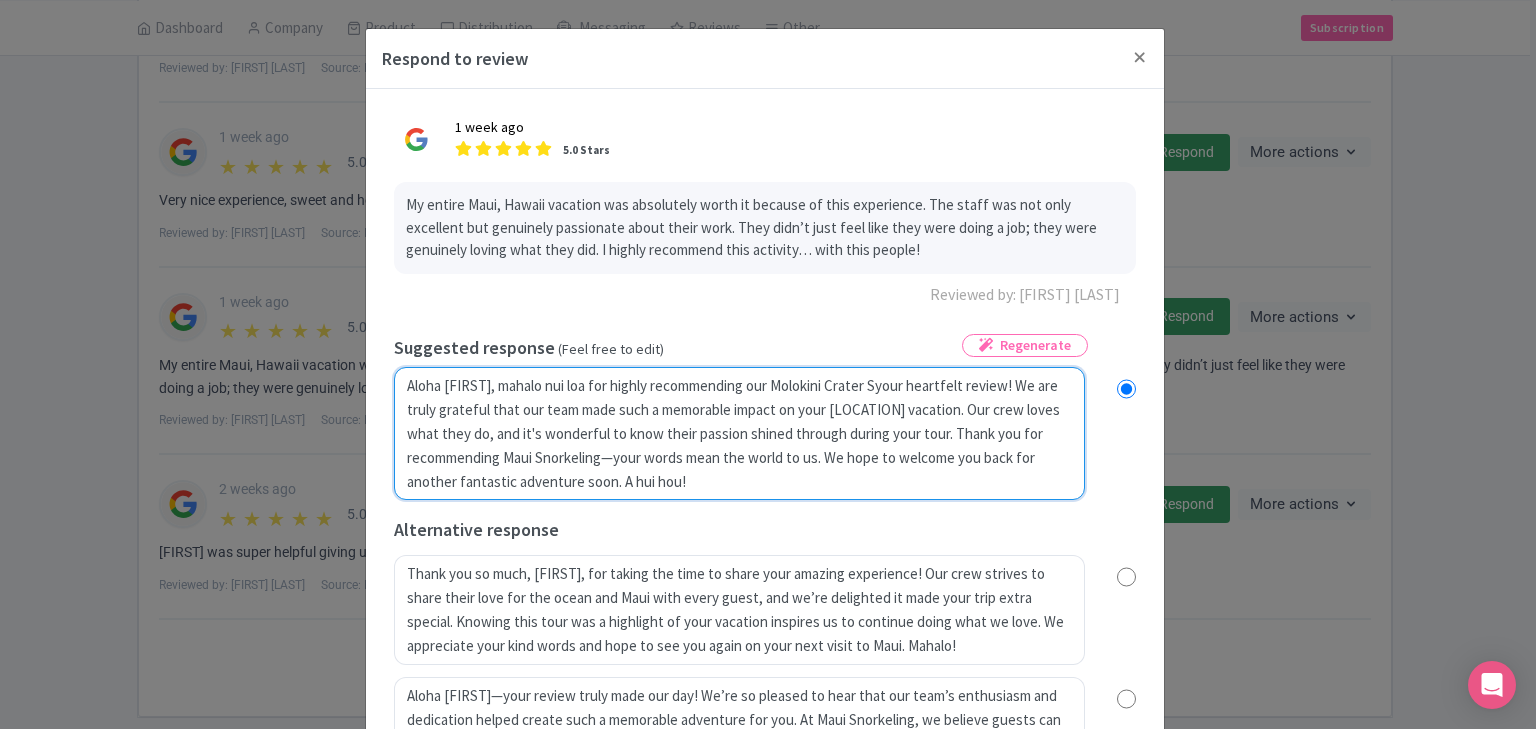radio on "true" 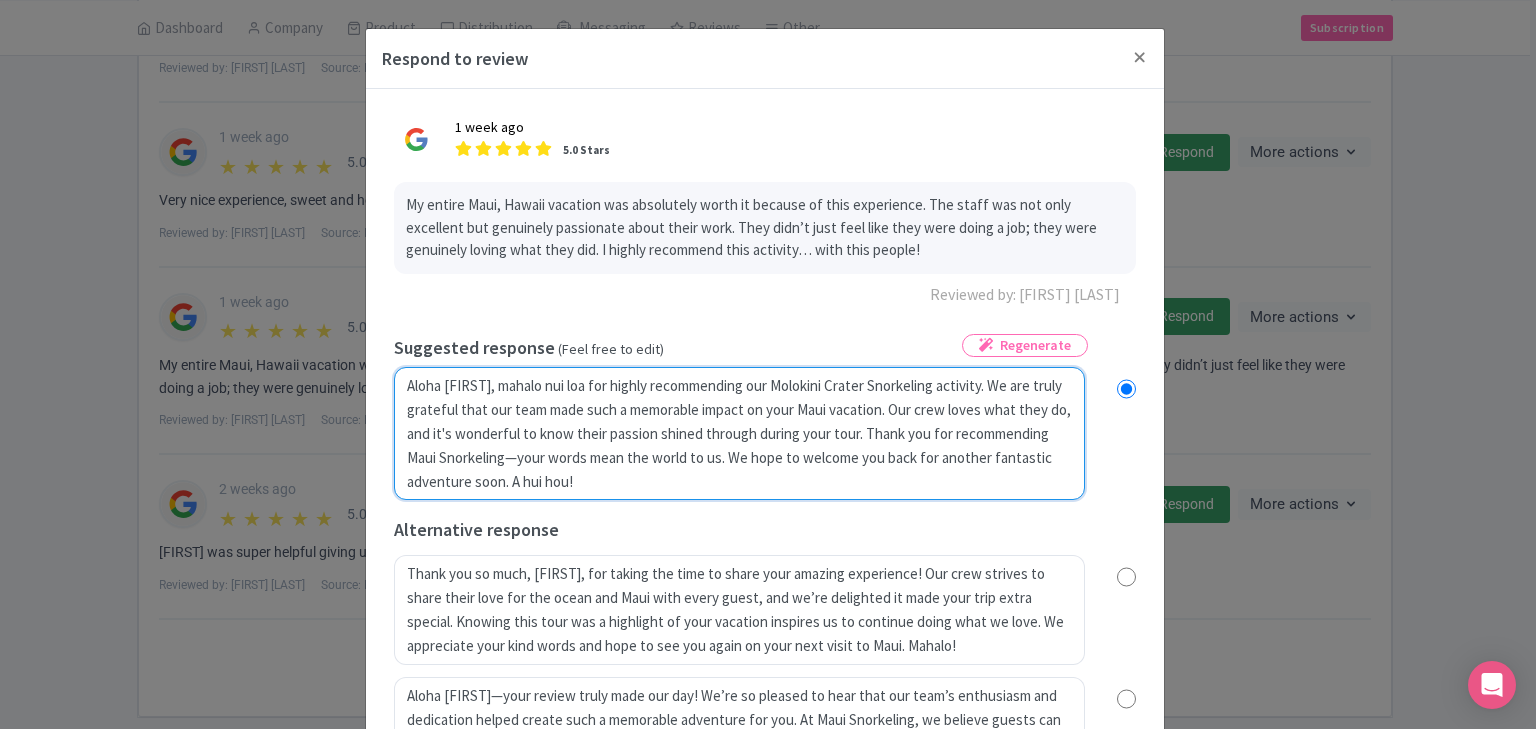 radio on "true" 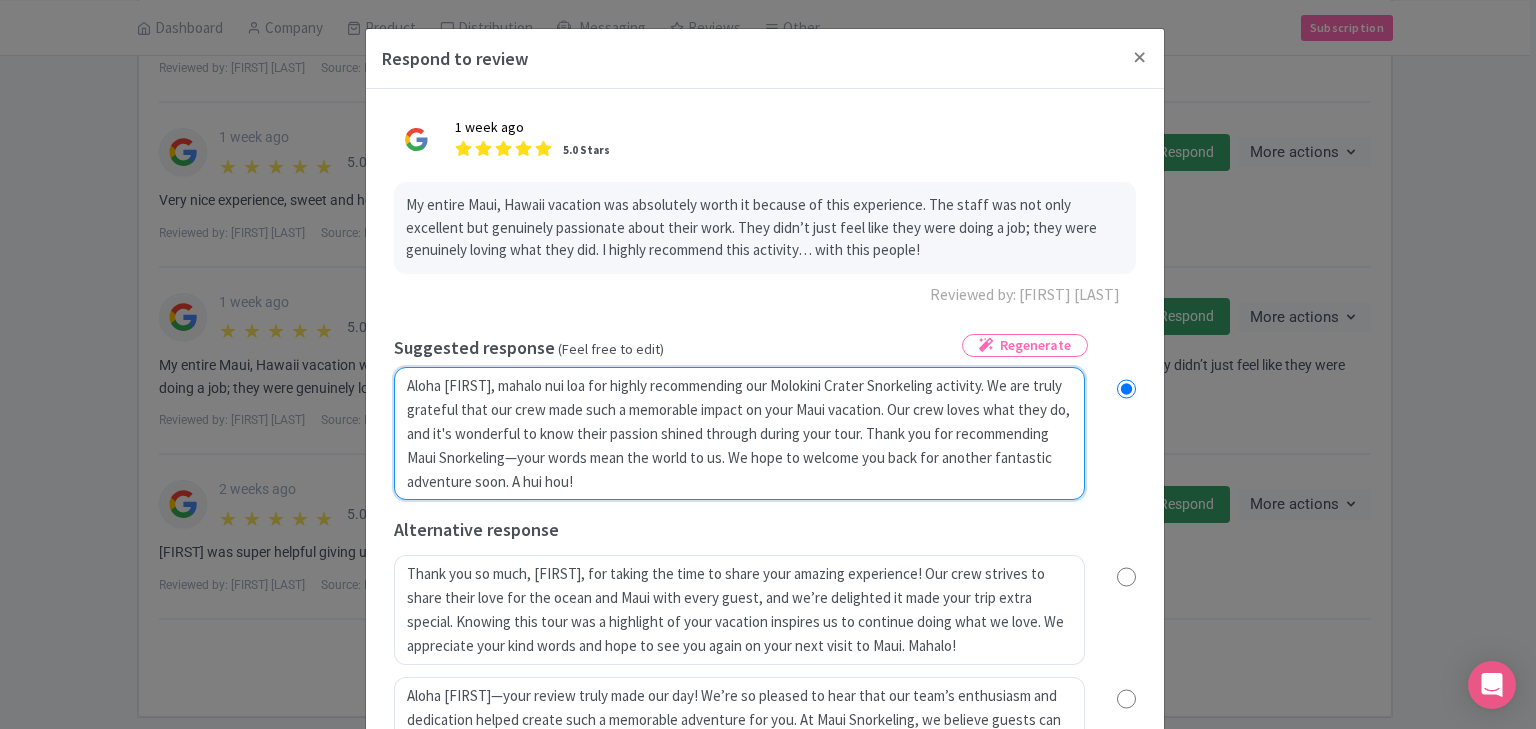 radio on "true" 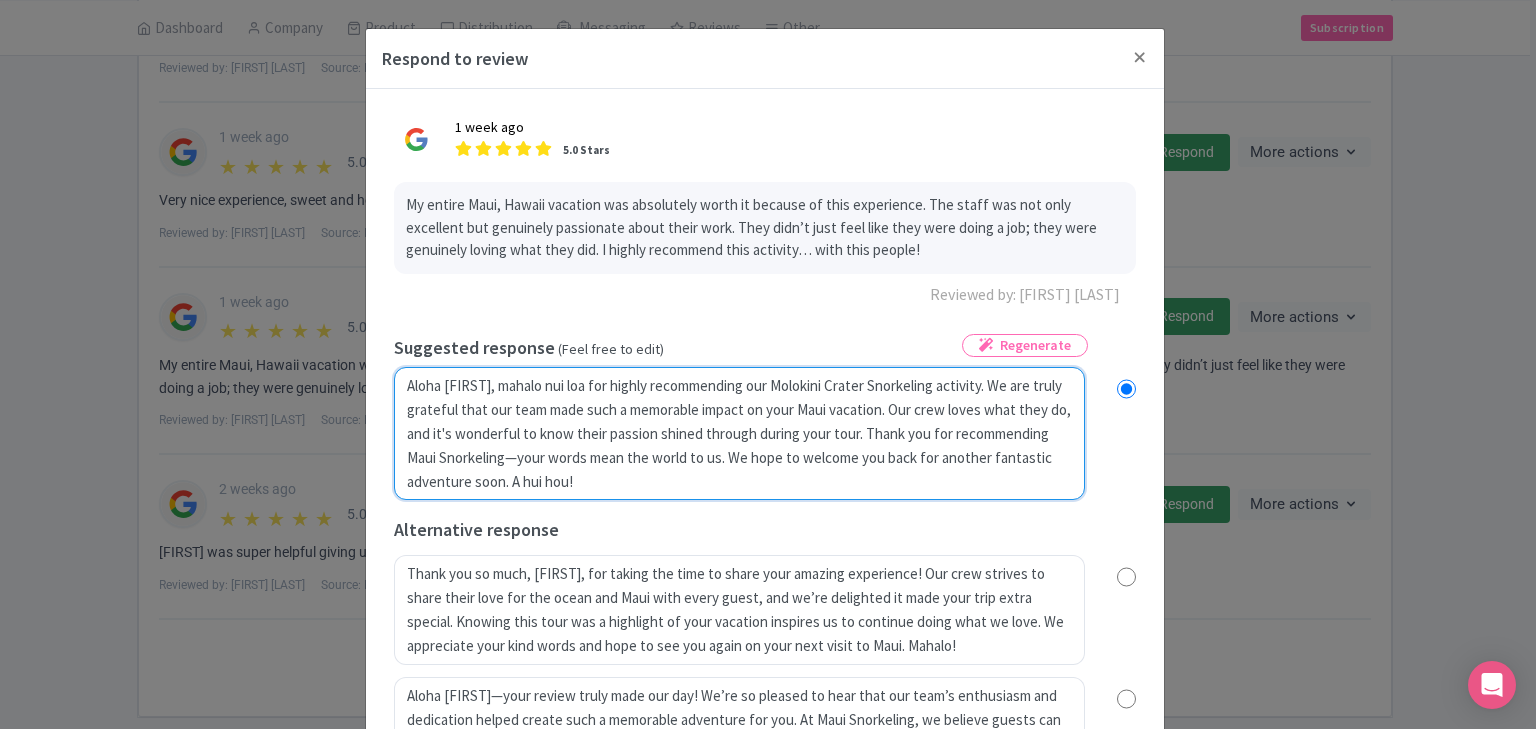 radio on "true" 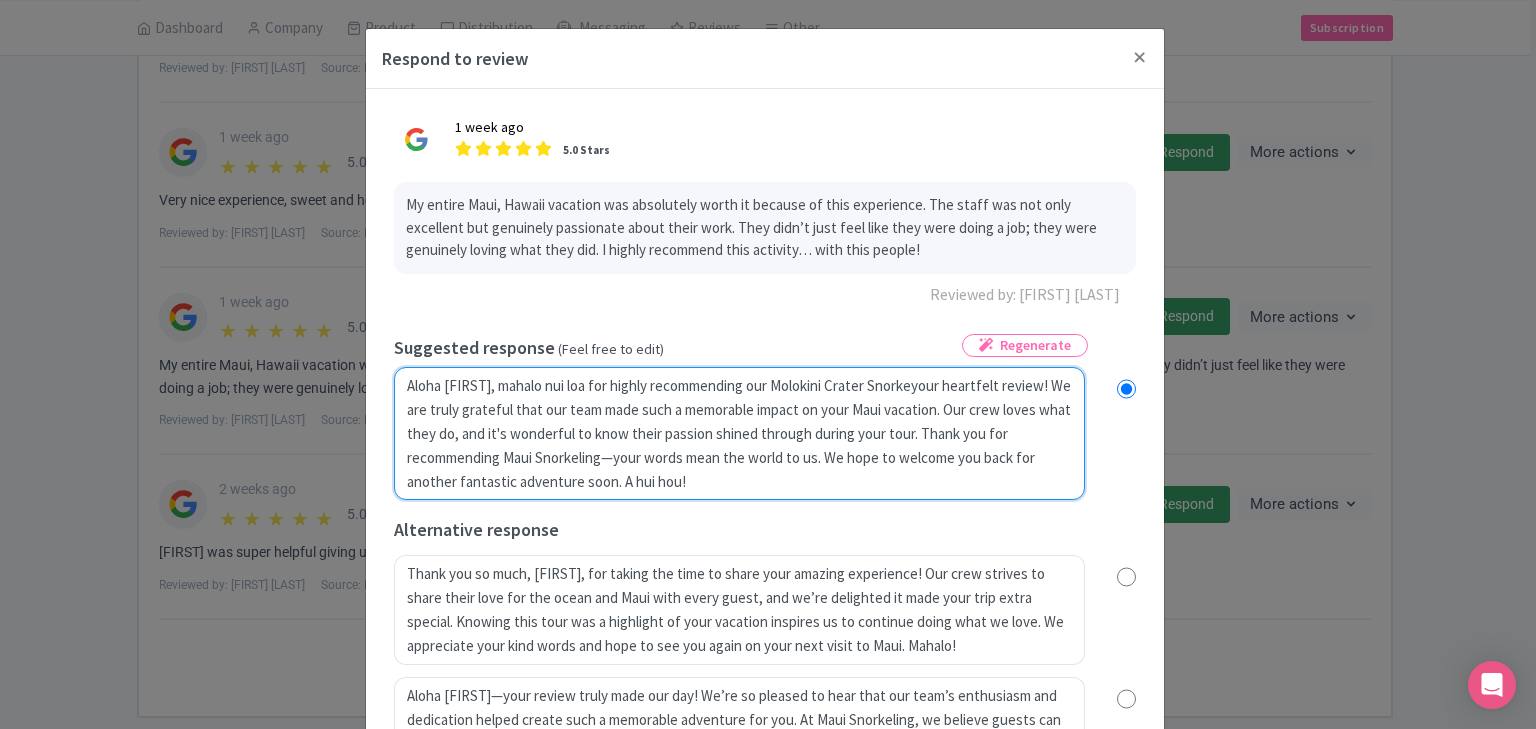 radio on "true" 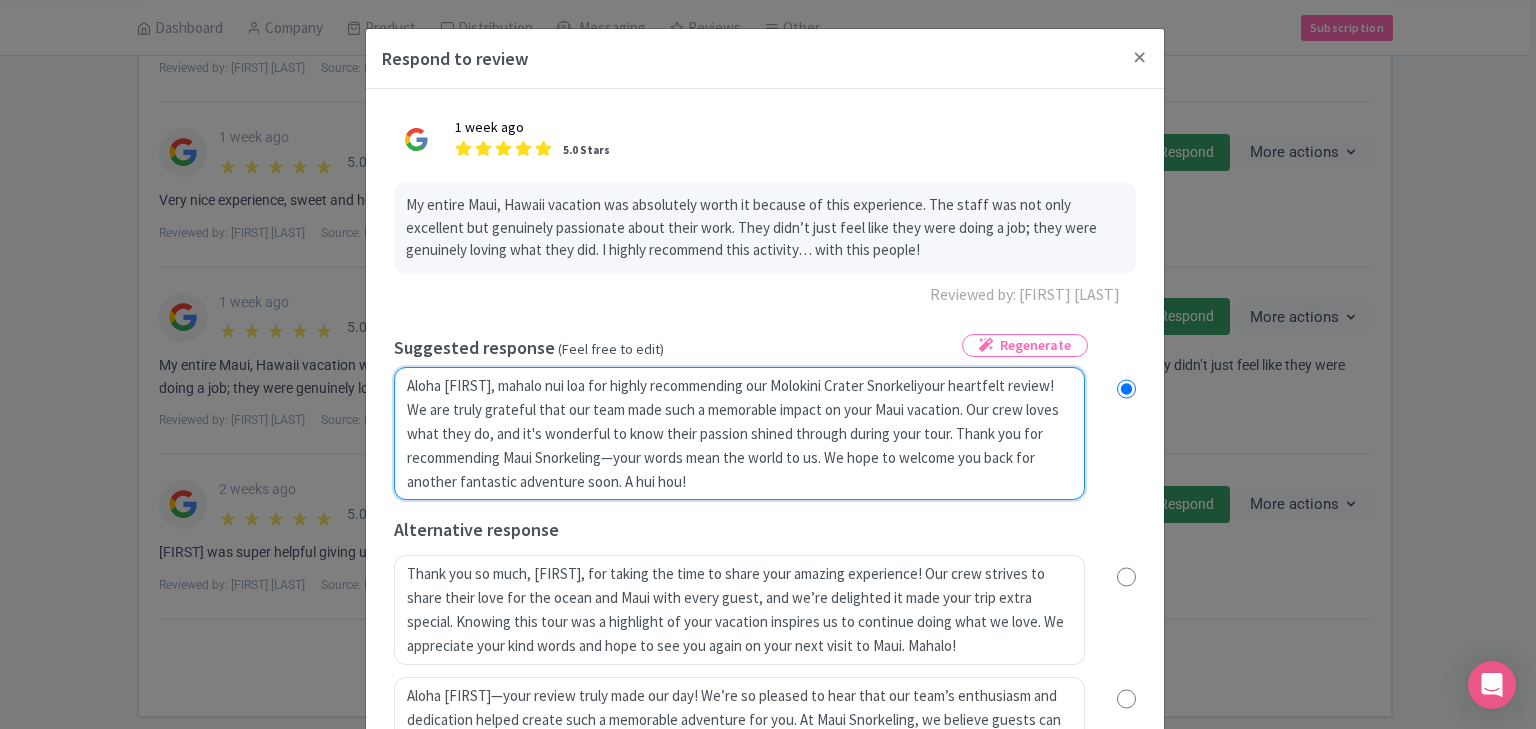 type on "Aloha Eugene, mahalo nui loa for highly recommending our Molokini Crater Snorkelinyour heartfelt review! We are truly grateful that our team made such a memorable impact on your Maui vacation. Our crew loves what they do, and it's wonderful to know their passion shined through during your tour. Thank you for recommending Maui Snorkeling—your words mean the world to us. We hope to welcome you back for another fantastic adventure soon. A hui hou!" 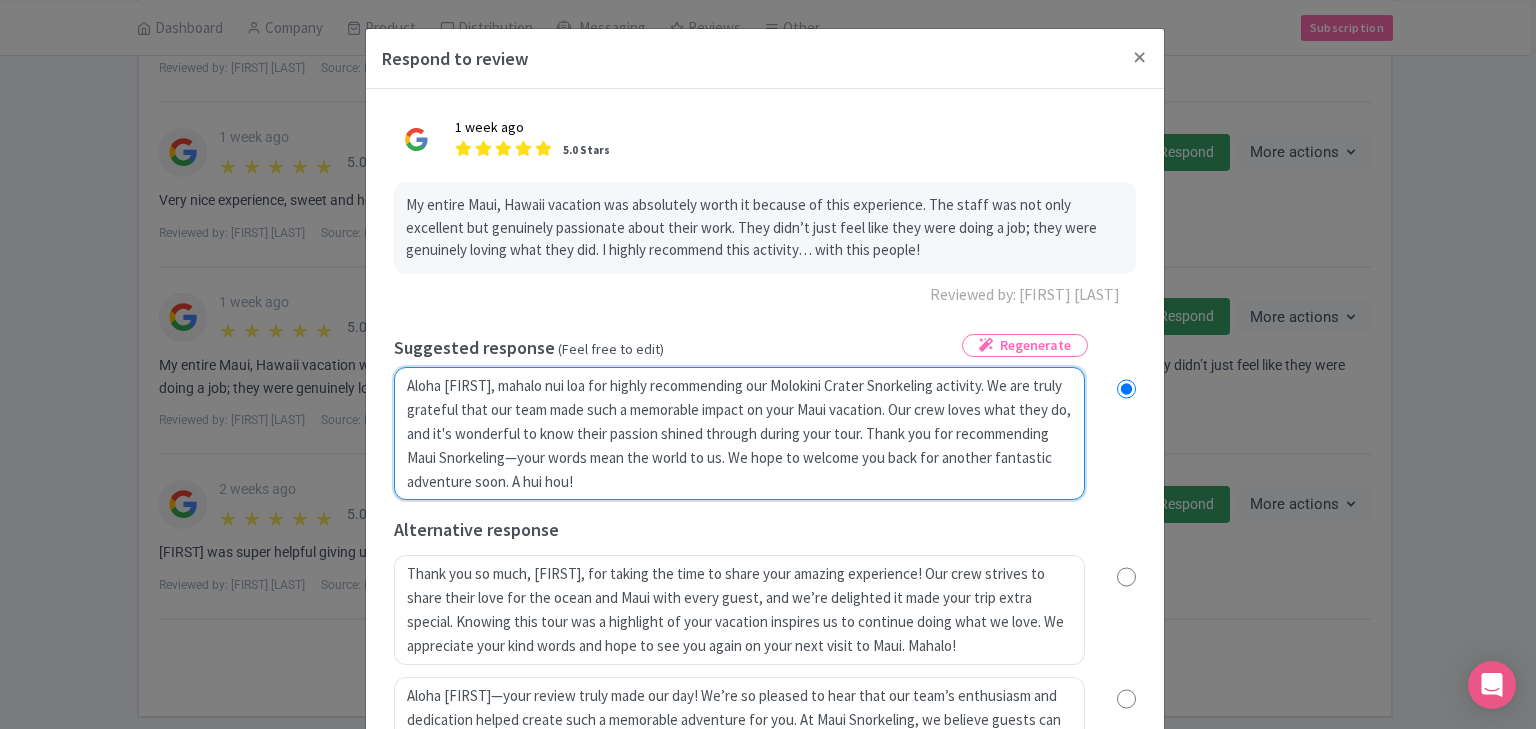 radio on "true" 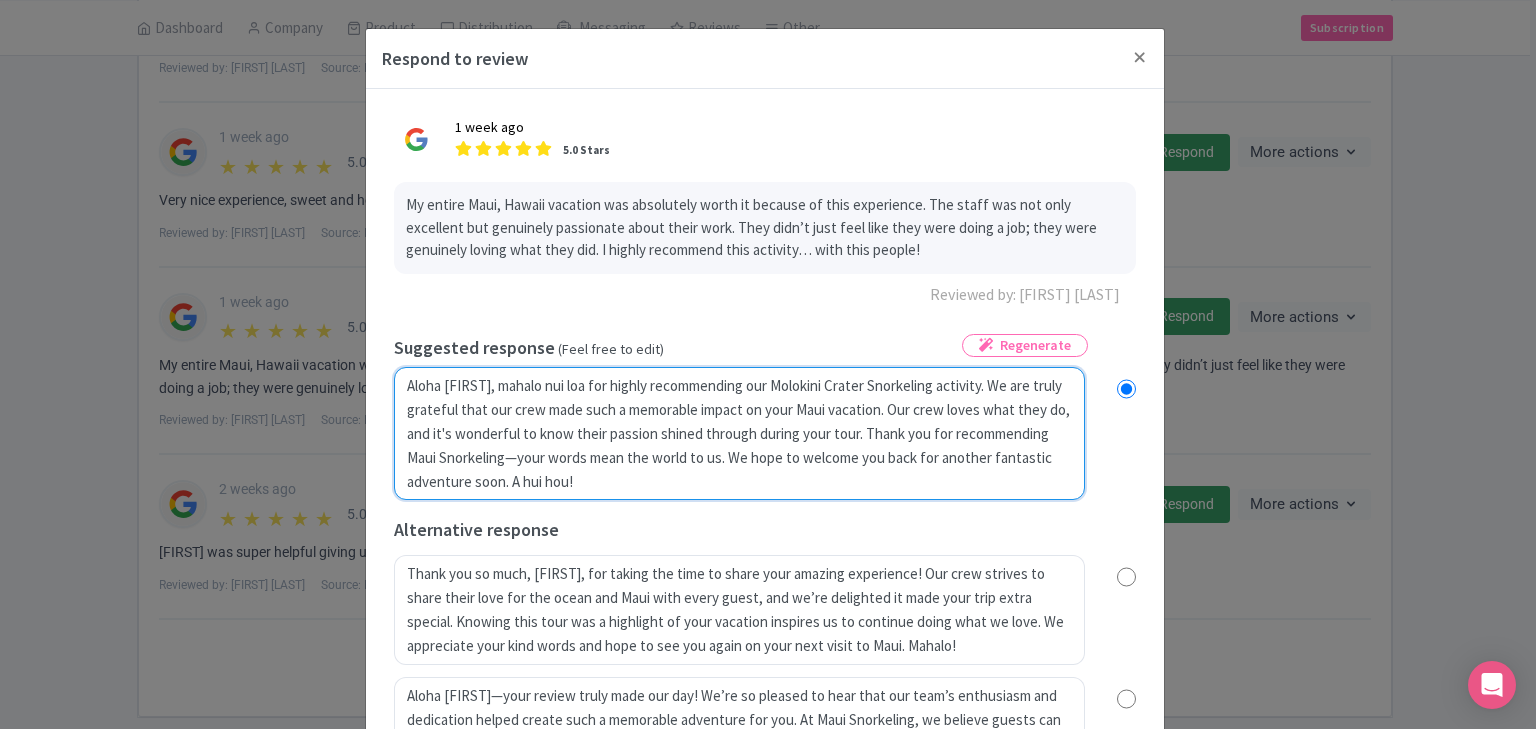 radio on "true" 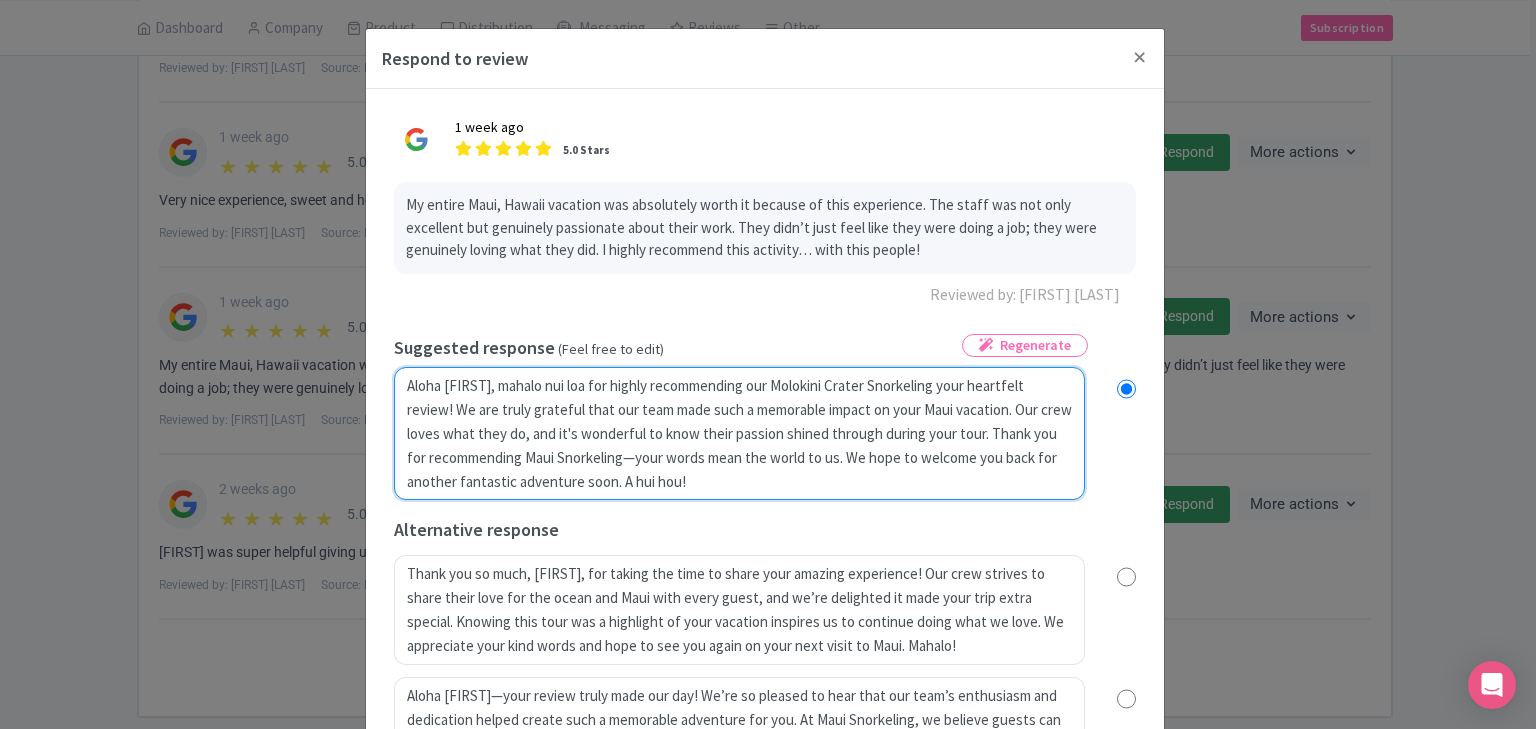 radio on "true" 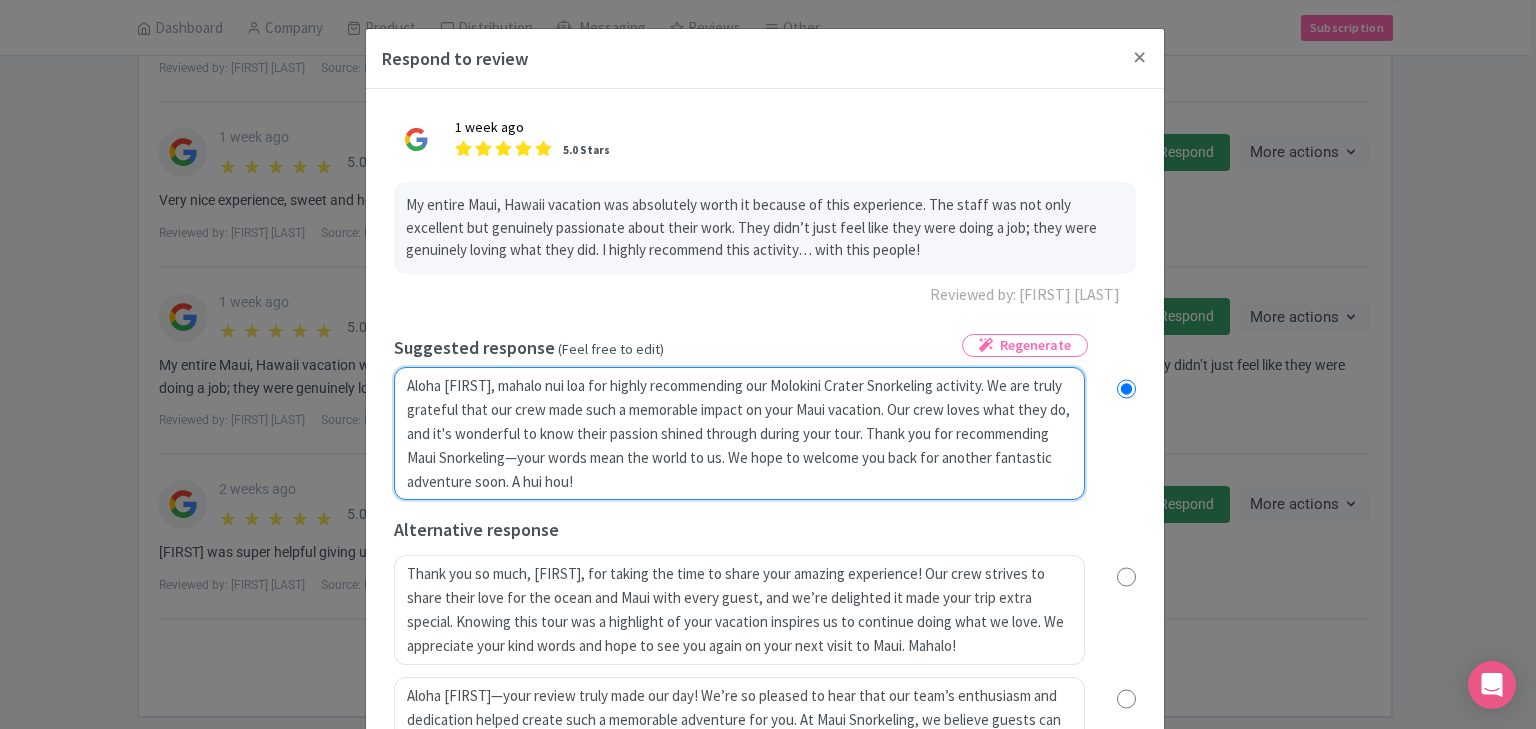 radio on "true" 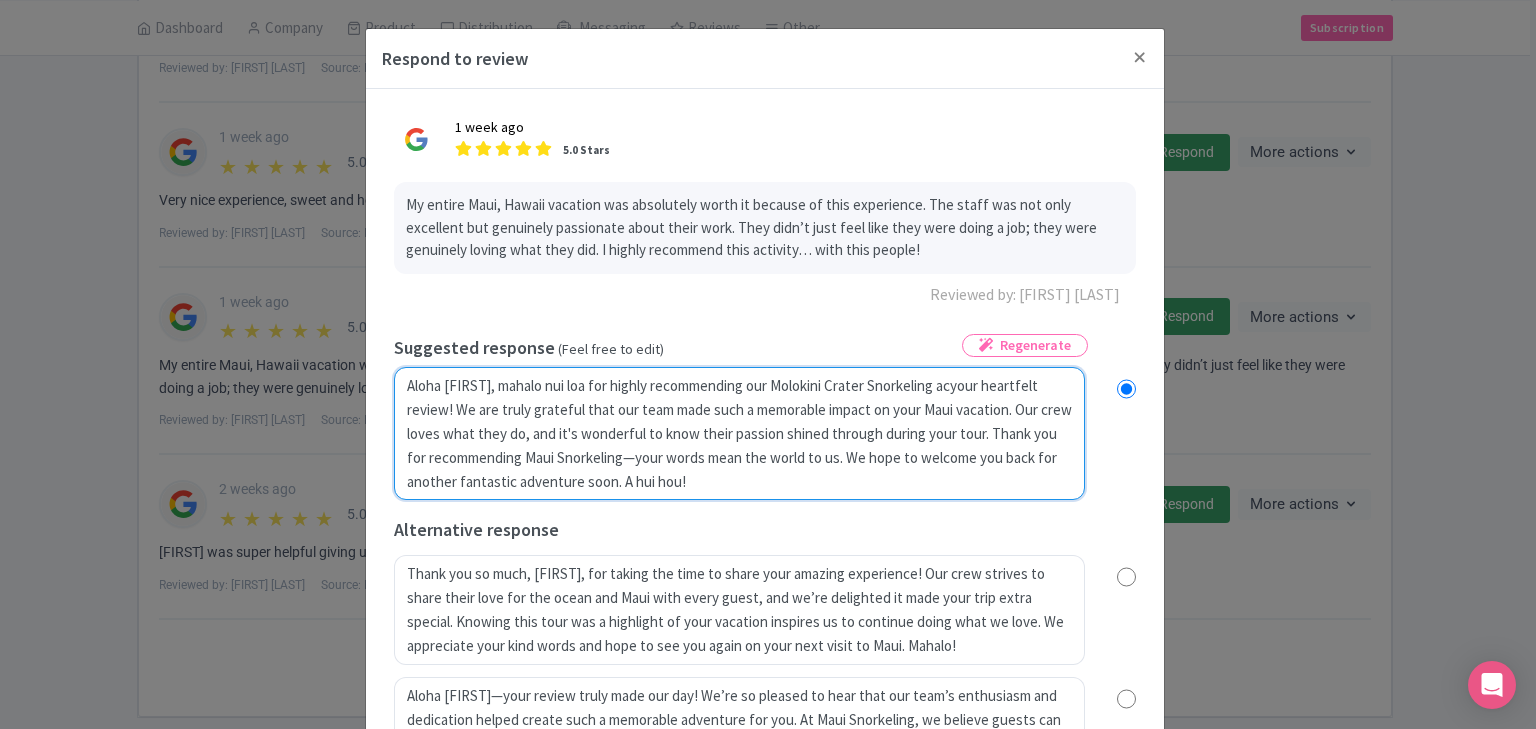 radio on "true" 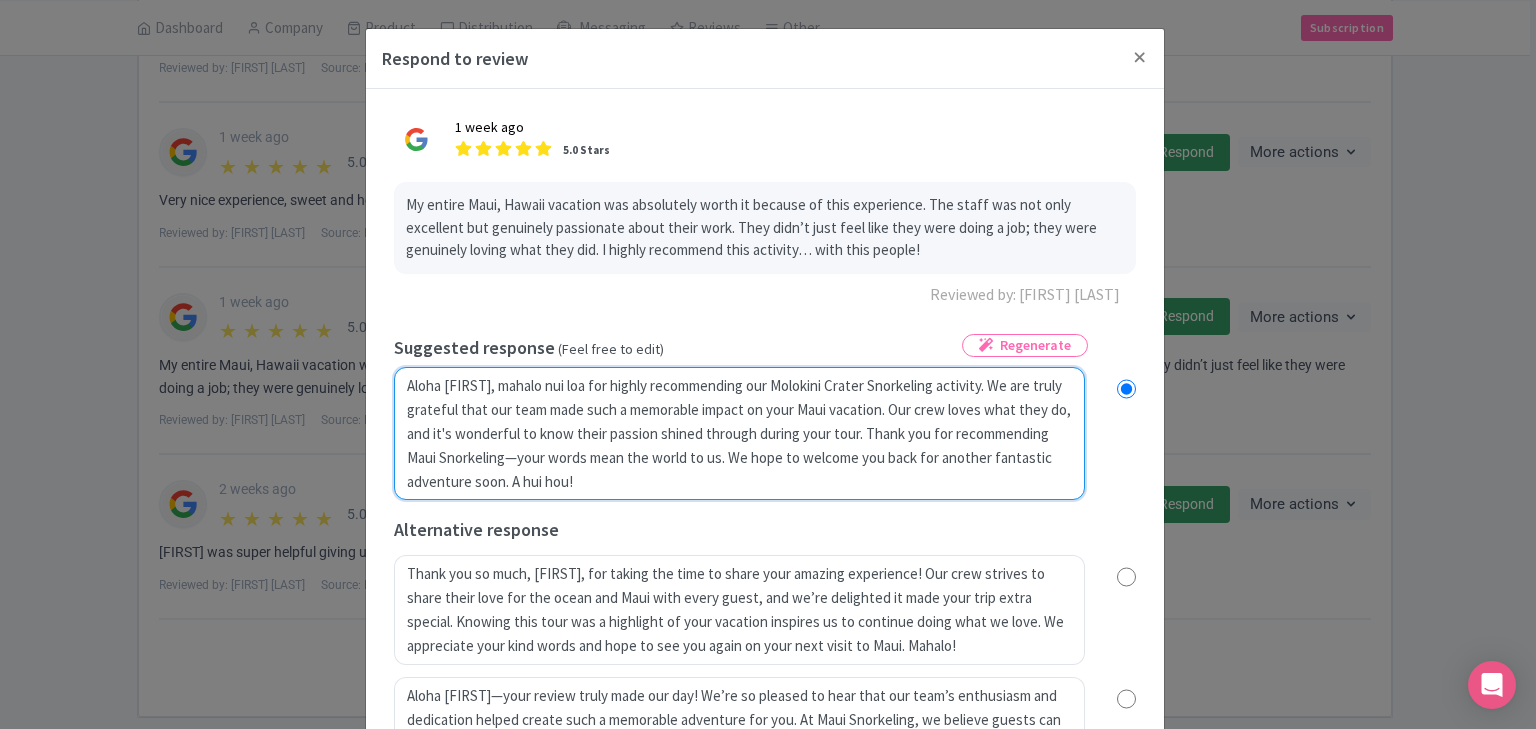 radio on "true" 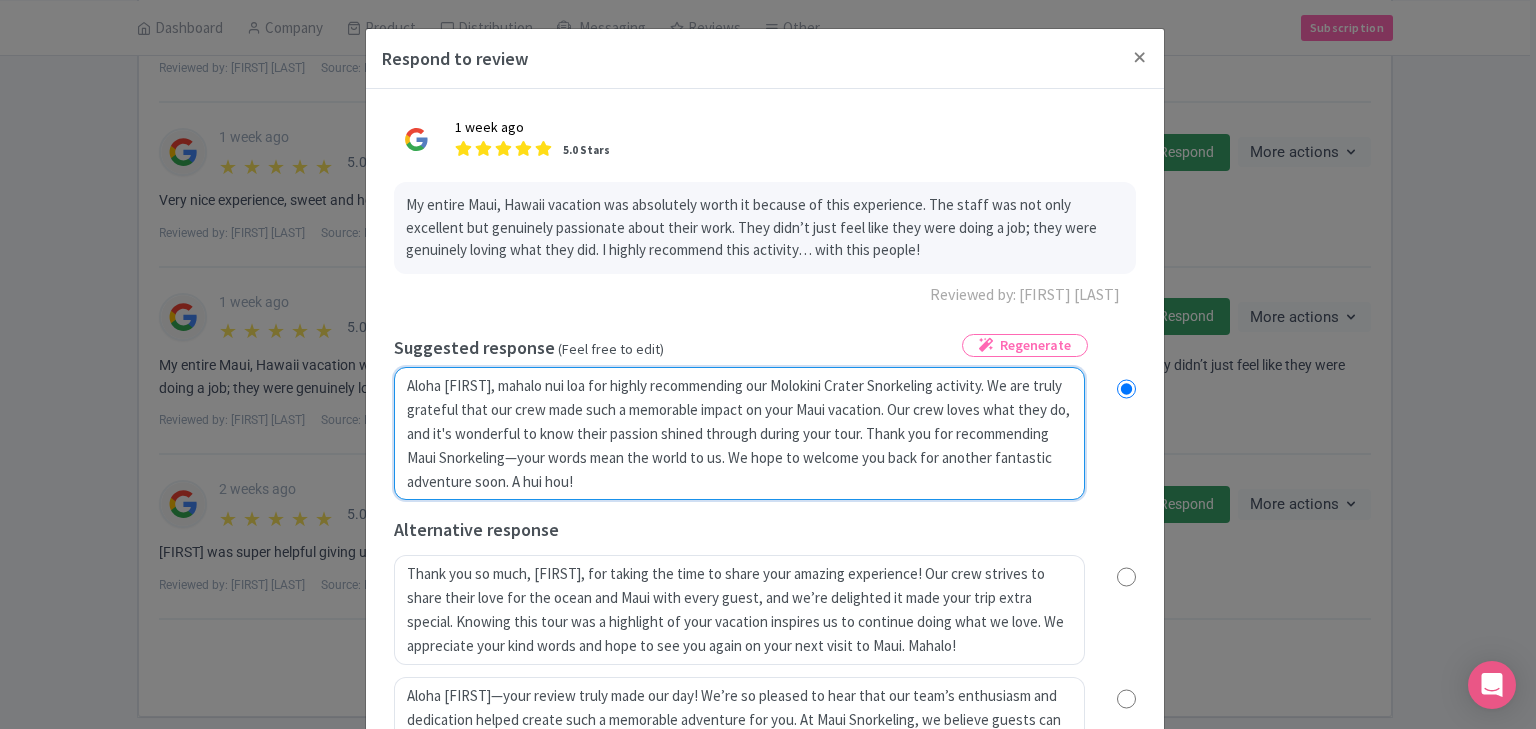 radio on "true" 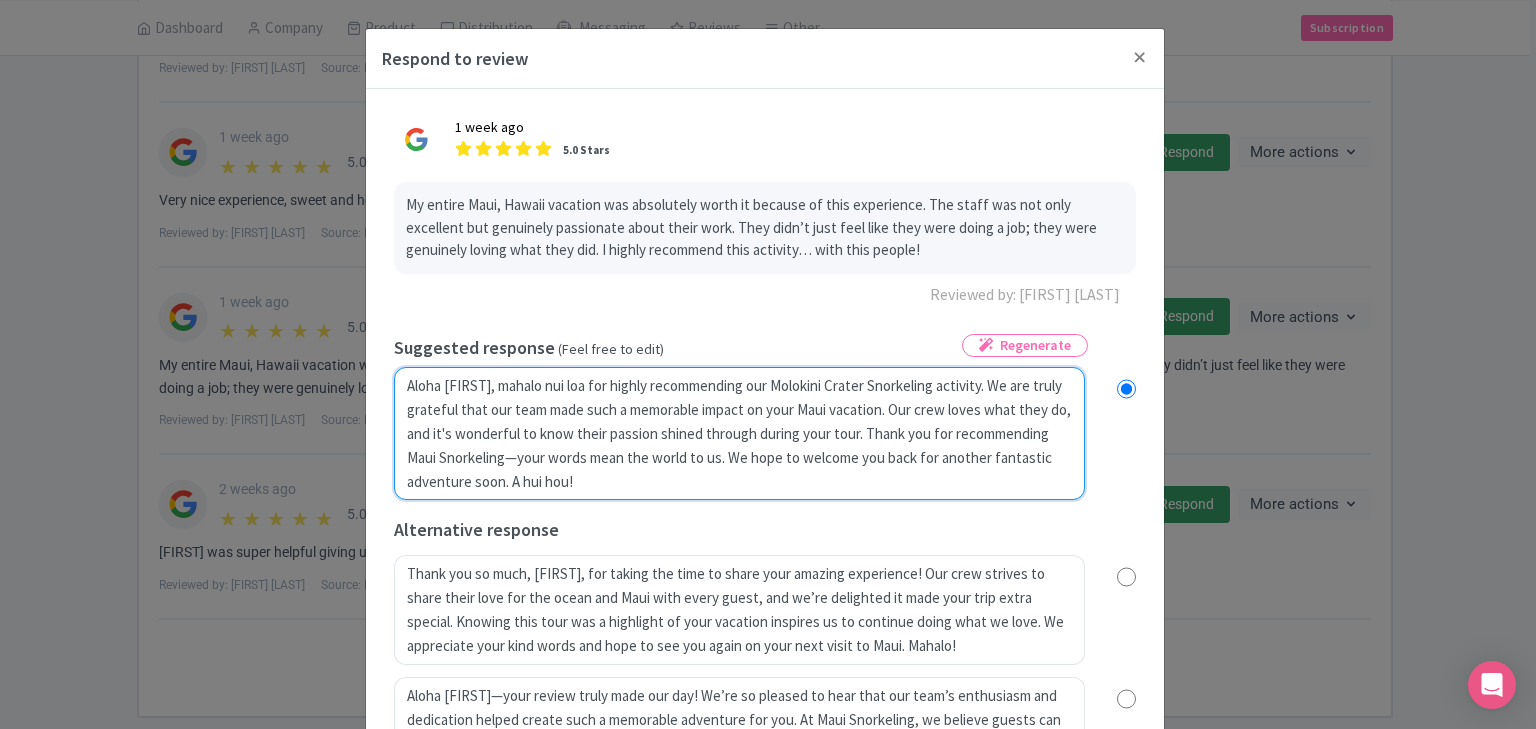 radio on "true" 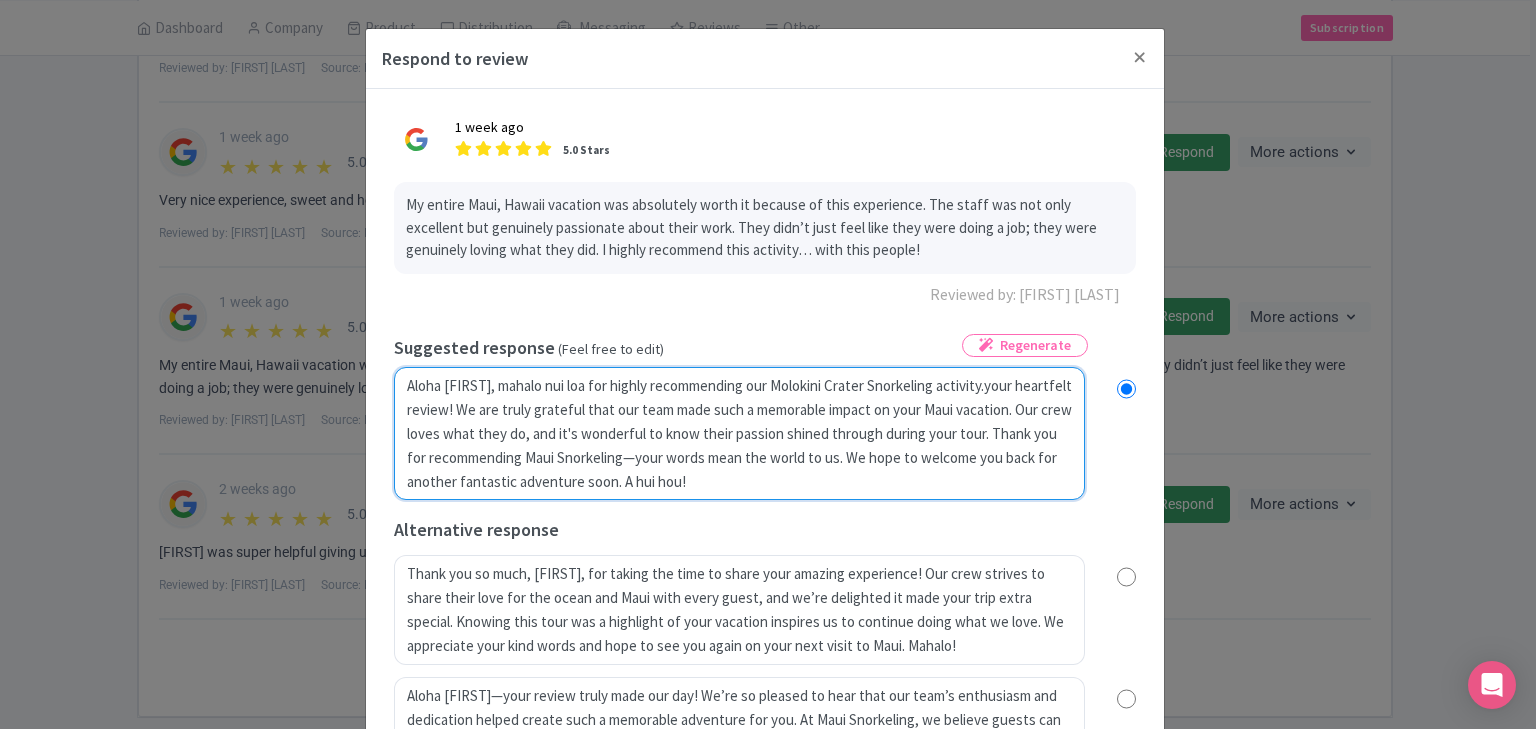 radio on "true" 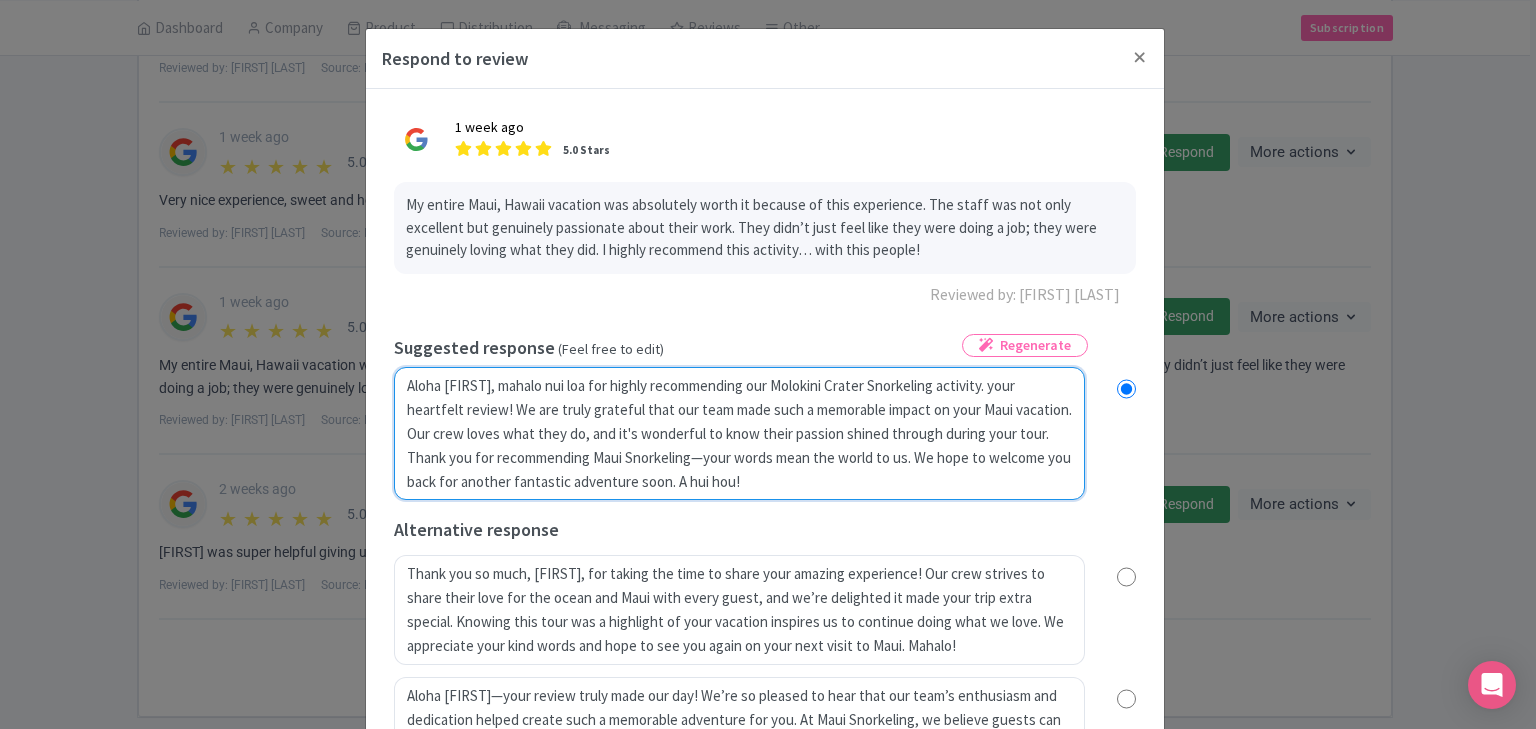 radio on "true" 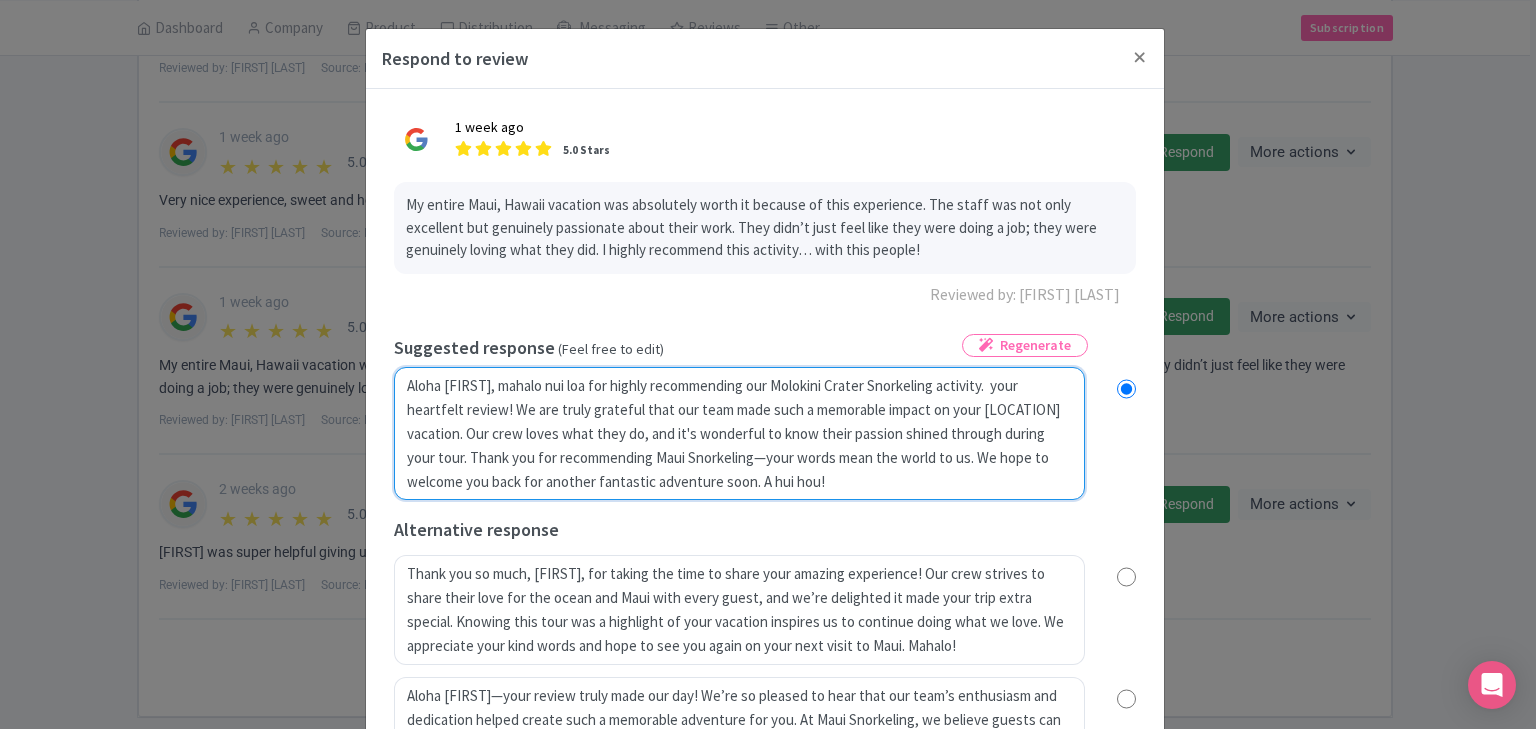 radio on "true" 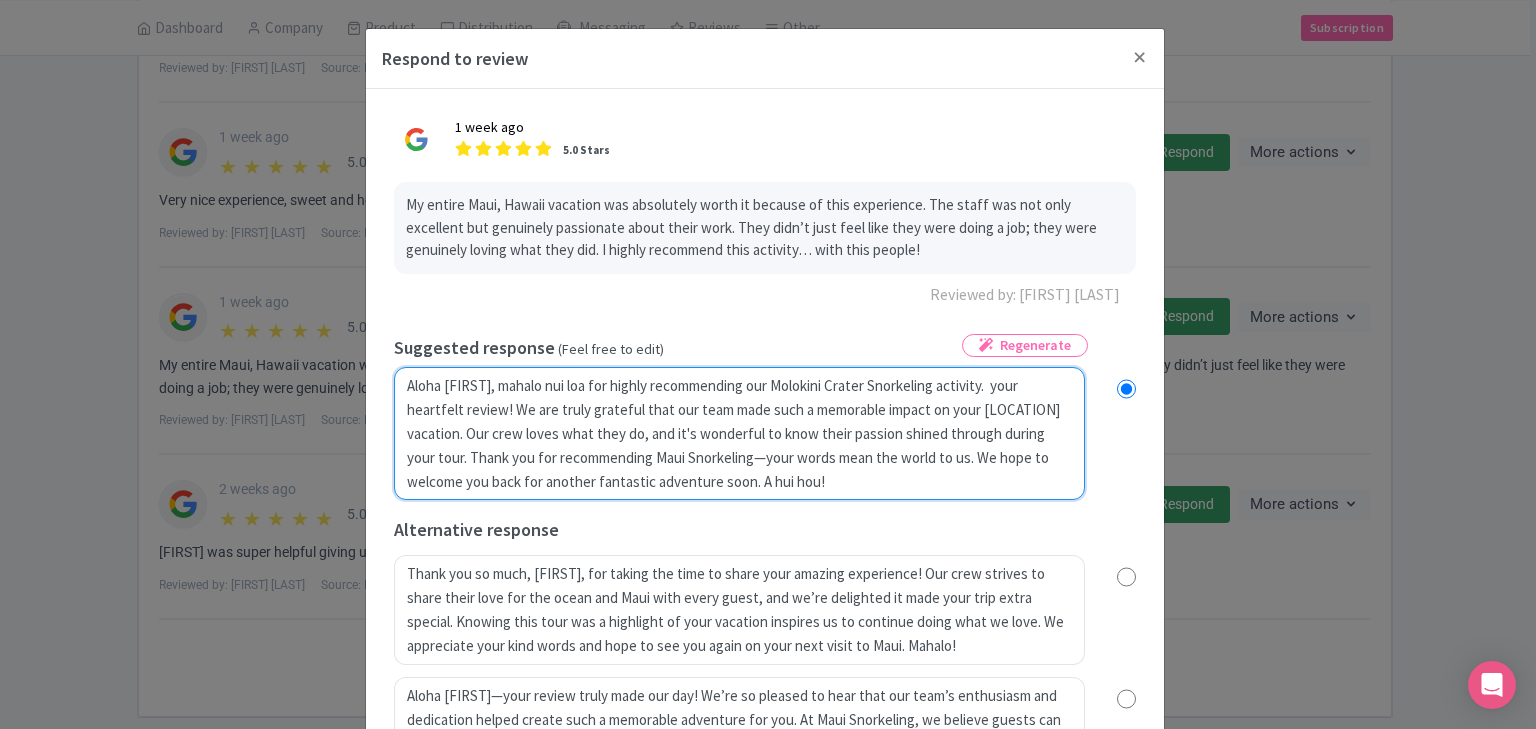 type on "Aloha Eugene, mahalo nui loa for highly recommending our Molokini Crater Snorkeling activity.  We are truly grateful that our team made such a memorable impact on your Maui vacation. Our crew loves what they do, and it's wonderful to know their passion shined through during your tour. Thank you for recommending Maui Snorkeling—your words mean the world to us. We hope to welcome you back for another fantastic adventure soon. A hui hou!" 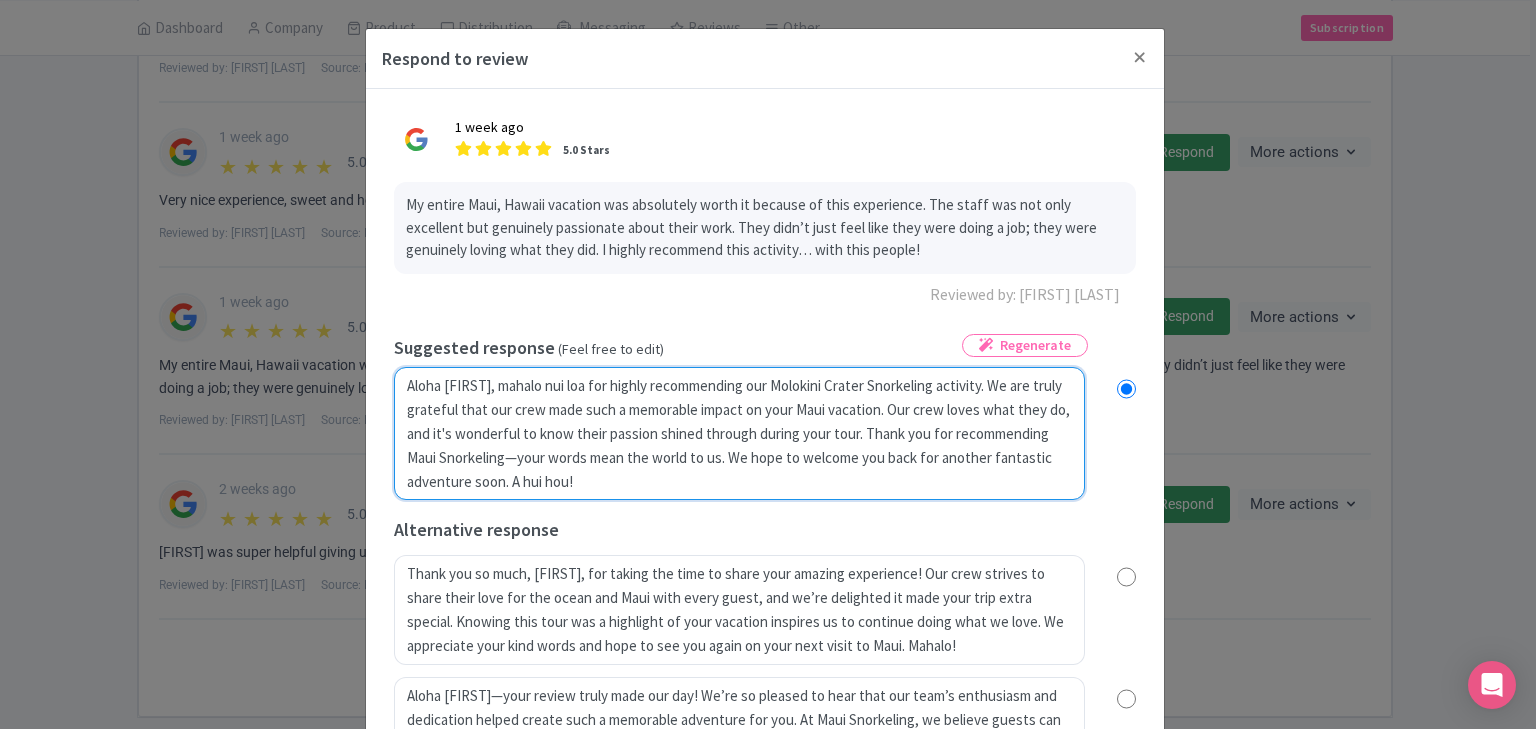 radio on "true" 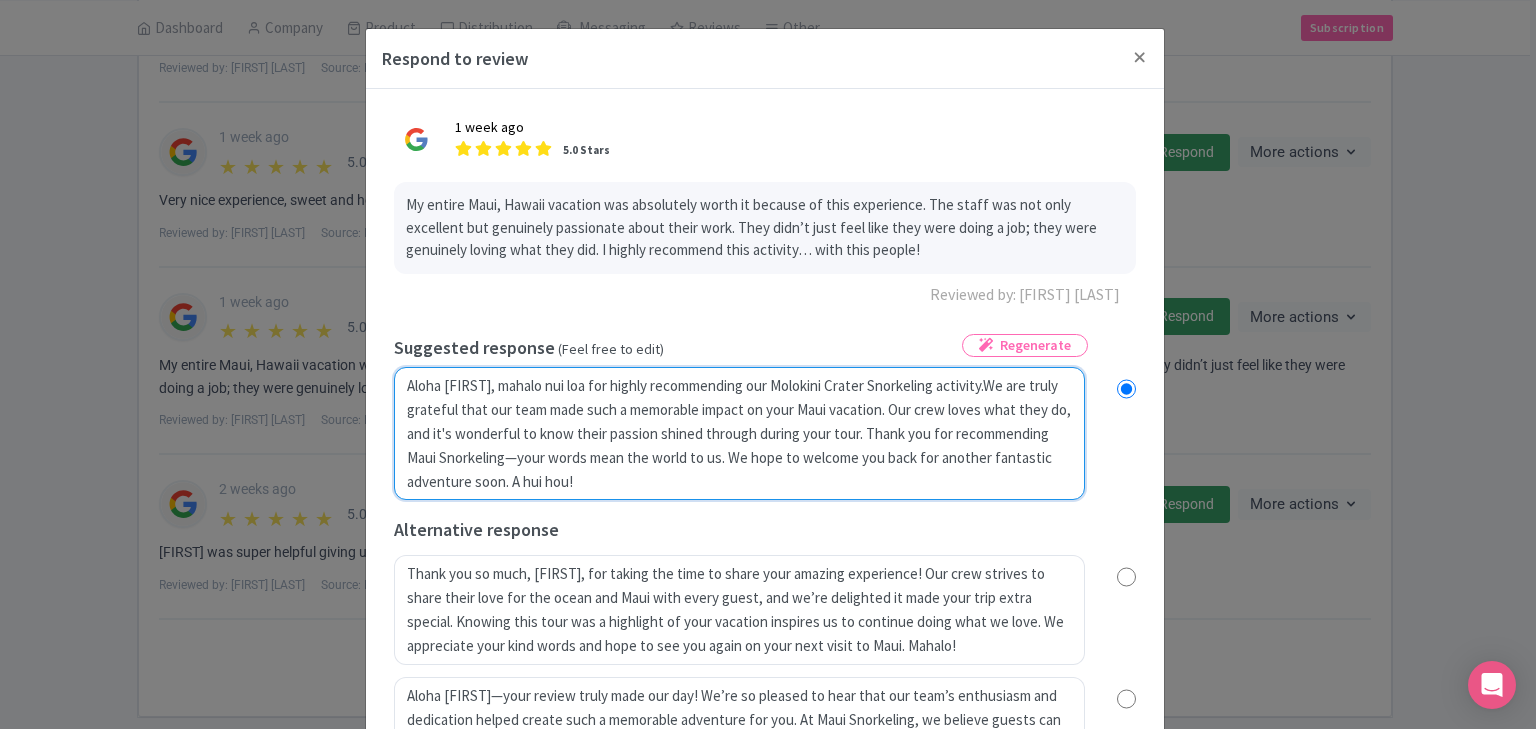 radio on "true" 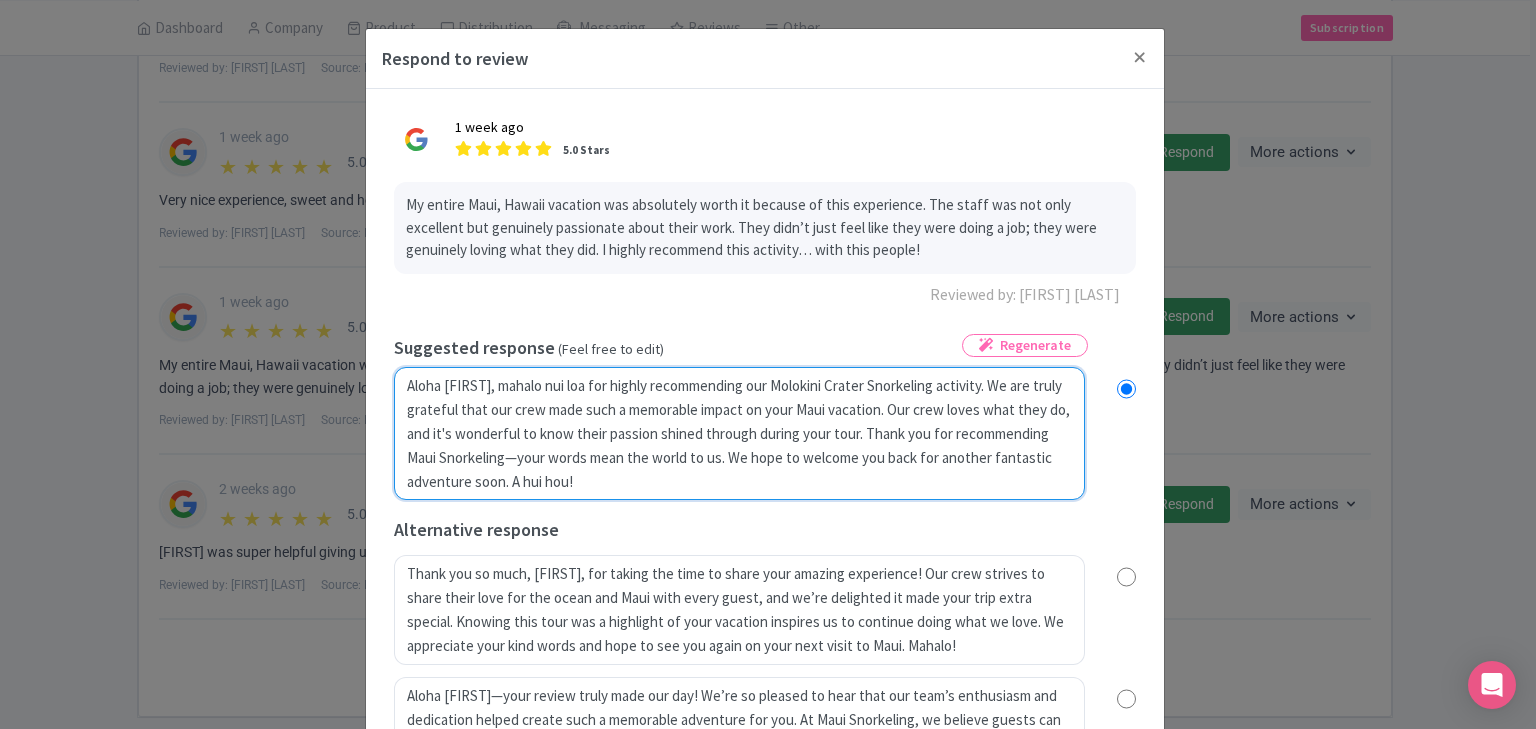 radio on "true" 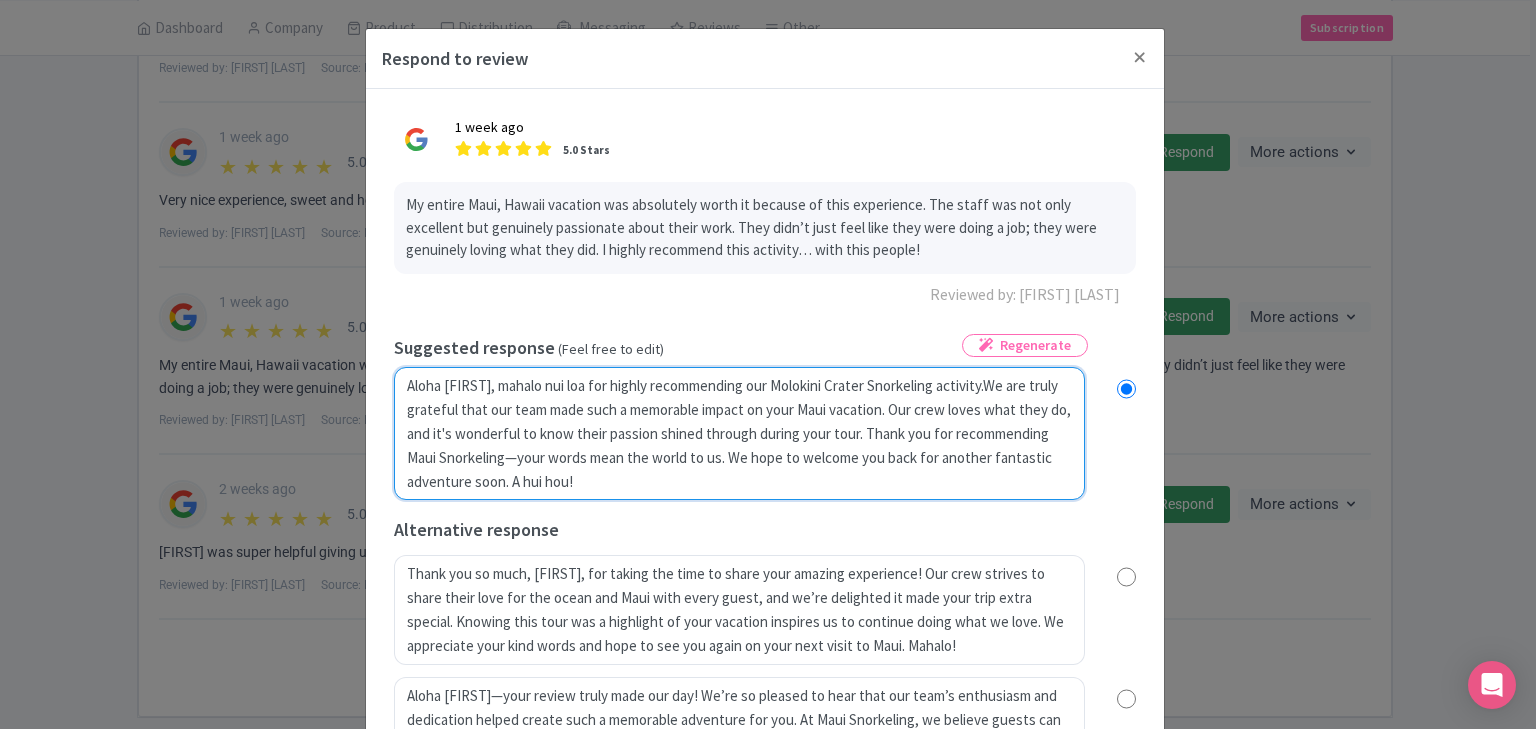 radio on "true" 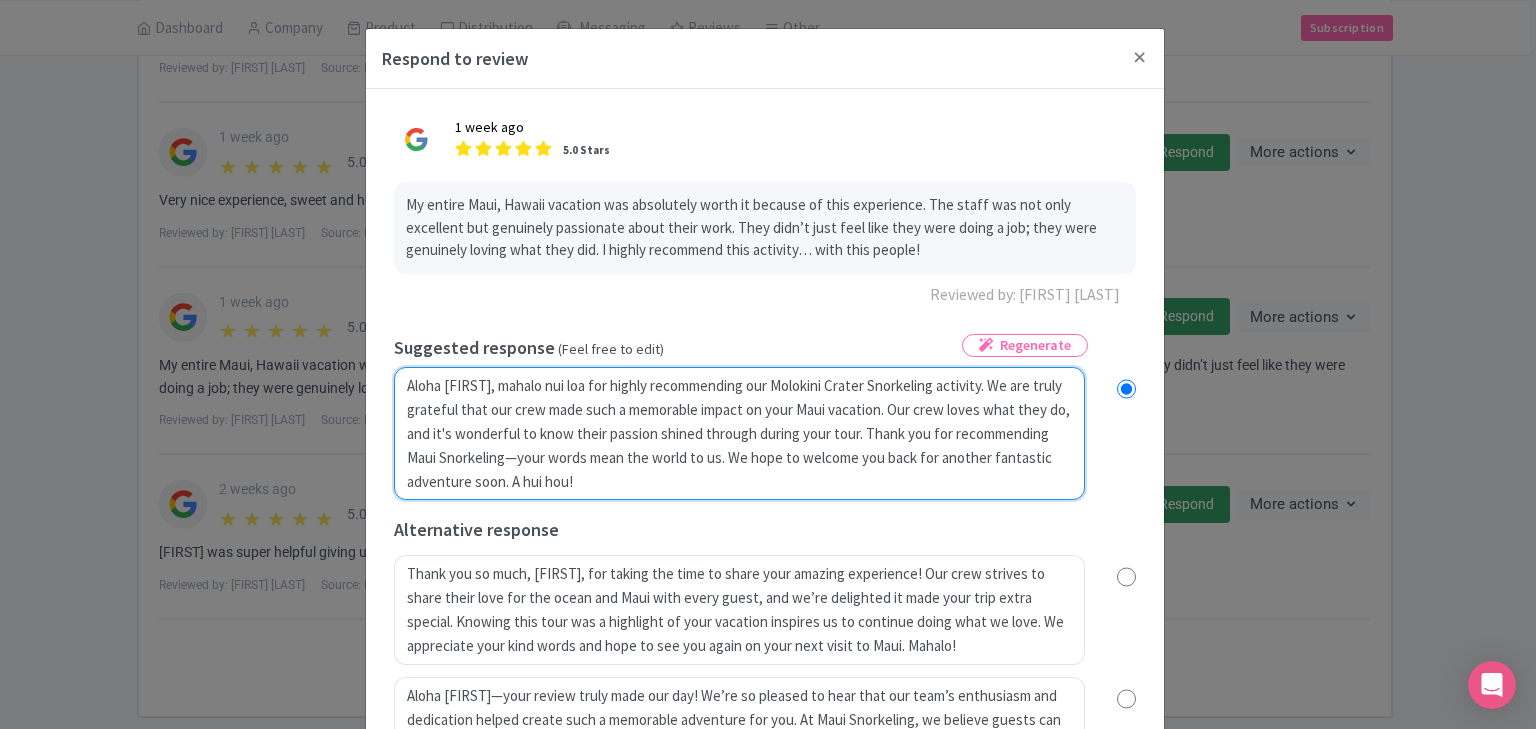 radio on "true" 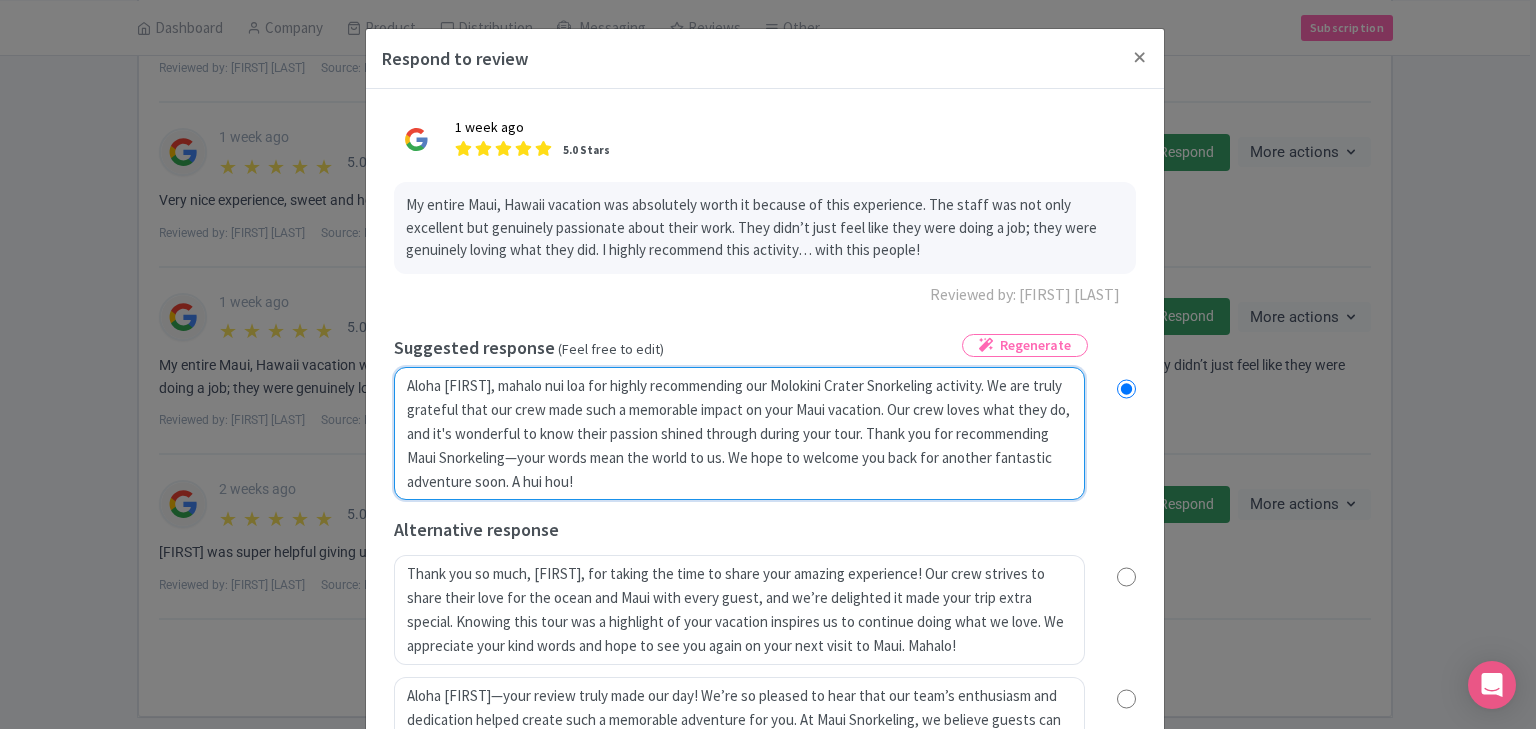 radio on "true" 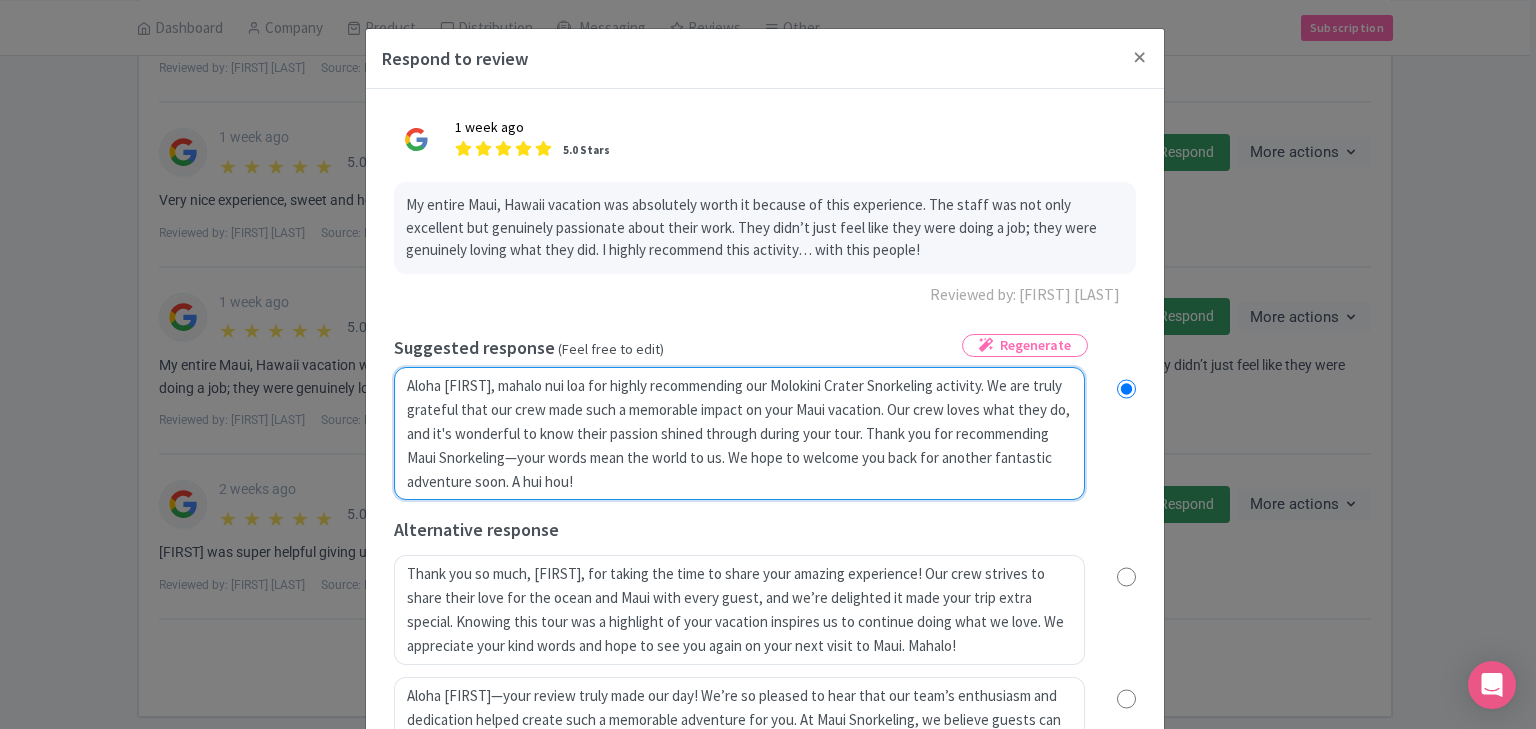 type on "Aloha Eugene, mahalo nui loa for highly recommending our Molokini Crater Snorkeling activity.  We are truly grateful that our tea made such a memorable impact on your Maui vacation. Our crew loves what they do, and it's wonderful to know their passion shined through during your tour. Thank you for recommending Maui Snorkeling—your words mean the world to us. We hope to welcome you back for another fantastic adventure soon. A hui hou!" 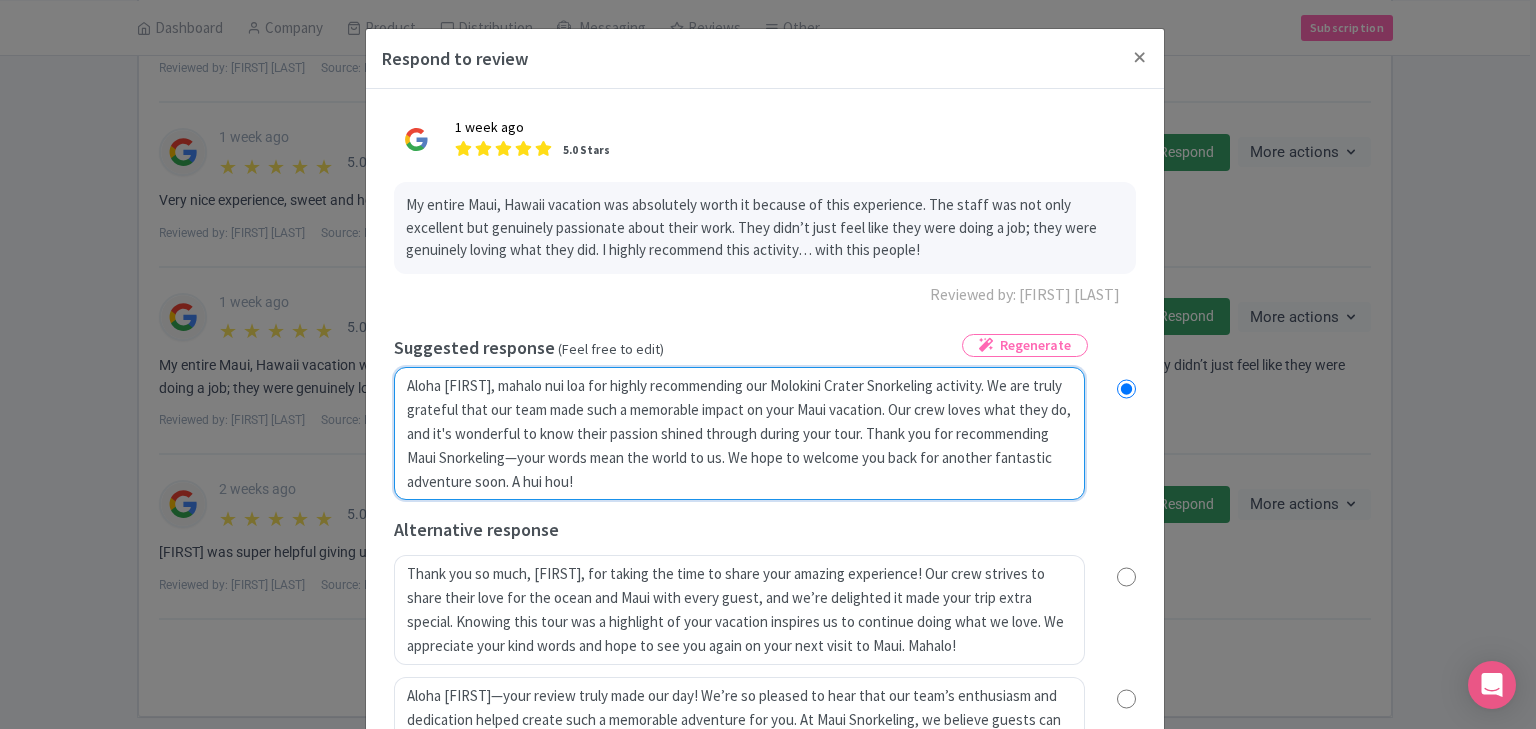 radio on "true" 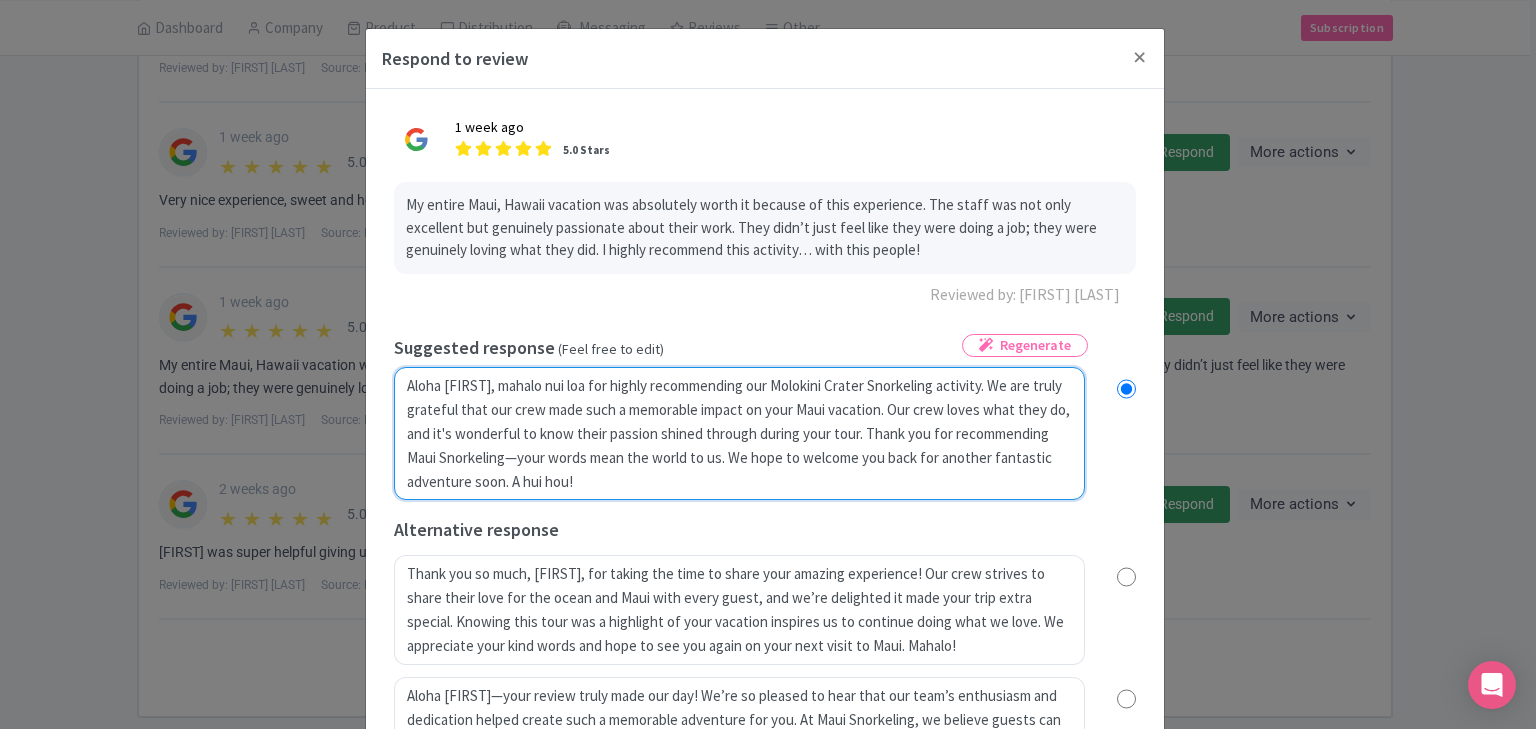 radio on "true" 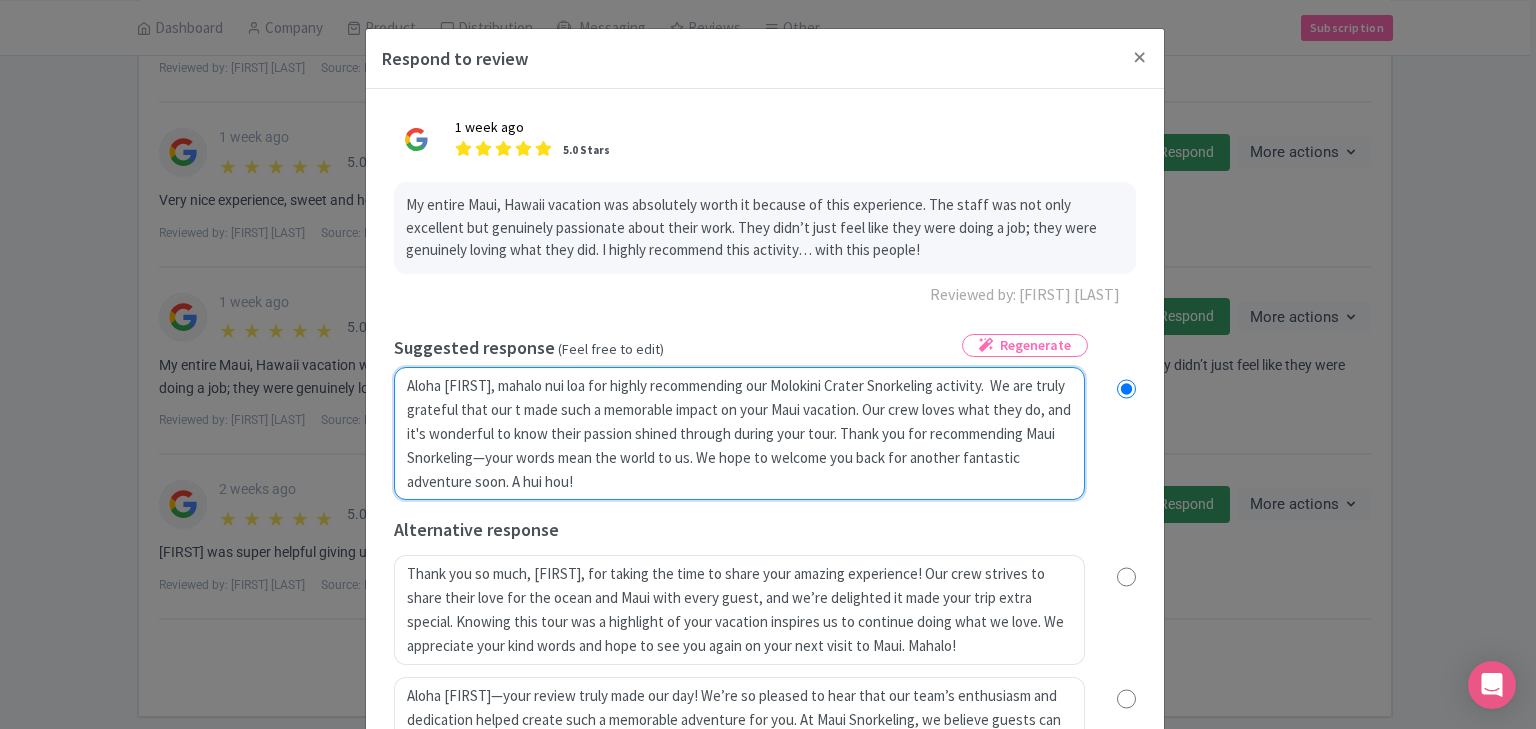 radio on "true" 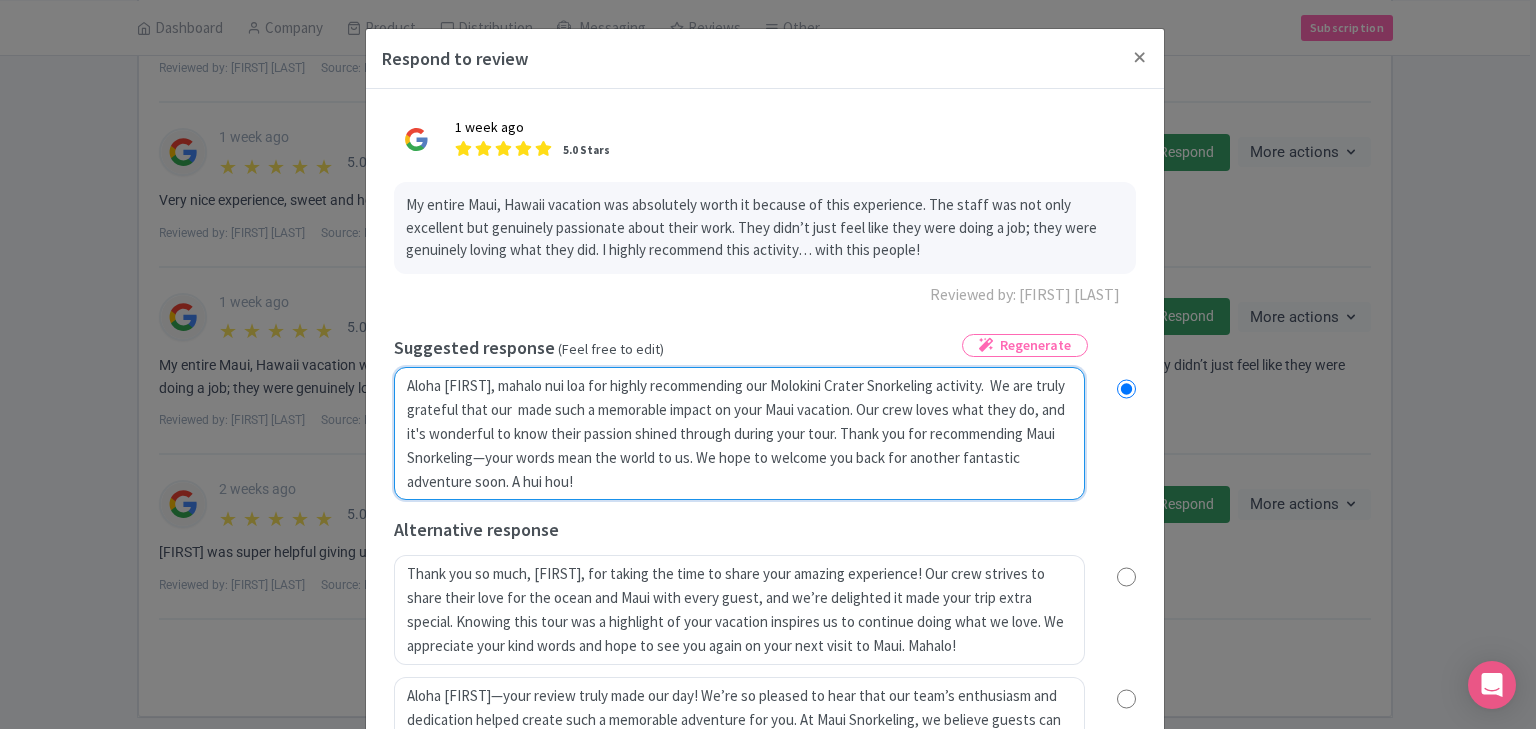 radio on "true" 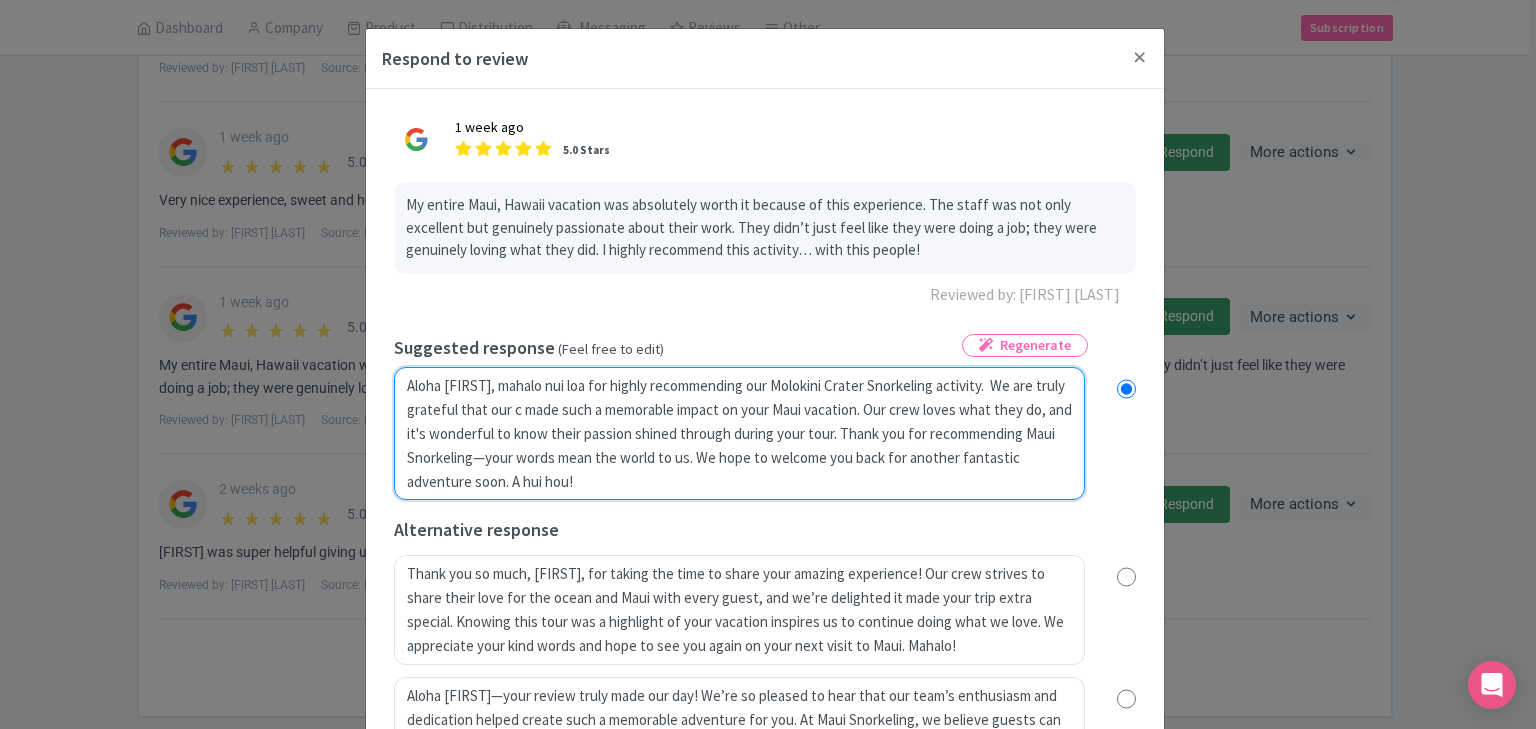 radio on "true" 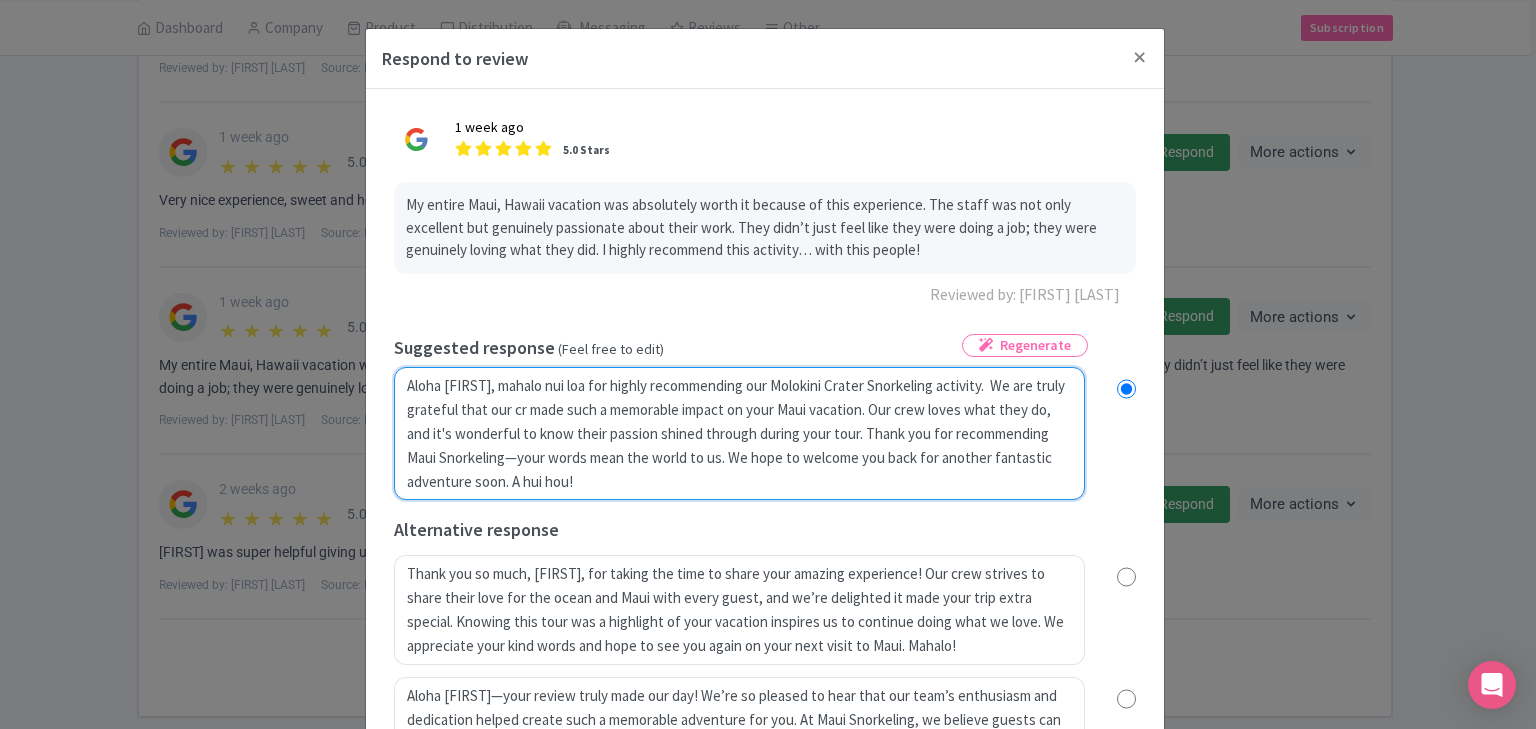 radio on "true" 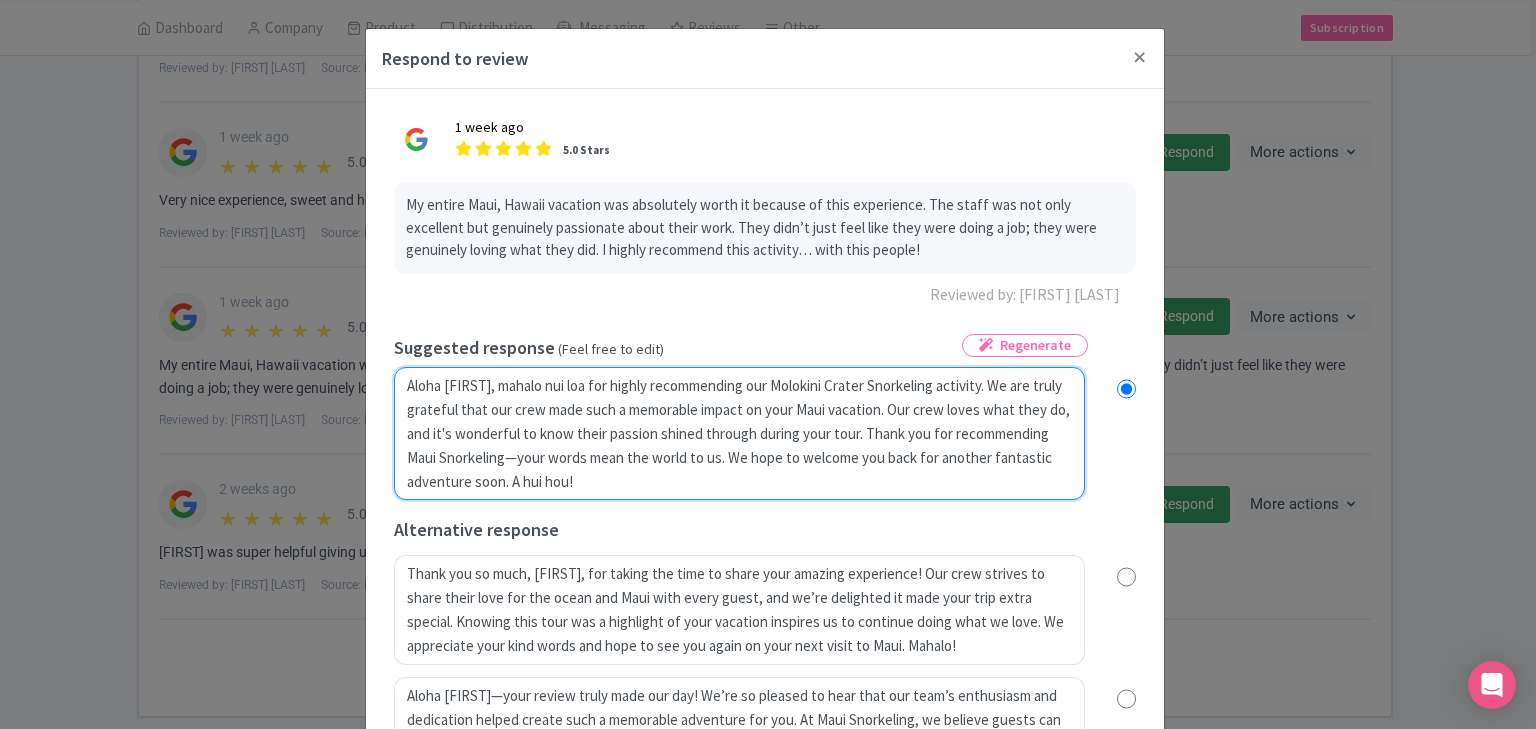 radio on "true" 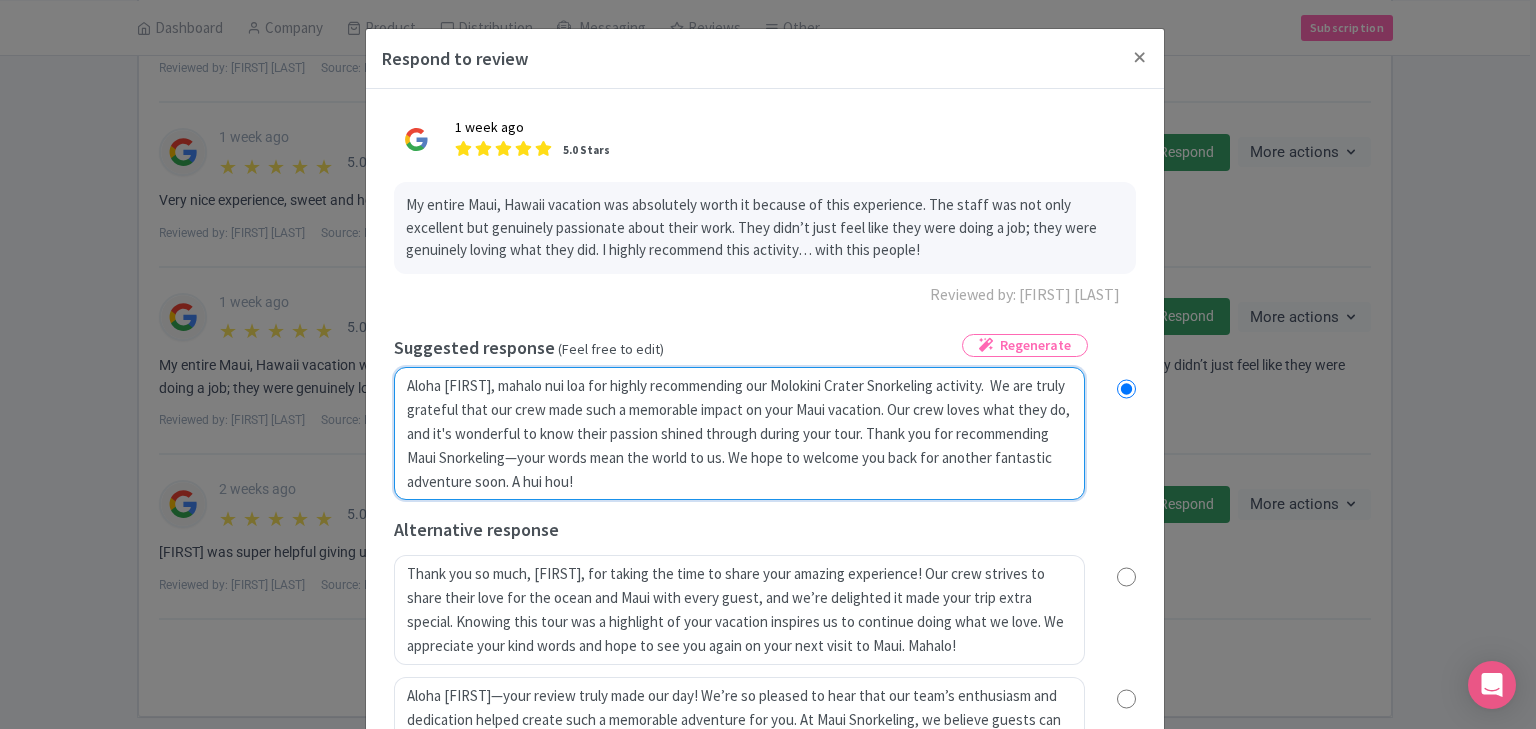 radio on "true" 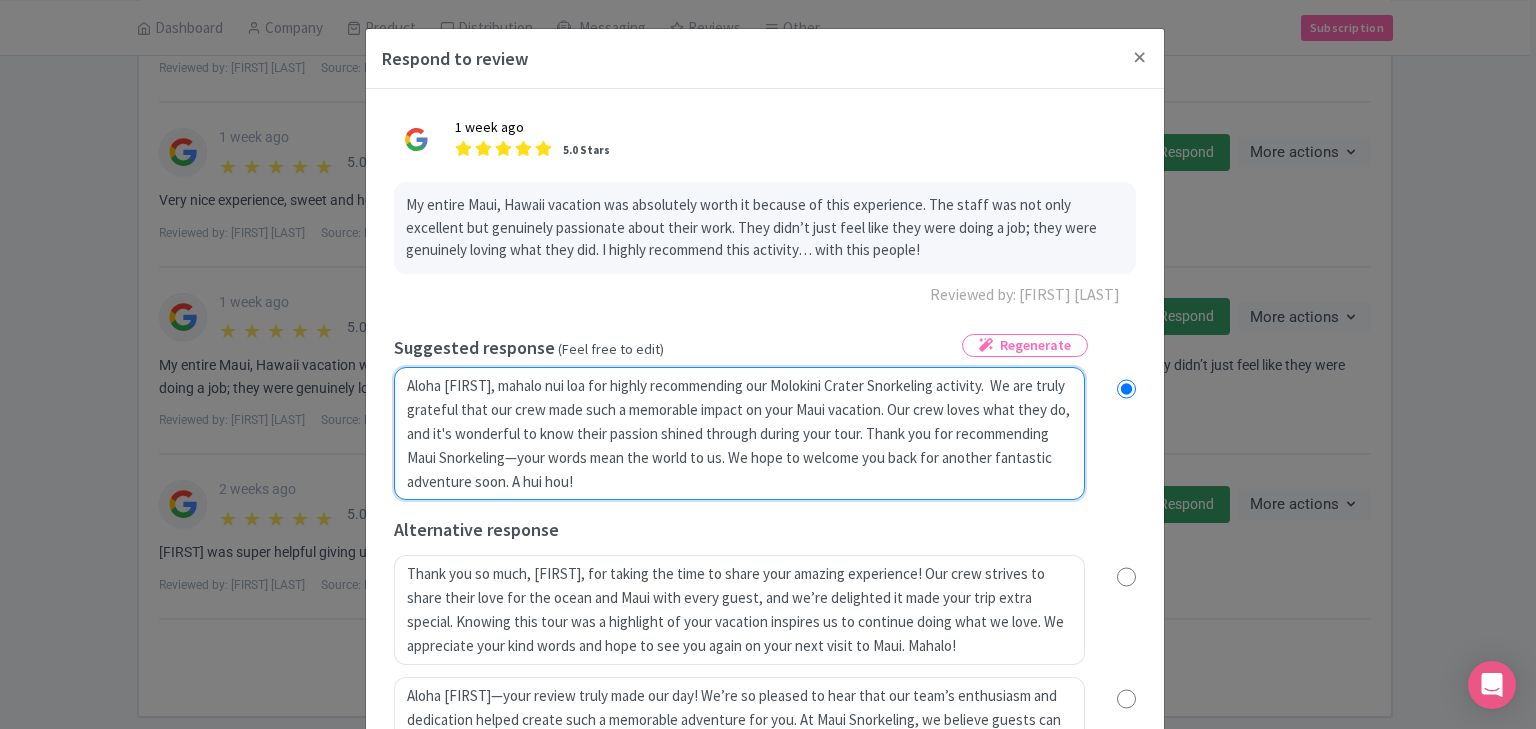 type on "Aloha Eugene, mahalo nui loa for highly recommending our Molokini Crater Snorkeling activity.  We are truly grateful that our crew made such a memorable impact on your Maui vacation. We hope to welcome you back for another fantastic adventure soon. A hui hou!" 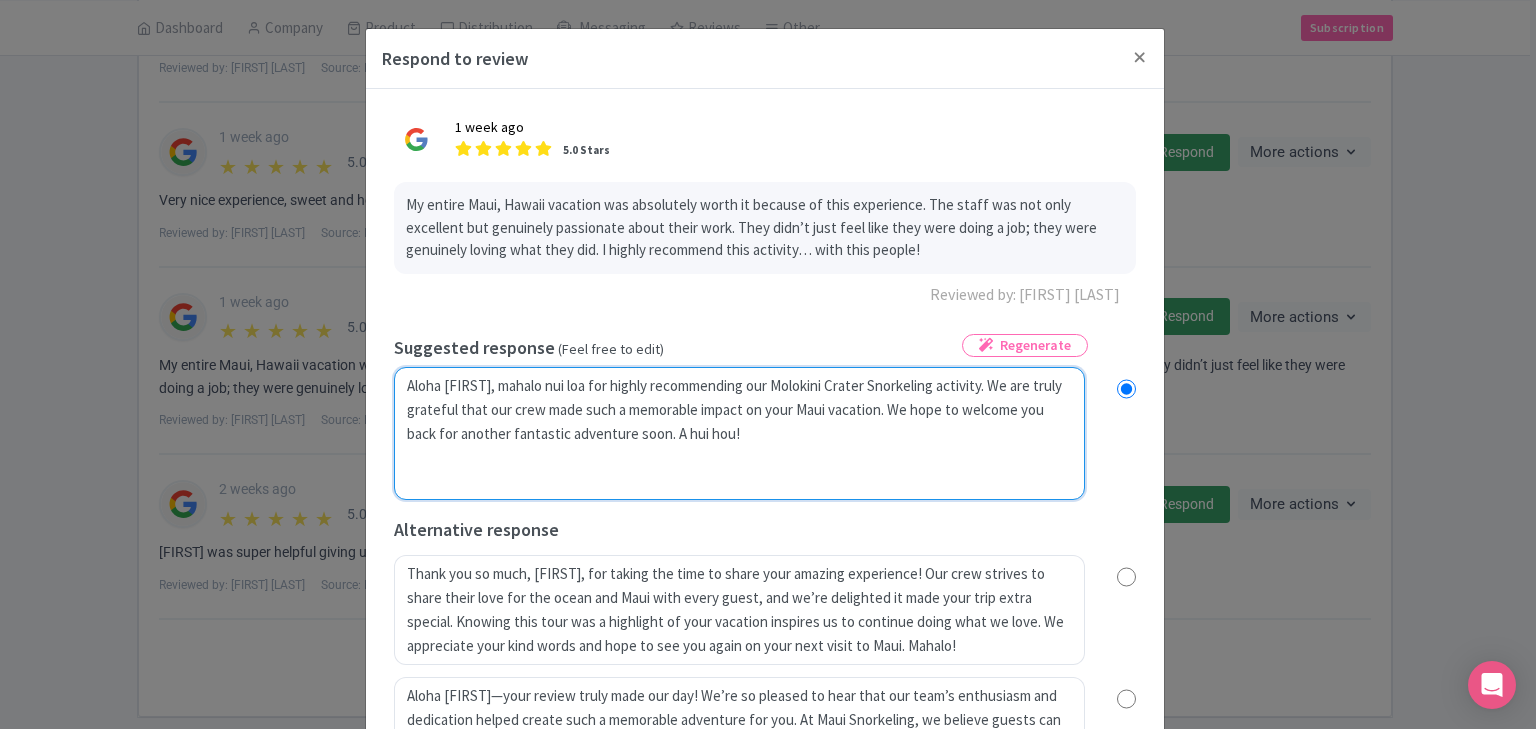 radio on "true" 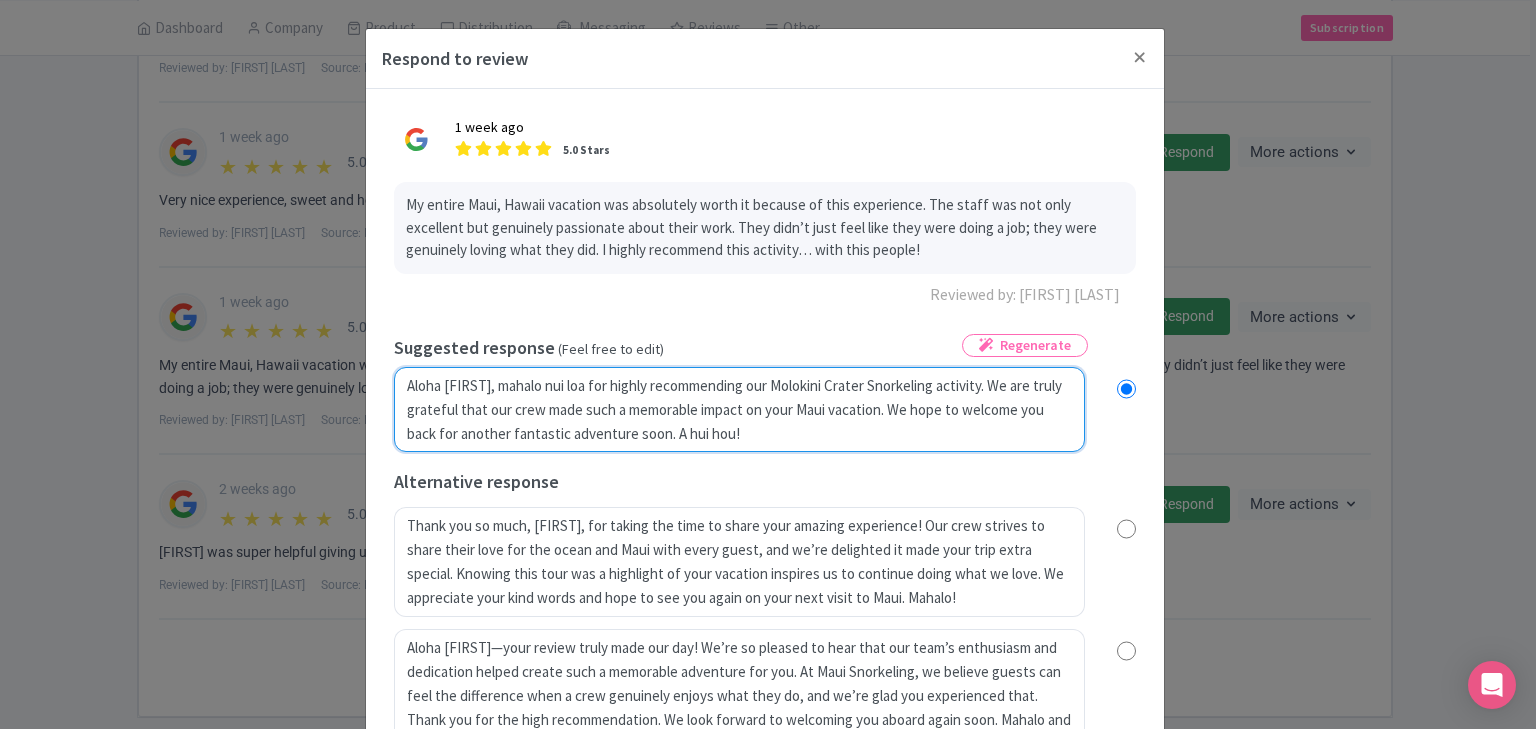 type on "Aloha Eugene, mahalo nui loa for highly recommending our Molokini Crater Snorkeling activity.  We are truly grateful that our crew made such a memorable impact on your Maui vacation.We hope to welcome you back for another fantastic adventure soon. A hui hou!" 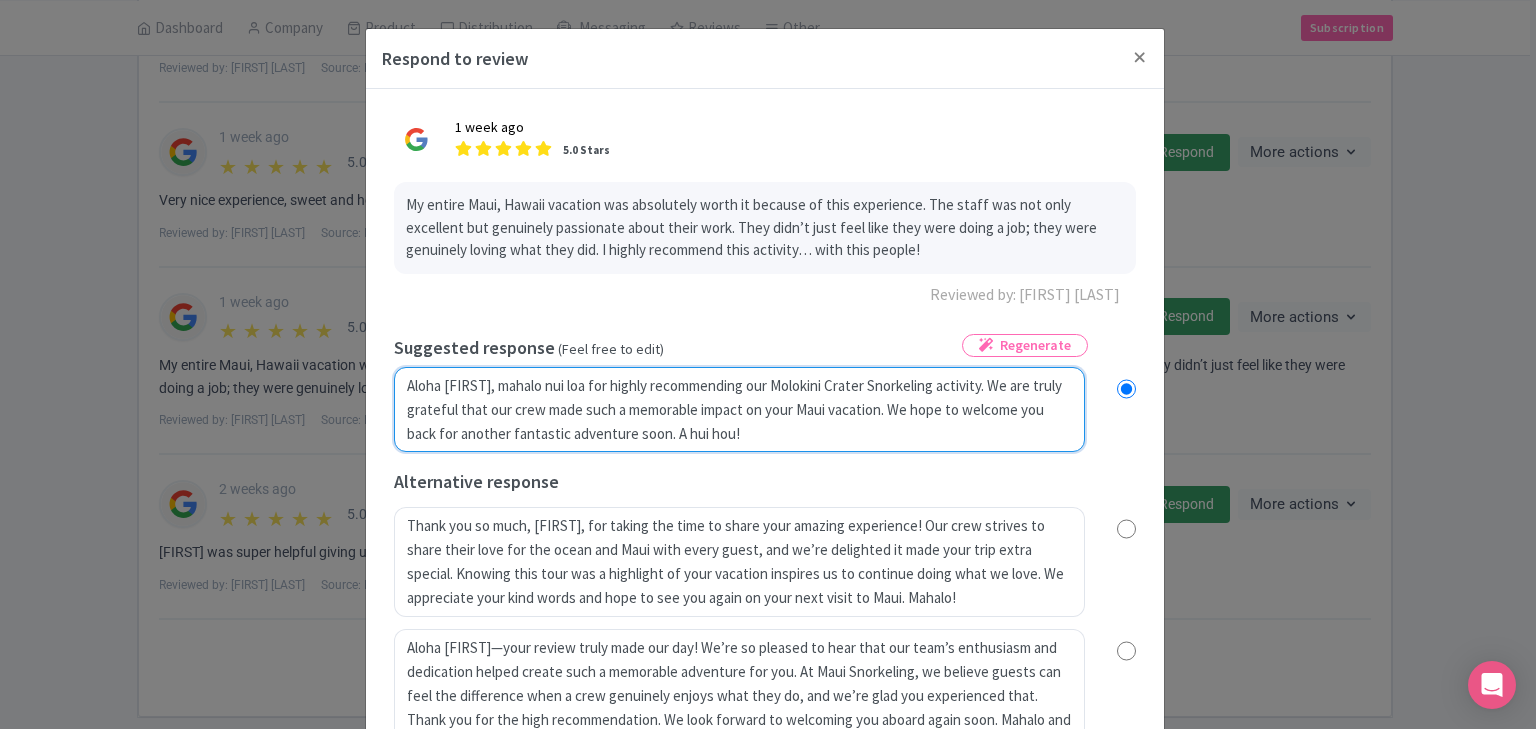 radio on "true" 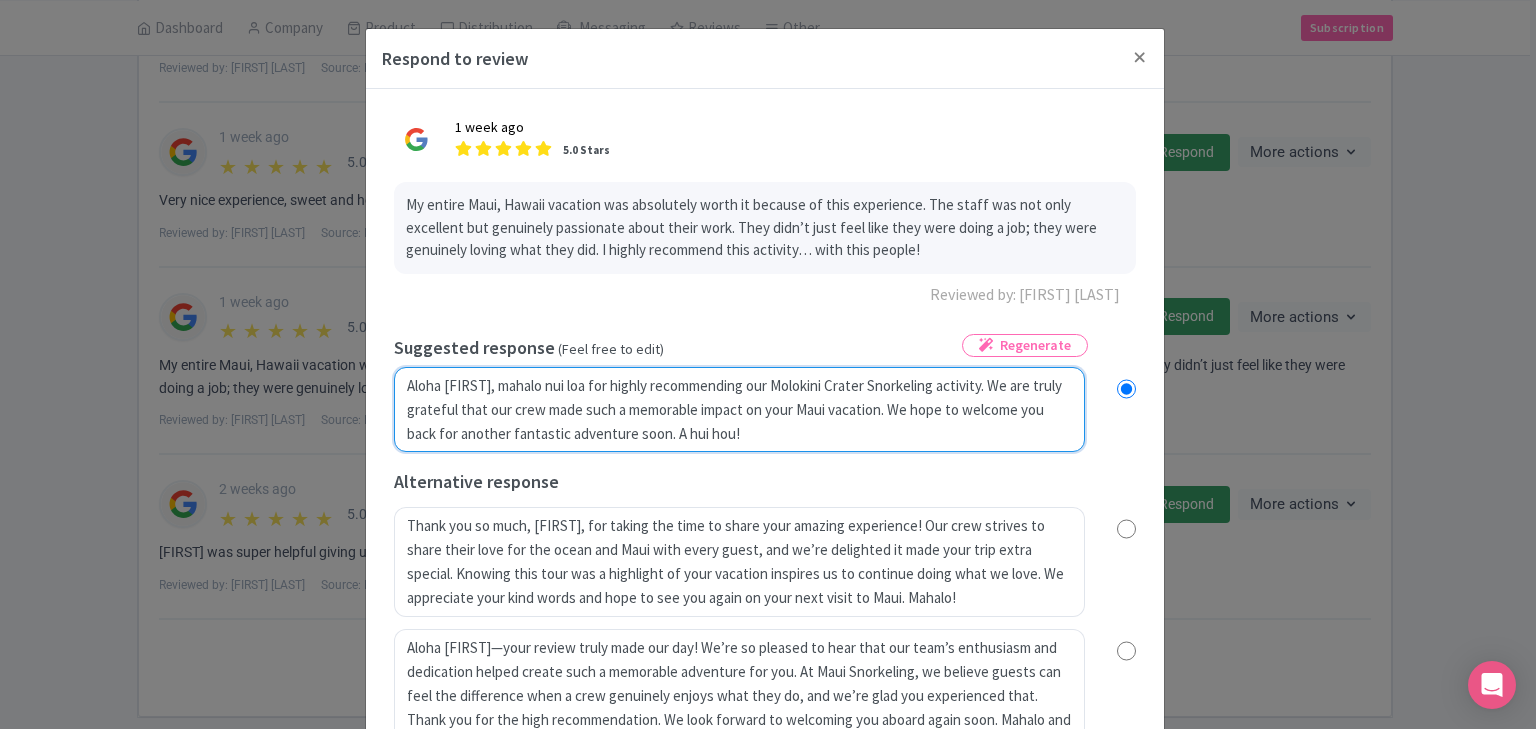 radio on "true" 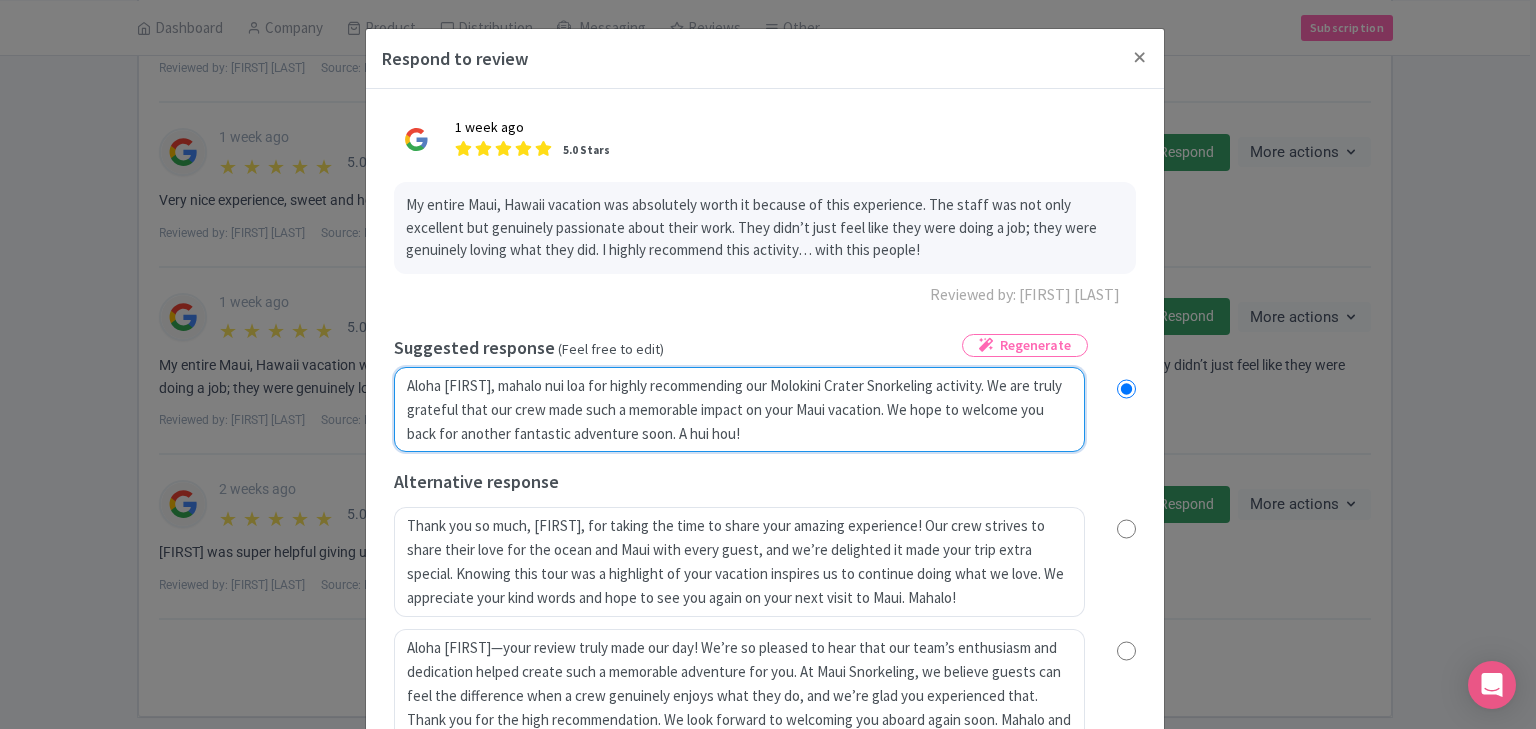 type on "Aloha Eugene, mahalo nui loa for highly recommending our Molokini Crater Snorkeling activity.  We are truly grateful that our crew made such a memorable impact on your Maui vacation.  We hope to welcome you aback for another fantastic adventure soon. A hui hou!" 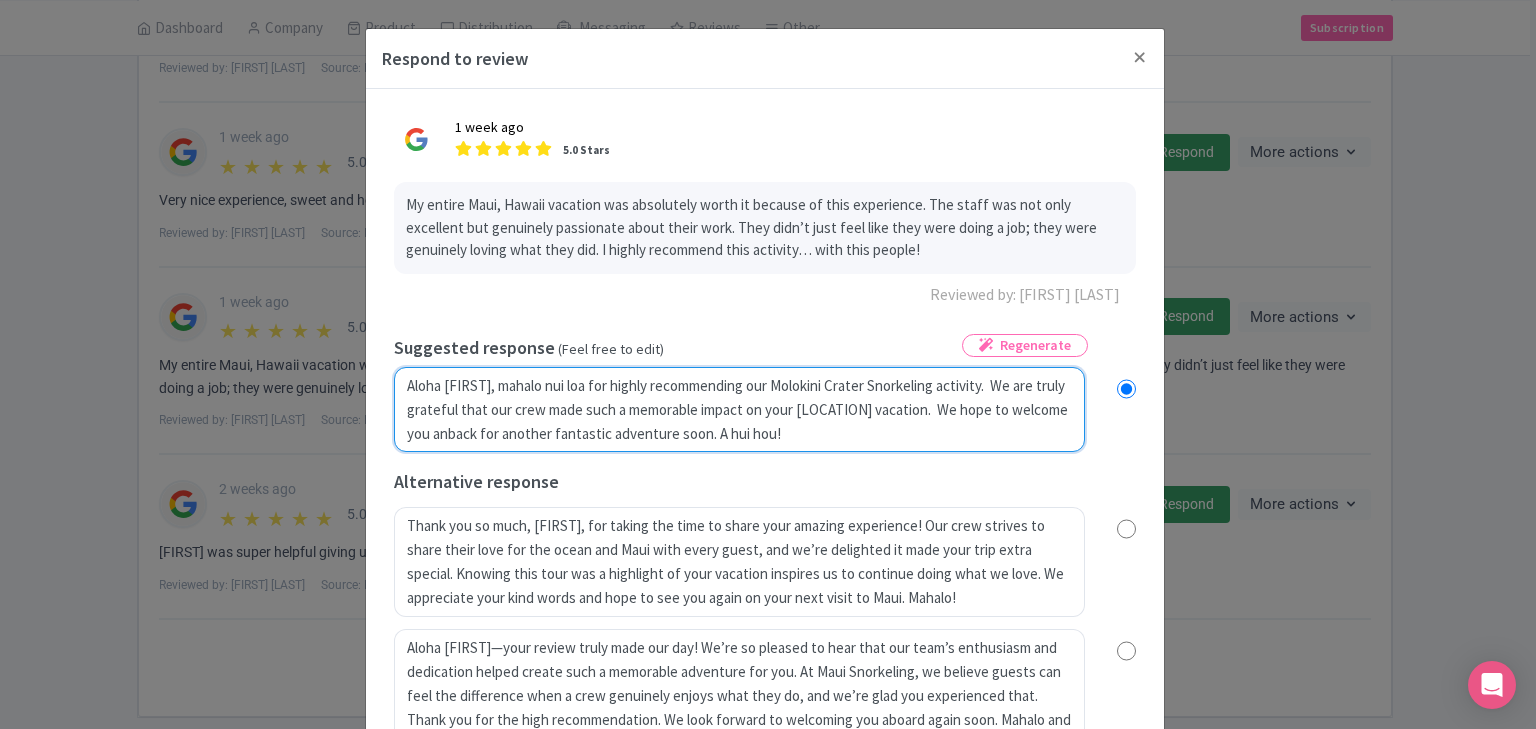 radio on "true" 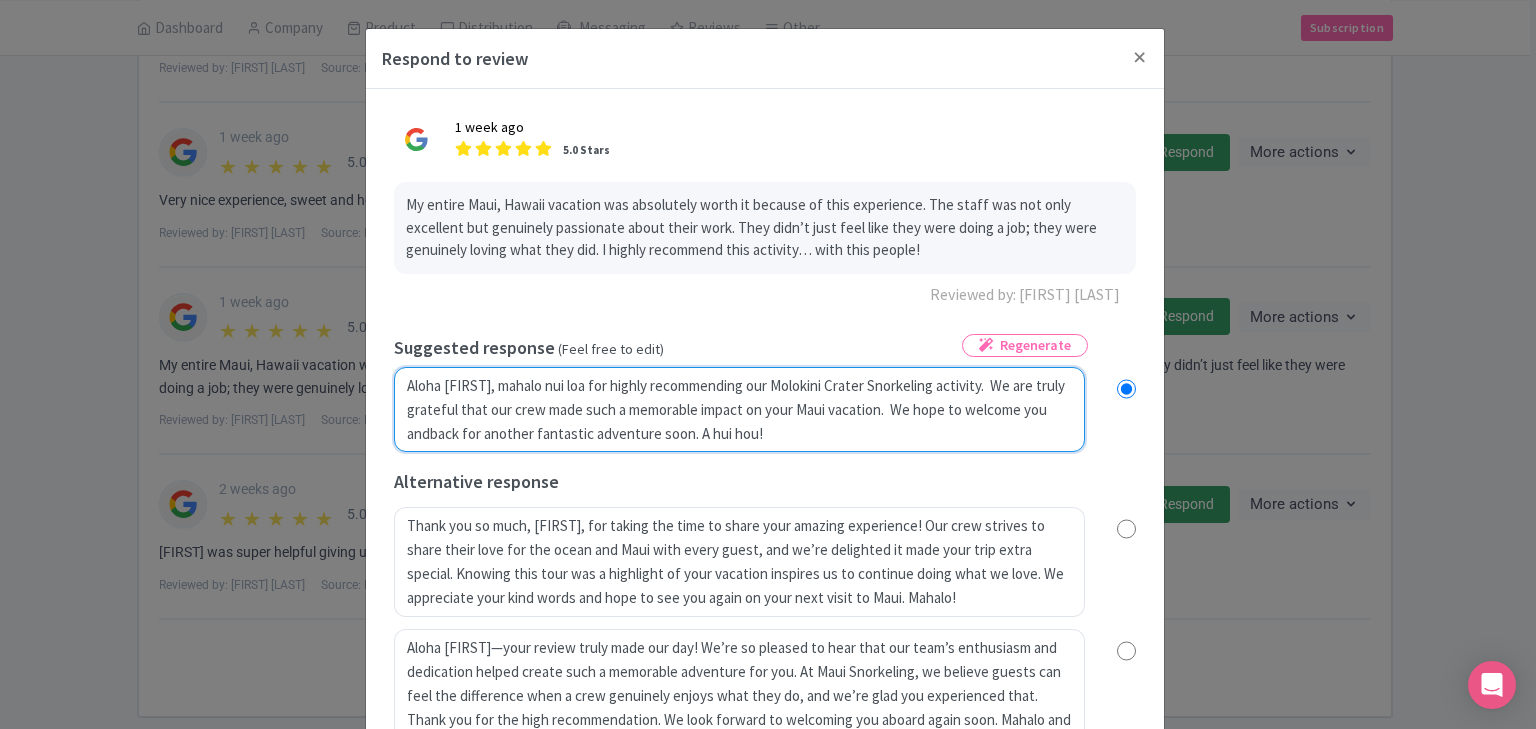 type on "Aloha Eugene, mahalo nui loa for highly recommending our Molokini Crater Snorkeling activity.  We are truly grateful that our crew made such a memorable impact on your Maui vacation.  We hope to welcome you and back for another fantastic adventure soon. A hui hou!" 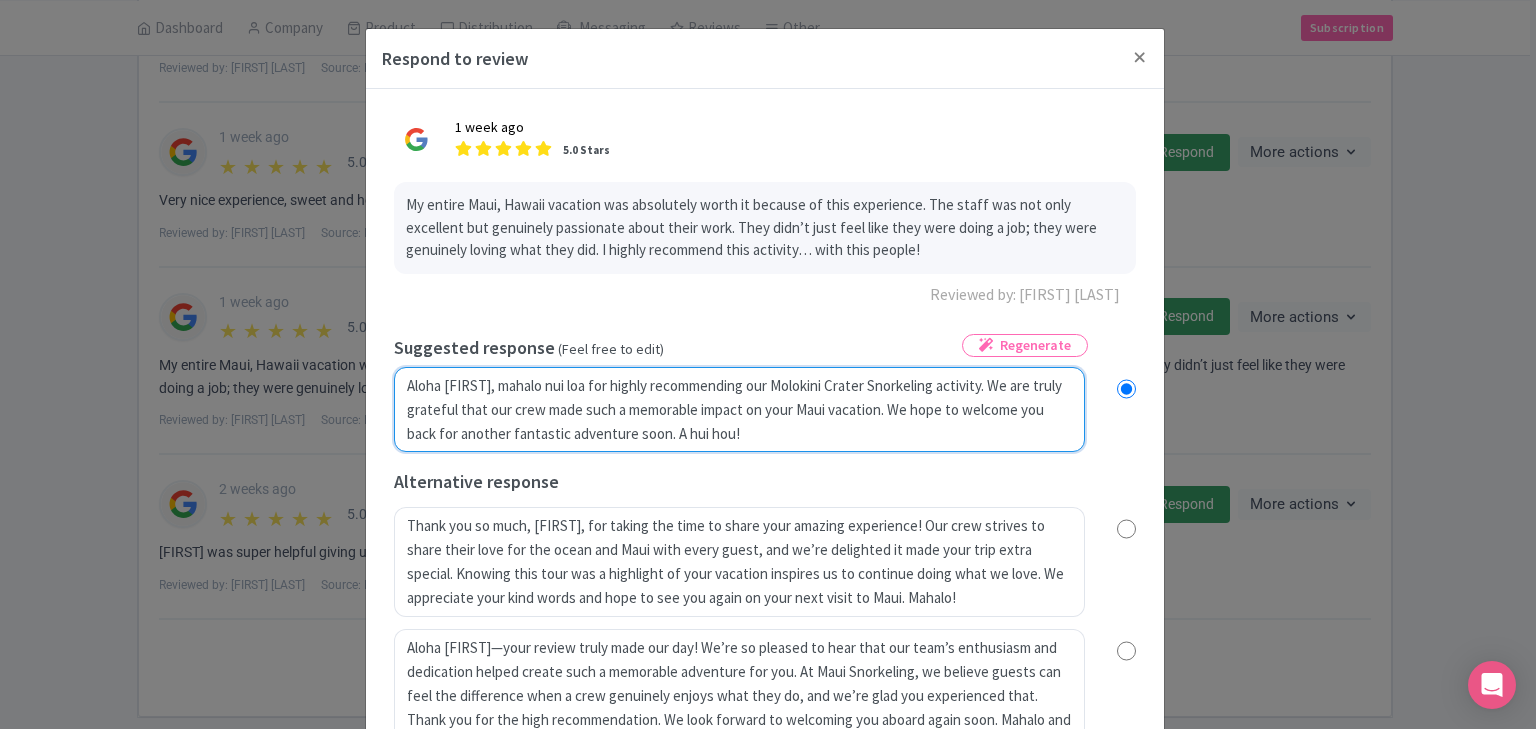 radio on "true" 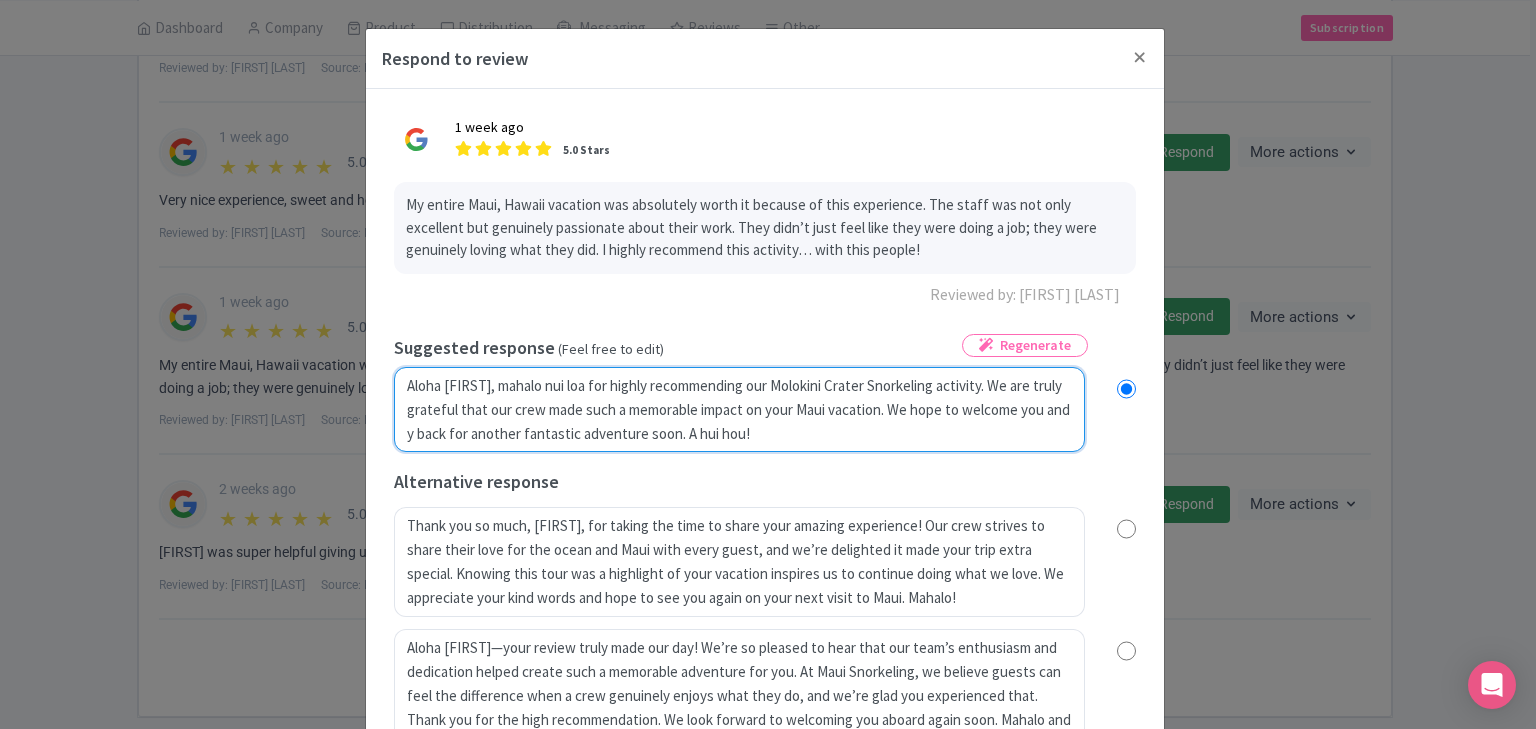 radio on "true" 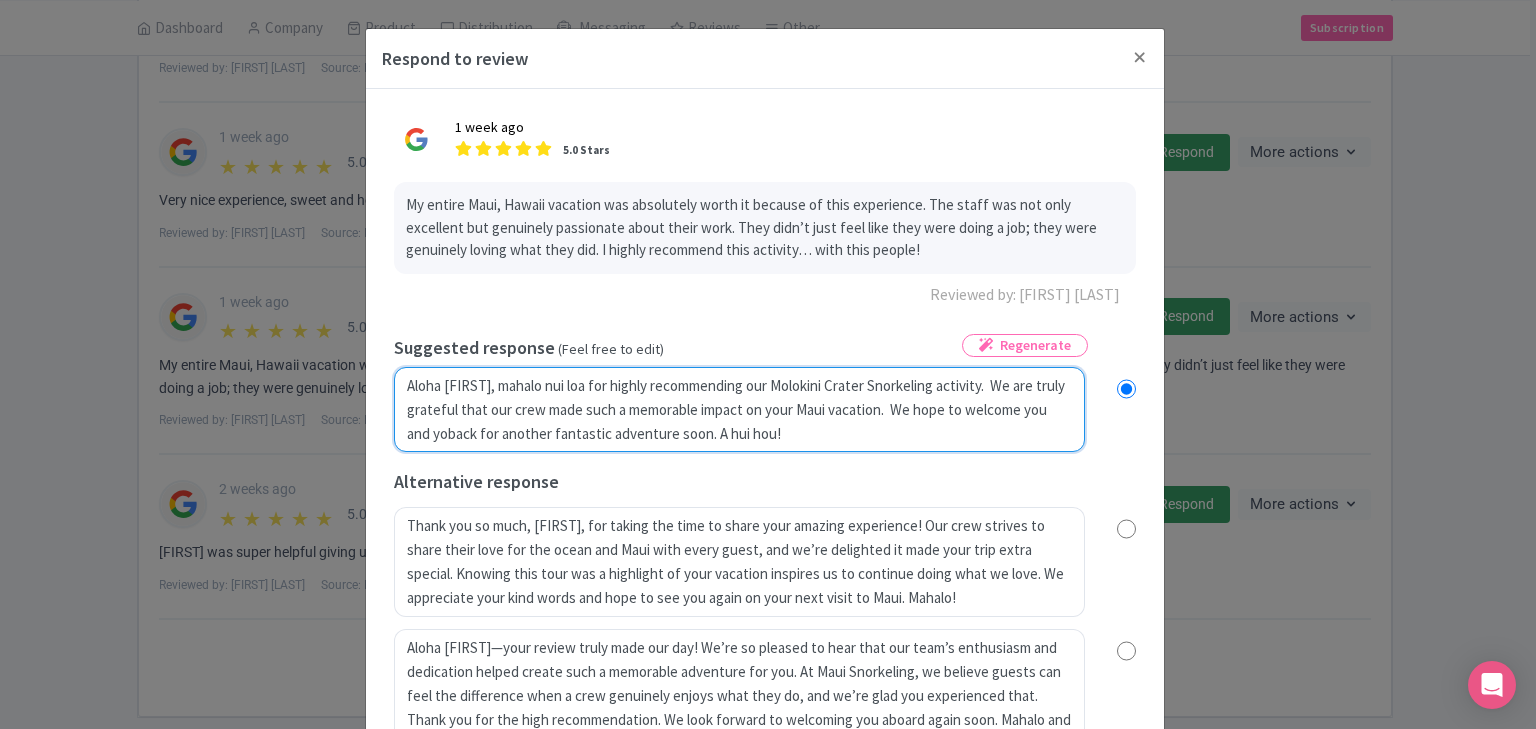type on "Aloha Eugene, mahalo nui loa for highly recommending our Molokini Crater Snorkeling activity.  We are truly grateful that our crew made such a memorable impact on your Maui vacation.  We hope to welcome you and youback for another fantastic adventure soon. A hui hou!" 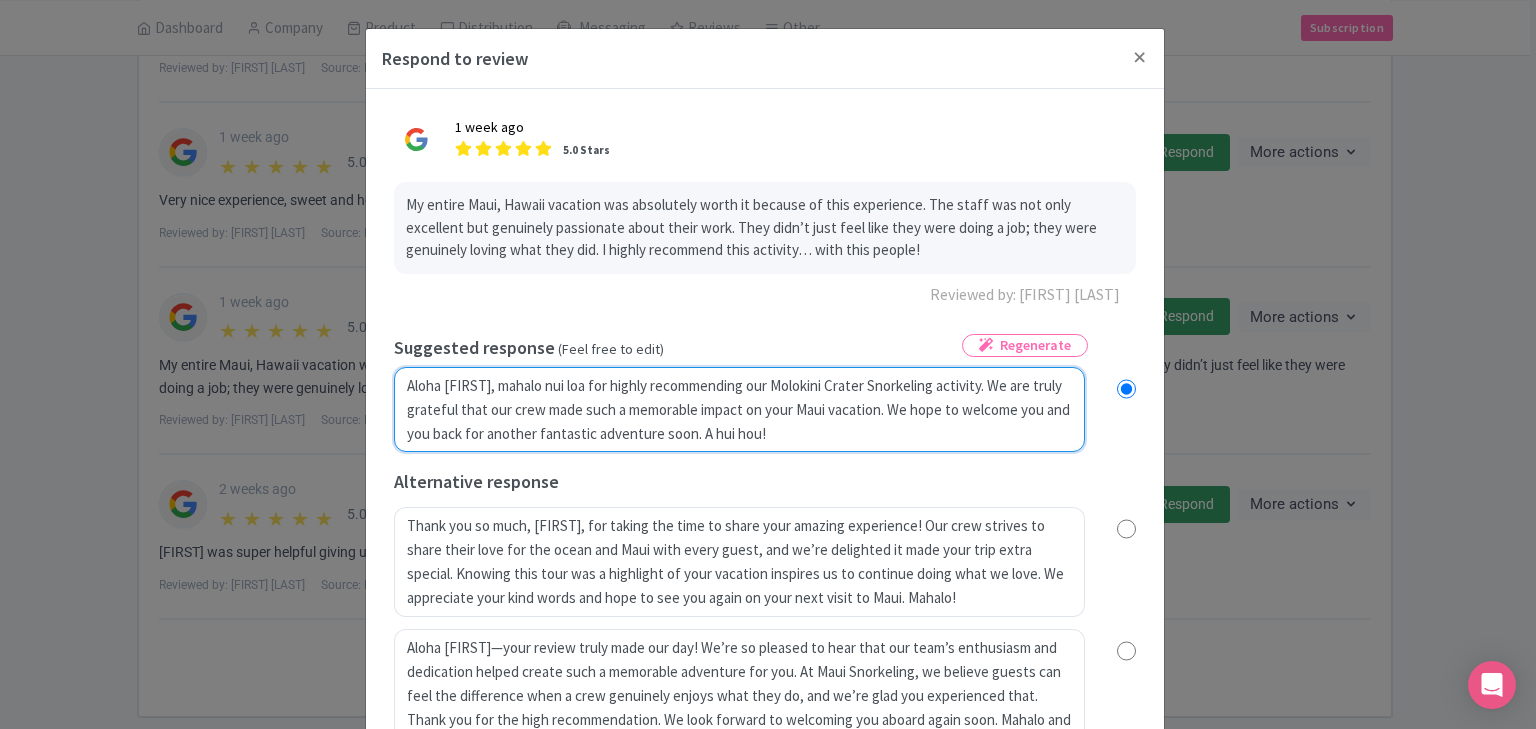 type 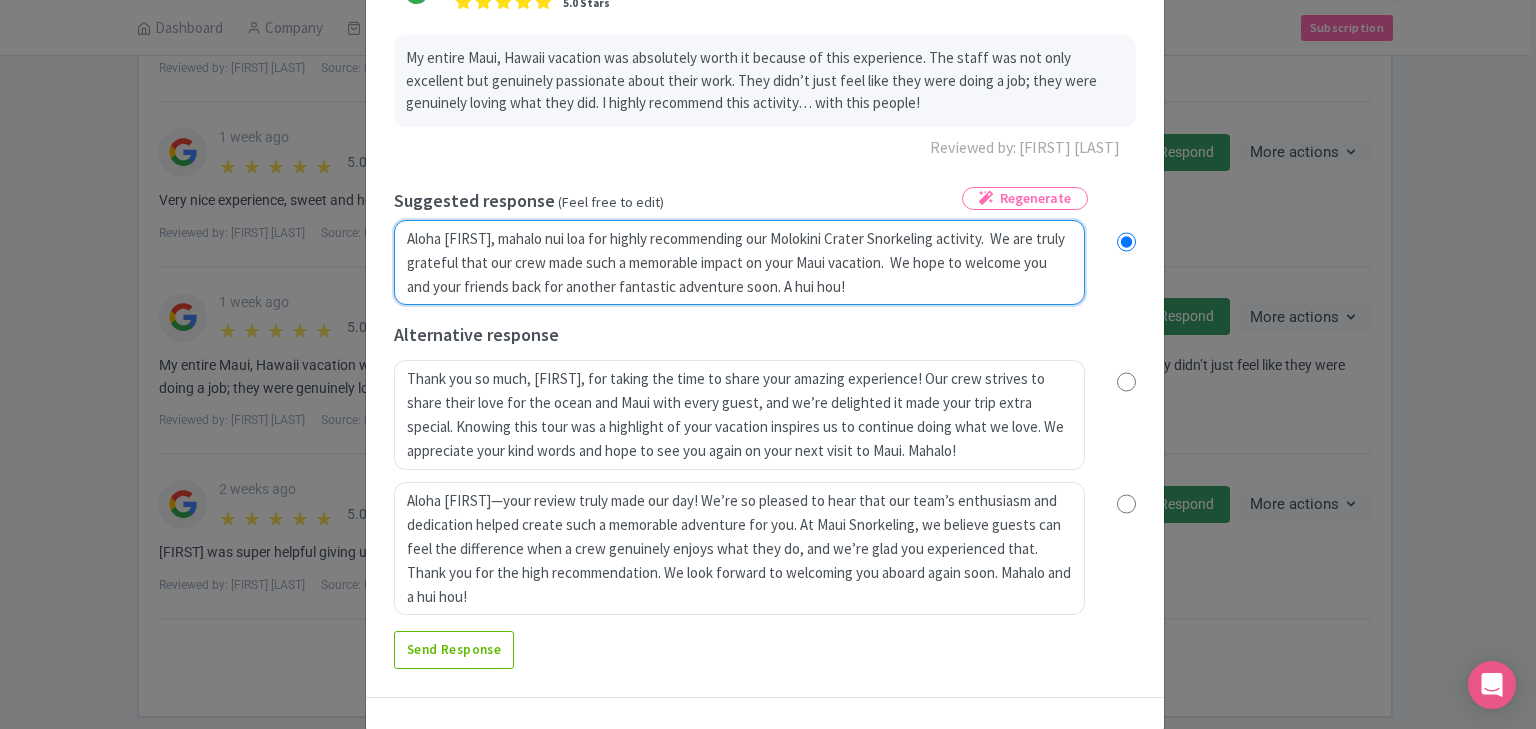 scroll, scrollTop: 176, scrollLeft: 0, axis: vertical 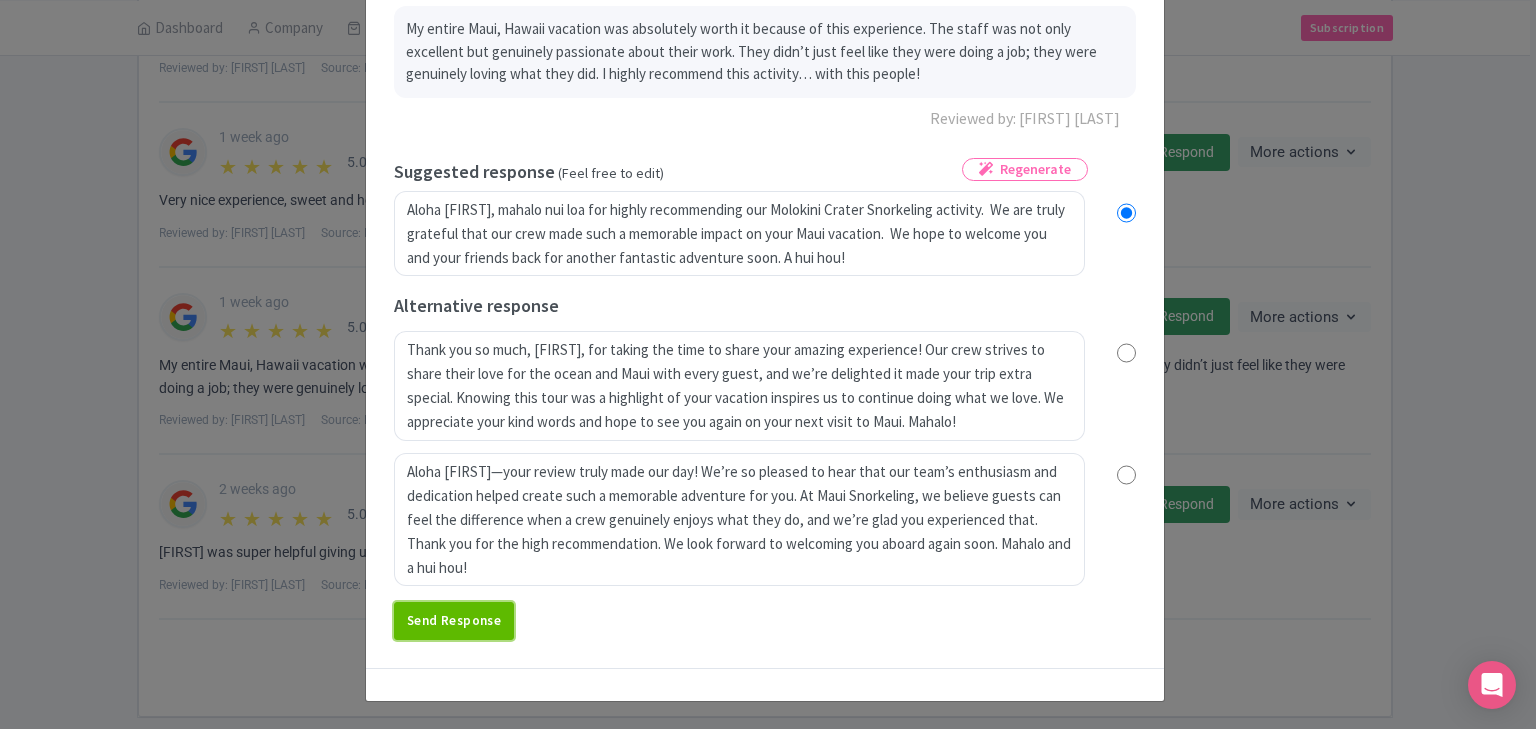 click on "Send Response" at bounding box center (454, 621) 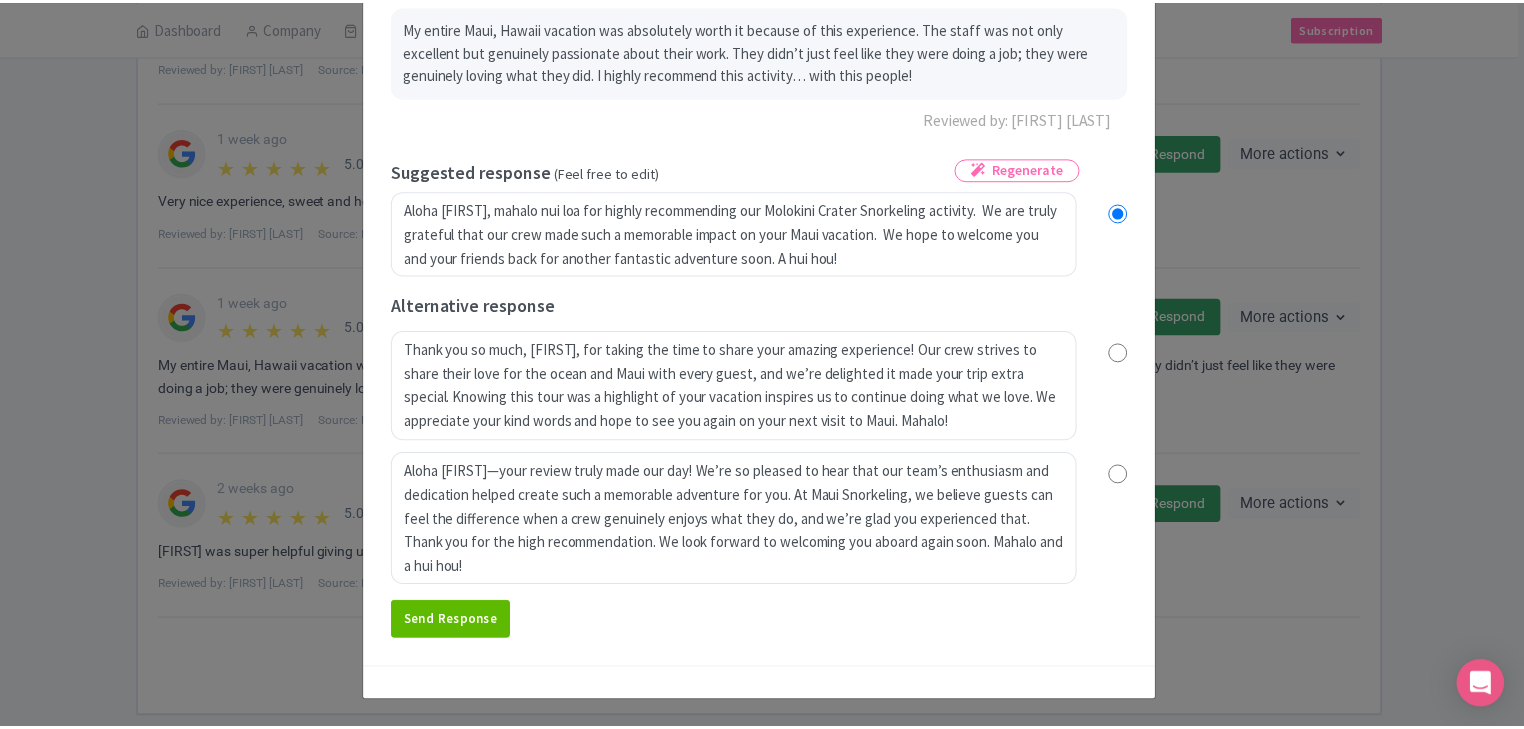 scroll, scrollTop: 0, scrollLeft: 0, axis: both 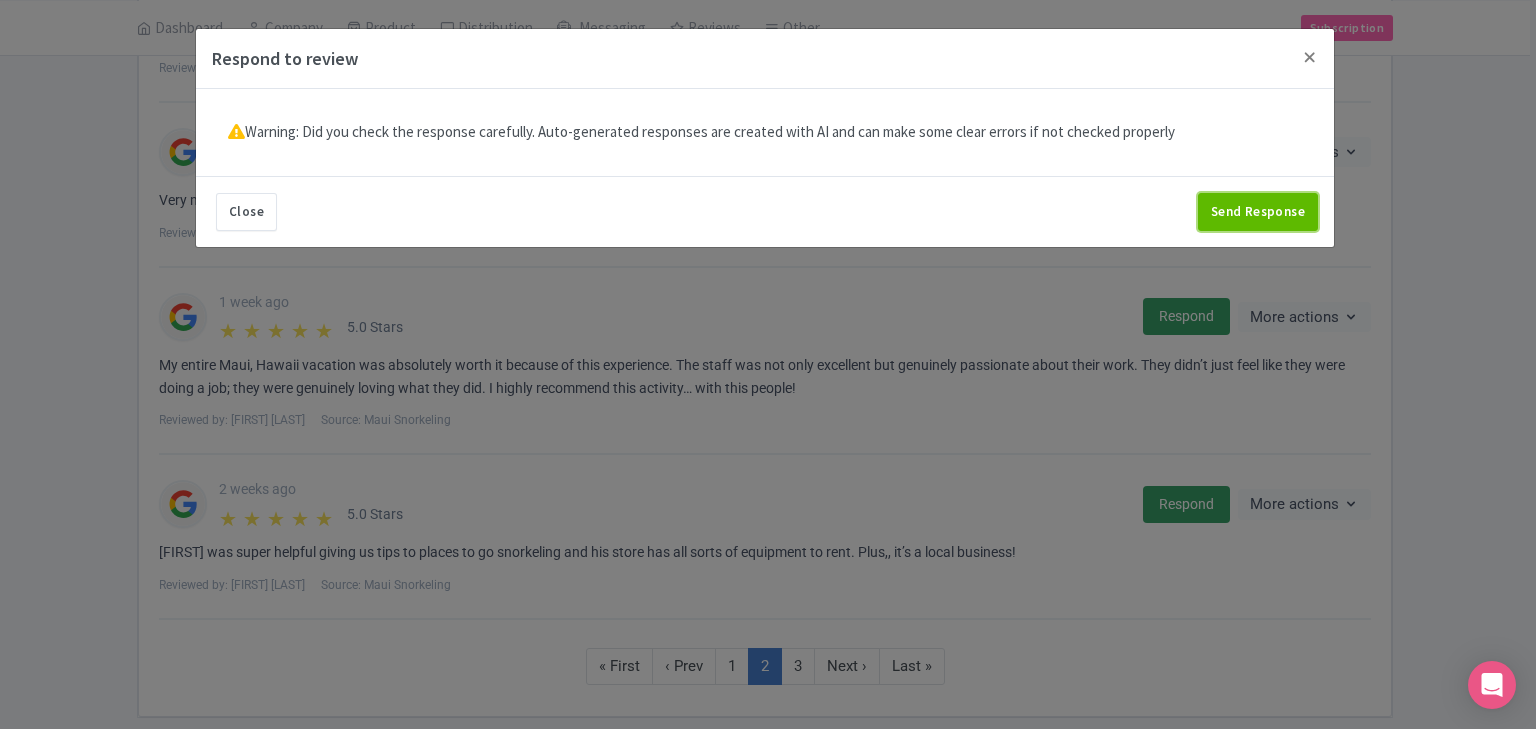 click on "Send Response" at bounding box center (1258, 212) 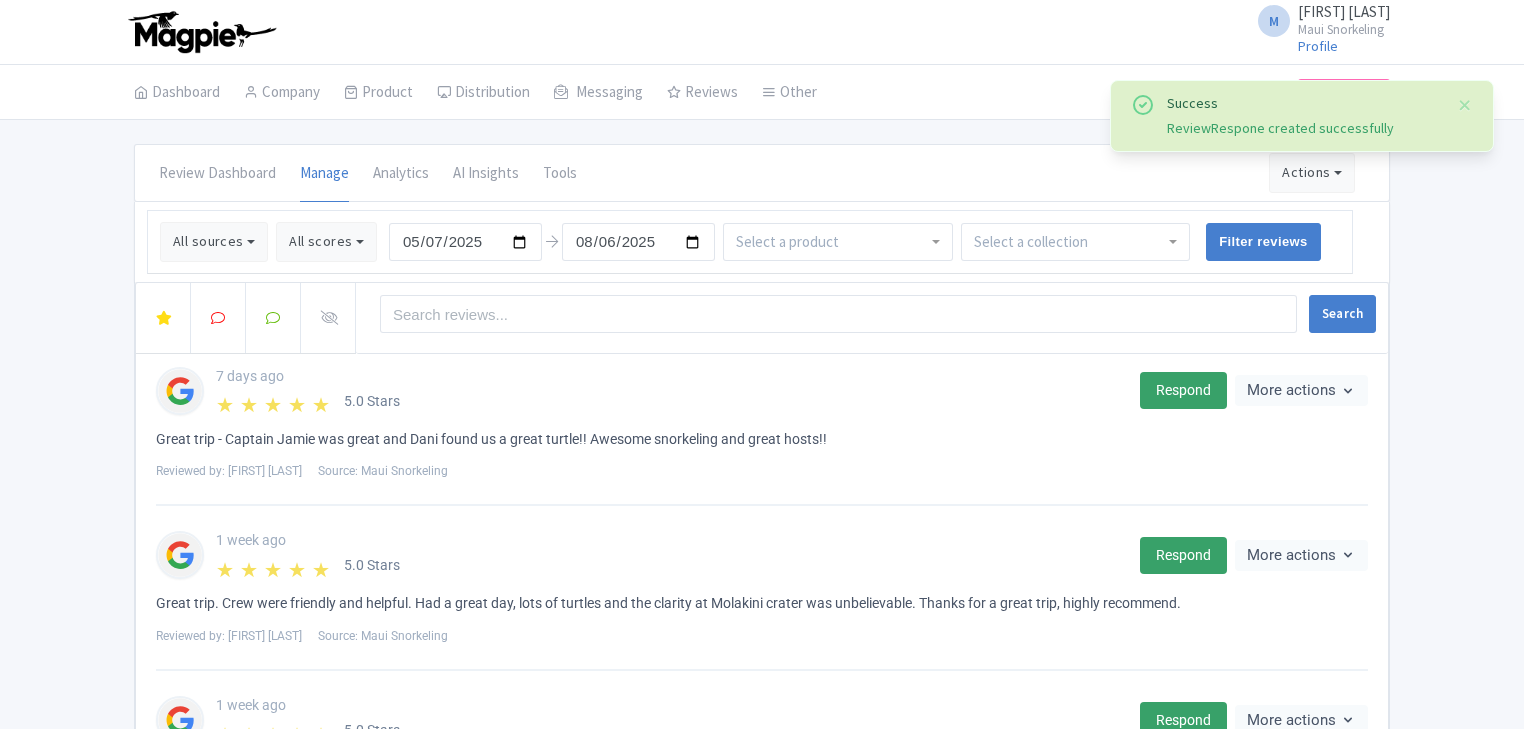 scroll, scrollTop: 0, scrollLeft: 0, axis: both 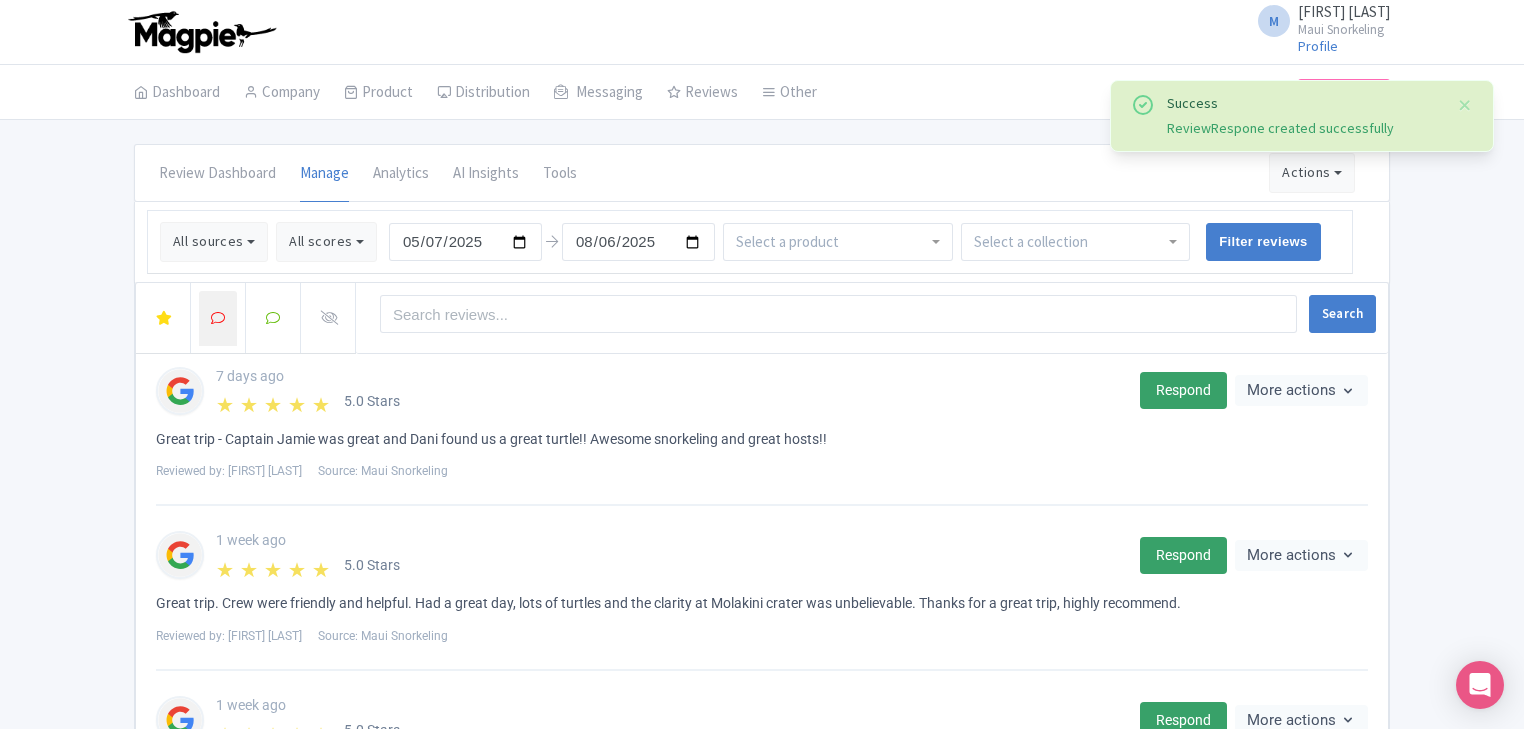 click at bounding box center (218, 318) 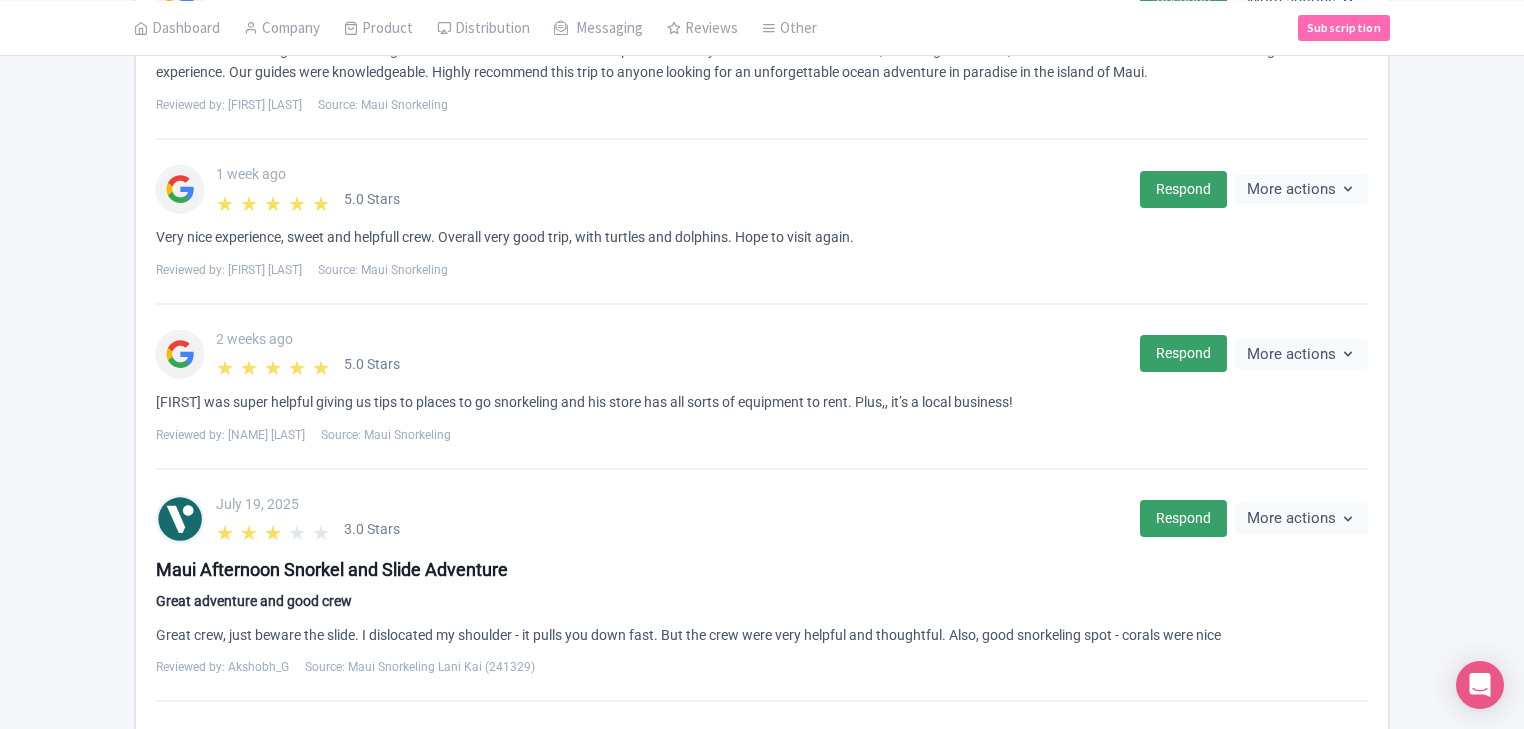scroll, scrollTop: 1368, scrollLeft: 0, axis: vertical 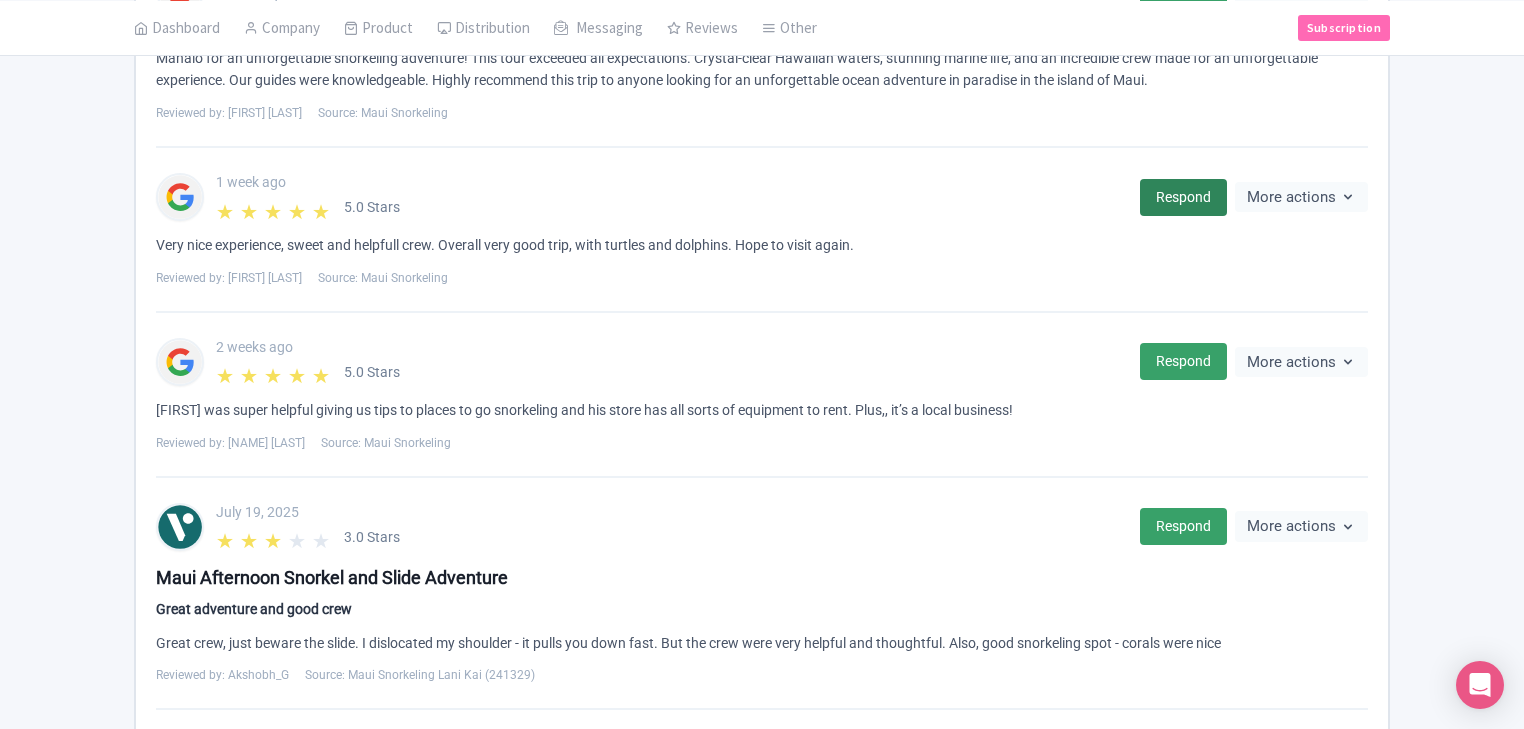click on "Respond" at bounding box center [1183, 197] 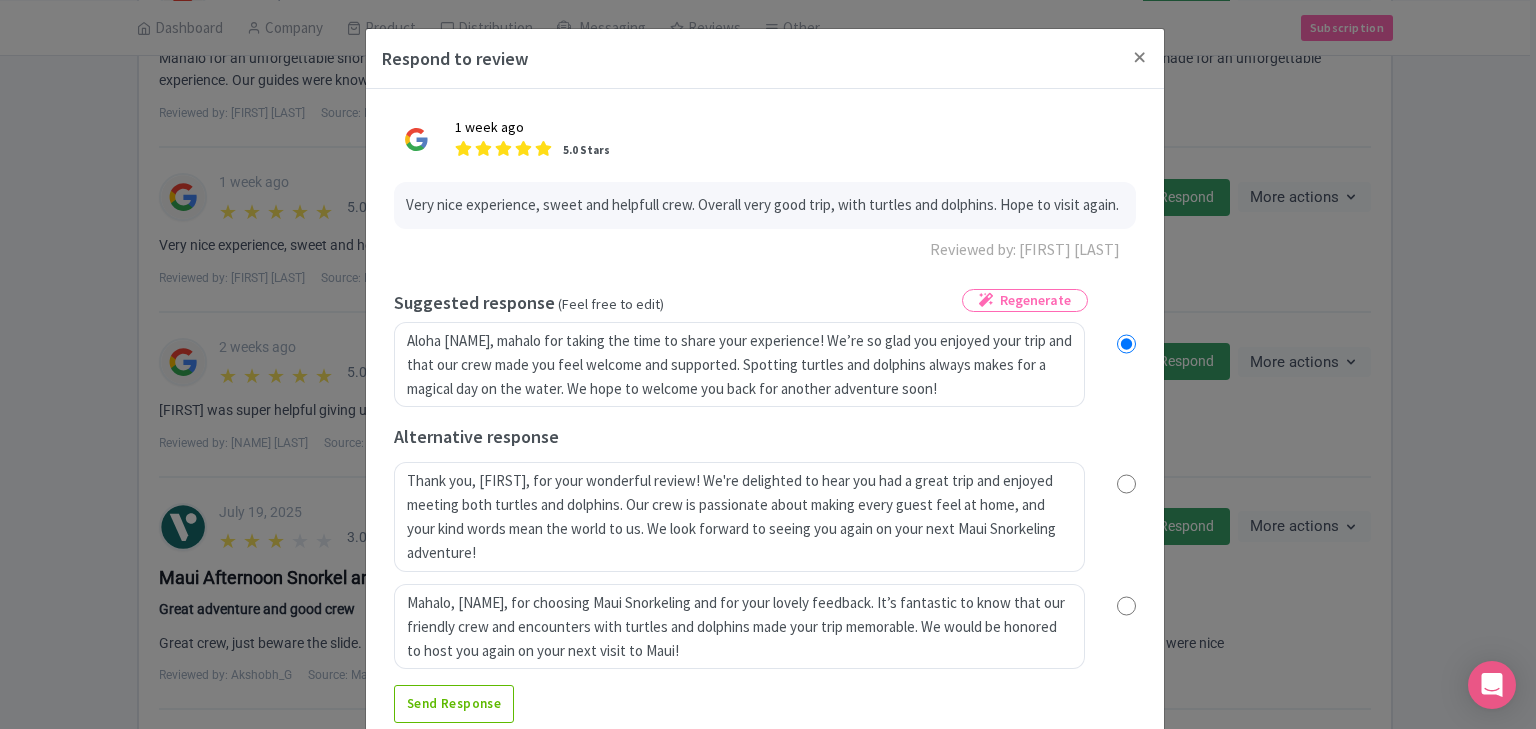 click at bounding box center [1126, 606] 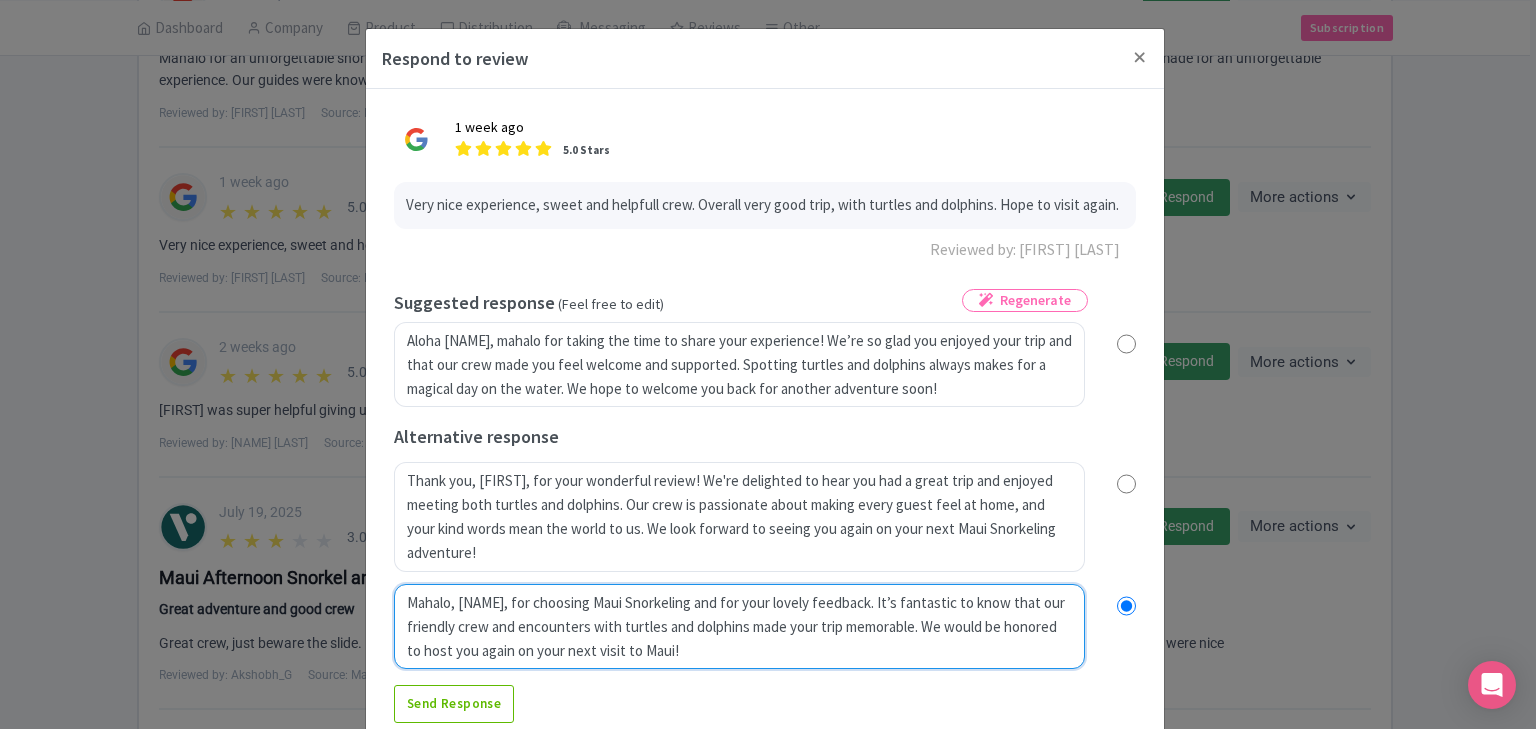 click on "Mahalo, [NAME], for choosing Maui Snorkeling and for your lovely feedback. It’s fantastic to know that our friendly crew and encounters with turtles and dolphins made your trip memorable. We would be honored to host you again on your next visit to Maui!" at bounding box center (739, 627) 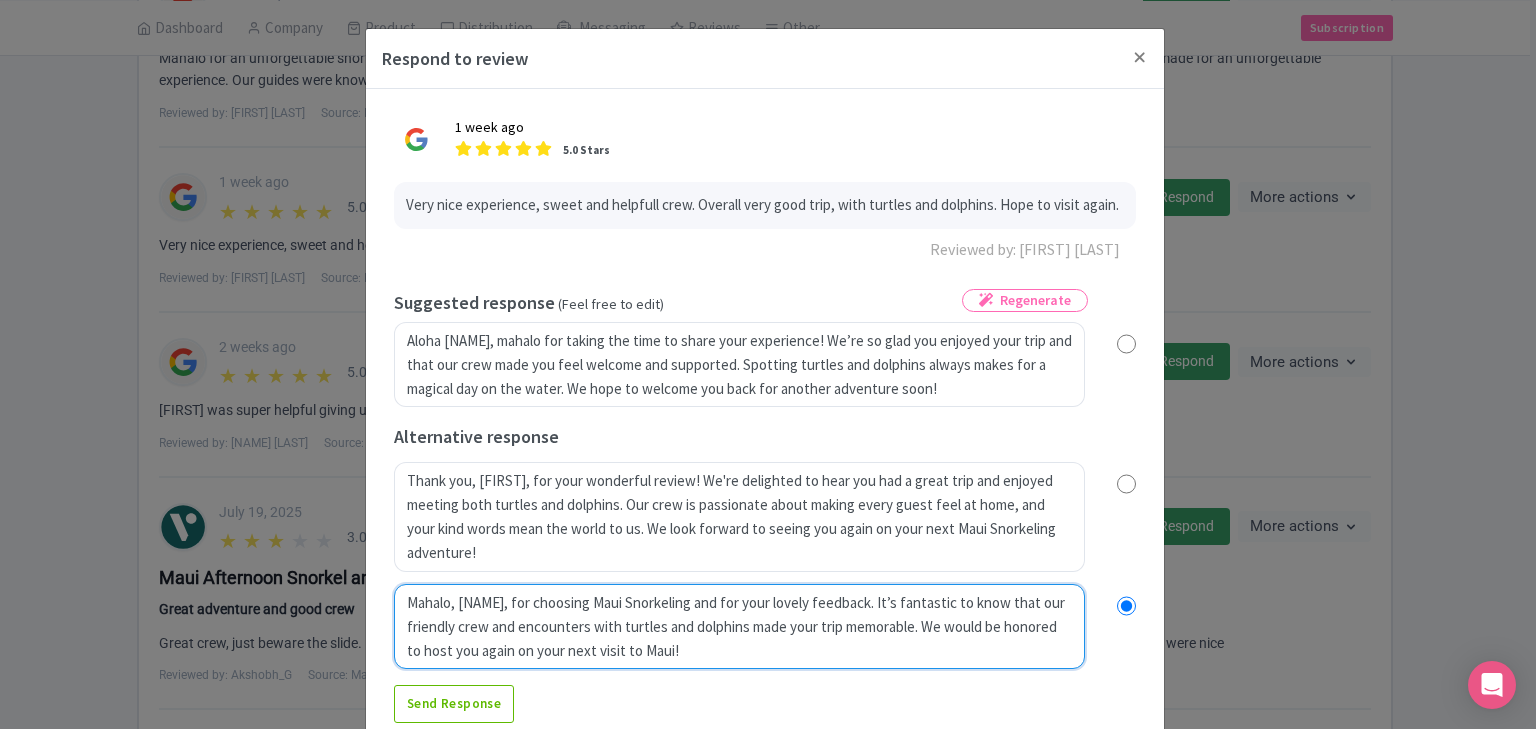 radio on "true" 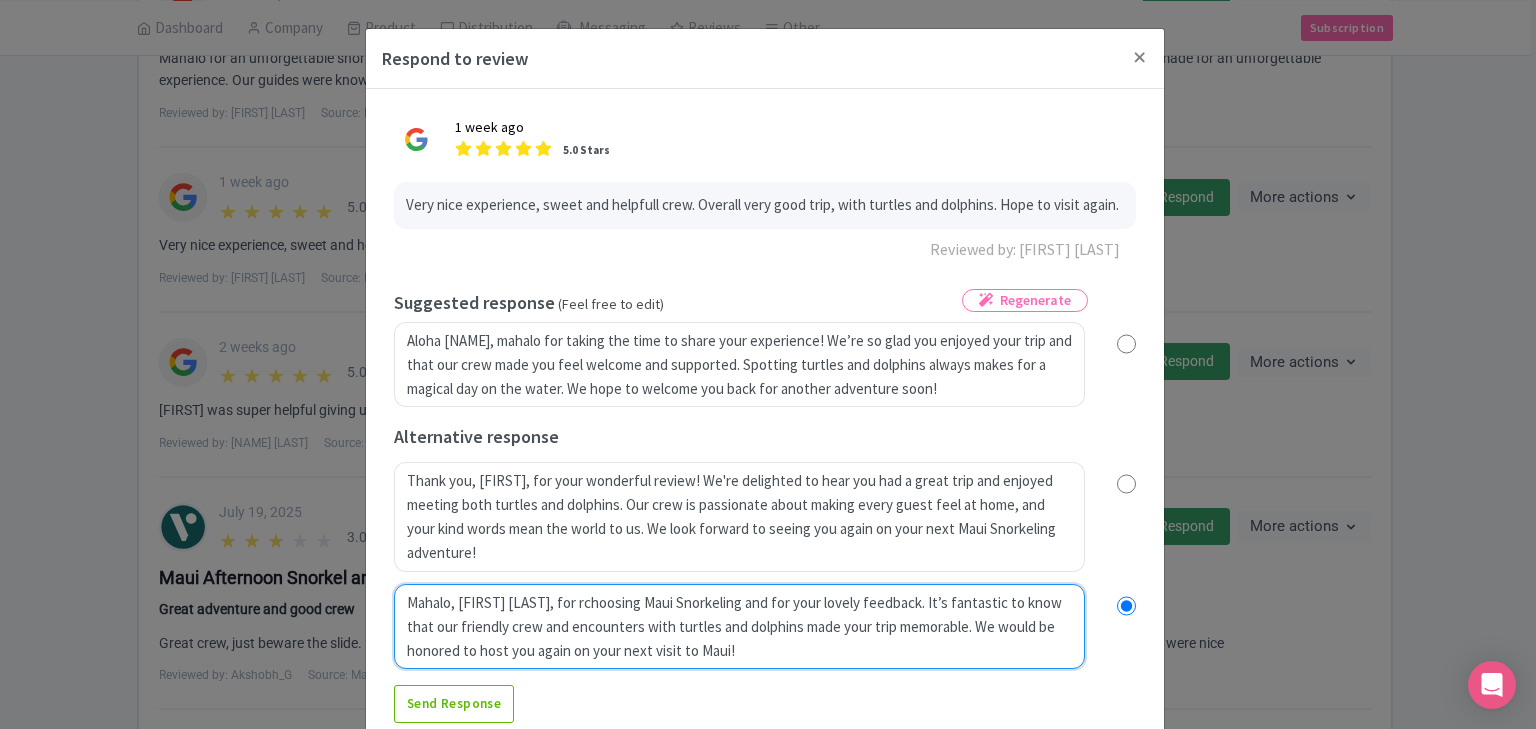 radio on "true" 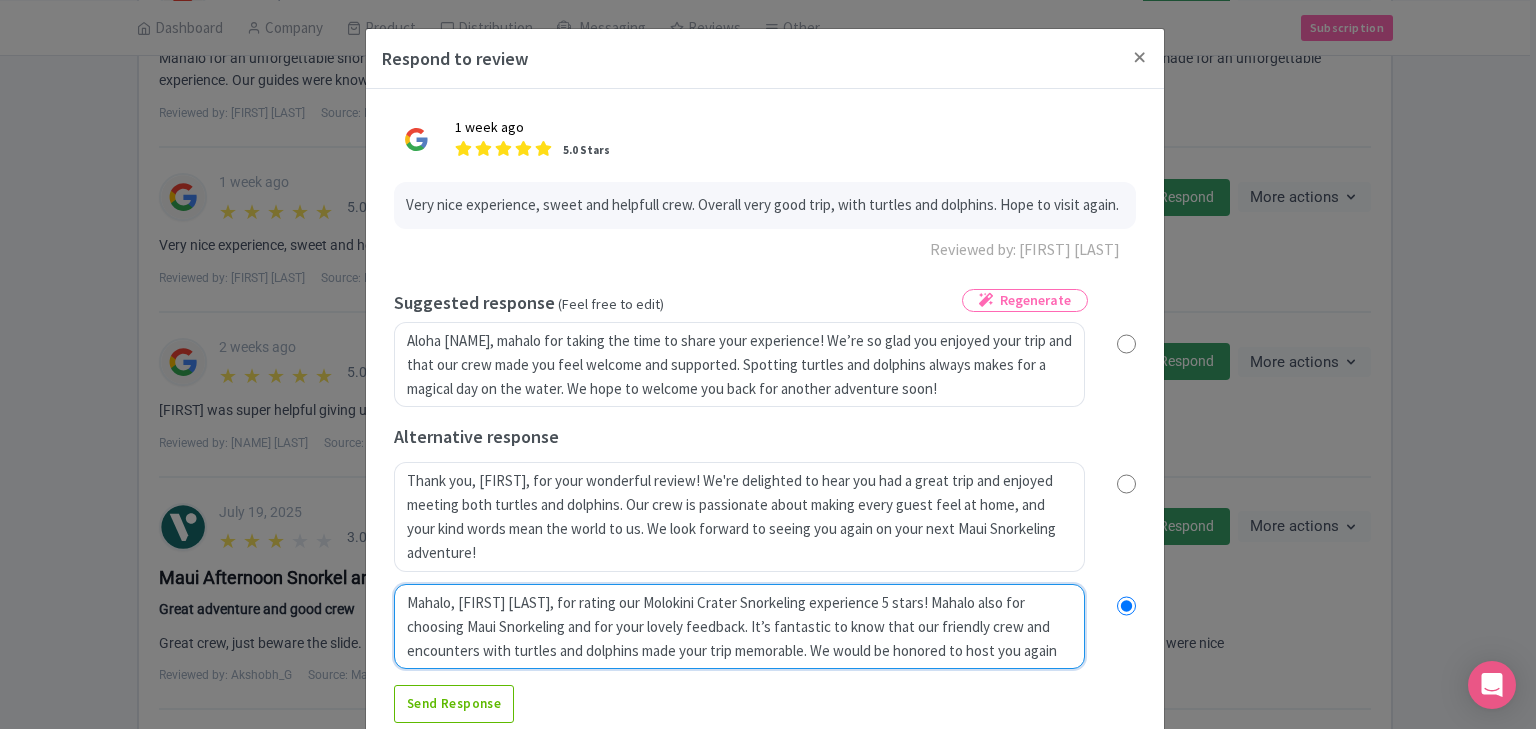 type on "Mahalo, Karen, for ratchoosing Maui Snorkeling and for your lovely feedback. It’s fantastic to know that our friendly crew and encounters with turtles and dolphins made your trip memorable. We would be honored to host you again on your next visit to Maui!" 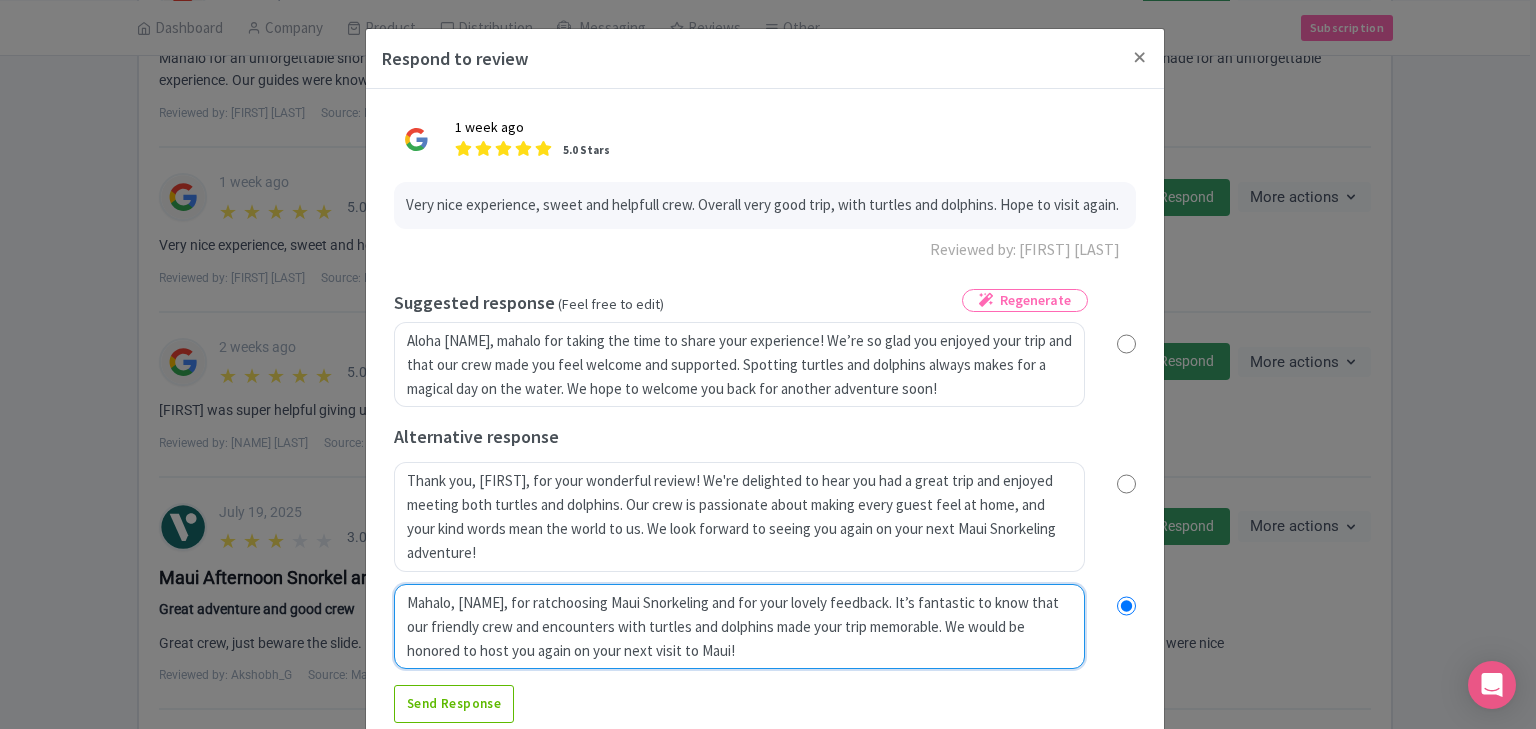 radio on "true" 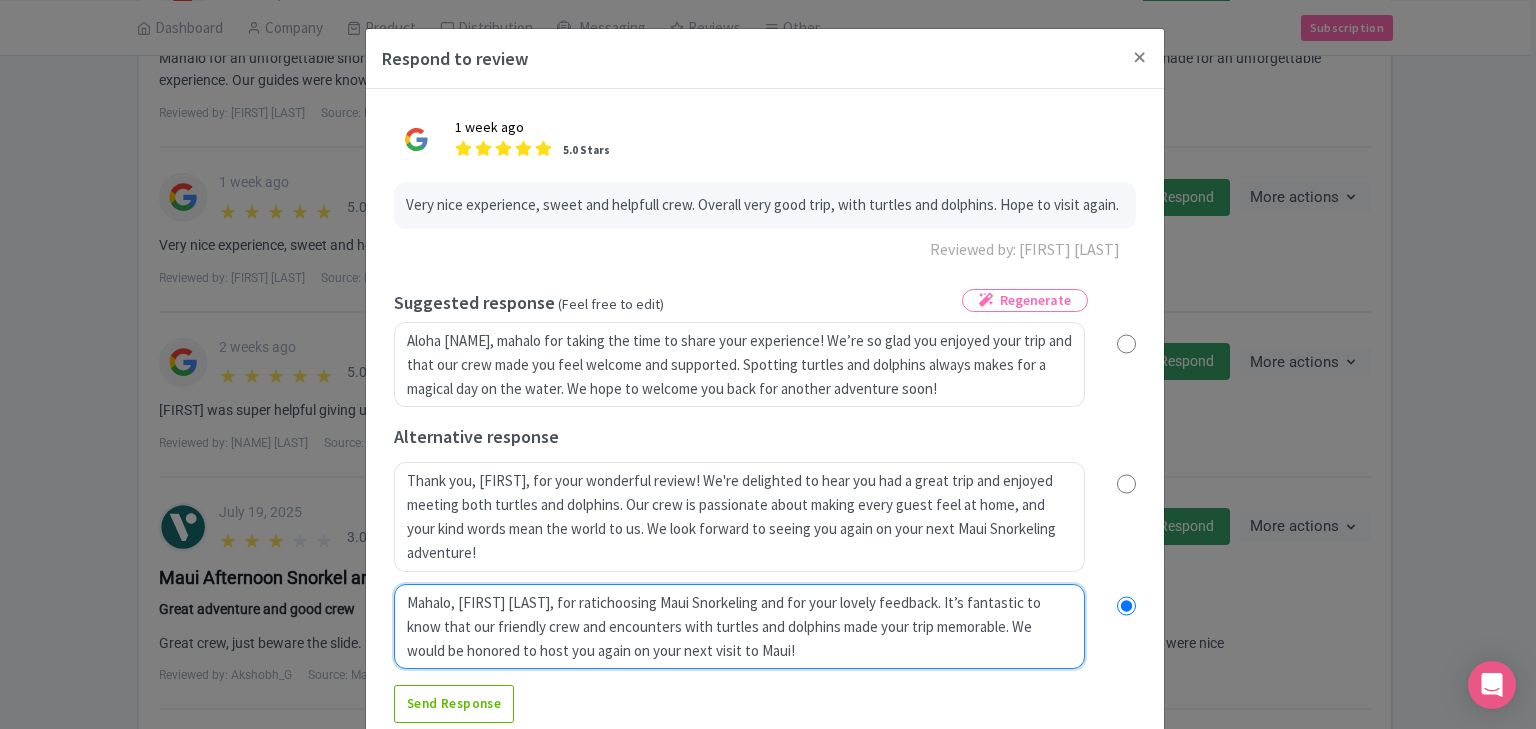 type on "Mahalo, Karen, for ratinchoosing Maui Snorkeling and for your lovely feedback. It’s fantastic to know that our friendly crew and encounters with turtles and dolphins made your trip memorable. We would be honored to host you again on your next visit to Maui!" 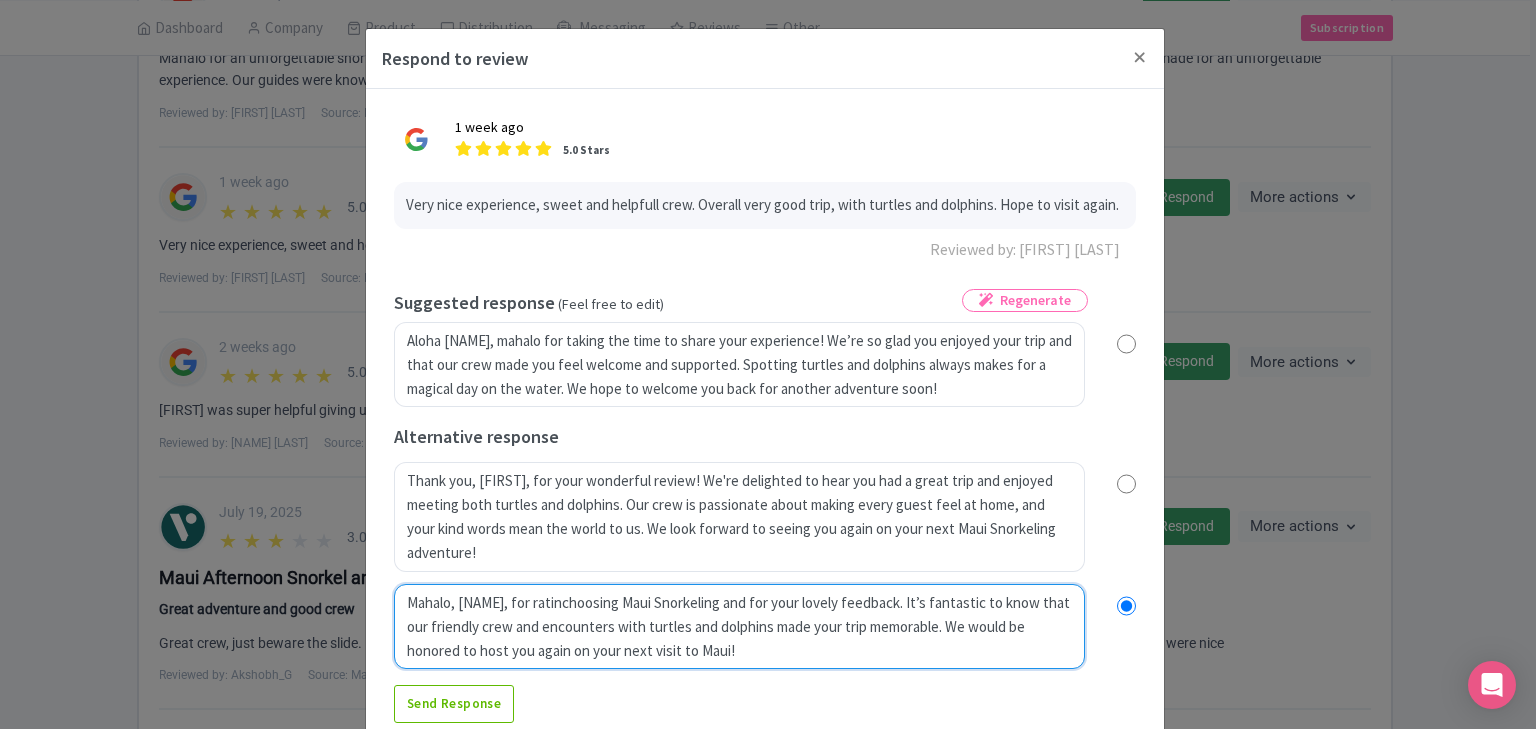 radio on "true" 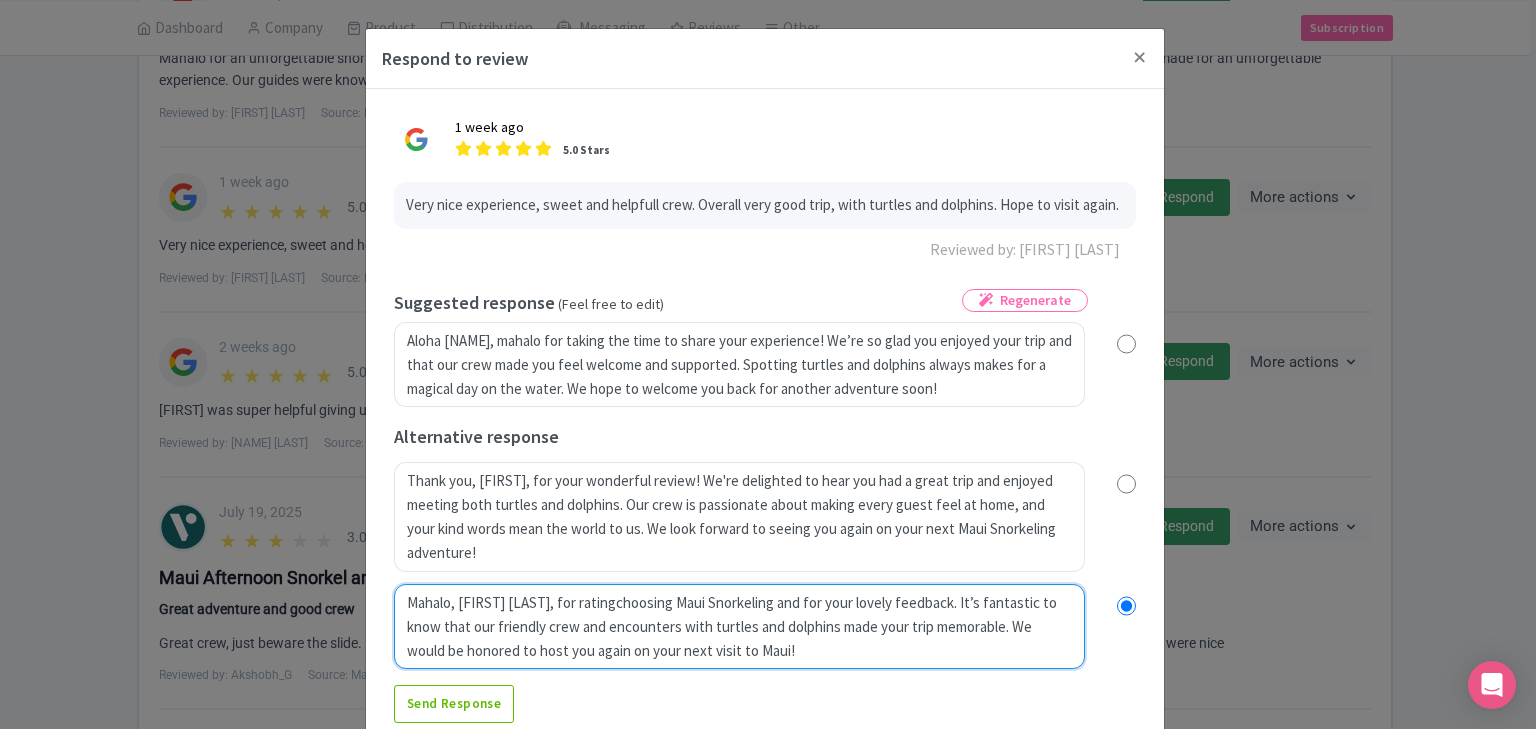 radio on "true" 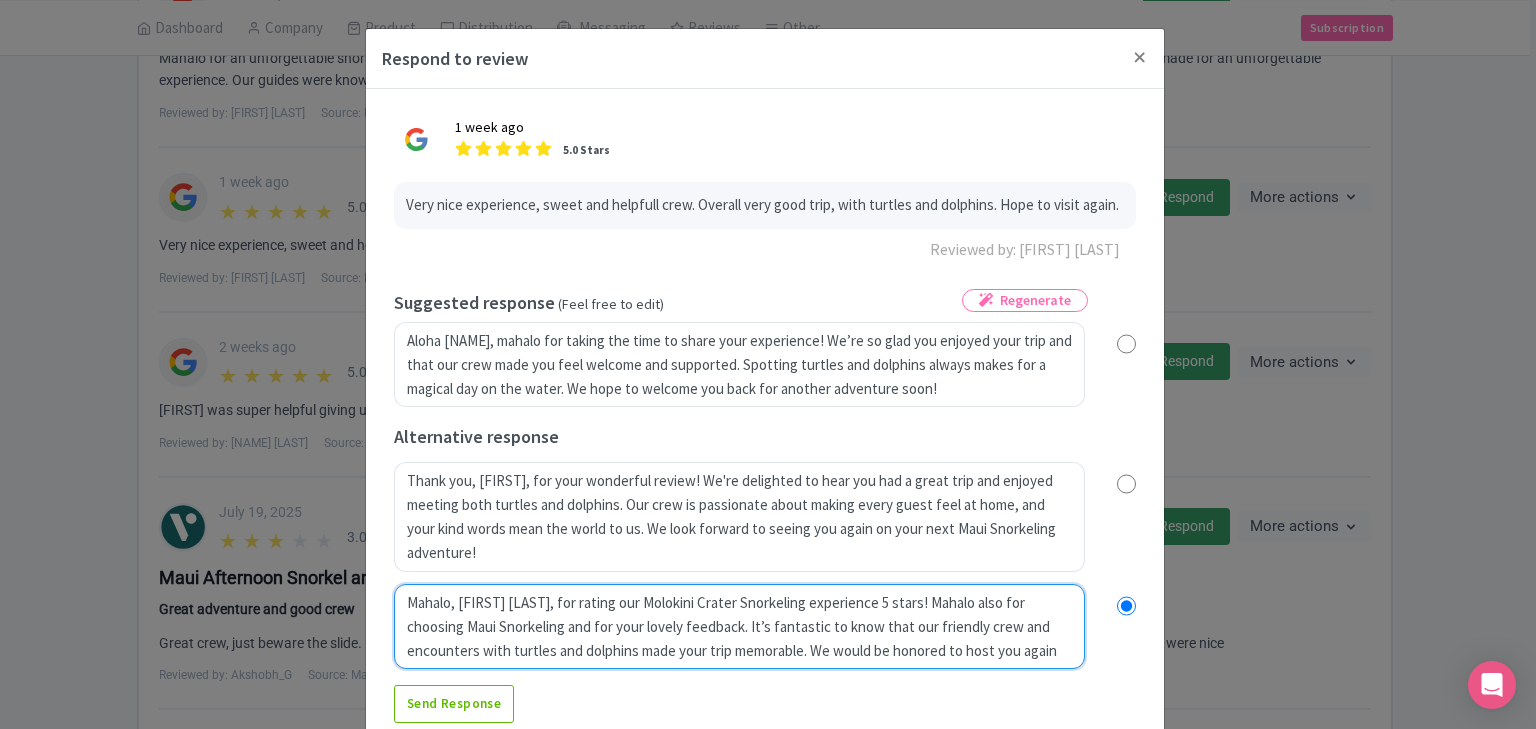 type on "Mahalo, Karen, for rating ochoosing Maui Snorkeling and for your lovely feedback. It’s fantastic to know that our friendly crew and encounters with turtles and dolphins made your trip memorable. We would be honored to host you again on your next visit to Maui!" 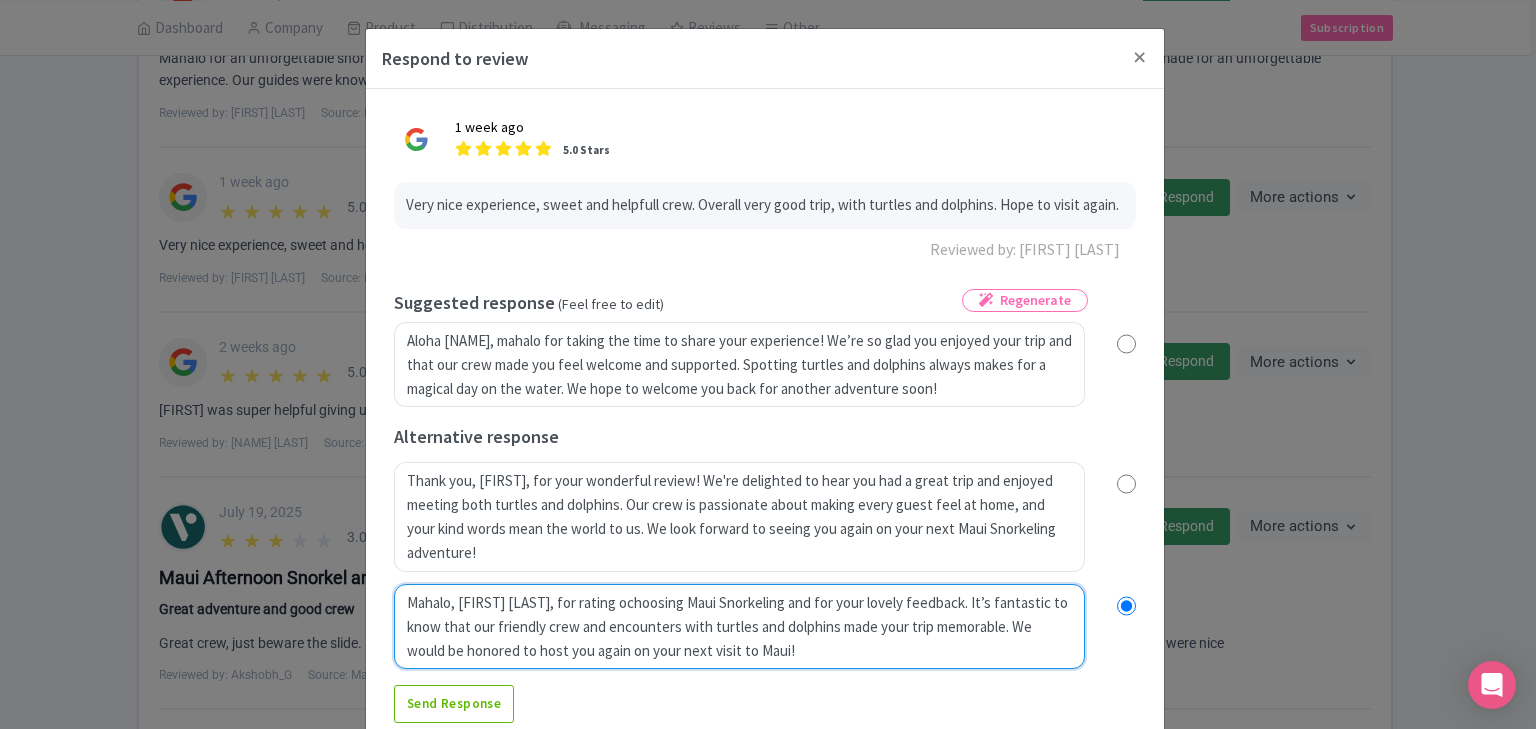 radio on "true" 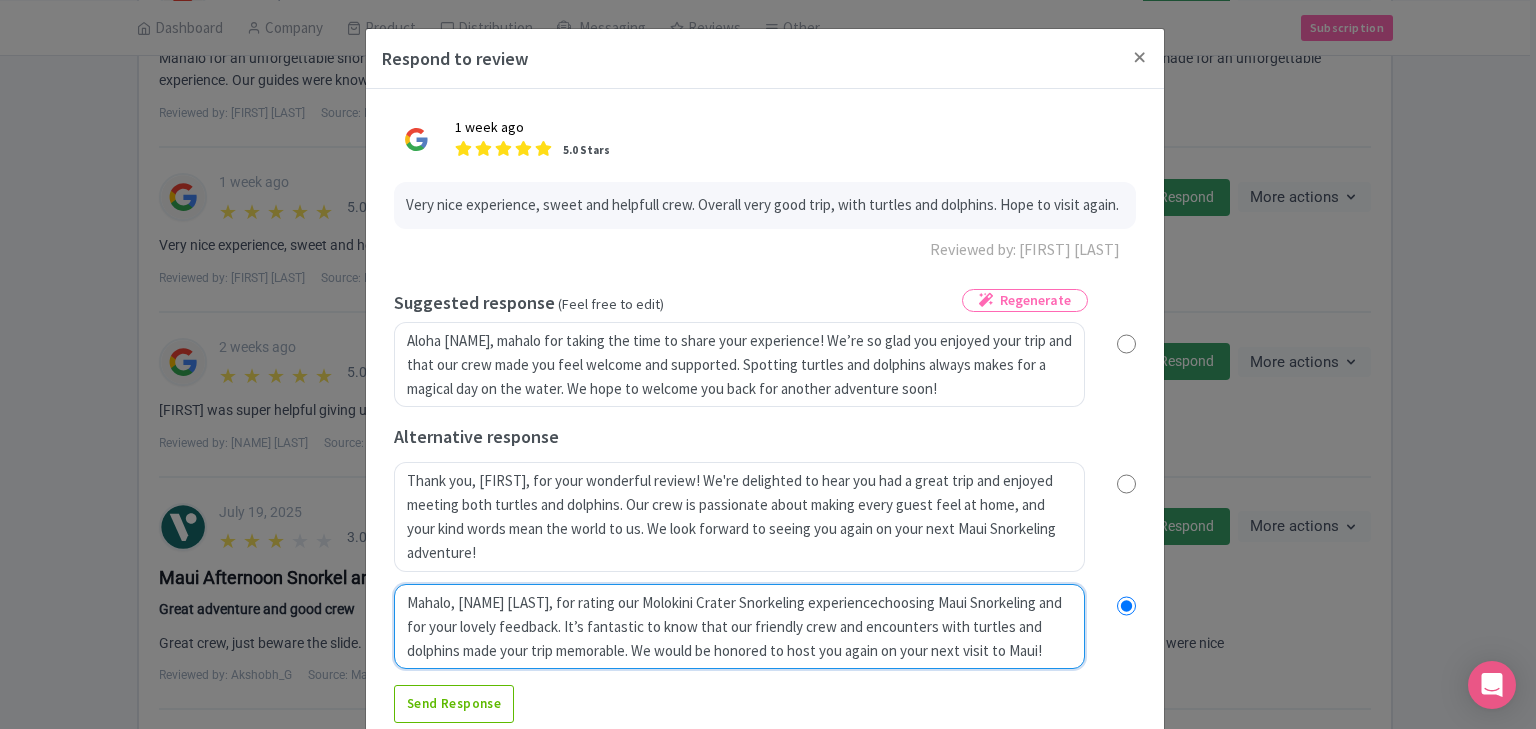radio on "true" 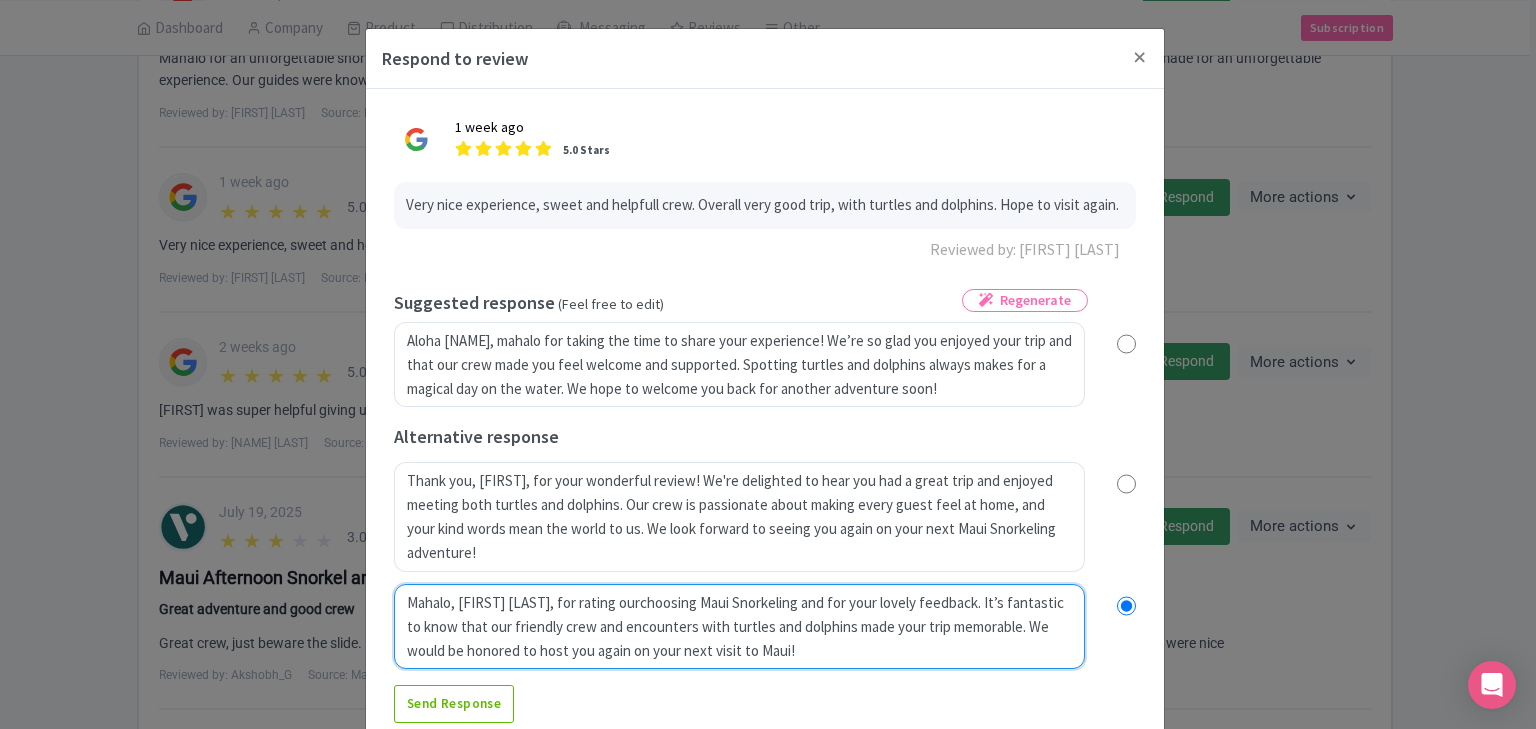 radio on "true" 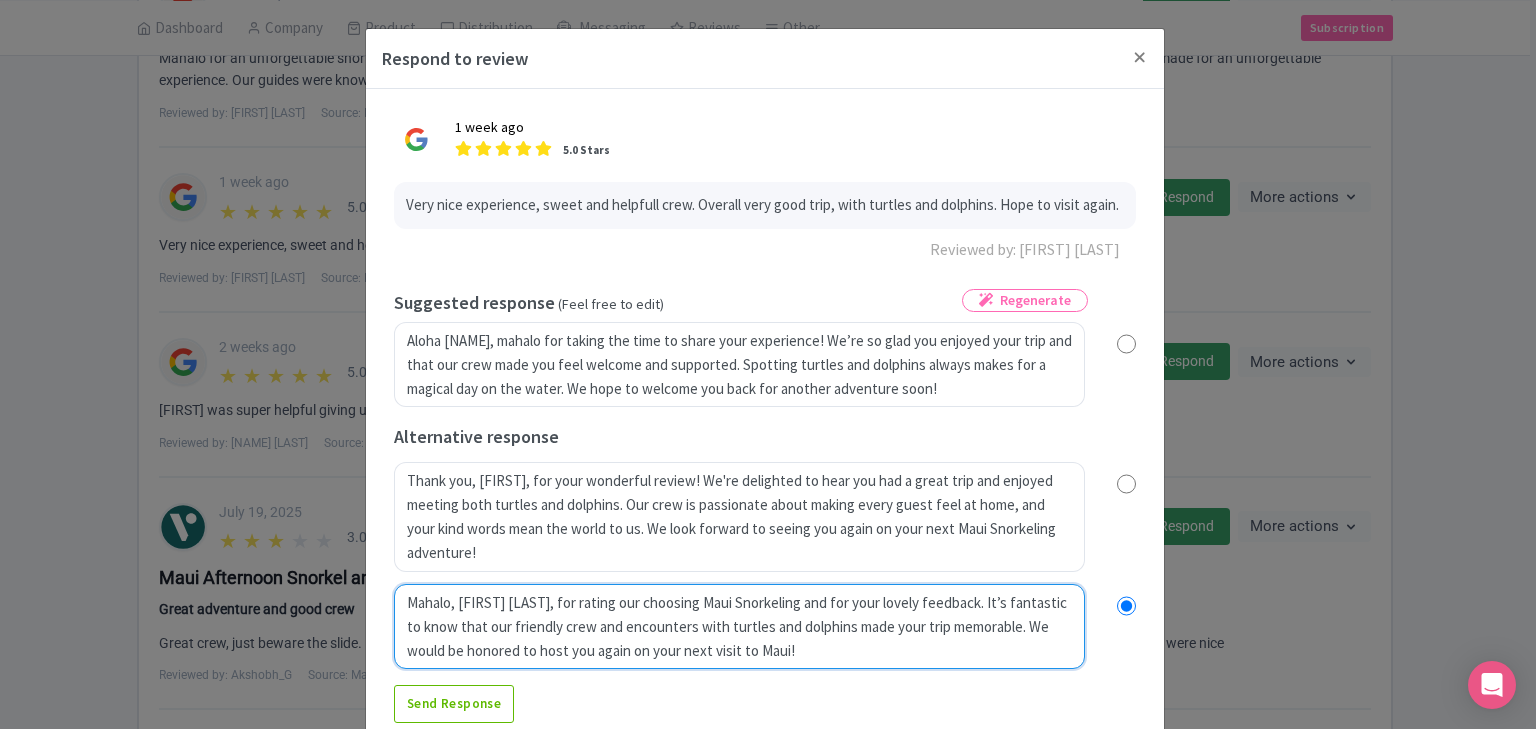radio on "true" 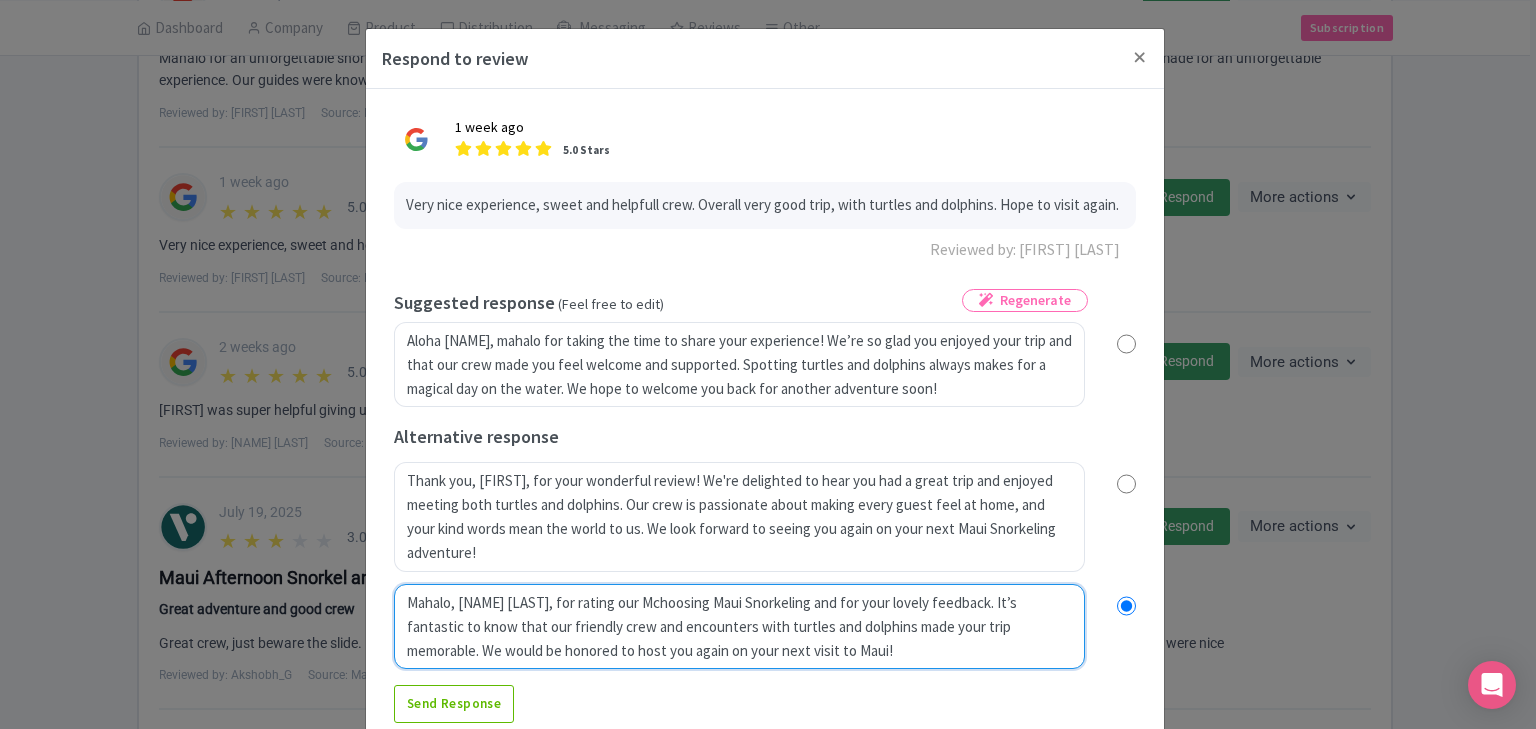 radio on "true" 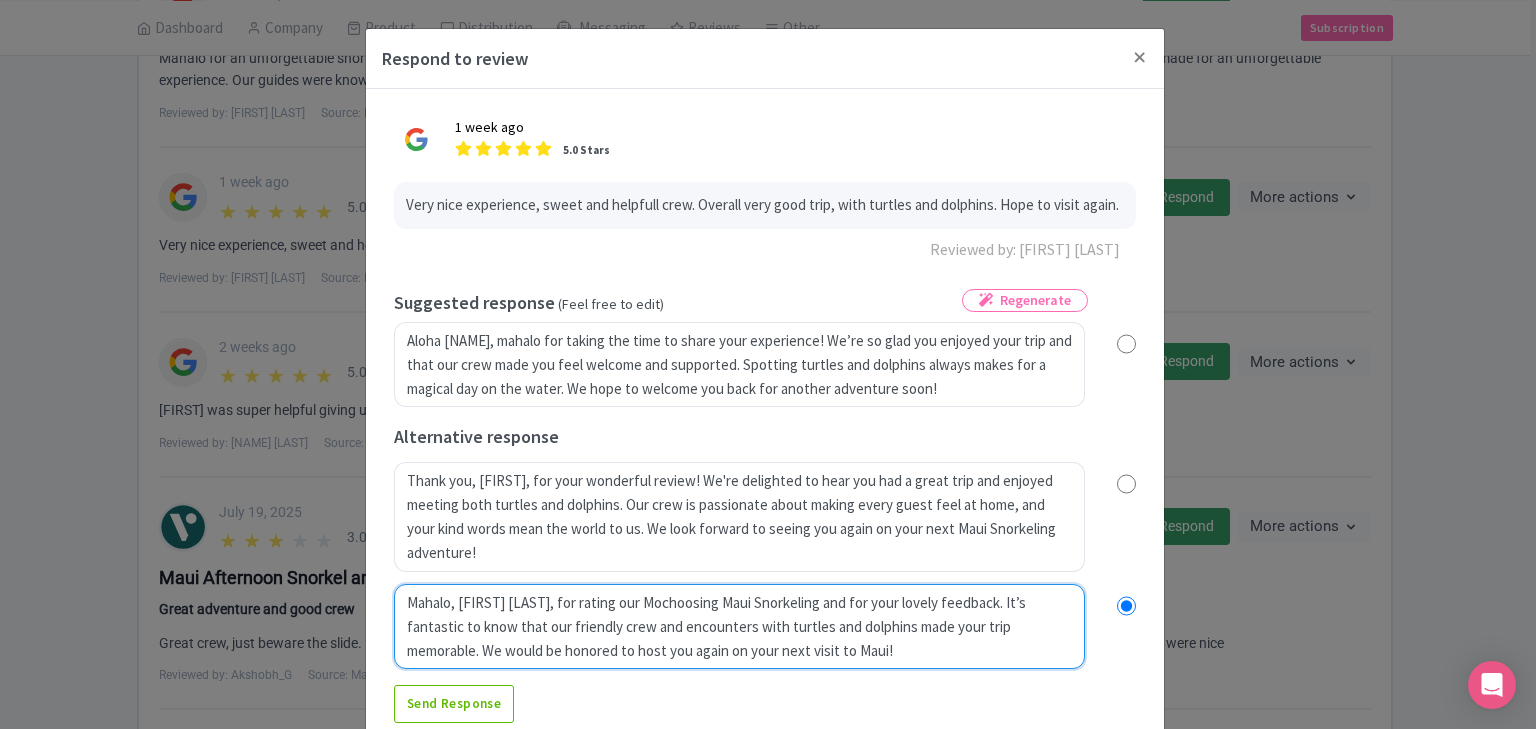 radio on "true" 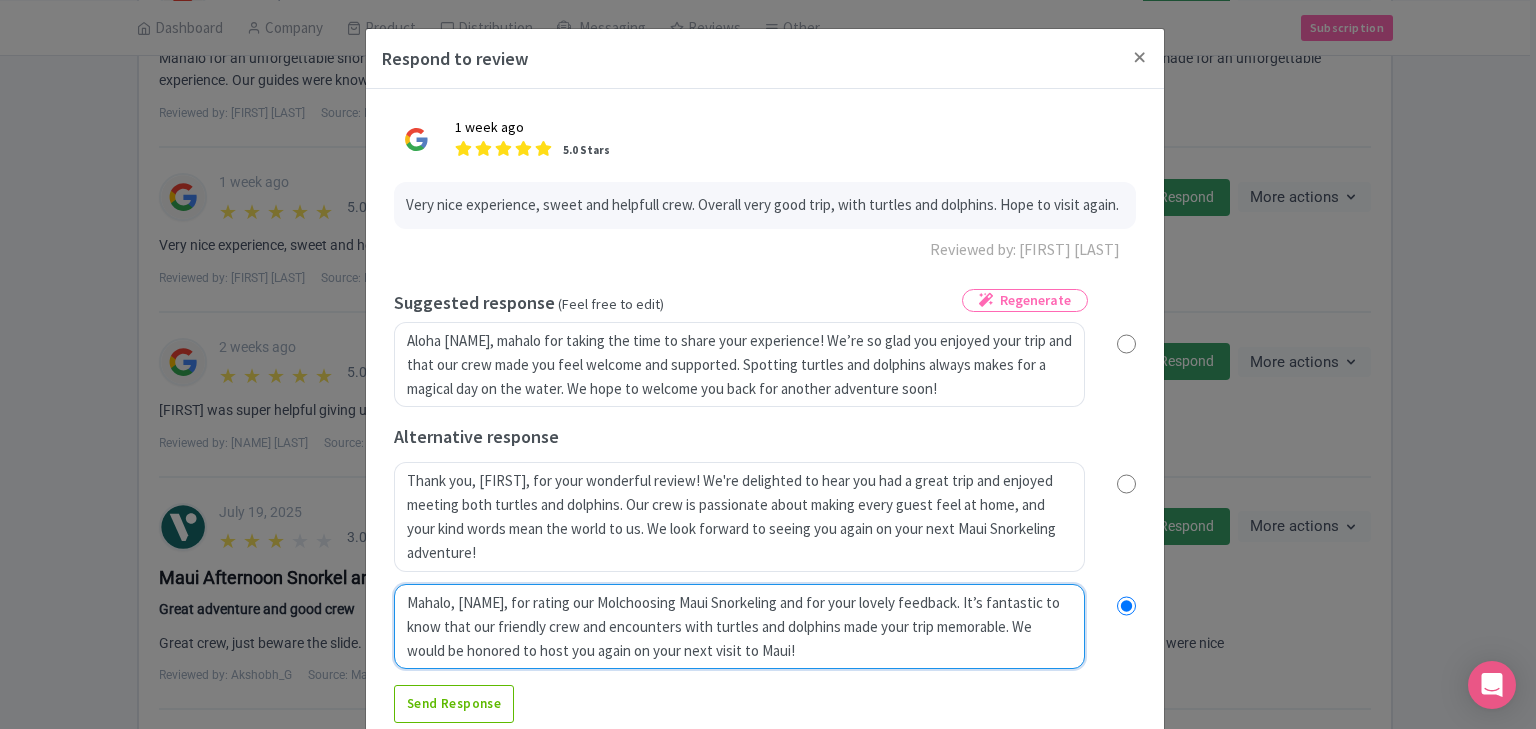 radio on "true" 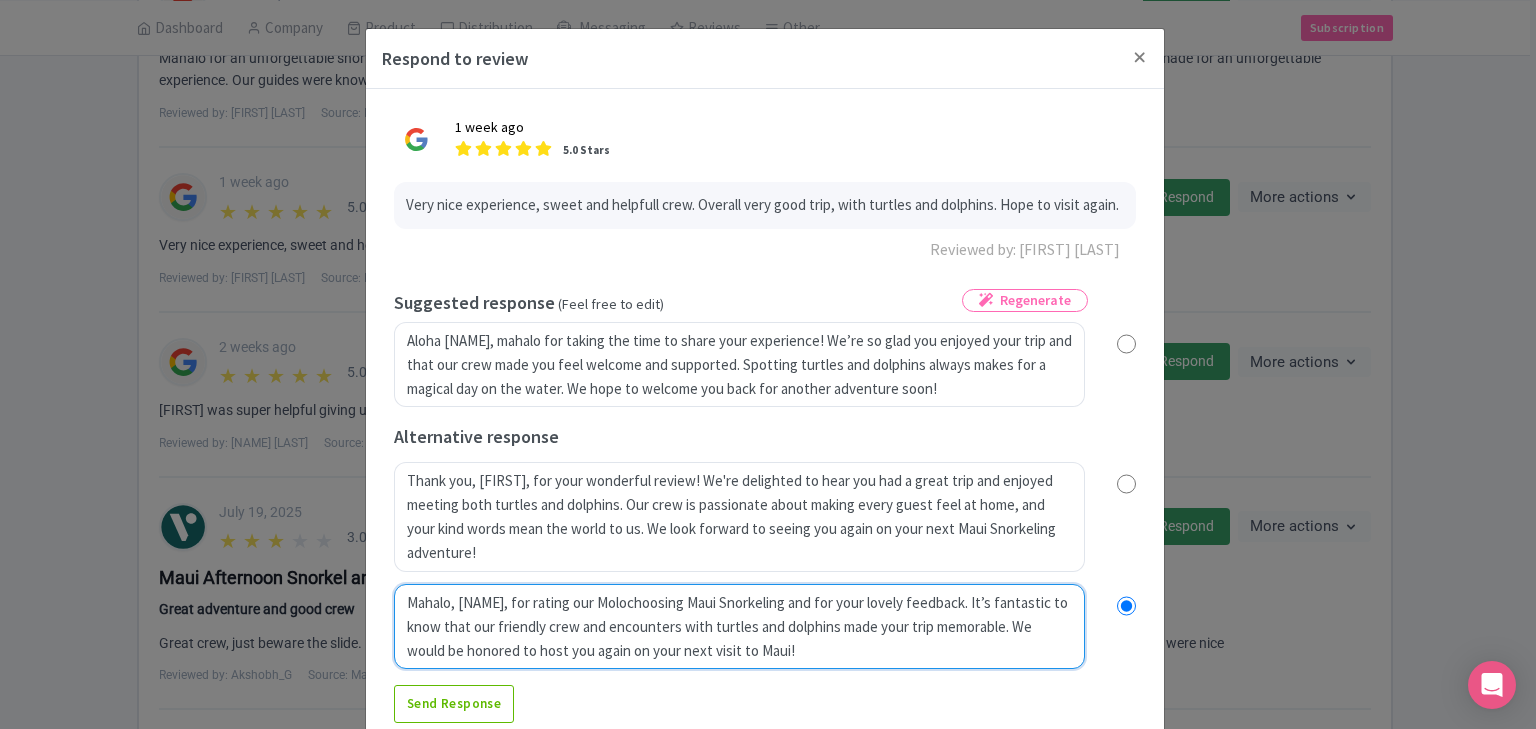 radio on "true" 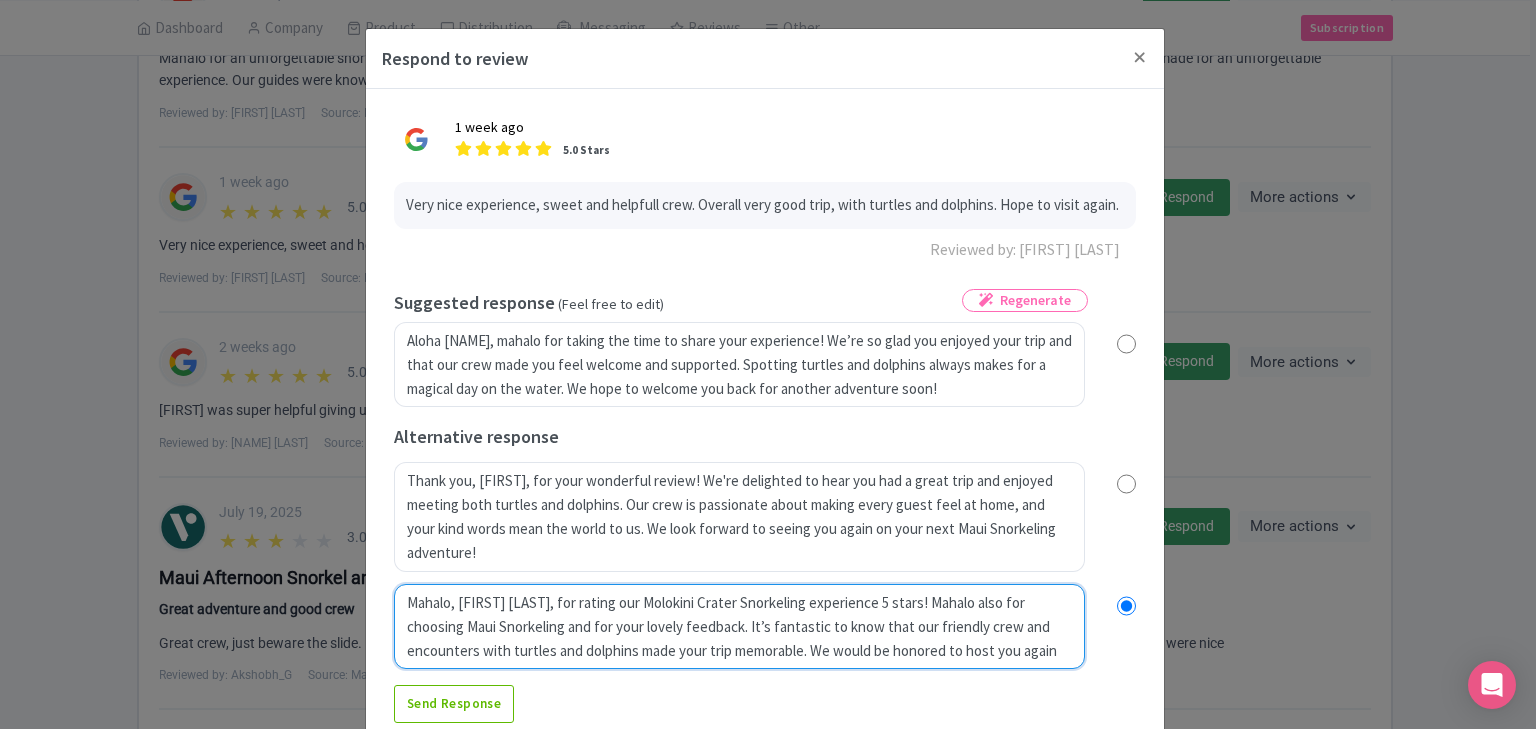 radio on "true" 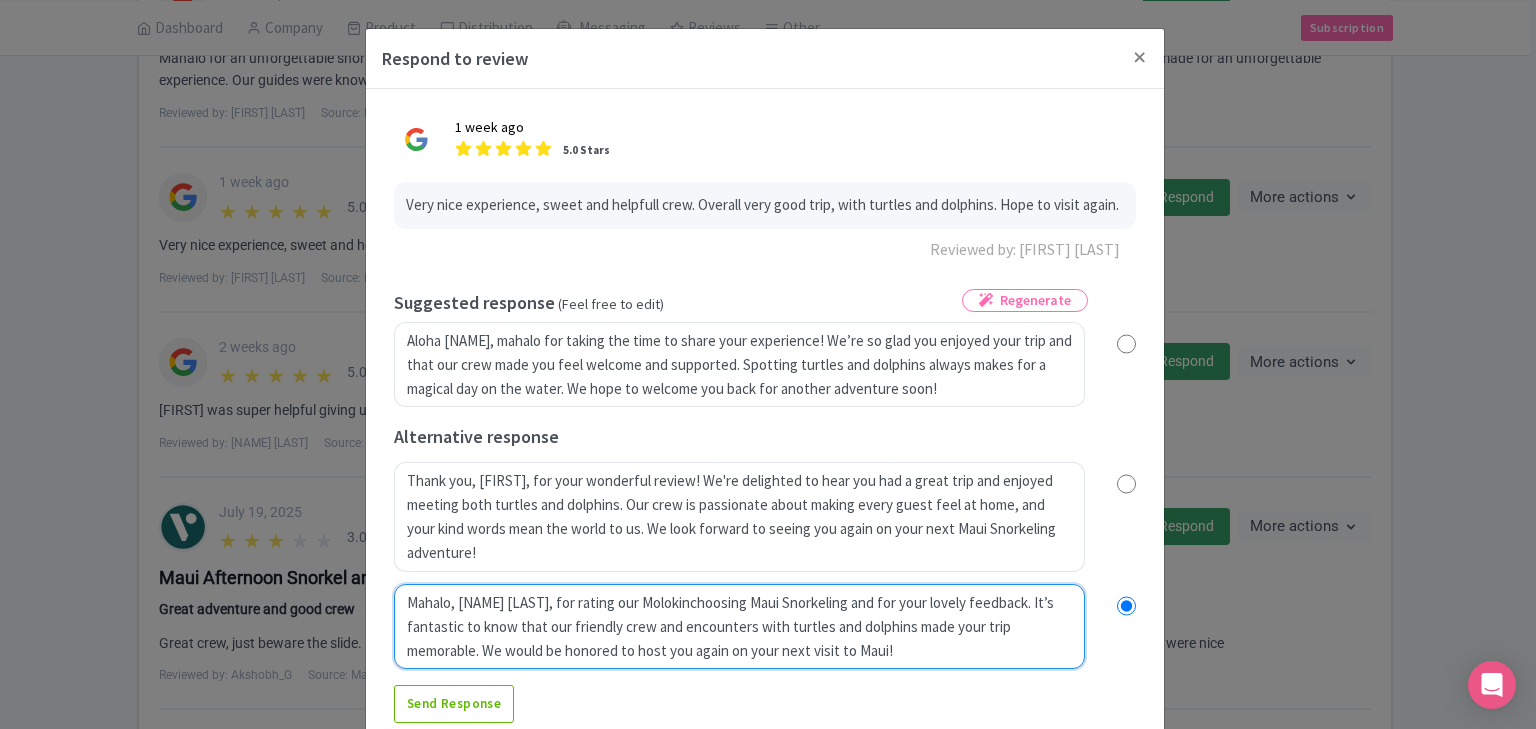 radio on "true" 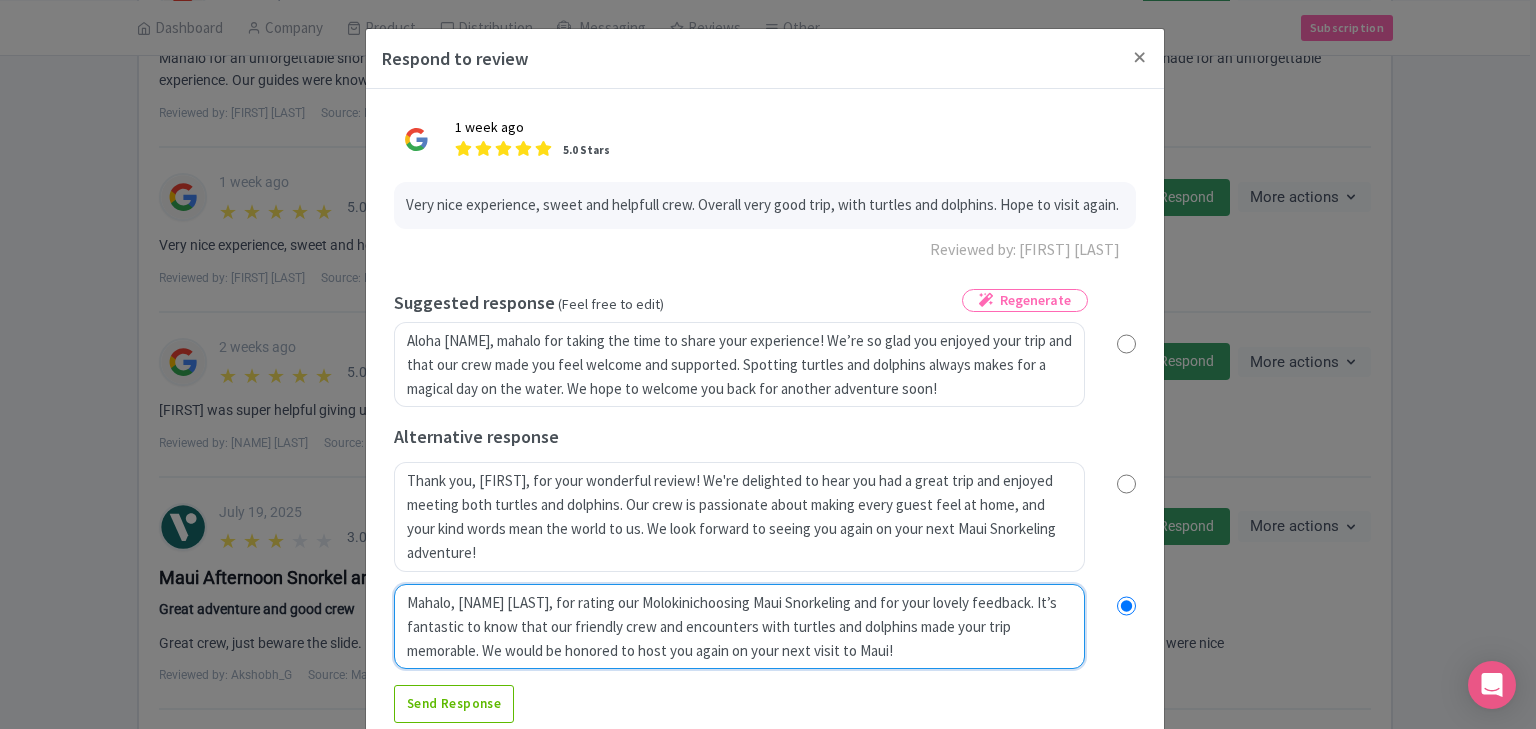 radio on "true" 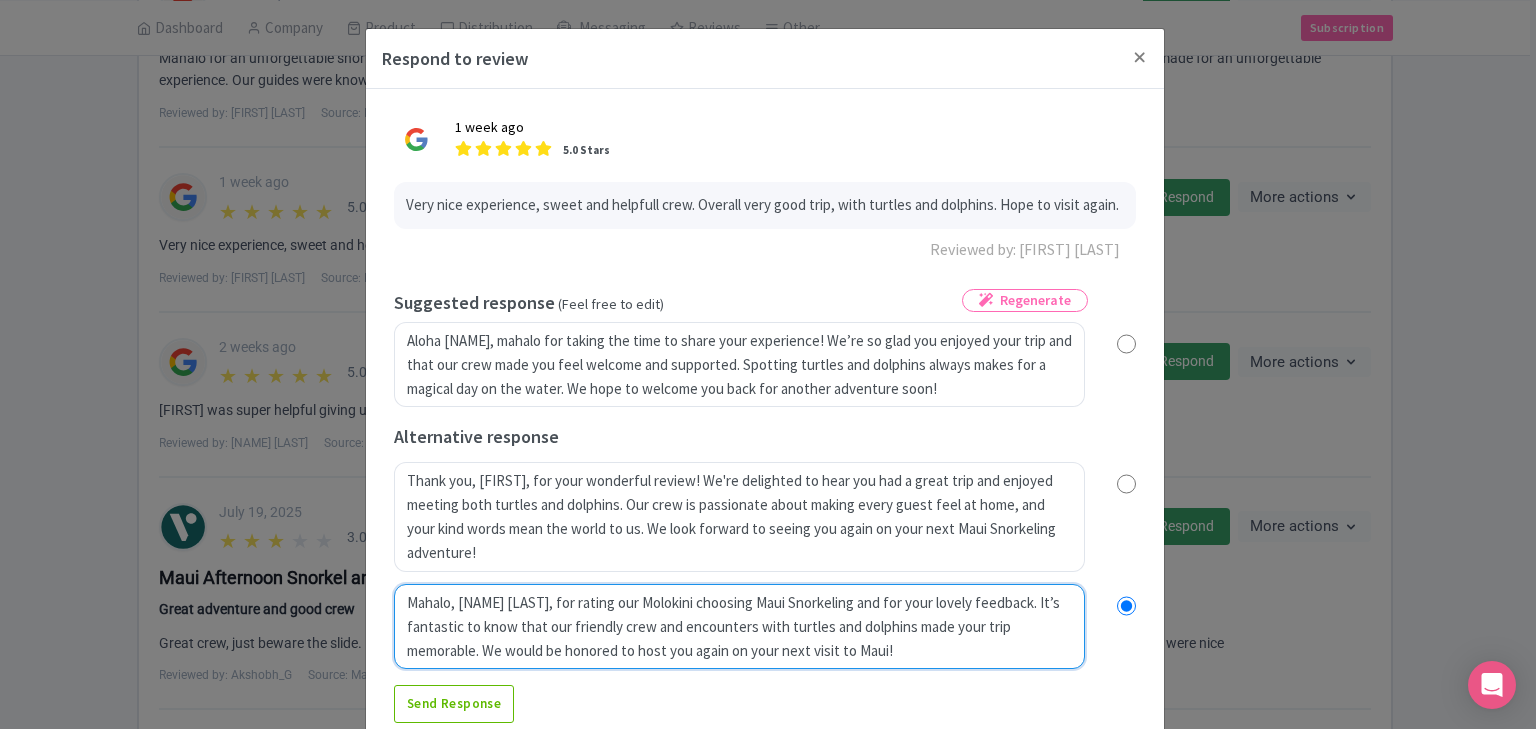 radio on "true" 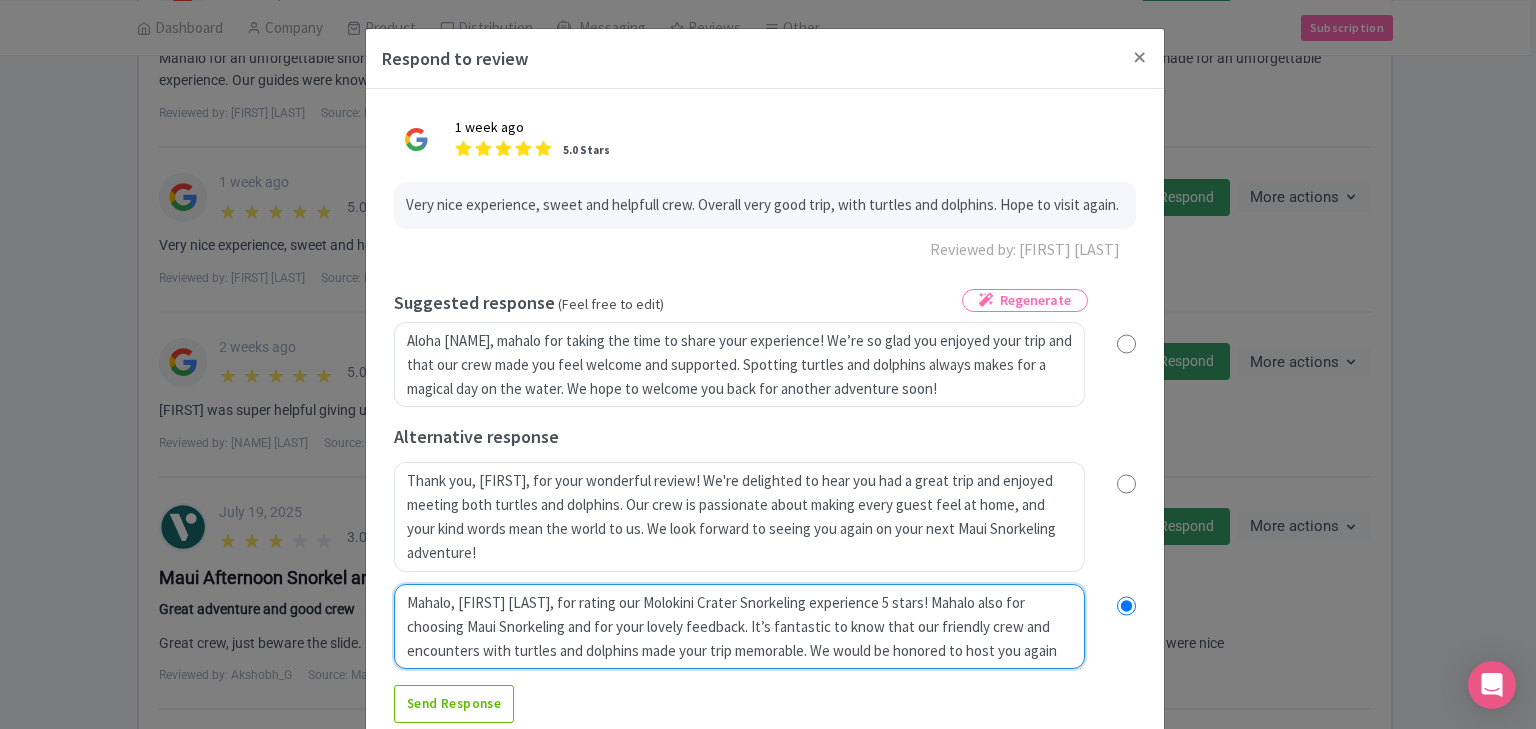 radio on "true" 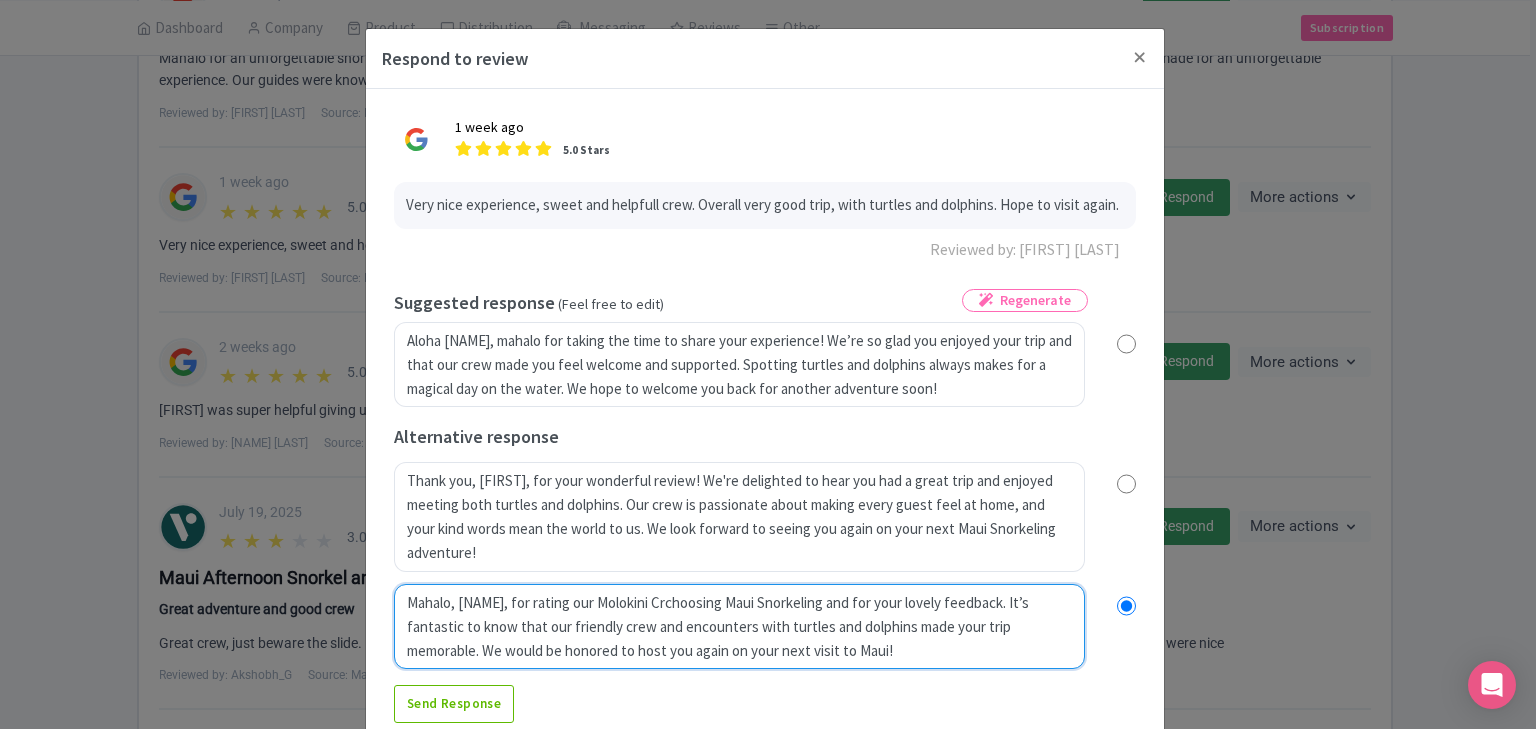radio on "true" 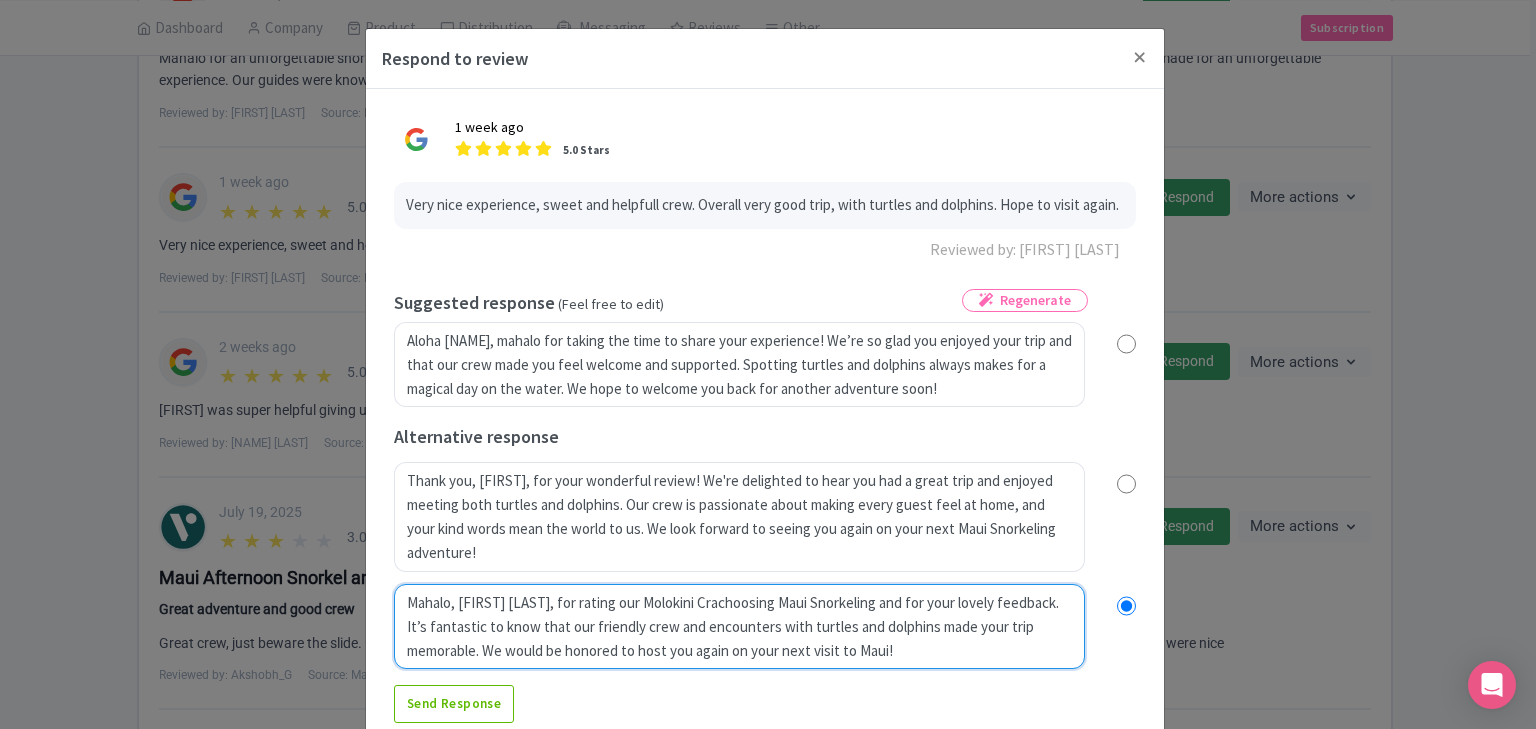 type on "Mahalo, Karen, for rating our Molokini Cratchoosing Maui Snorkeling and for your lovely feedback. It’s fantastic to know that our friendly crew and encounters with turtles and dolphins made your trip memorable. We would be honored to host you again on your next visit to Maui!" 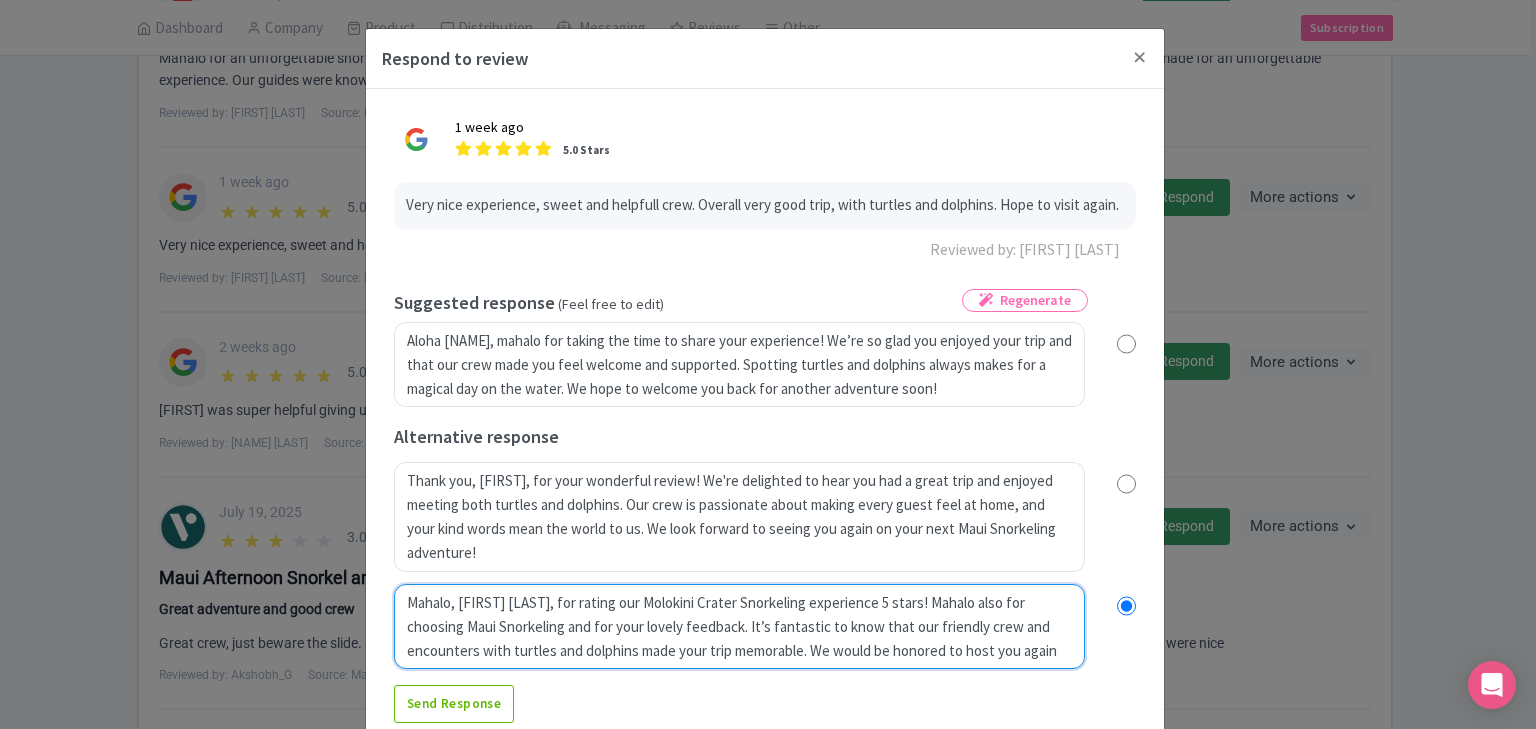 radio on "true" 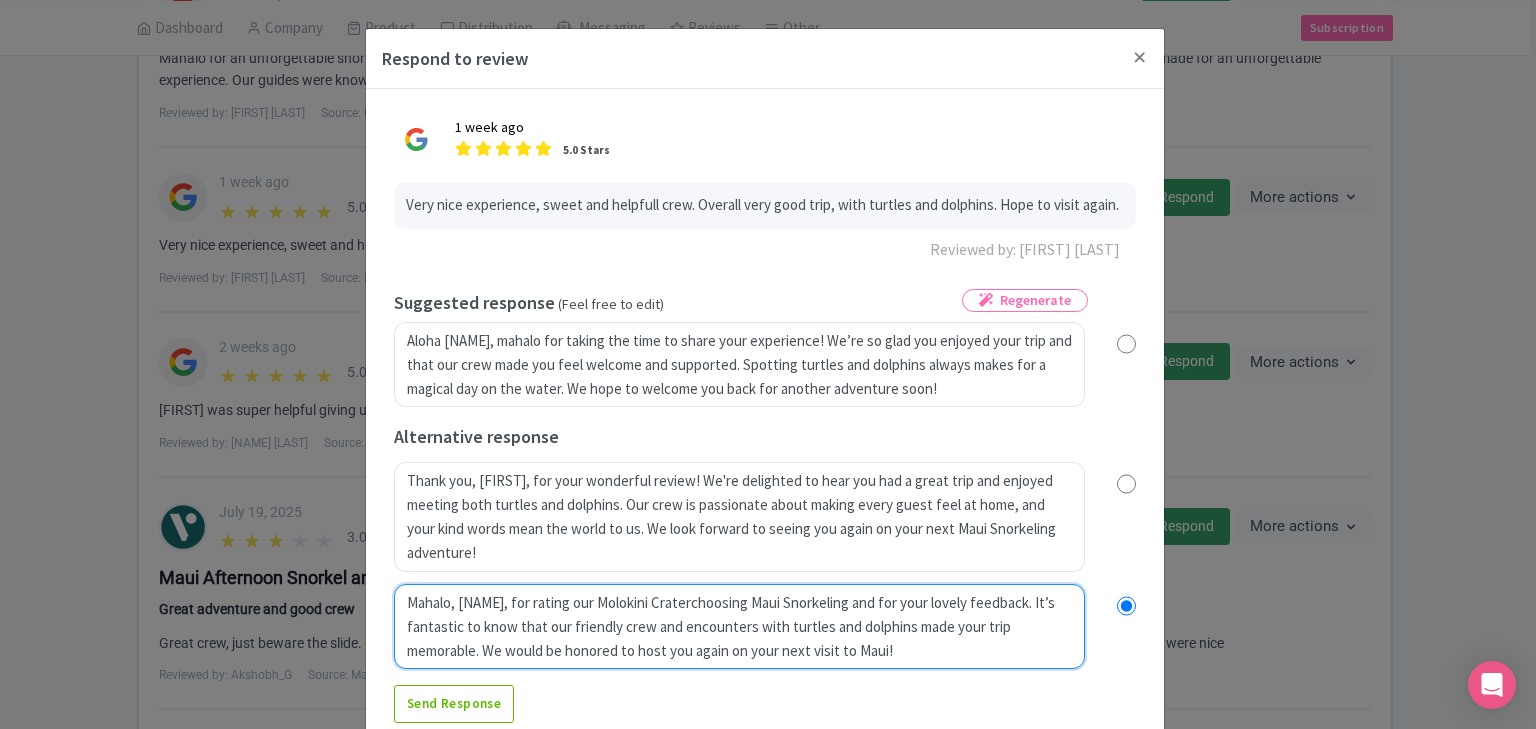 type on "Mahalo, Karen, for rating our Molokini Craterchoosing Maui Snorkeling and for your lovely feedback. It’s fantastic to know that our friendly crew and encounters with turtles and dolphins made your trip memorable. We would be honored to host you again on your next visit to Maui!" 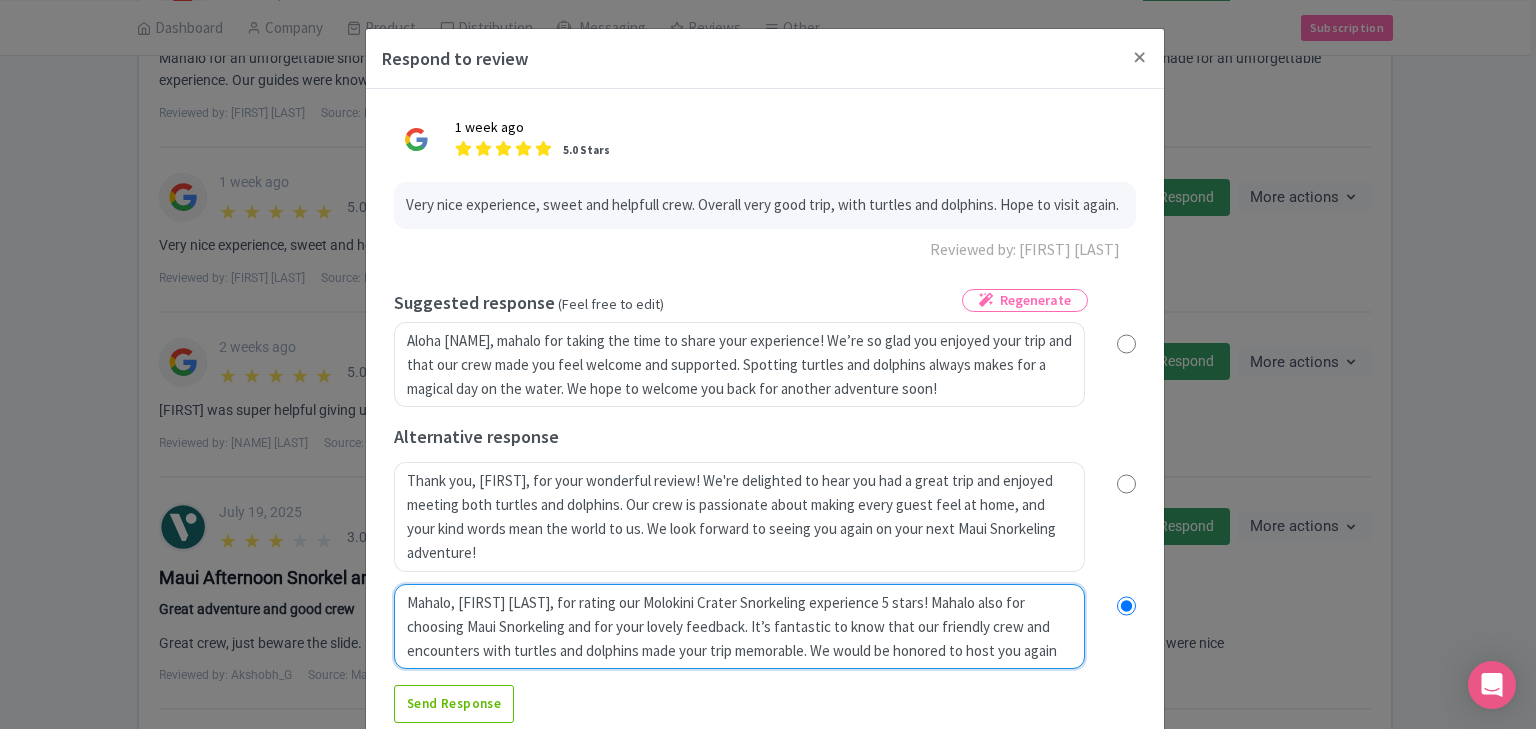radio on "true" 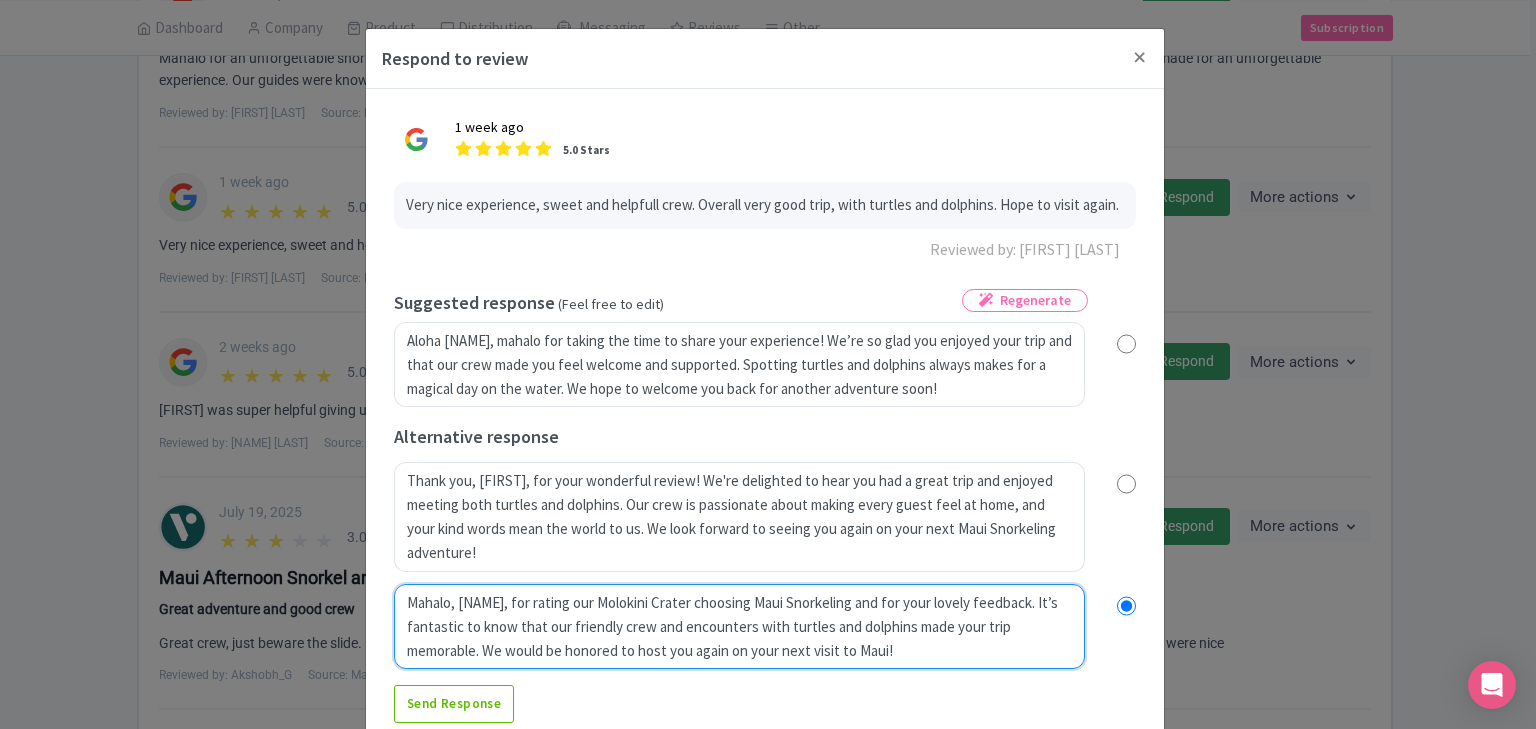 radio on "true" 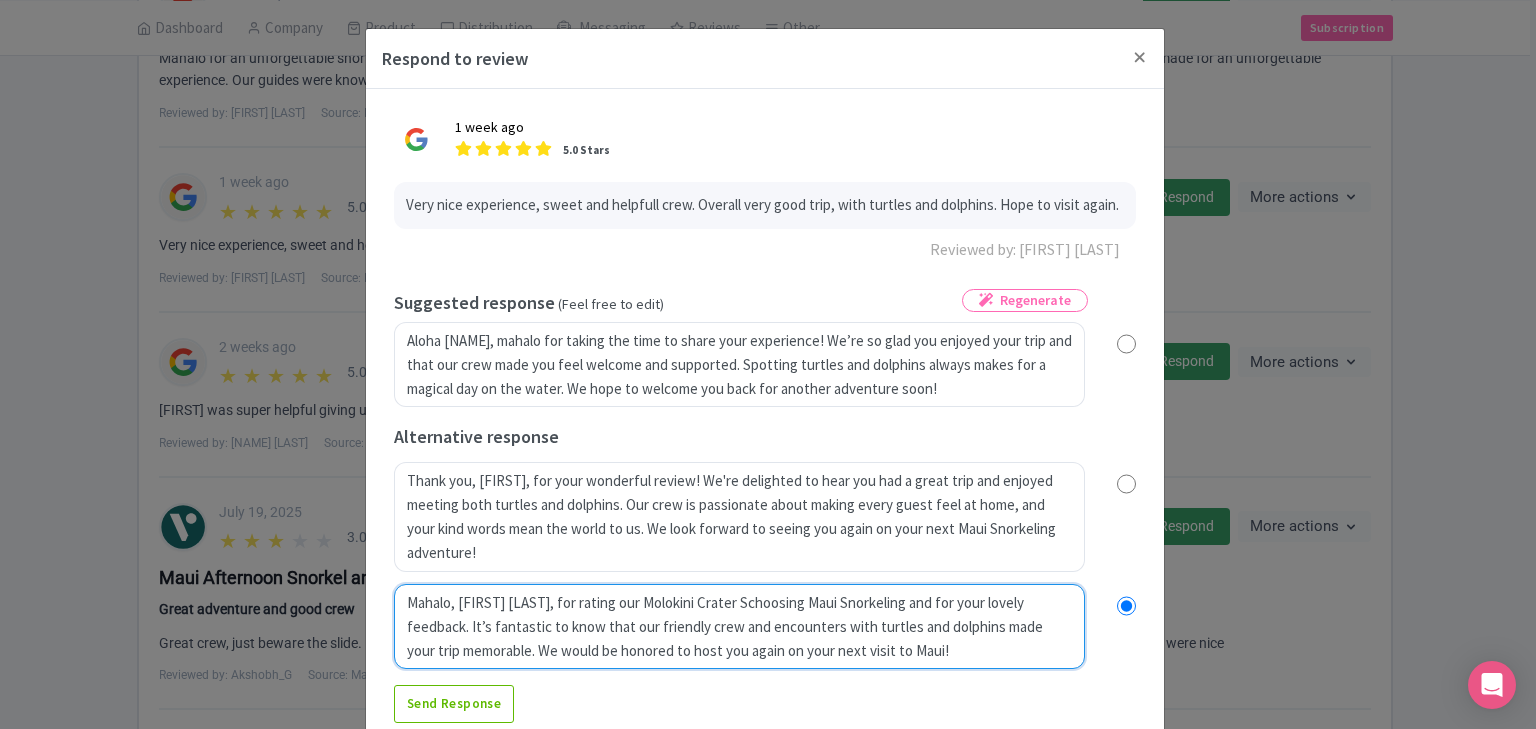 radio on "true" 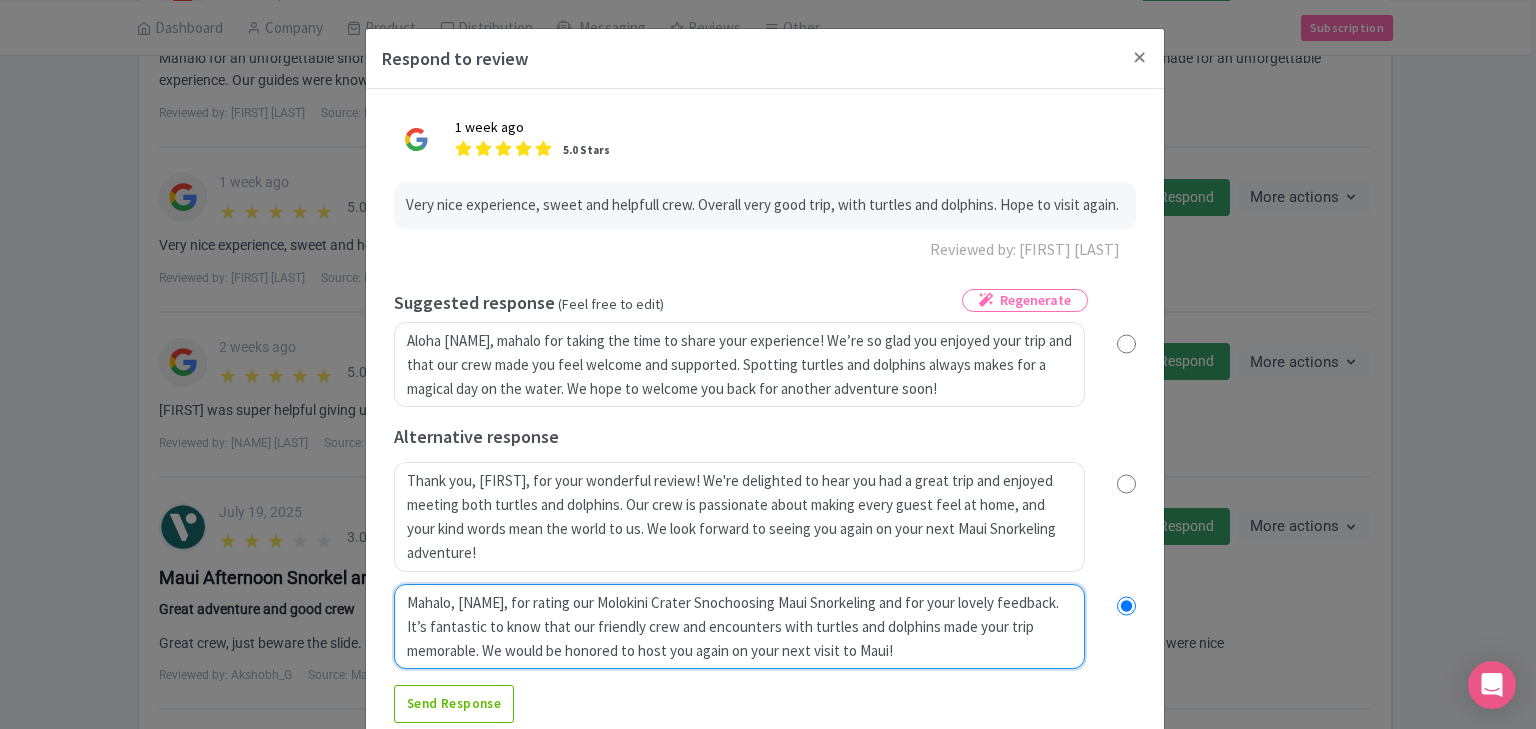 radio on "true" 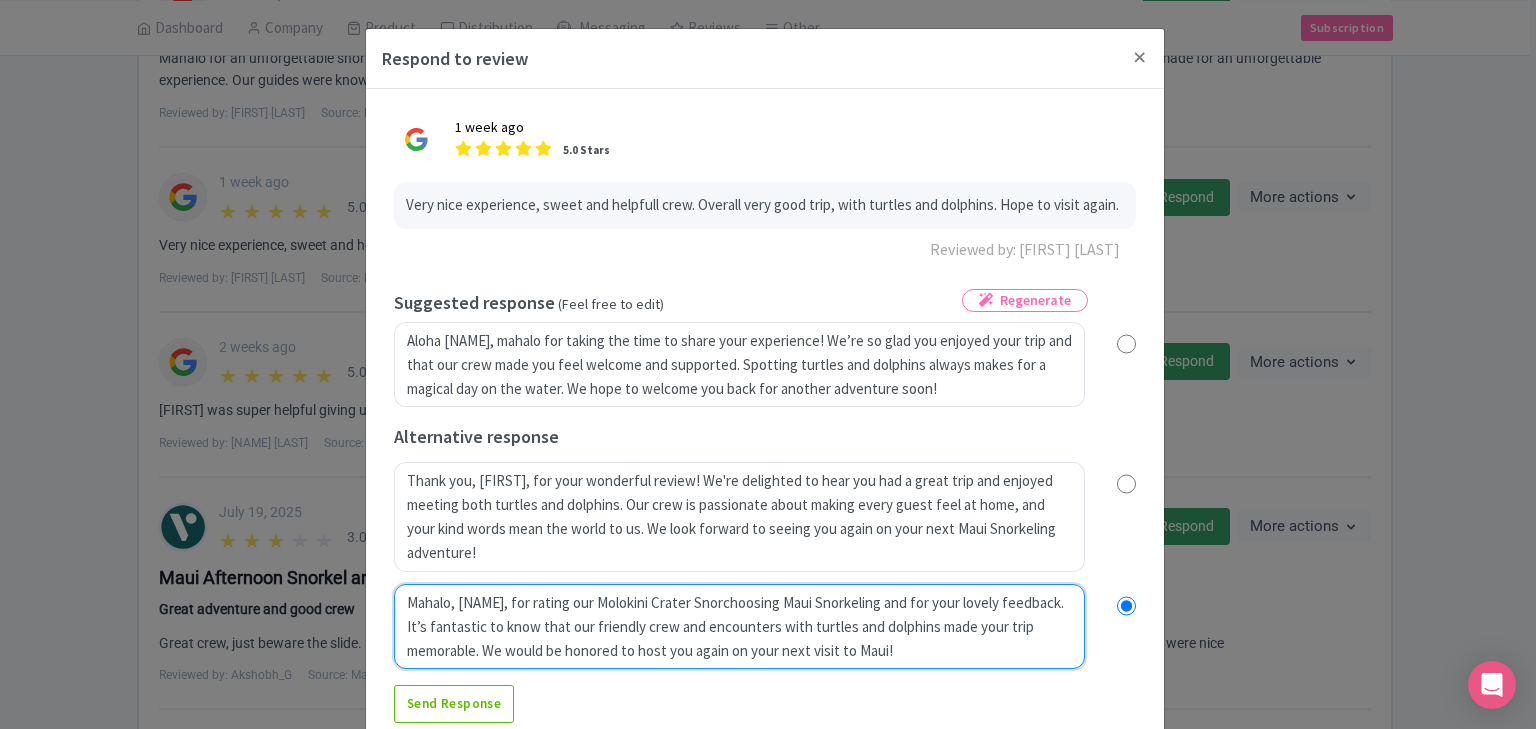 radio on "true" 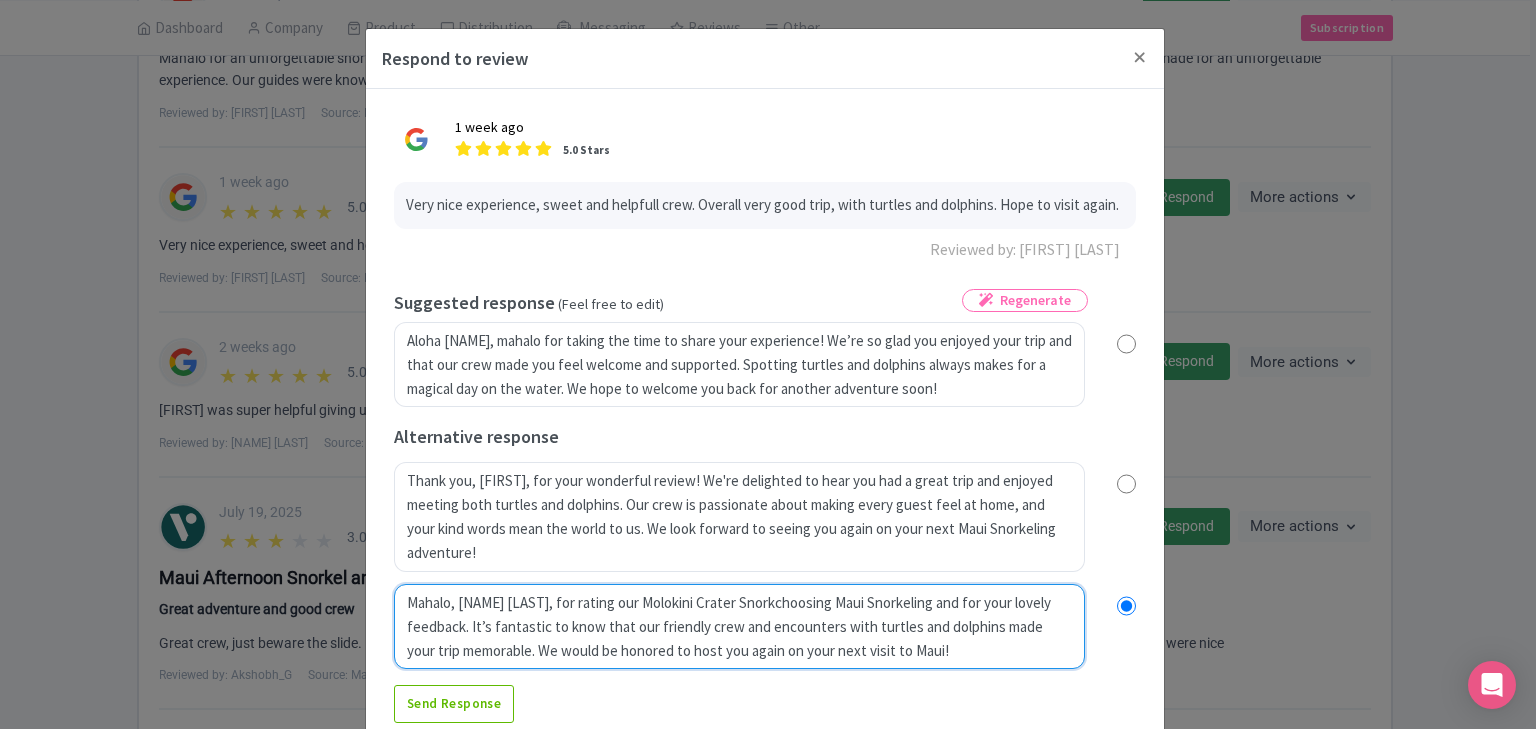 radio on "true" 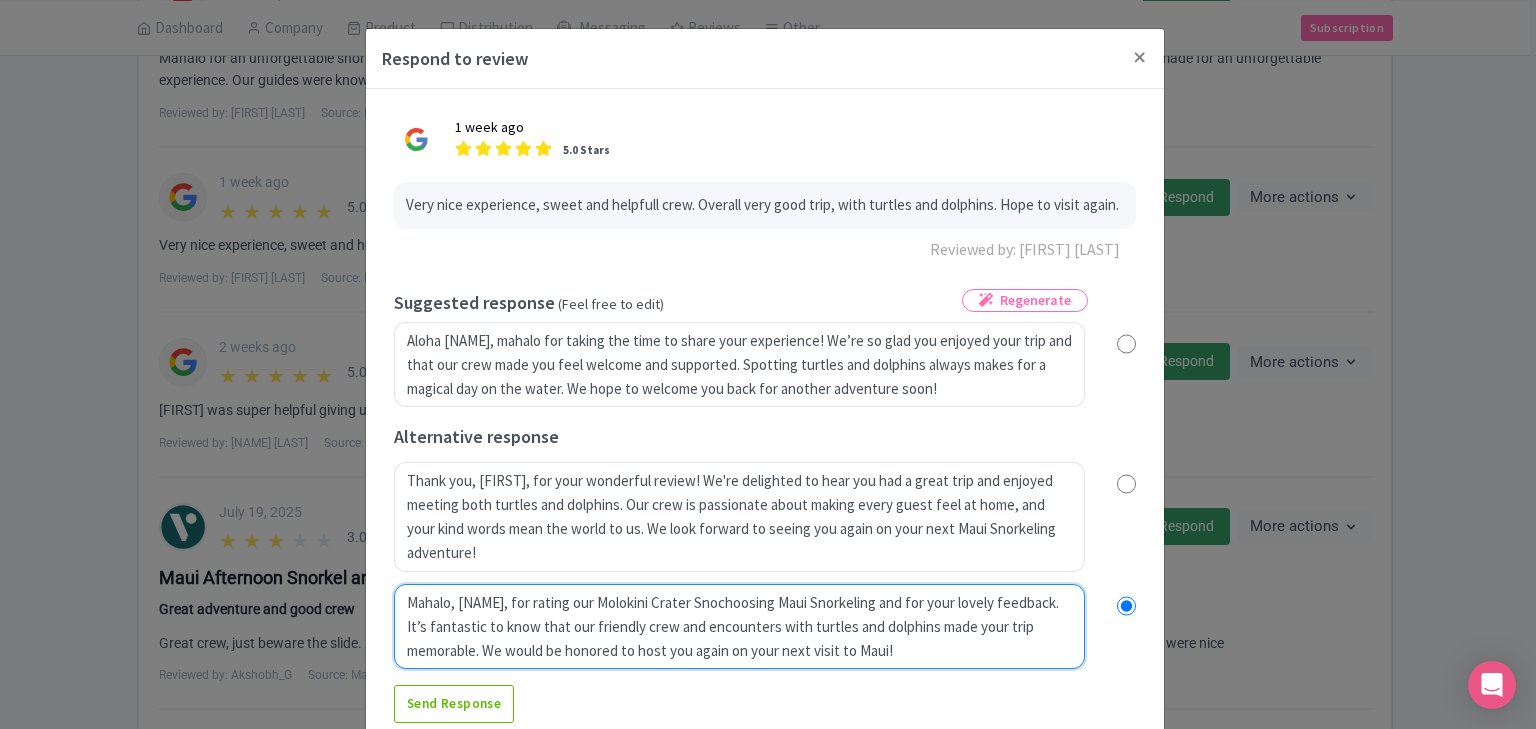 type on "Mahalo, Karen, for rating our Molokini Crater Snorkelchoosing Maui Snorkeling and for your lovely feedback. It’s fantastic to know that our friendly crew and encounters with turtles and dolphins made your trip memorable. We would be honored to host you again on your next visit to Maui!" 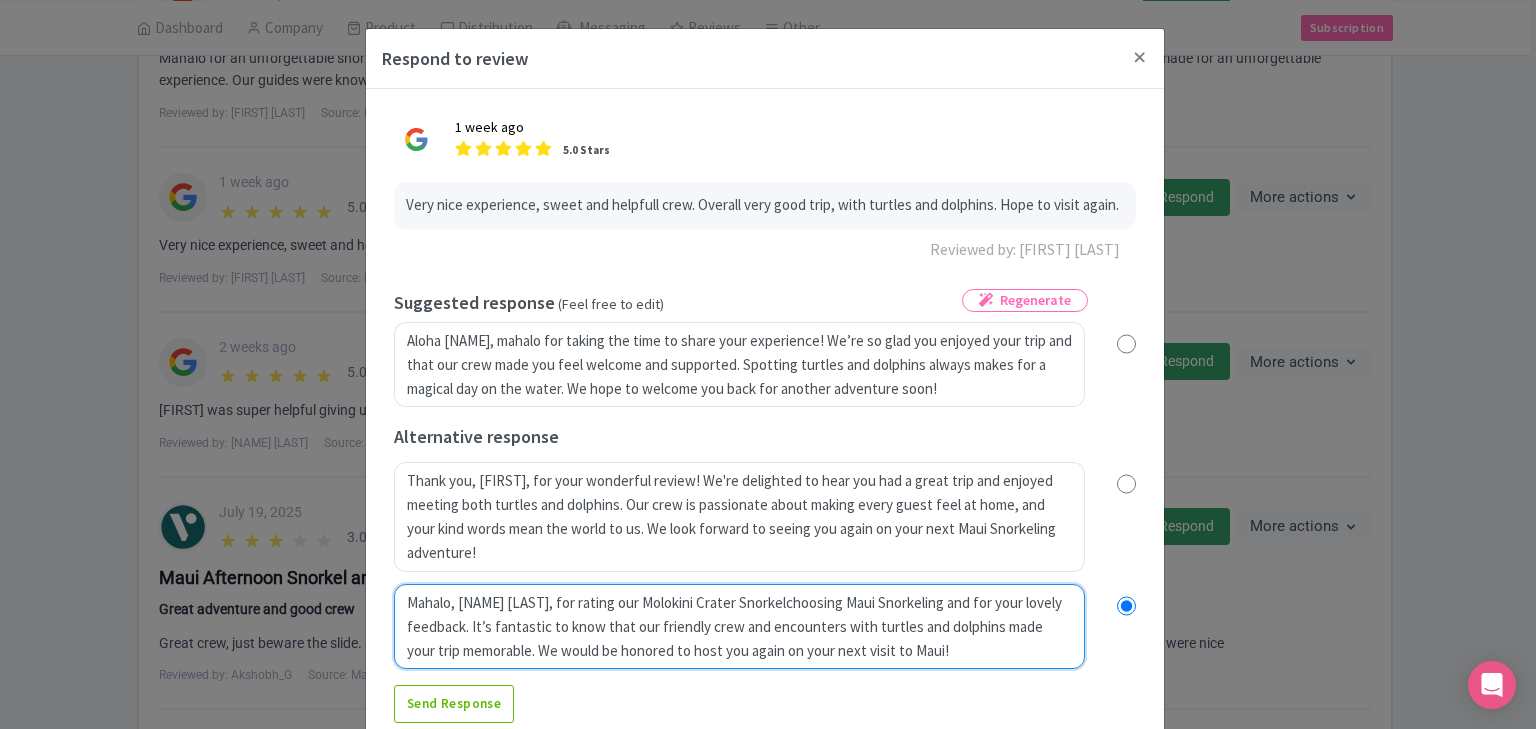 type on "Mahalo, Karen, for rating our Molokini Crater Snorkelichoosing Maui Snorkeling and for your lovely feedback. It’s fantastic to know that our friendly crew and encounters with turtles and dolphins made your trip memorable. We would be honored to host you again on your next visit to Maui!" 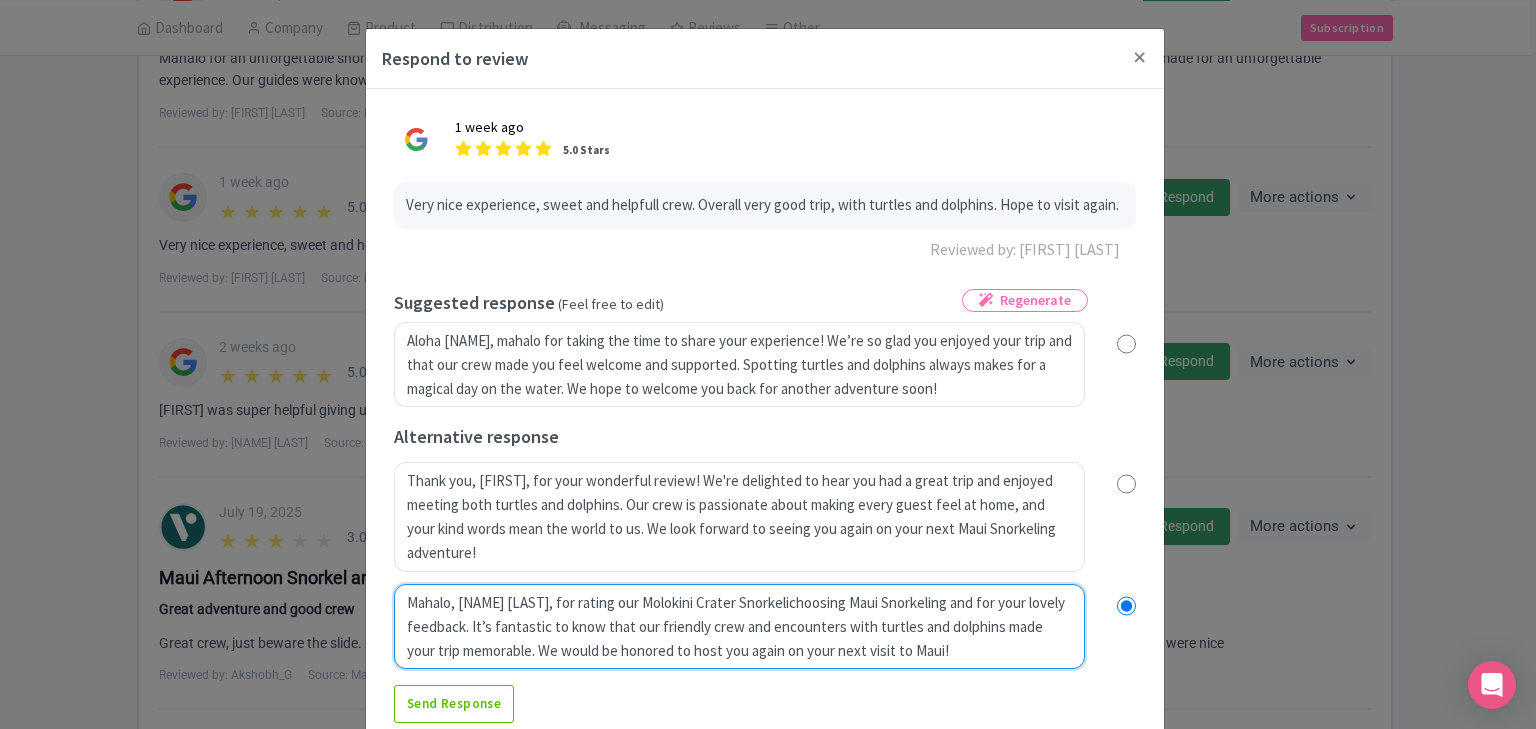 radio on "true" 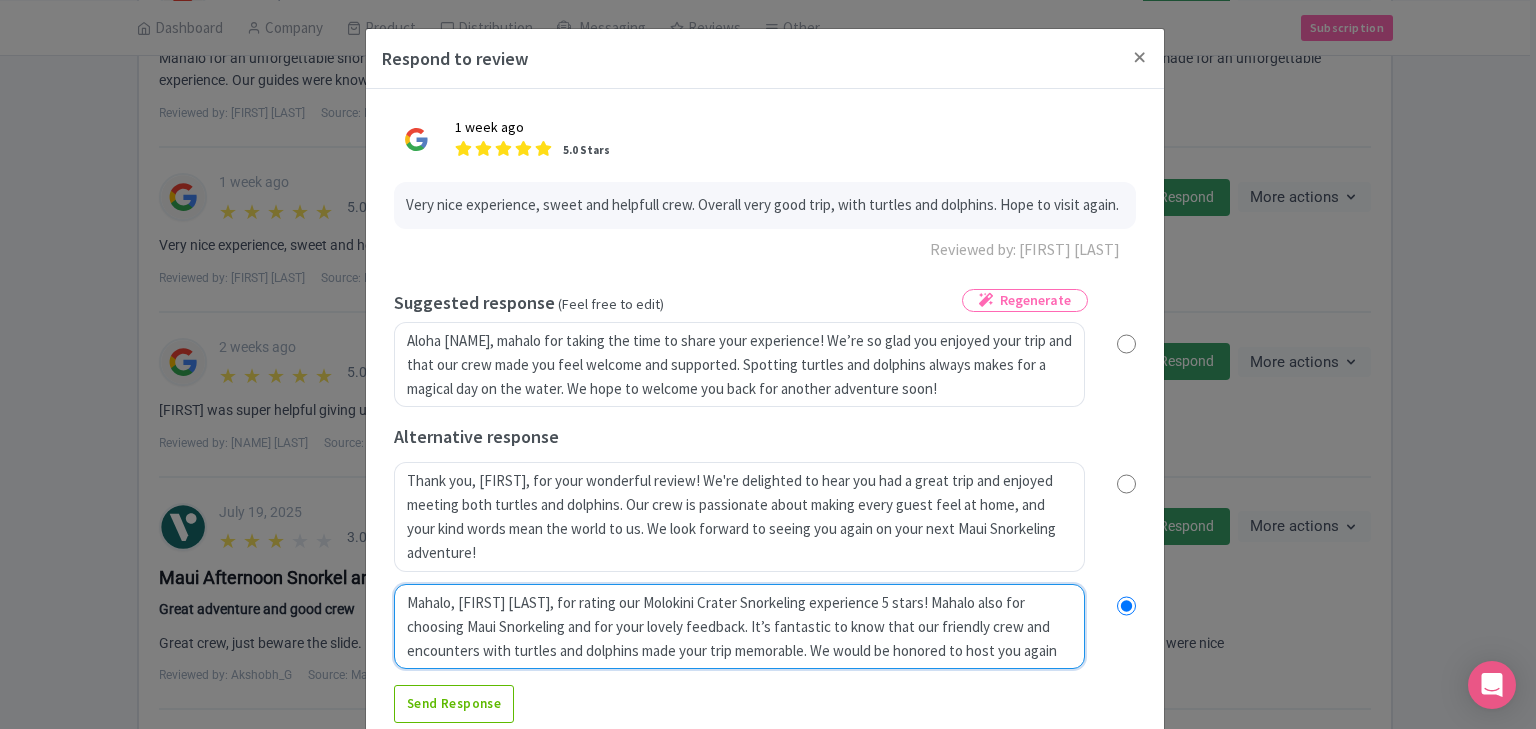 radio on "true" 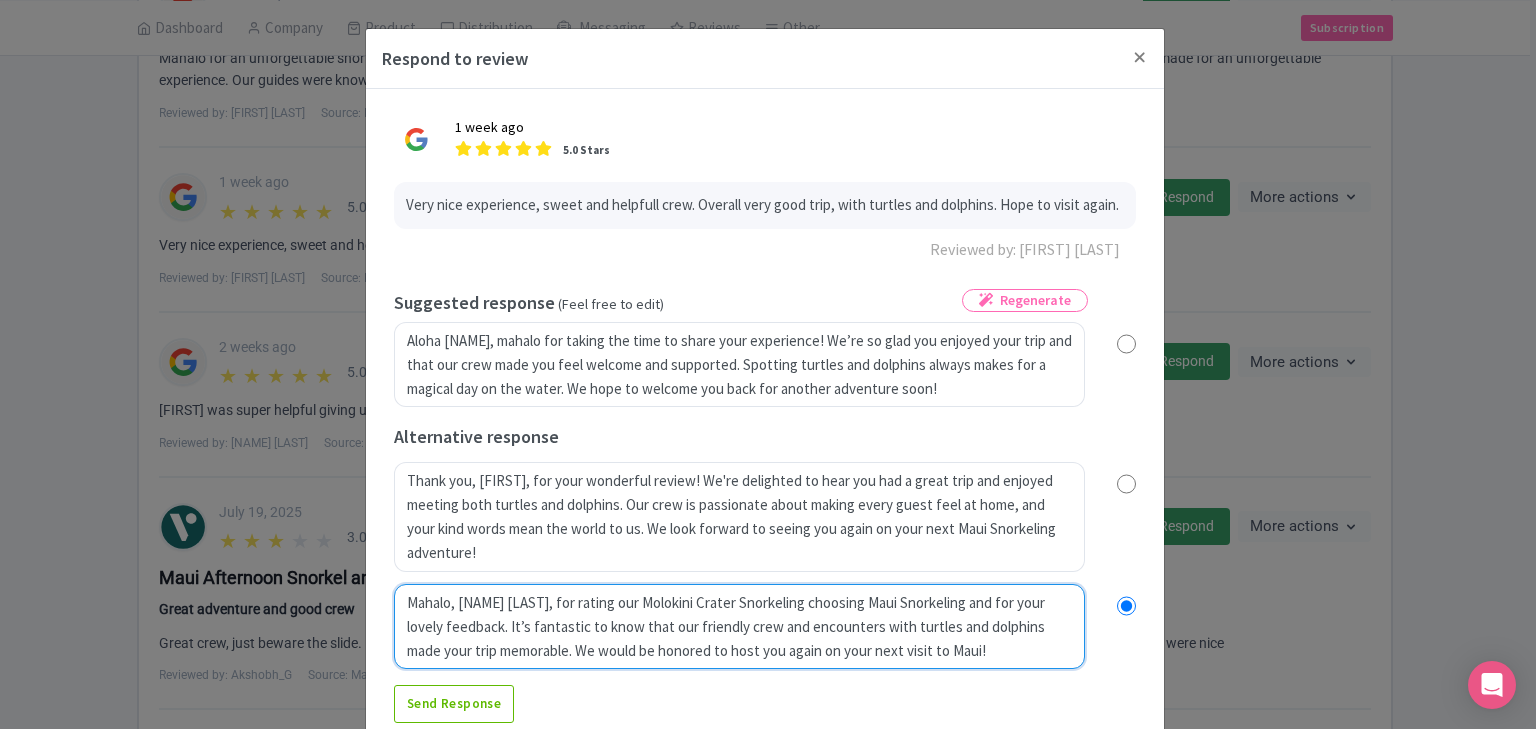 radio on "true" 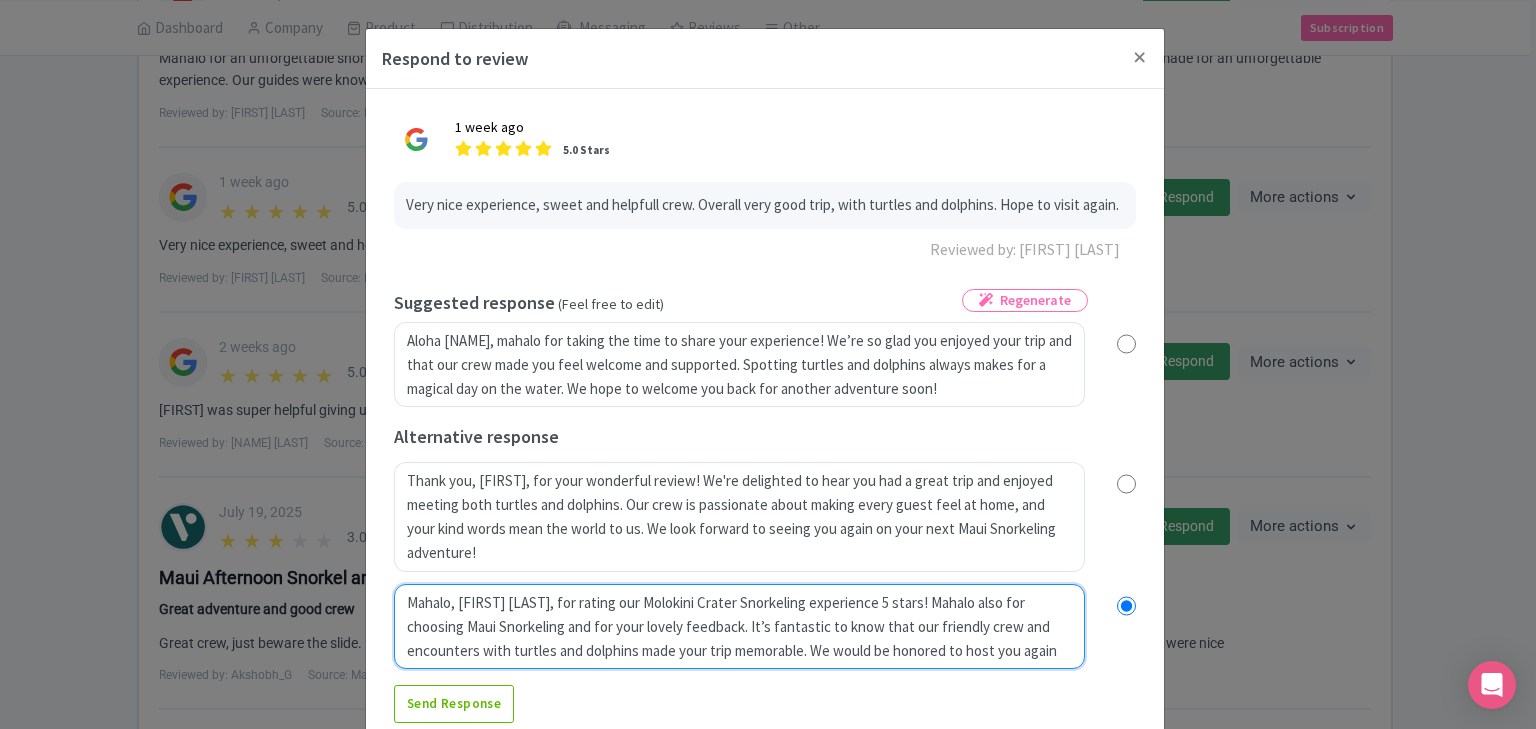 radio on "true" 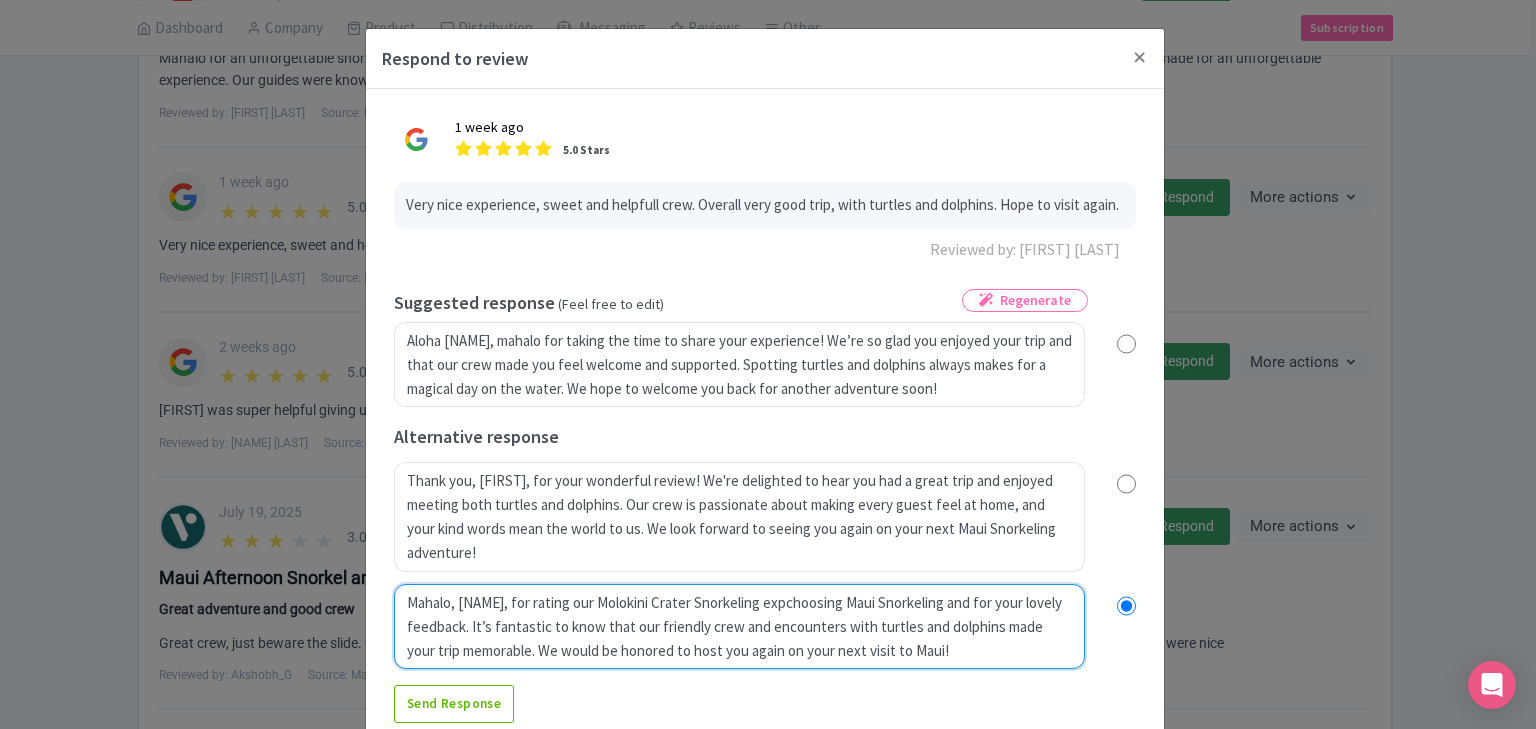 radio on "true" 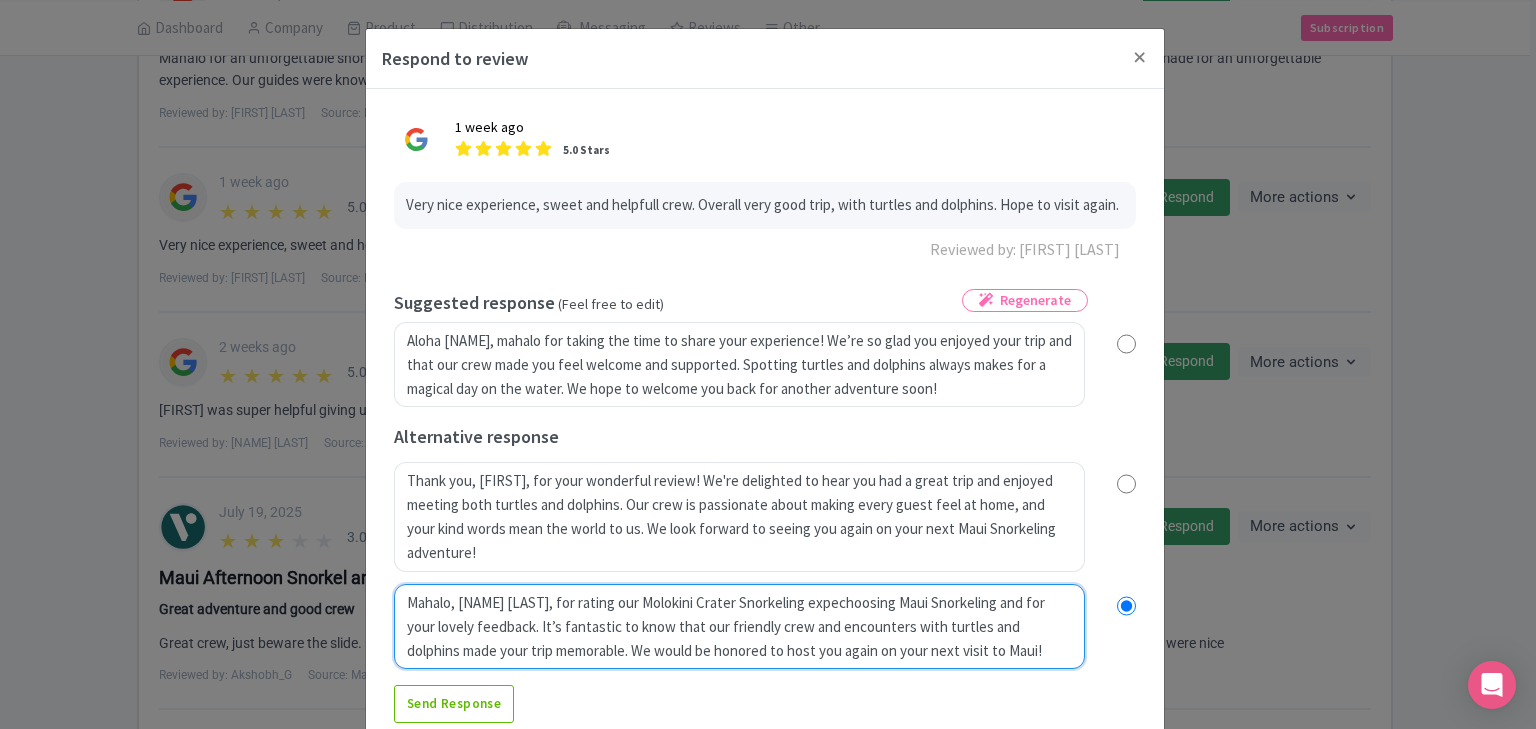 type on "Mahalo, Karen, for rating our Molokini Crater Snorkeling experchoosing Maui Snorkeling and for your lovely feedback. It’s fantastic to know that our friendly crew and encounters with turtles and dolphins made your trip memorable. We would be honored to host you again on your next visit to Maui!" 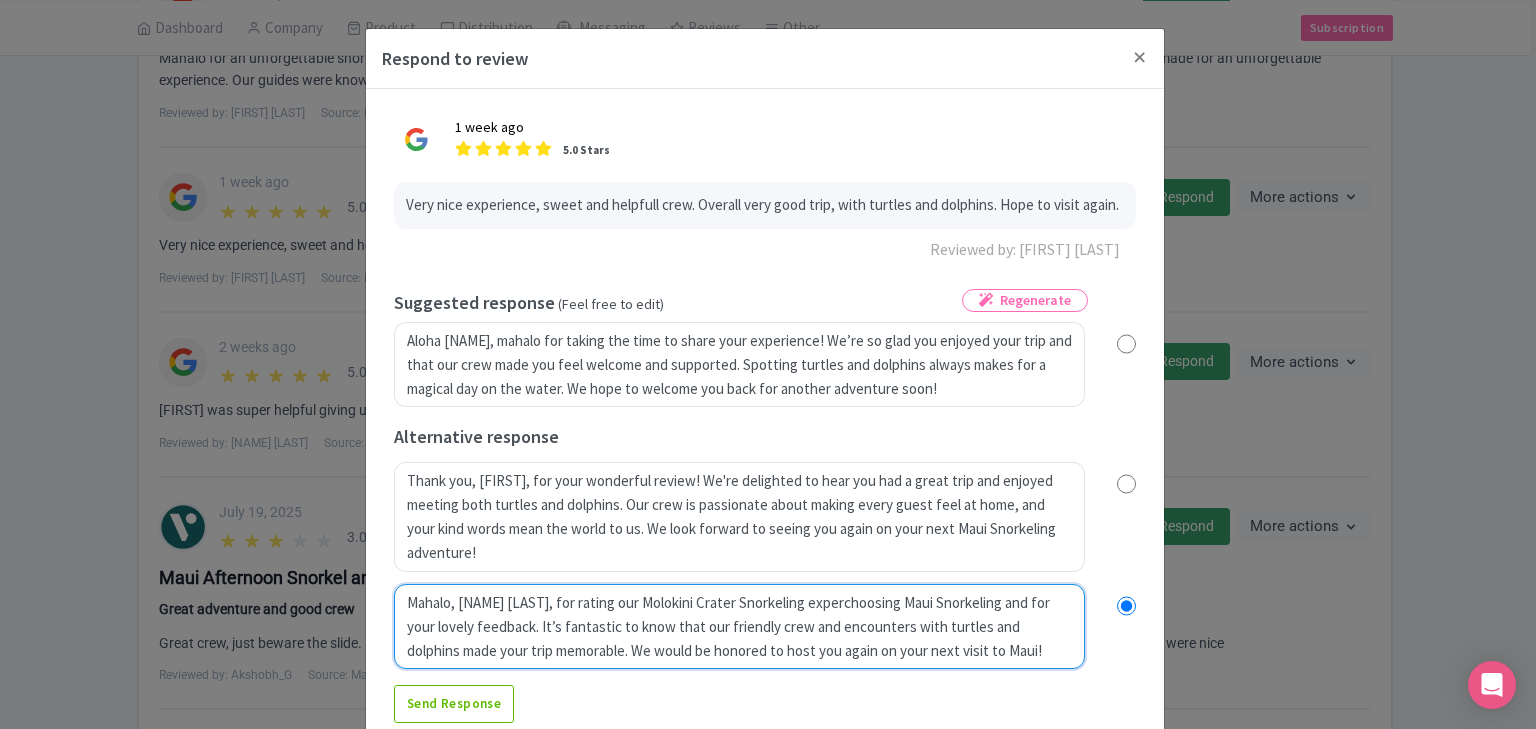 radio on "true" 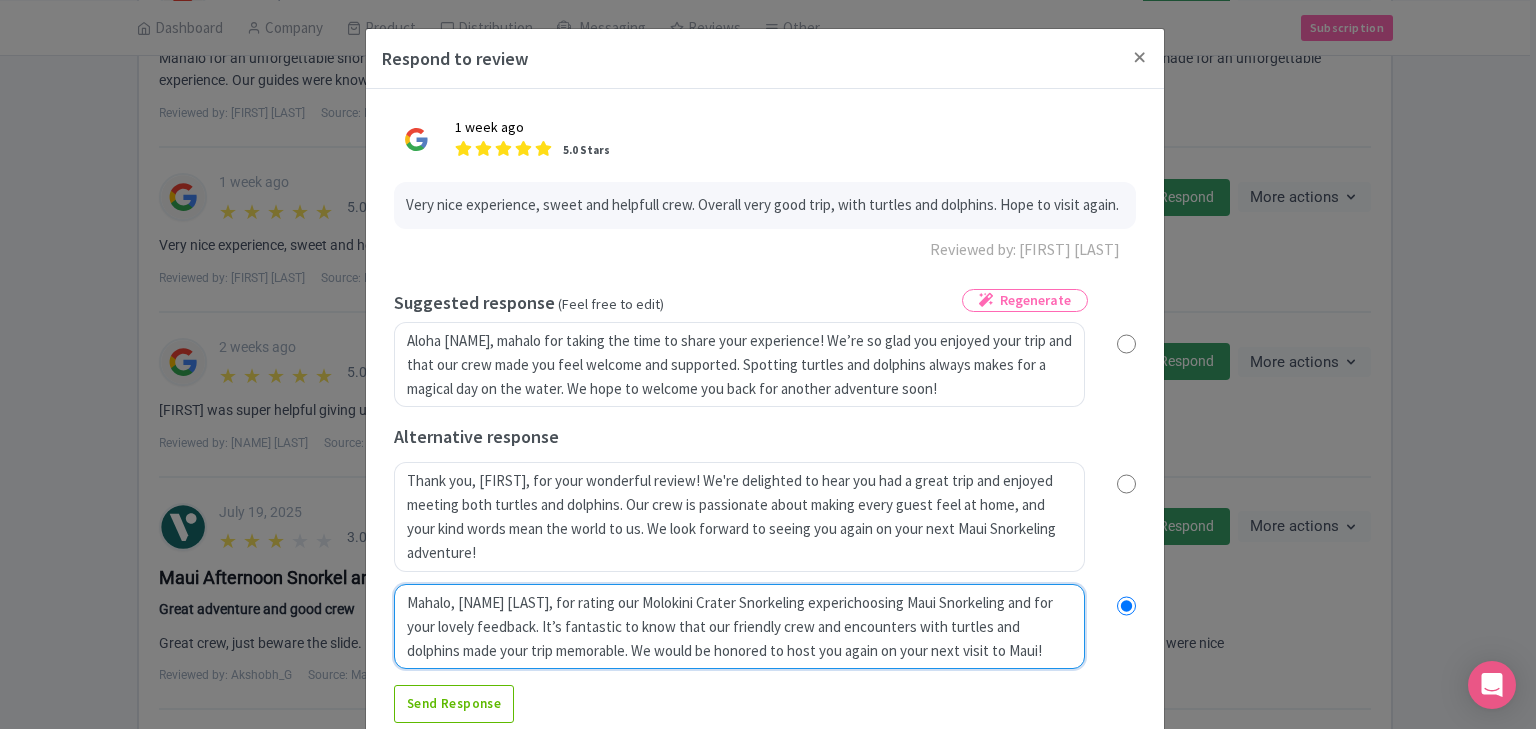 radio on "true" 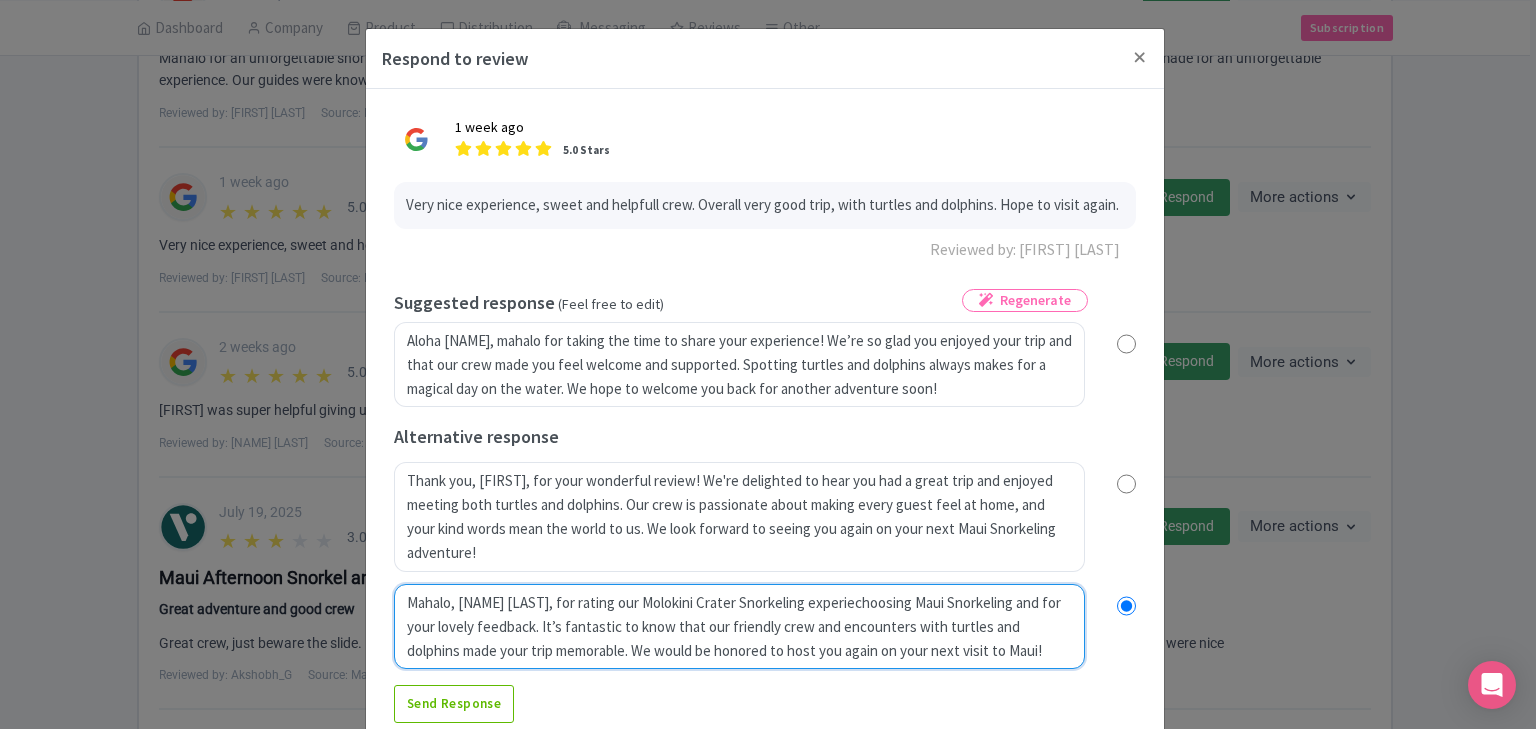 radio on "true" 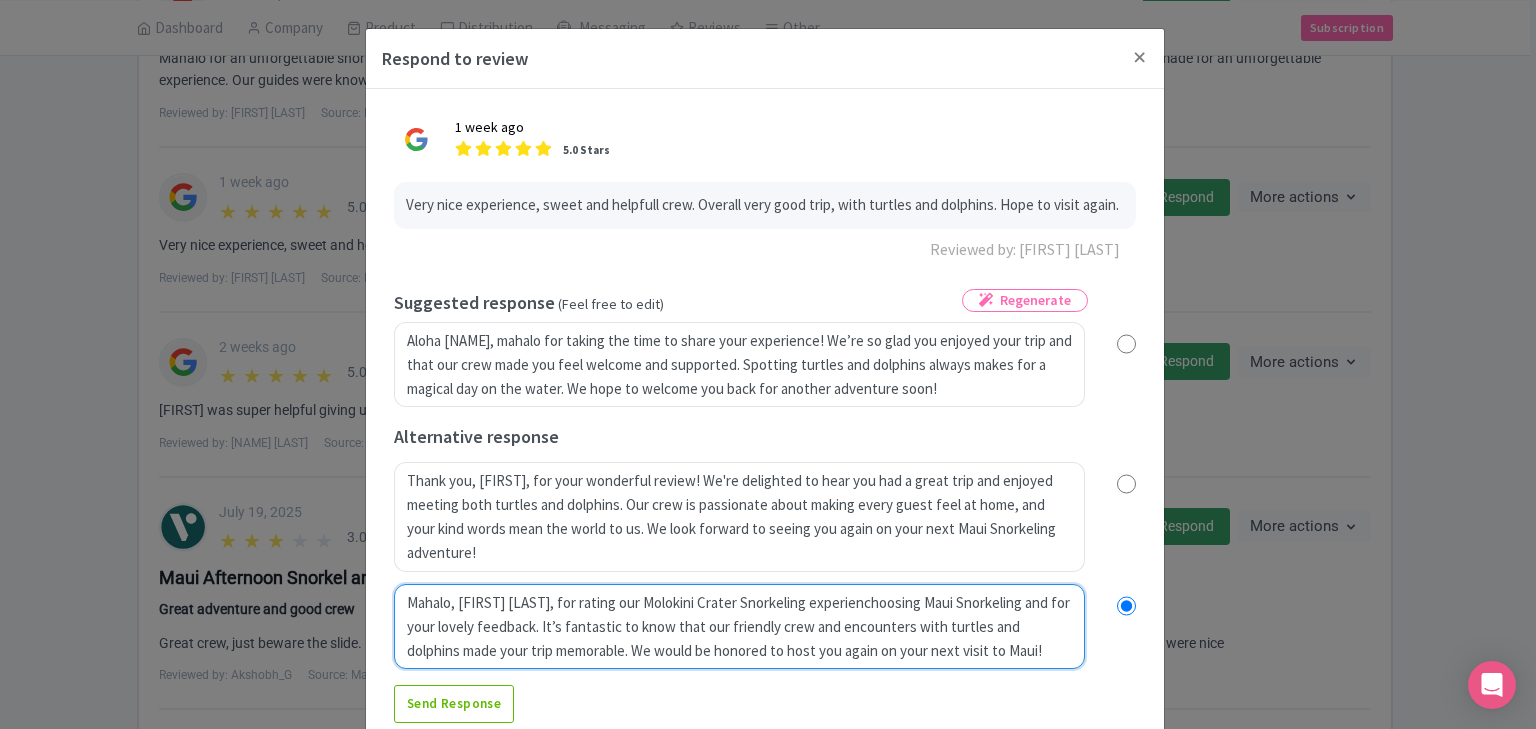 radio on "true" 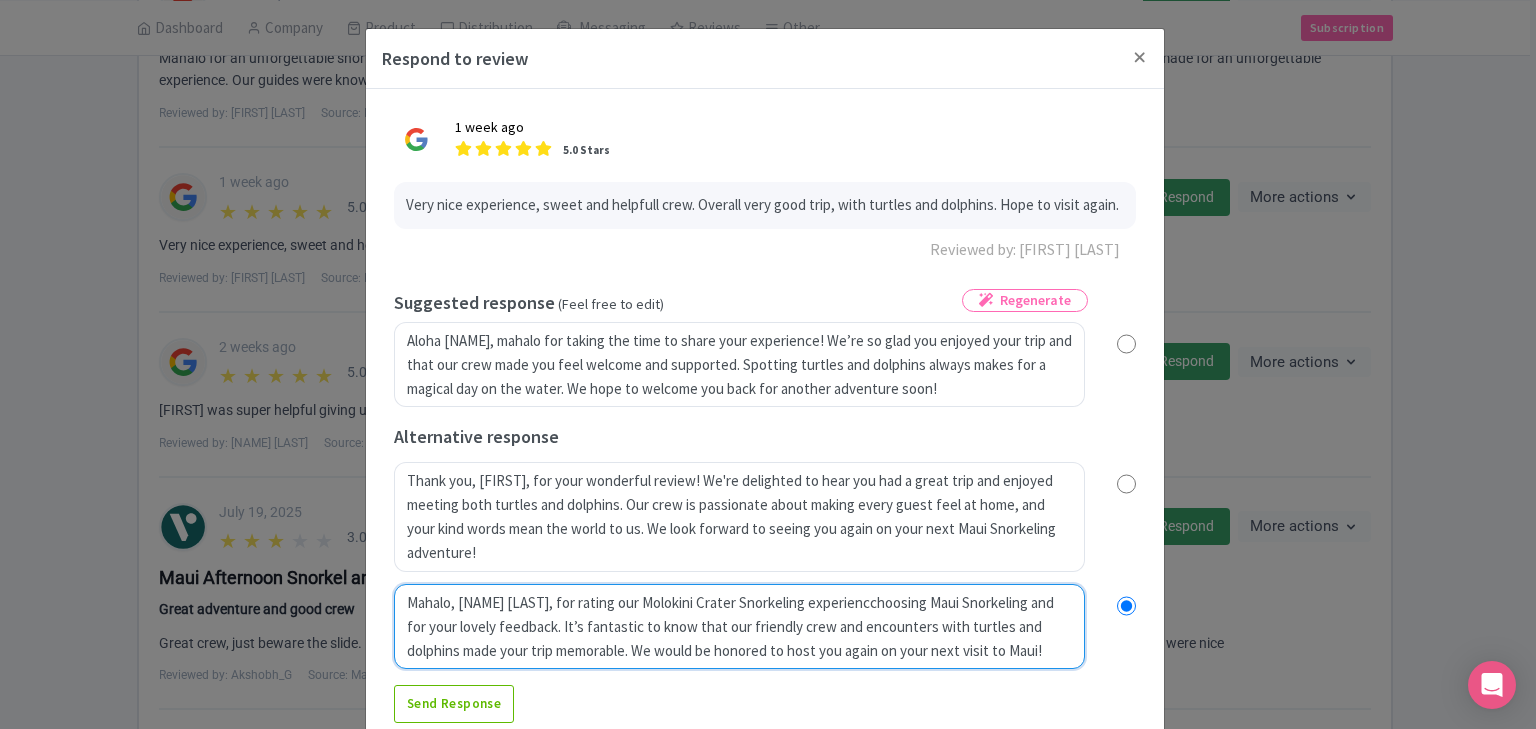 type on "Mahalo, Karen, for rating our Molokini Crater Snorkeling experiencechoosing Maui Snorkeling and for your lovely feedback. It’s fantastic to know that our friendly crew and encounters with turtles and dolphins made your trip memorable. We would be honored to host you again on your next visit to Maui!" 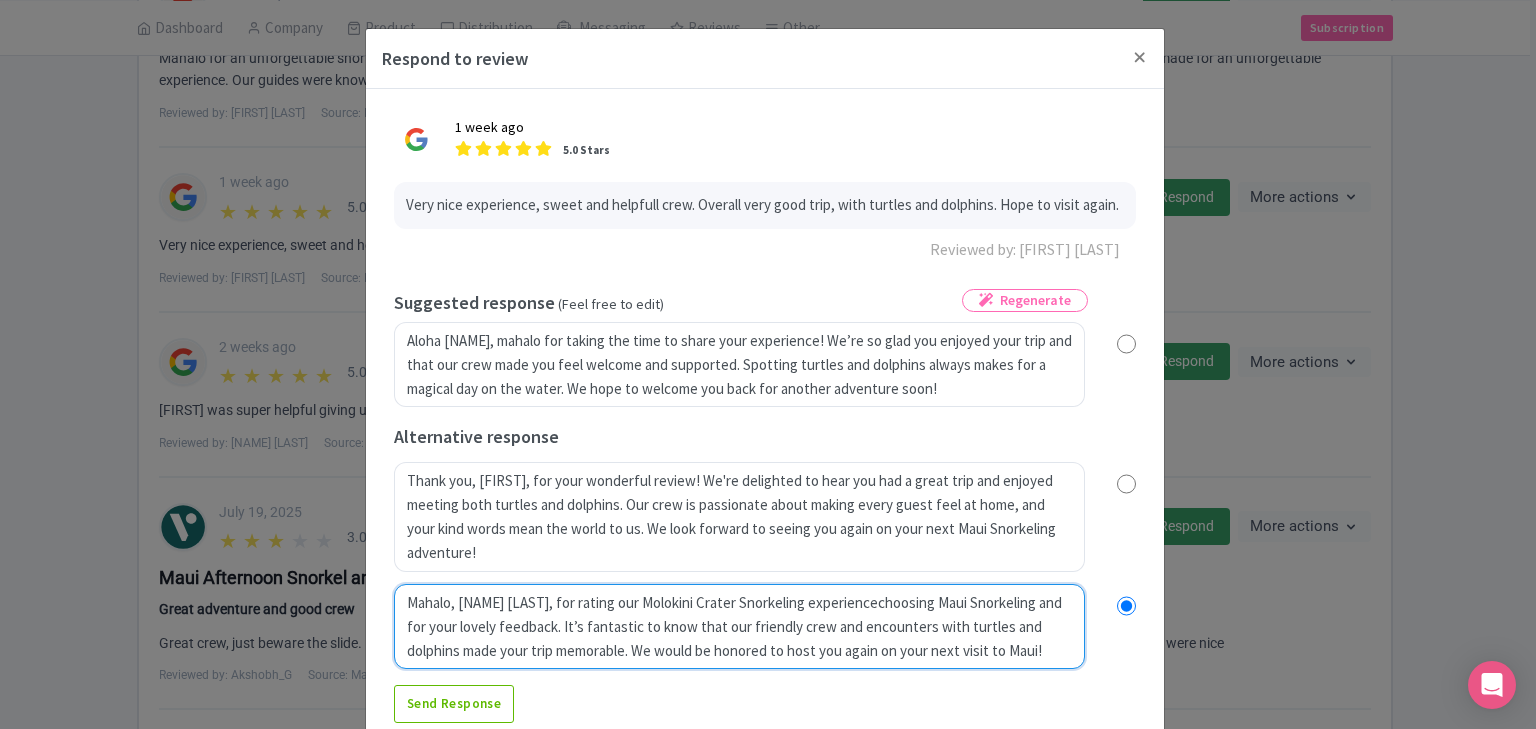 radio on "true" 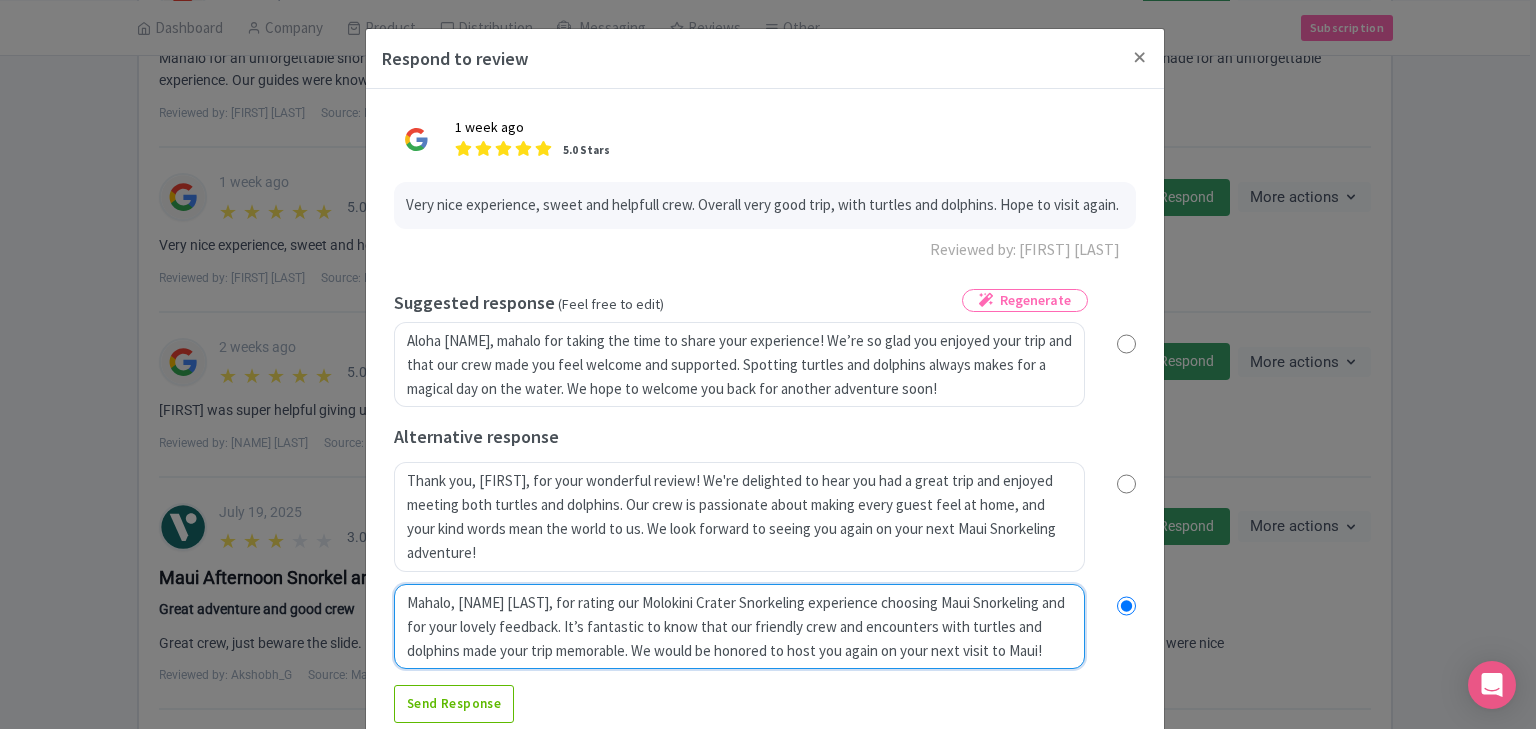 radio on "true" 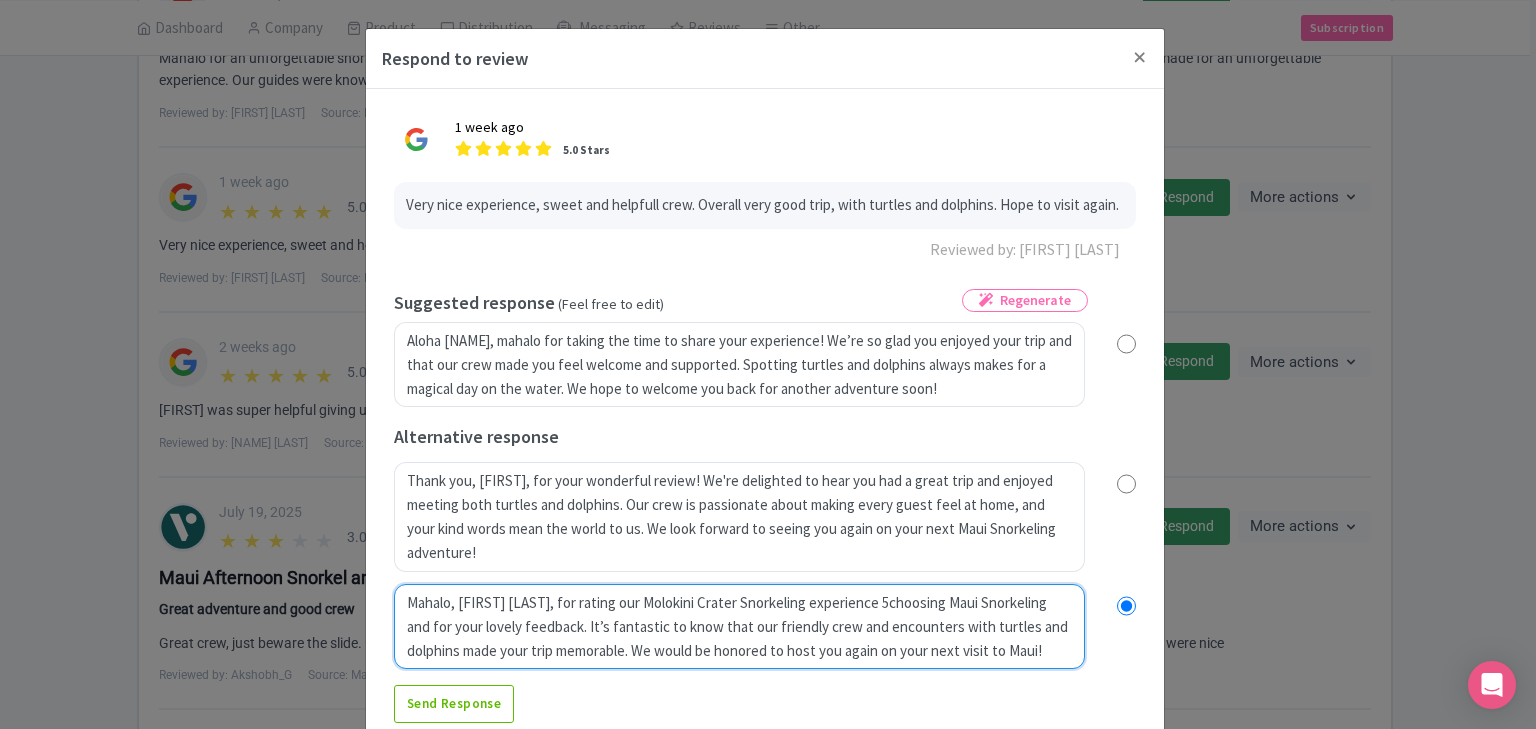 radio on "true" 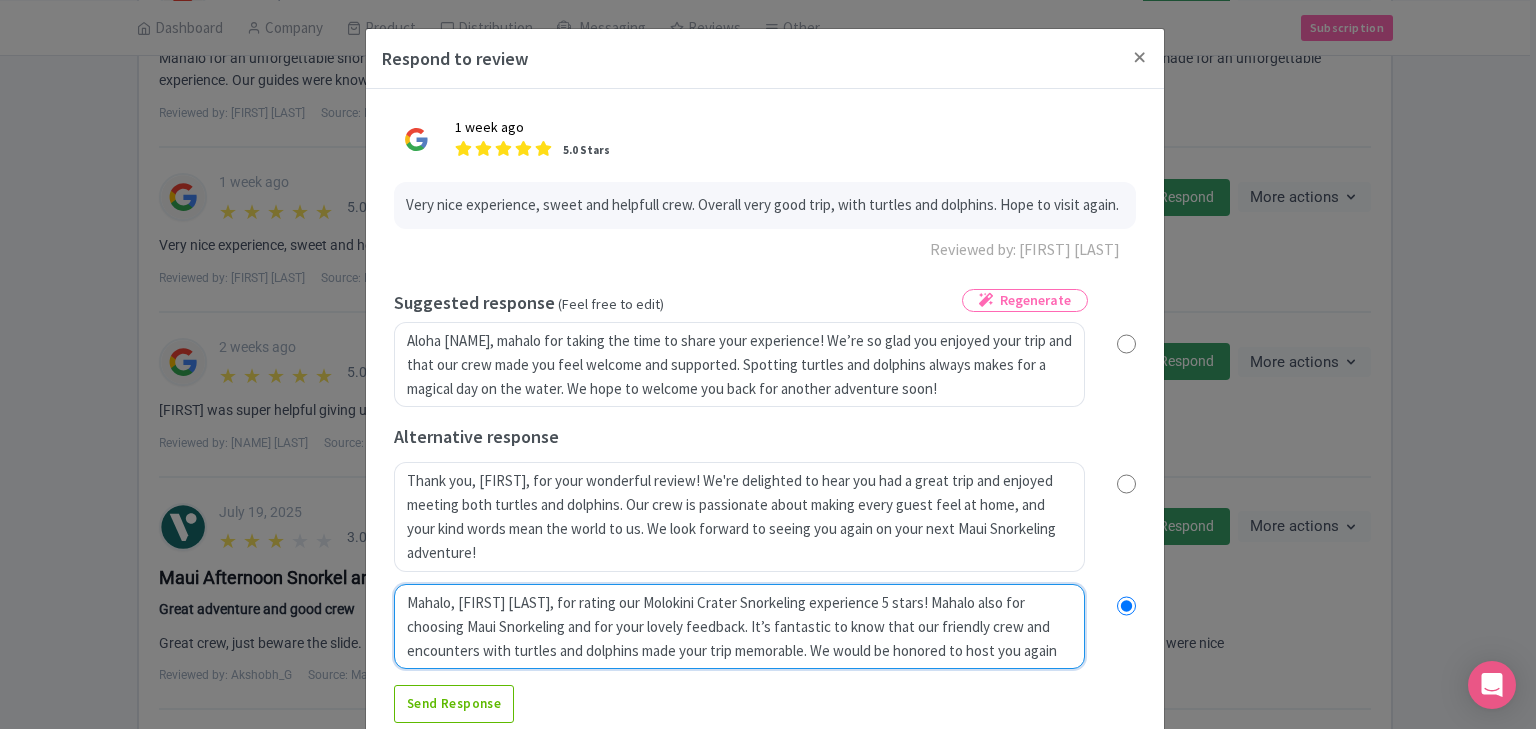 radio on "true" 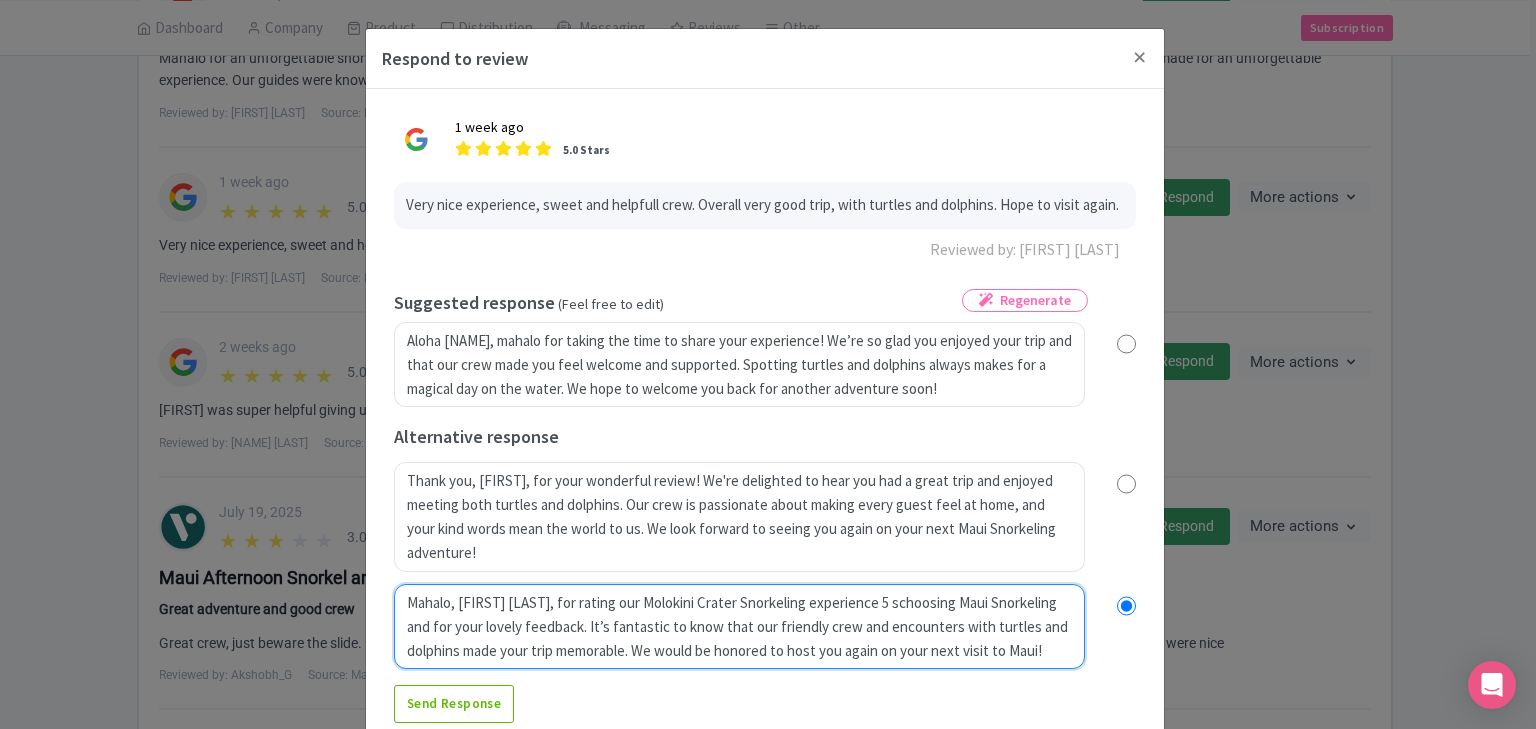 type on "Mahalo, Karen, for rating our Molokini Crater Snorkeling experience 5 stchoosing Maui Snorkeling and for your lovely feedback. It’s fantastic to know that our friendly crew and encounters with turtles and dolphins made your trip memorable. We would be honored to host you again on your next visit to Maui!" 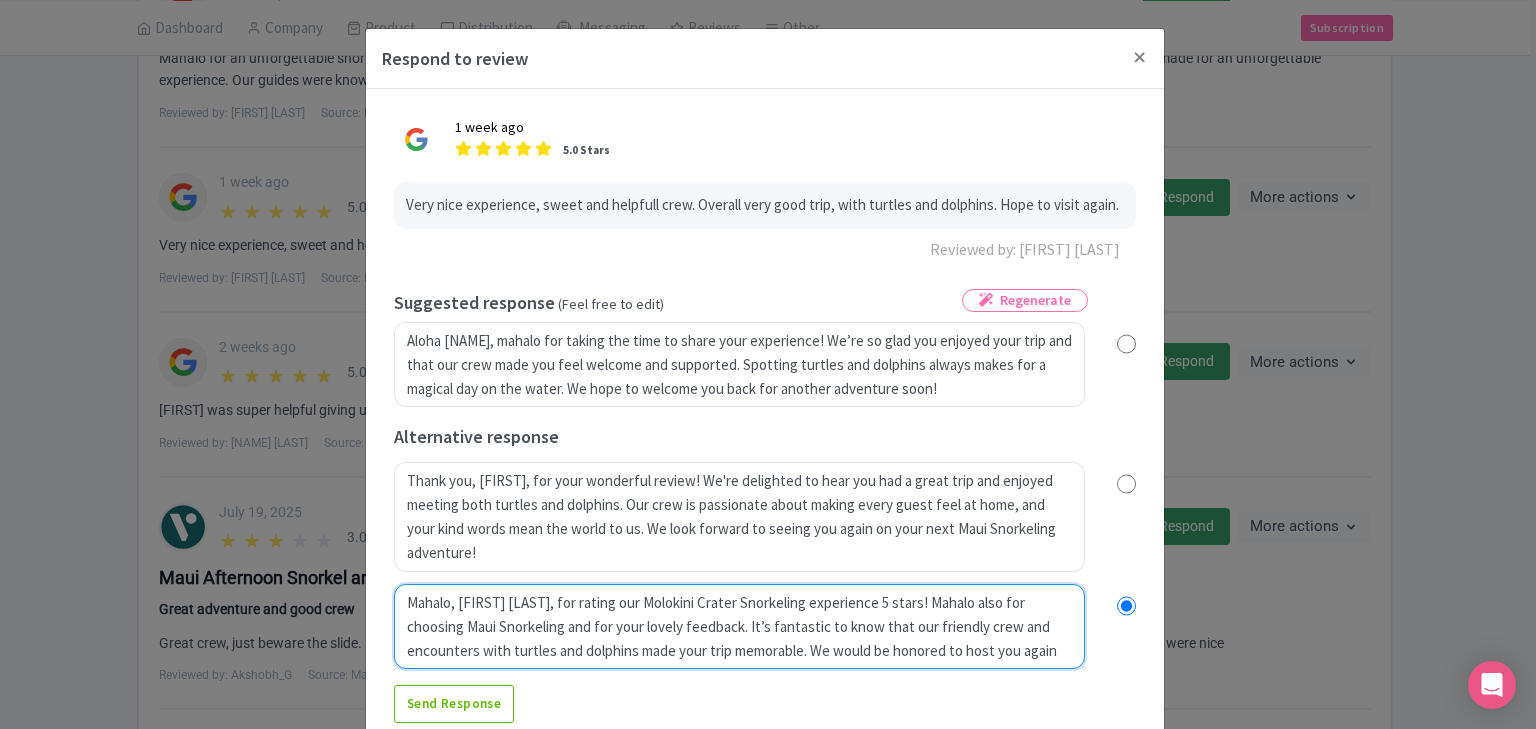 radio on "true" 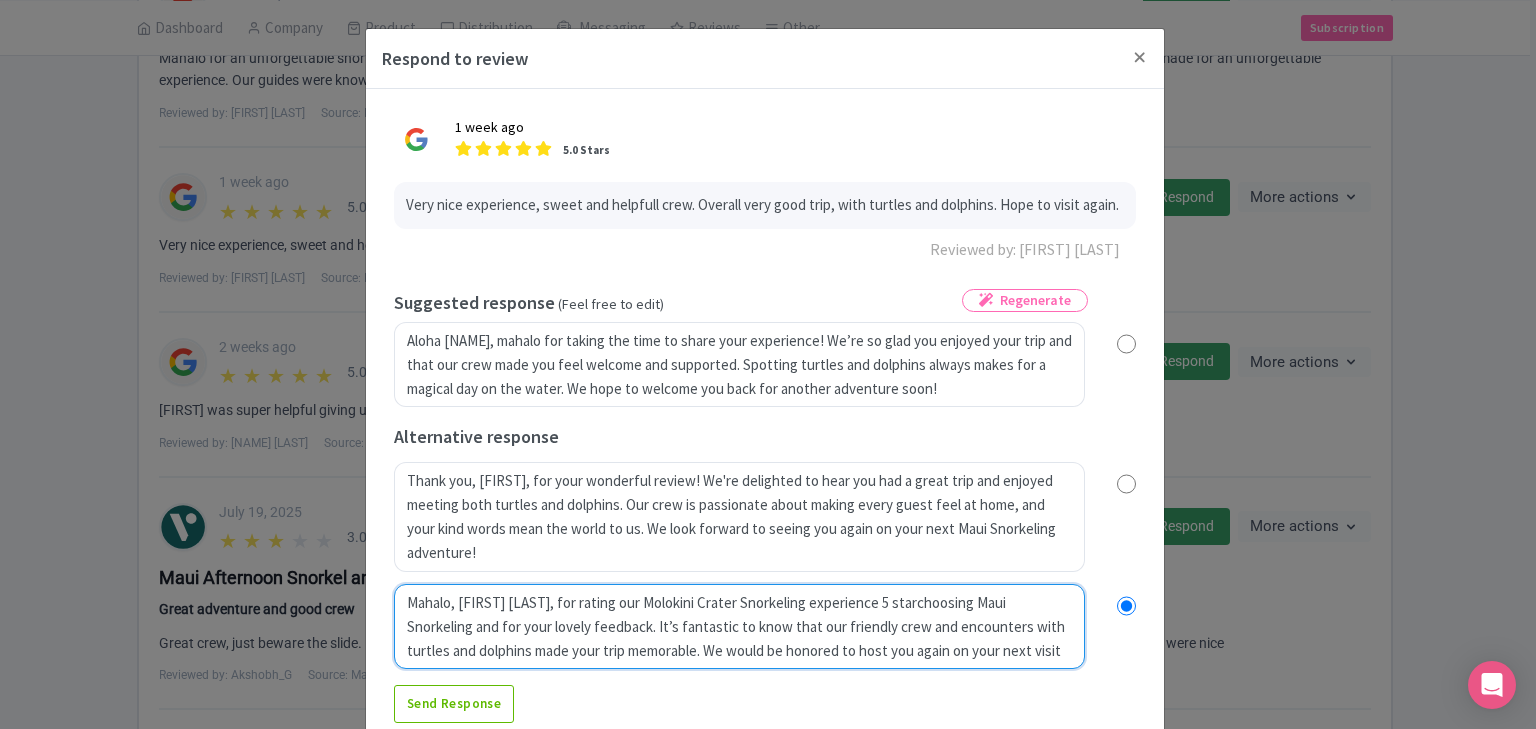 radio on "true" 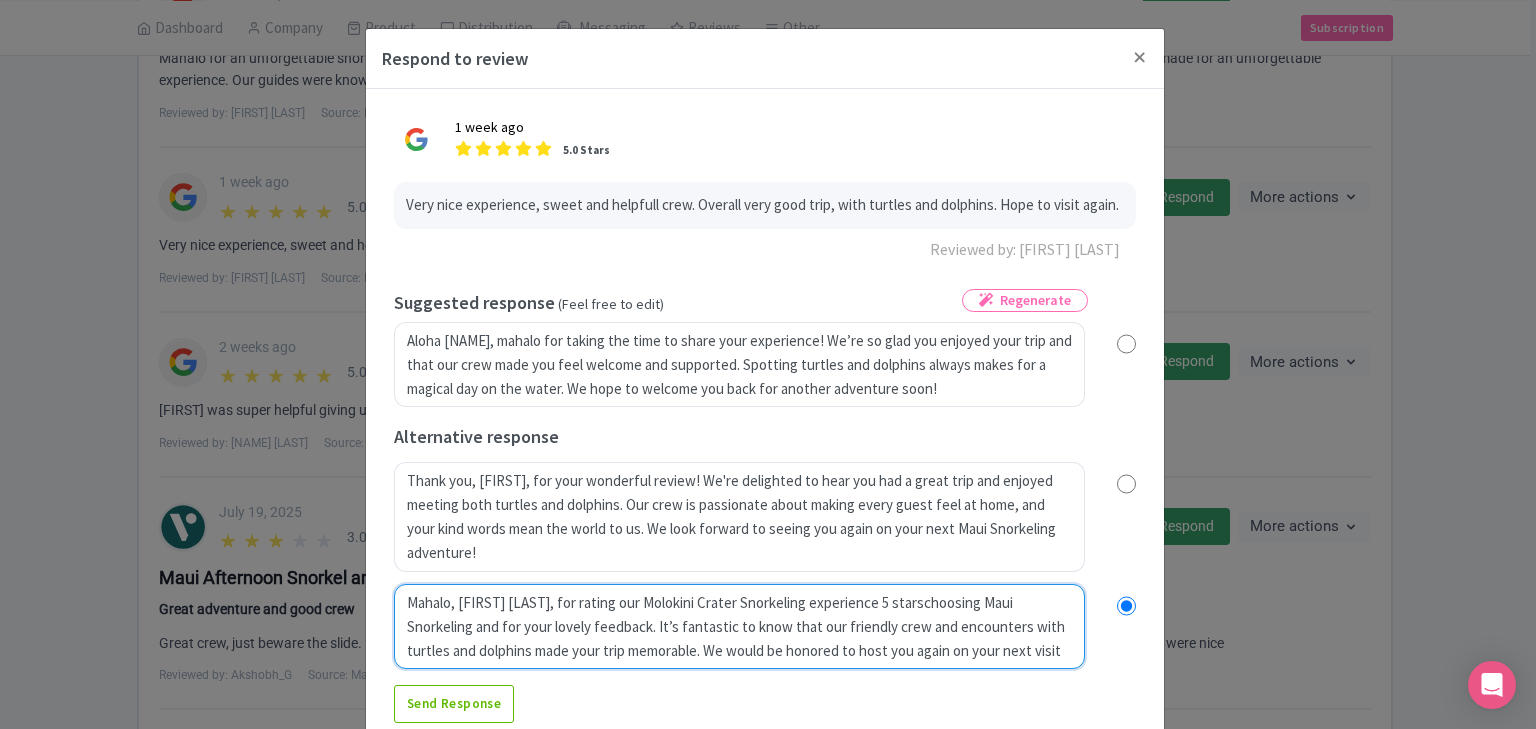 radio on "true" 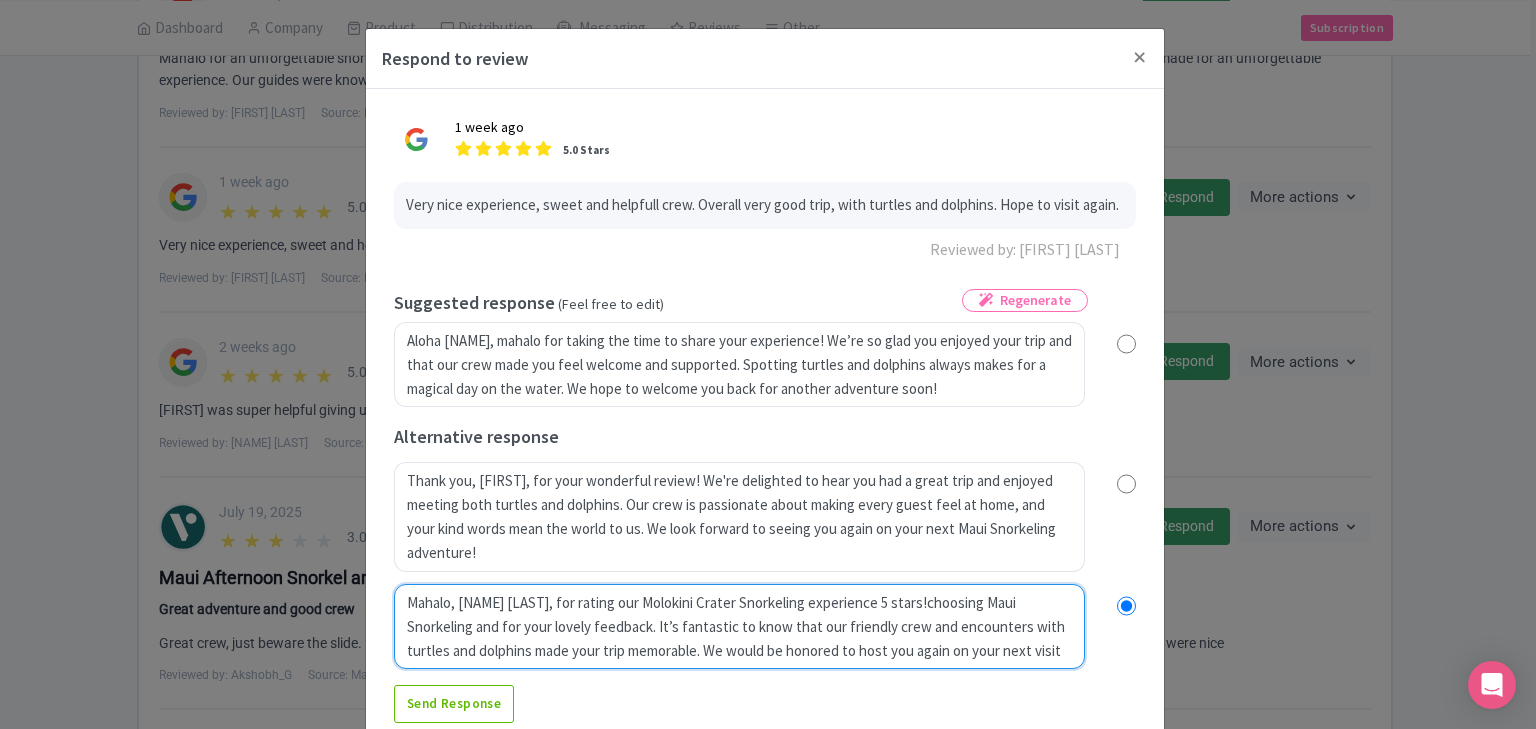 radio on "true" 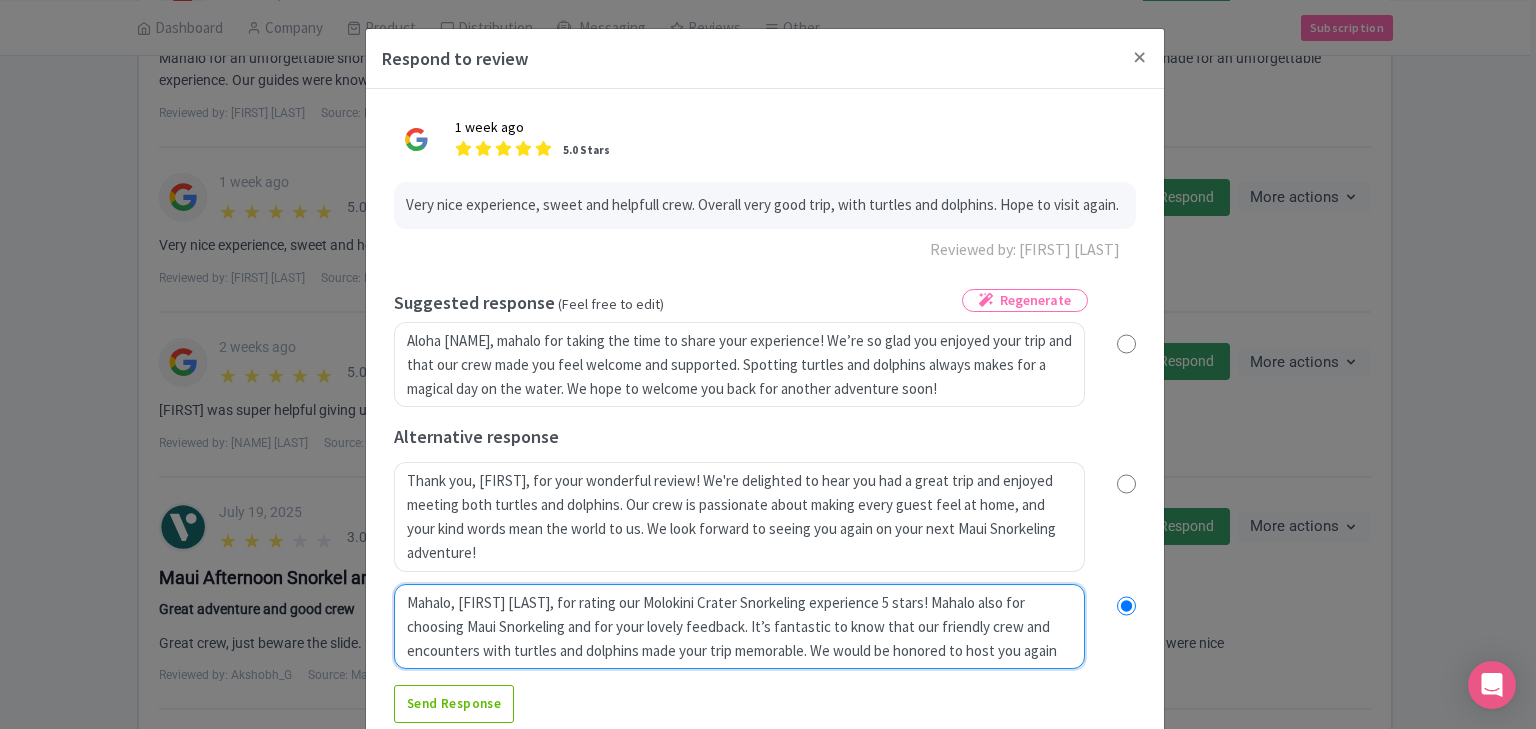 radio on "true" 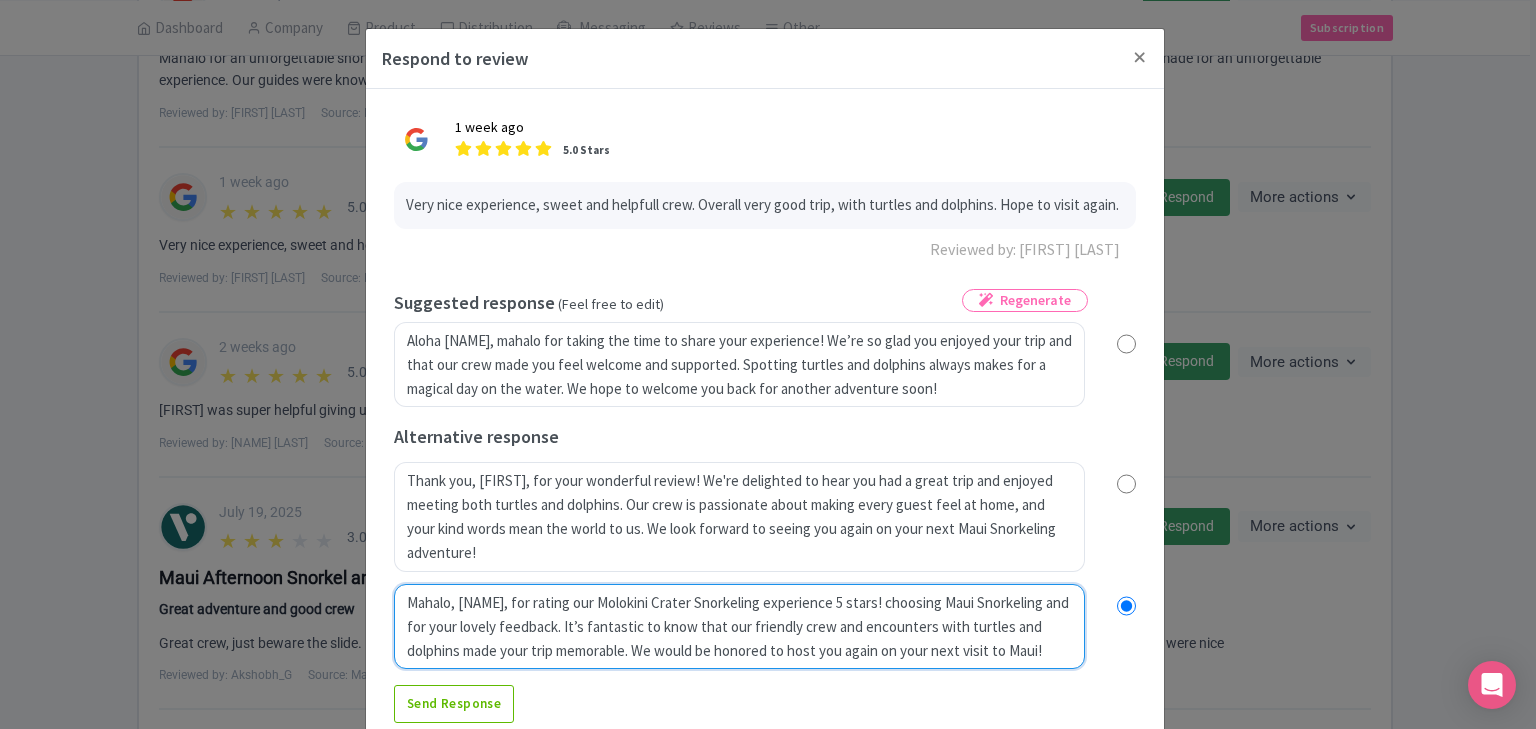 radio on "true" 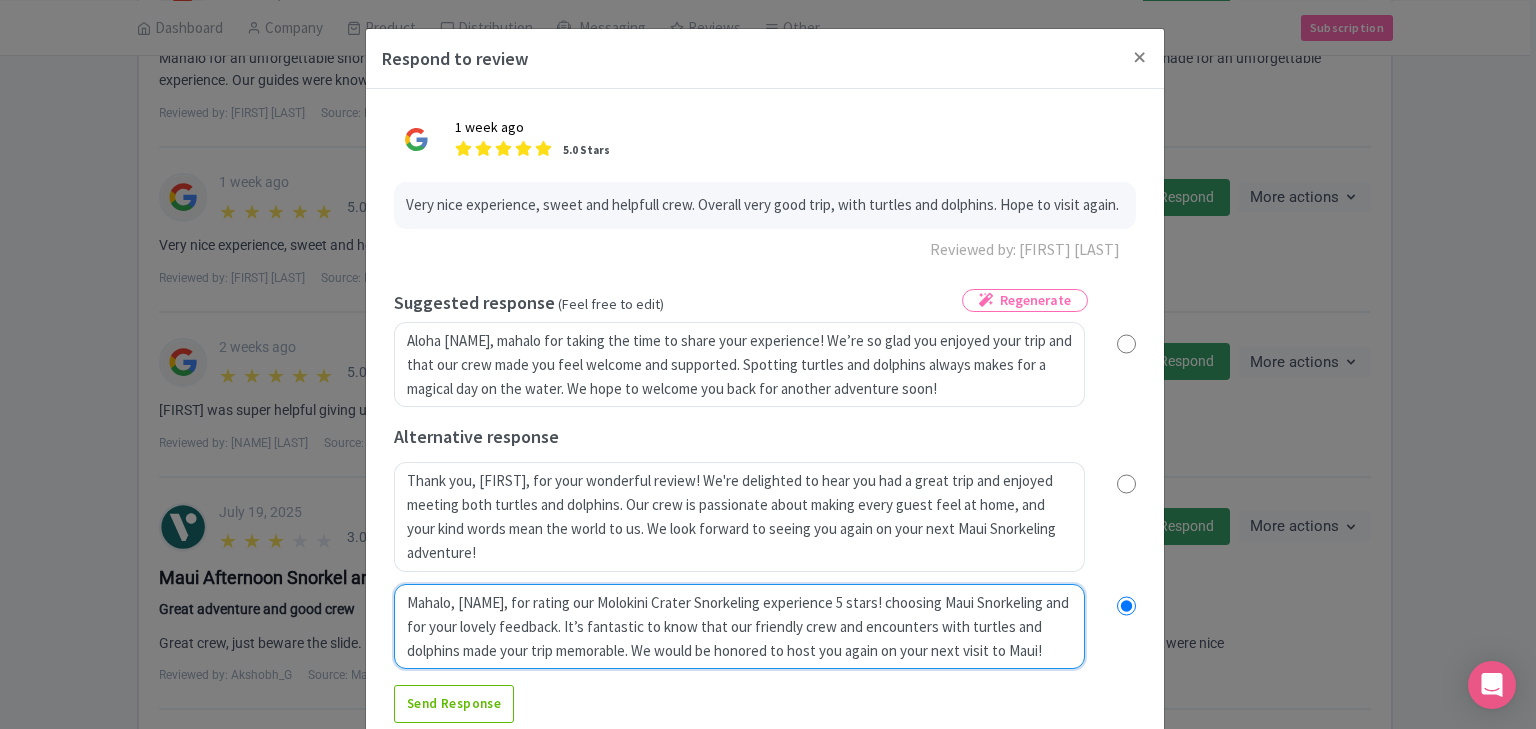 type on "Mahalo, Karen, for rating our Molokini Crater Snorkeling experience 5 stars!  M our friendly crew and encounters with turtles and dolphins made your trip memorable. We would be honored to host you again on your next visit to Maui!" 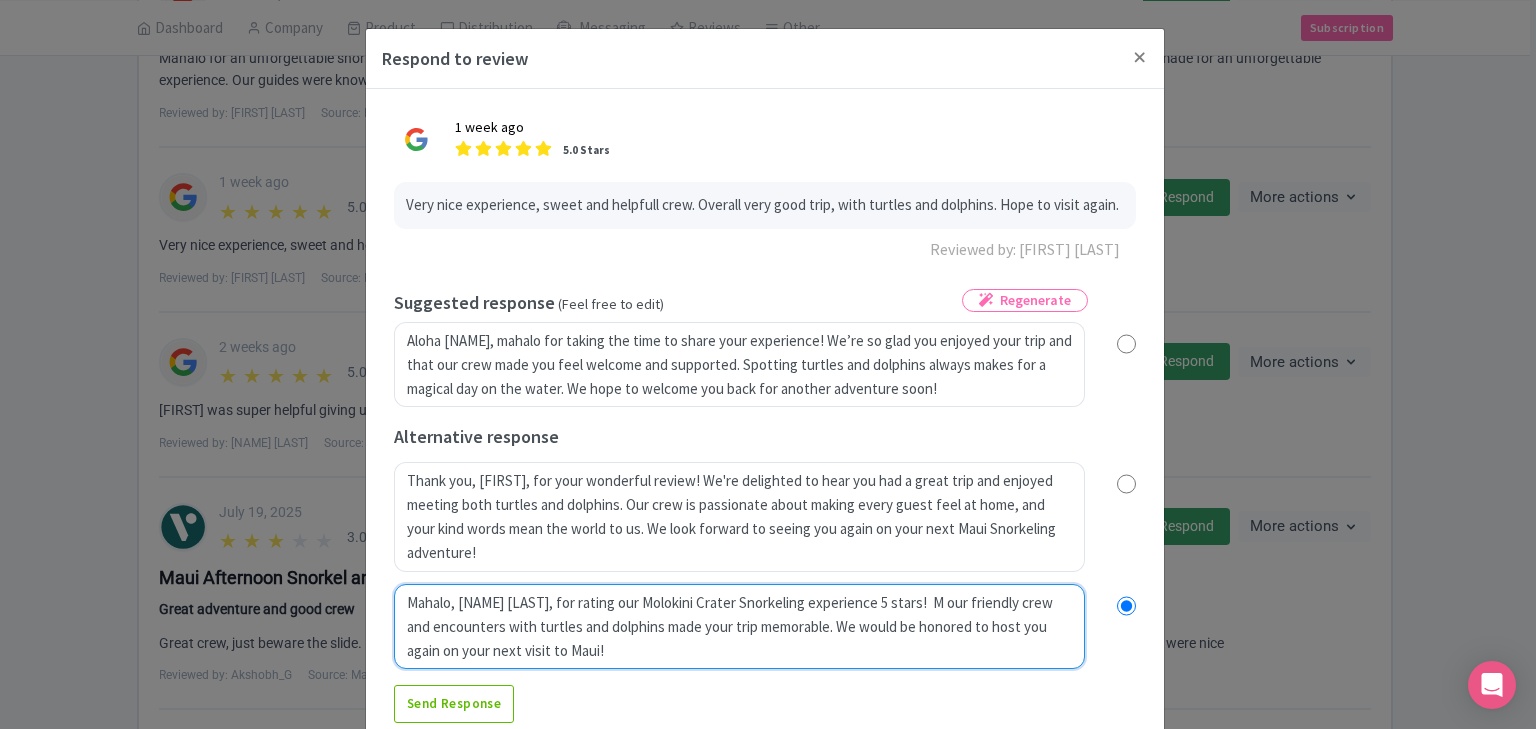 radio on "true" 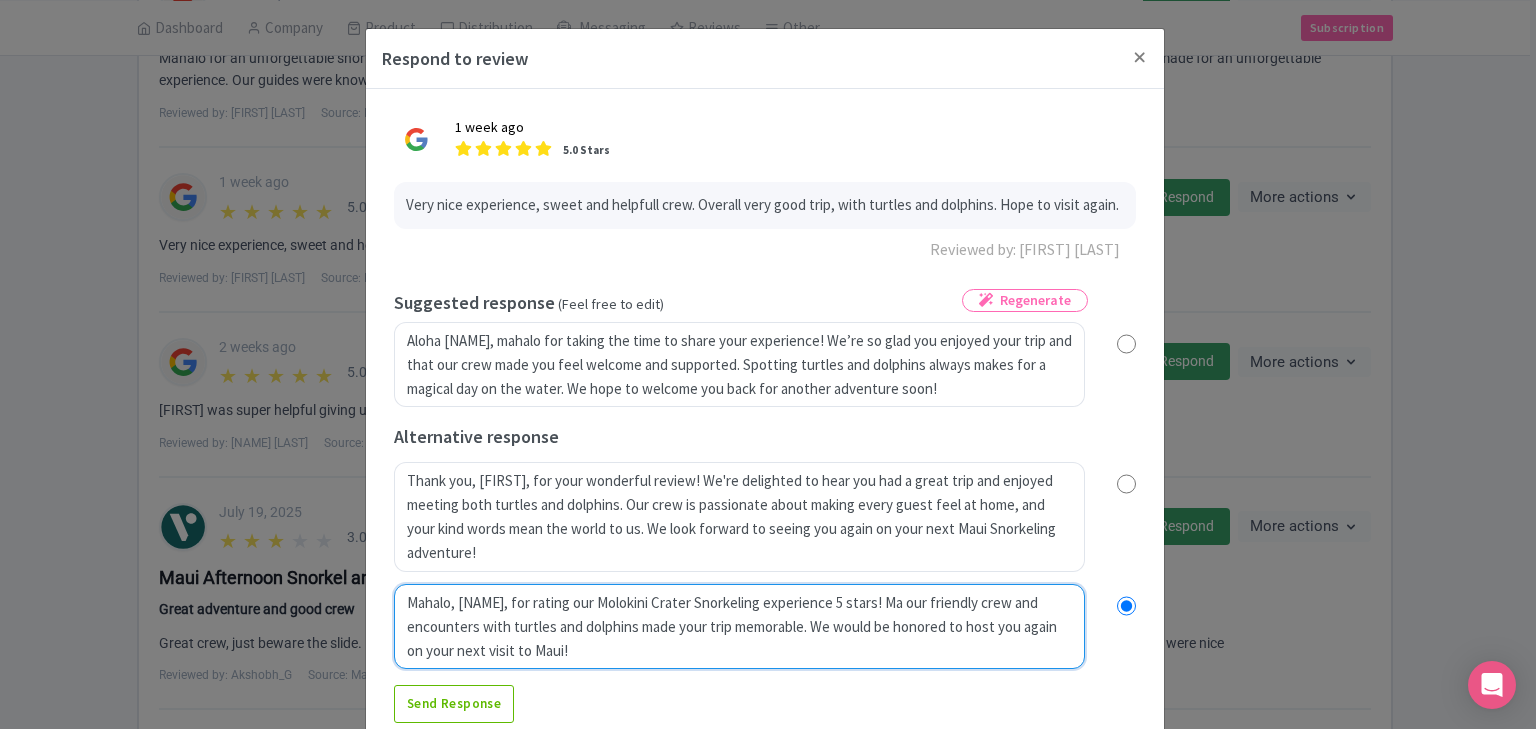 type on "Mahalo, Karen, for rating our Molokini Crater Snorkeling experience 5 stars!  Mah our friendly crew and encounters with turtles and dolphins made your trip memorable. We would be honored to host you again on your next visit to Maui!" 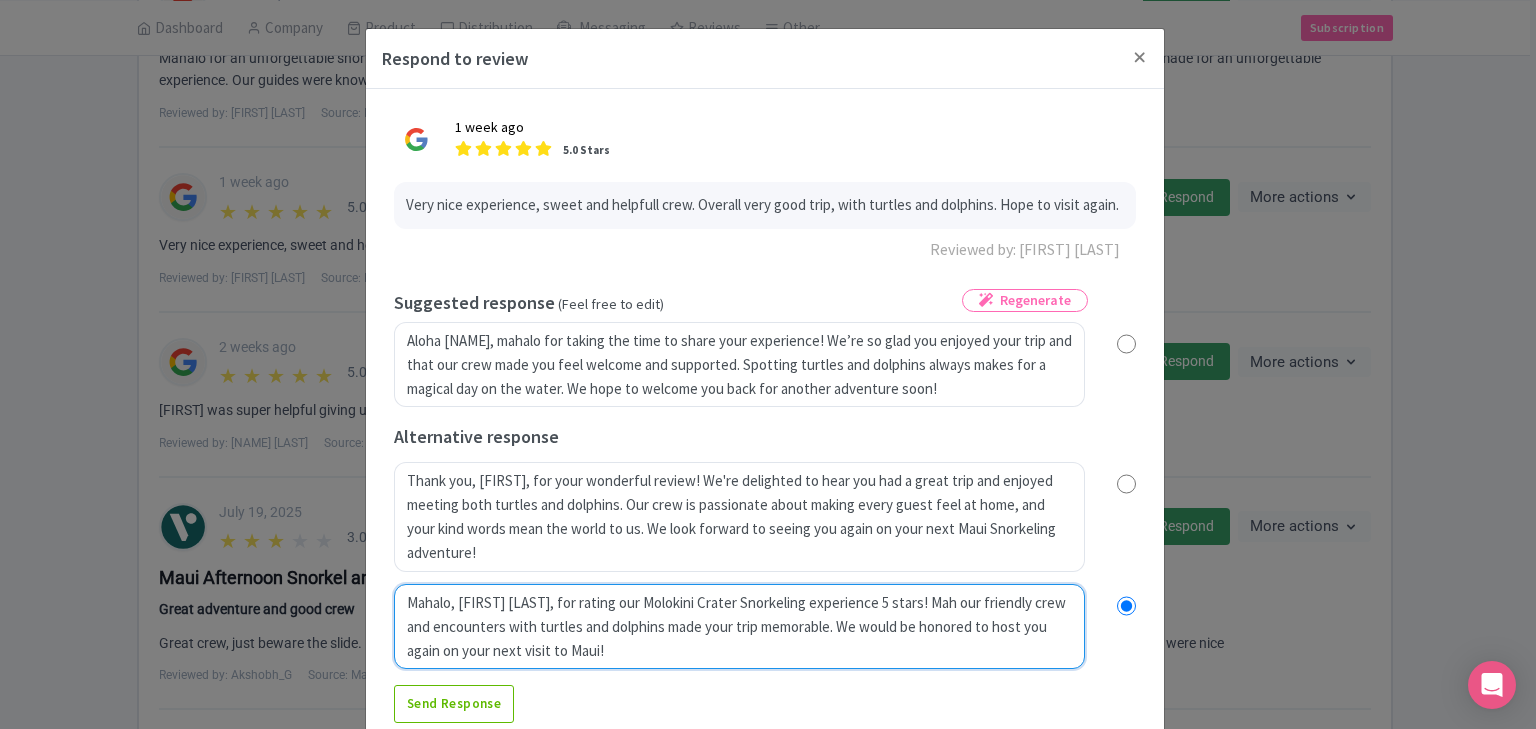 radio on "true" 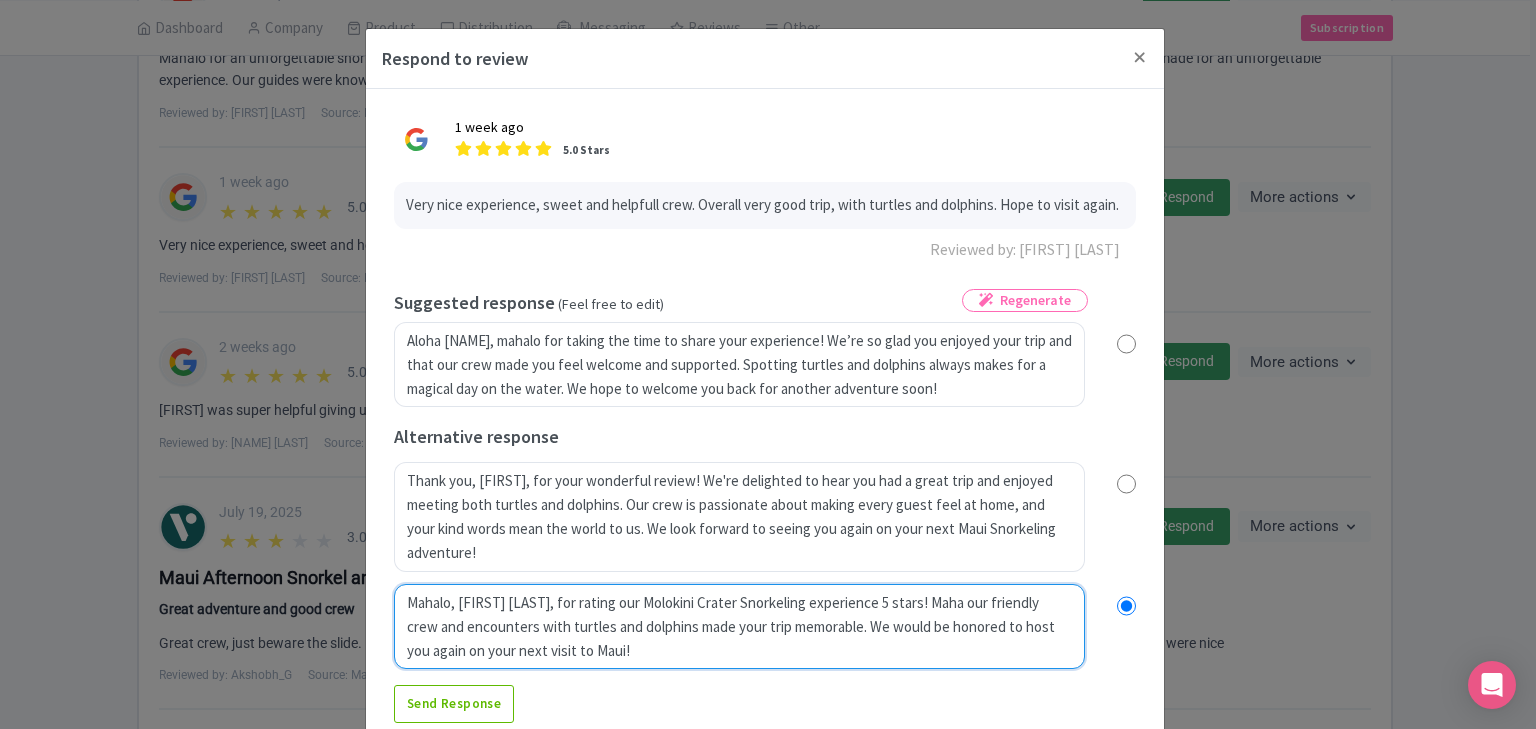 type on "Mahalo, Karen, for rating our Molokini Crater Snorkeling experience 5 stars!  Mahal our friendly crew and encounters with turtles and dolphins made your trip memorable. We would be honored to host you again on your next visit to Maui!" 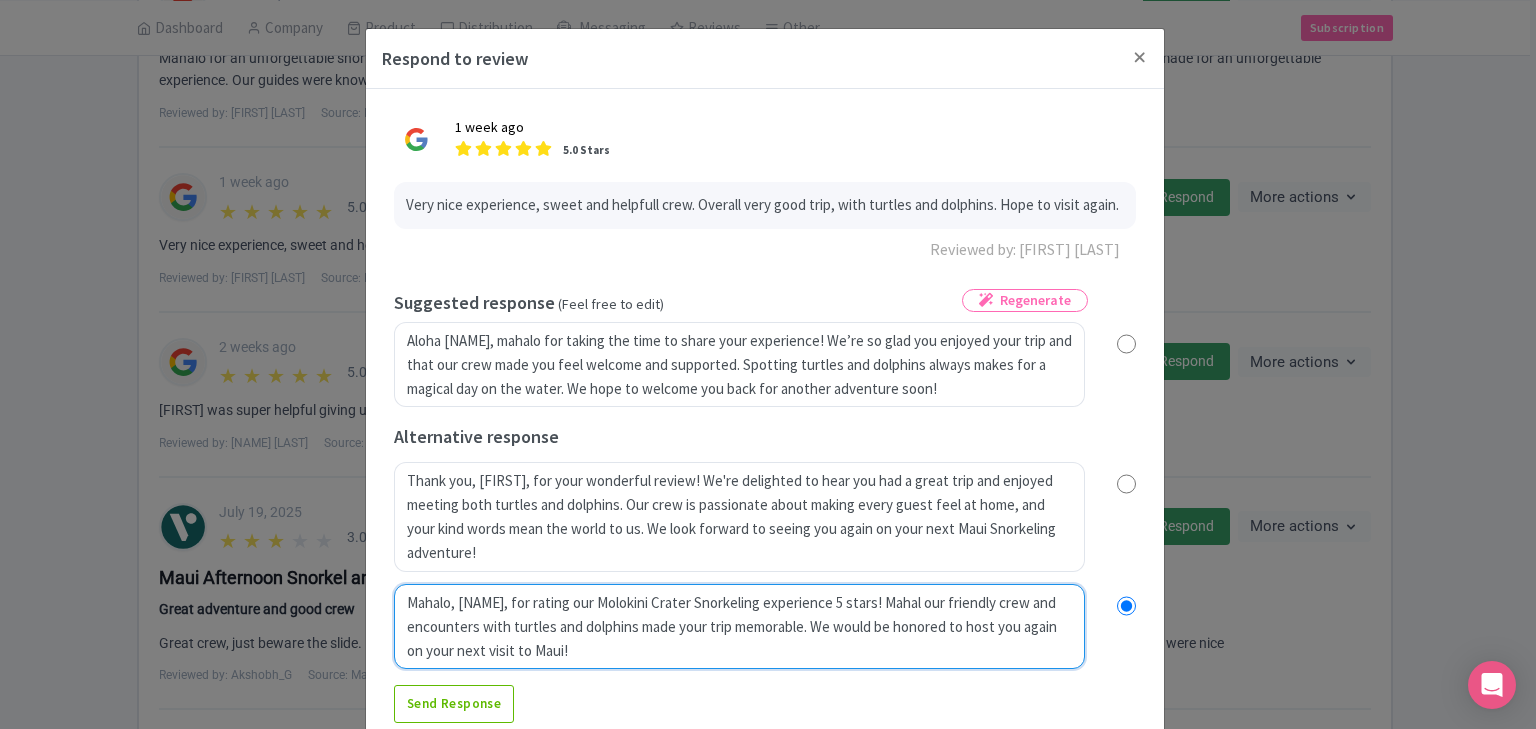 radio on "true" 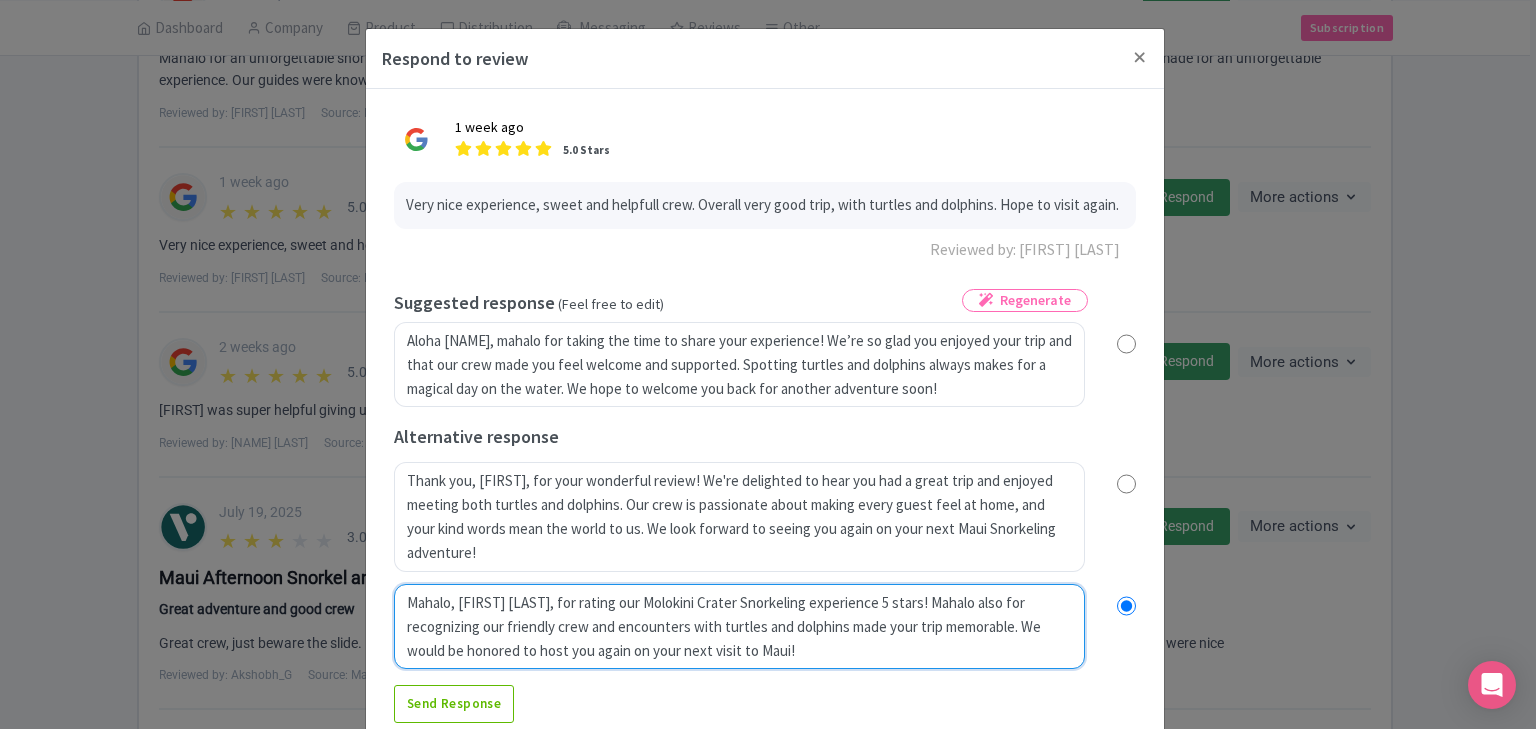 radio on "true" 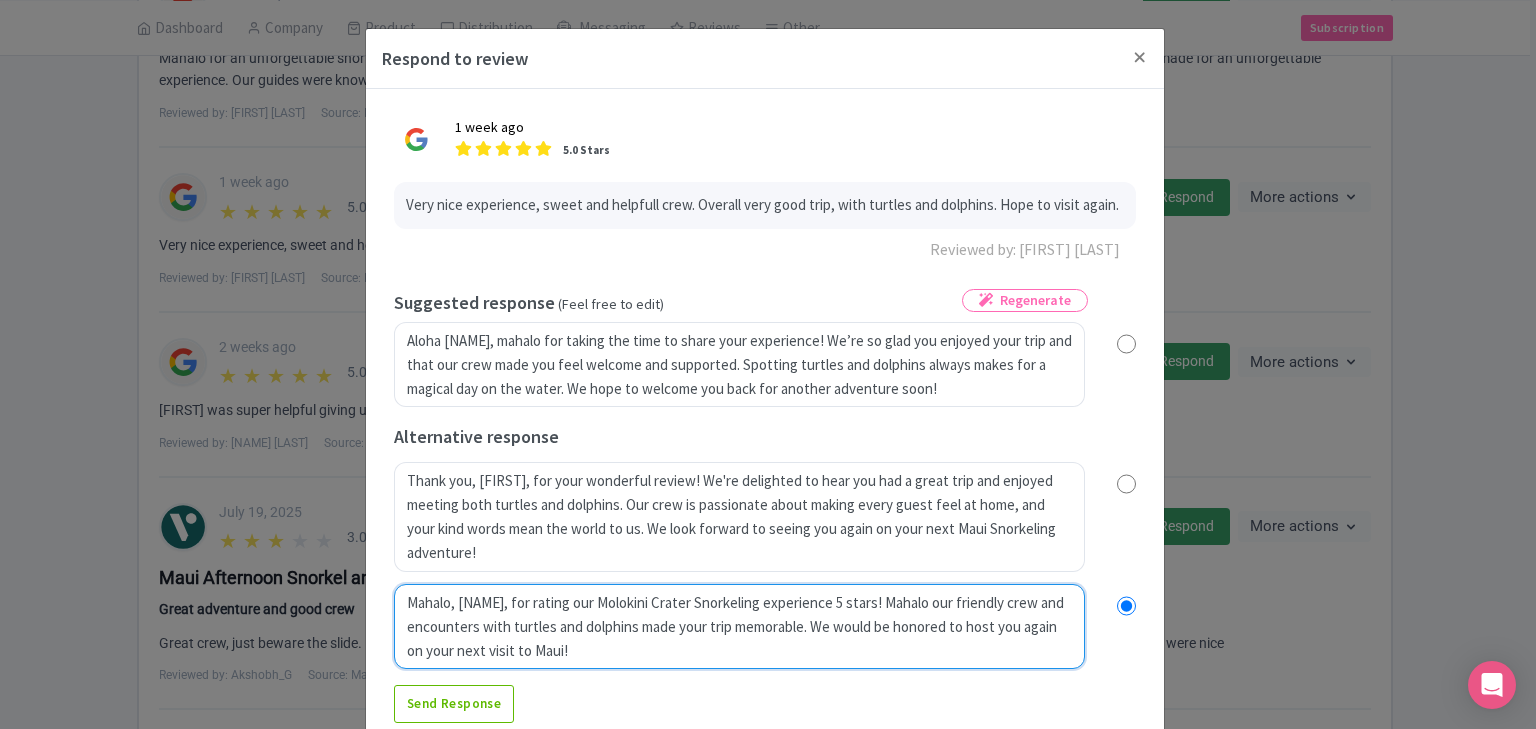 radio on "true" 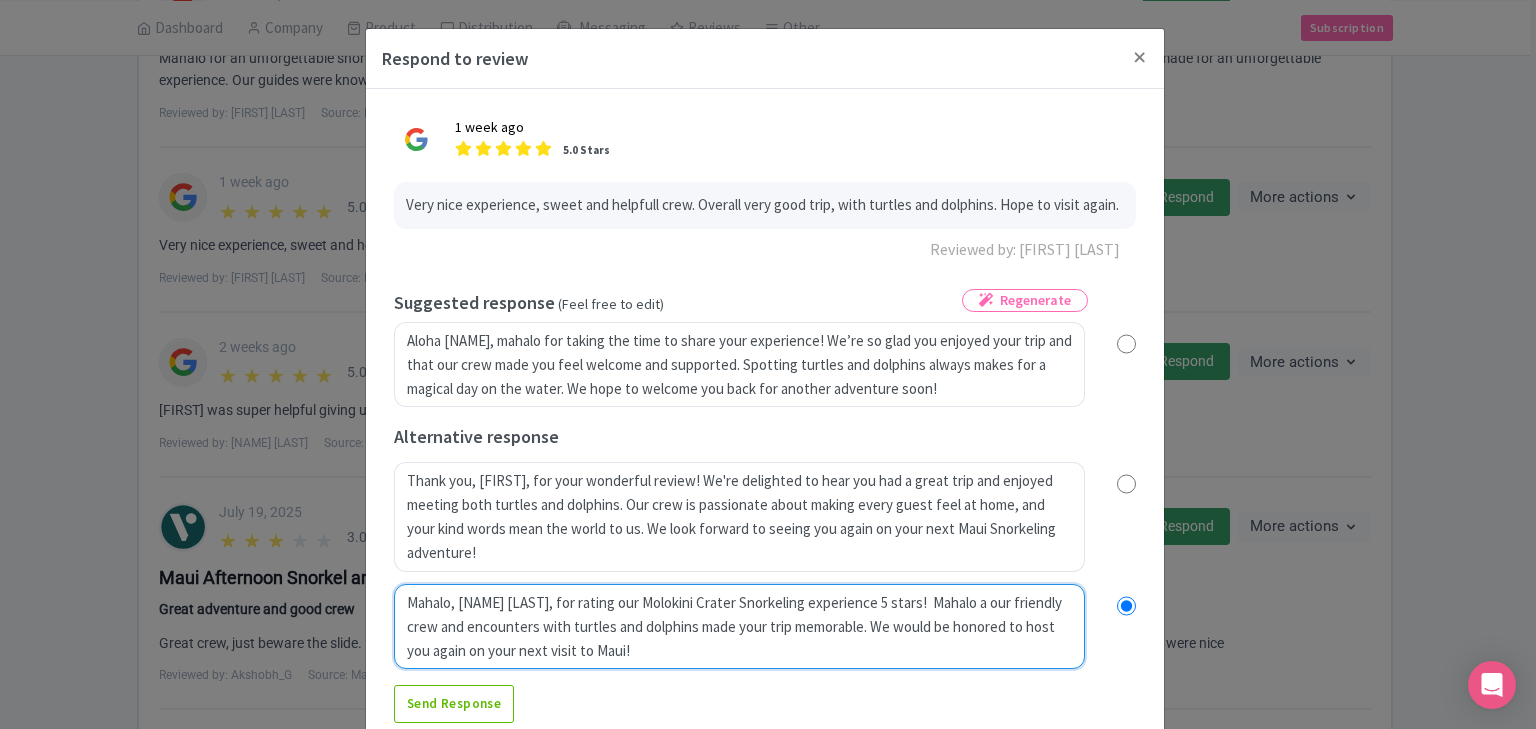 type on "Mahalo, Karen, for rating our Molokini Crater Snorkeling experience 5 stars!  Mahalo al our friendly crew and encounters with turtles and dolphins made your trip memorable. We would be honored to host you again on your next visit to Maui!" 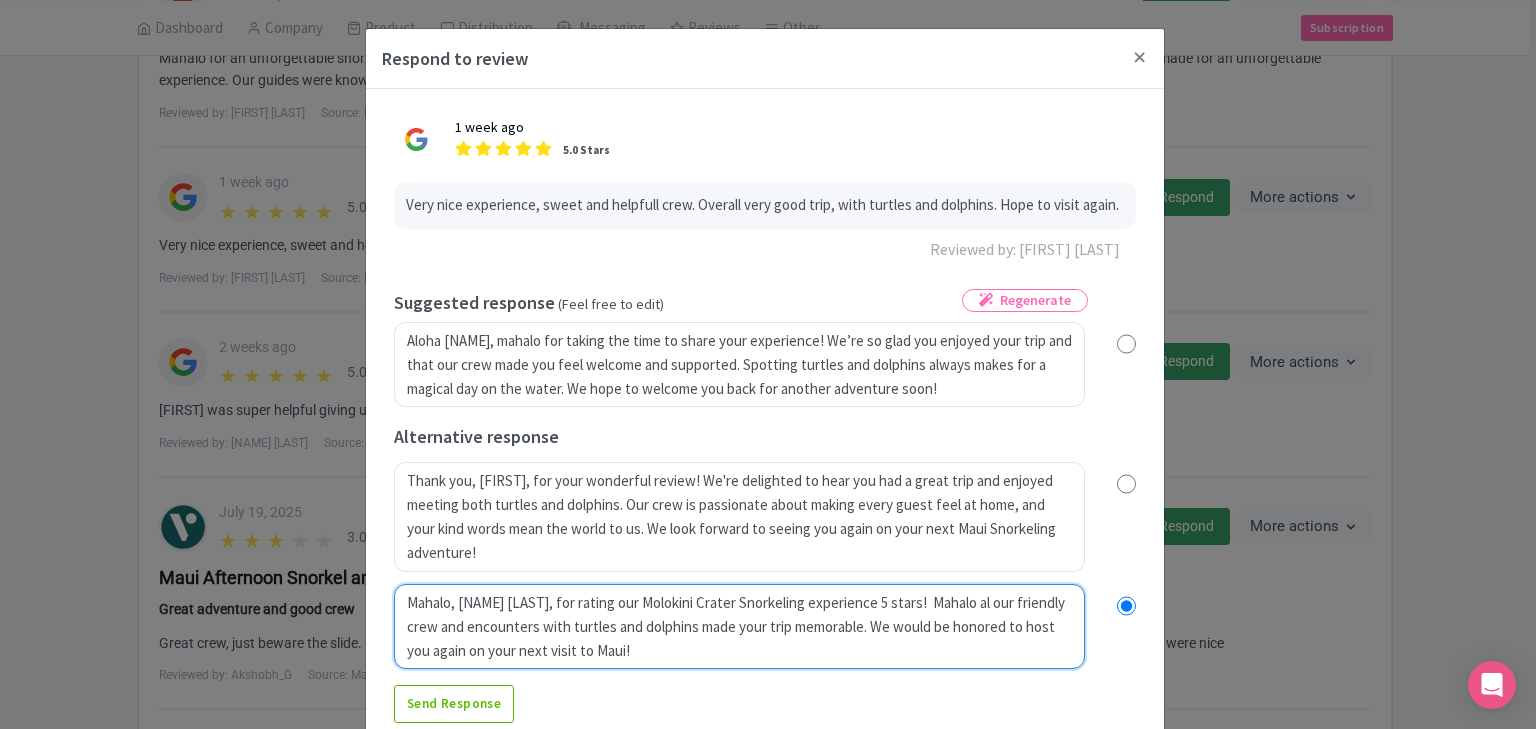 radio on "true" 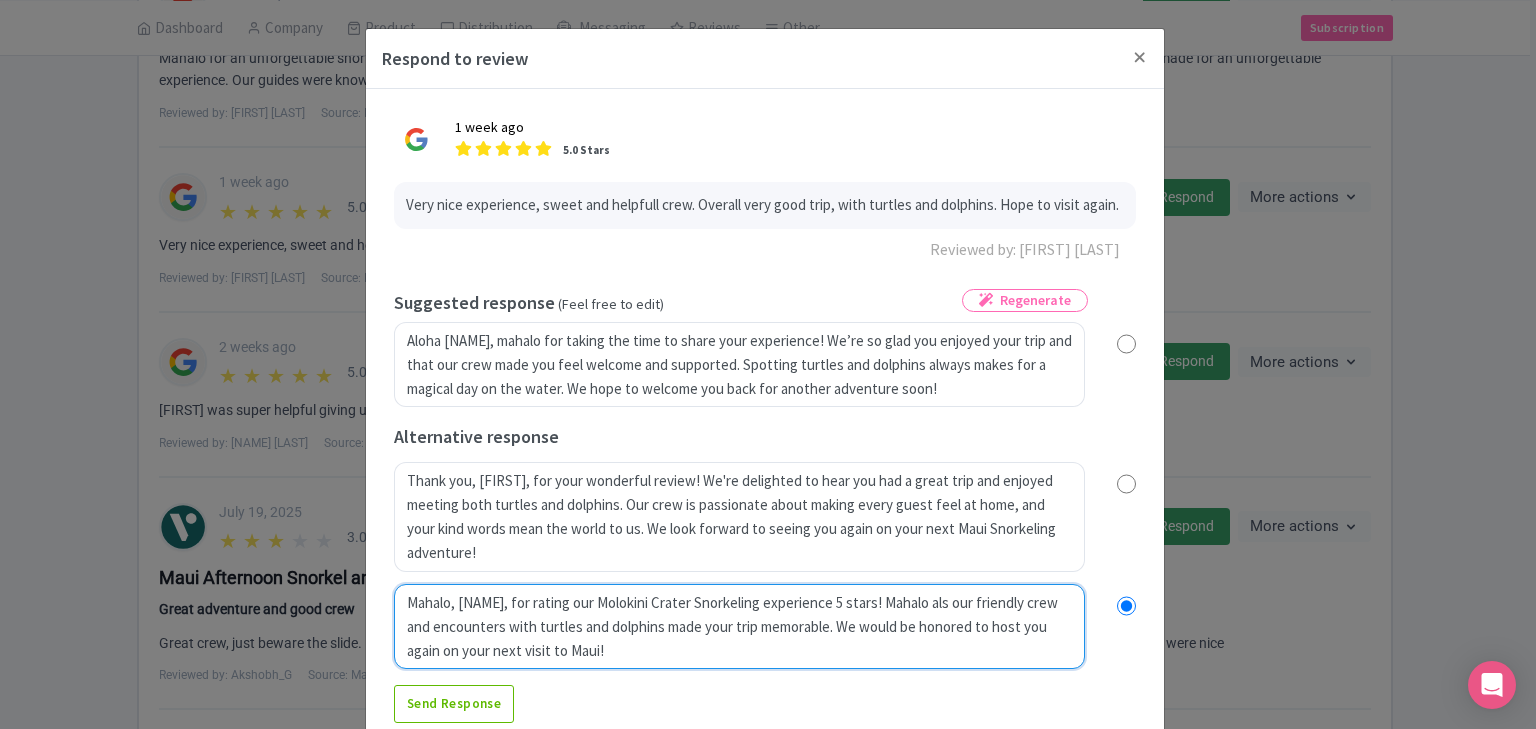 type on "Mahalo, Karen, for rating our Molokini Crater Snorkeling experience 5 stars!  Mahalo also our friendly crew and encounters with turtles and dolphins made your trip memorable. We would be honored to host you again on your next visit to Maui!" 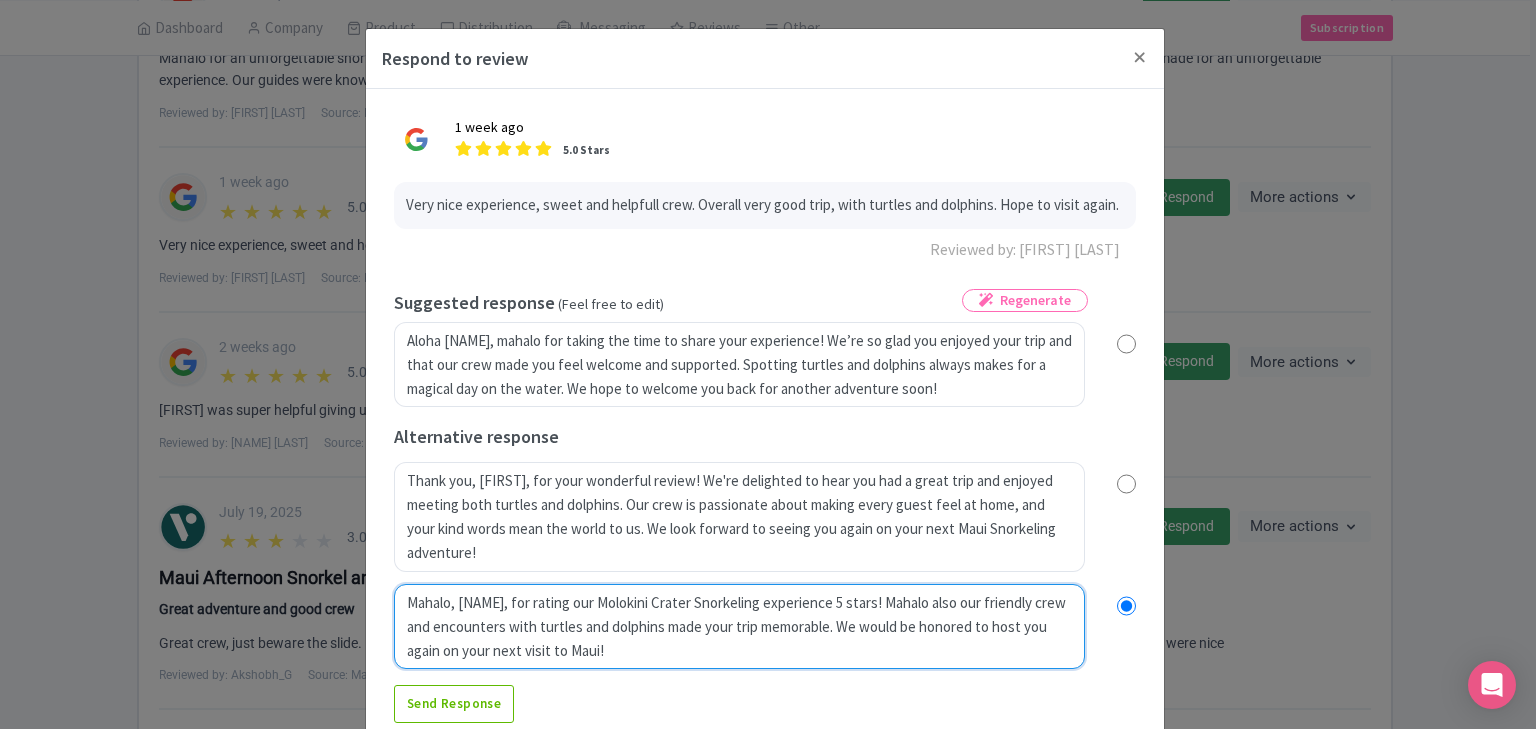 radio on "true" 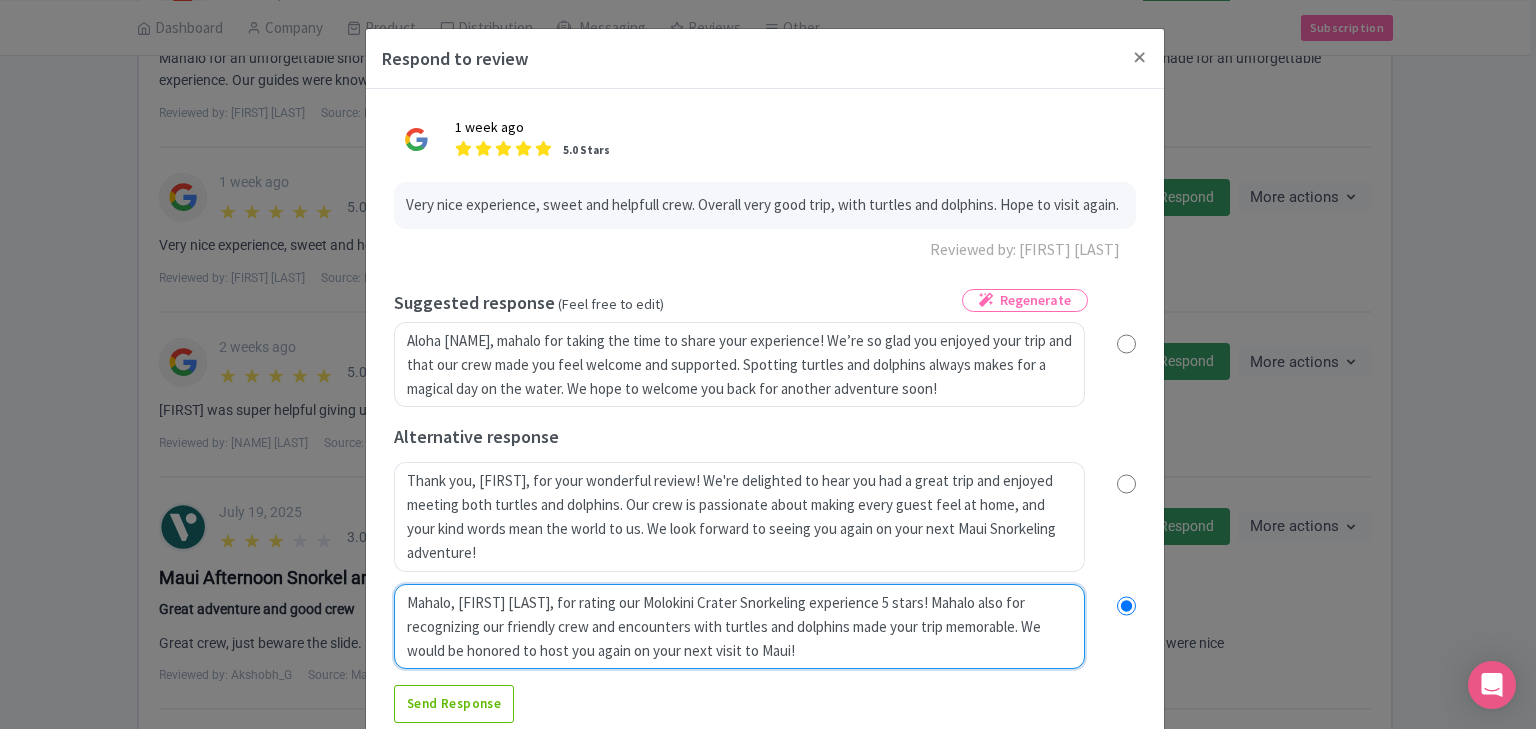radio on "true" 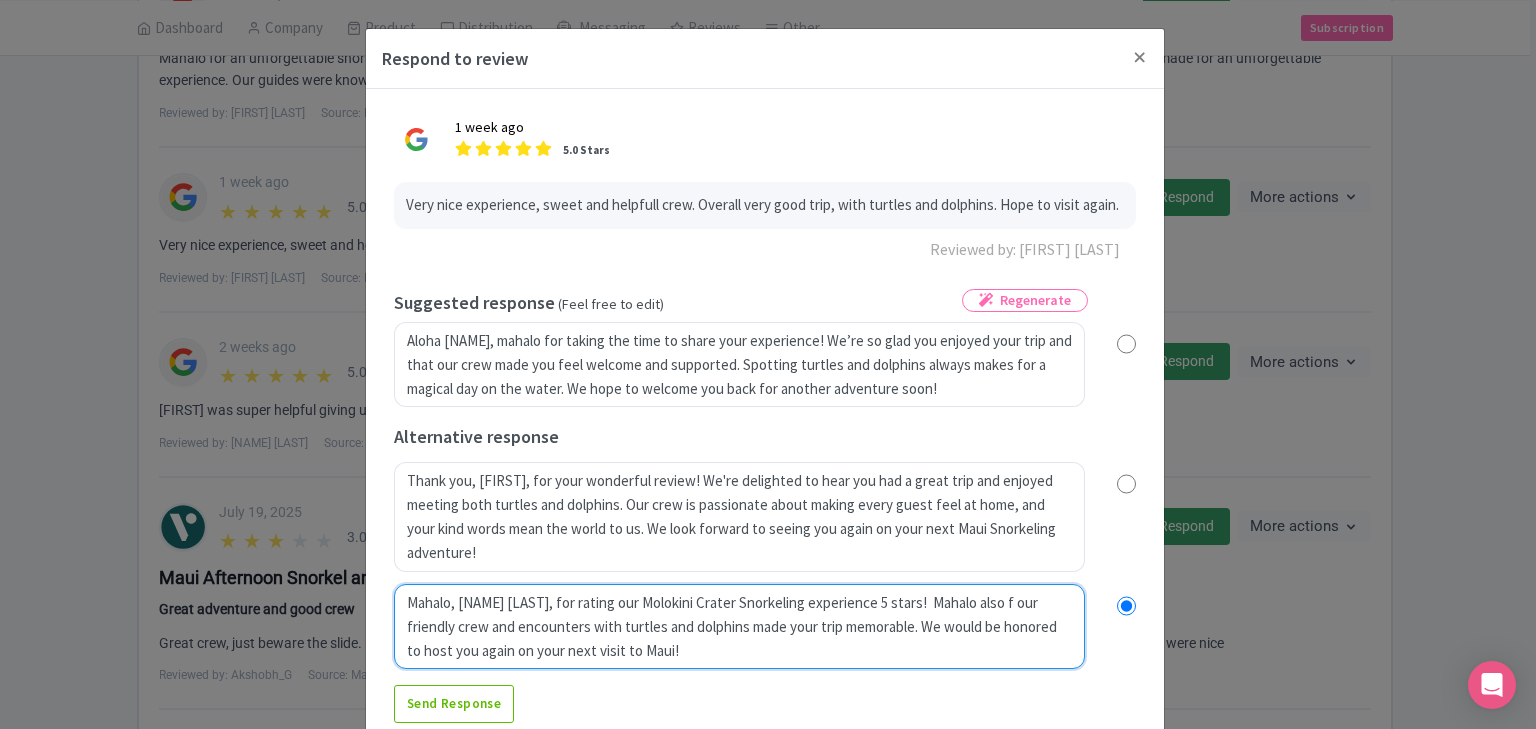 radio on "true" 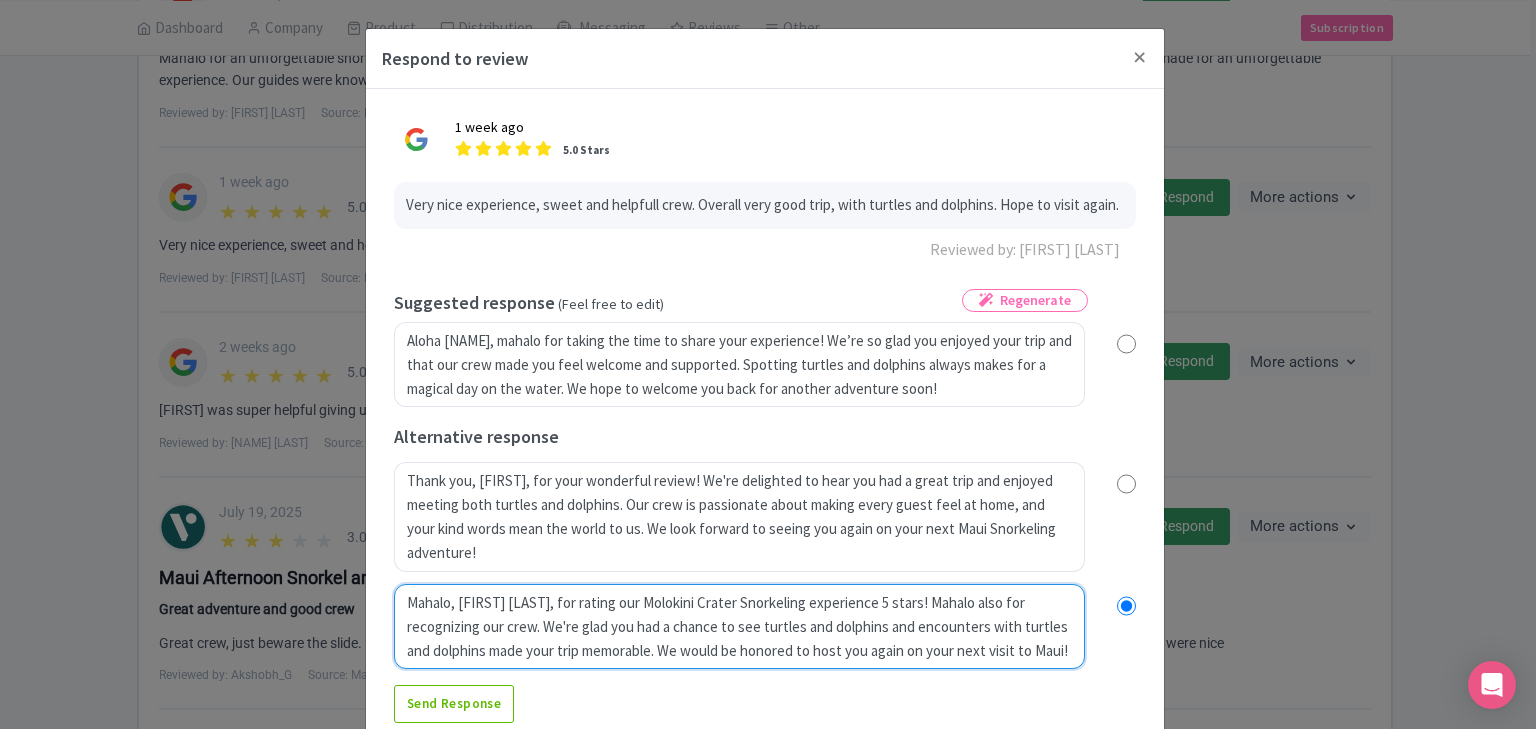 radio on "true" 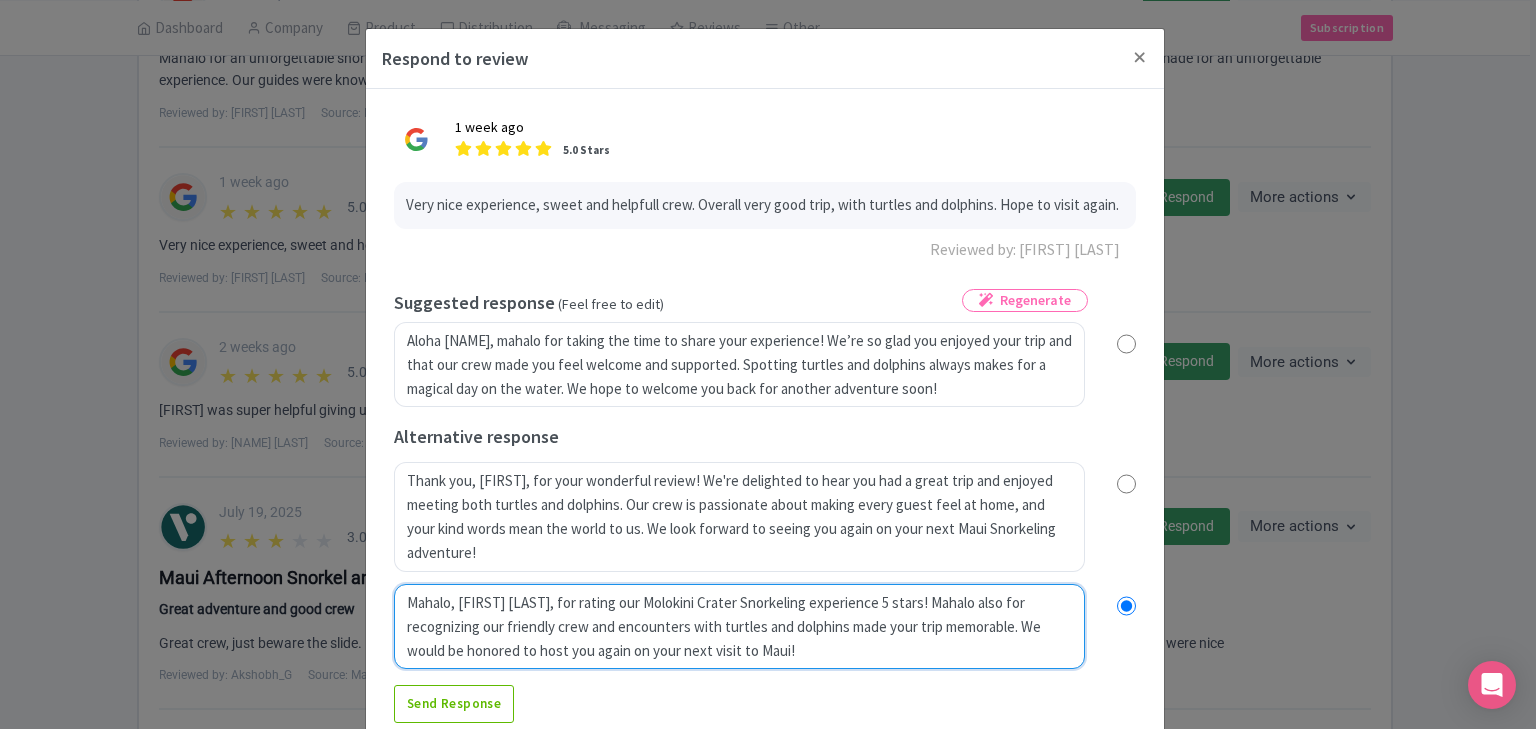 radio on "true" 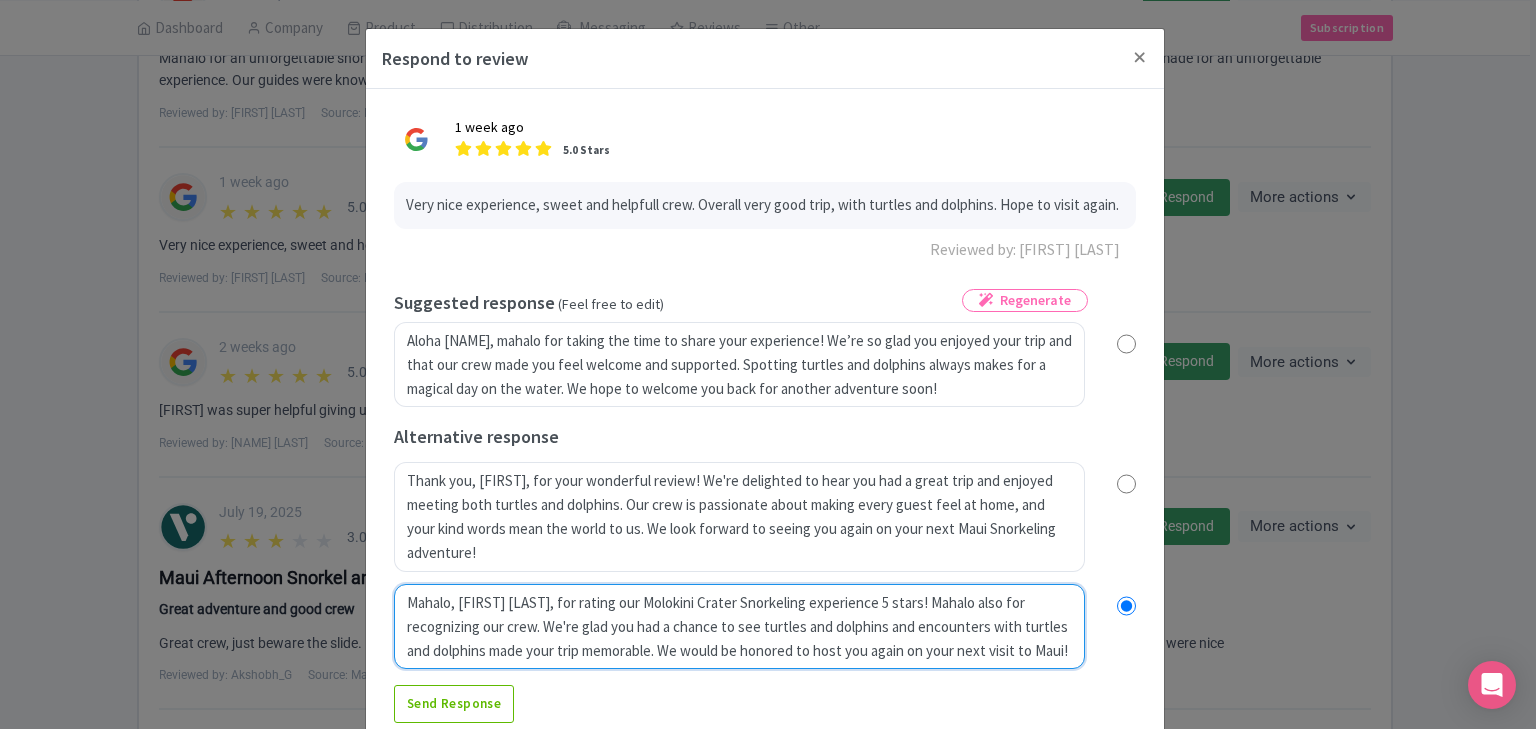 radio on "true" 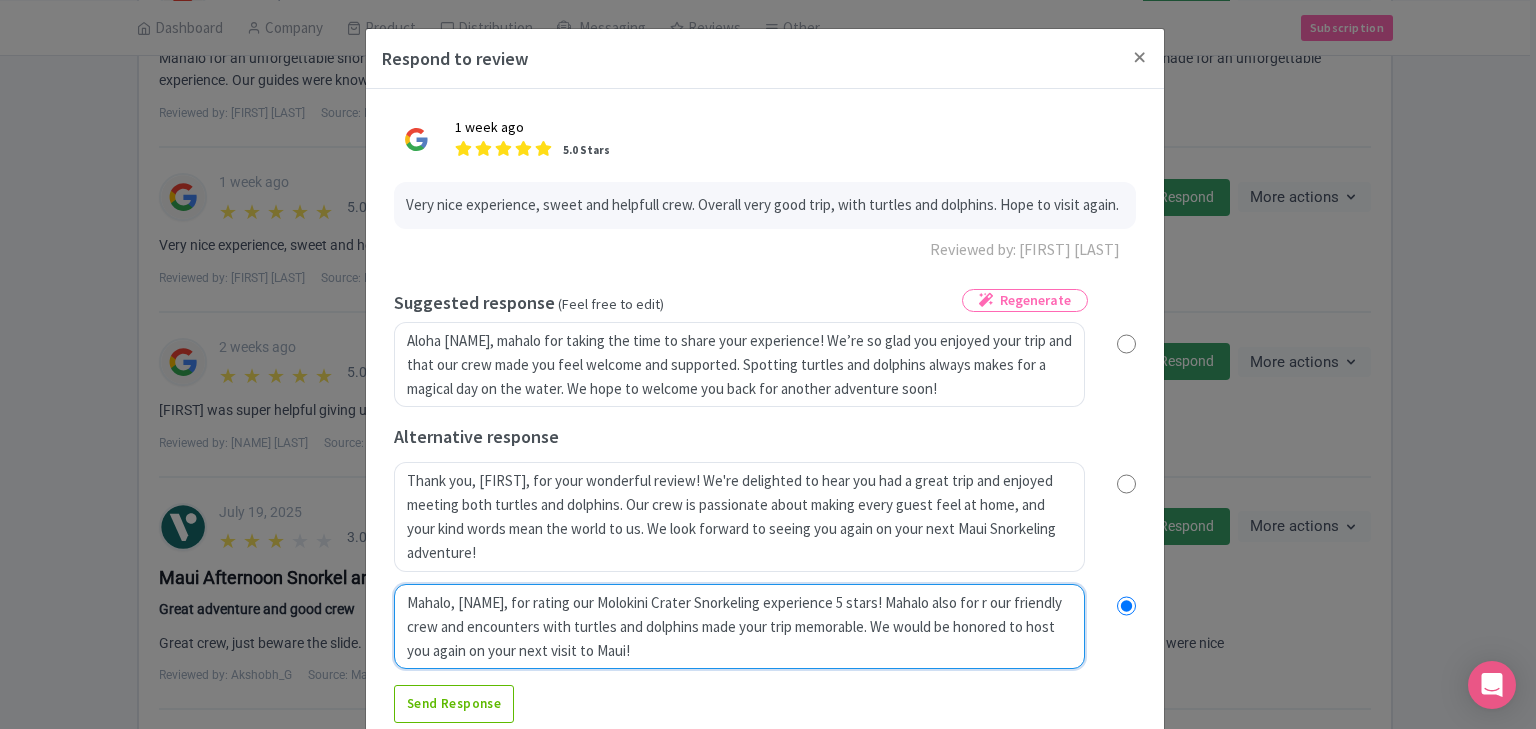 type on "Mahalo, Karen, for rating our Molokini Crater Snorkeling experience 5 stars!  Mahalo also for re our friendly crew and encounters with turtles and dolphins made your trip memorable. We would be honored to host you again on your next visit to Maui!" 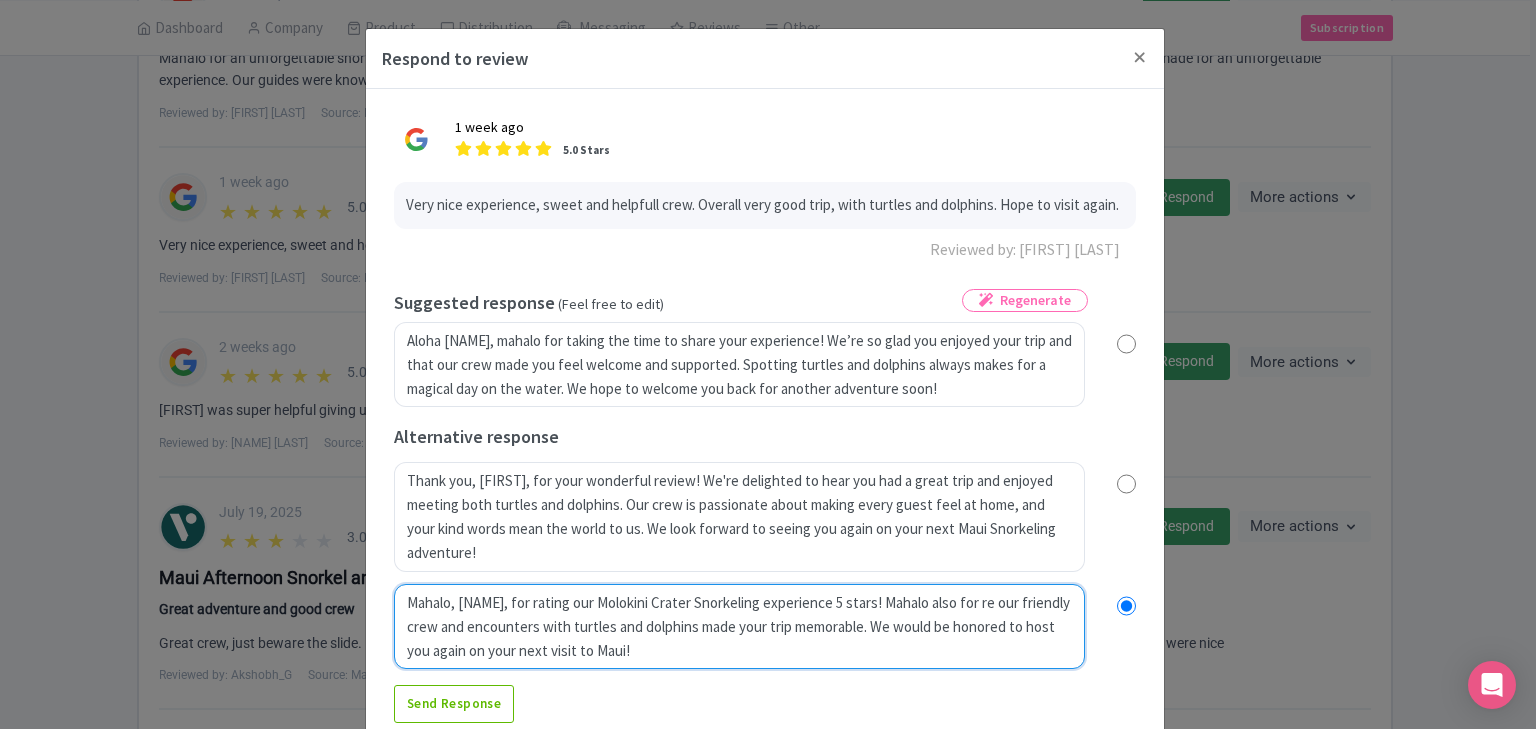 radio on "true" 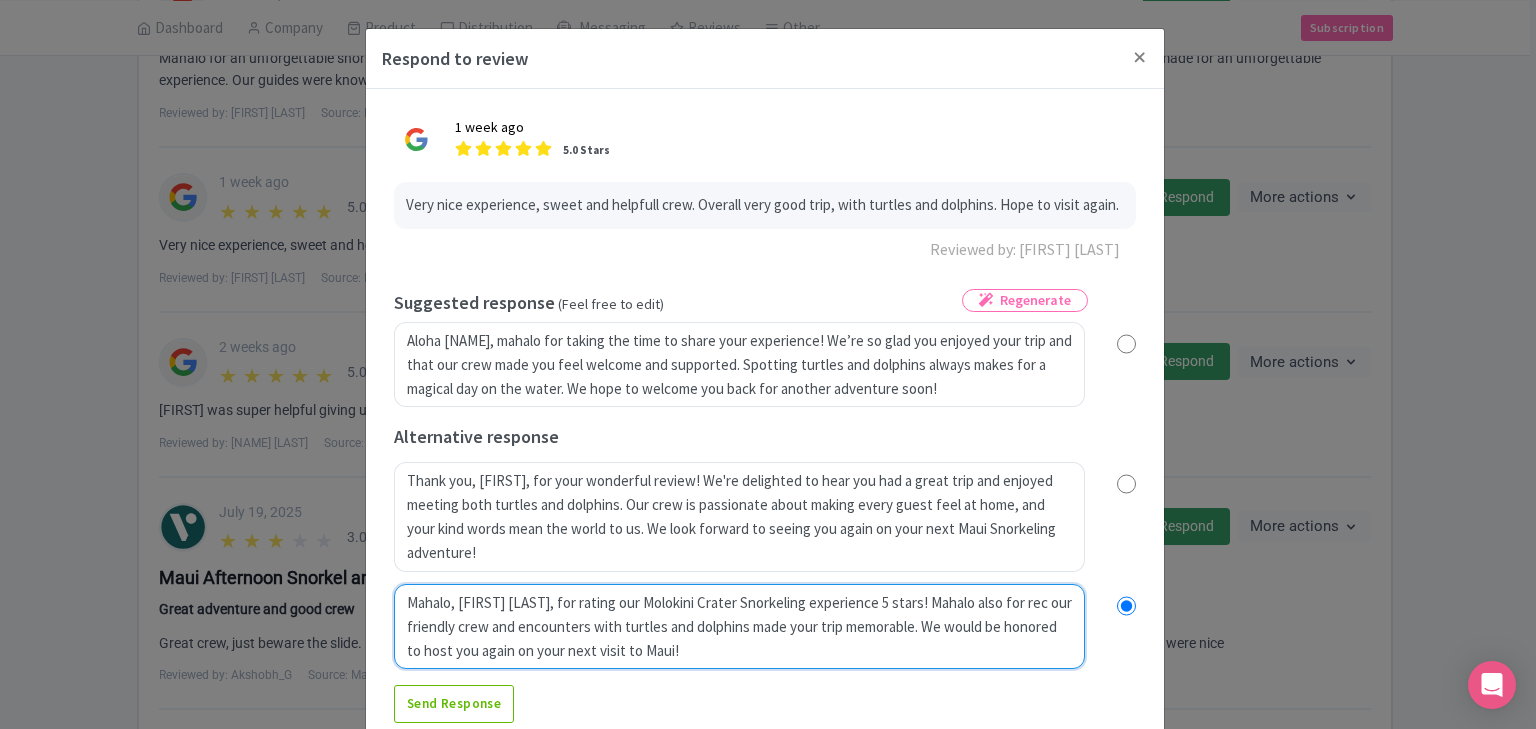 radio on "true" 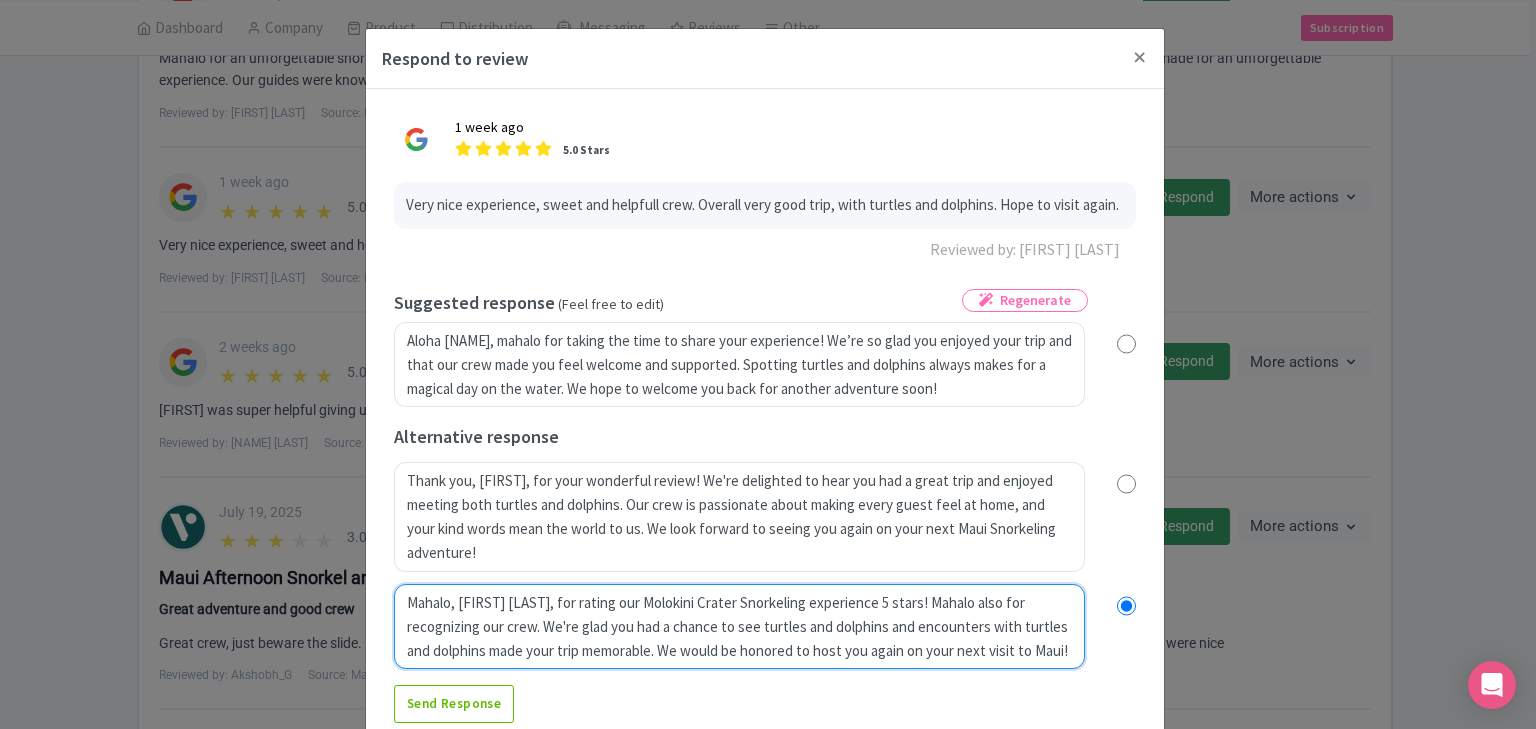 radio on "true" 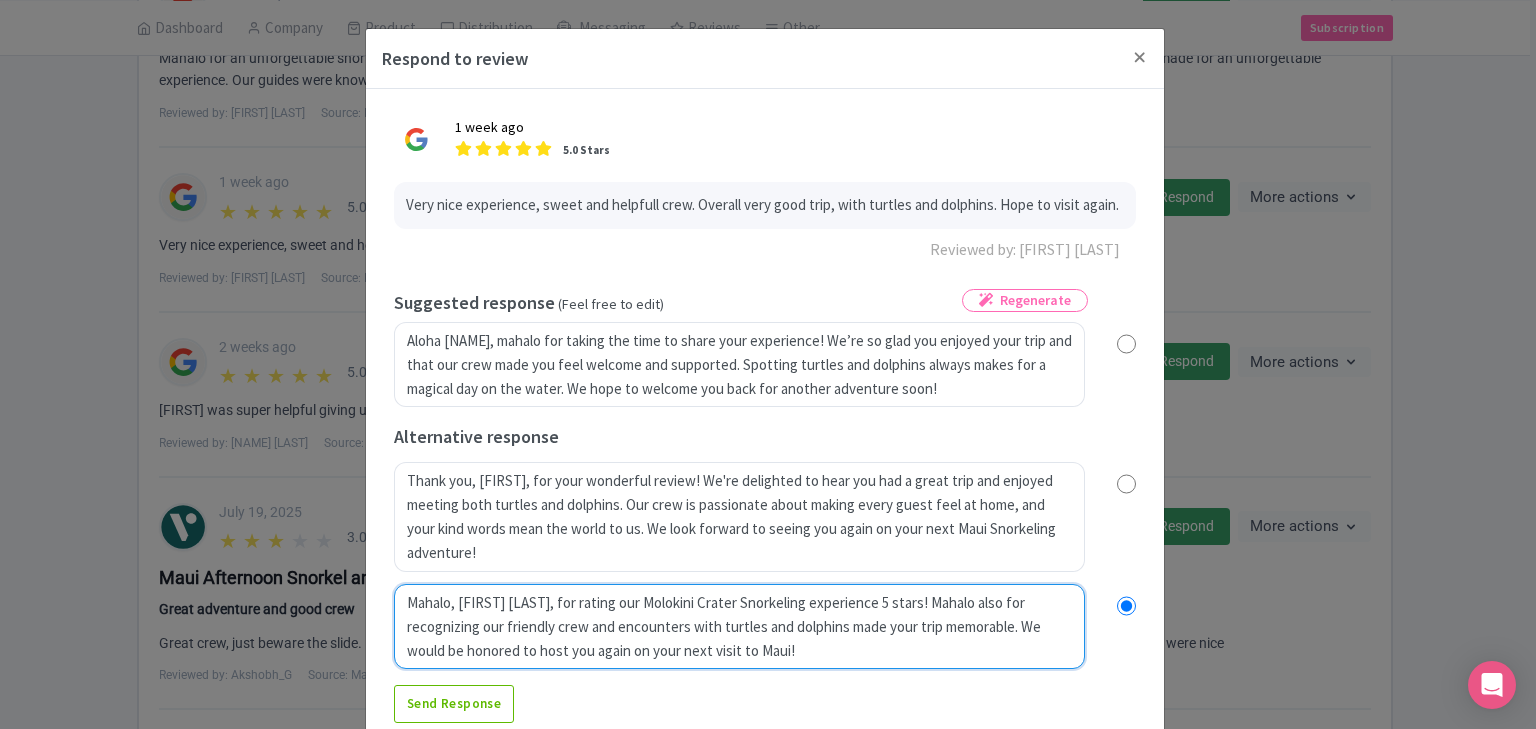 radio on "true" 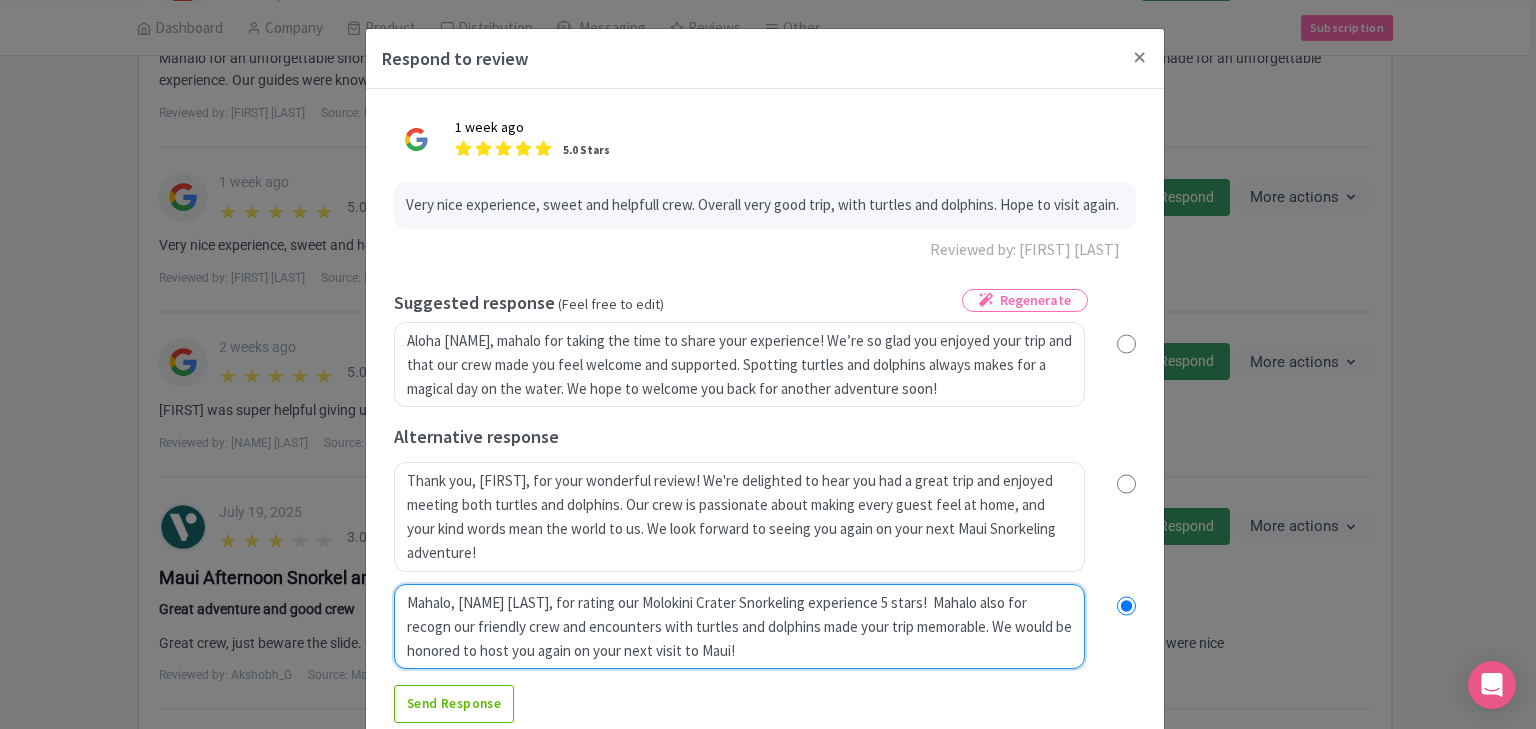 radio on "true" 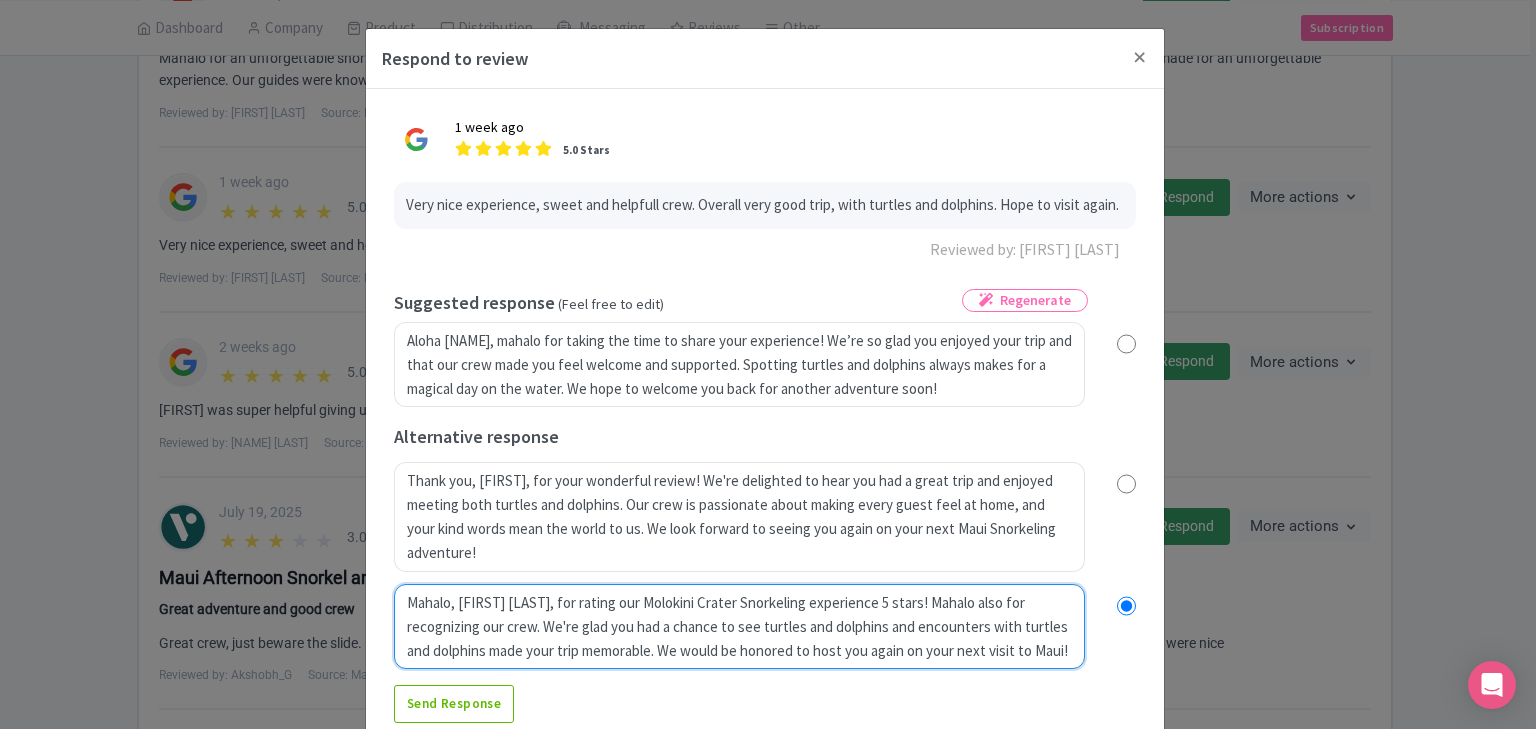 radio on "true" 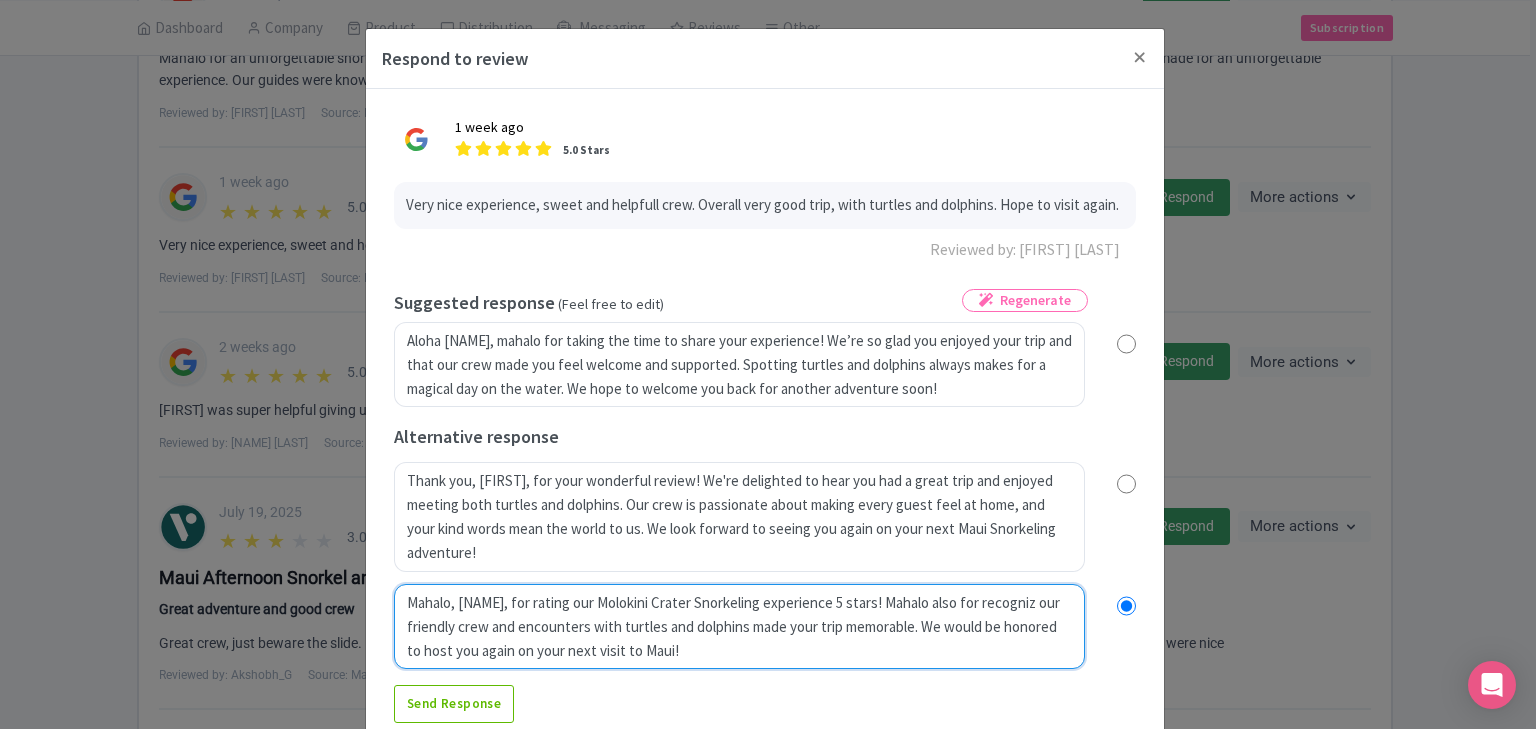 radio on "true" 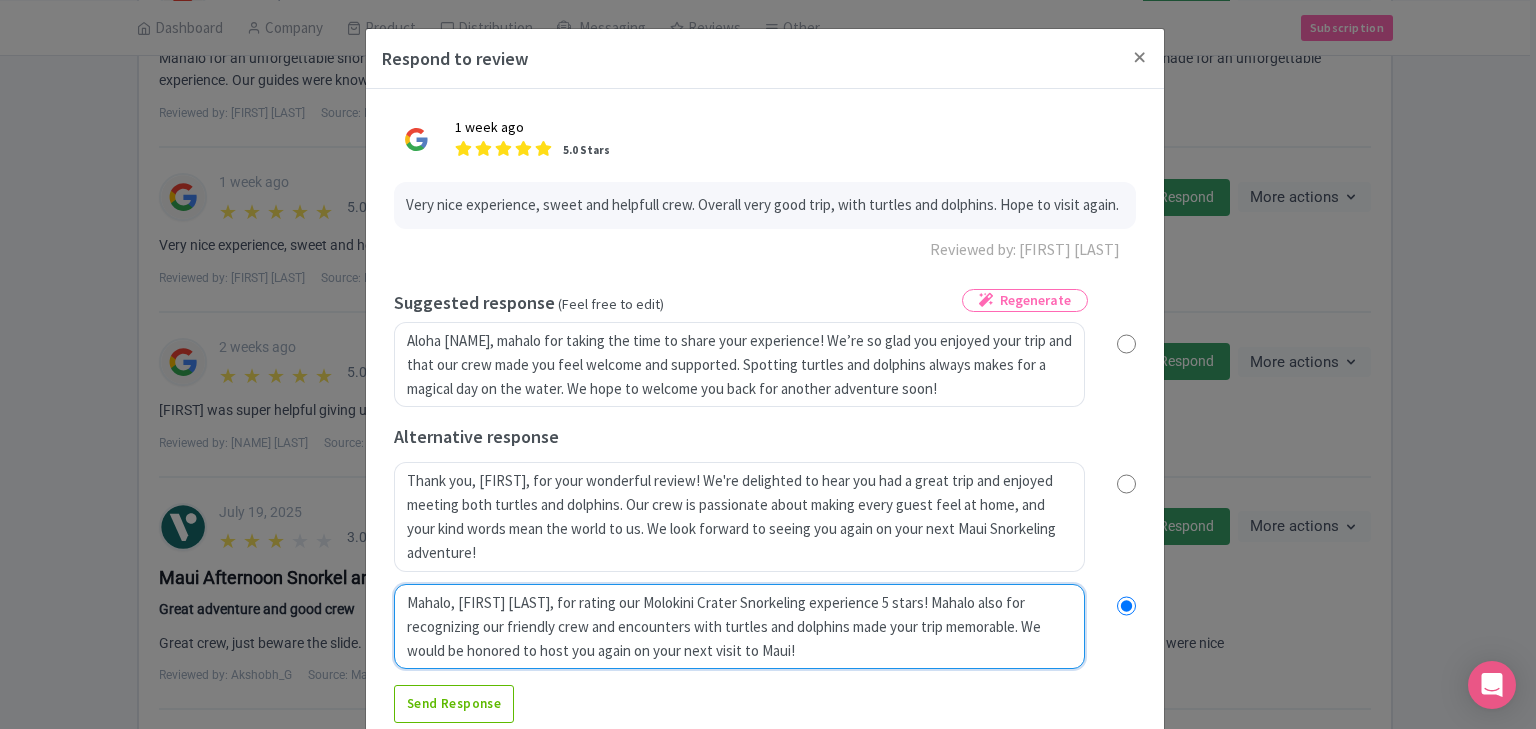 type on "Mahalo, Karen, for rating our Molokini Crater Snorkeling experience 5 stars!  Mahalo also for recognizin our friendly crew and encounters with turtles and dolphins made your trip memorable. We would be honored to host you again on your next visit to Maui!" 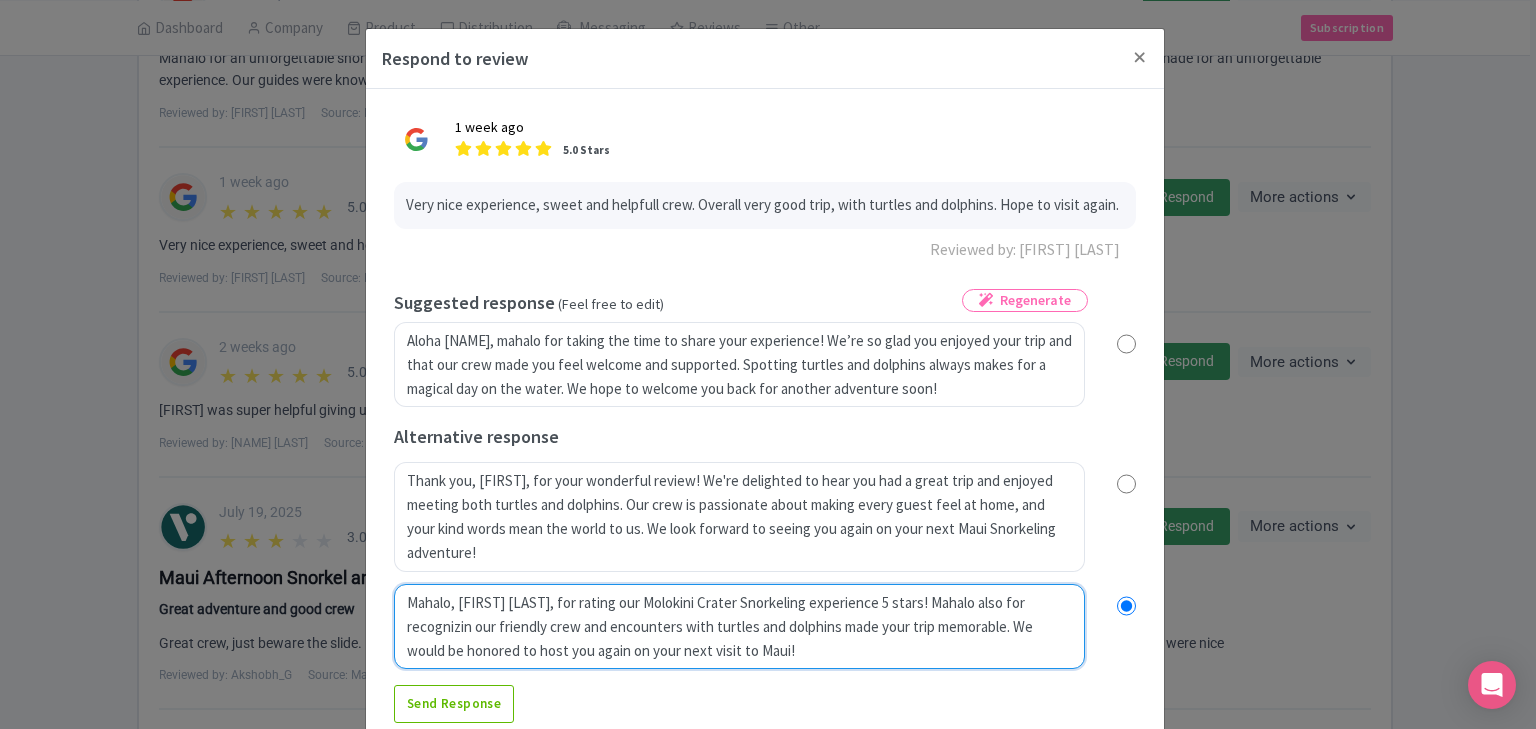 radio on "true" 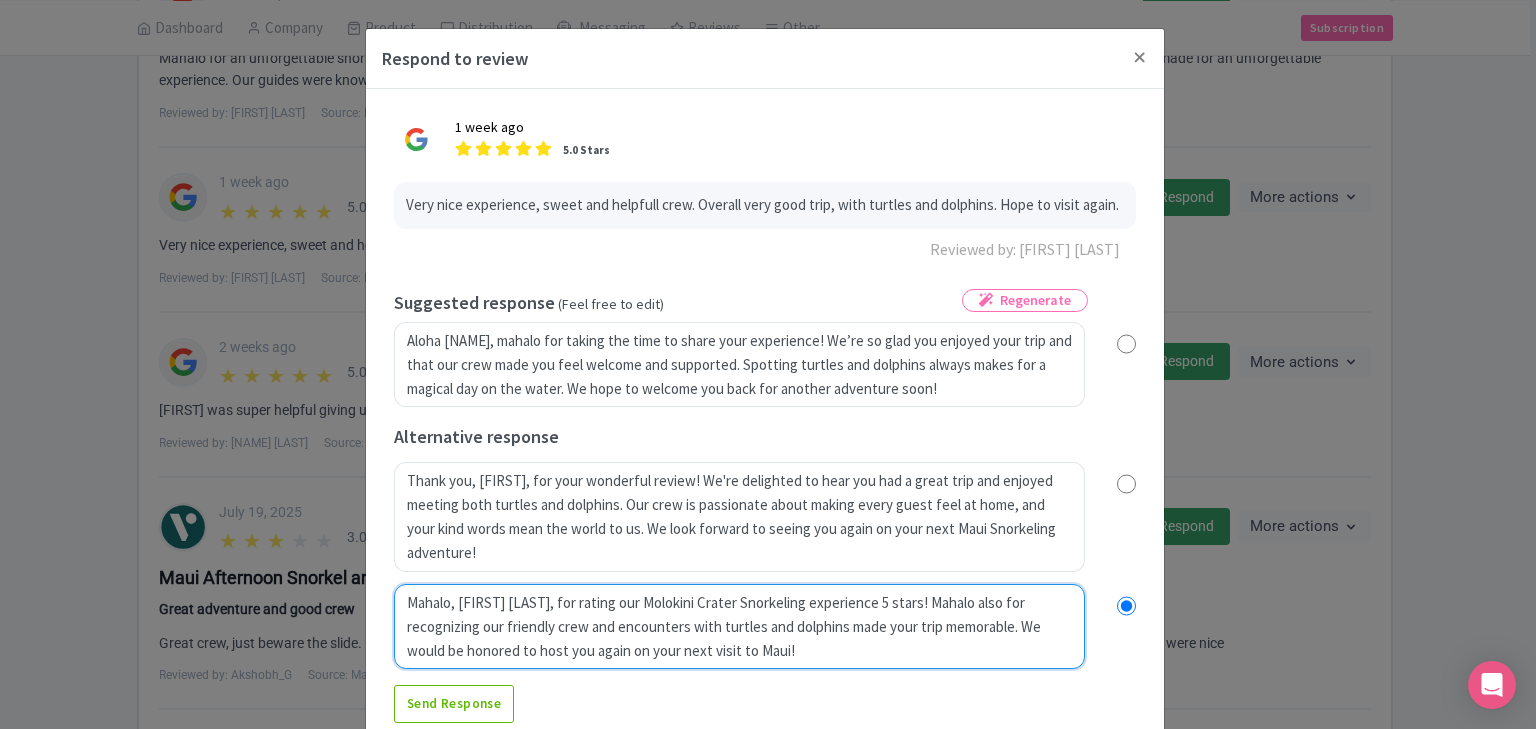 radio on "true" 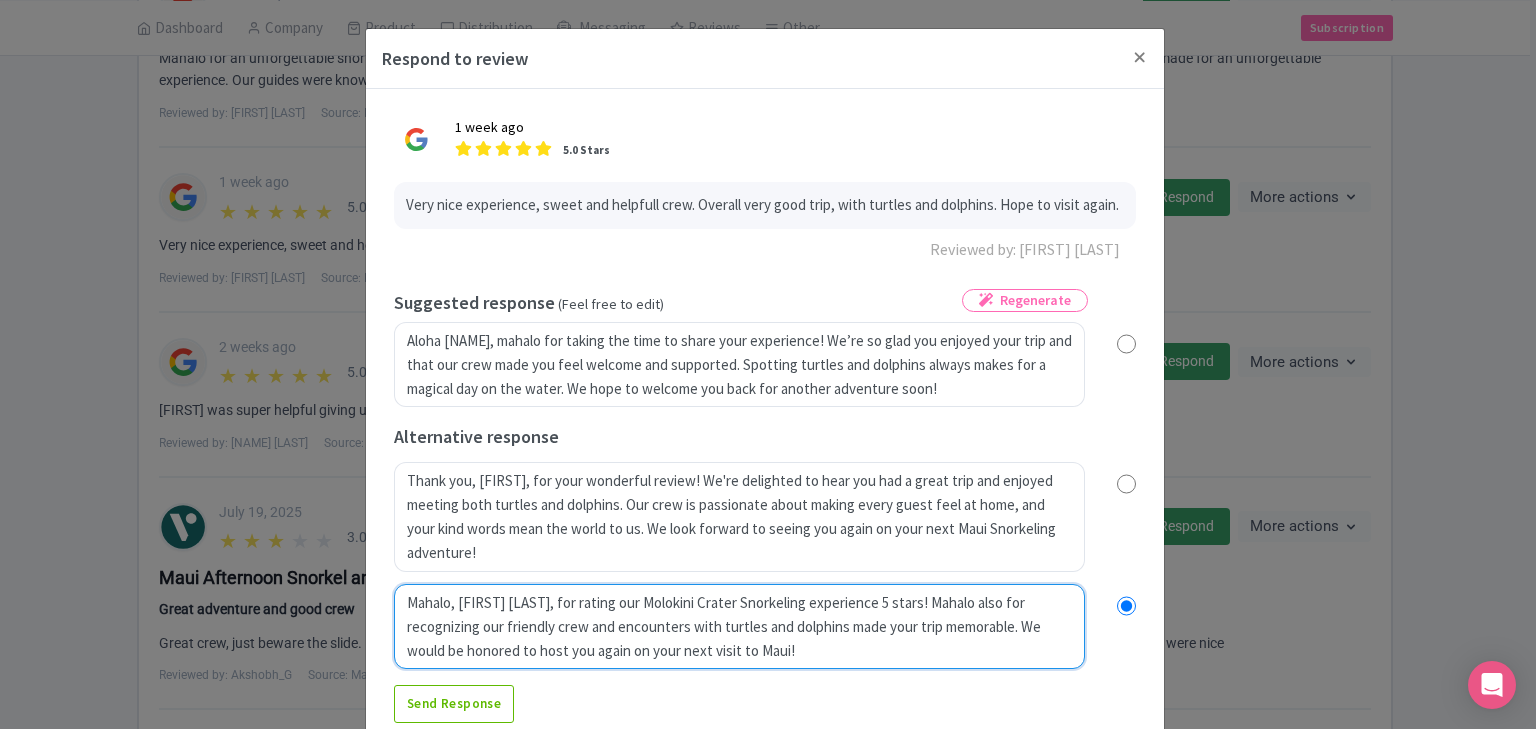 type on "Mahalo, Karen, for rating our Molokini Crater Snorkeling experience 5 stars!  Mahalo also for recognizing our friendl crew and encounters with turtles and dolphins made your trip memorable. We would be honored to host you again on your next visit to Maui!" 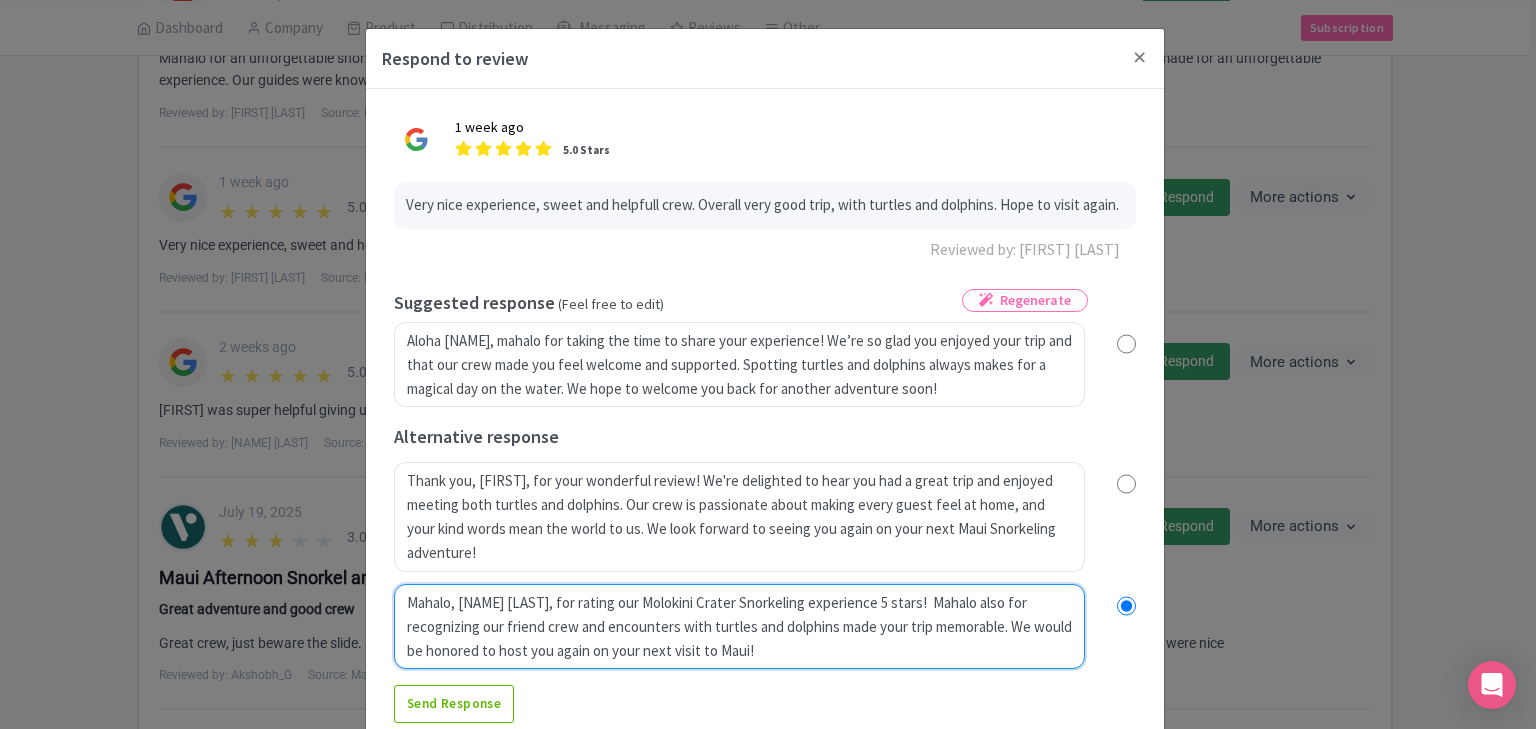 radio on "true" 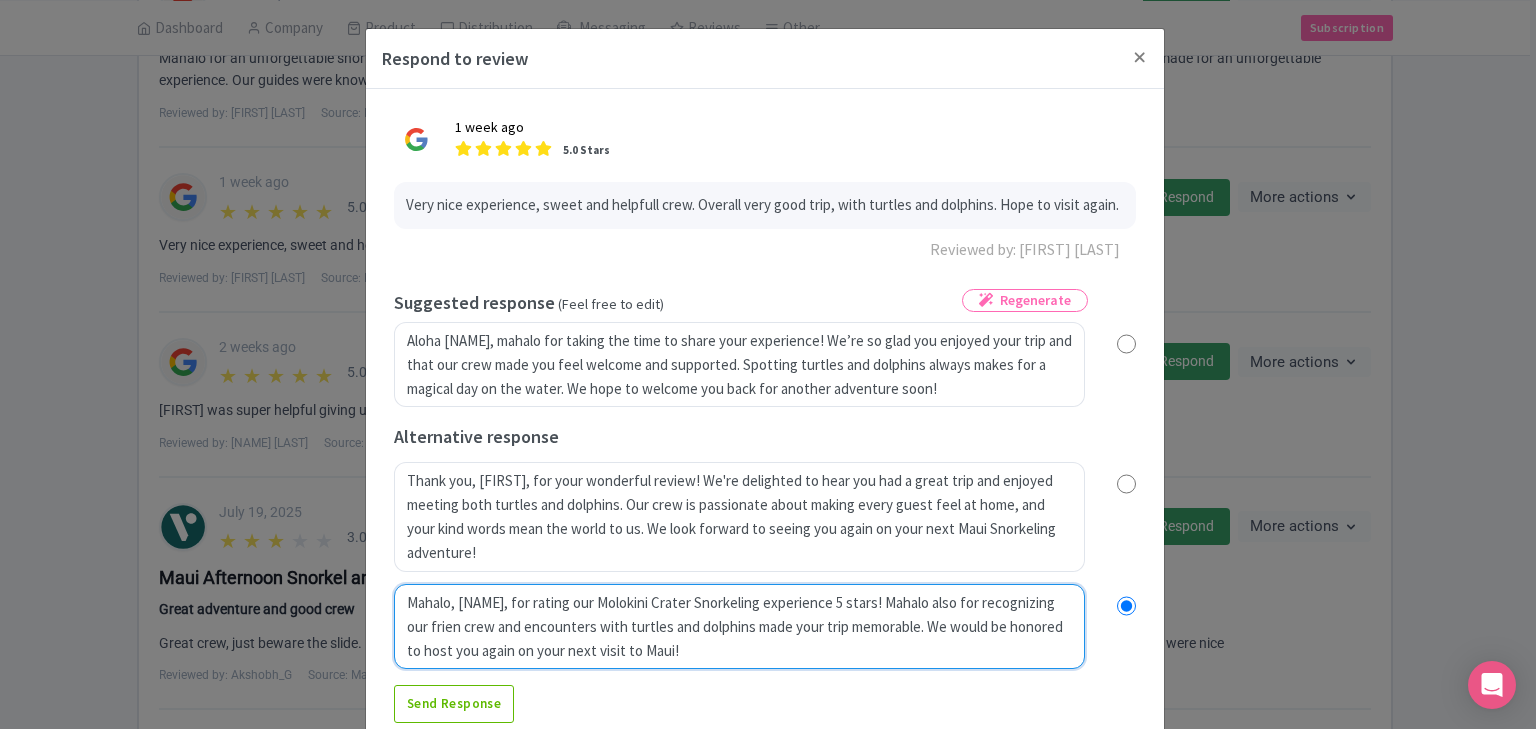 radio on "true" 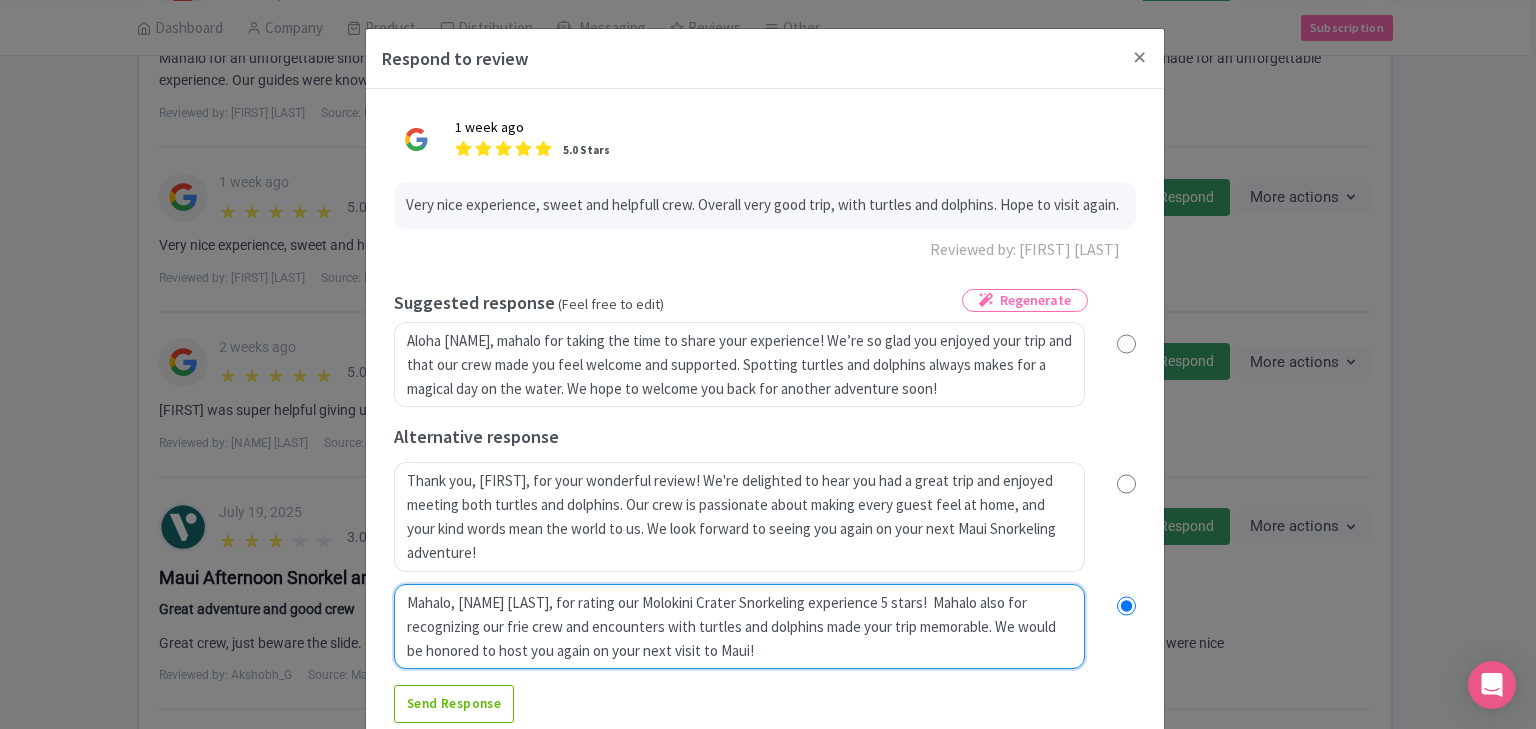 radio on "true" 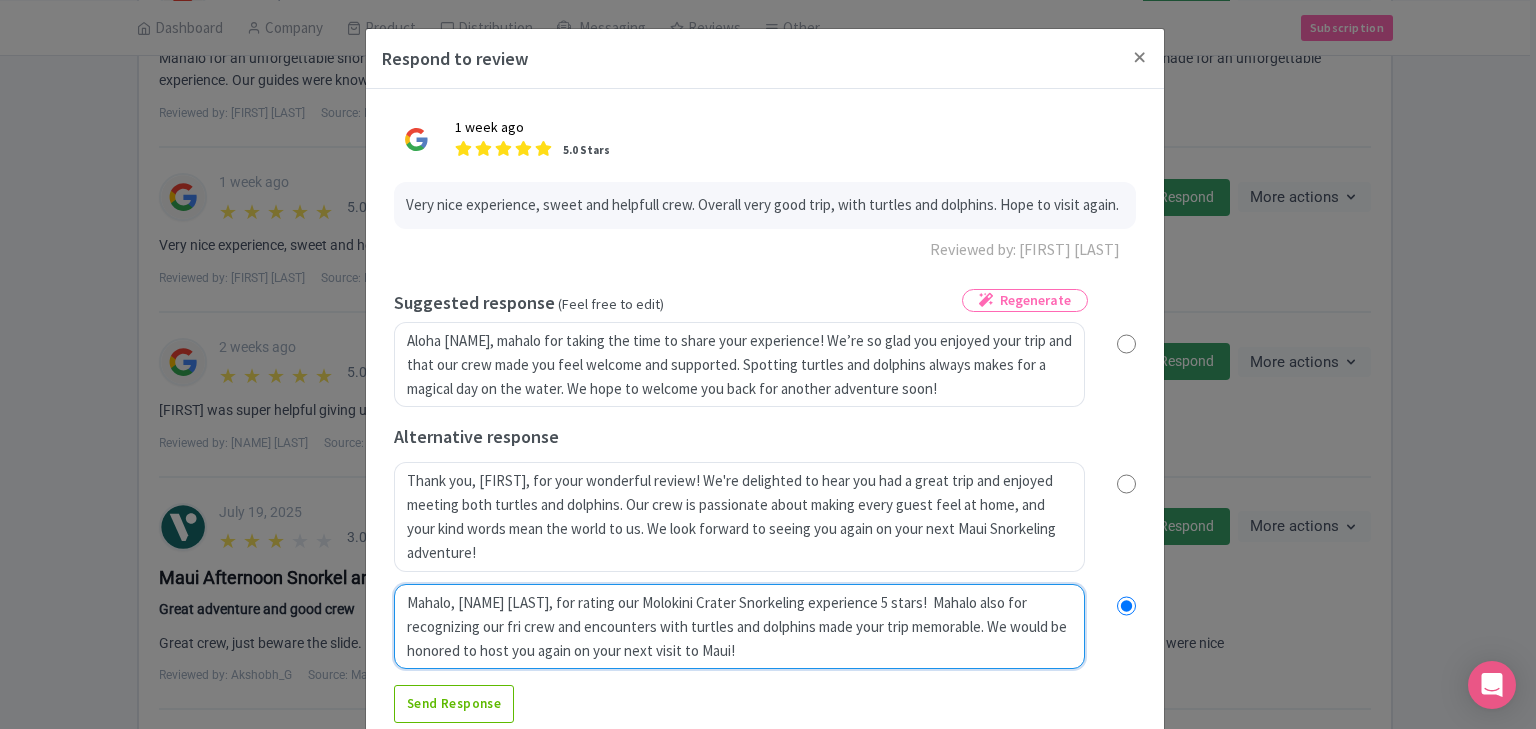 radio on "true" 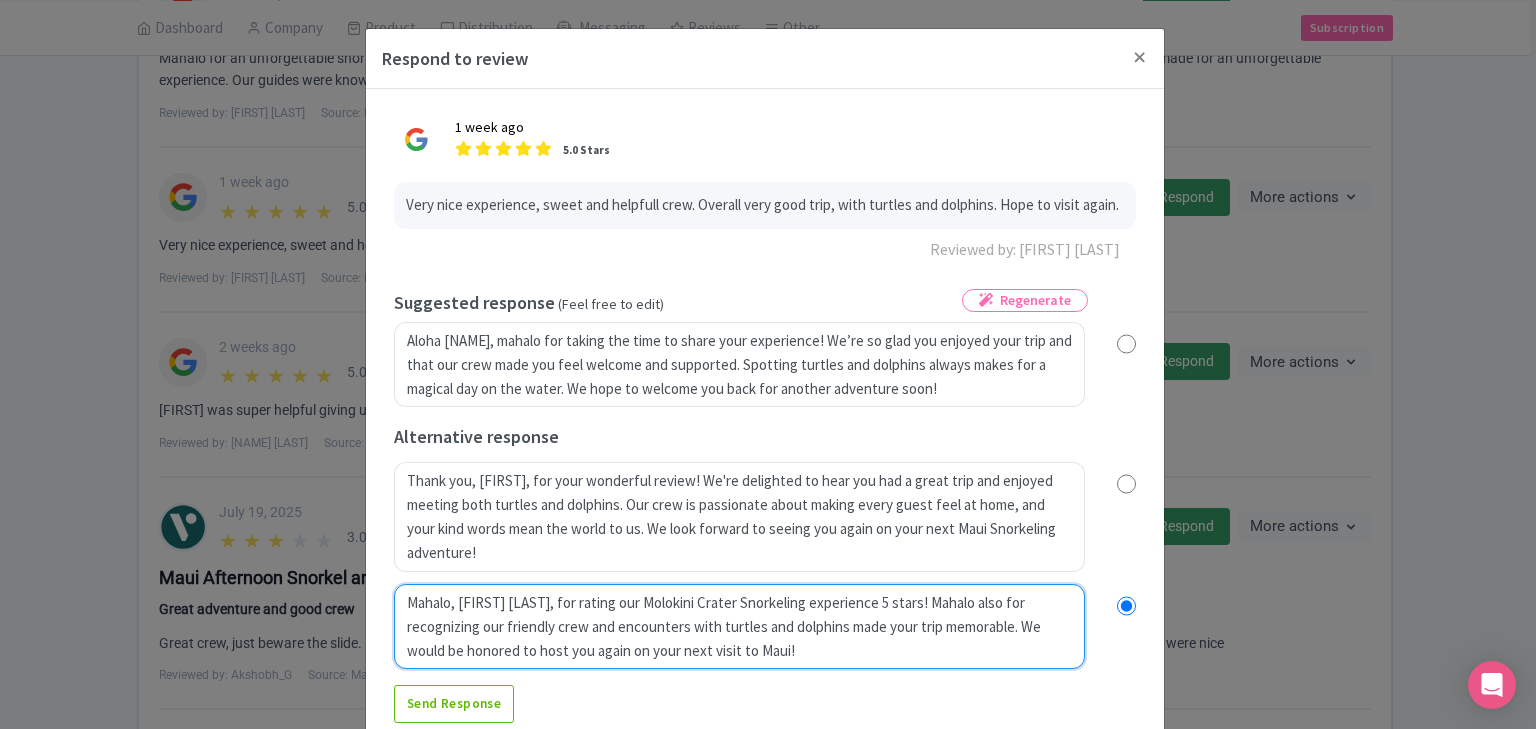 radio on "true" 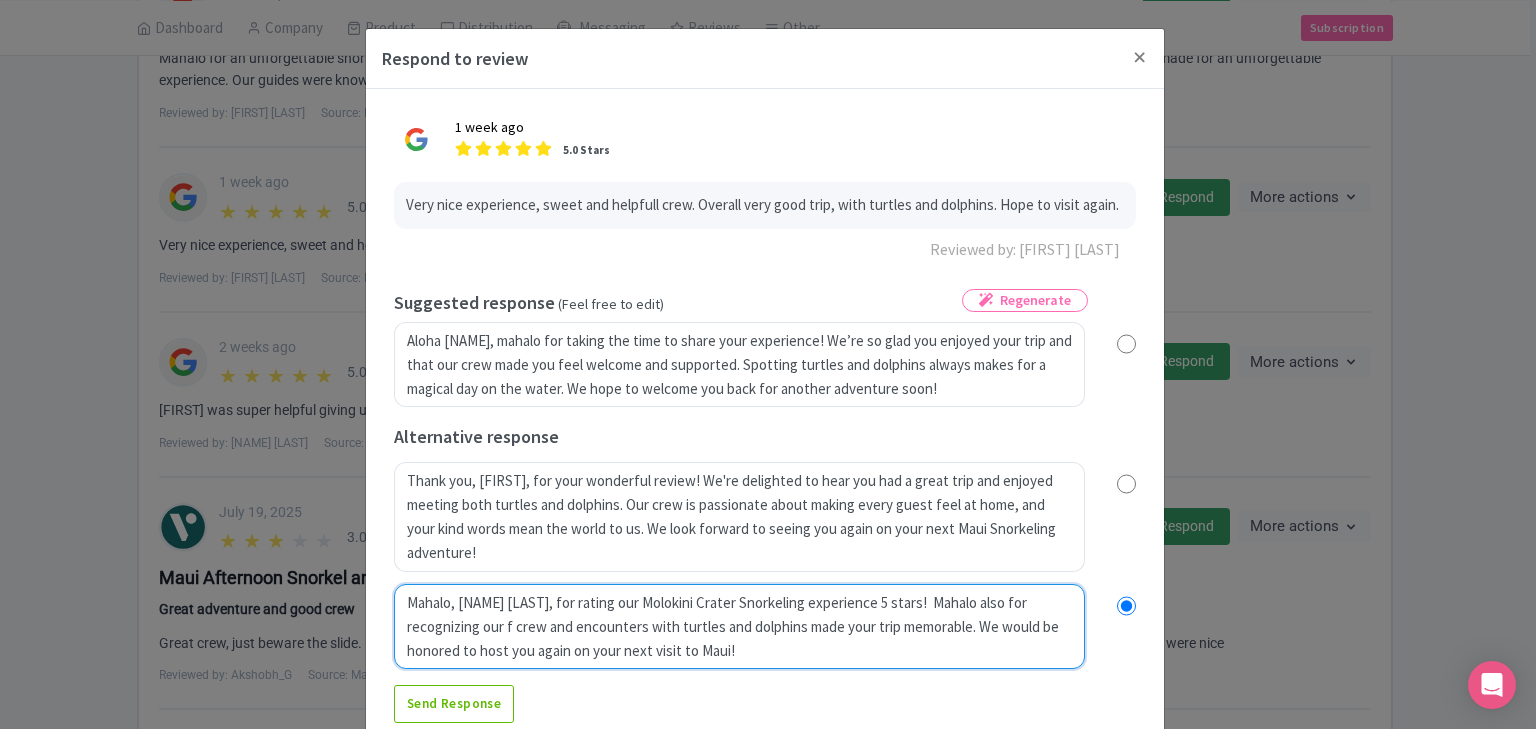 radio on "true" 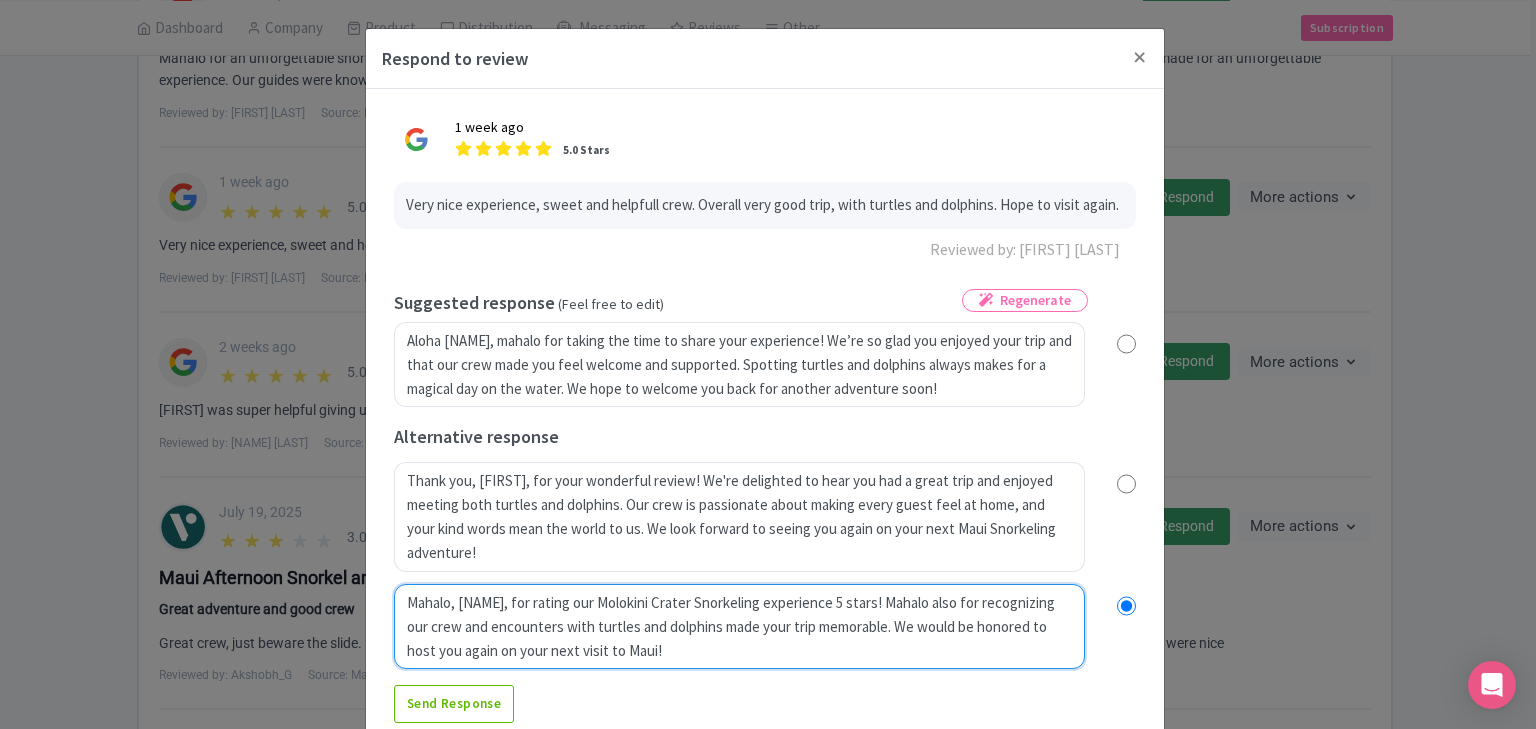 radio on "true" 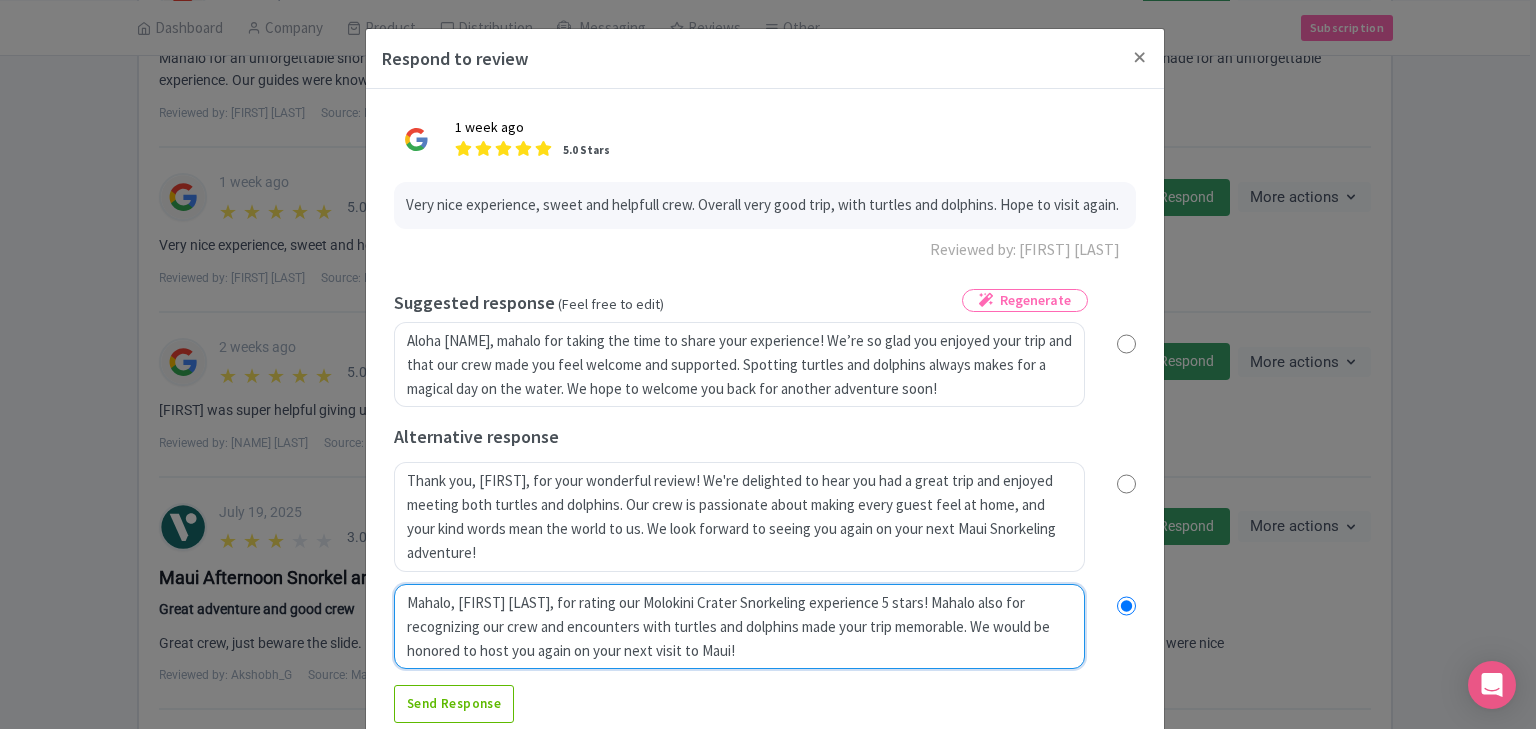 radio on "true" 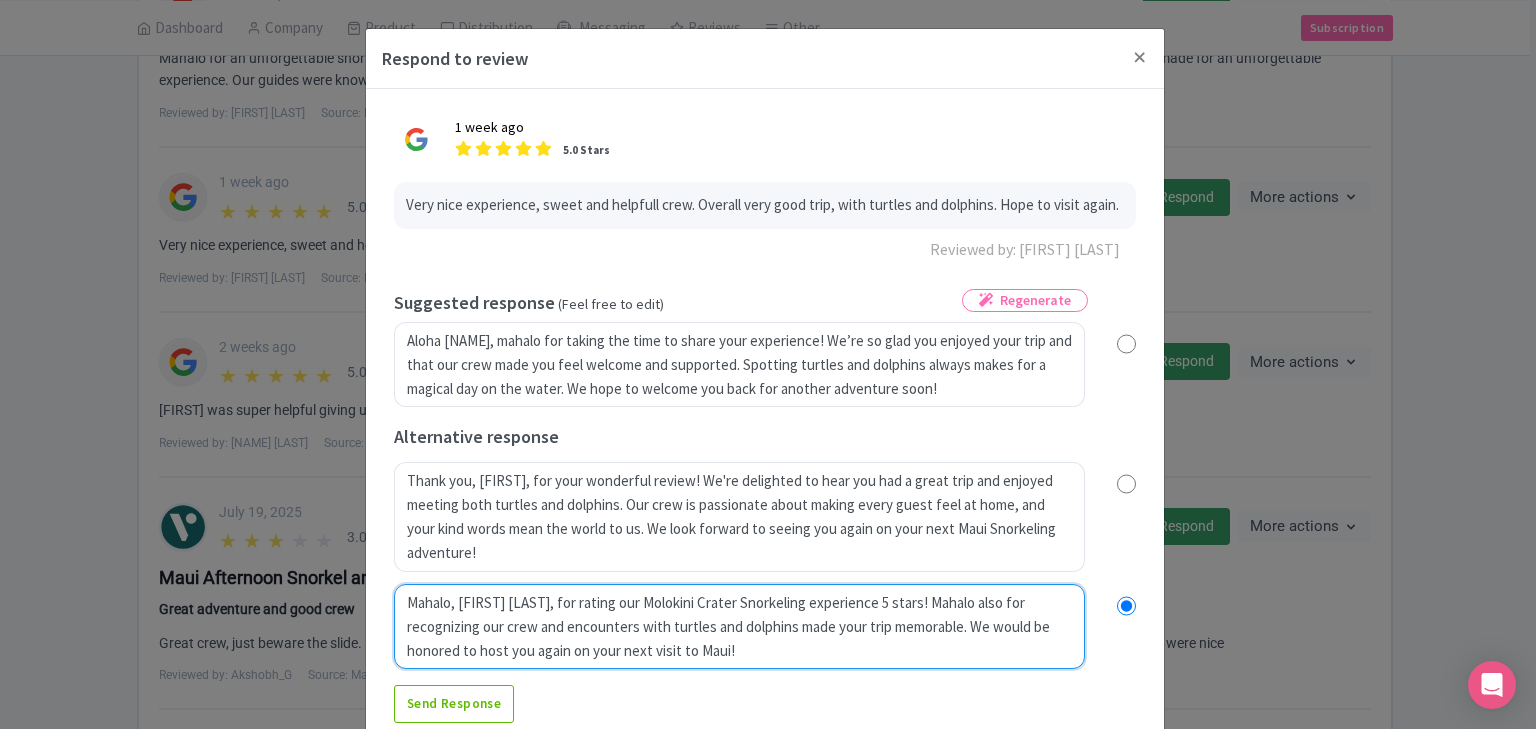 type on "Mahalo, Karen, for rating our Molokini Crater Snorkeling experience 5 stars!  Mahalo also for recognizing our crew. and encounters with turtles and dolphins made your trip memorable. We would be honored to host you again on your next visit to Maui!" 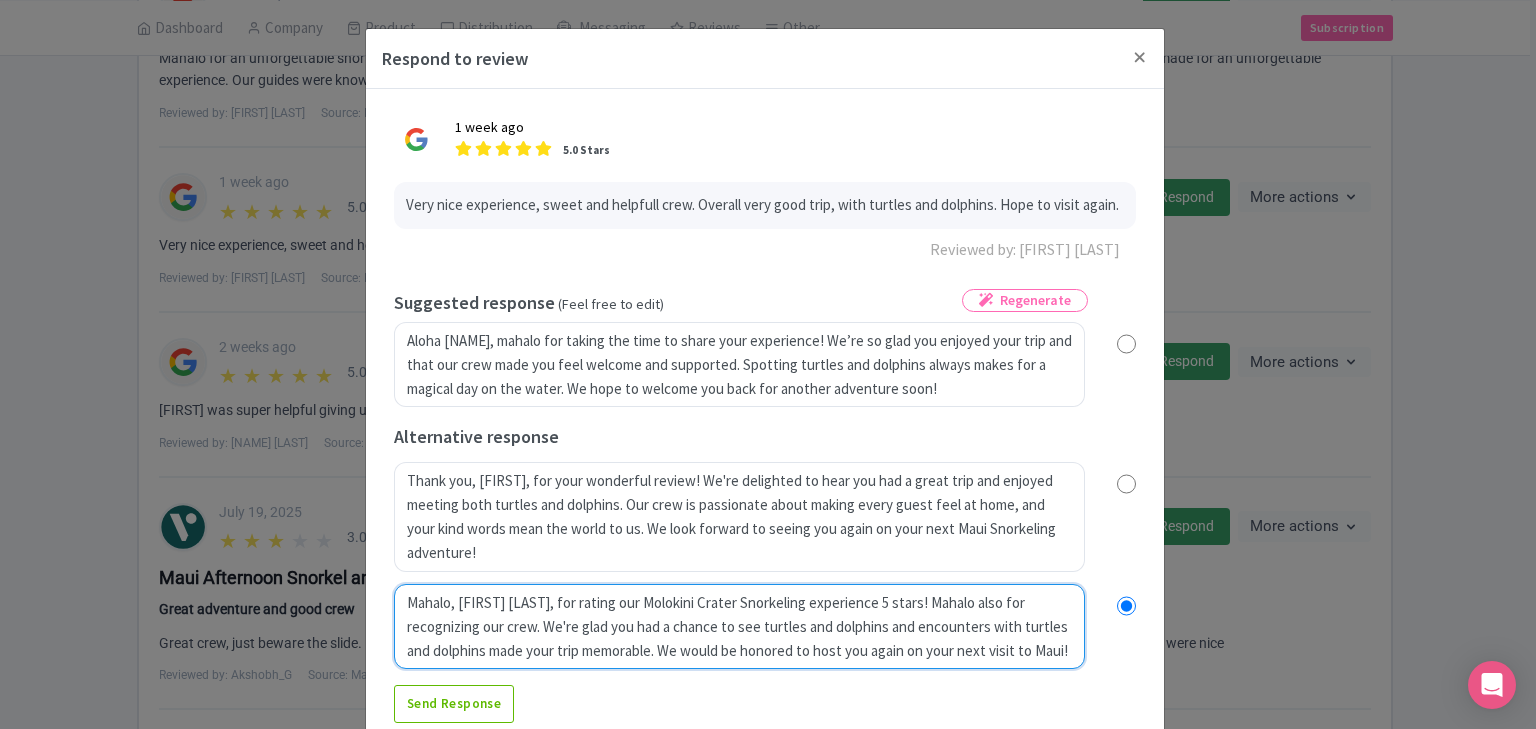 radio on "true" 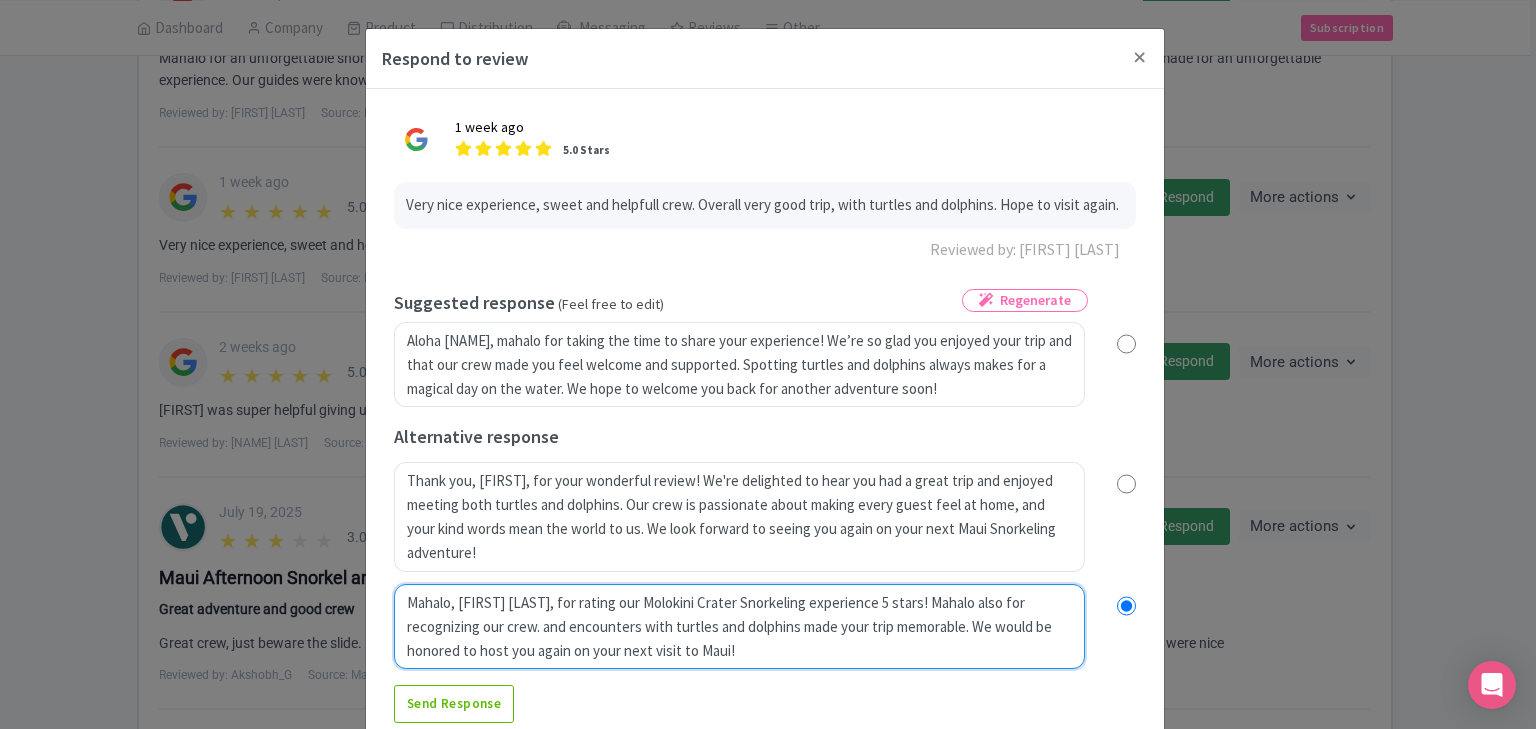 radio on "true" 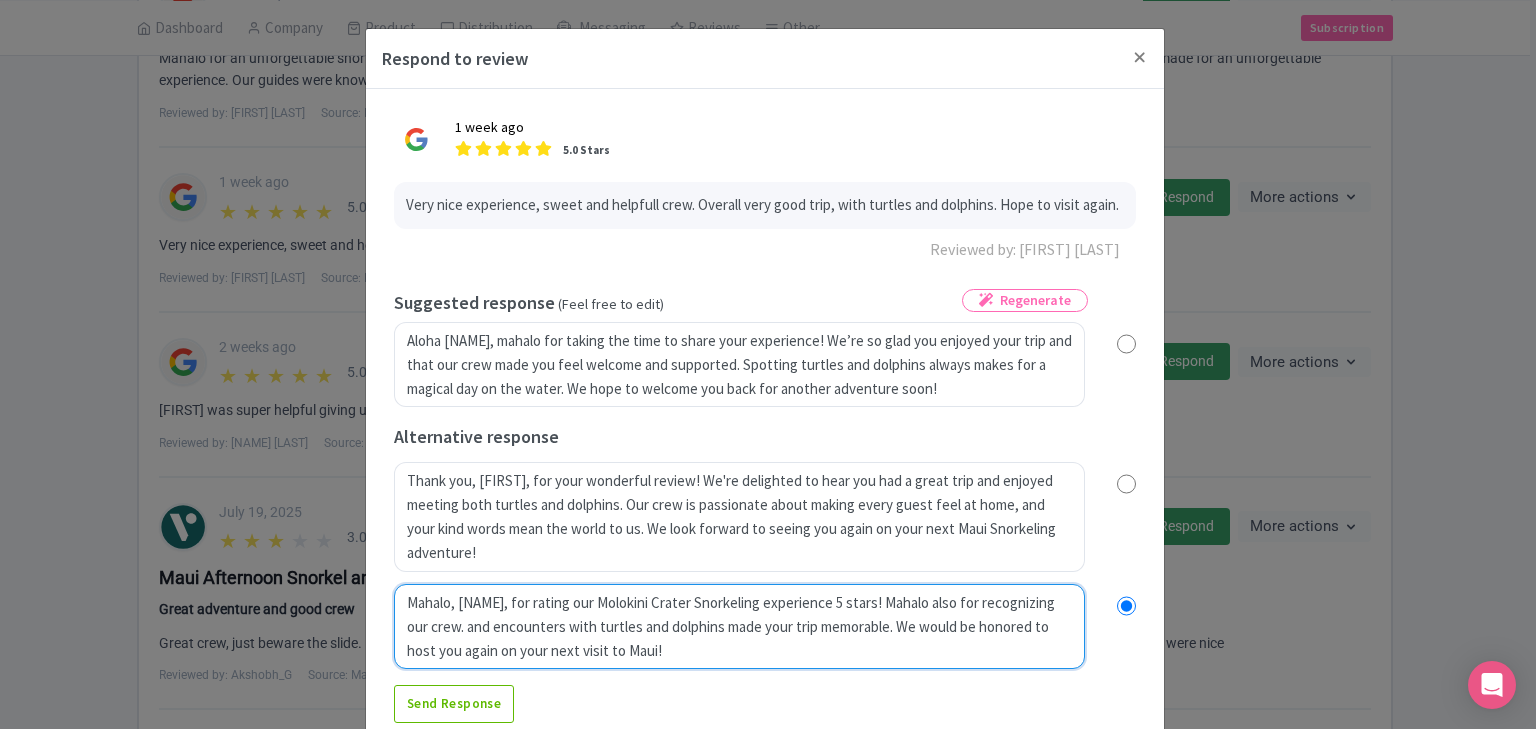 radio on "true" 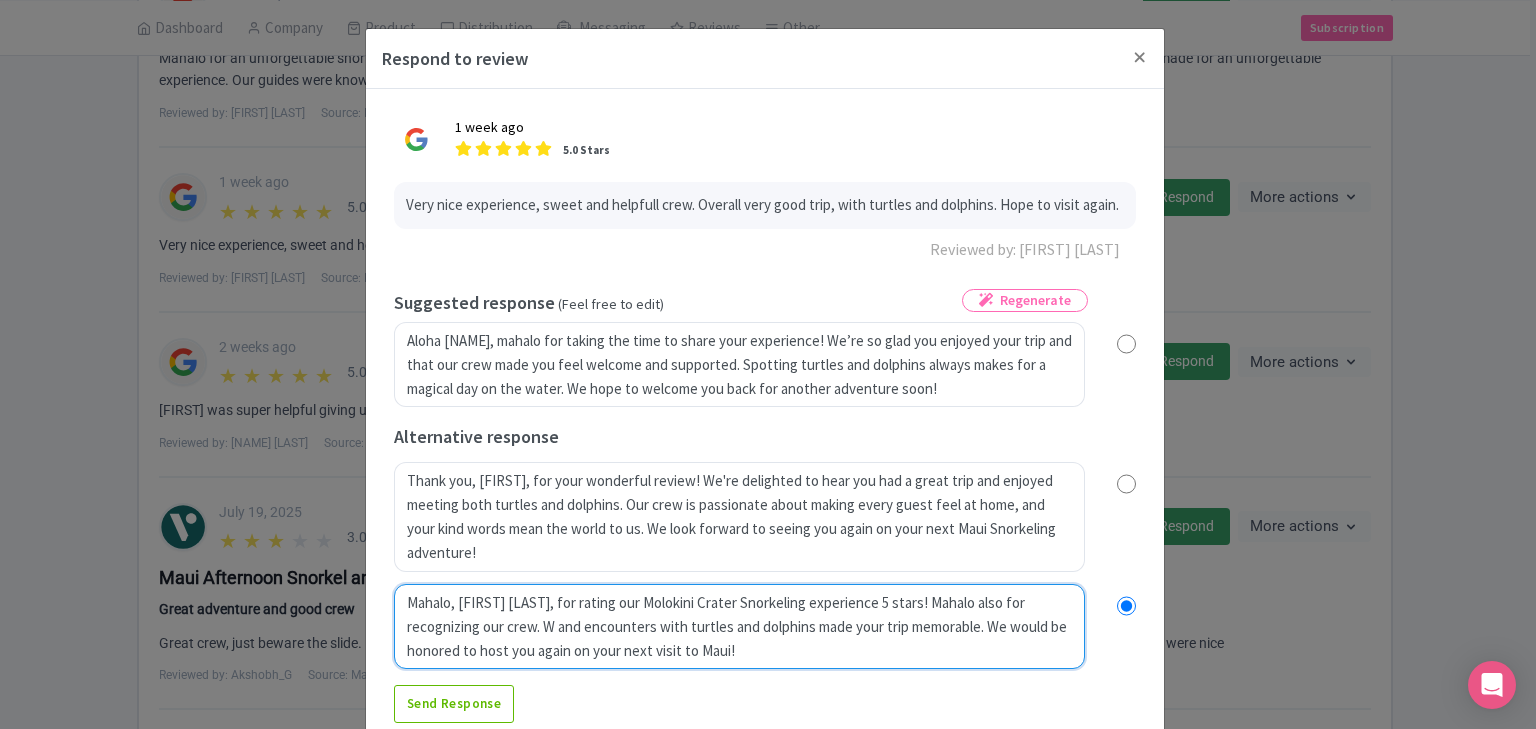 radio on "true" 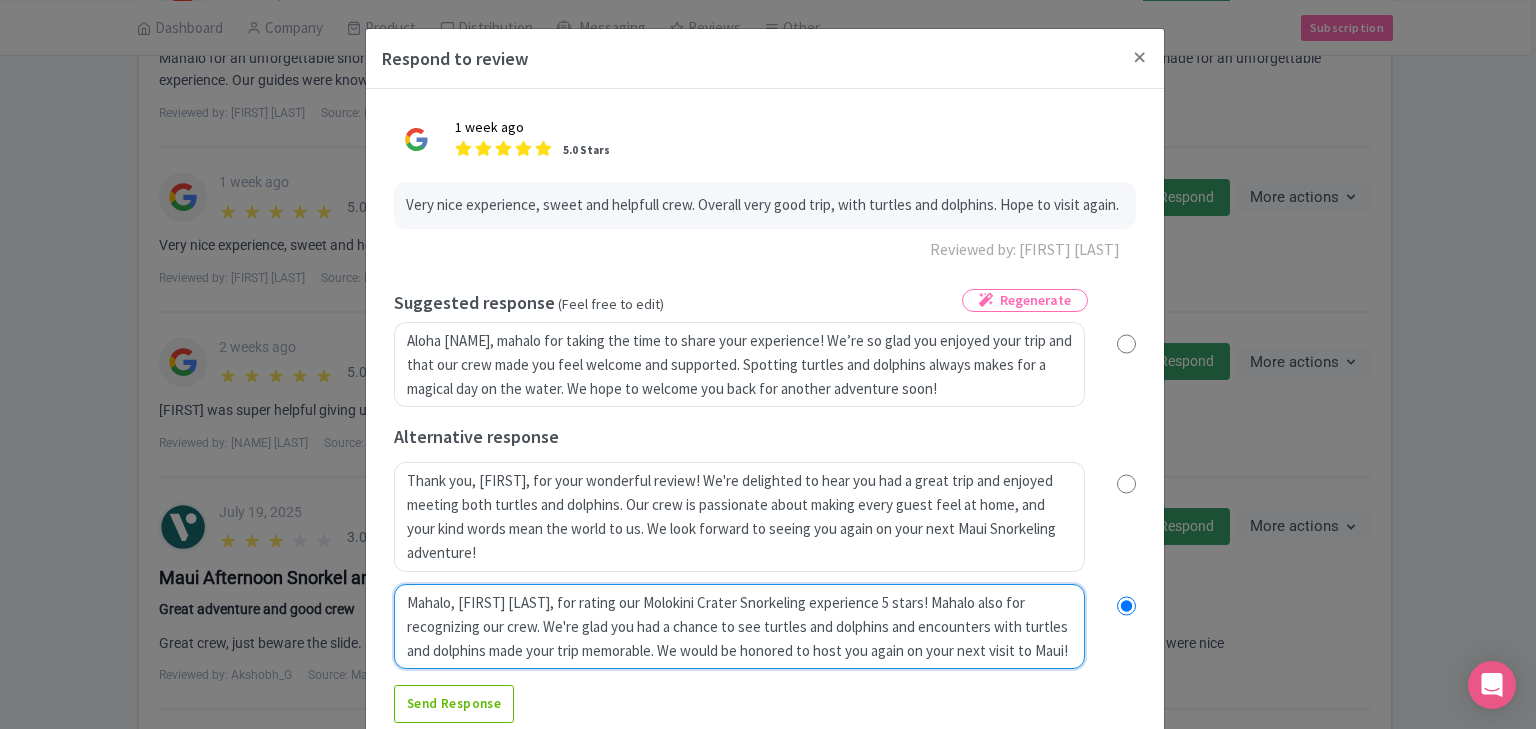 radio on "true" 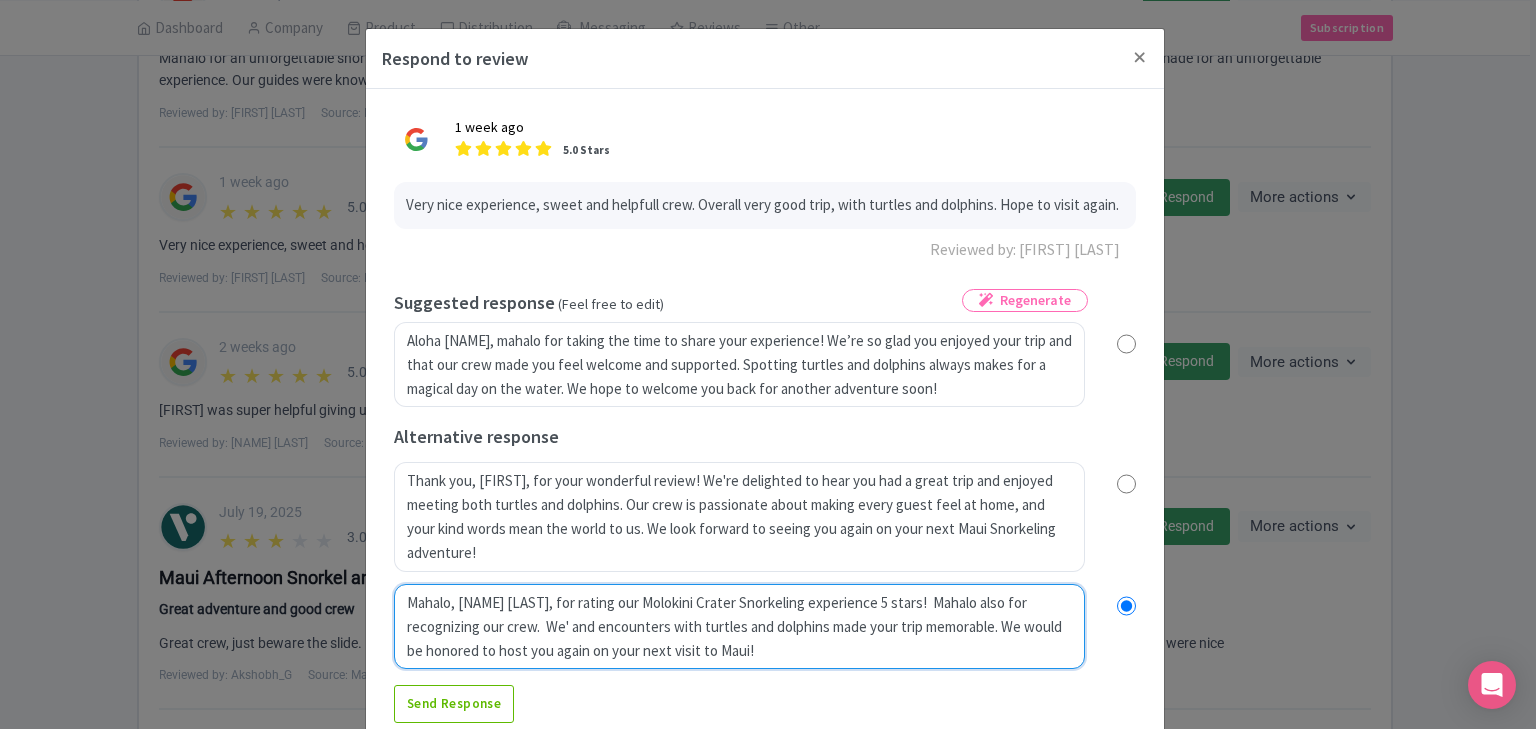 radio on "true" 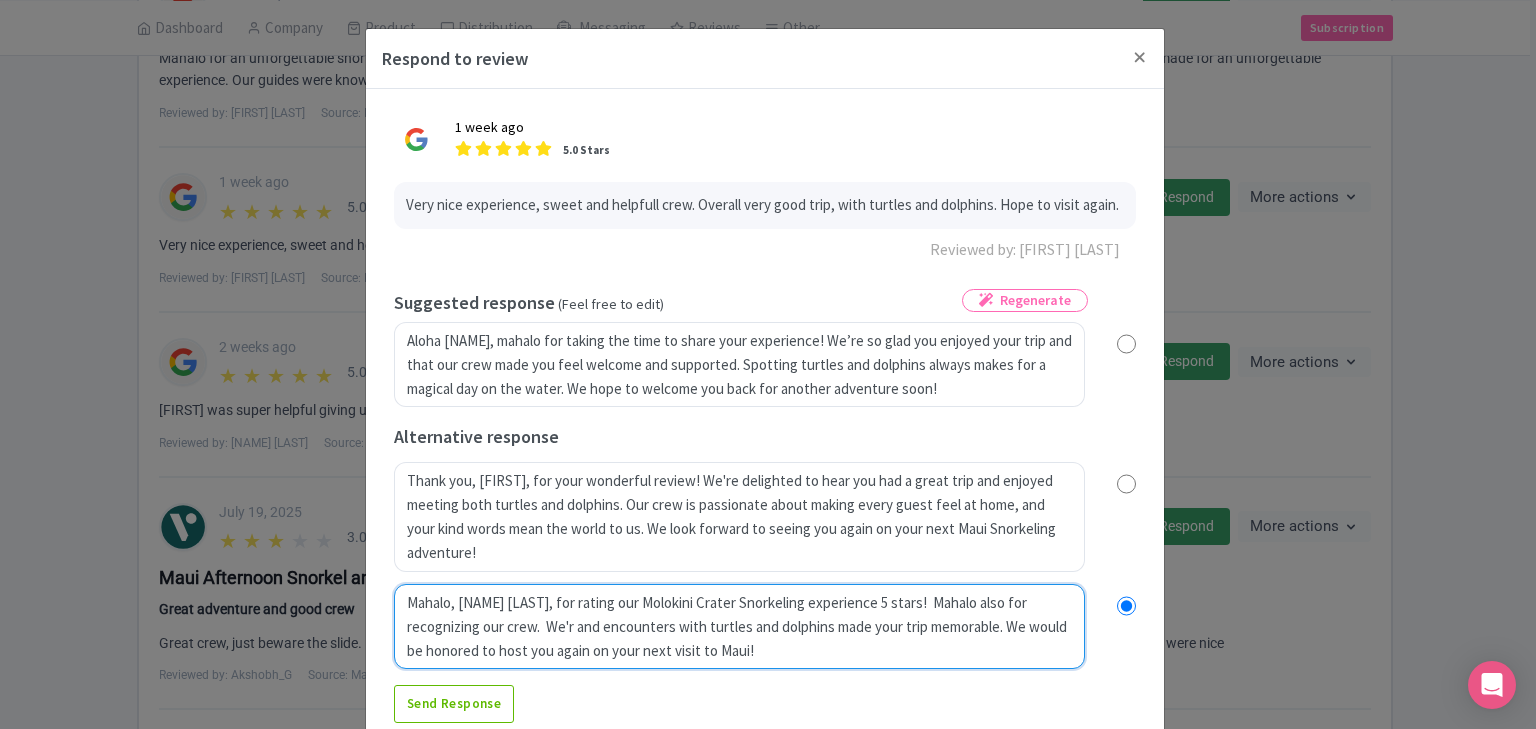 radio on "true" 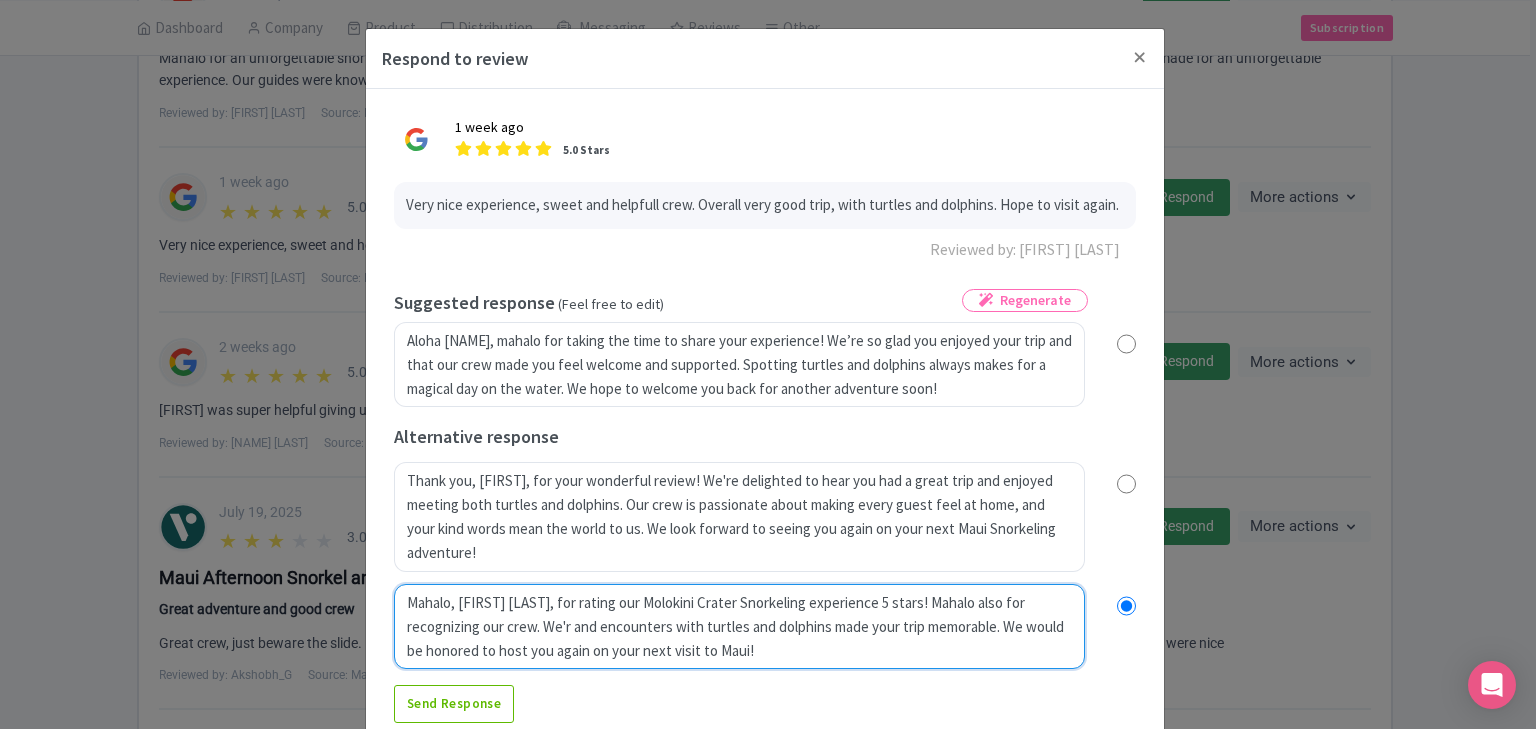 radio on "true" 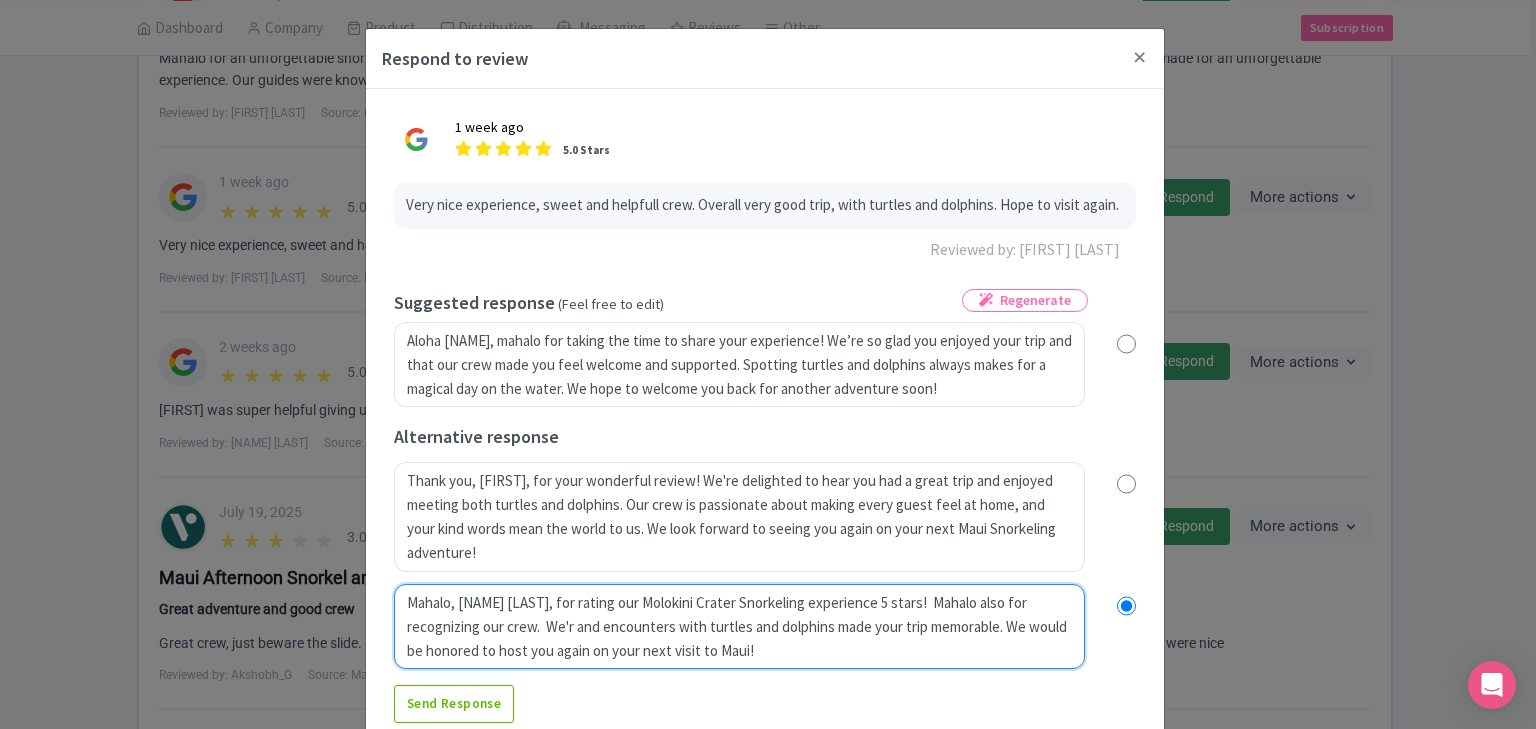 radio on "true" 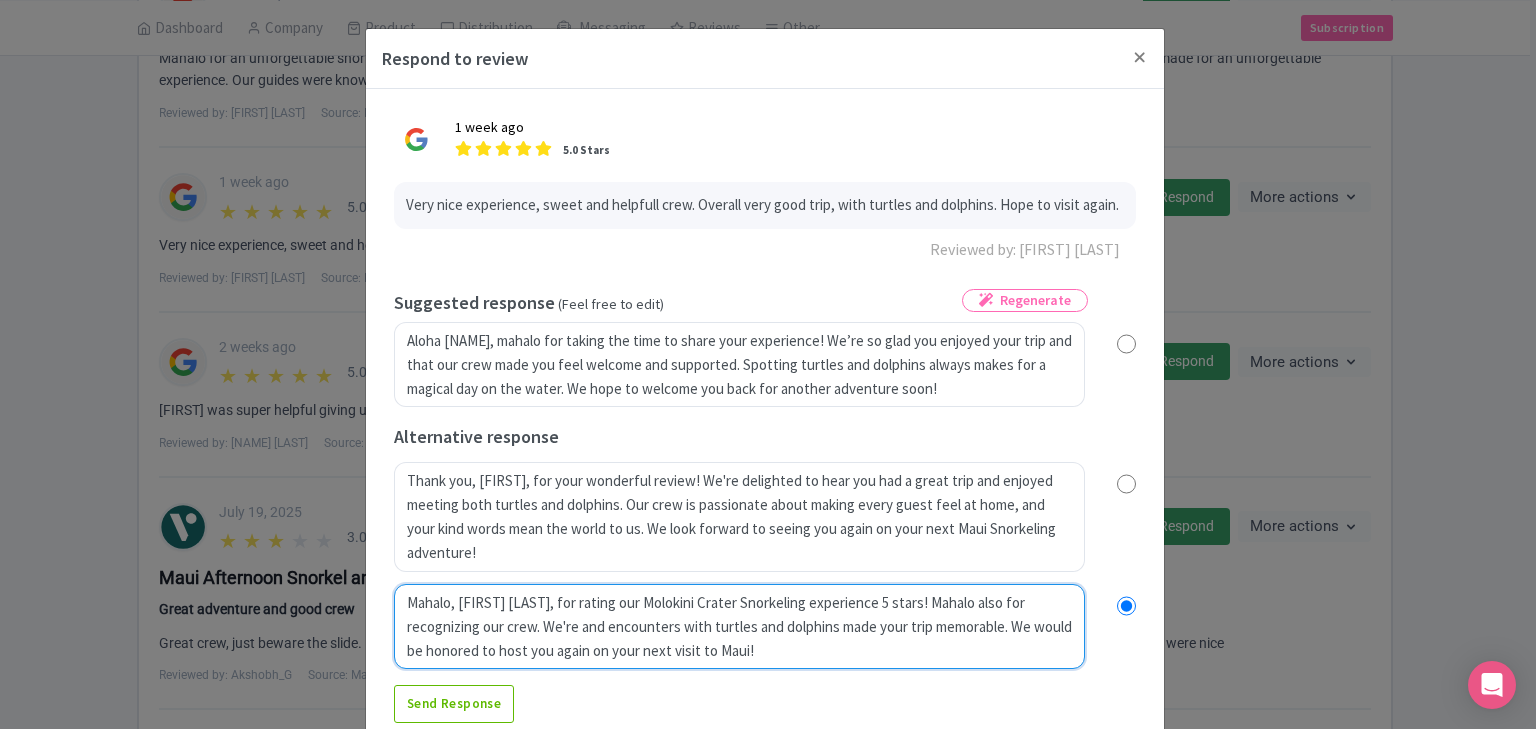 radio on "true" 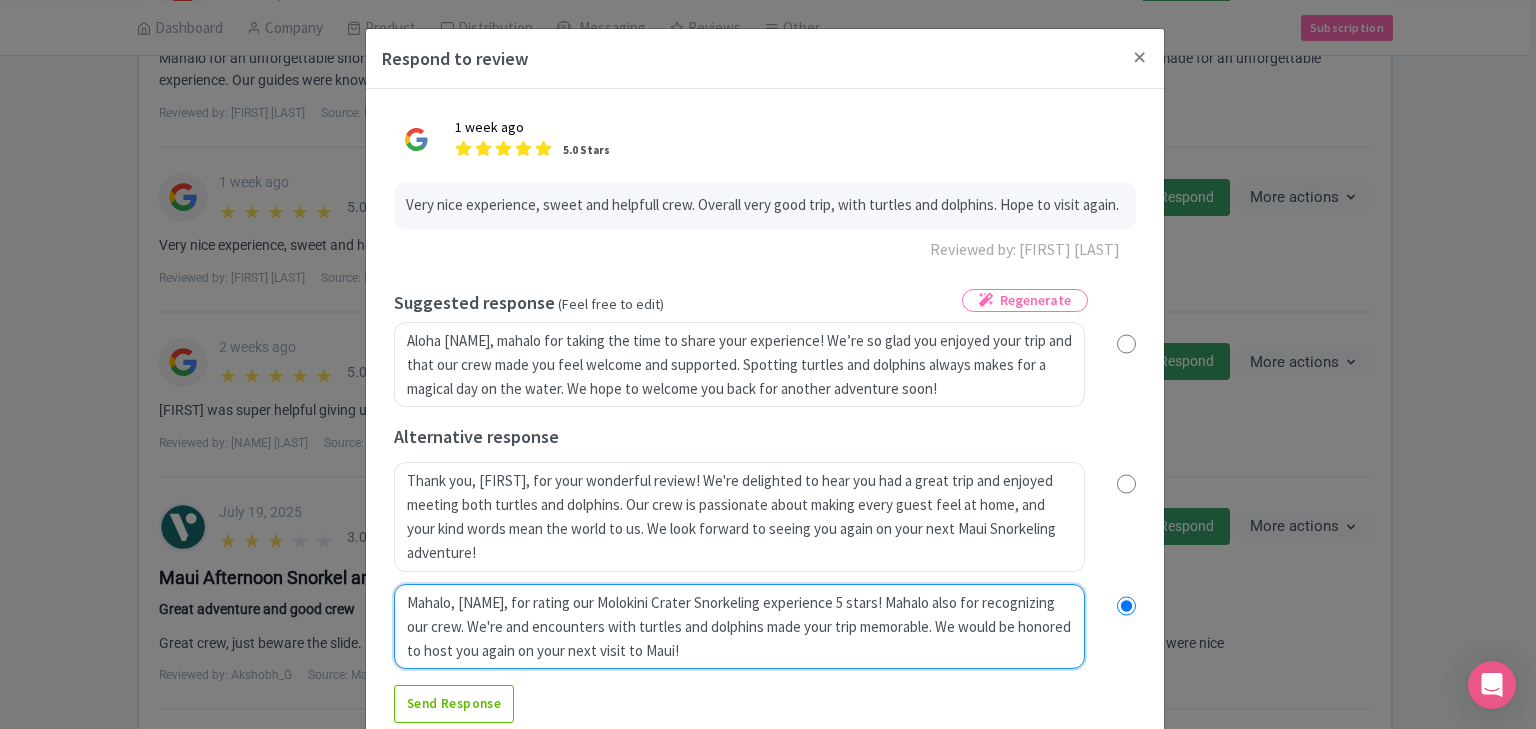 radio on "true" 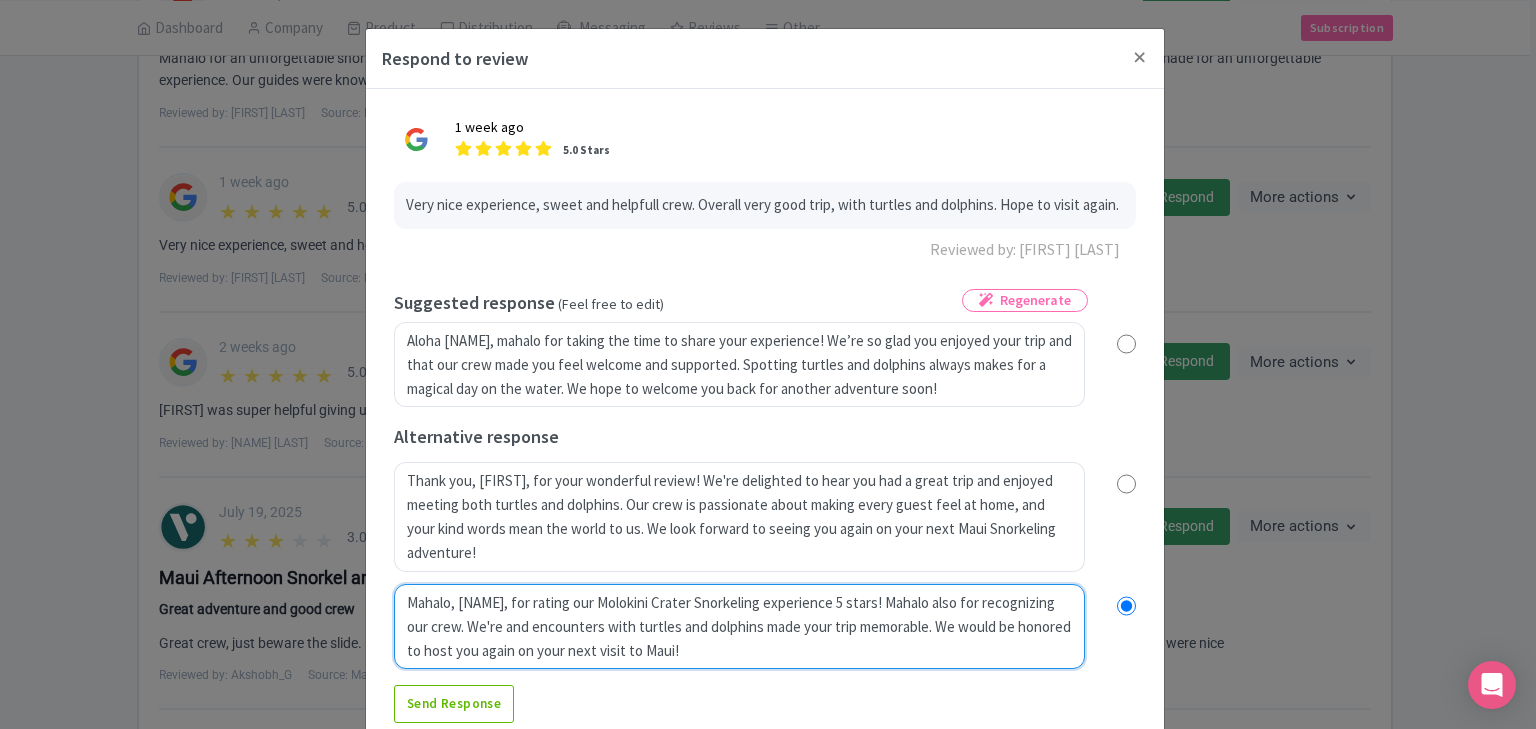 type on "Mahalo, Karen, for rating our Molokini Crater Snorkeling experience 5 stars!  Mahalo also for recognizing our crew.  We're g and encounters with turtles and dolphins made your trip memorable. We would be honored to host you again on your next visit to Maui!" 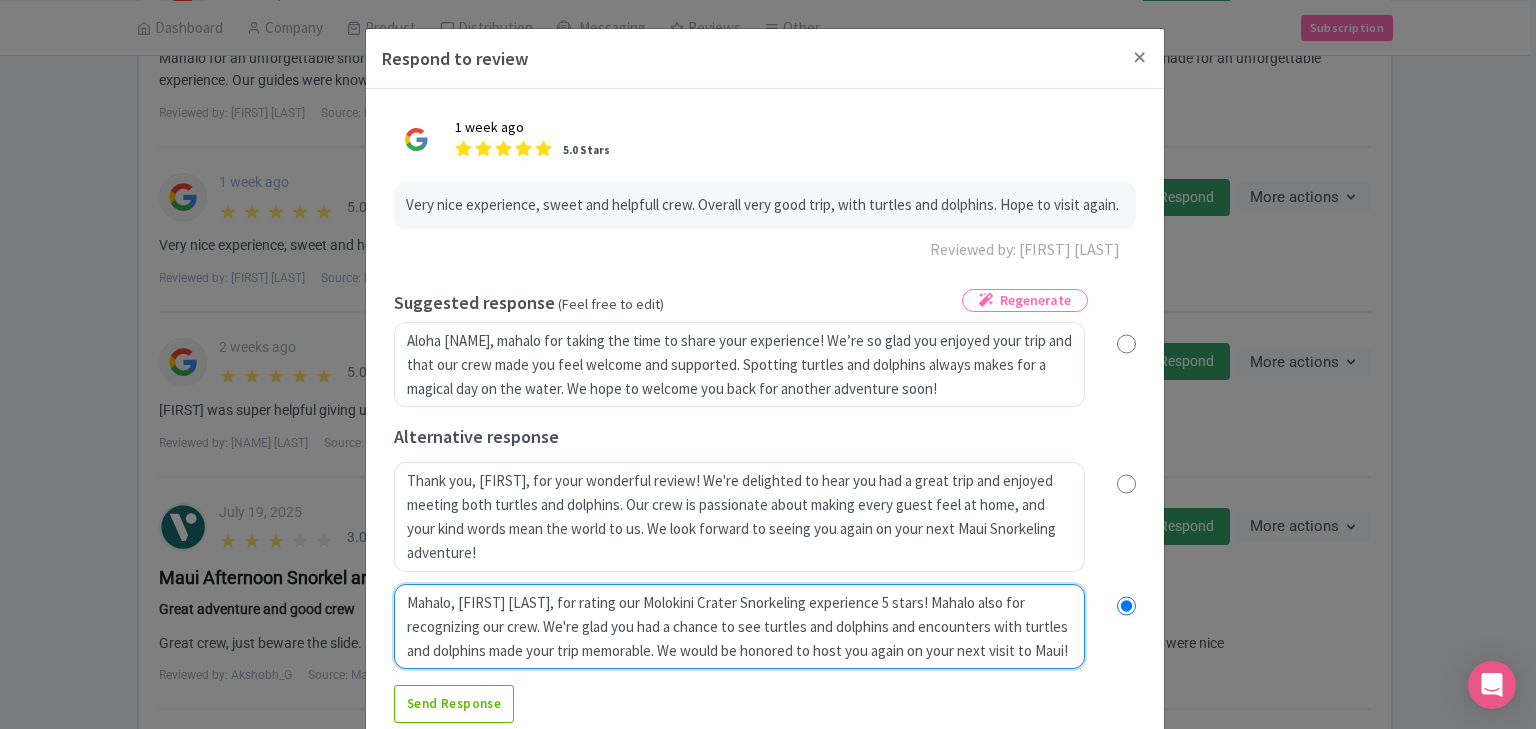 radio on "true" 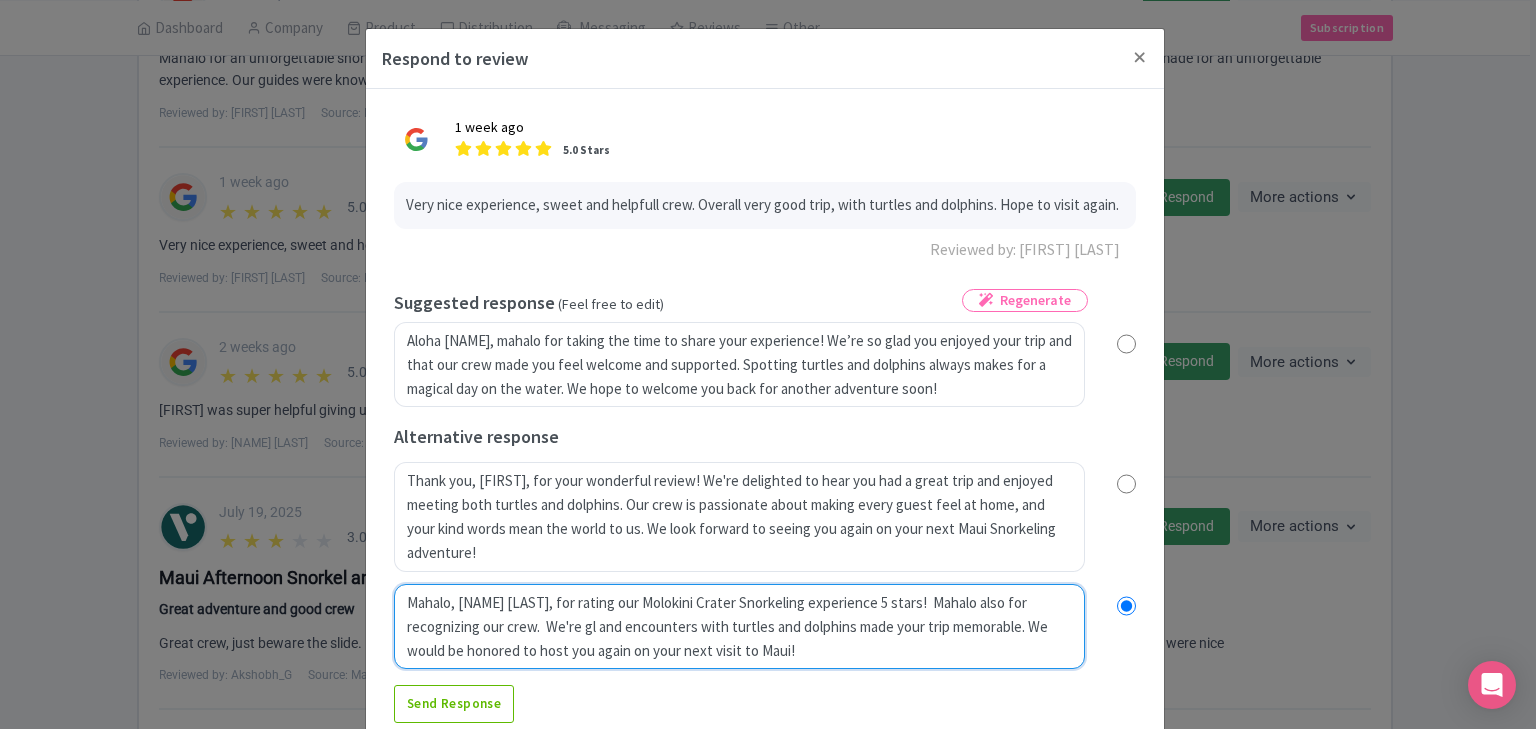 type on "Mahalo, Karen, for rating our Molokini Crater Snorkeling experience 5 stars!  Mahalo also for recognizing our crew.  We're gla and encounters with turtles and dolphins made your trip memorable. We would be honored to host you again on your next visit to Maui!" 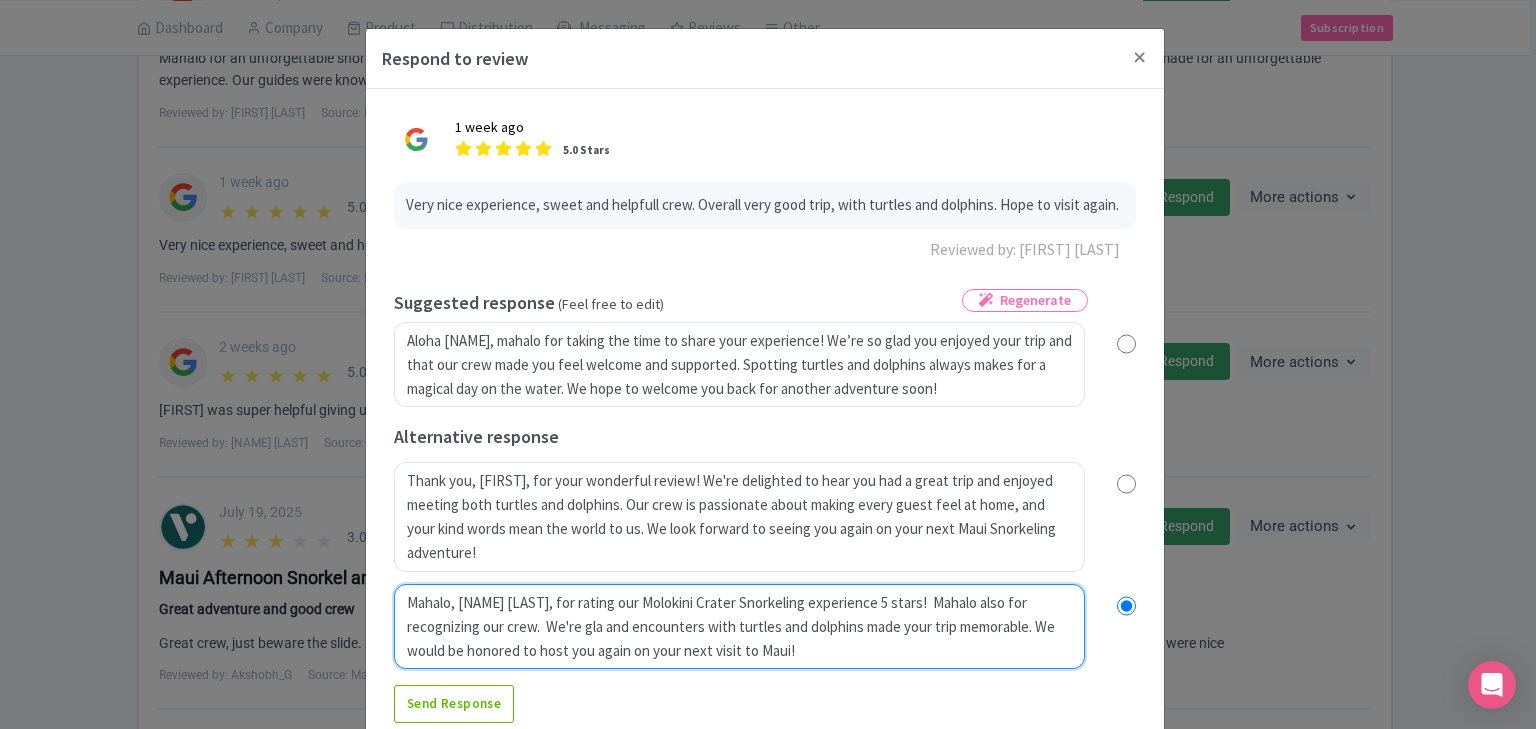radio on "true" 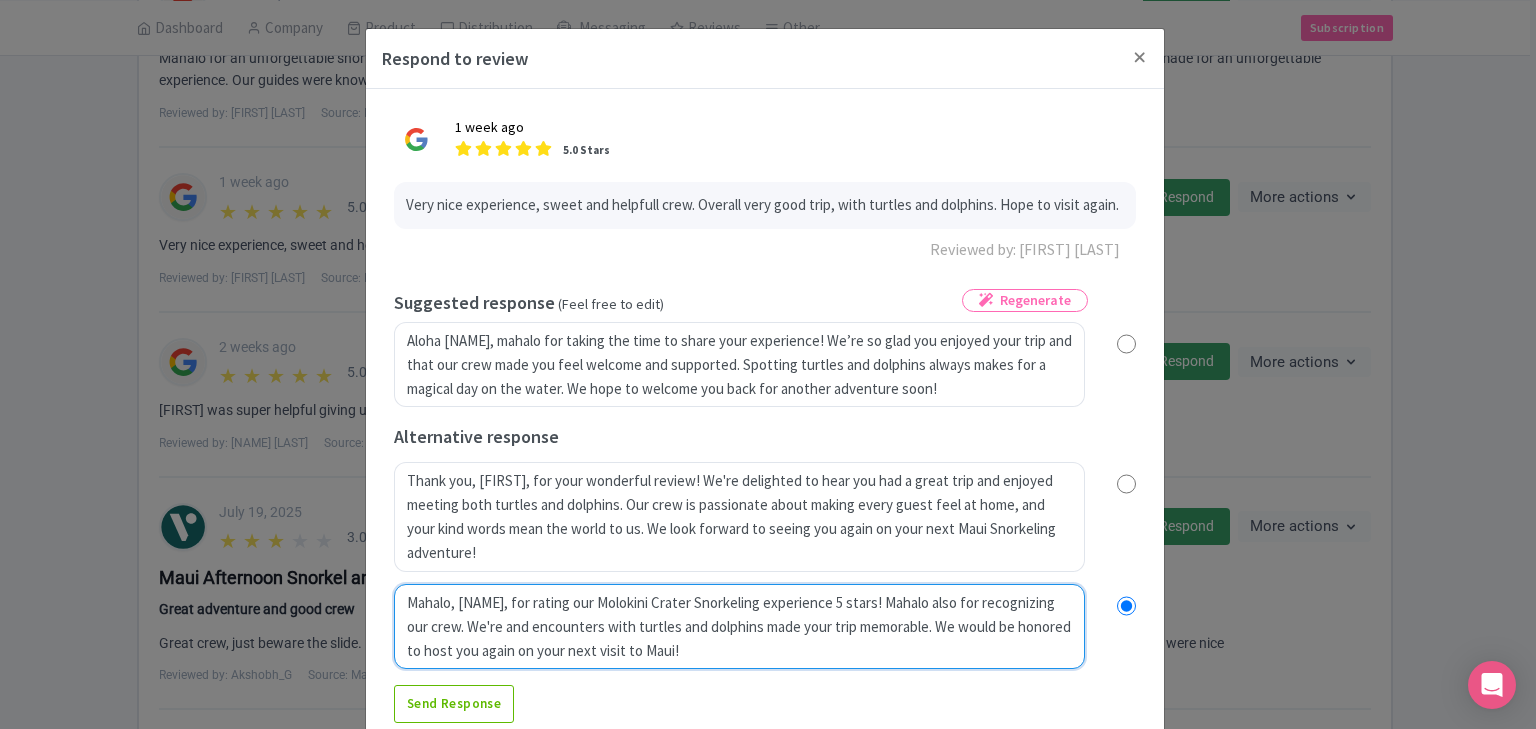 type on "Mahalo, Karen, for rating our Molokini Crater Snorkeling experience 5 stars!  Mahalo also for recognizing our crew.  We're glad  and encounters with turtles and dolphins made your trip memorable. We would be honored to host you again on your next visit to Maui!" 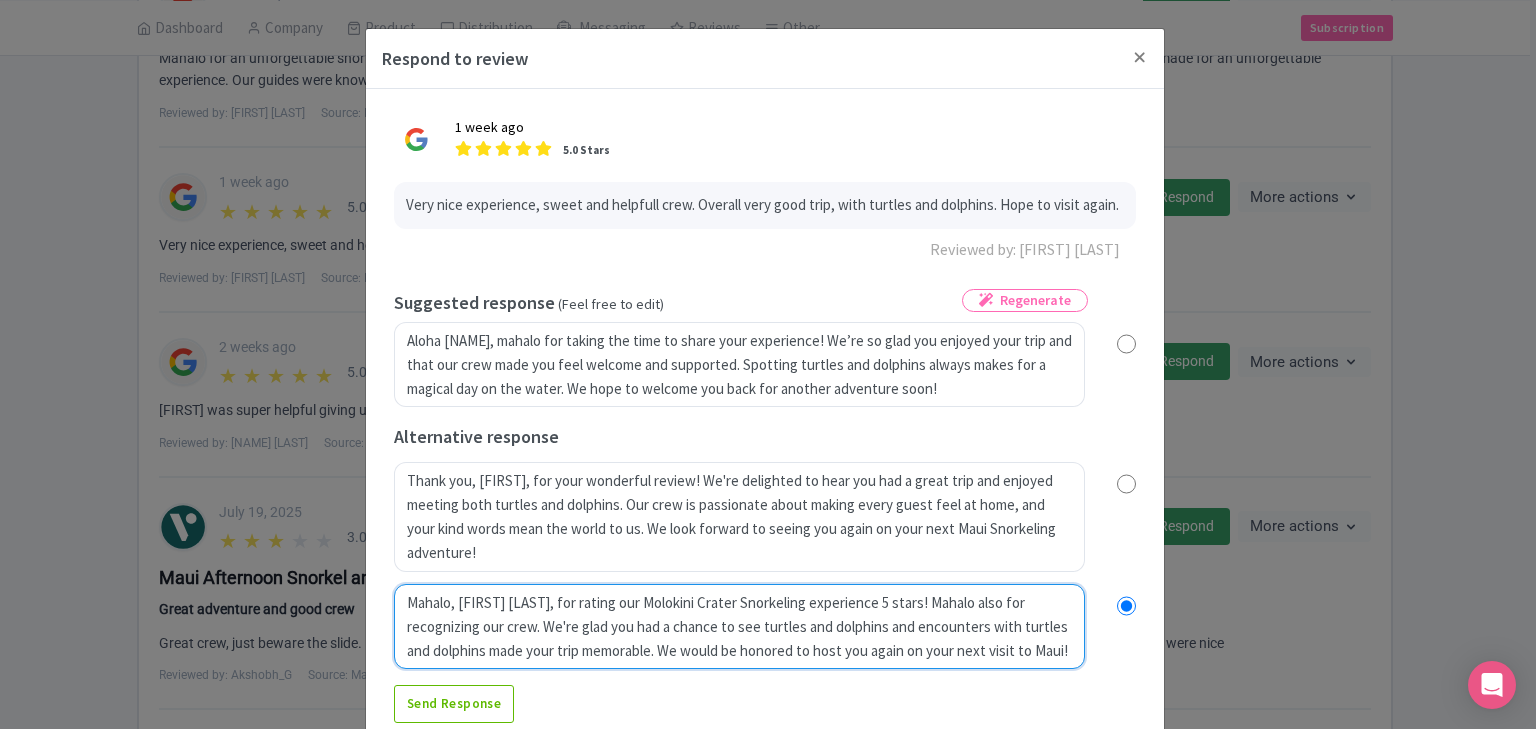 type on "Mahalo, Karen, for rating our Molokini Crater Snorkeling experience 5 stars!  Mahalo also for recognizing our crew.  We're glad y and encounters with turtles and dolphins made your trip memorable. We would be honored to host you again on your next visit to Maui!" 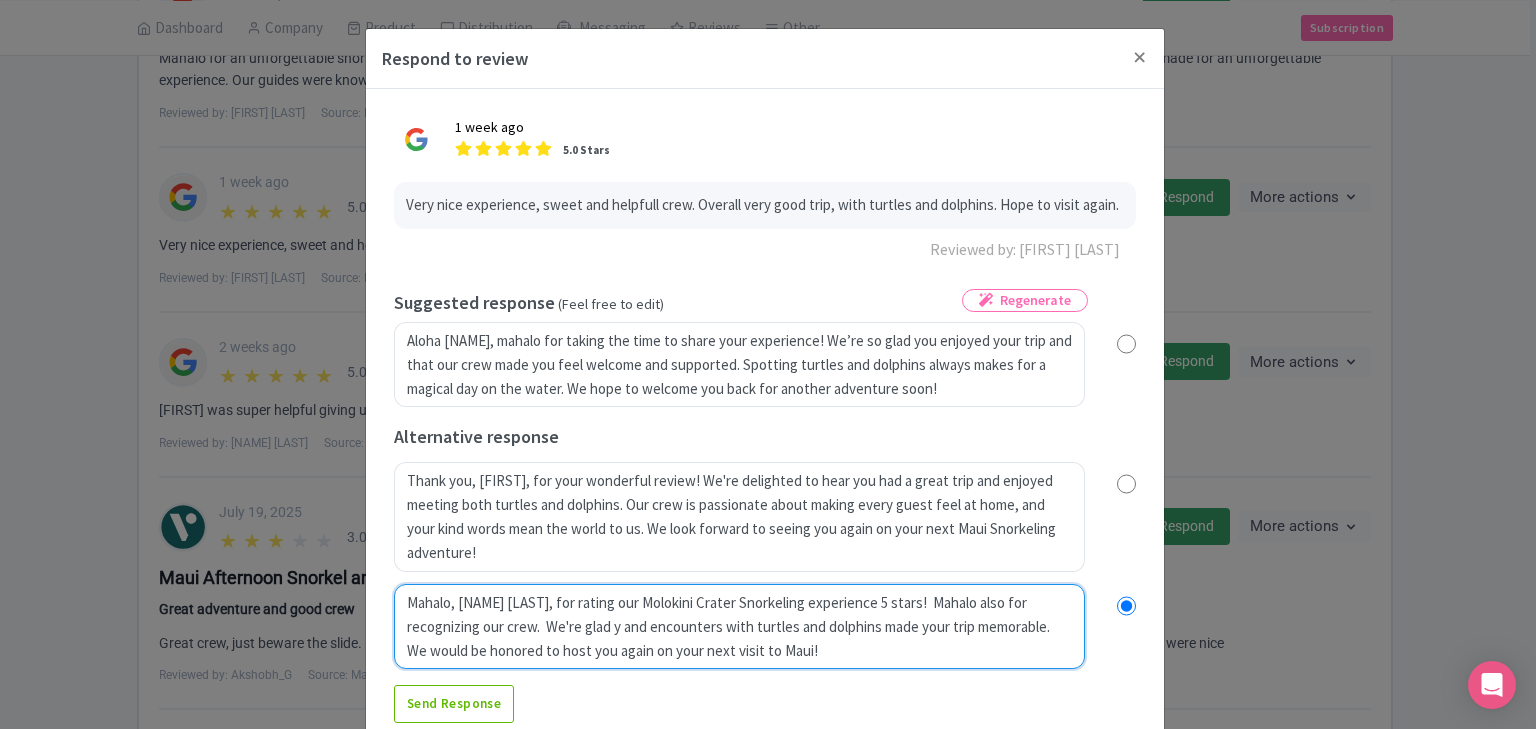 radio on "true" 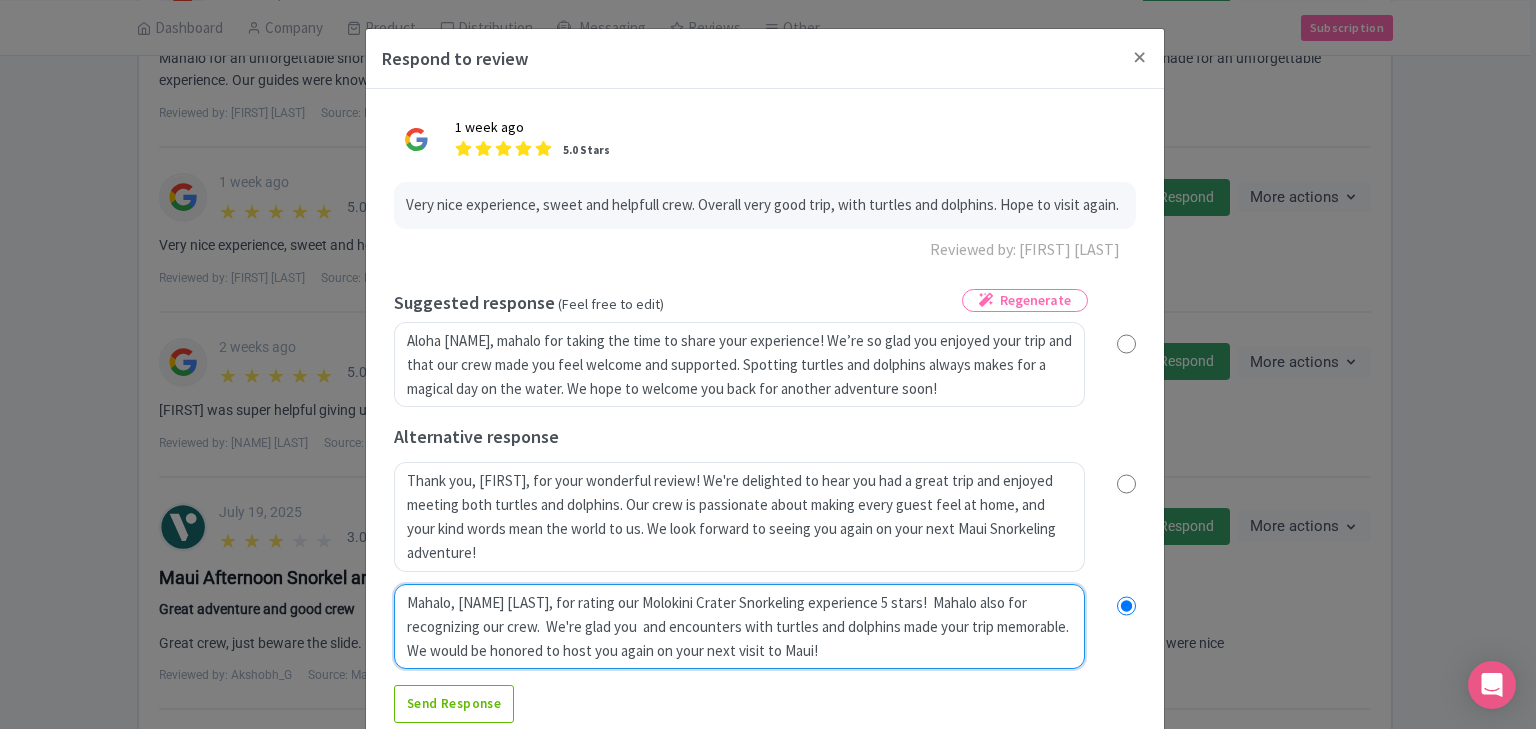 type on "Mahalo, Karen, for rating our Molokini Crater Snorkeling experience 5 stars!  Mahalo also for recognizing our crew.  We're glad you and encounters with turtles and dolphins made your trip memorable. We would be honored to host you again on your next visit to Maui!" 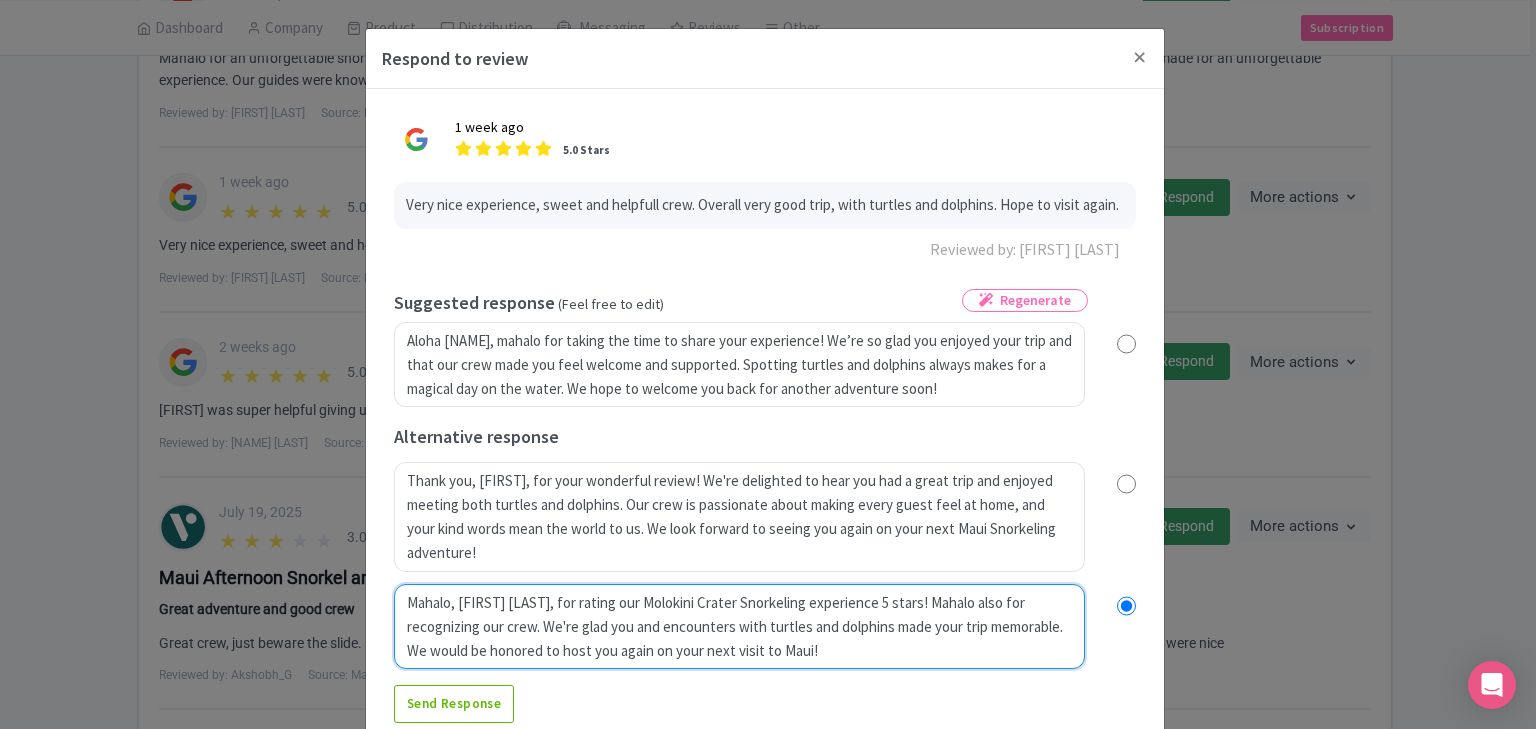 radio on "true" 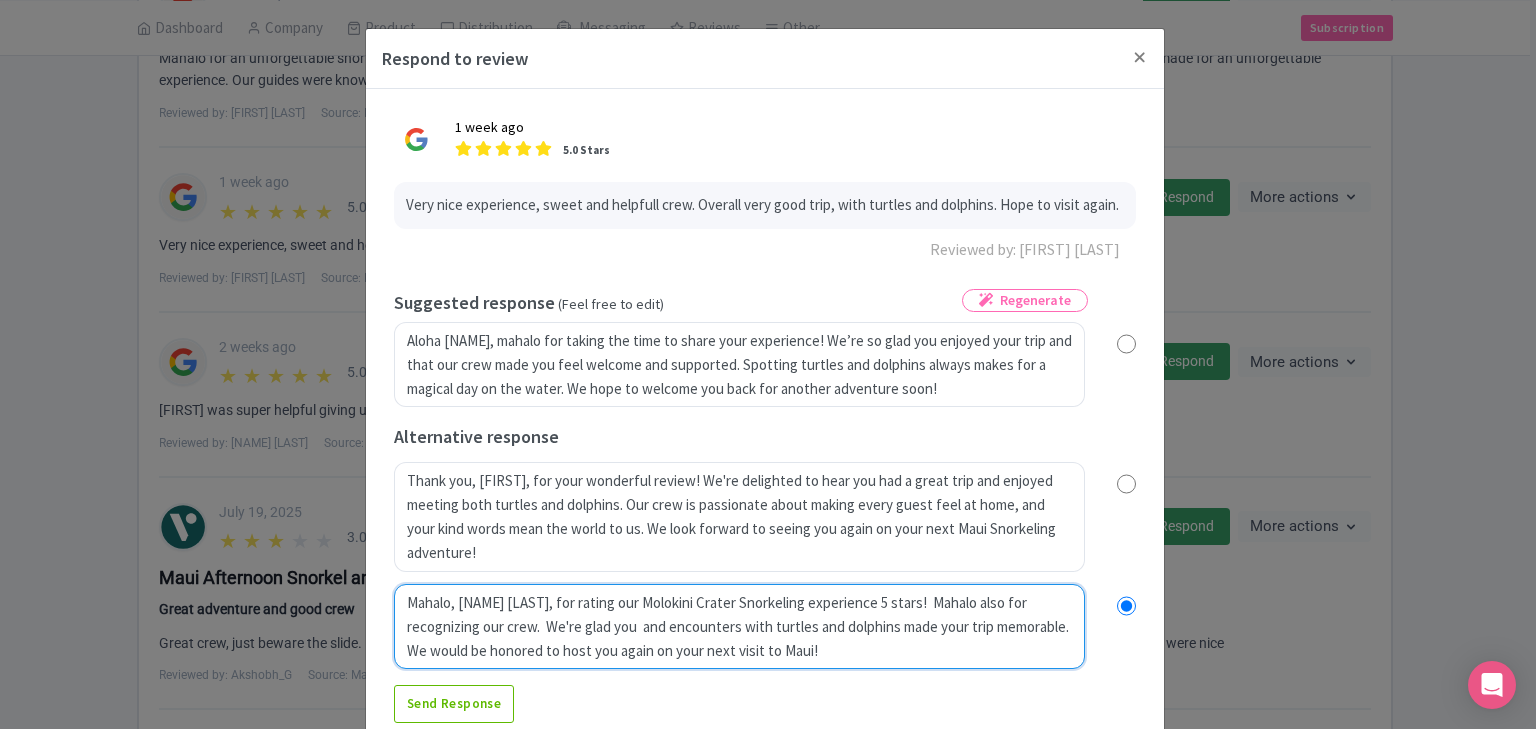 radio on "true" 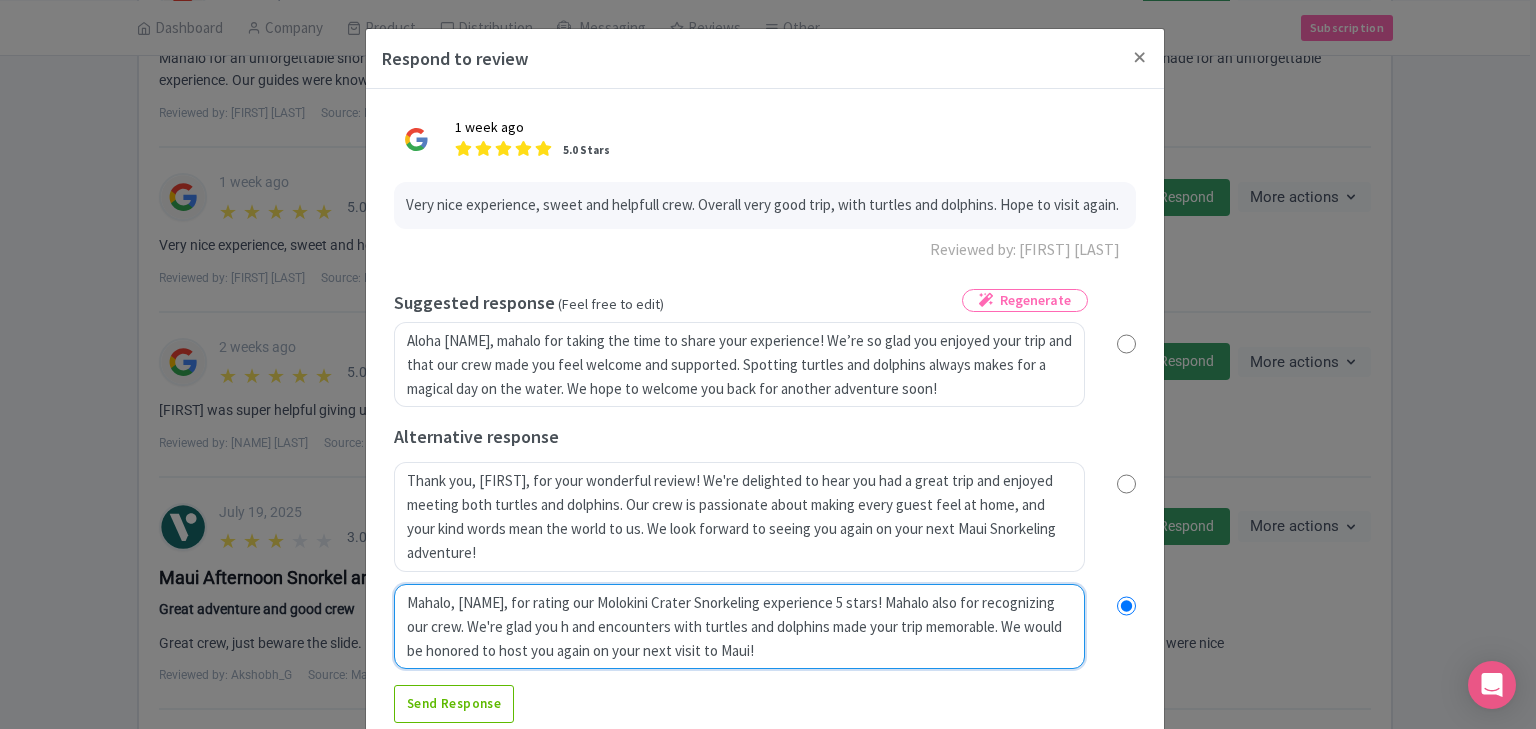 type on "Mahalo, Karen, for rating our Molokini Crater Snorkeling experience 5 stars!  Mahalo also for recognizing our crew.  We're glad you ha and encounters with turtles and dolphins made your trip memorable. We would be honored to host you again on your next visit to Maui!" 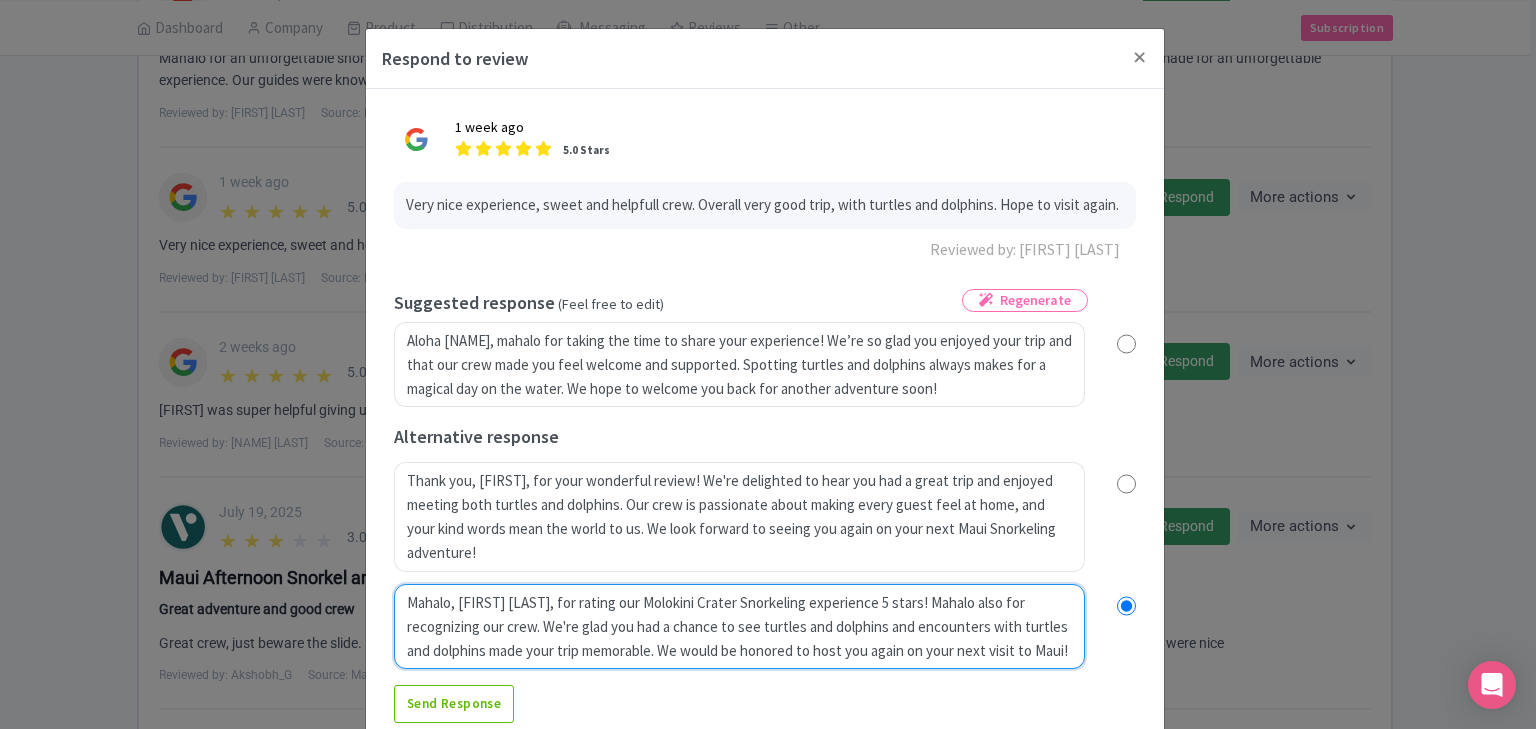 radio on "true" 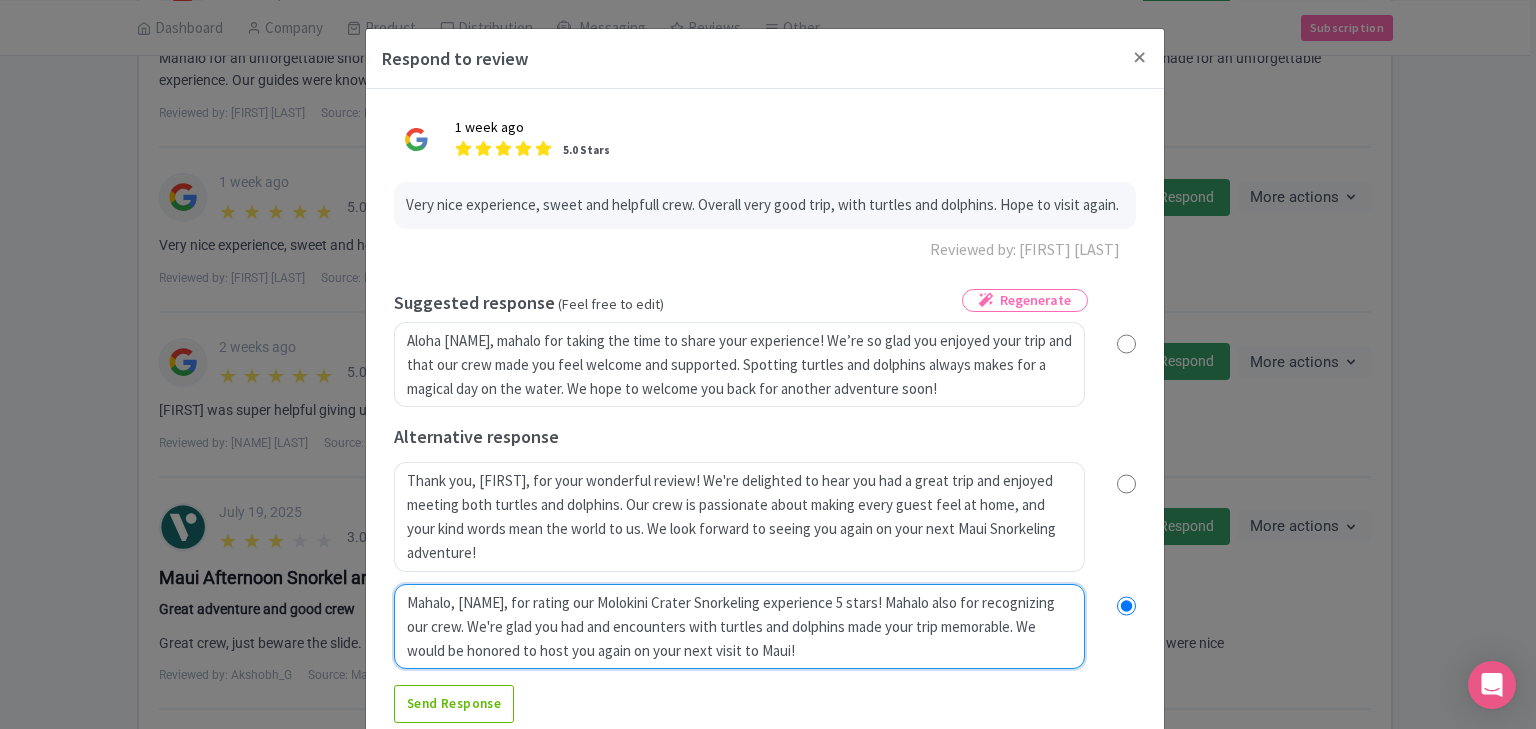 type on "Mahalo, Karen, for rating our Molokini Crater Snorkeling experience 5 stars!  Mahalo also for recognizing our crew.  We're glad you had  and encounters with turtles and dolphins made your trip memorable. We would be honored to host you again on your next visit to Maui!" 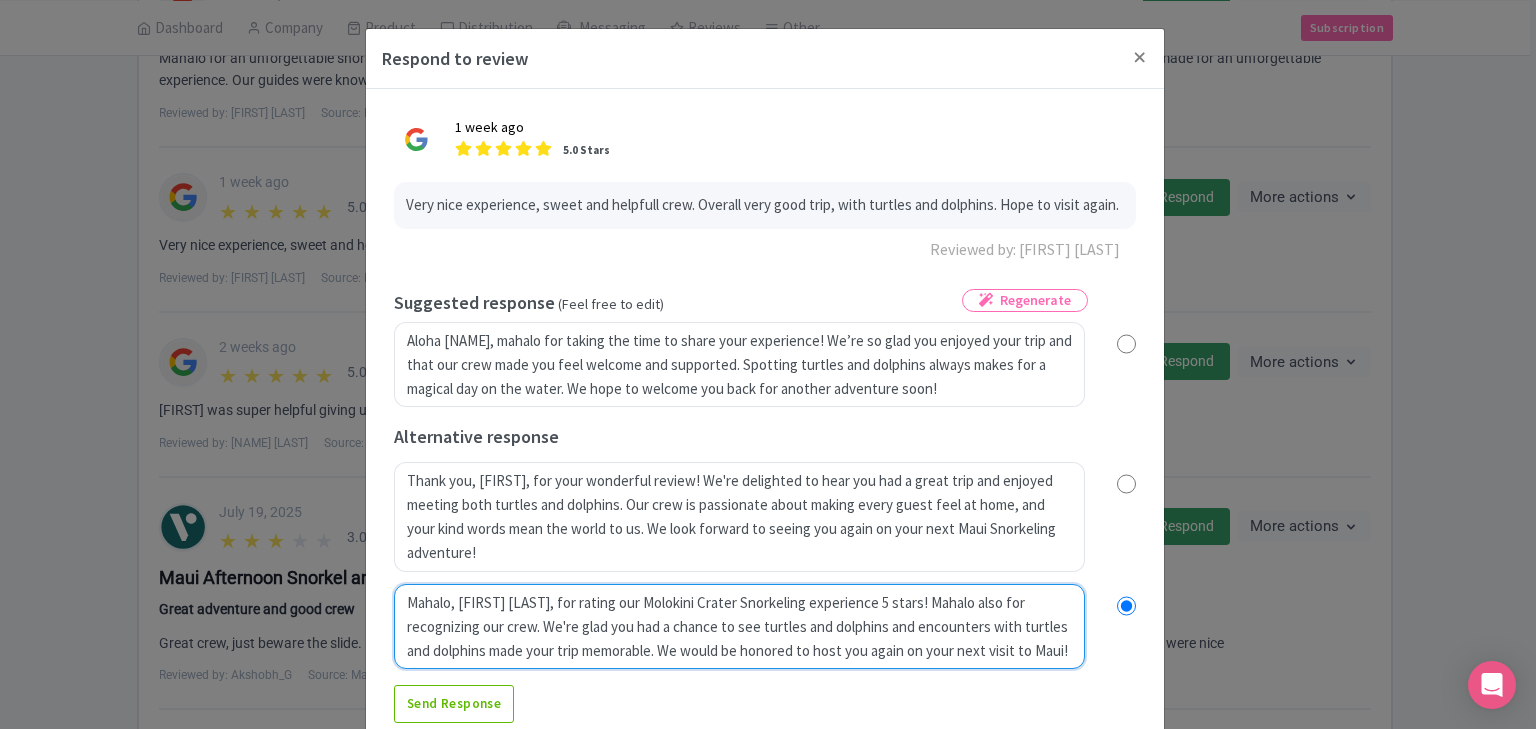 radio on "true" 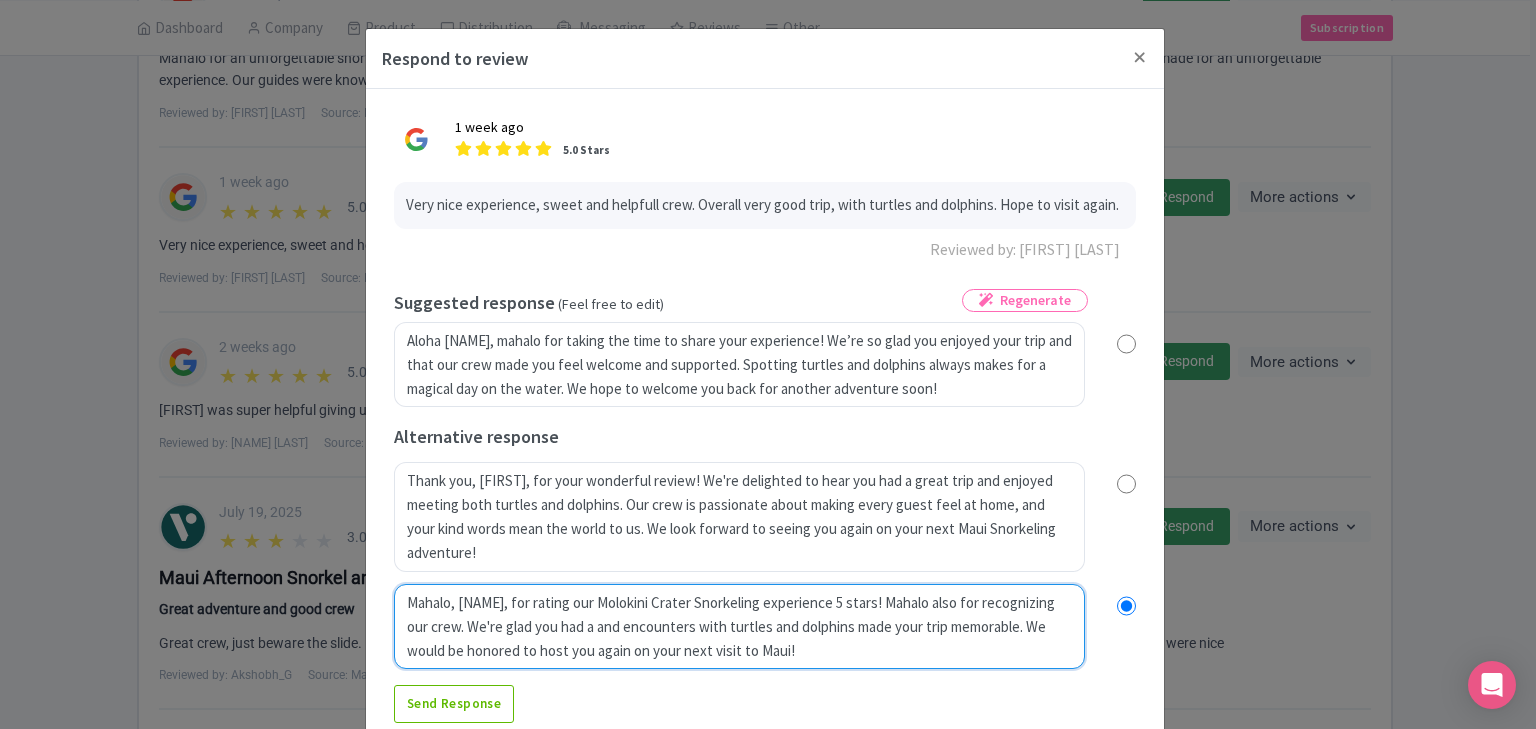 radio on "true" 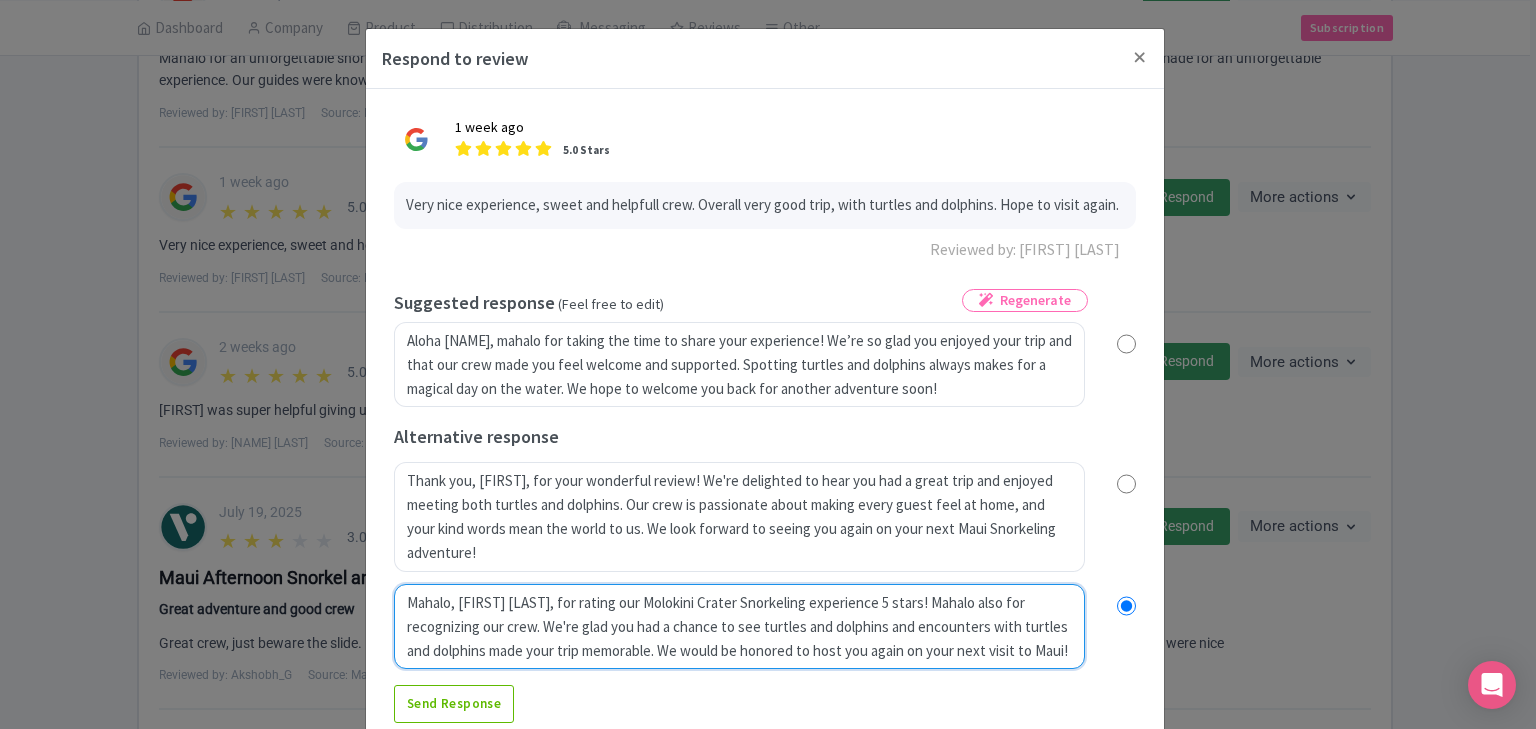 type 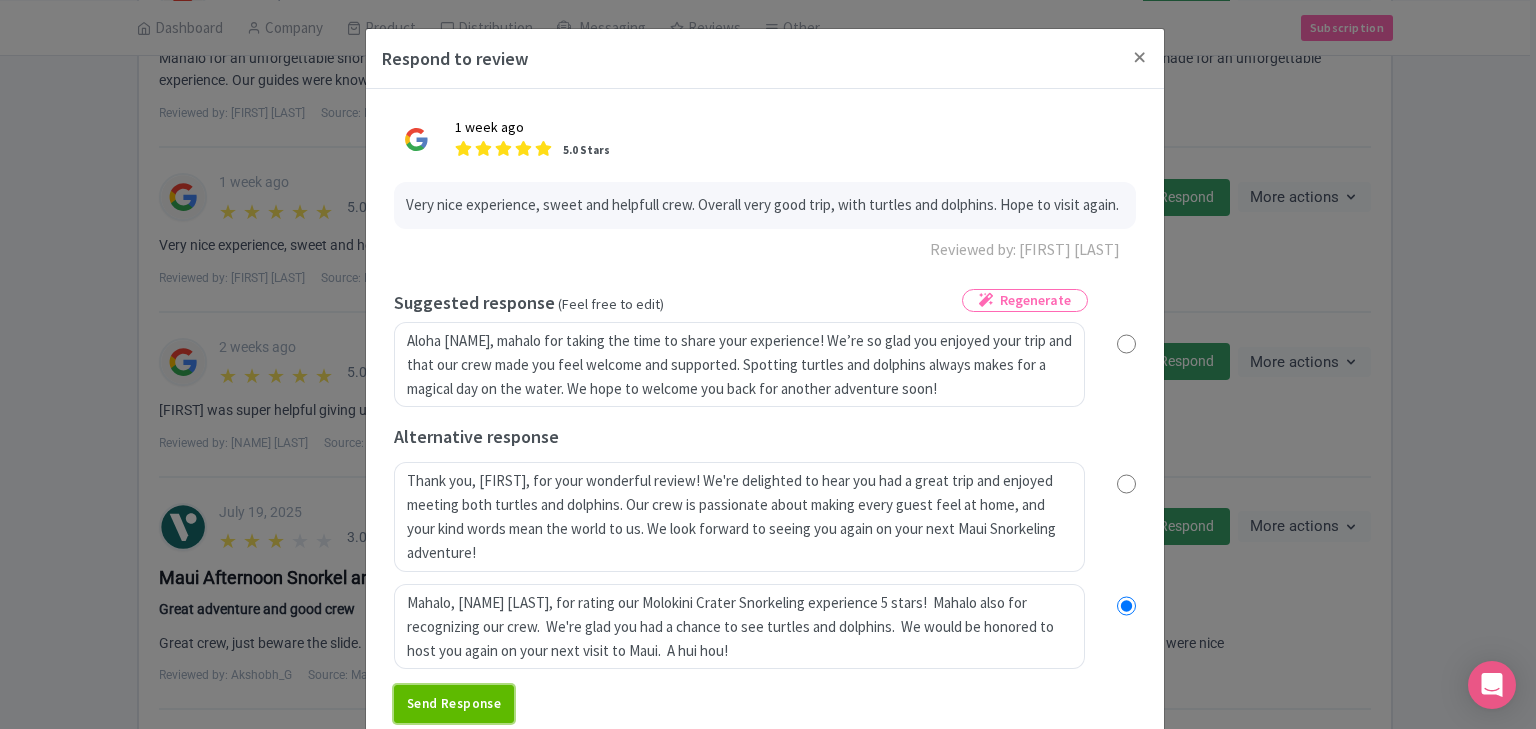 click on "Send Response" at bounding box center (454, 704) 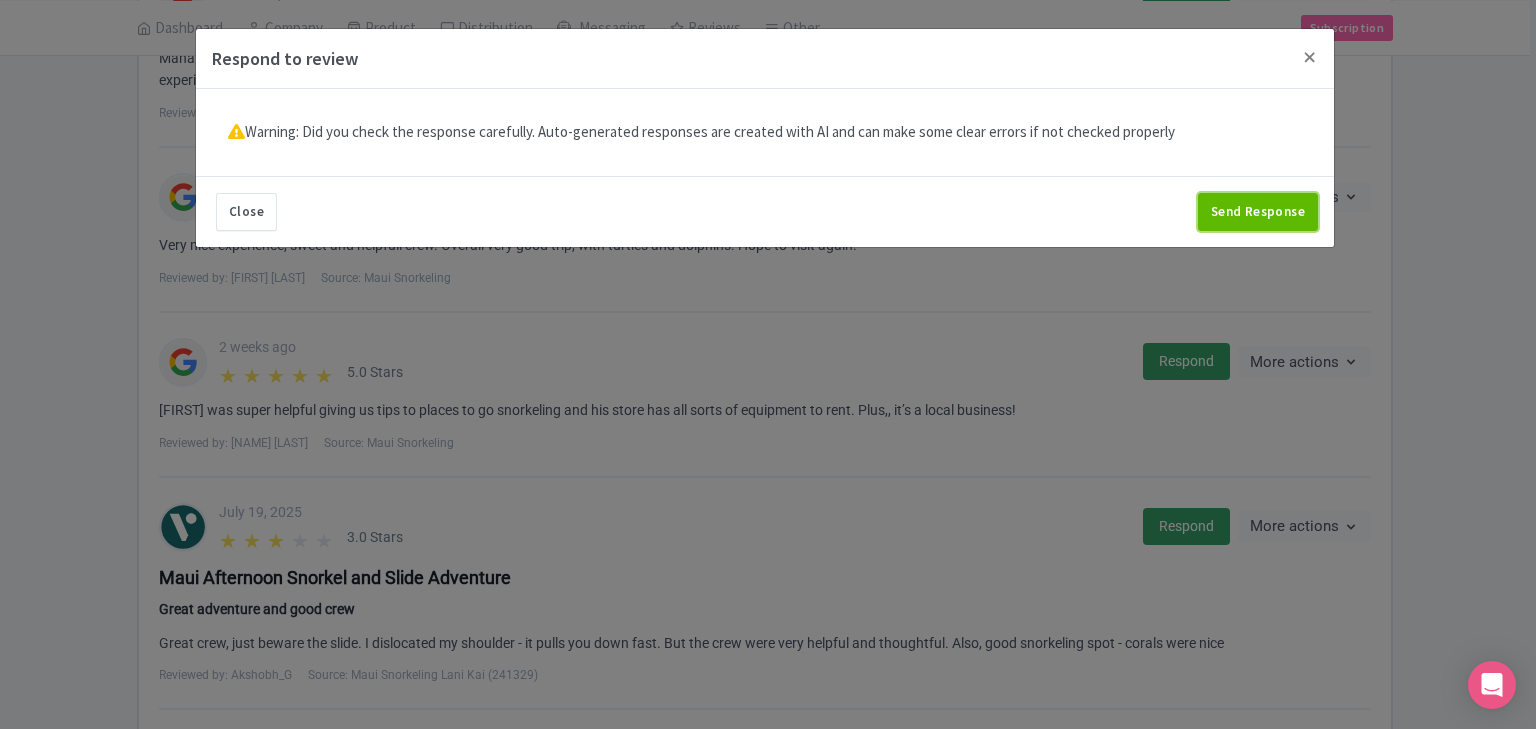 click on "Send Response" at bounding box center (1258, 212) 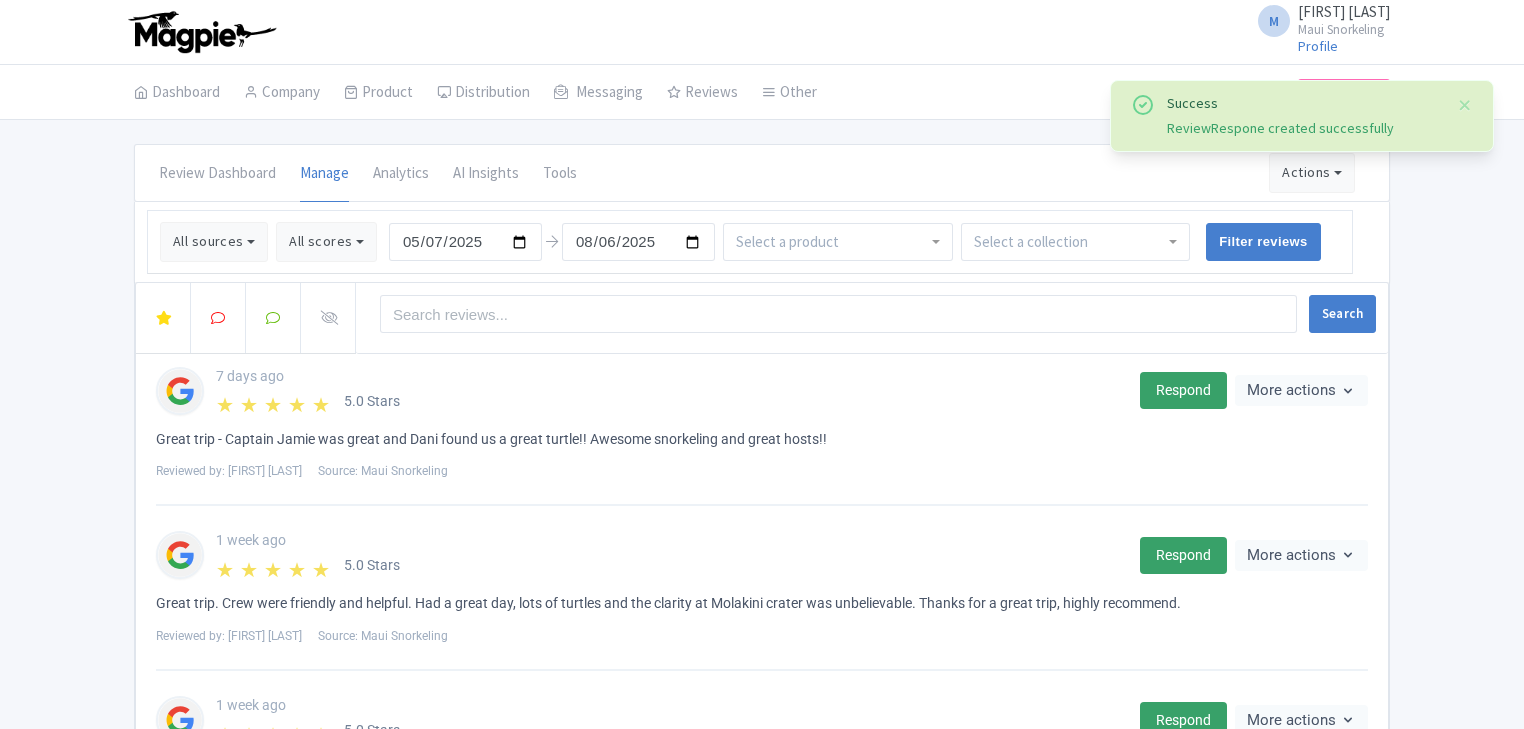 scroll, scrollTop: 0, scrollLeft: 0, axis: both 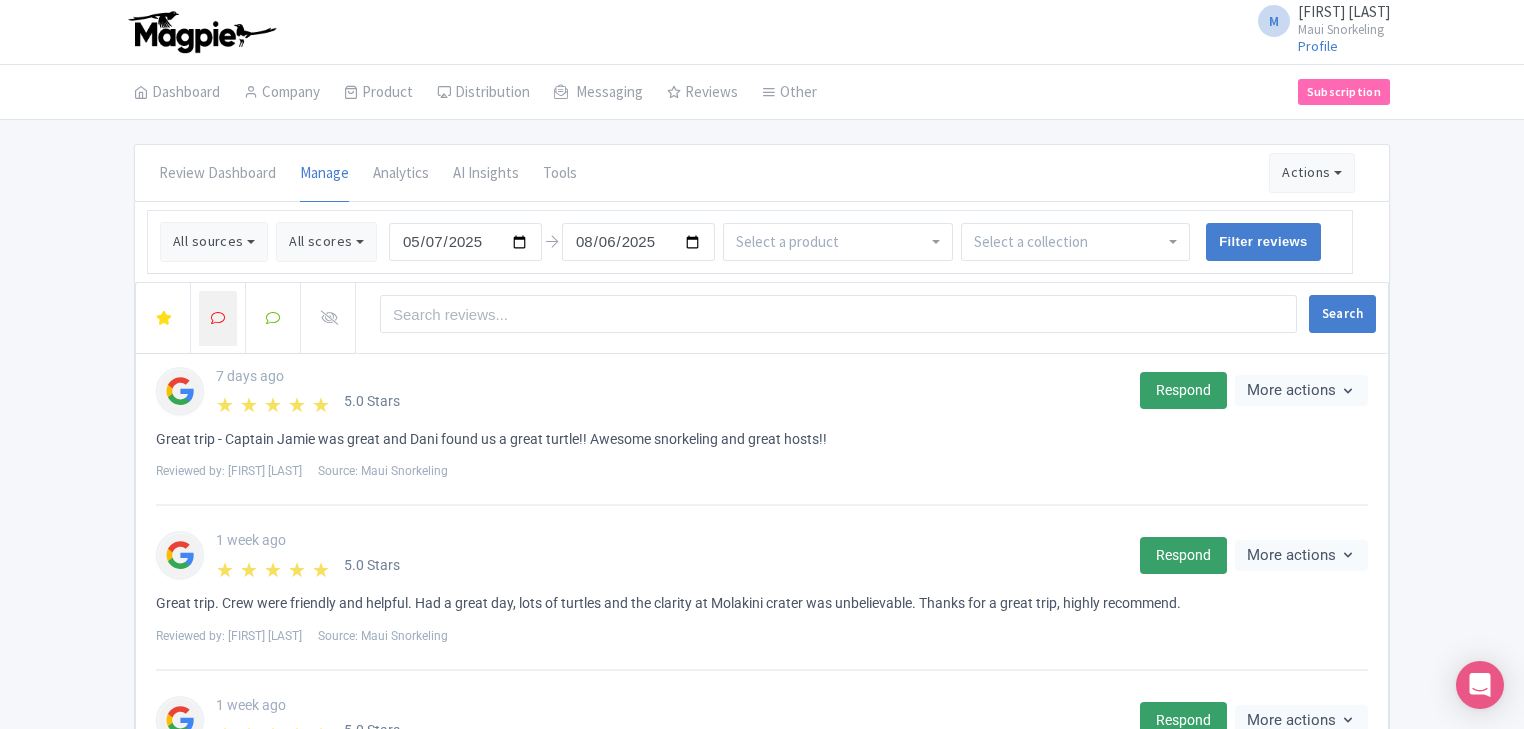 click at bounding box center (218, 318) 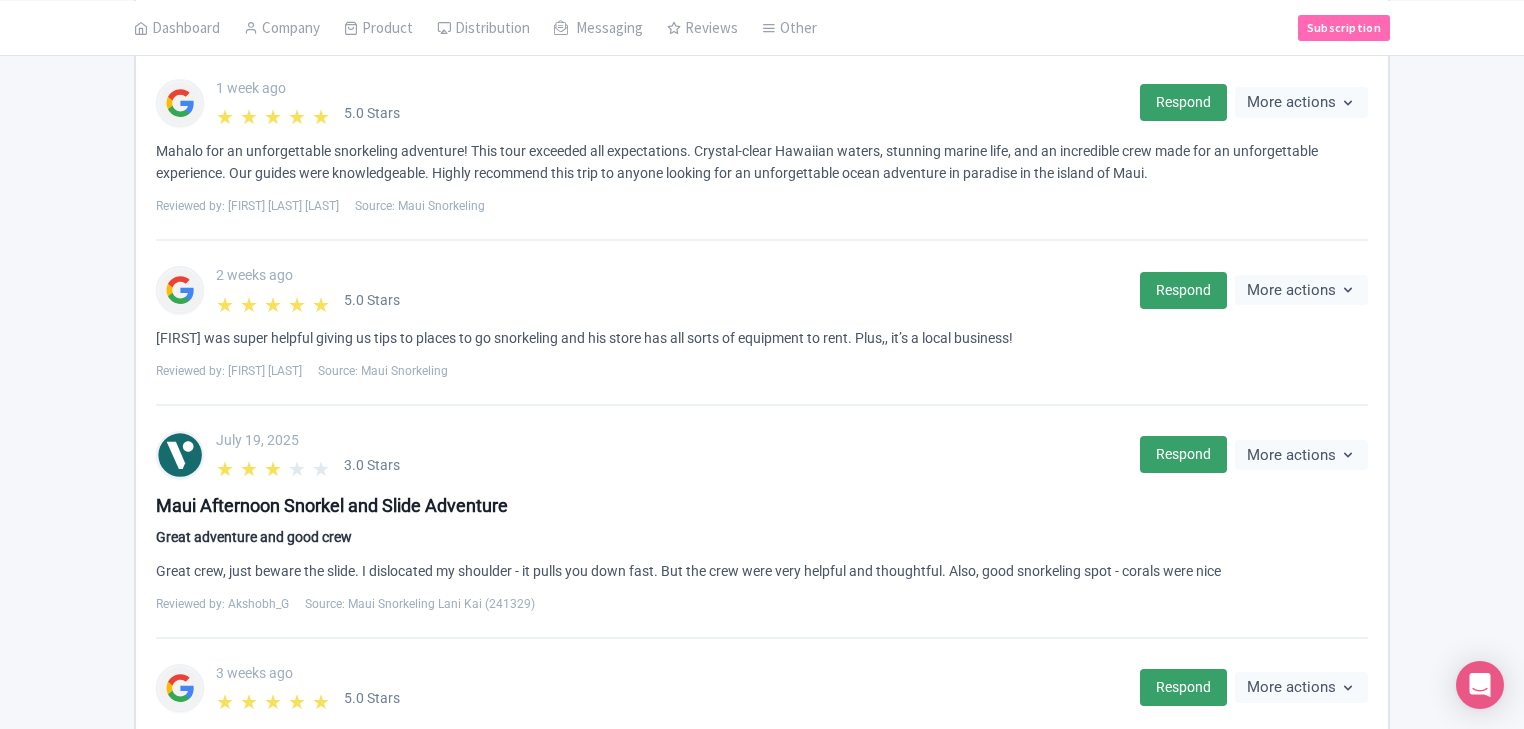scroll, scrollTop: 1526, scrollLeft: 0, axis: vertical 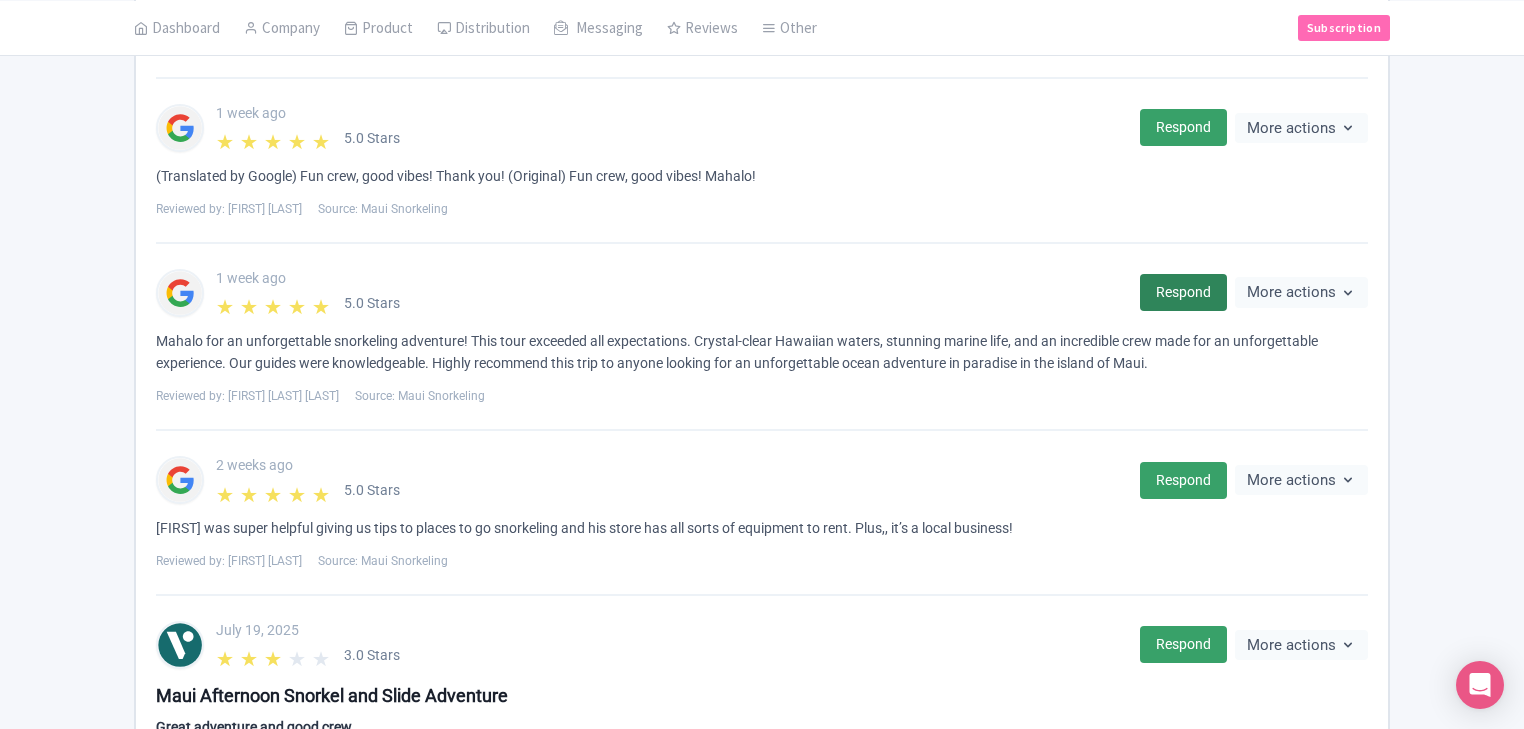 click on "Respond" at bounding box center (1183, 292) 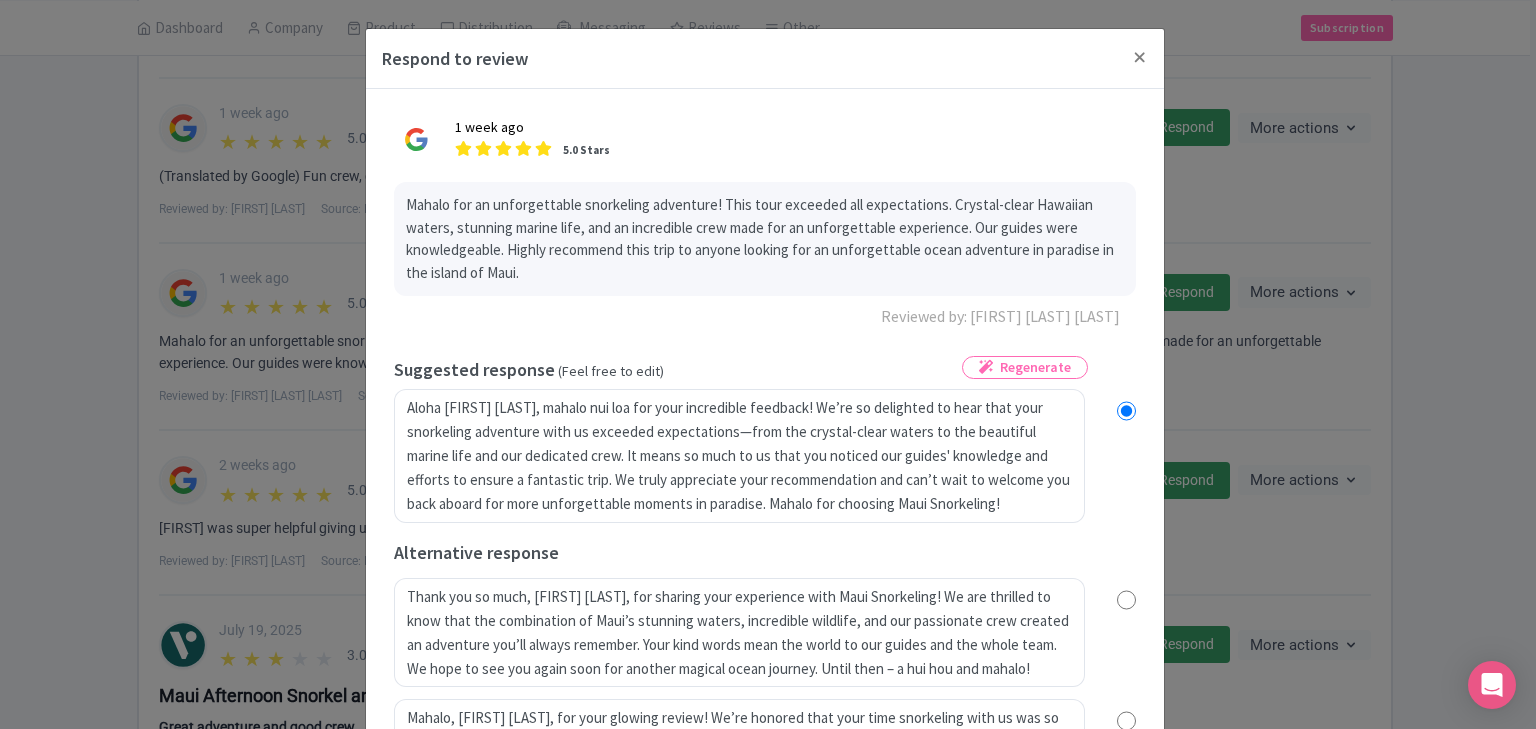 click on "1 week ago
5.0 Stars
Mahalo for an unforgettable snorkeling adventure! This tour exceeded all expectations. Crystal-clear Hawaiian waters, stunning marine life, and an incredible crew made for an unforgettable experience. Our guides were knowledgeable. Highly recommend this trip to anyone looking for an unforgettable ocean adventure in paradise in the island of Maui.
Reviewed by: [FIRST] [LAST]
Regenerate
true
Suggested response
(Feel free to edit)
Alternative response
Thank you so much, [FIRST] [LAST], for sharing your experience with Maui Snorkeling! We are thrilled to know that the combination of Maui’s stunning waters, incredible wildlife, and our passionate crew created an adventure you’ll always remember. Your kind words mean the world to our guides and the whole team. We hope to see you again soon for another magical ocean journey. Until then – a hui hou and mahalo!" at bounding box center (765, 502) 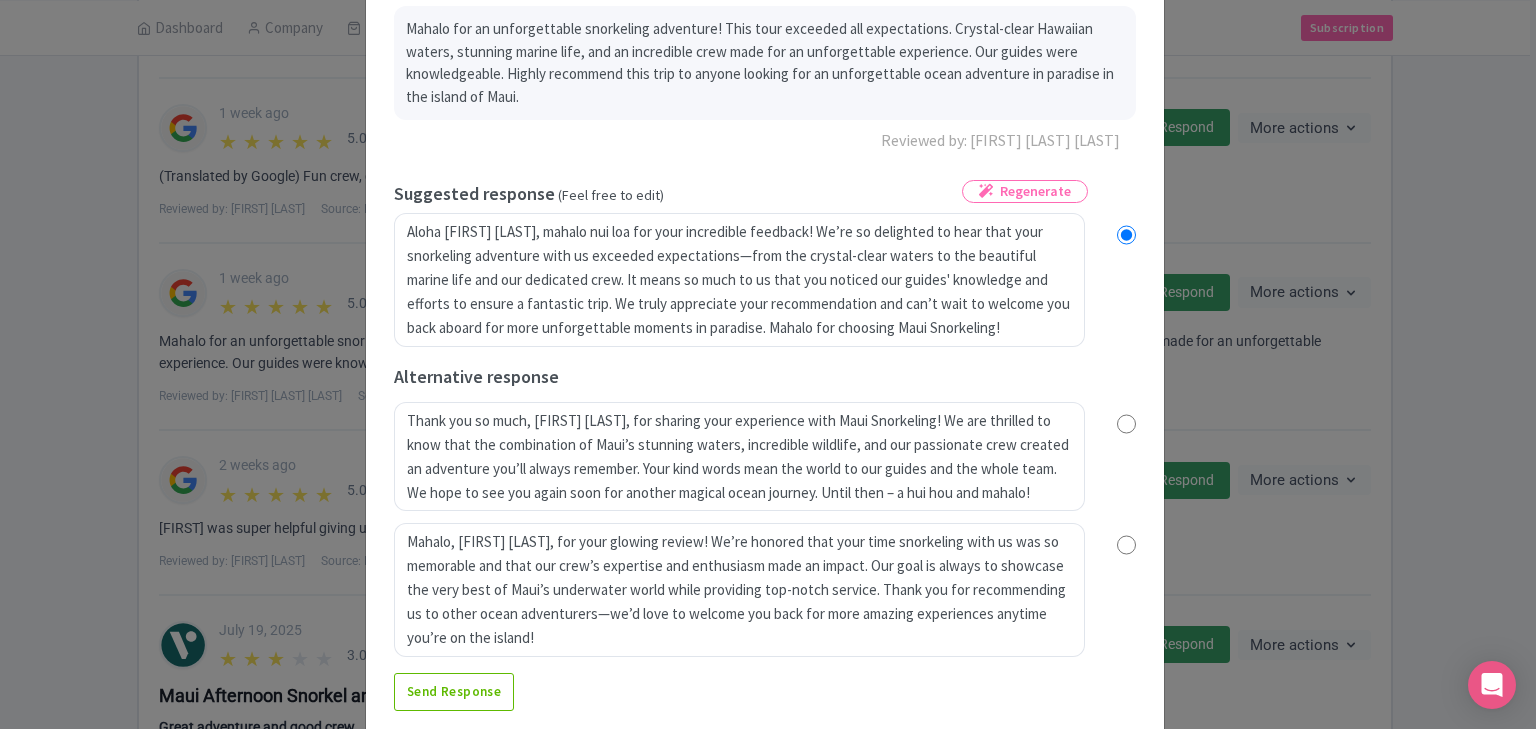scroll, scrollTop: 151, scrollLeft: 0, axis: vertical 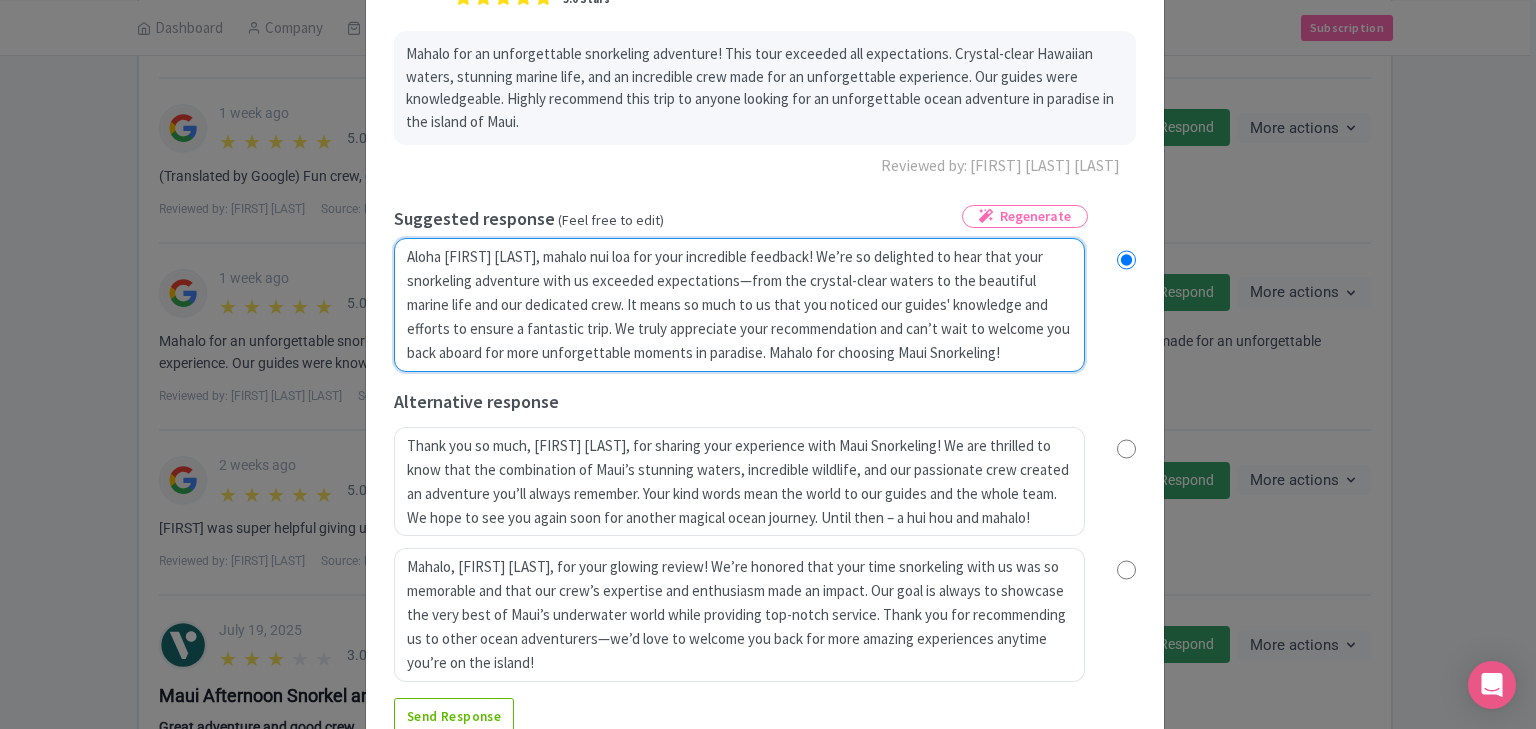 click on "Aloha [FIRST] [LAST], mahalo nui loa for your incredible feedback! We’re so delighted to hear that your snorkeling adventure with us exceeded expectations—from the crystal-clear waters to the beautiful marine life and our dedicated crew. It means so much to us that you noticed our guides' knowledge and efforts to ensure a fantastic trip. We truly appreciate your recommendation and can’t wait to welcome you back aboard for more unforgettable moments in paradise. Mahalo for choosing Maui Snorkeling!" at bounding box center (739, 305) 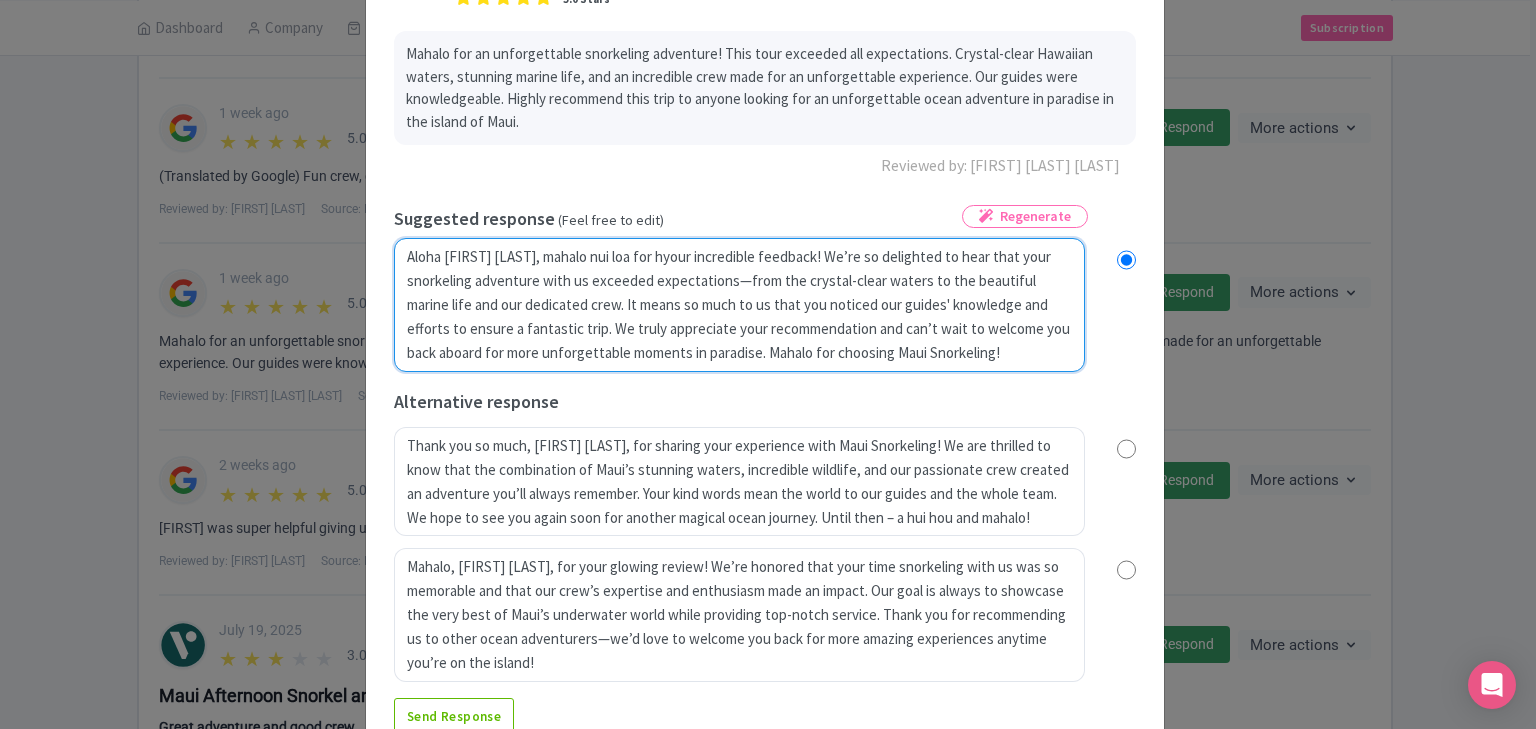 radio on "true" 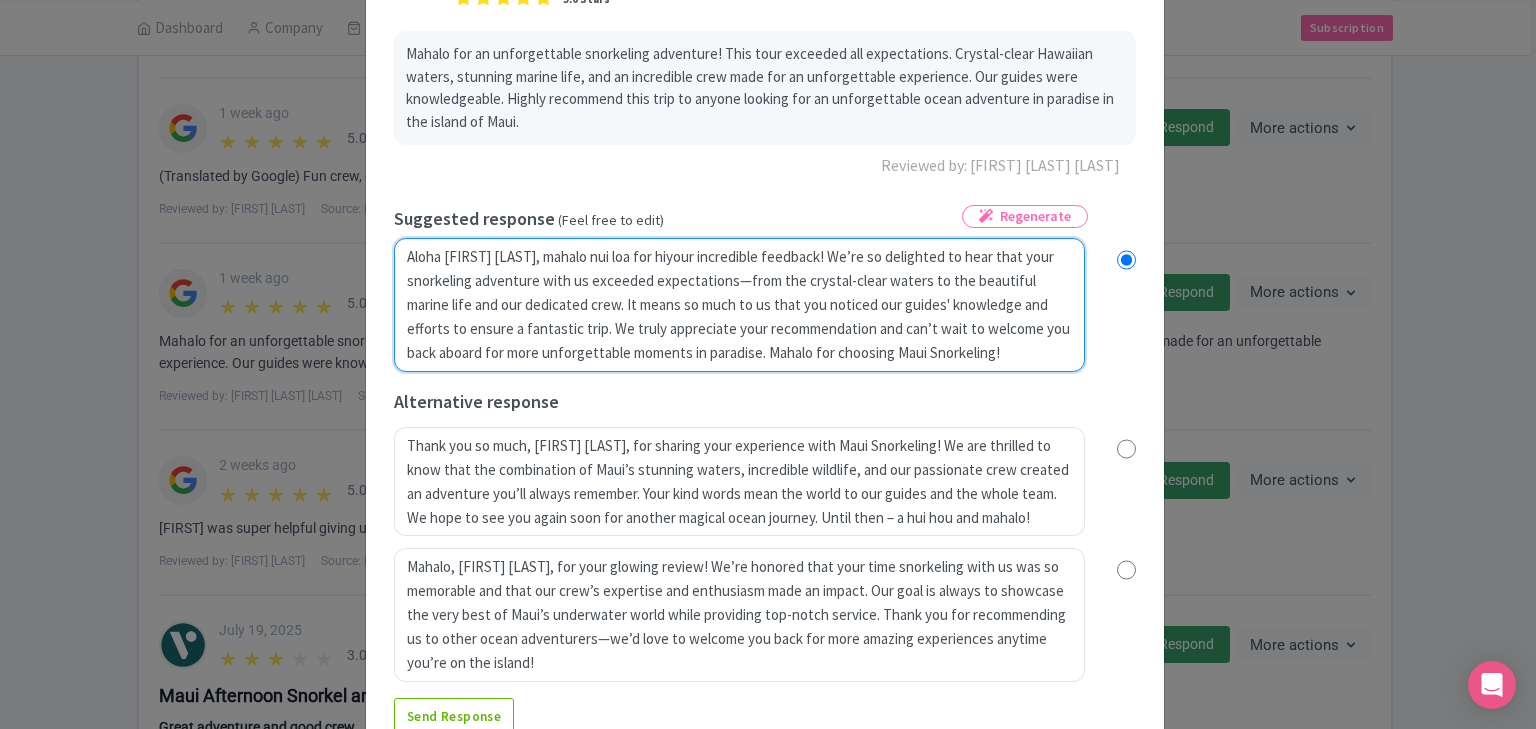 radio on "true" 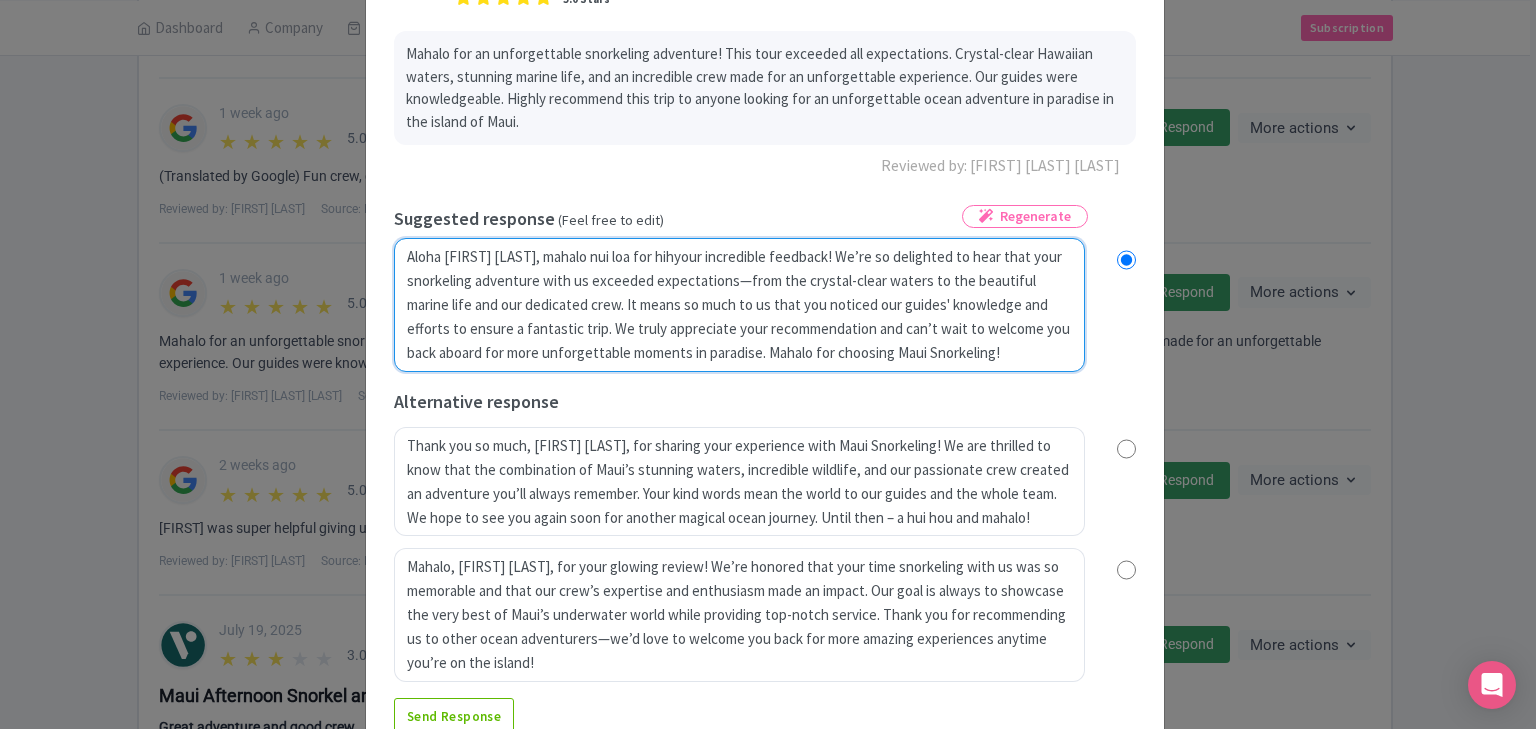 radio on "true" 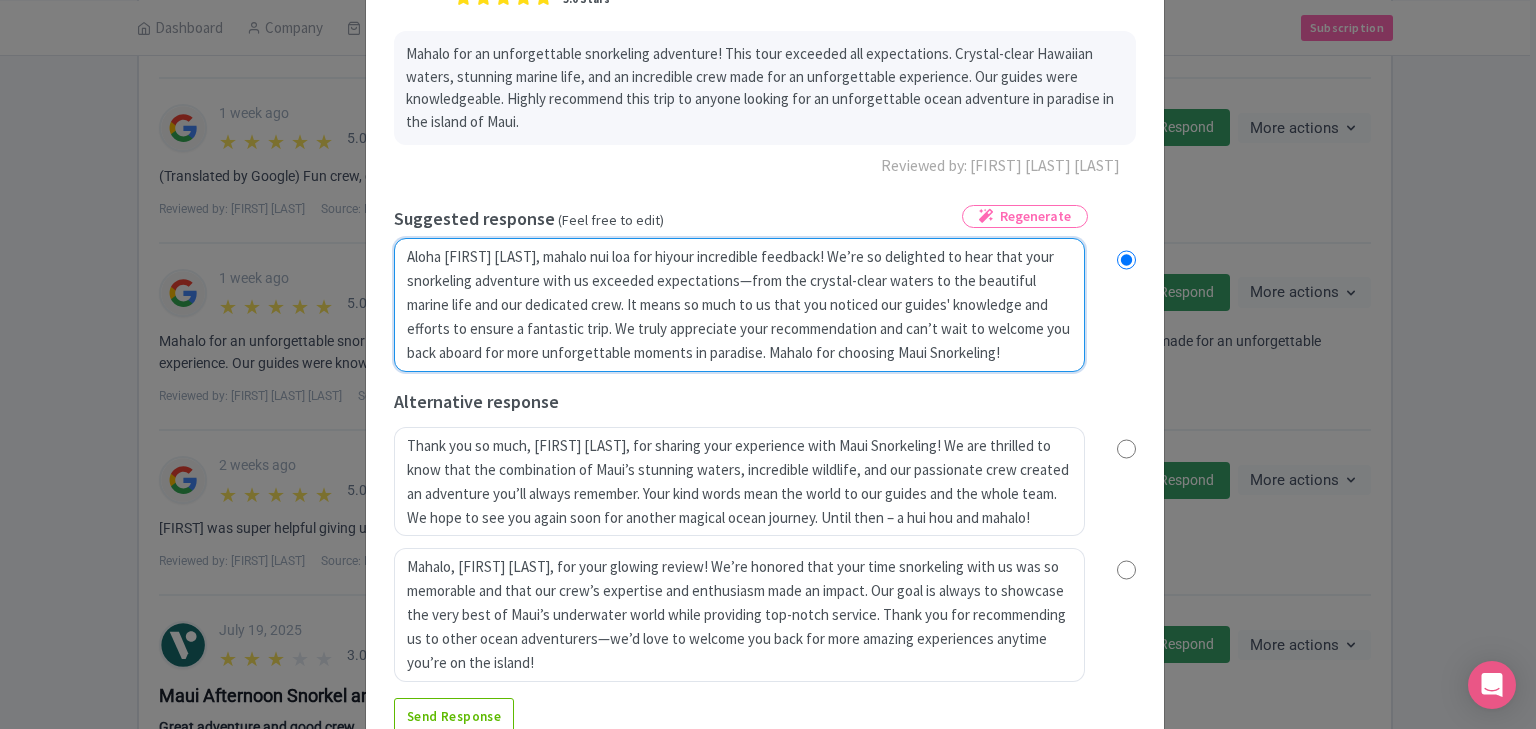 radio on "true" 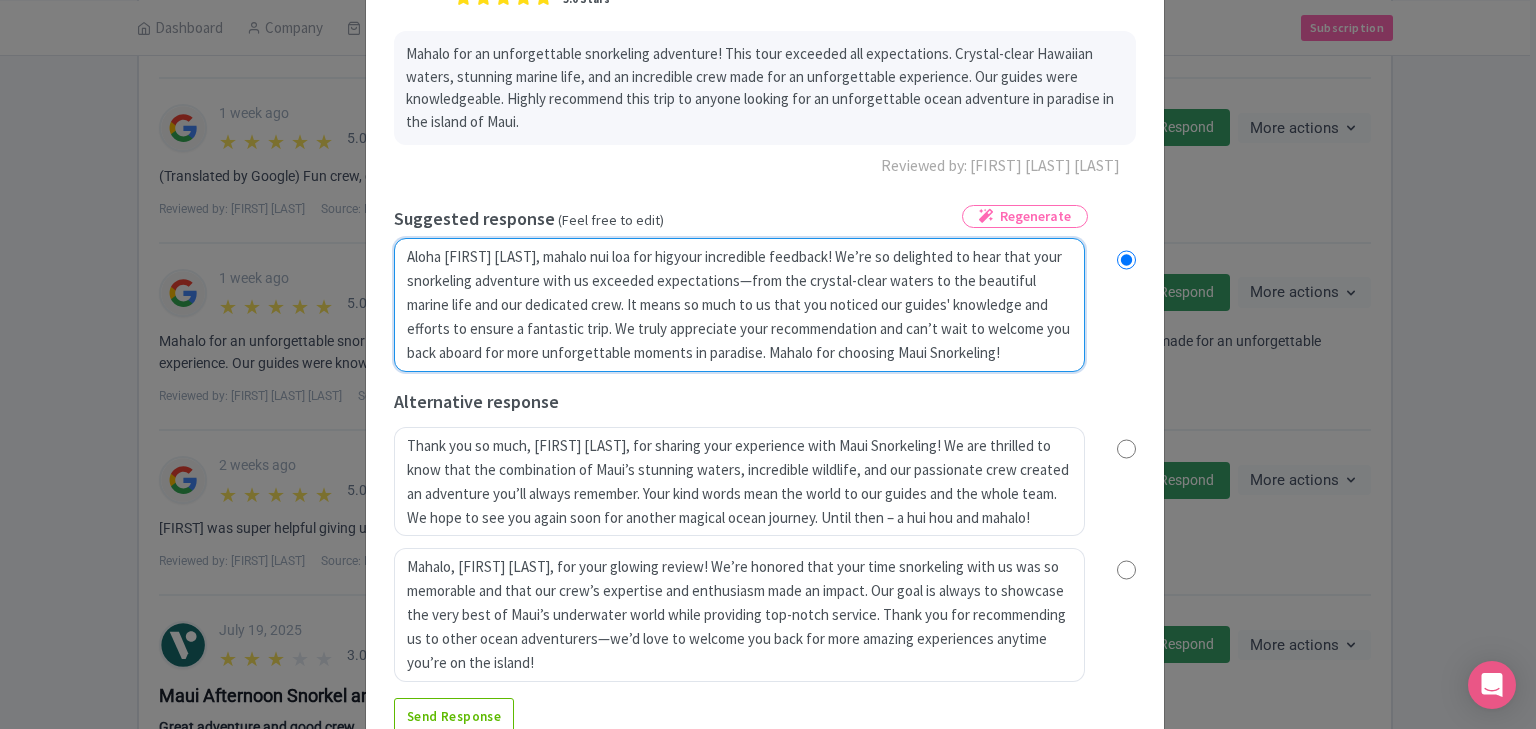 type on "Aloha [FIRST] [LAST], mahalo nui loa for highyour incredible feedback! We’re so delighted to hear that your snorkeling adventure with us exceeded expectations—from the crystal-clear waters to the beautiful marine life and our dedicated crew. It means so much to us that you noticed our guides' knowledge and efforts to ensure a fantastic trip. We truly appreciate your recommendation and can’t wait to welcome you back aboard for more unforgettable moments in paradise. Mahalo for choosing Maui Snorkeling!" 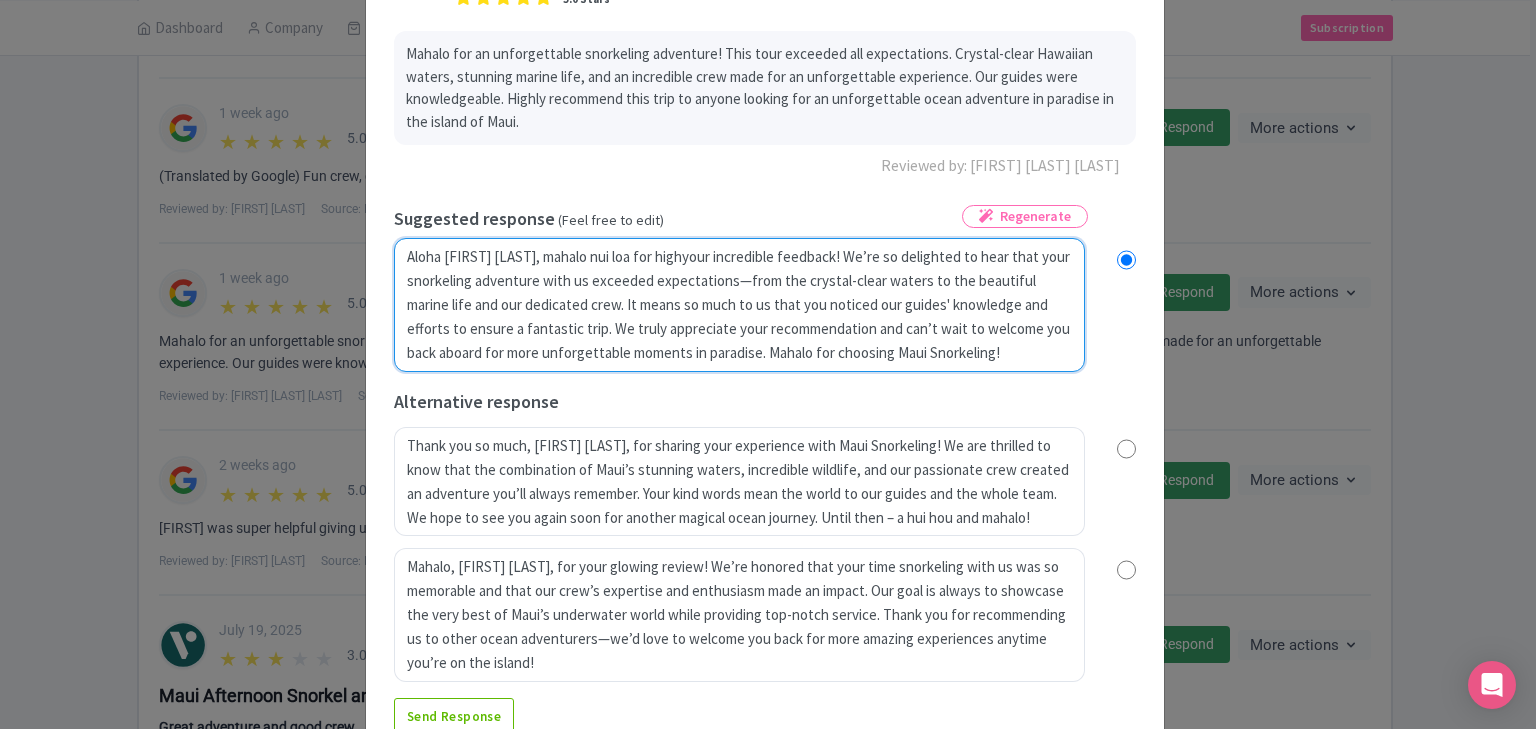 radio on "true" 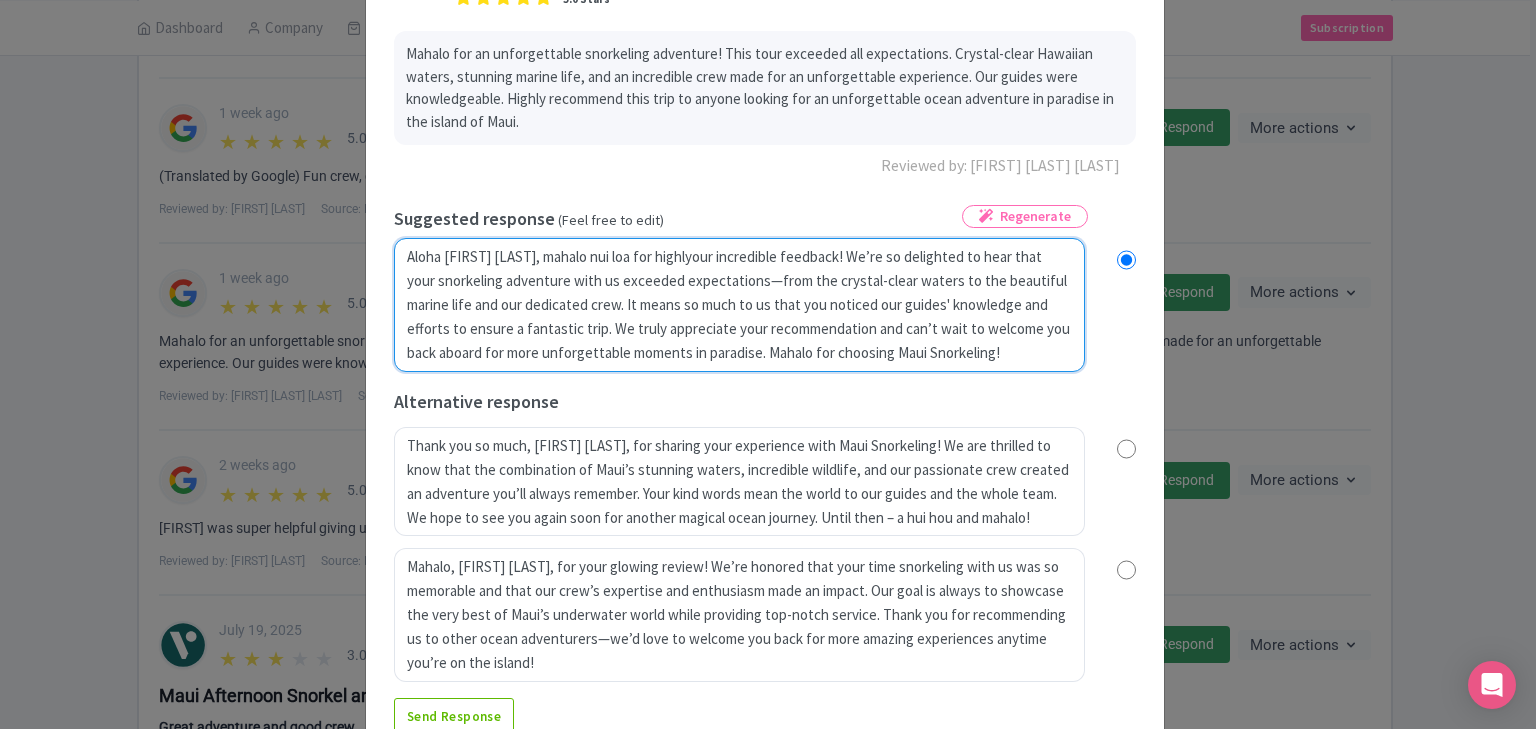 radio on "true" 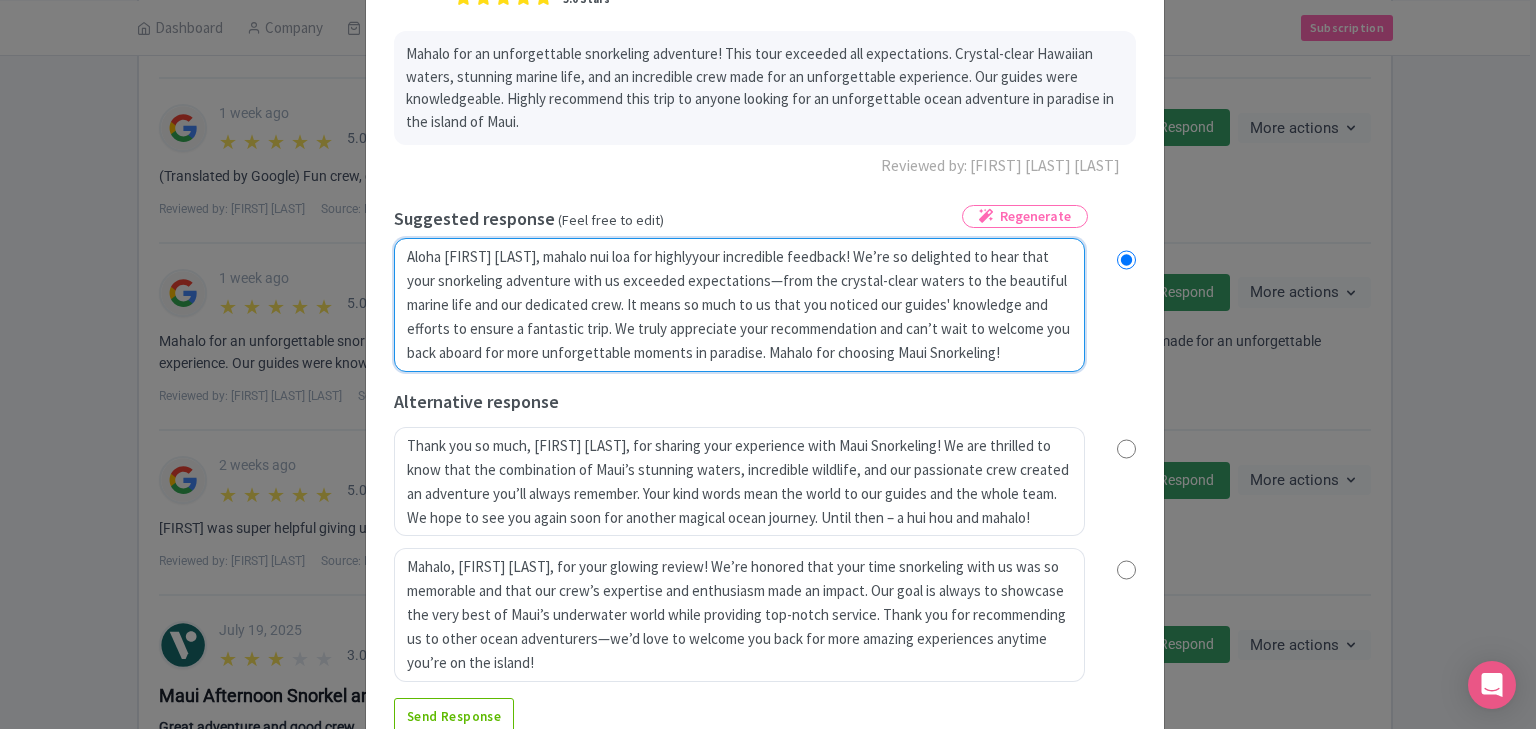 radio on "true" 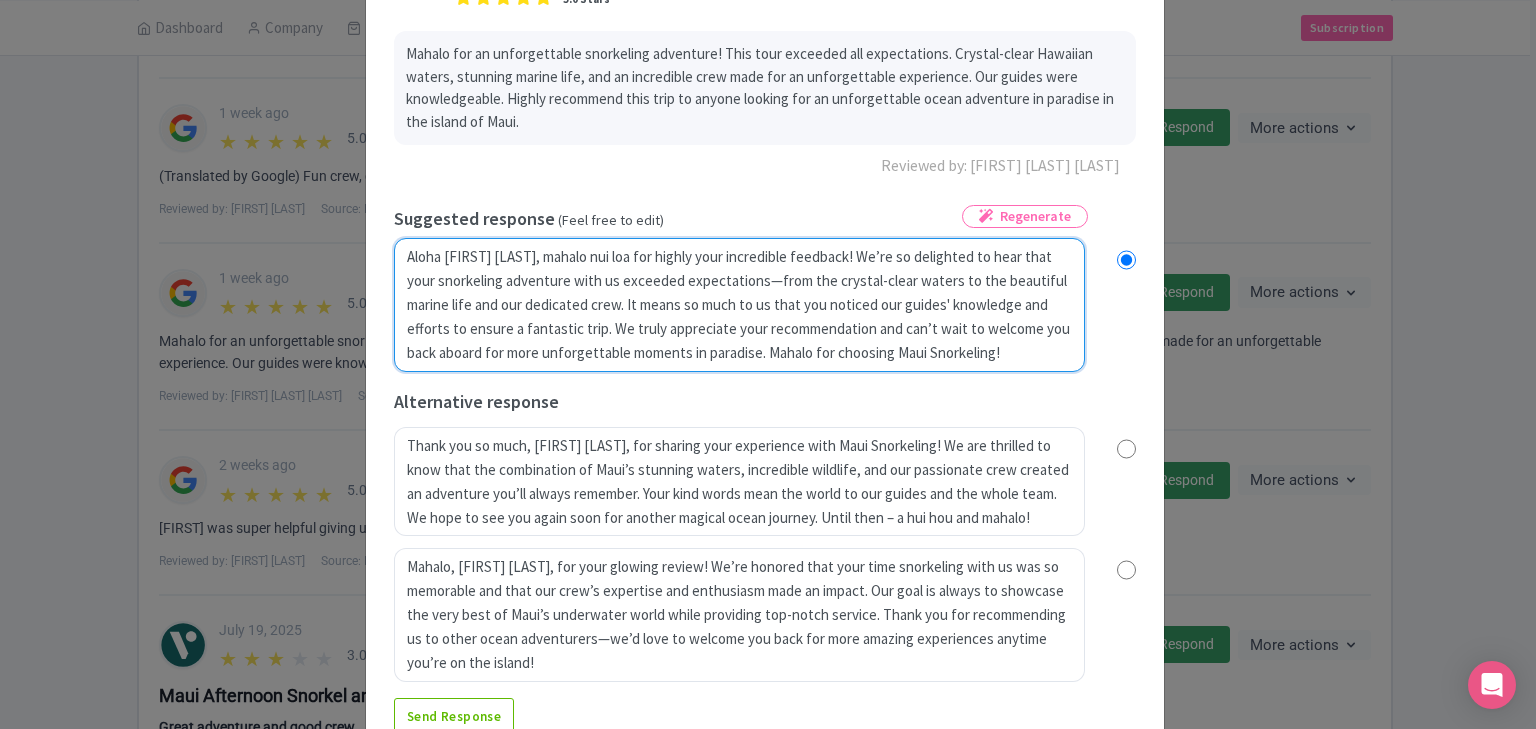 radio on "true" 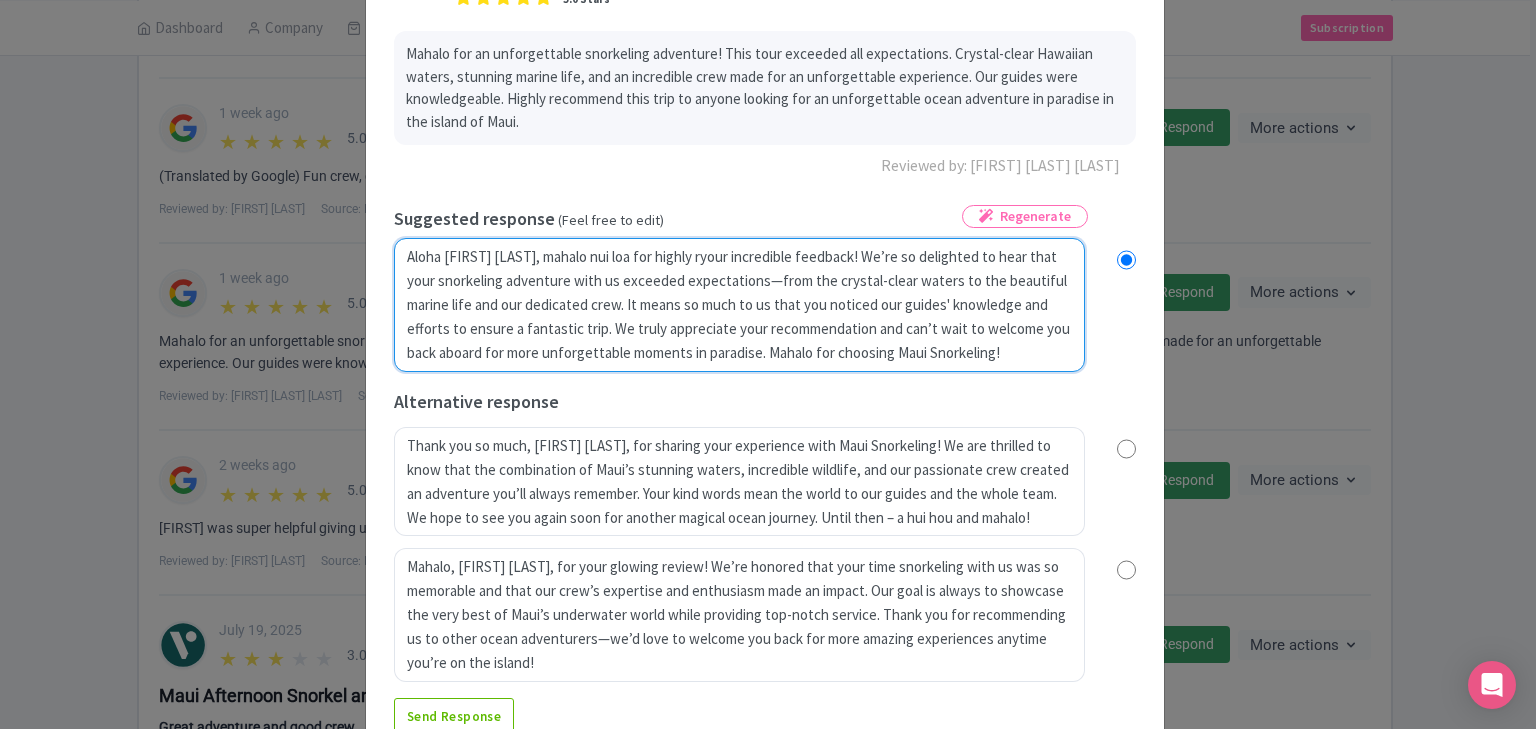 type on "Aloha Julius Ralph, mahalo nui loa for highly reyour incredible feedback! We’re so delighted to hear that your snorkeling adventure with us exceeded expectations—from the crystal-clear waters to the beautiful marine life and our dedicated crew. It means so much to us that you noticed our guides' knowledge and efforts to ensure a fantastic trip. We truly appreciate your recommendation and can’t wait to welcome you back aboard for more unforgettable moments in paradise. Mahalo for choosing Maui Snorkeling!" 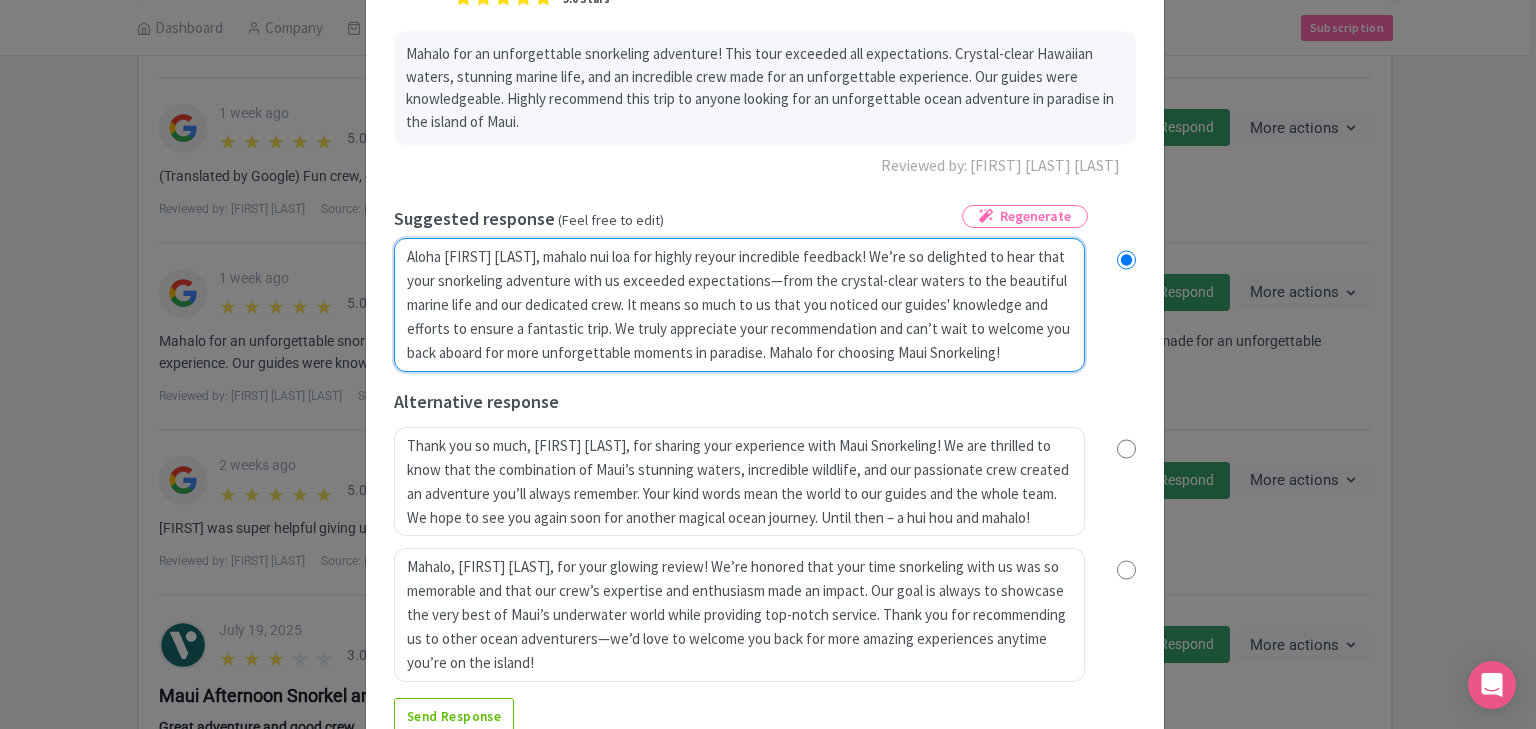 radio on "true" 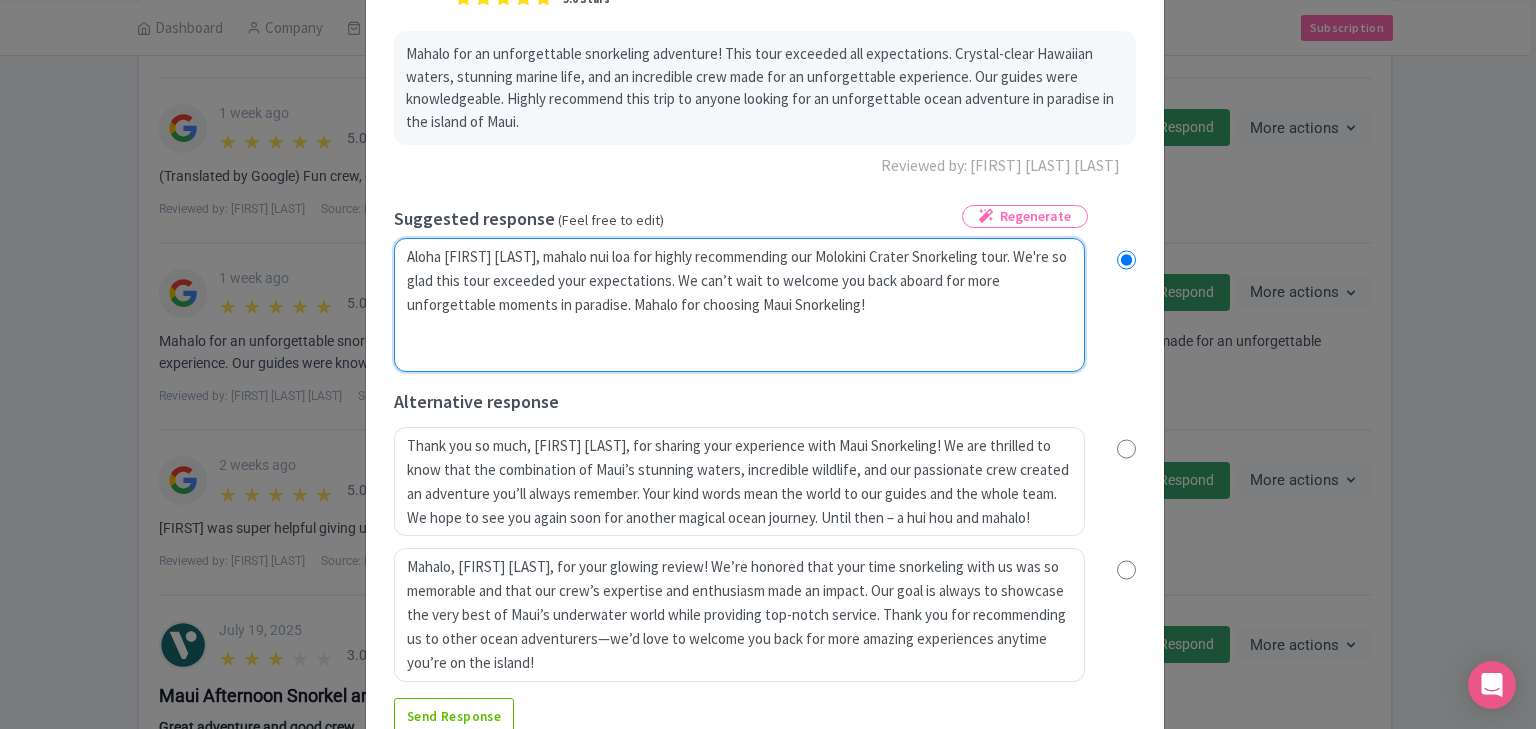 type on "Aloha Julius Ralph, mahalo nui loa for highly recoyour incredible feedback! We’re so delighted to hear that your snorkeling adventure with us exceeded expectations—from the crystal-clear waters to the beautiful marine life and our dedicated crew. It means so much to us that you noticed our guides' knowledge and efforts to ensure a fantastic trip. We truly appreciate your recommendation and can’t wait to welcome you back aboard for more unforgettable moments in paradise. Mahalo for choosing Maui Snorkeling!" 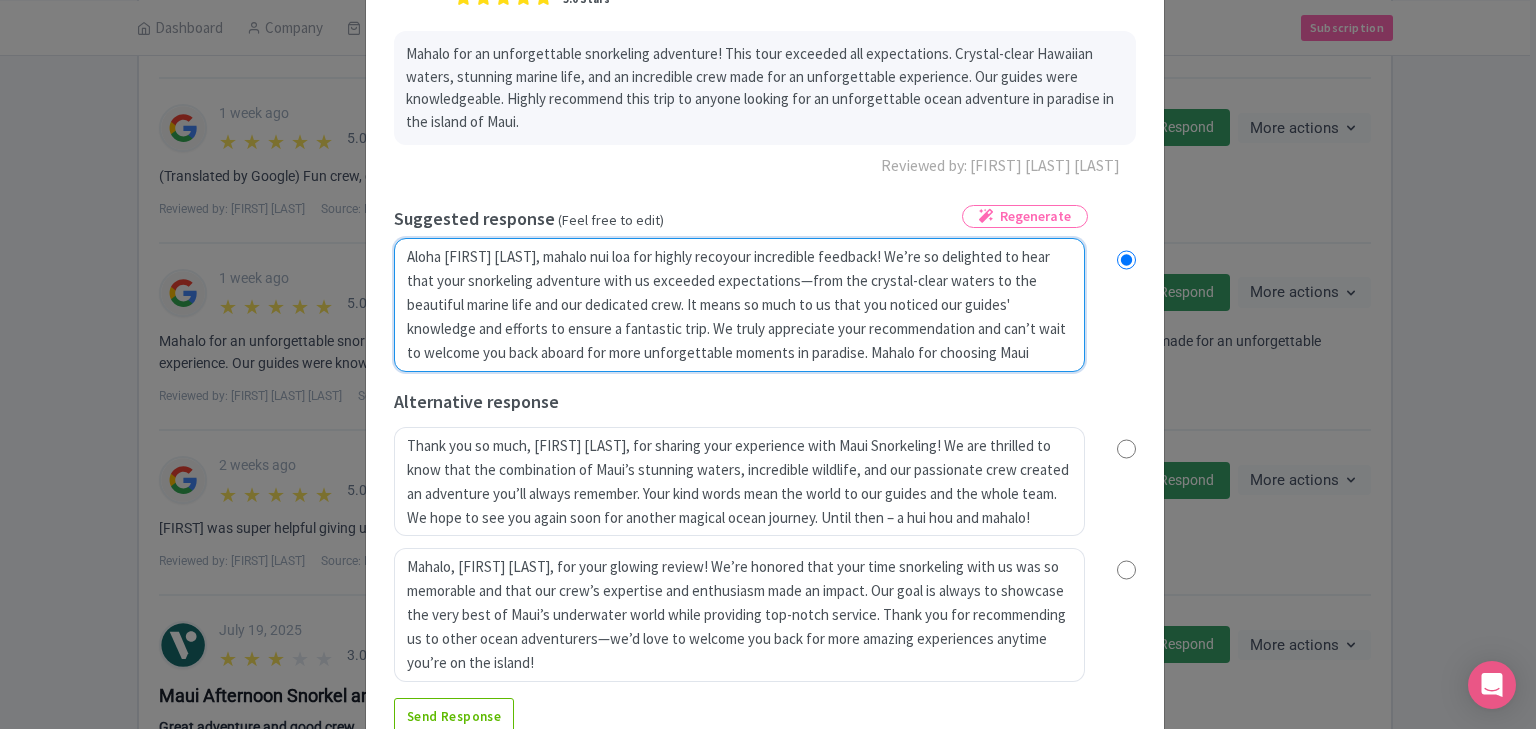 radio on "true" 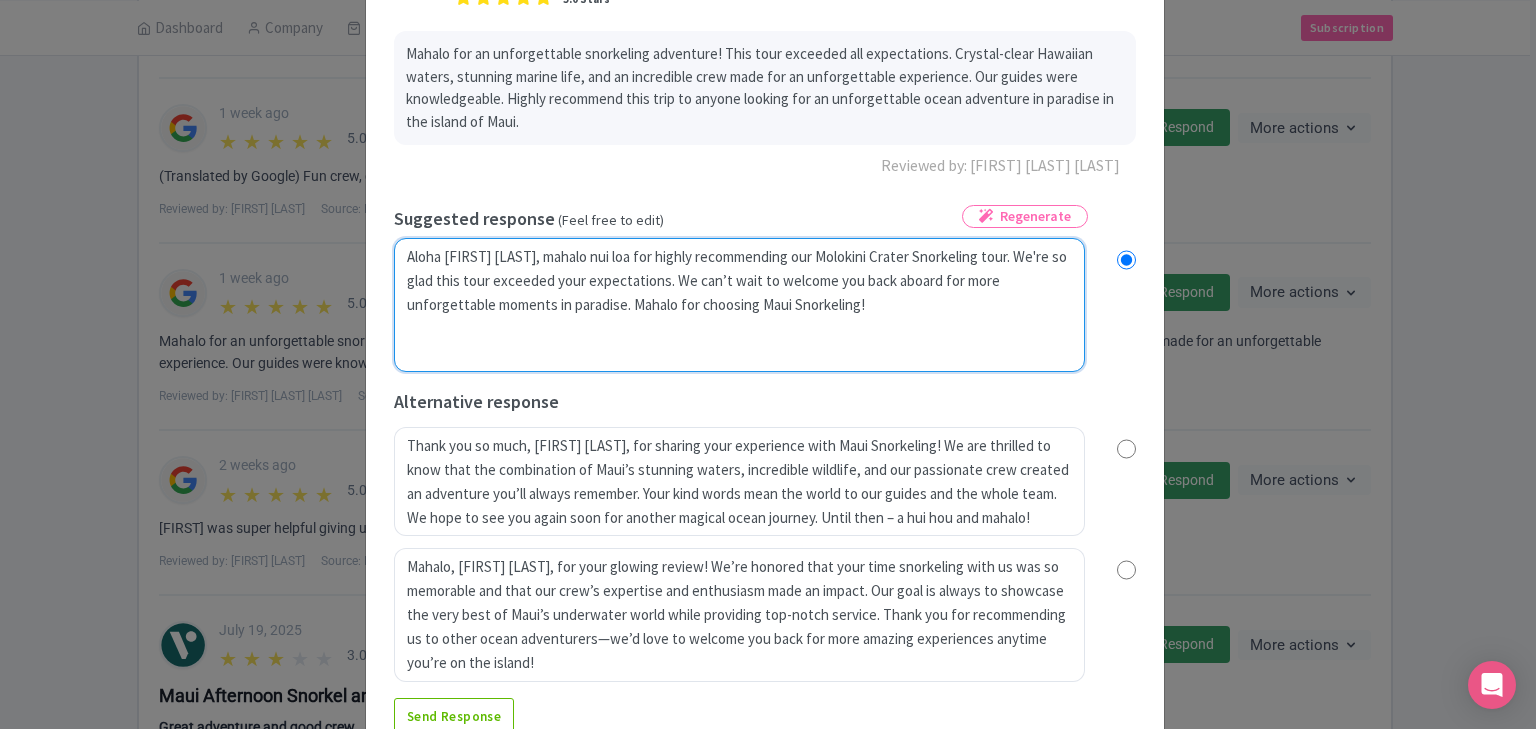 radio on "true" 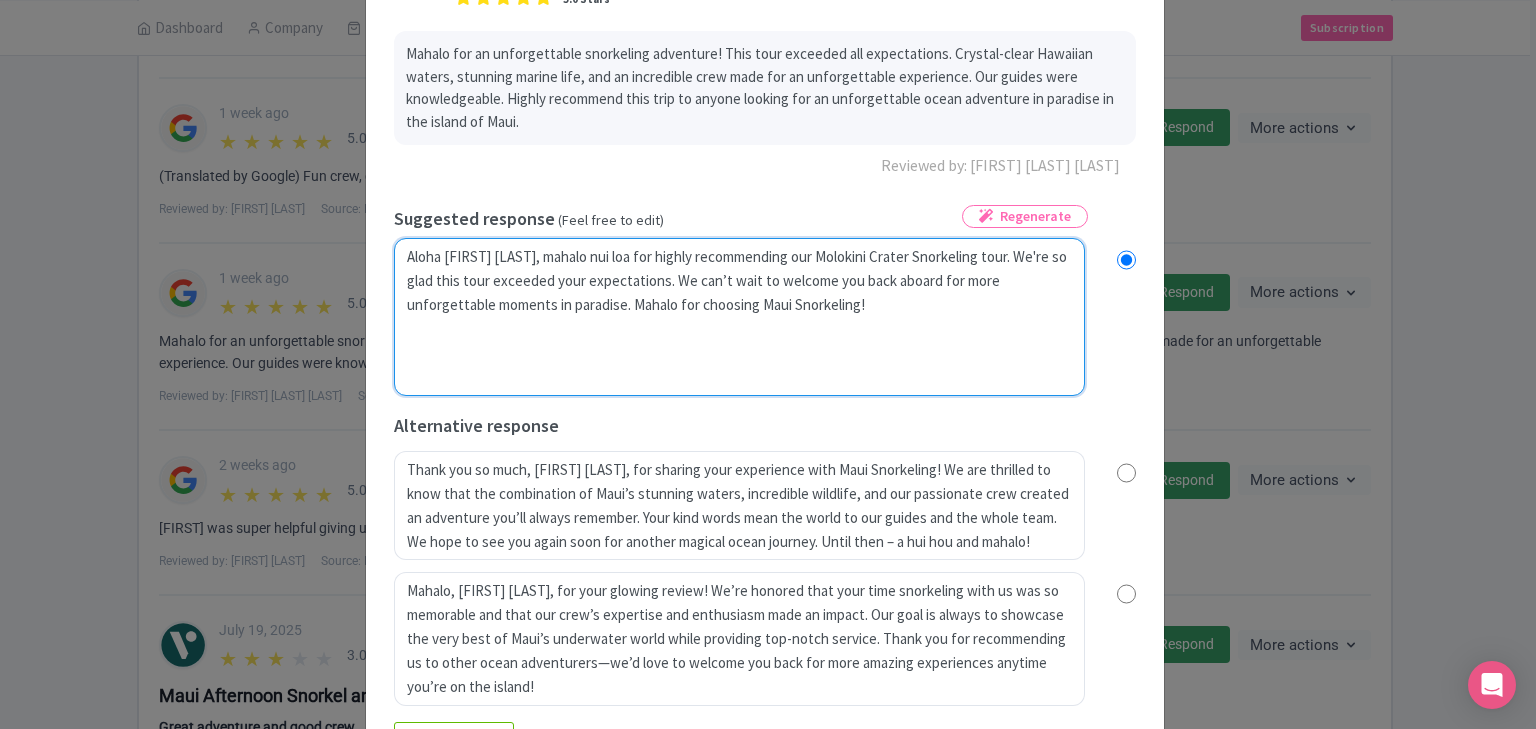 type on "Aloha Julius Ralph, mahalo nui loa for highly recommyour incredible feedback! We’re so delighted to hear that your snorkeling adventure with us exceeded expectations—from the crystal-clear waters to the beautiful marine life and our dedicated crew. It means so much to us that you noticed our guides' knowledge and efforts to ensure a fantastic trip. We truly appreciate your recommendation and can’t wait to welcome you back aboard for more unforgettable moments in paradise. Mahalo for choosing Maui Snorkeling!" 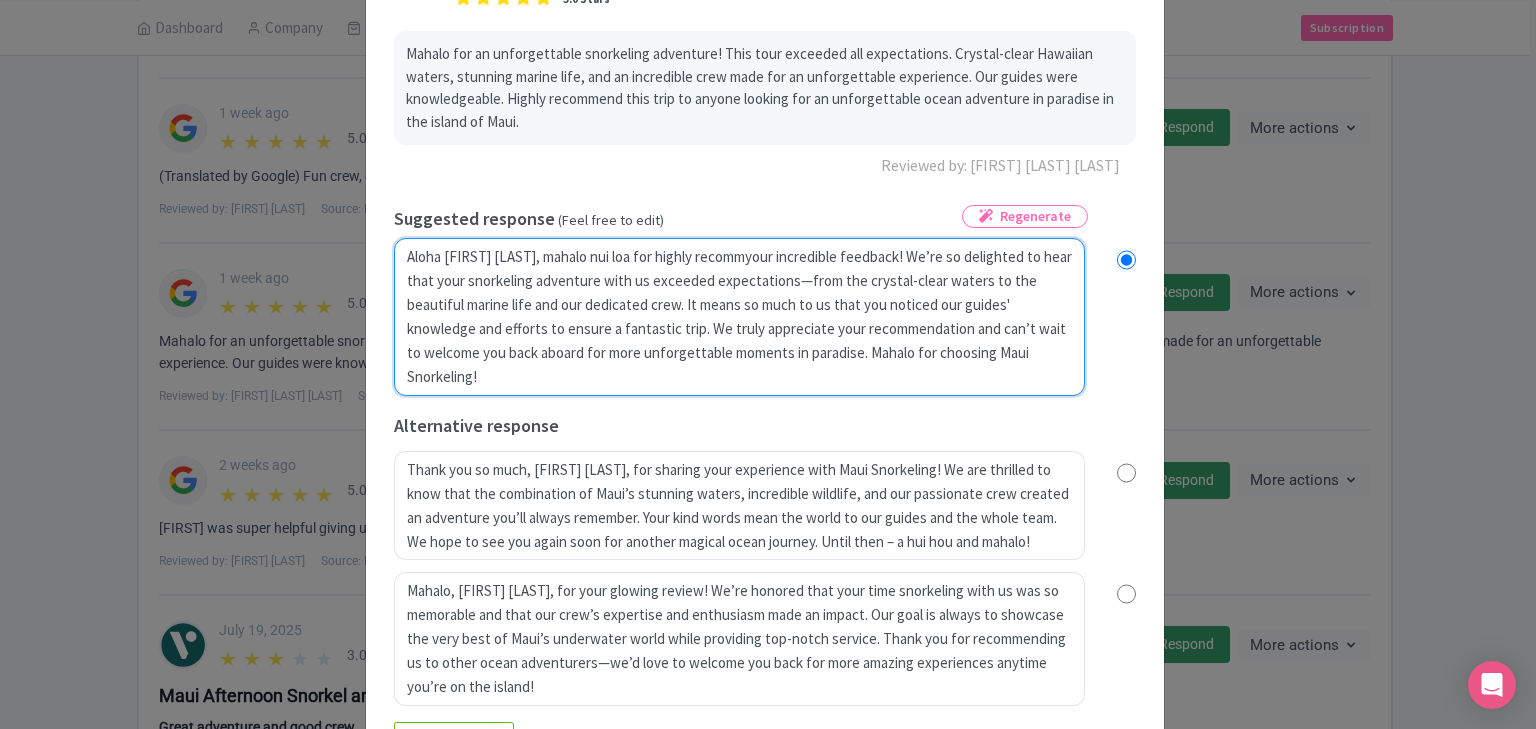 radio on "true" 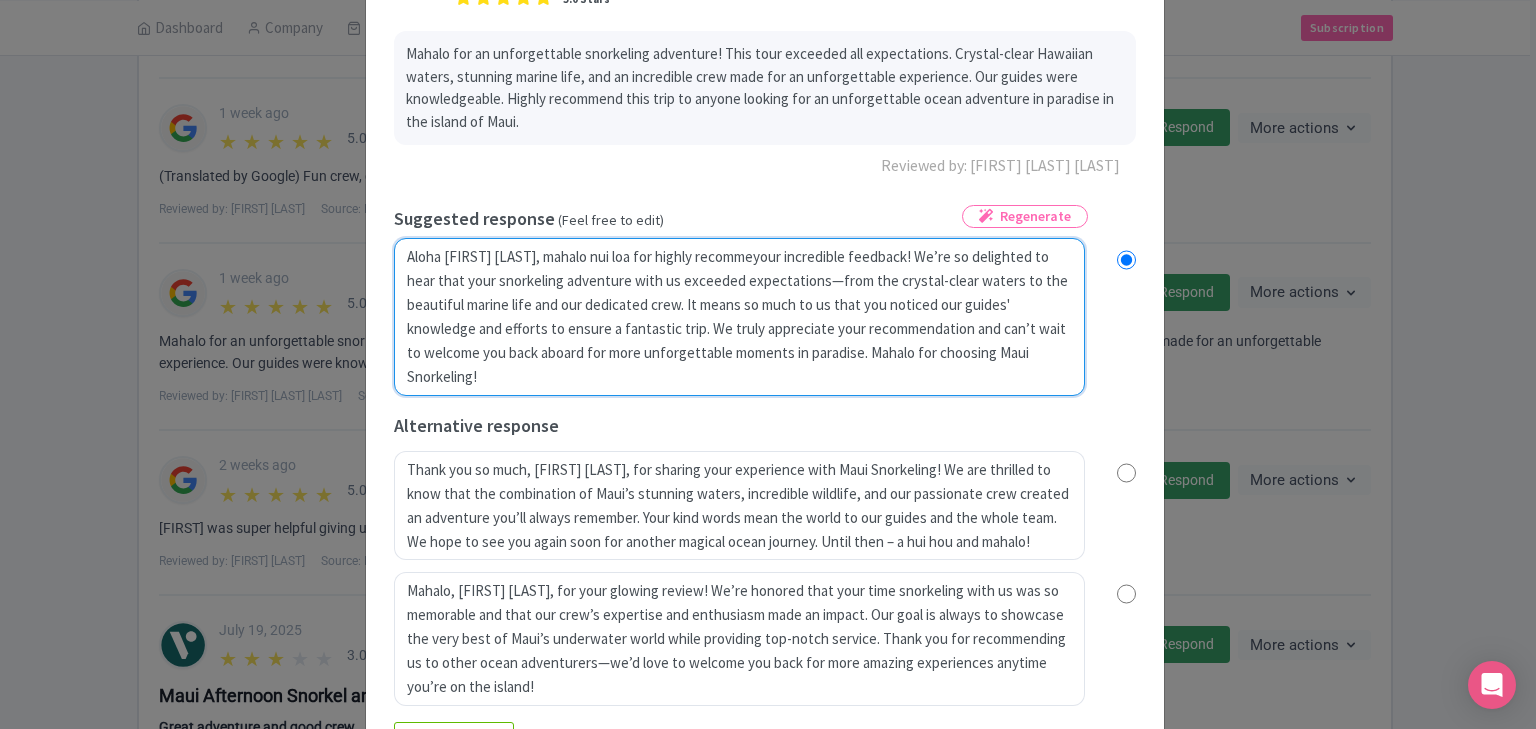 radio on "true" 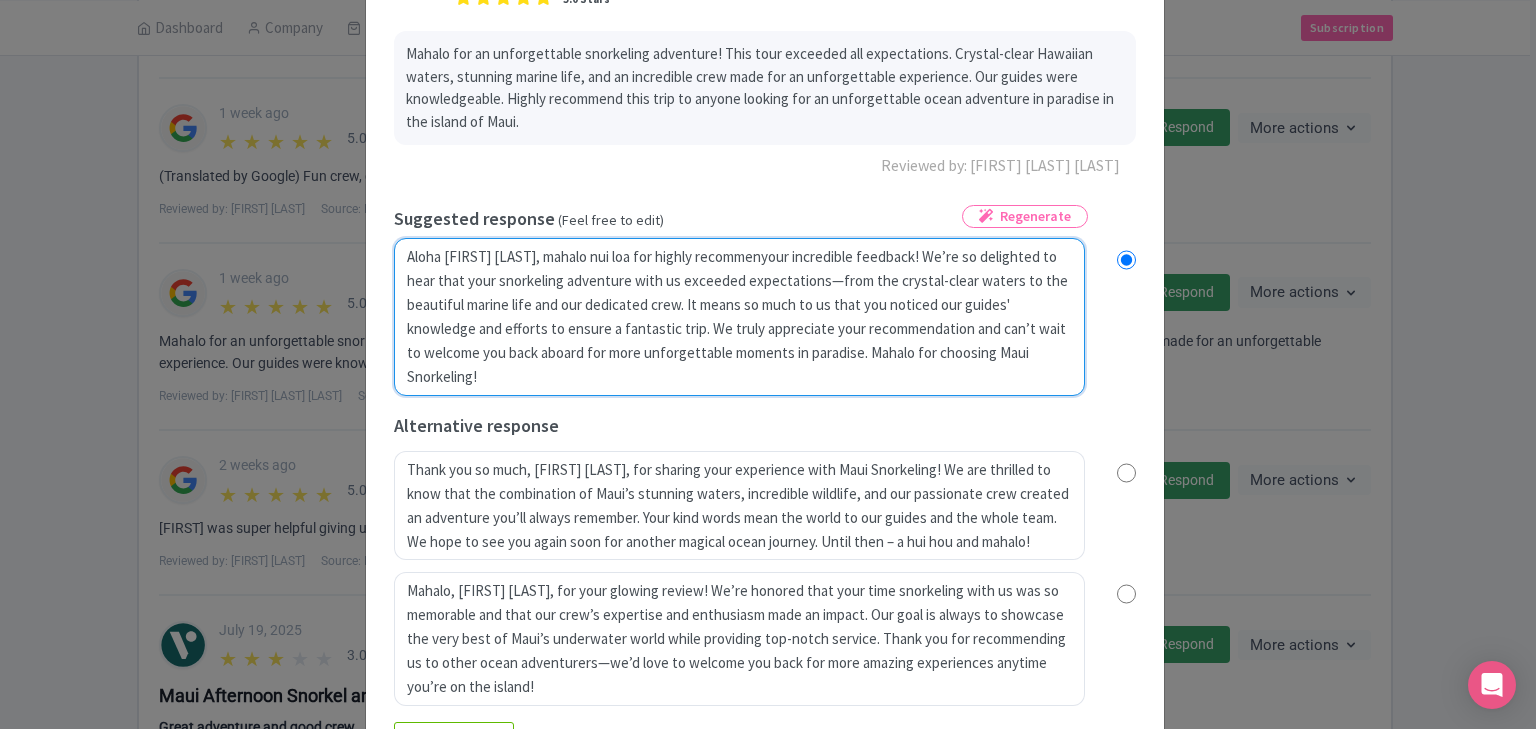radio on "true" 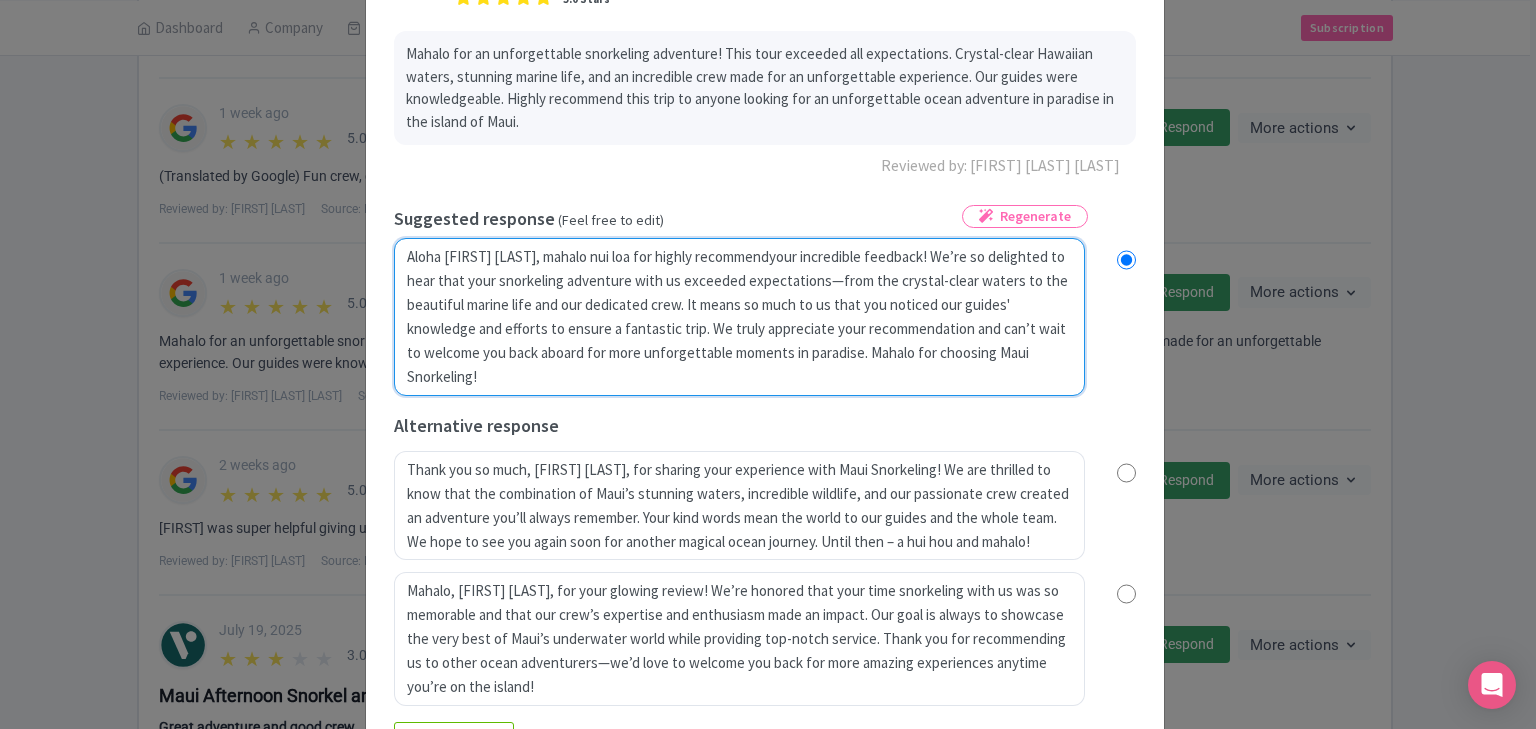 type on "Aloha Julius Ralph, mahalo nui loa for highly recommendiyour incredible feedback! We’re so delighted to hear that your snorkeling adventure with us exceeded expectations—from the crystal-clear waters to the beautiful marine life and our dedicated crew. It means so much to us that you noticed our guides' knowledge and efforts to ensure a fantastic trip. We truly appreciate your recommendation and can’t wait to welcome you back aboard for more unforgettable moments in paradise. Mahalo for choosing Maui Snorkeling!" 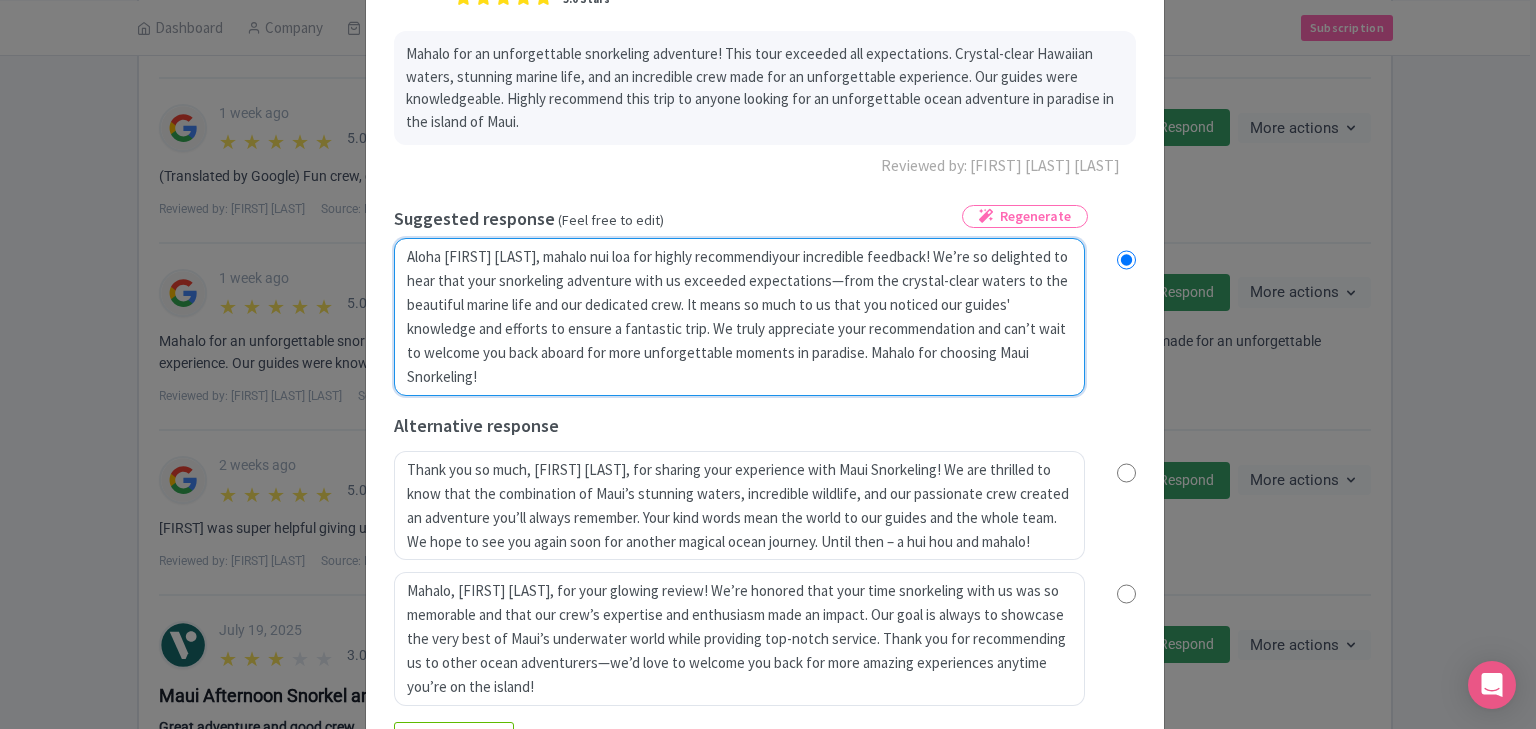 radio on "true" 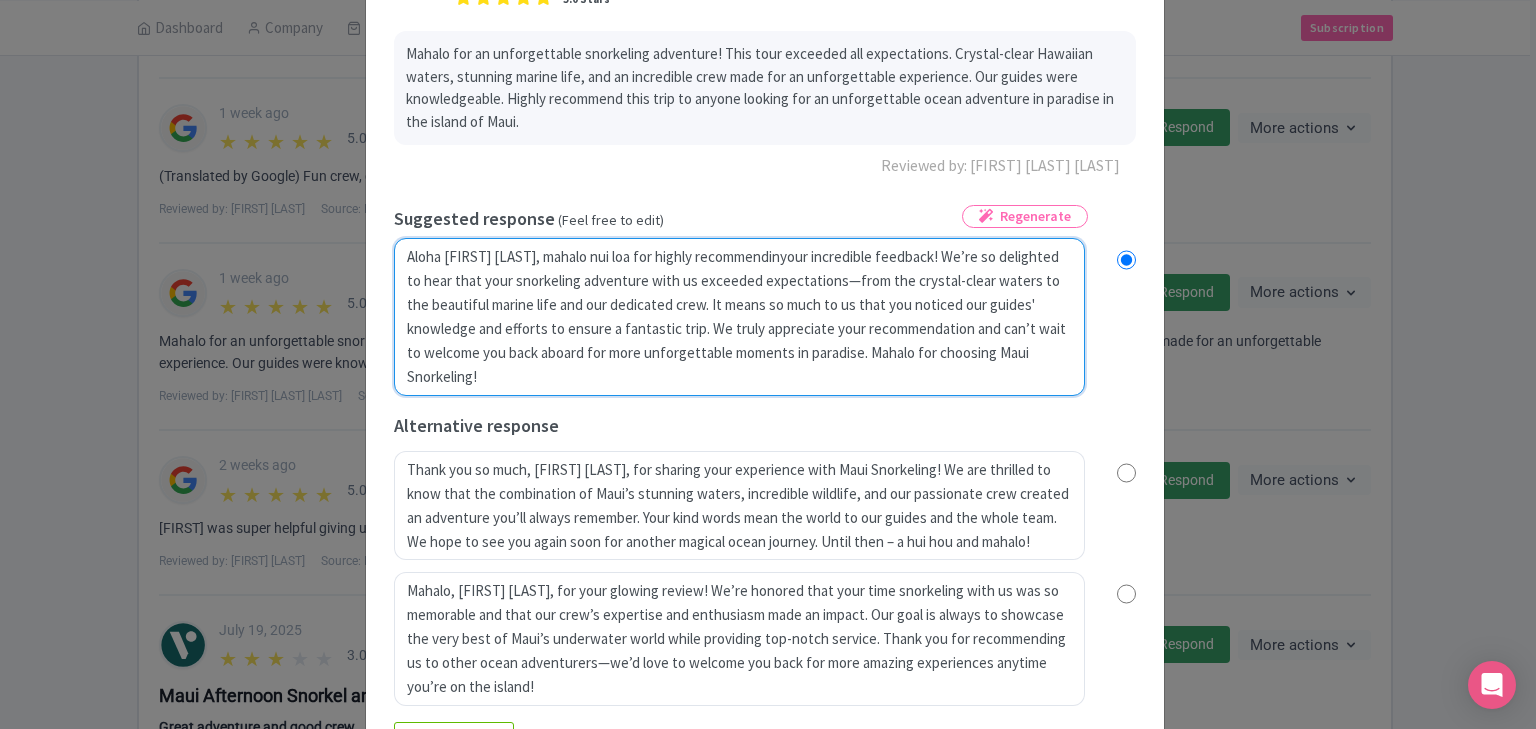 radio on "true" 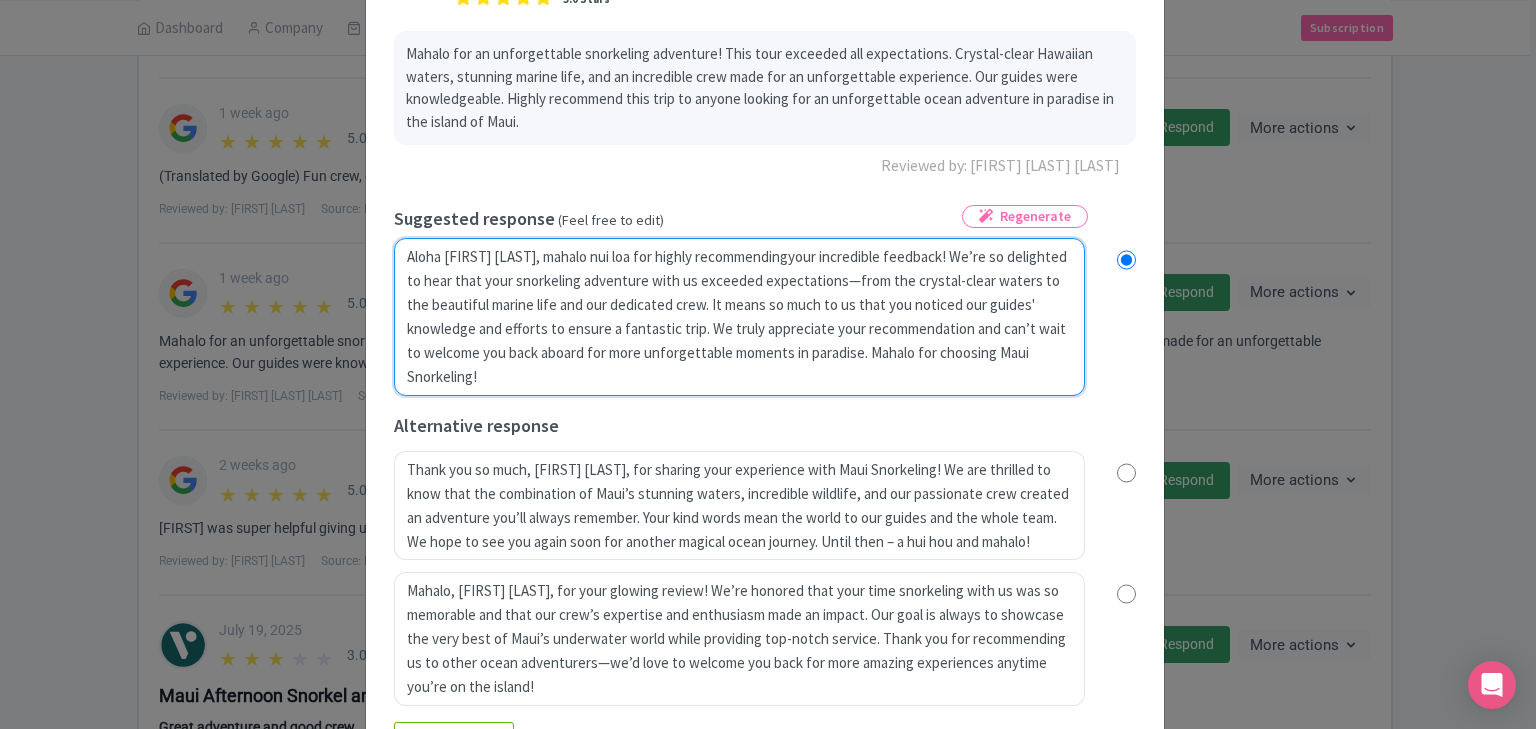 radio on "true" 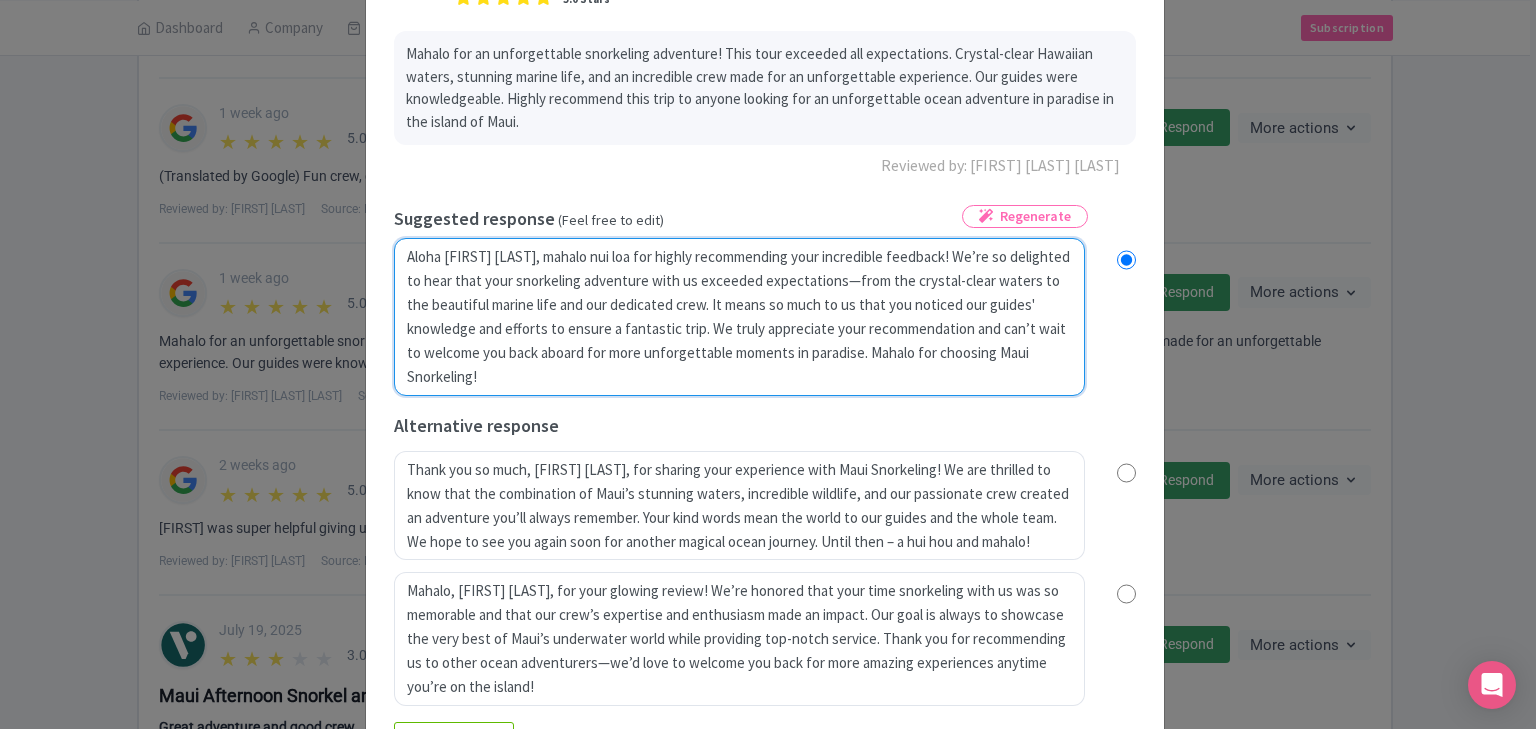radio on "true" 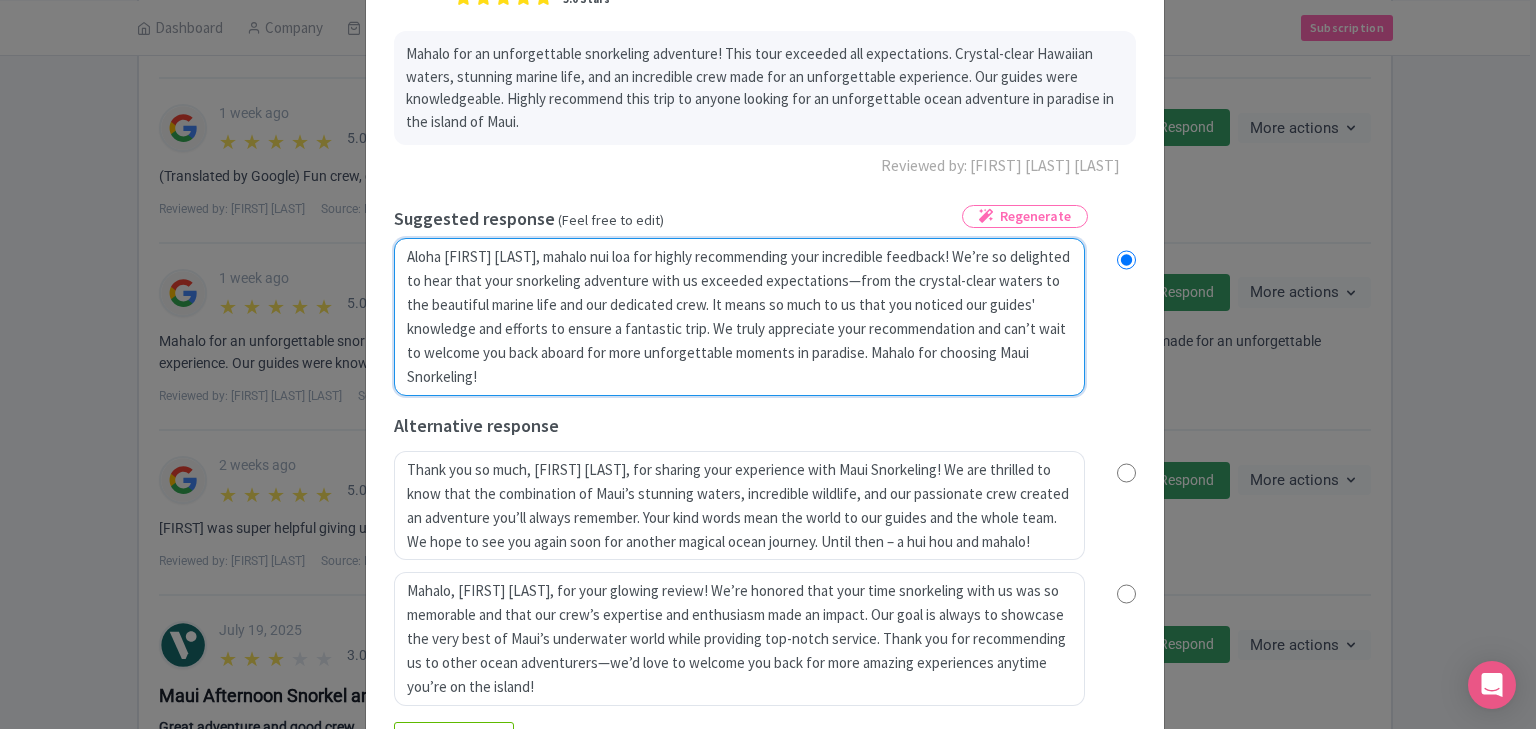 type on "Aloha Julius Ralph, mahalo nui loa for highly recommendingyour incredible feedback! We’re so delighted to hear that your snorkeling adventure with us exceeded expectations—from the crystal-clear waters to the beautiful marine life and our dedicated crew. It means so much to us that you noticed our guides' knowledge and efforts to ensure a fantastic trip. We truly appreciate your recommendation and can’t wait to welcome you back aboard for more unforgettable moments in paradise. Mahalo for choosing Maui Snorkeling!" 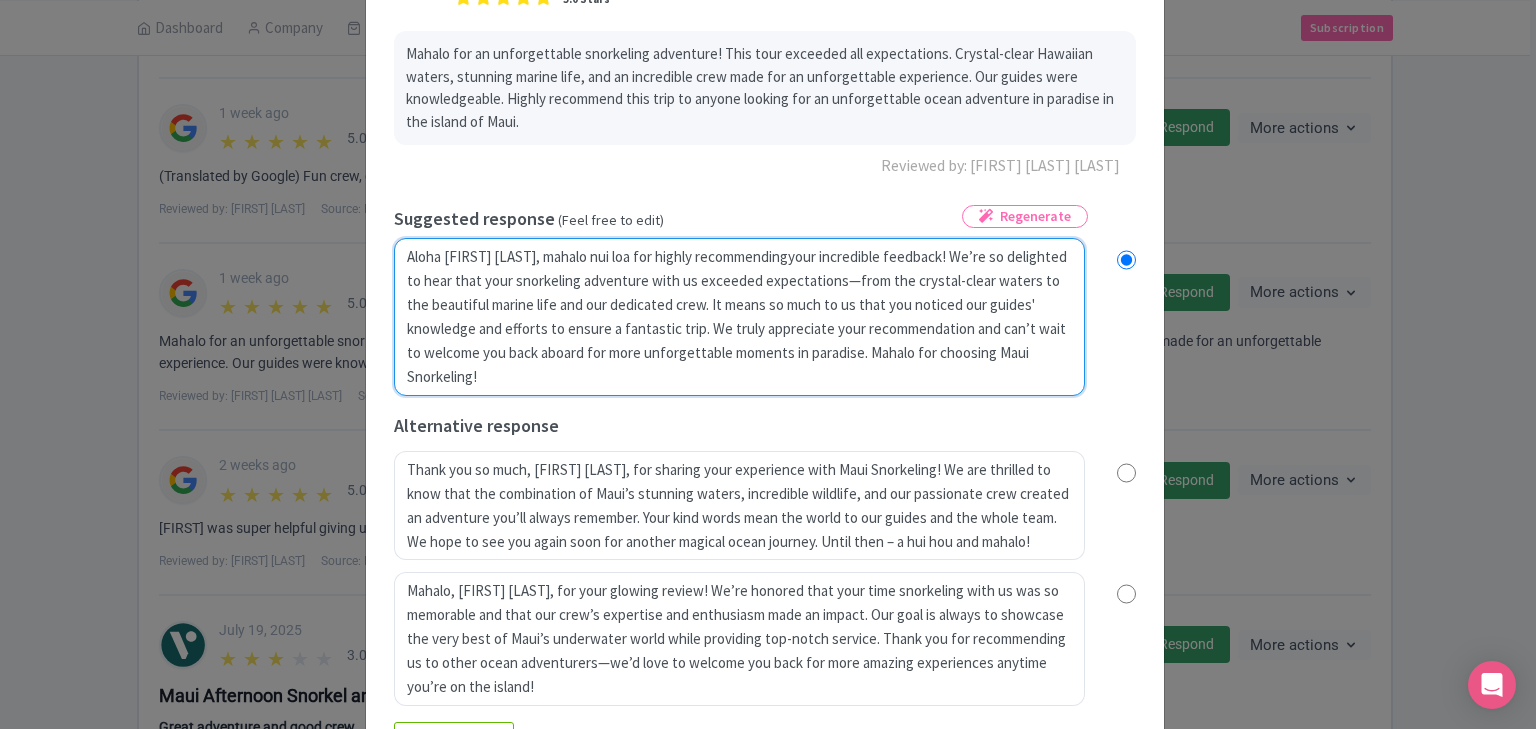 radio on "true" 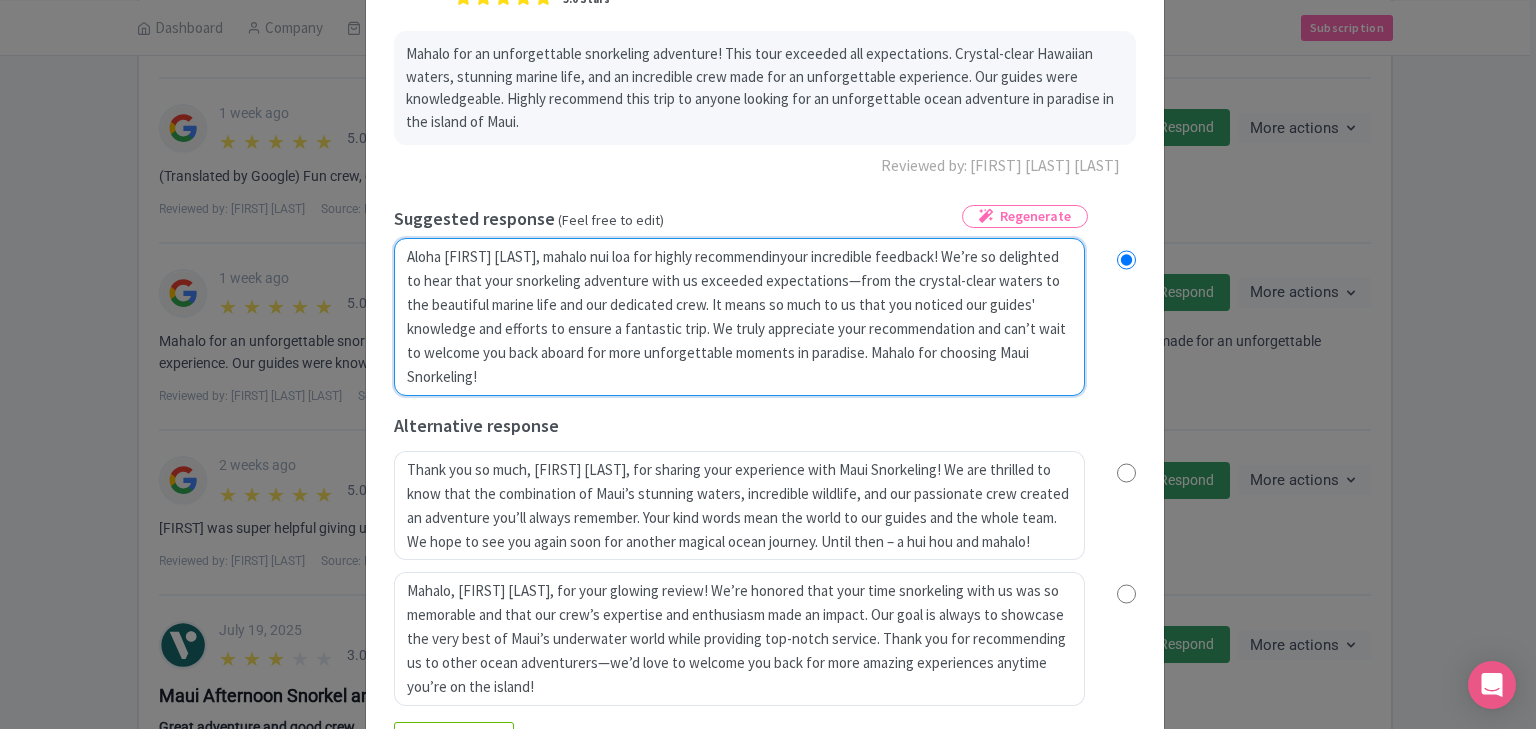 radio on "true" 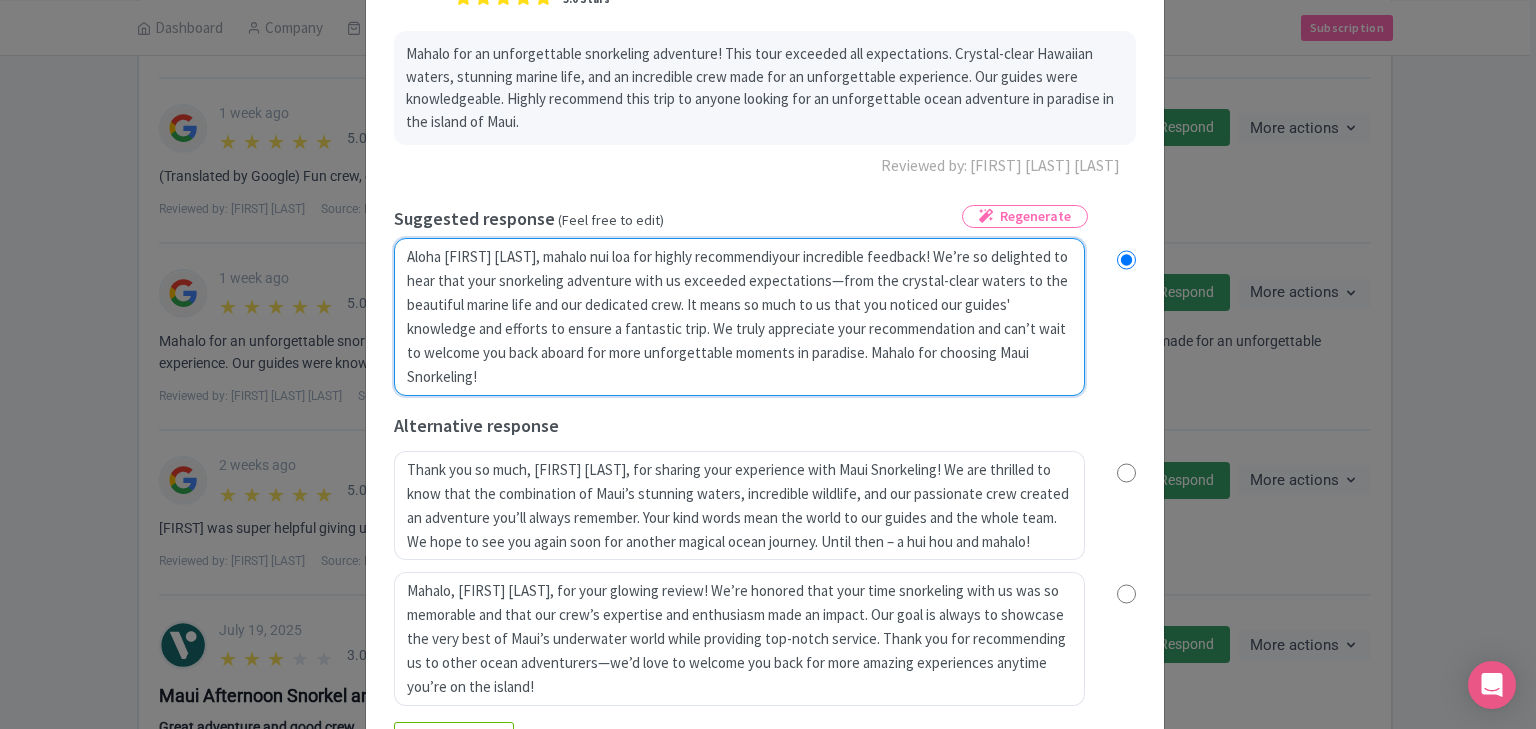 radio on "true" 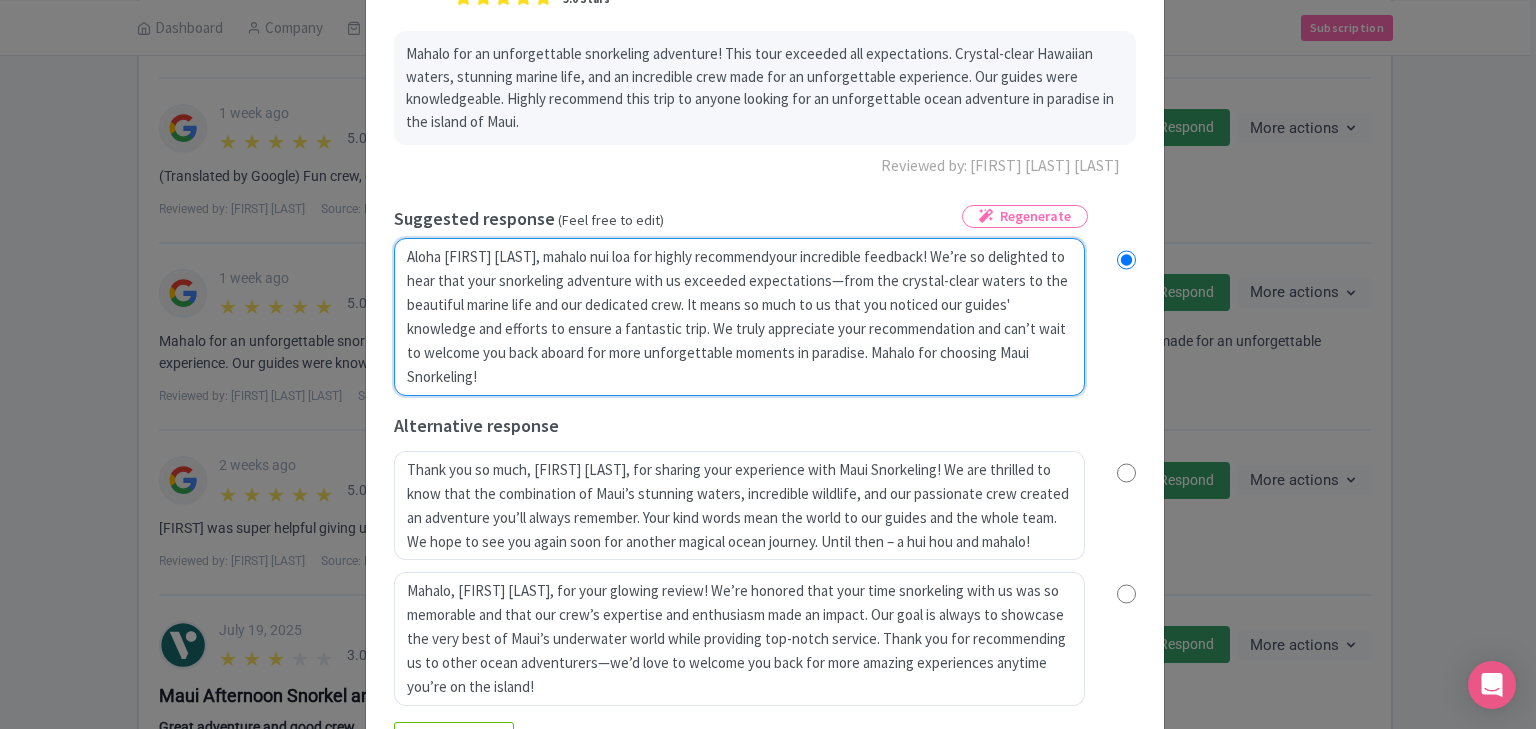 radio on "true" 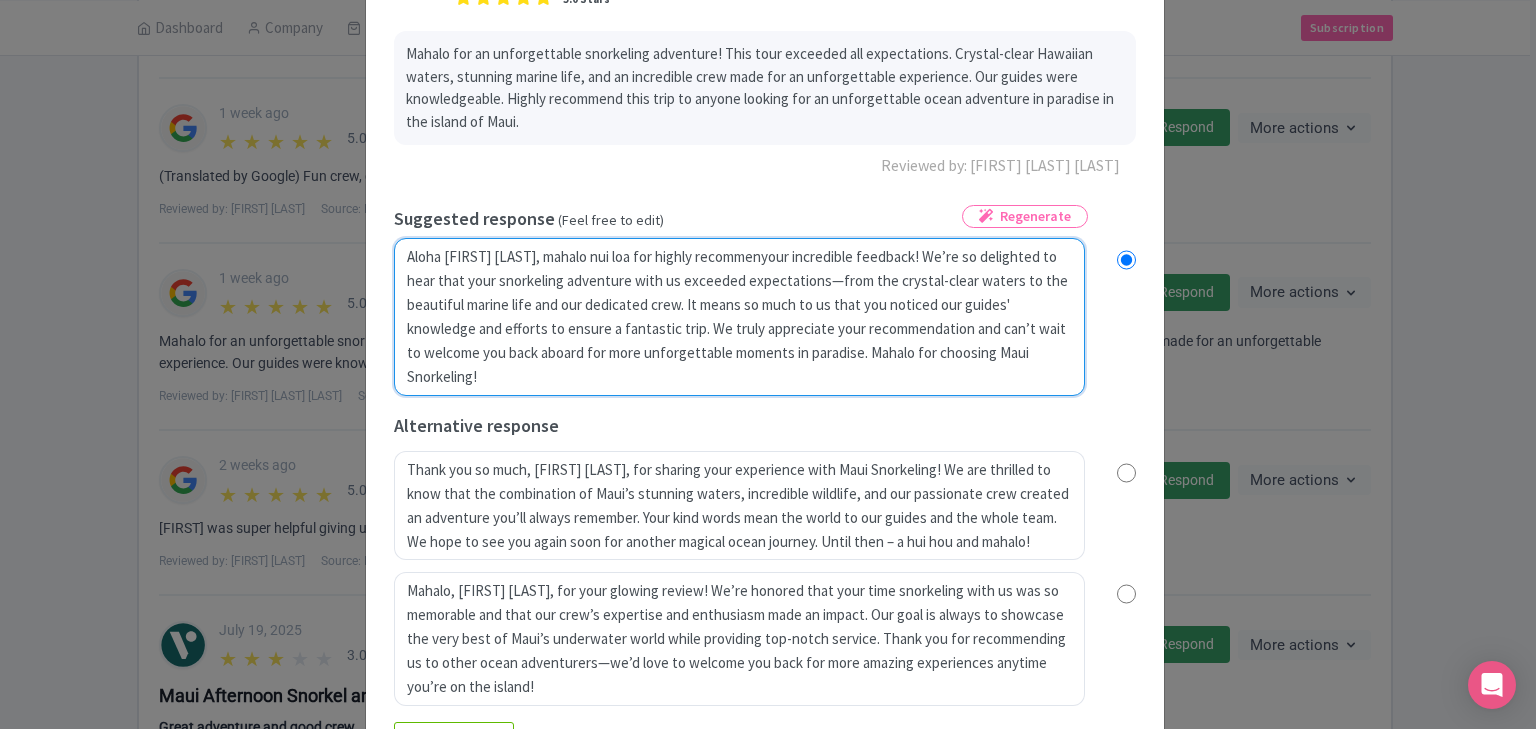 radio on "true" 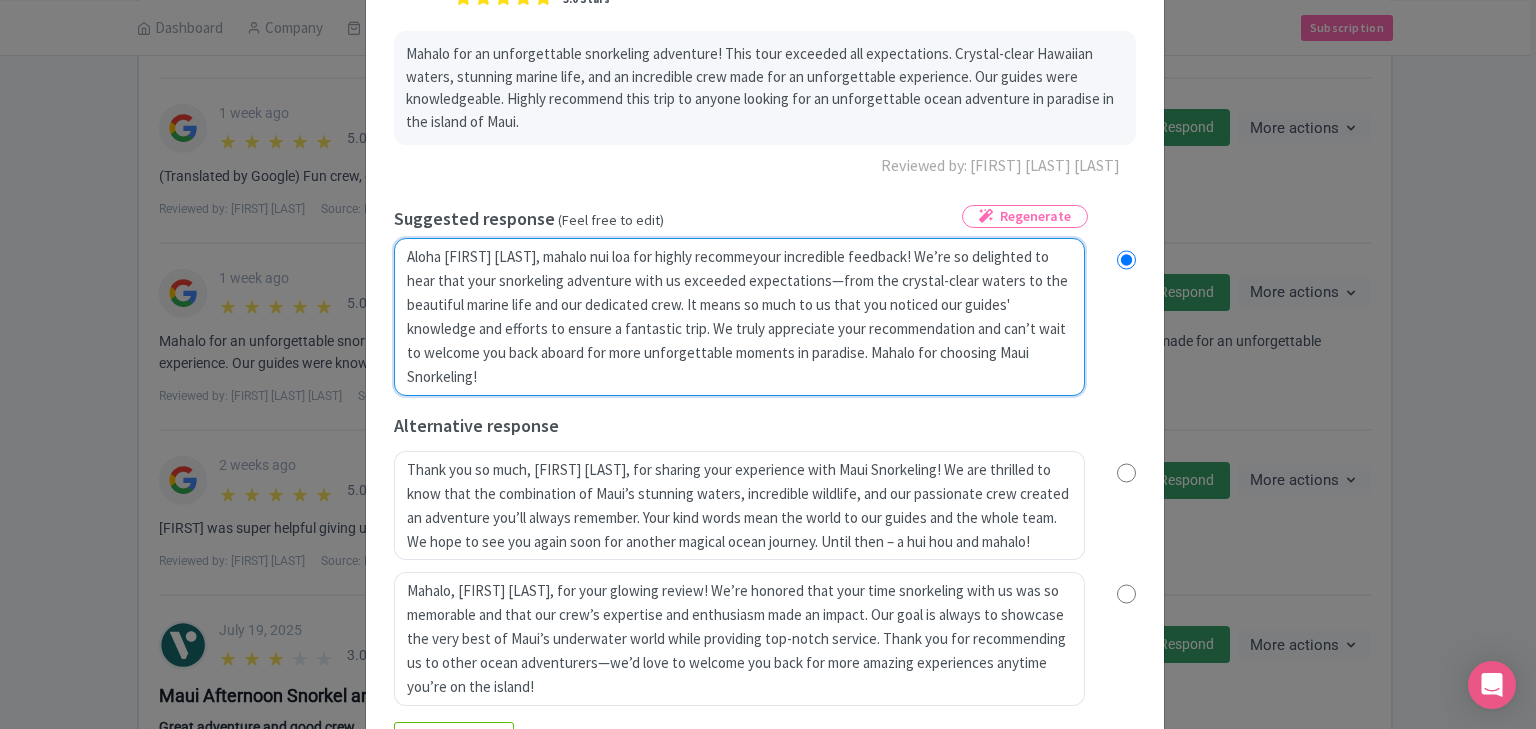 radio on "true" 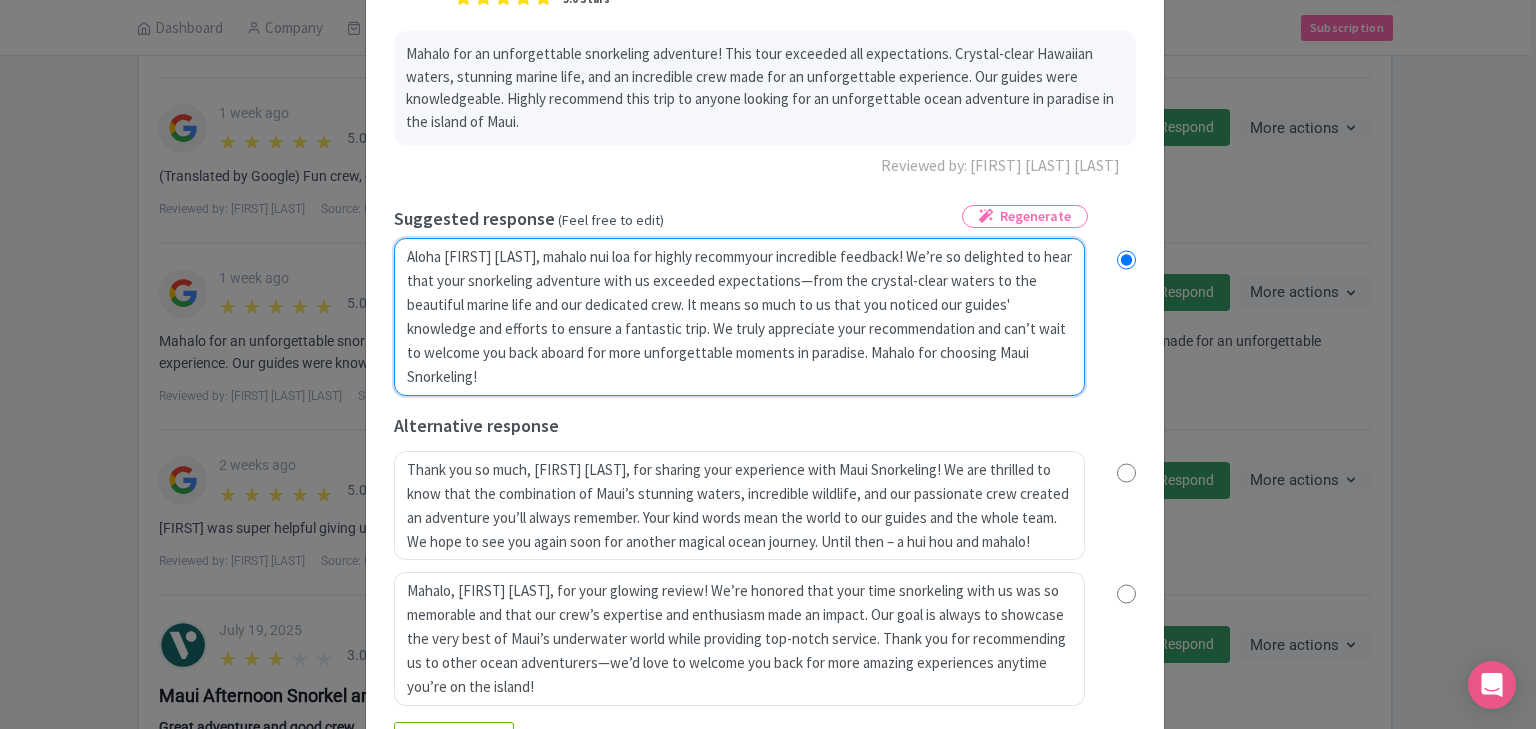 radio on "true" 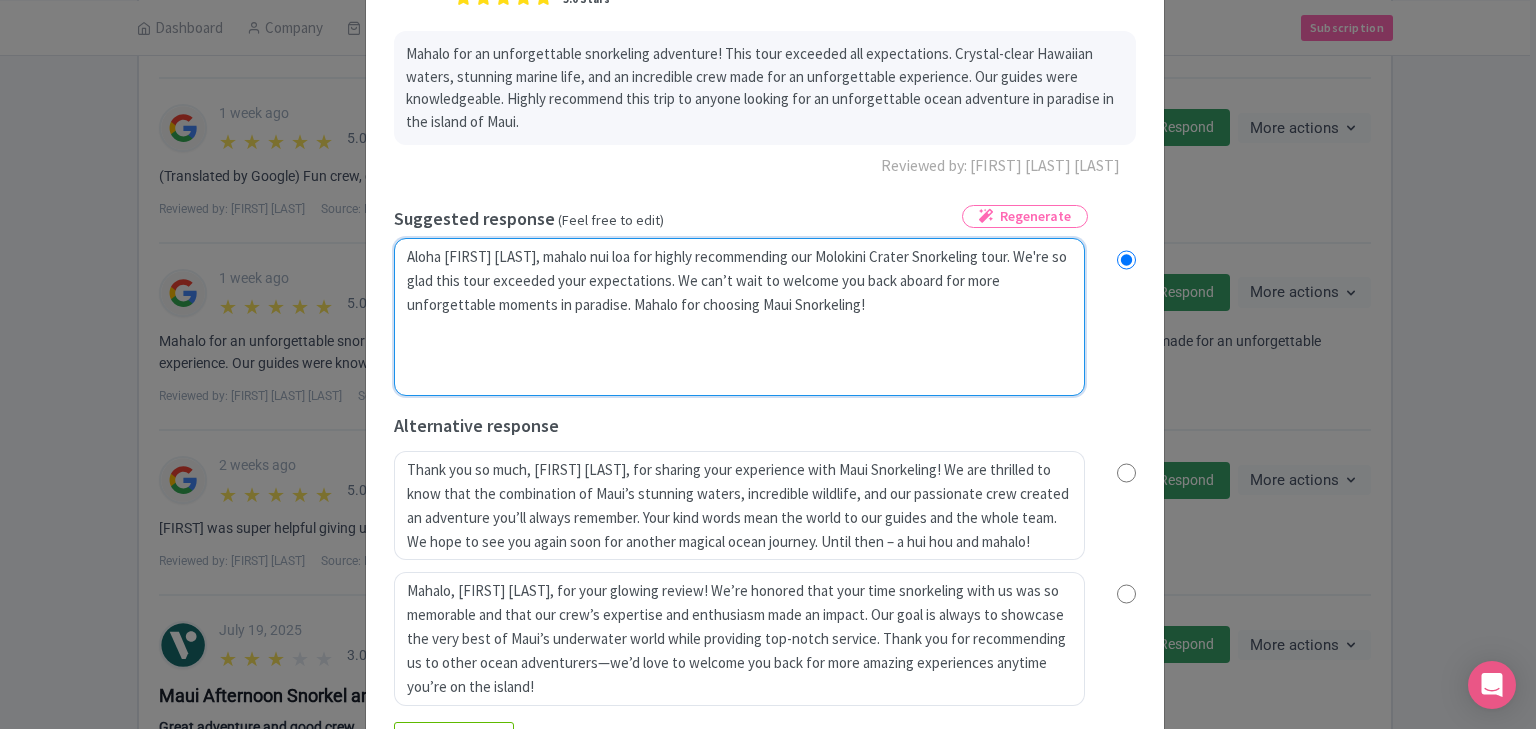 radio on "true" 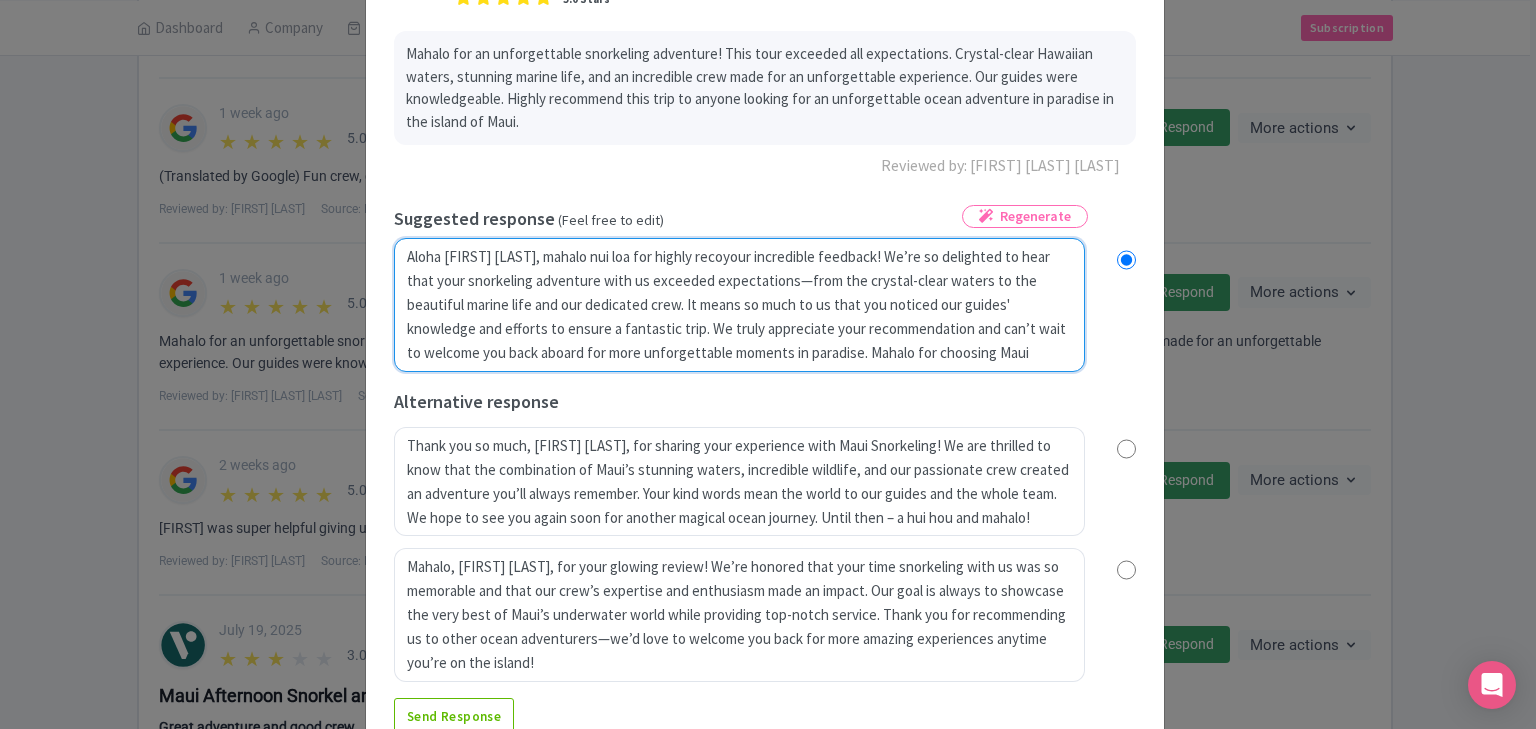 radio on "true" 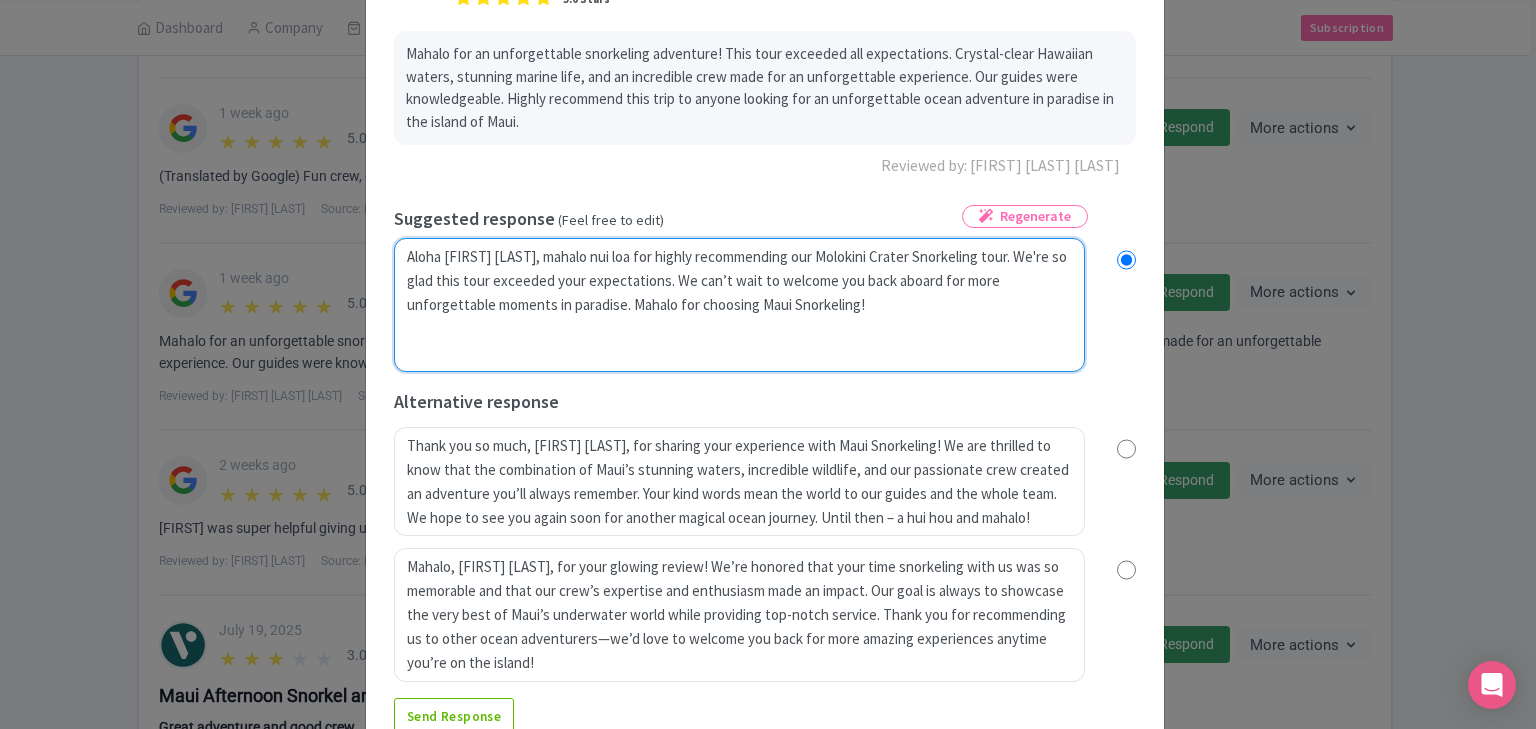 radio on "true" 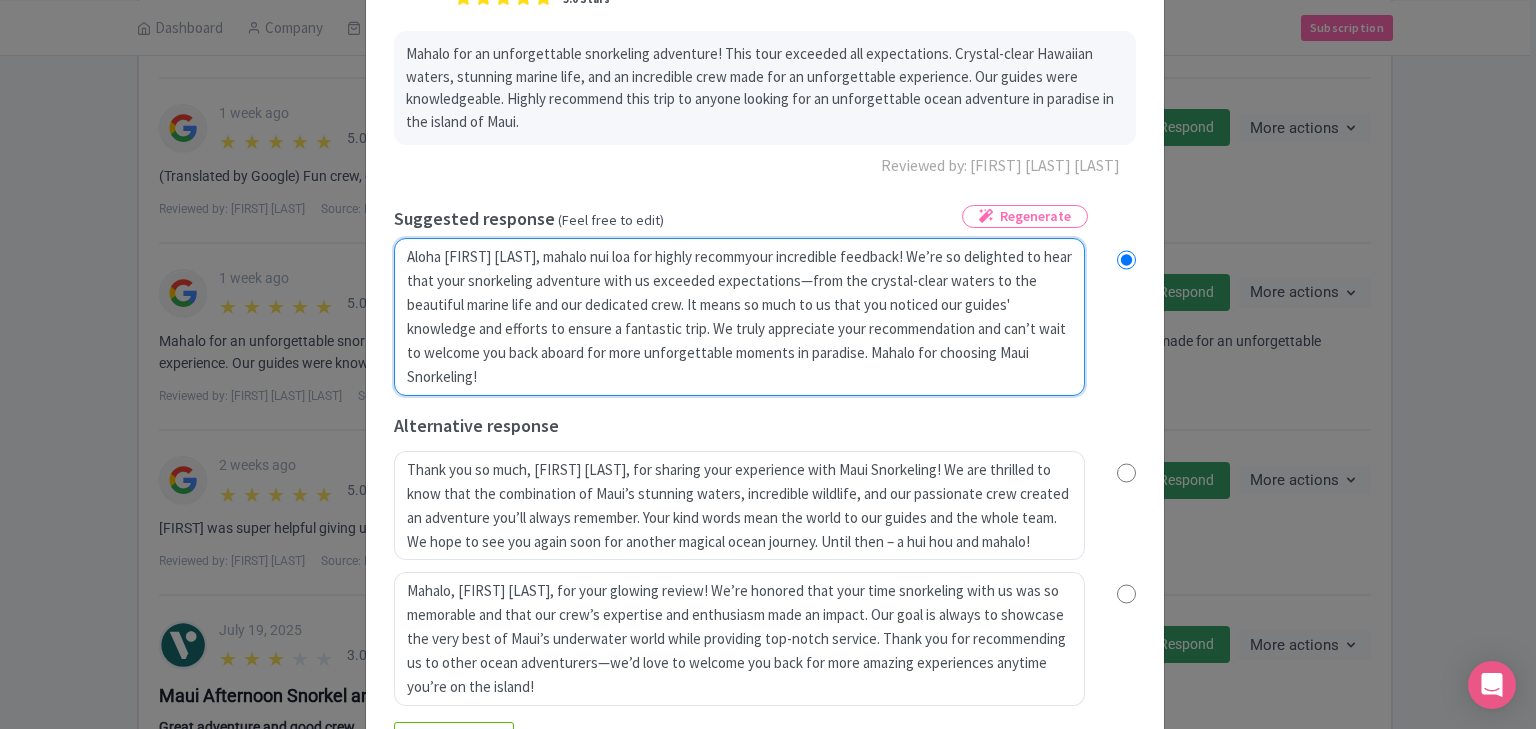 radio on "true" 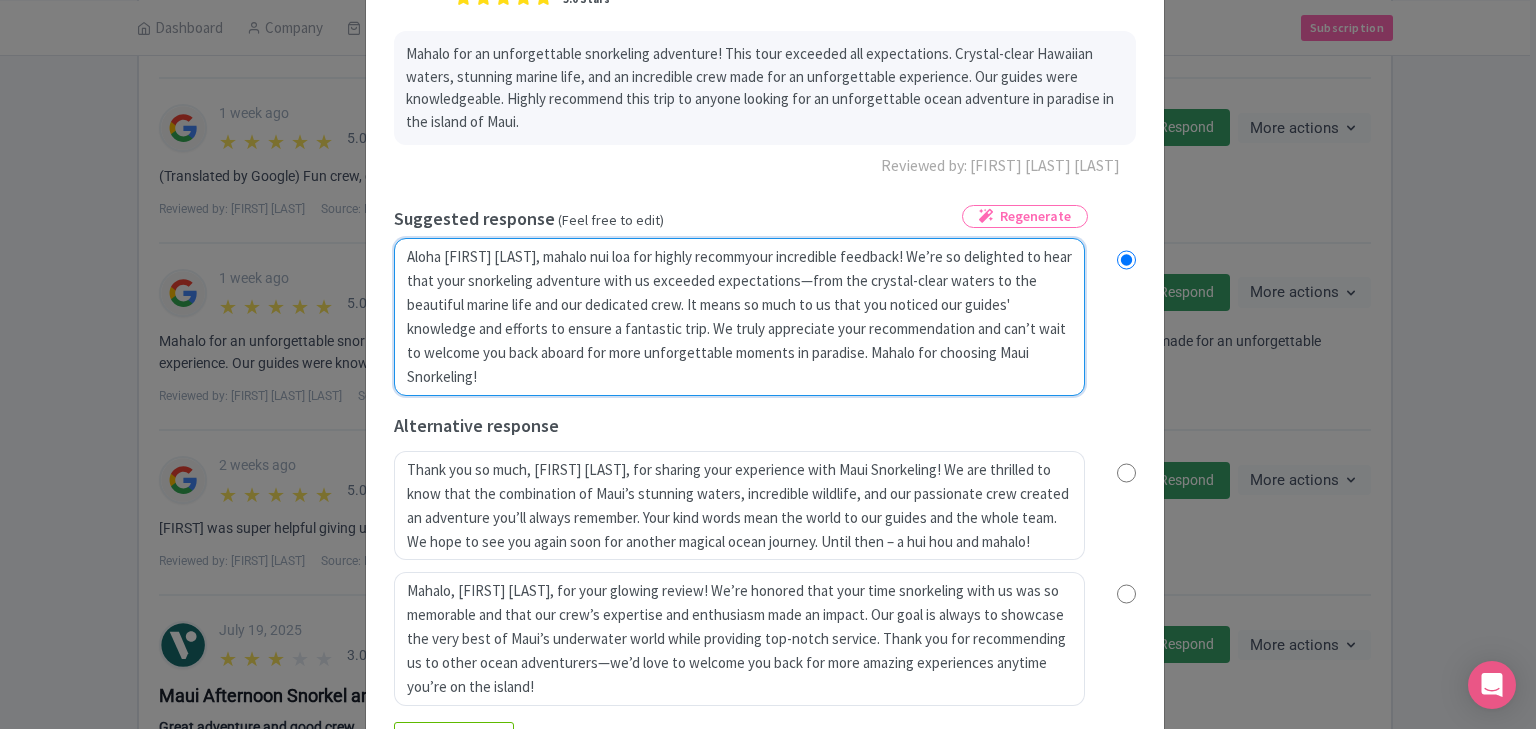 type on "Aloha Julius Ralph, mahalo nui loa for highly recommeyour incredible feedback! We’re so delighted to hear that your snorkeling adventure with us exceeded expectations—from the crystal-clear waters to the beautiful marine life and our dedicated crew. It means so much to us that you noticed our guides' knowledge and efforts to ensure a fantastic trip. We truly appreciate your recommendation and can’t wait to welcome you back aboard for more unforgettable moments in paradise. Mahalo for choosing Maui Snorkeling!" 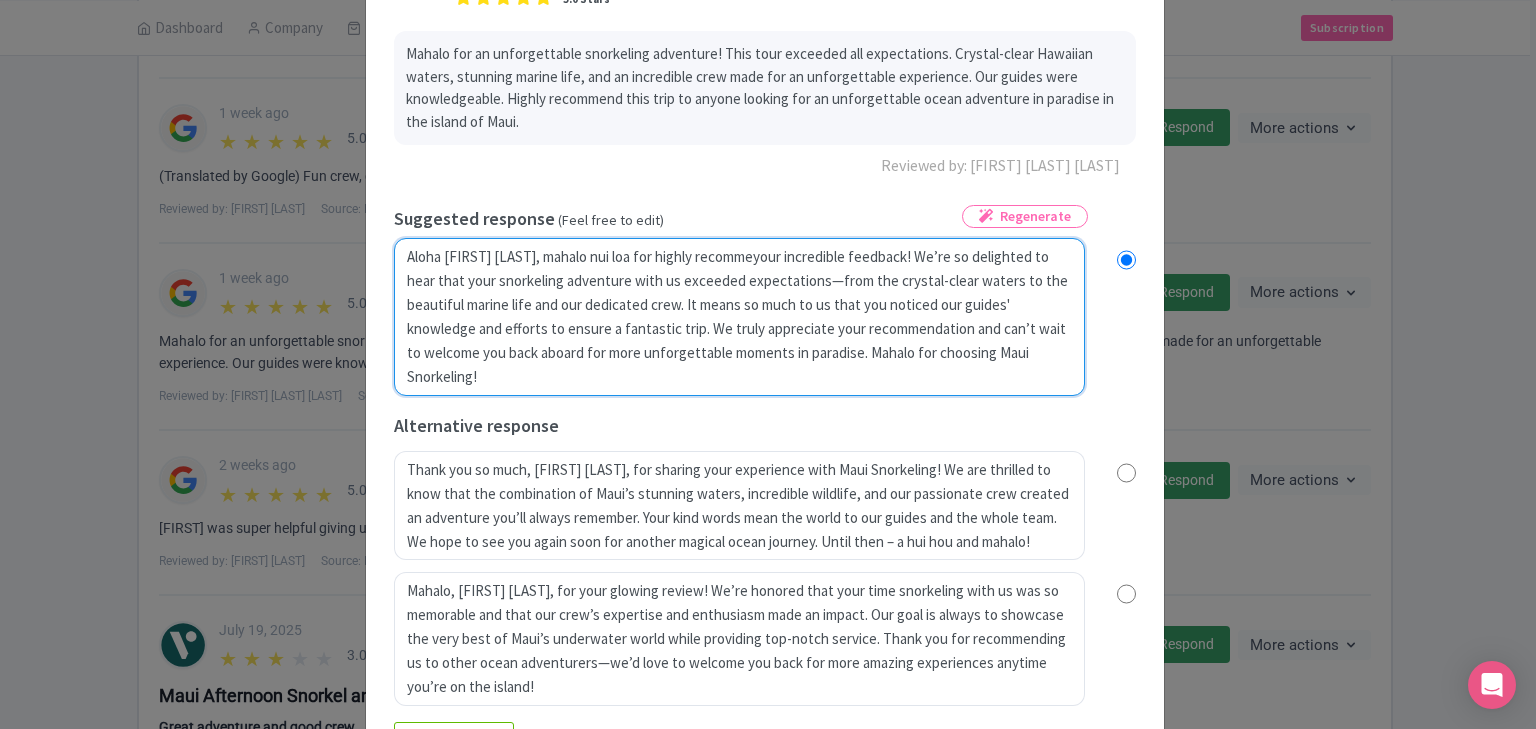 radio on "true" 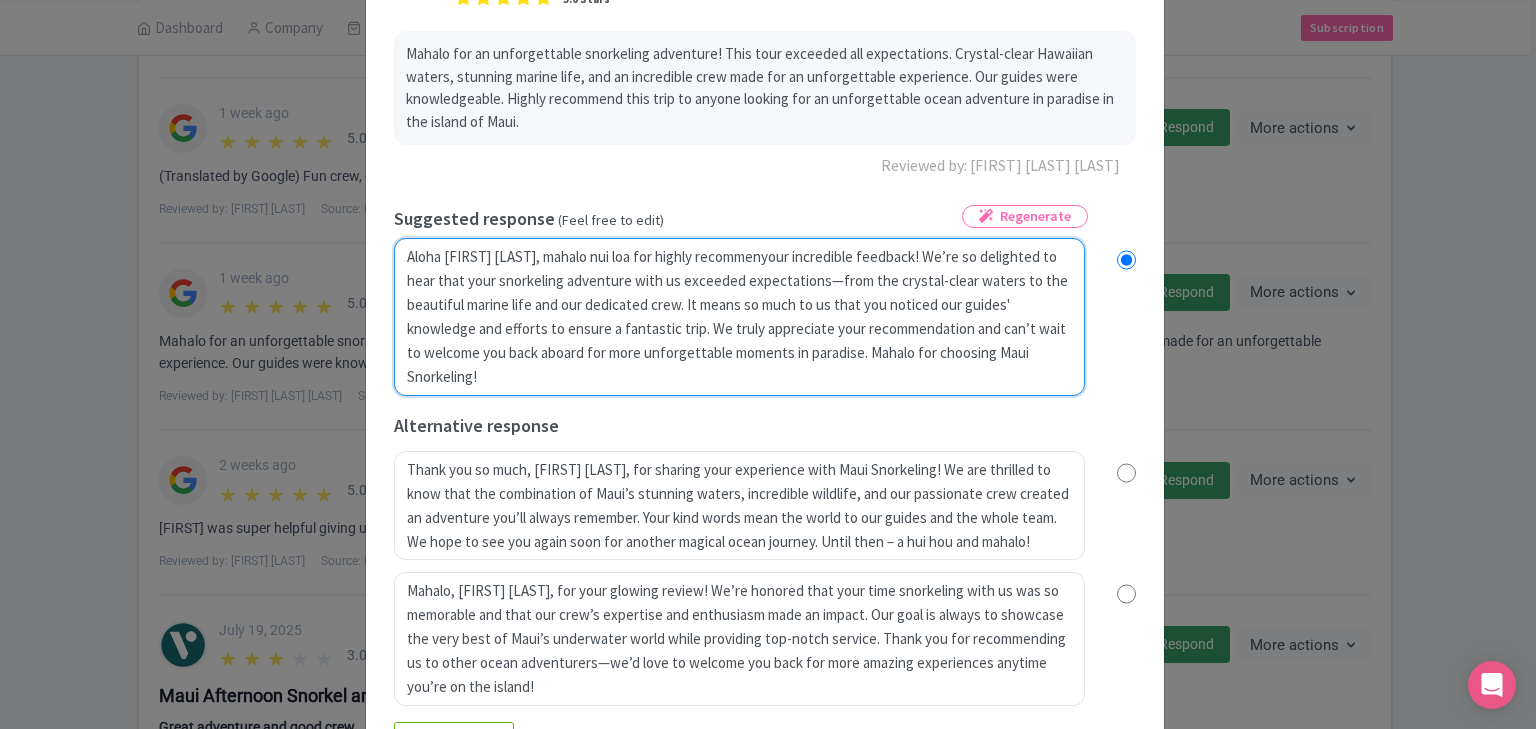 radio on "true" 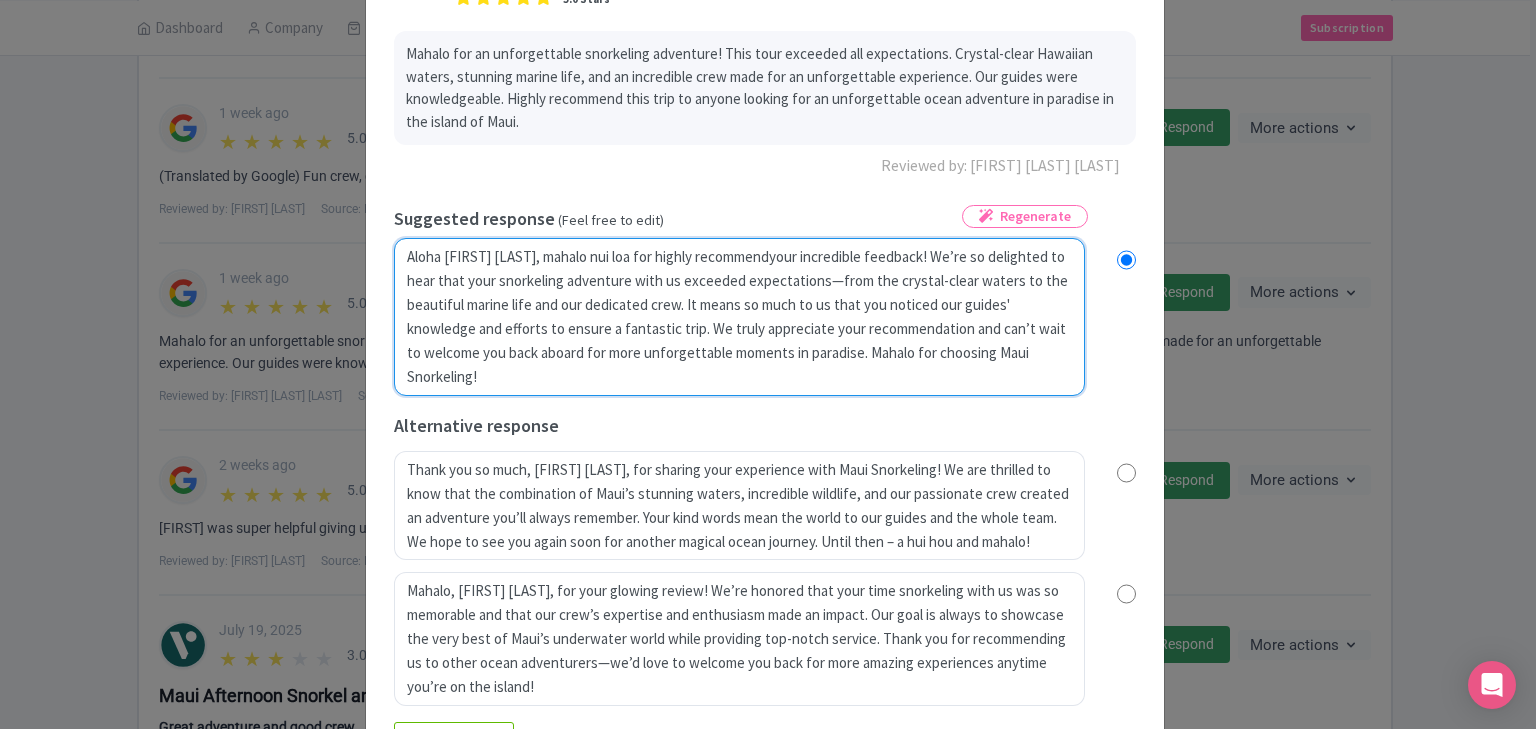 type on "Aloha Julius Ralph, mahalo nui loa for highly recommendiyour incredible feedback! We’re so delighted to hear that your snorkeling adventure with us exceeded expectations—from the crystal-clear waters to the beautiful marine life and our dedicated crew. It means so much to us that you noticed our guides' knowledge and efforts to ensure a fantastic trip. We truly appreciate your recommendation and can’t wait to welcome you back aboard for more unforgettable moments in paradise. Mahalo for choosing Maui Snorkeling!" 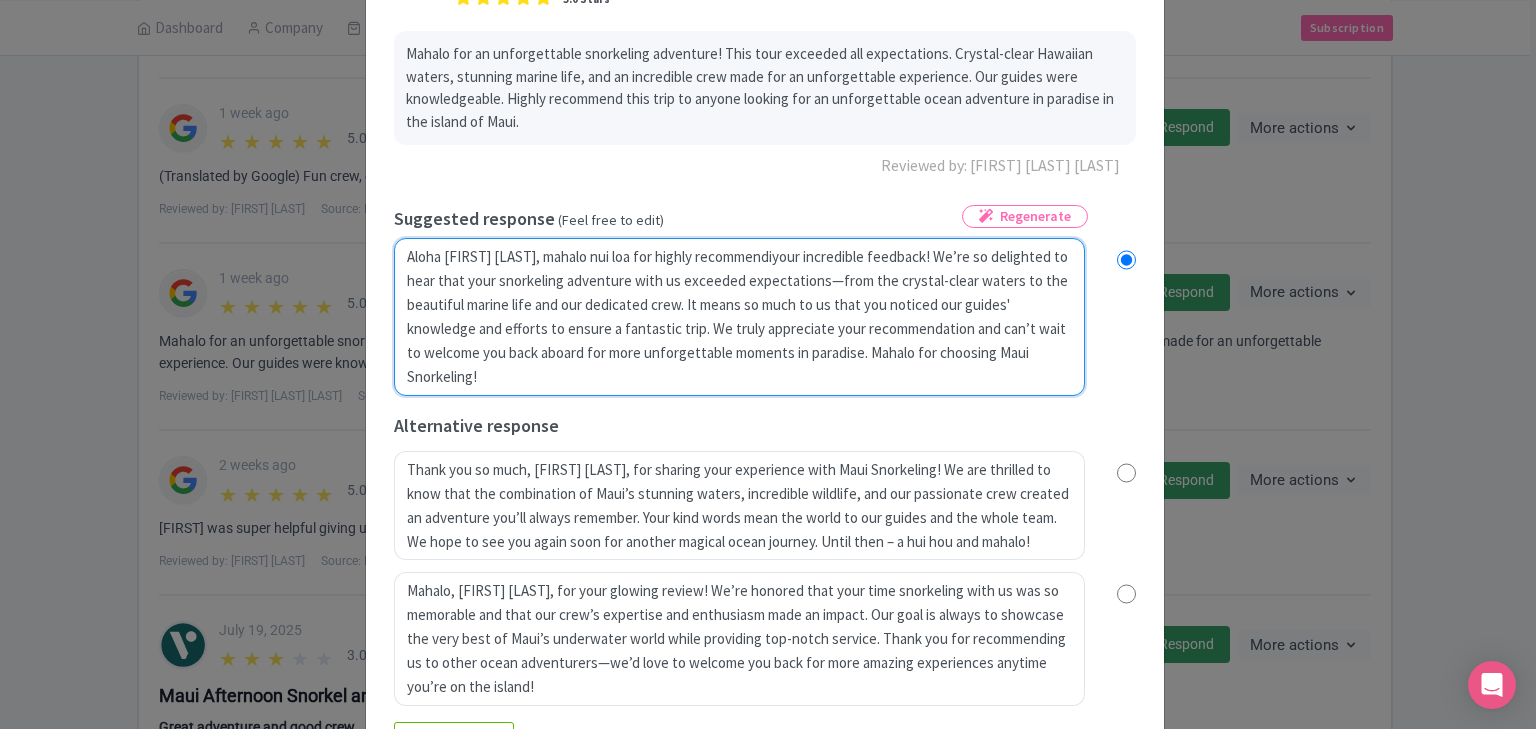 type on "Aloha Julius Ralph, mahalo nui loa for highly recommendinyour incredible feedback! We’re so delighted to hear that your snorkeling adventure with us exceeded expectations—from the crystal-clear waters to the beautiful marine life and our dedicated crew. It means so much to us that you noticed our guides' knowledge and efforts to ensure a fantastic trip. We truly appreciate your recommendation and can’t wait to welcome you back aboard for more unforgettable moments in paradise. Mahalo for choosing Maui Snorkeling!" 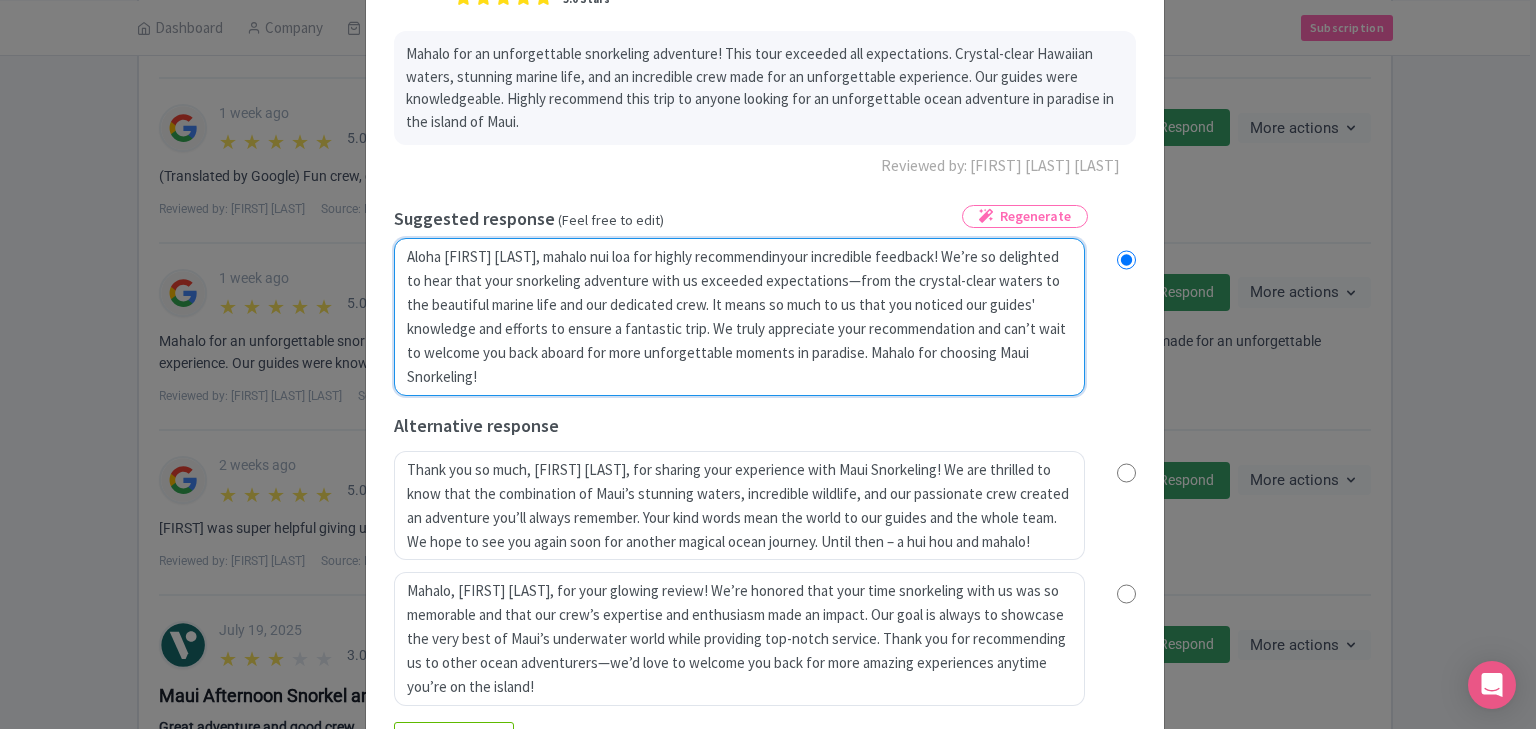 radio on "true" 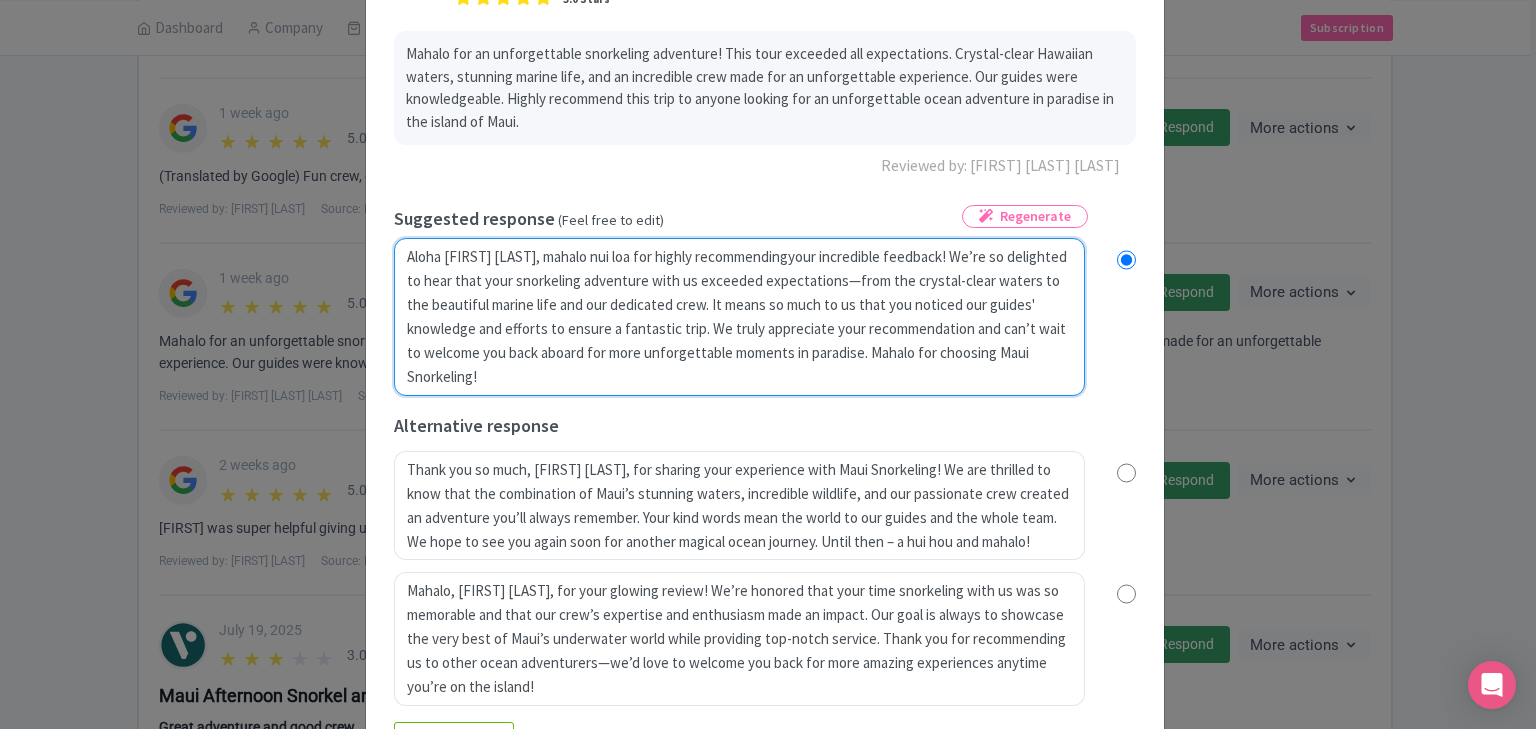 type on "Aloha Julius Ralph, mahalo nui loa for highly recommending your incredible feedback! We’re so delighted to hear that your snorkeling adventure with us exceeded expectations—from the crystal-clear waters to the beautiful marine life and our dedicated crew. It means so much to us that you noticed our guides' knowledge and efforts to ensure a fantastic trip. We truly appreciate your recommendation and can’t wait to welcome you back aboard for more unforgettable moments in paradise. Mahalo for choosing Maui Snorkeling!" 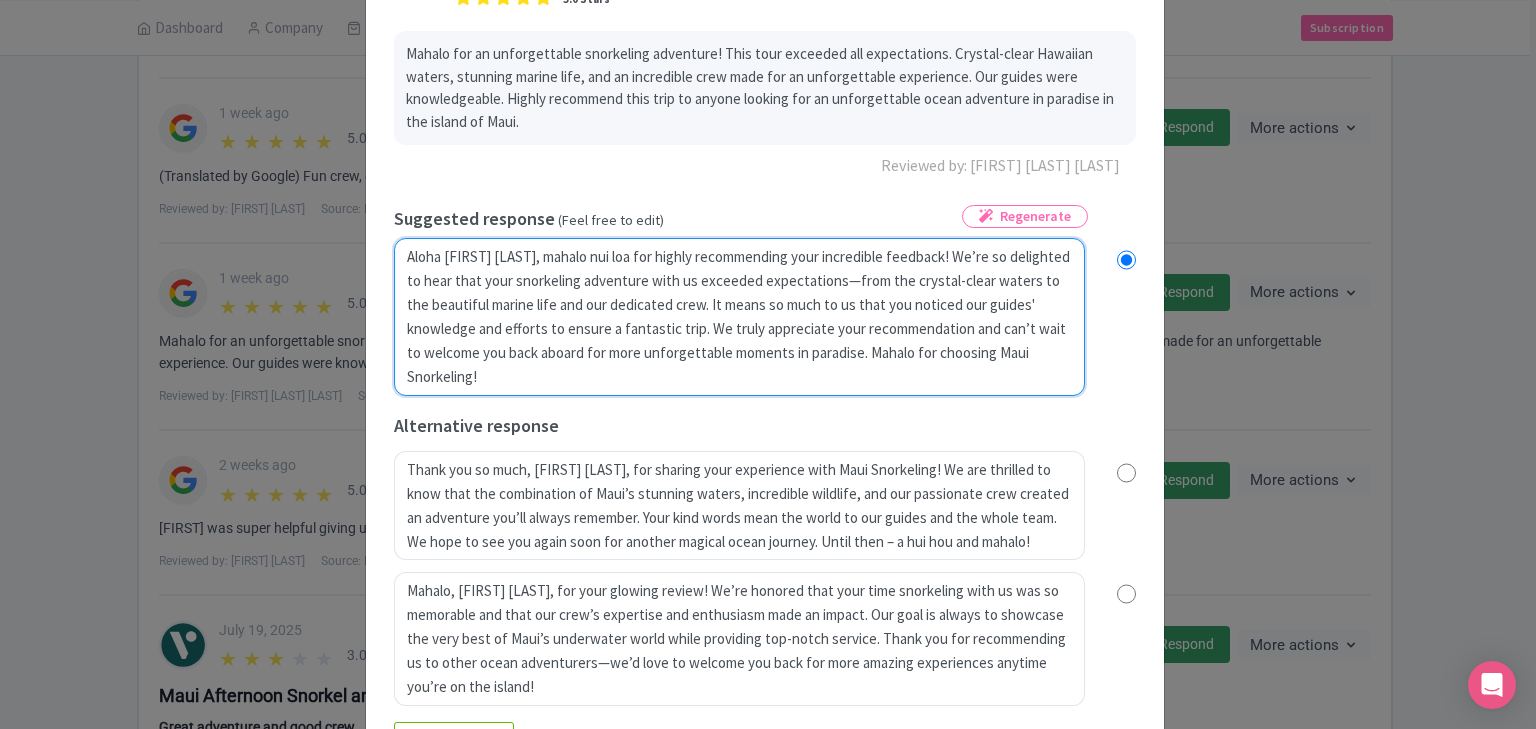 radio on "true" 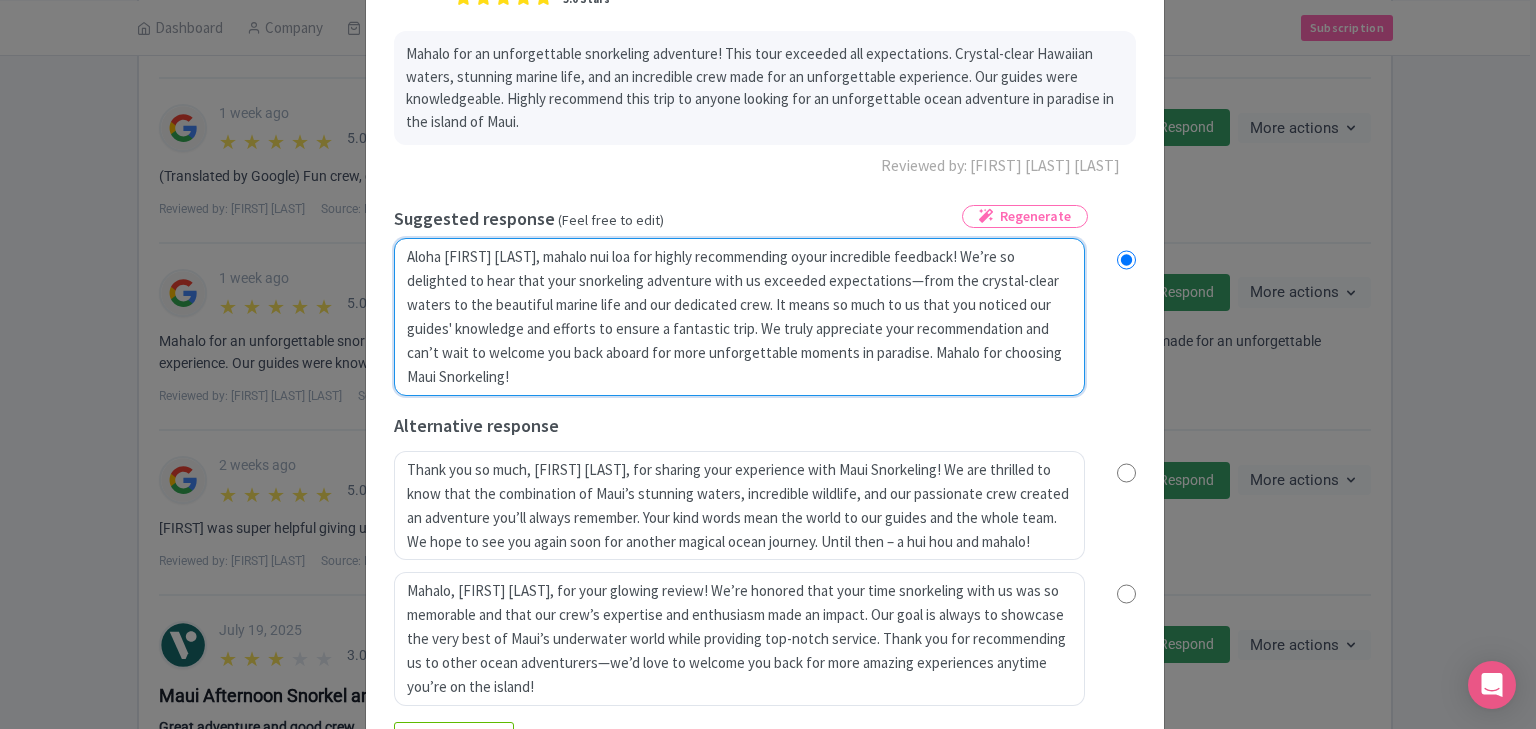 type on "Aloha Julius Ralph, mahalo nui loa for highly recommending ouyour incredible feedback! We’re so delighted to hear that your snorkeling adventure with us exceeded expectations—from the crystal-clear waters to the beautiful marine life and our dedicated crew. It means so much to us that you noticed our guides' knowledge and efforts to ensure a fantastic trip. We truly appreciate your recommendation and can’t wait to welcome you back aboard for more unforgettable moments in paradise. Mahalo for choosing Maui Snorkeling!" 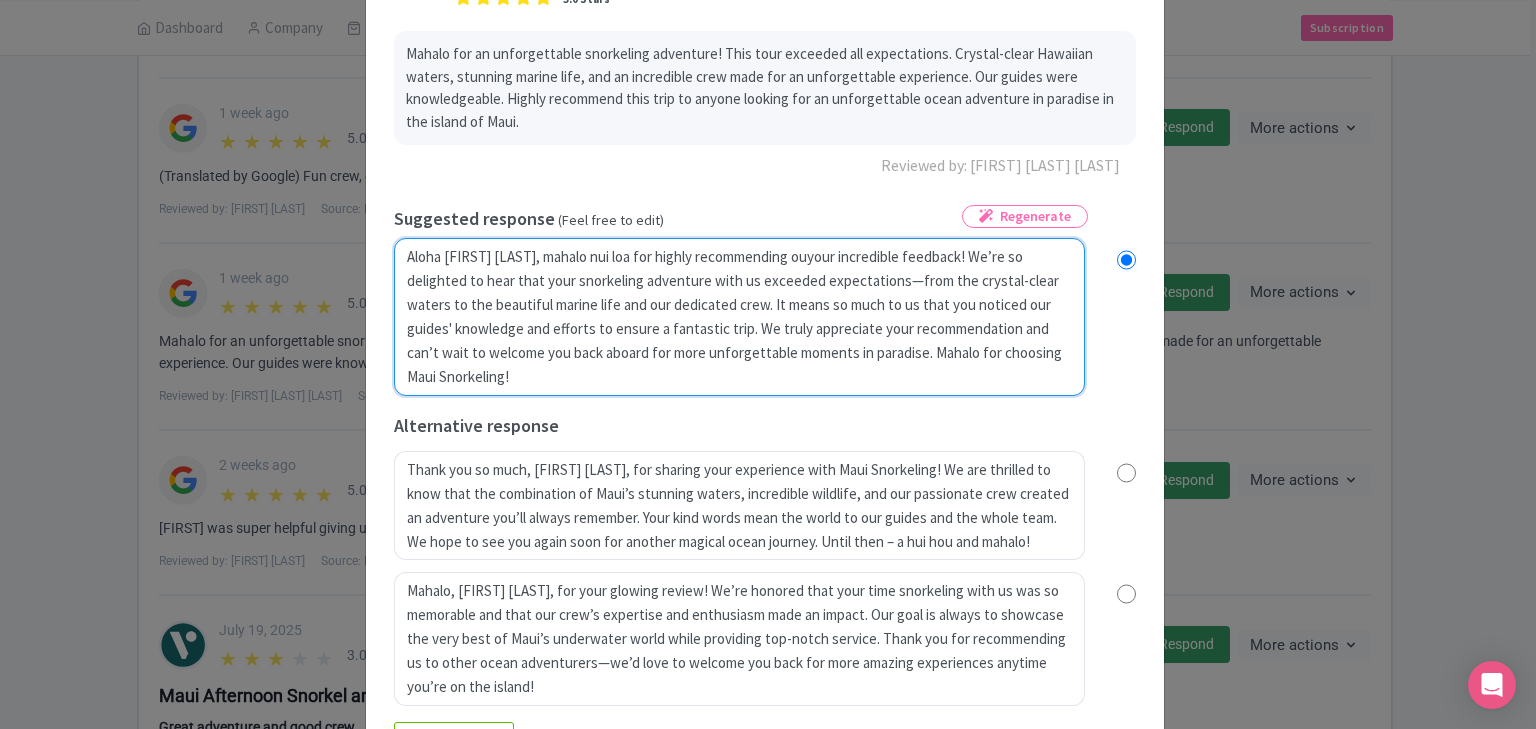 radio on "true" 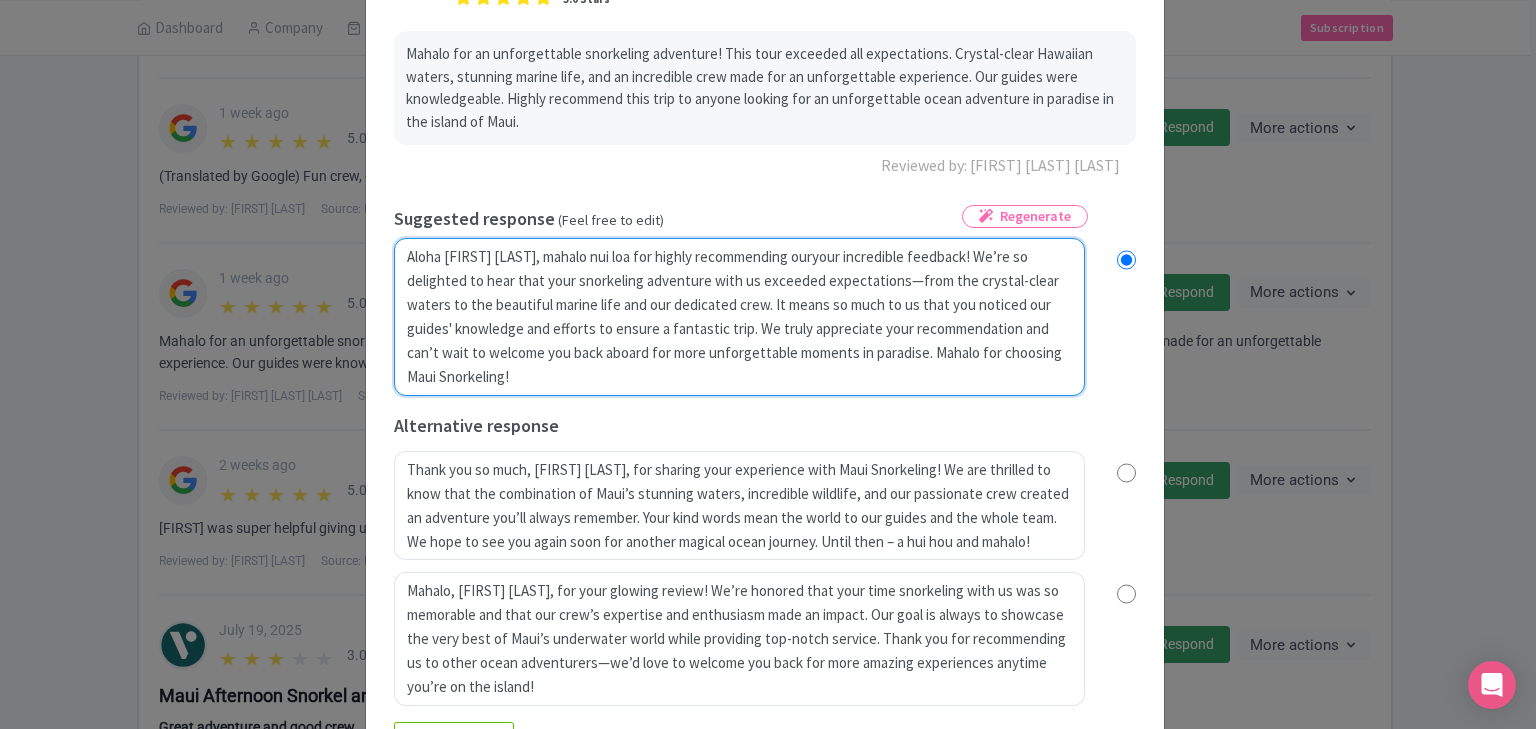 radio on "true" 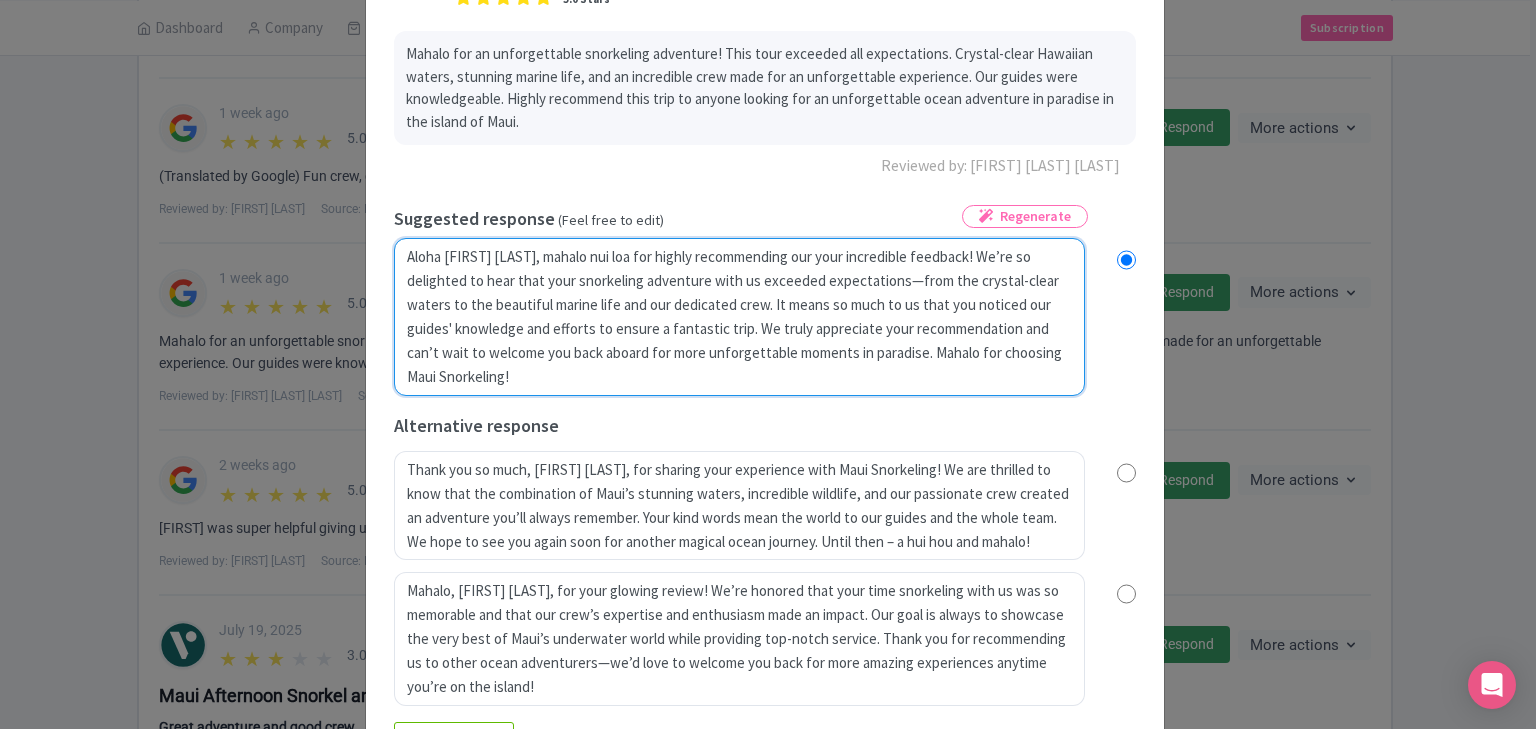 radio on "true" 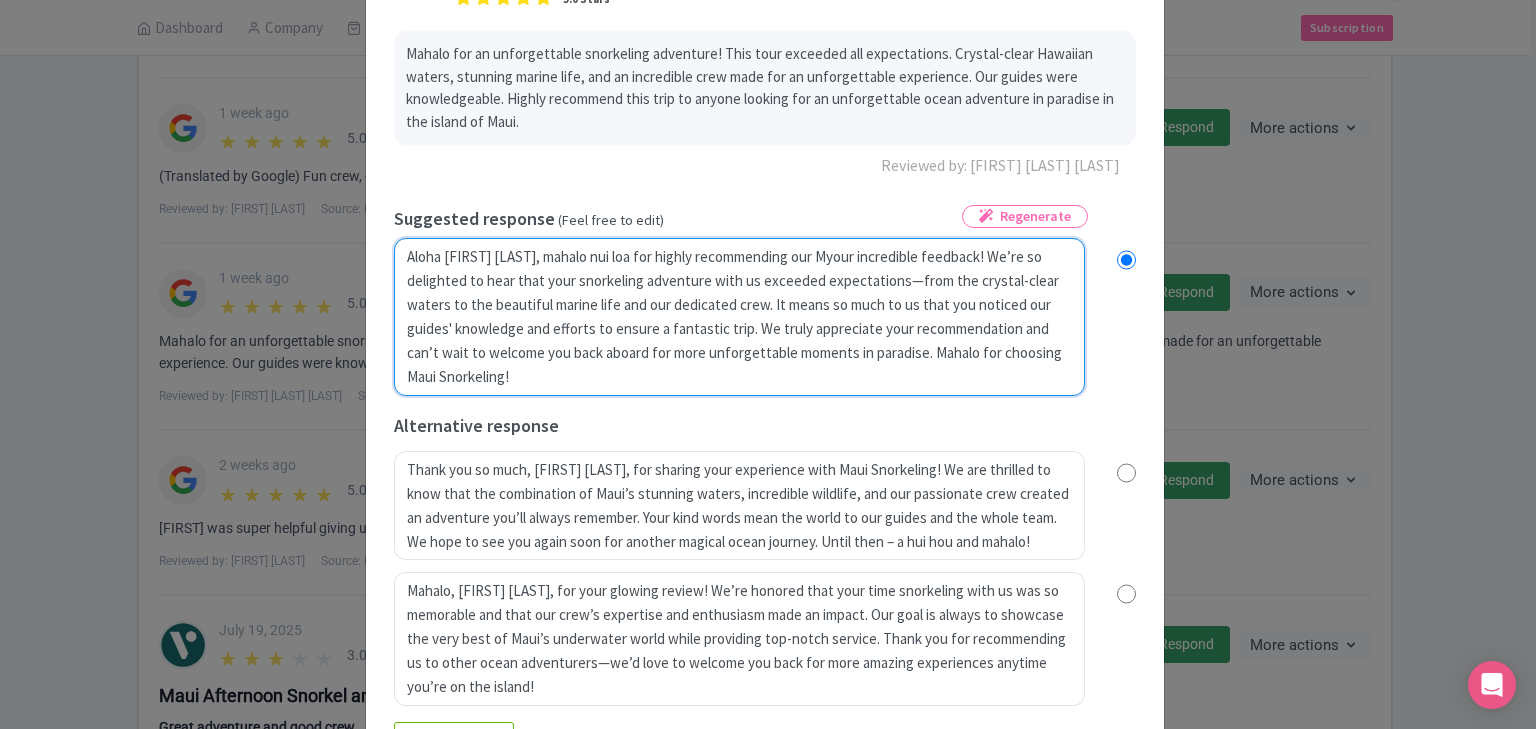 radio on "true" 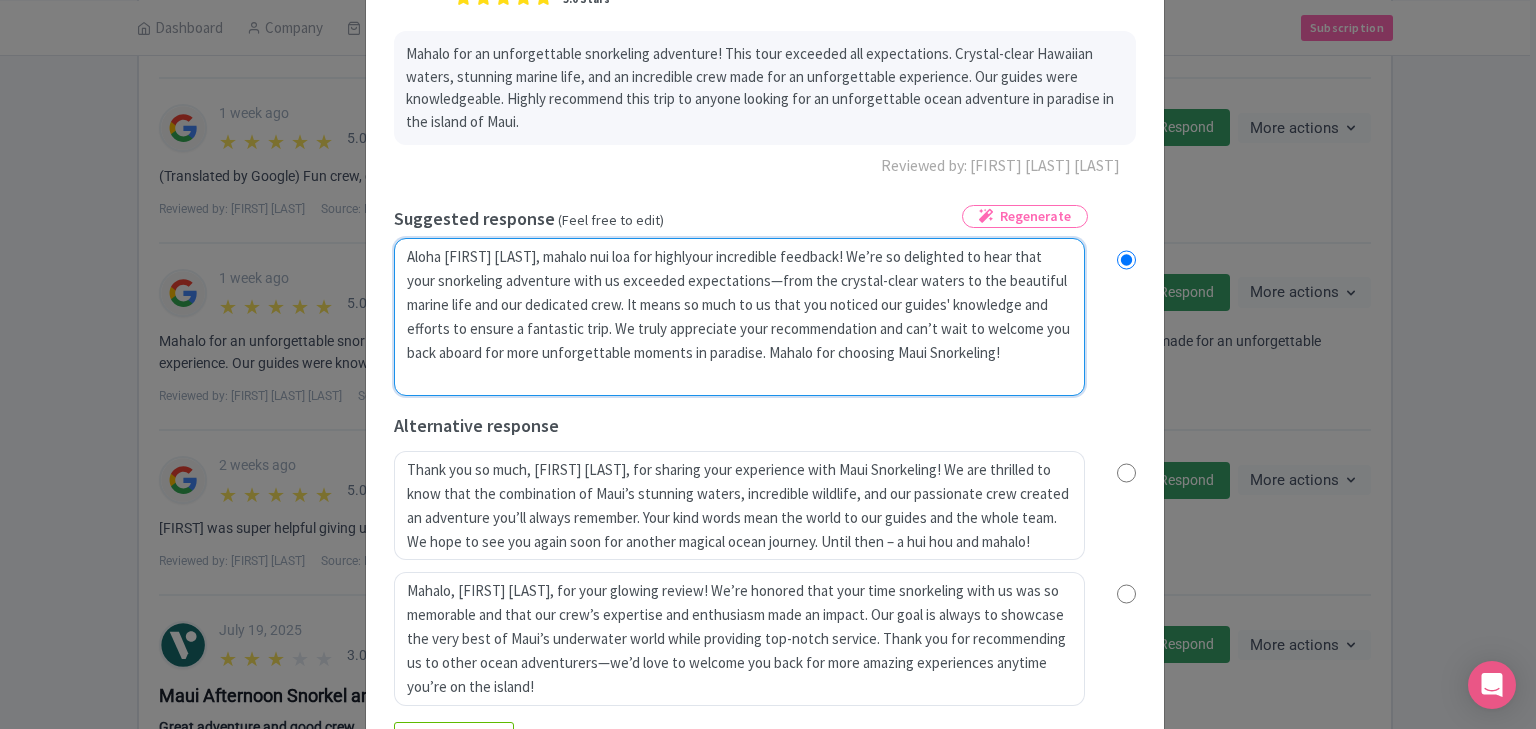radio on "true" 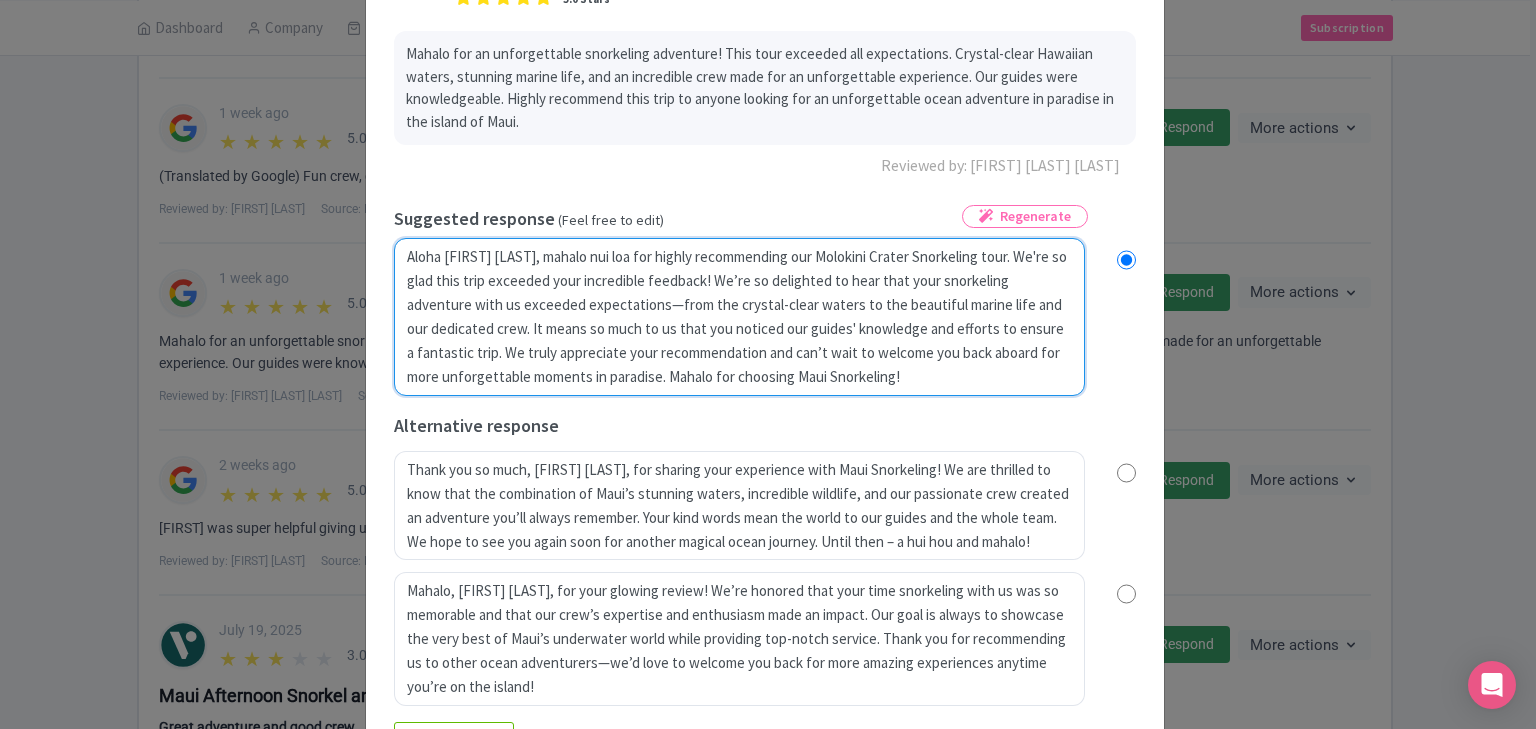 radio on "true" 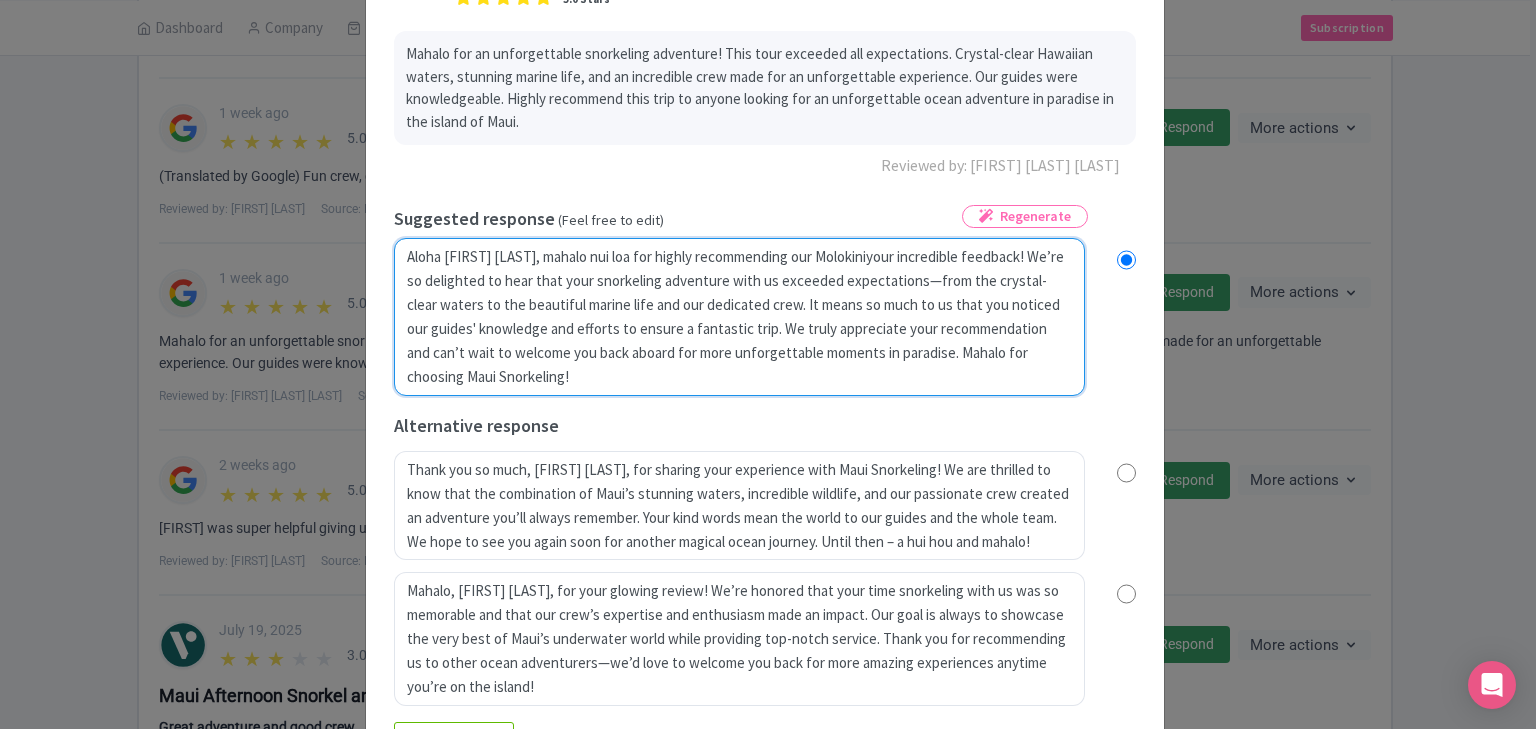 radio on "true" 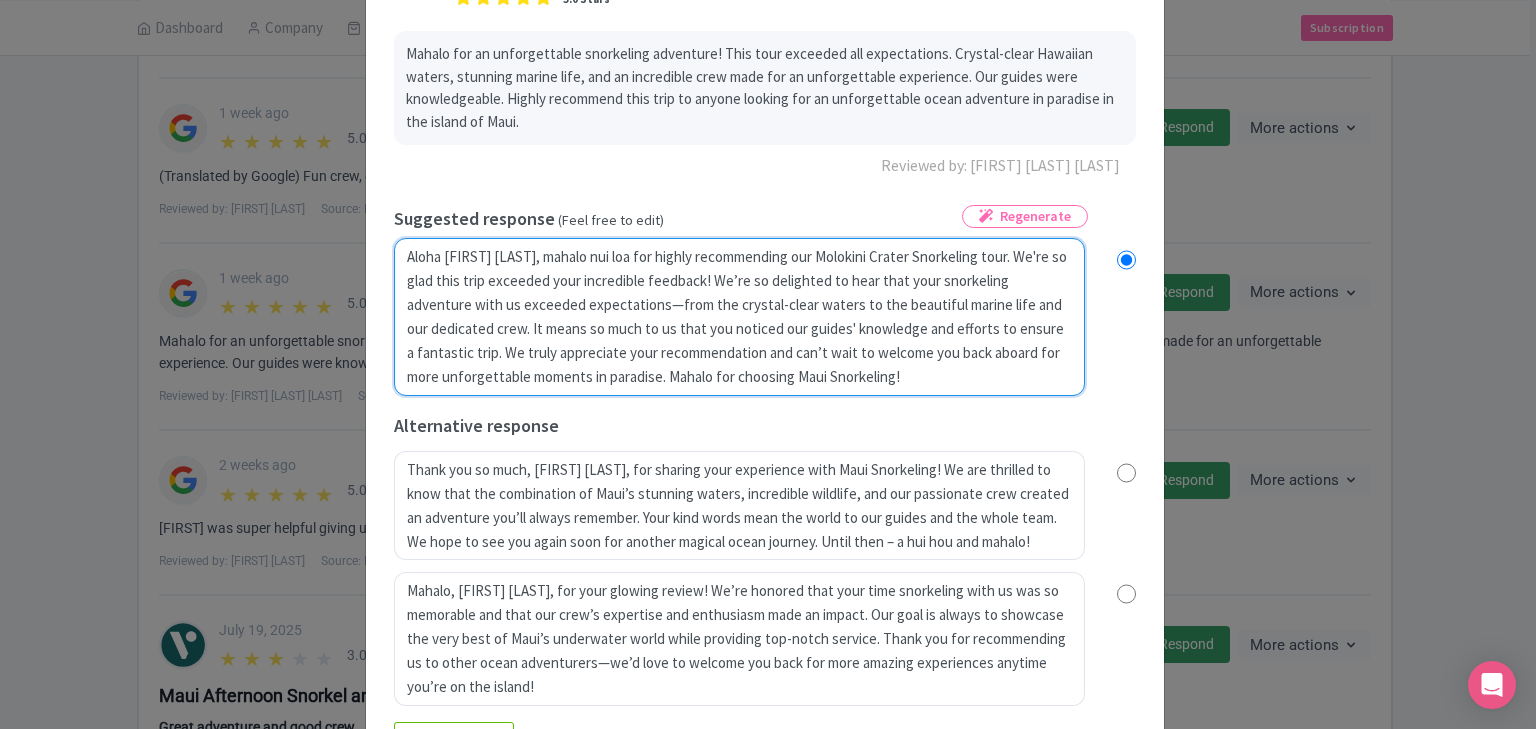 radio on "true" 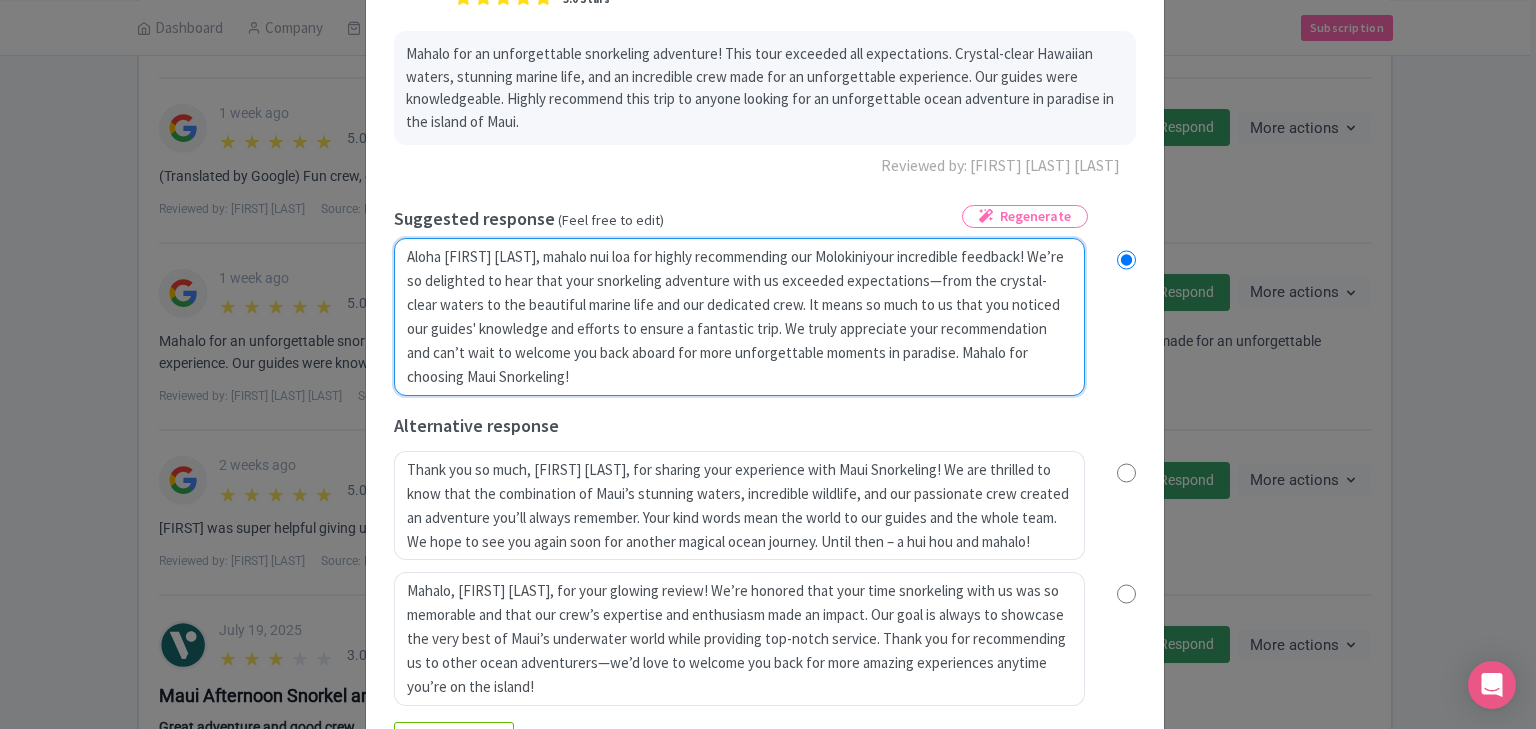 radio on "true" 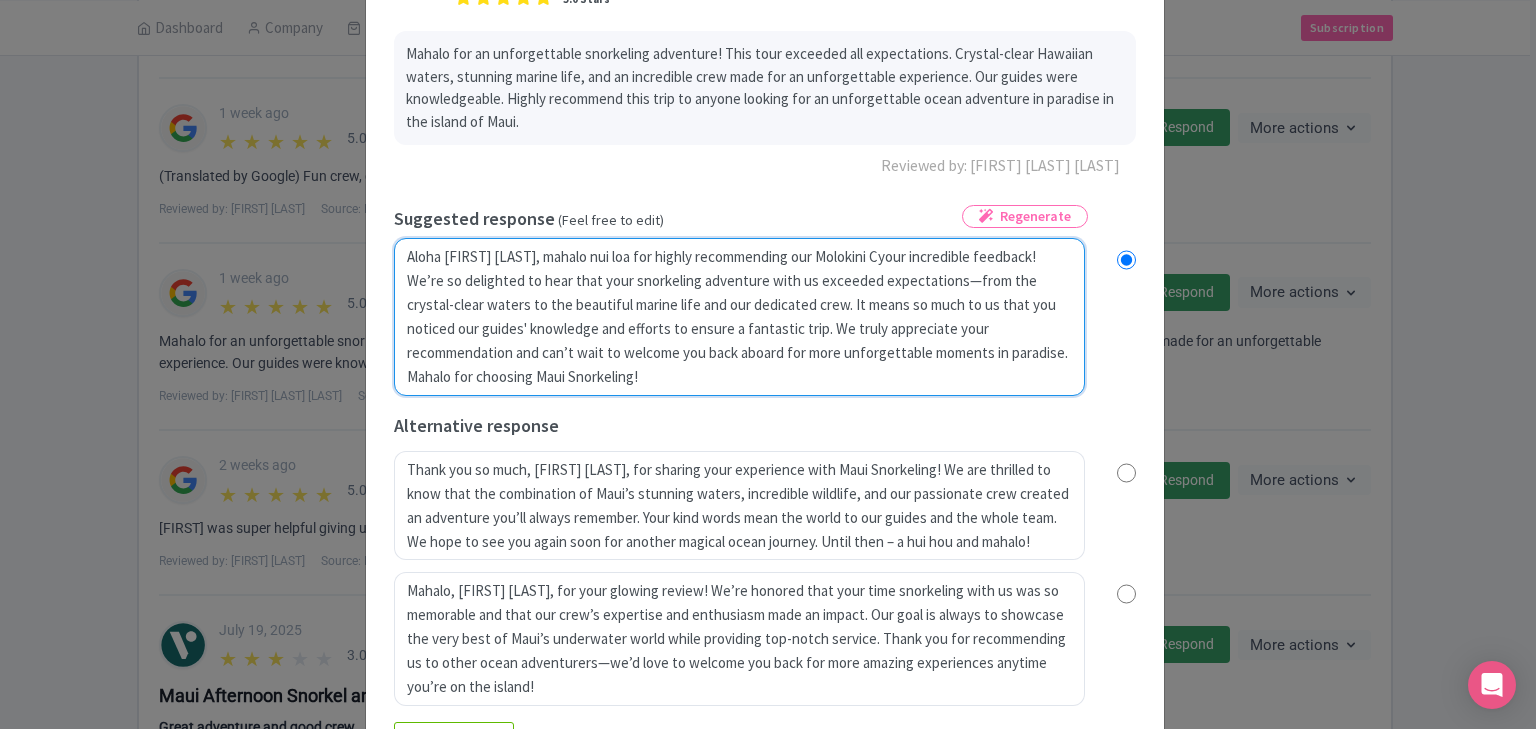 radio on "true" 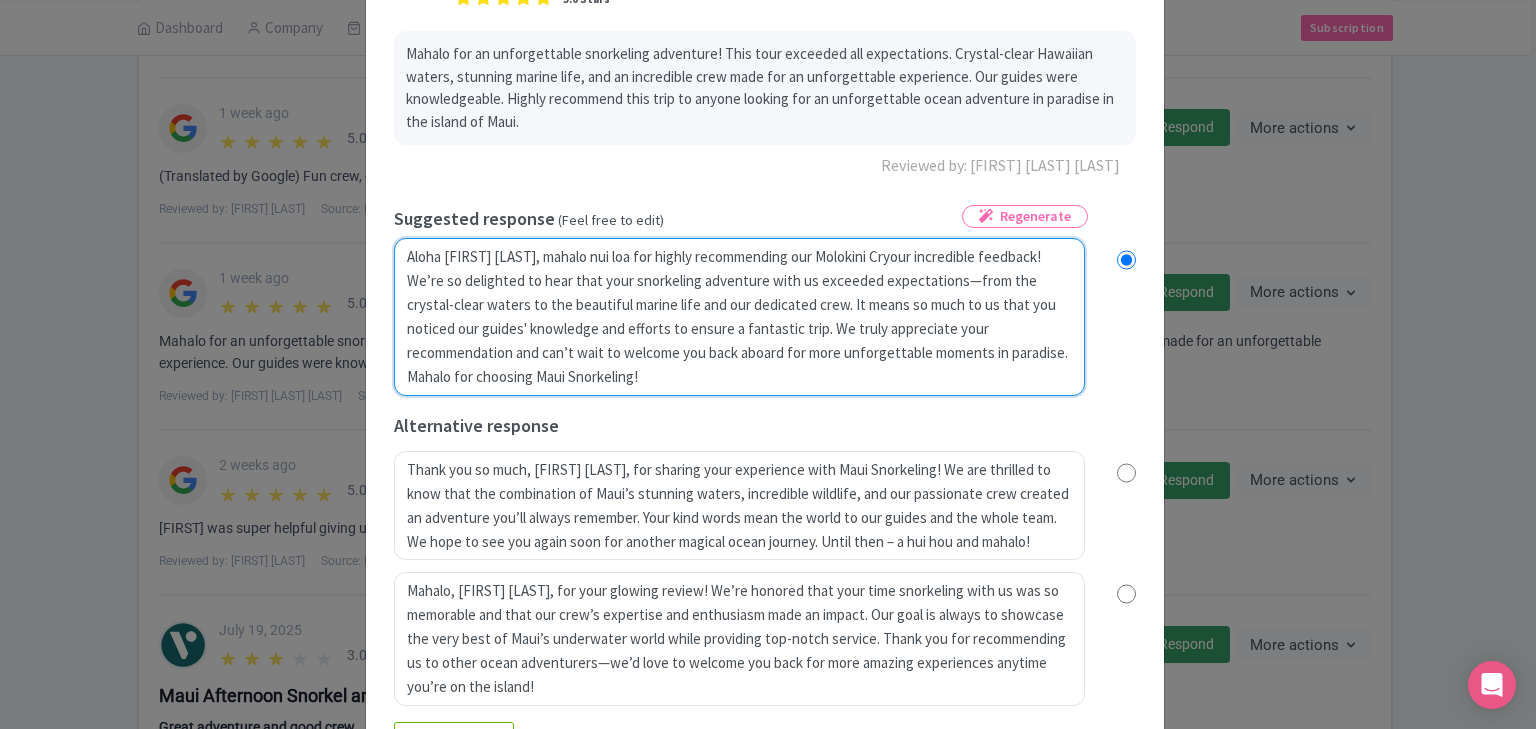 radio on "true" 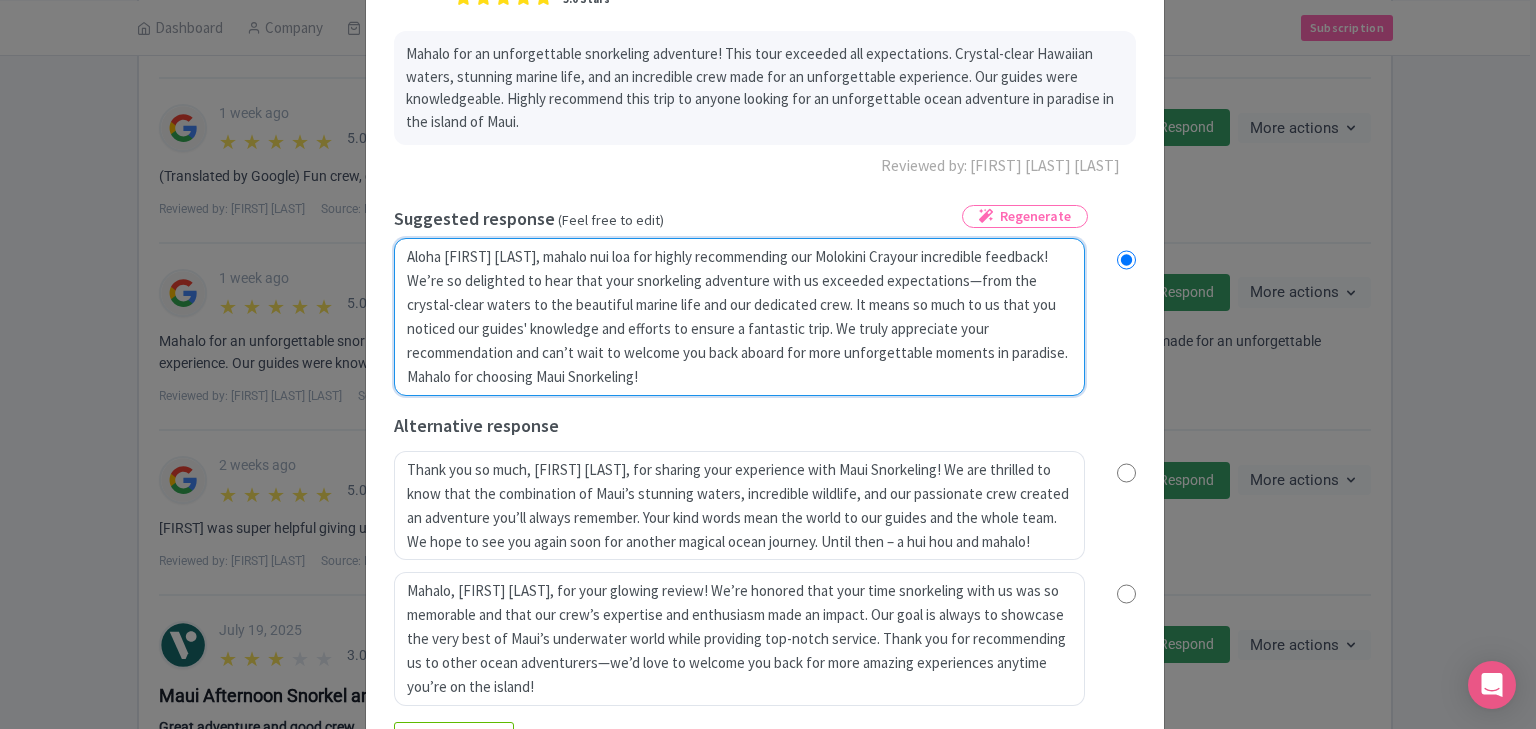 type on "Aloha Julius Ralph, mahalo nui loa for highly recommending our Molokini Cratyour incredible feedback! We’re so delighted to hear that your snorkeling adventure with us exceeded expectations—from the crystal-clear waters to the beautiful marine life and our dedicated crew. It means so much to us that you noticed our guides' knowledge and efforts to ensure a fantastic trip. We truly appreciate your recommendation and can’t wait to welcome you back aboard for more unforgettable moments in paradise. Mahalo for choosing Maui Snorkeling!" 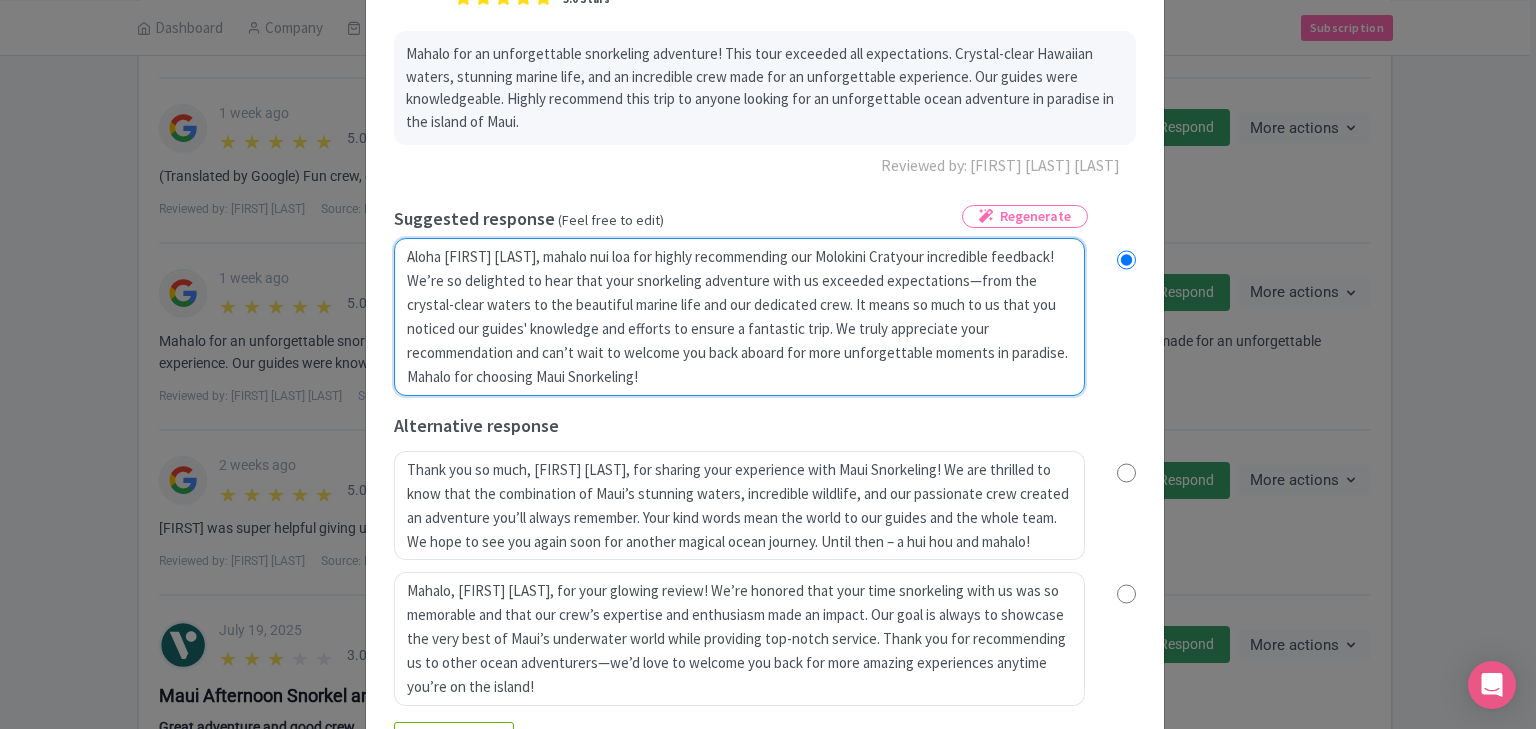 radio on "true" 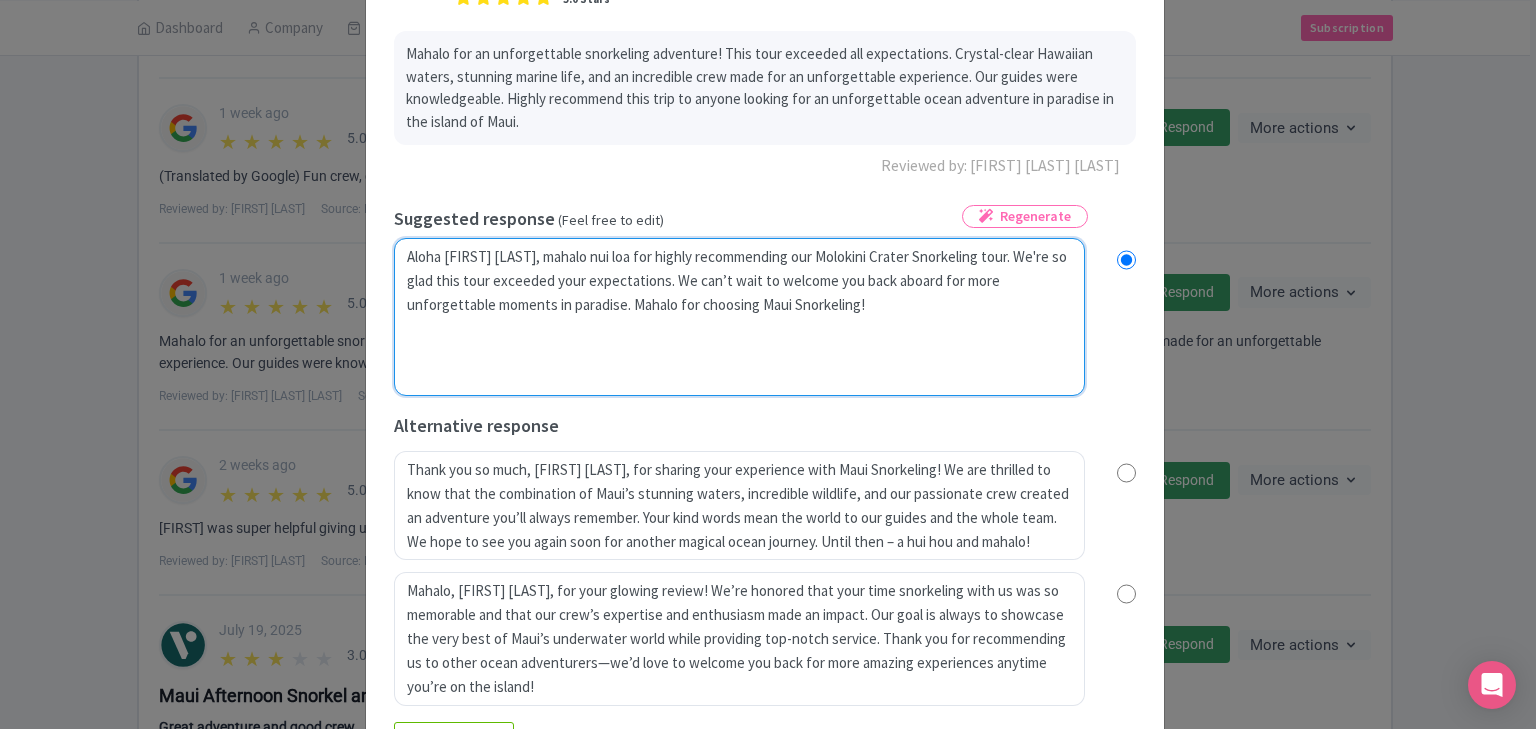 type on "Aloha Julius Ralph, mahalo nui loa for highly recommending our Molokini Crateryour incredible feedback! We’re so delighted to hear that your snorkeling adventure with us exceeded expectations—from the crystal-clear waters to the beautiful marine life and our dedicated crew. It means so much to us that you noticed our guides' knowledge and efforts to ensure a fantastic trip. We truly appreciate your recommendation and can’t wait to welcome you back aboard for more unforgettable moments in paradise. Mahalo for choosing Maui Snorkeling!" 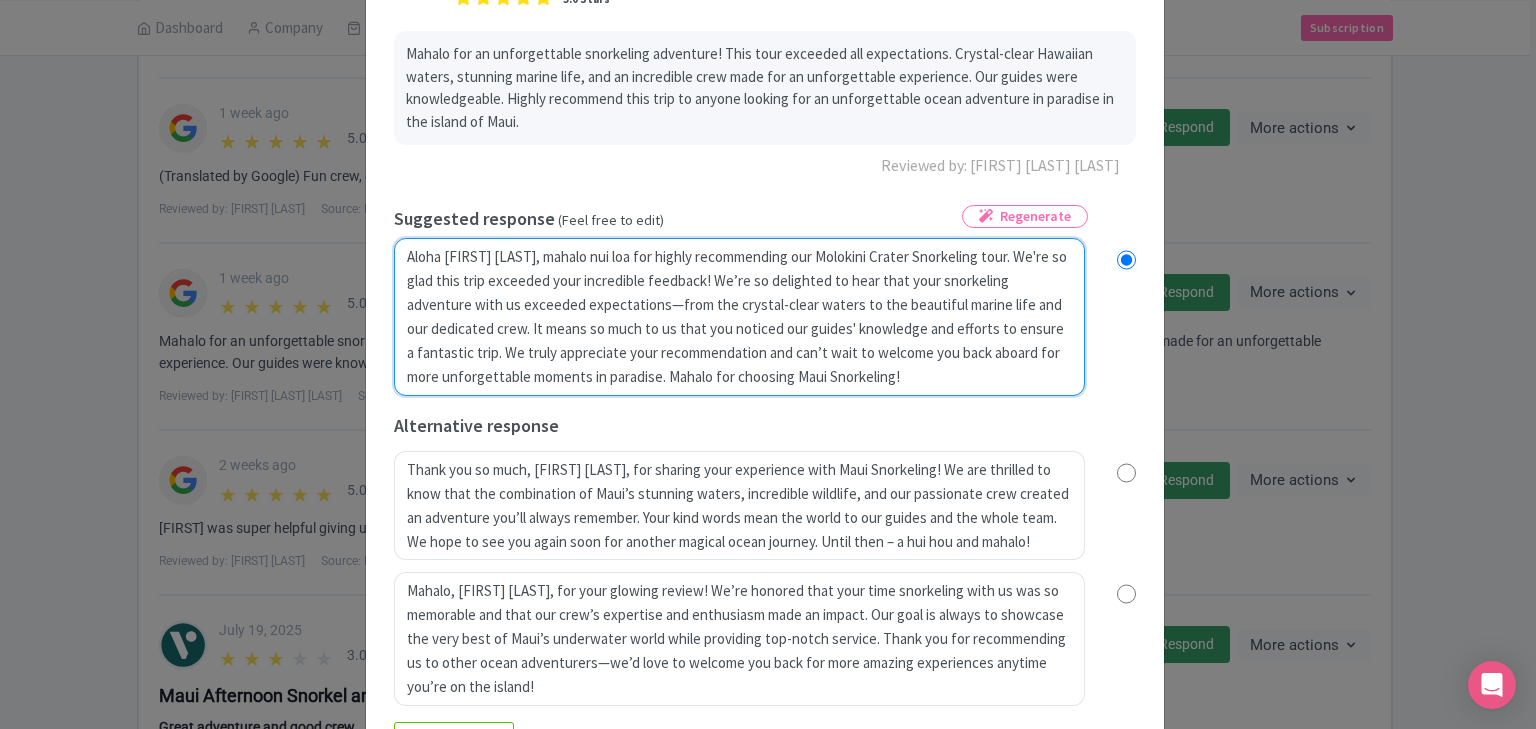 radio on "true" 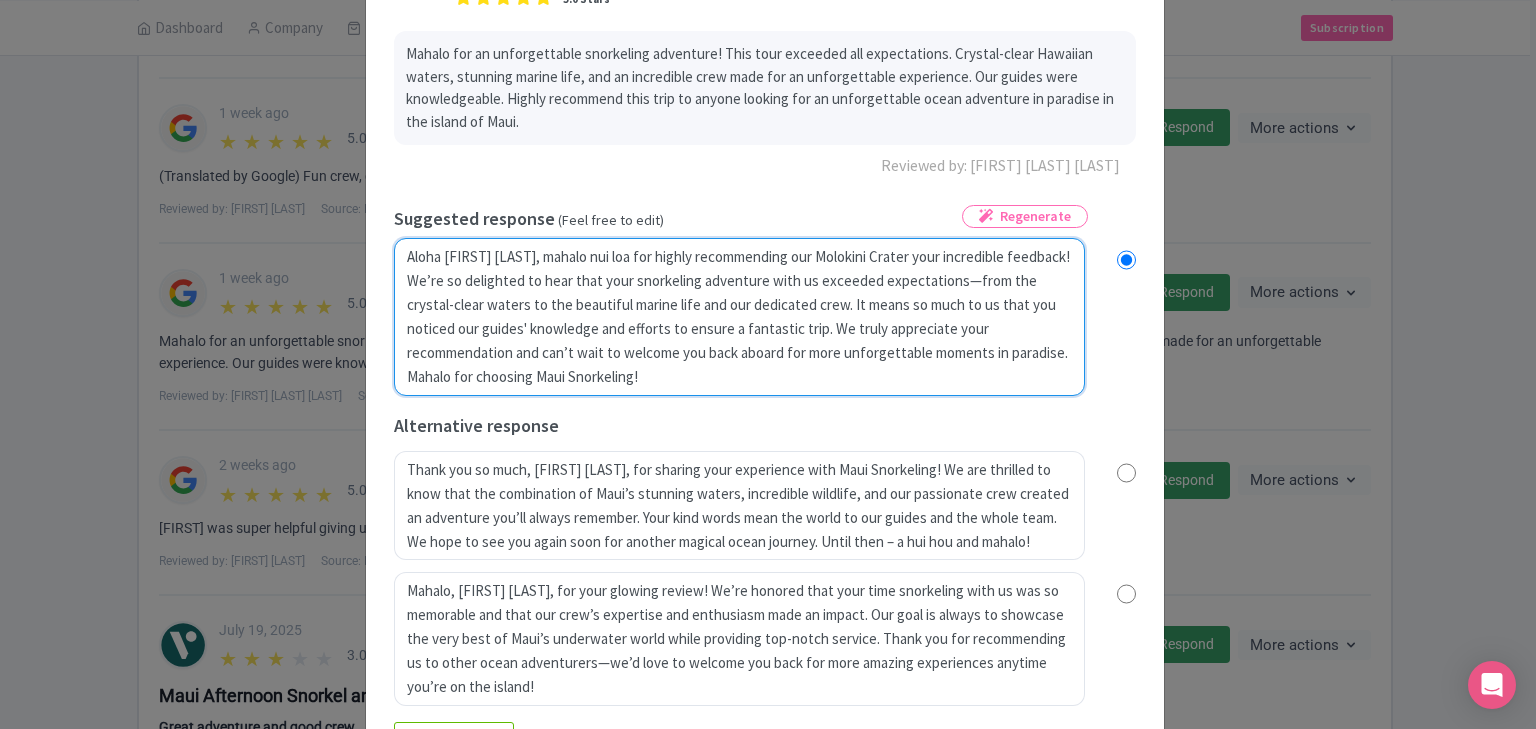 radio on "true" 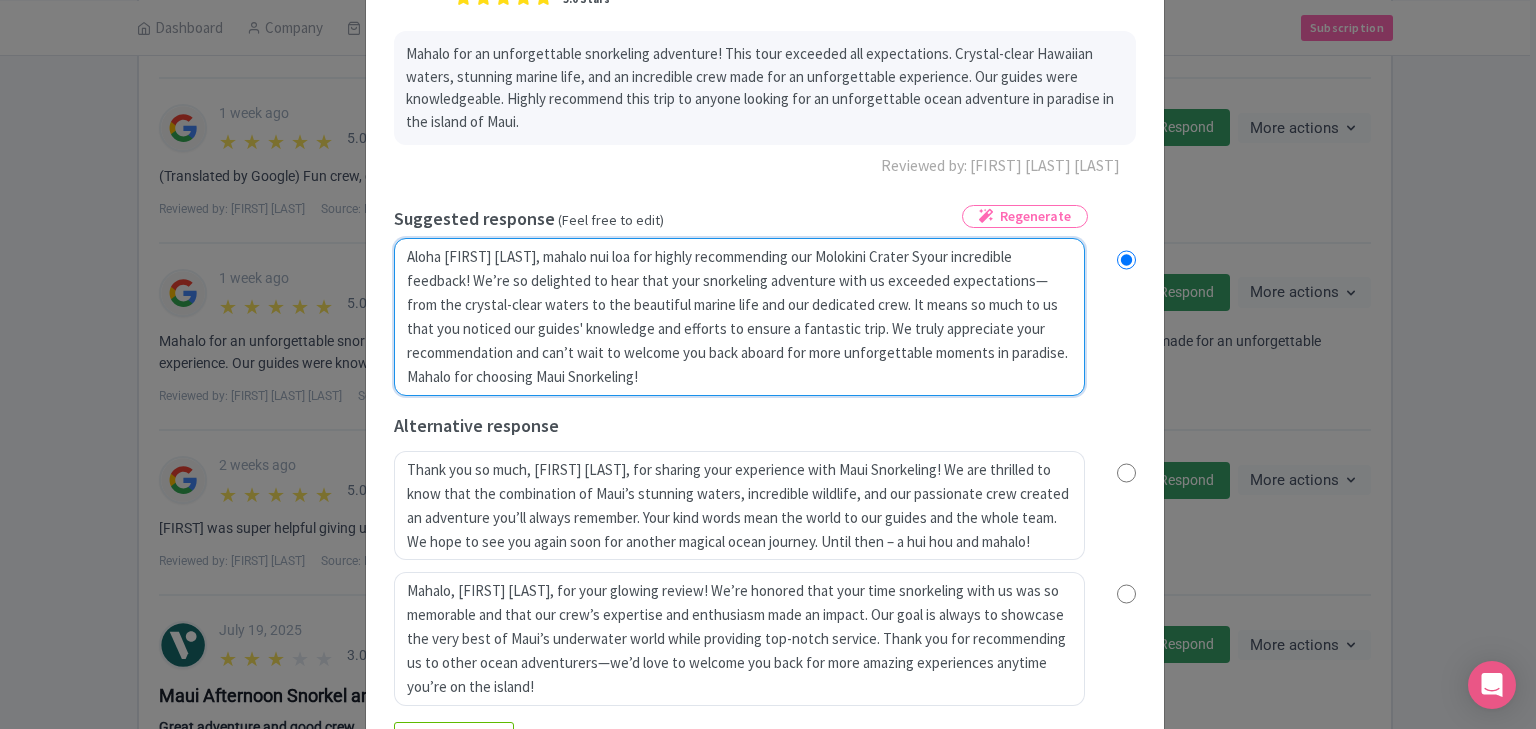 radio on "true" 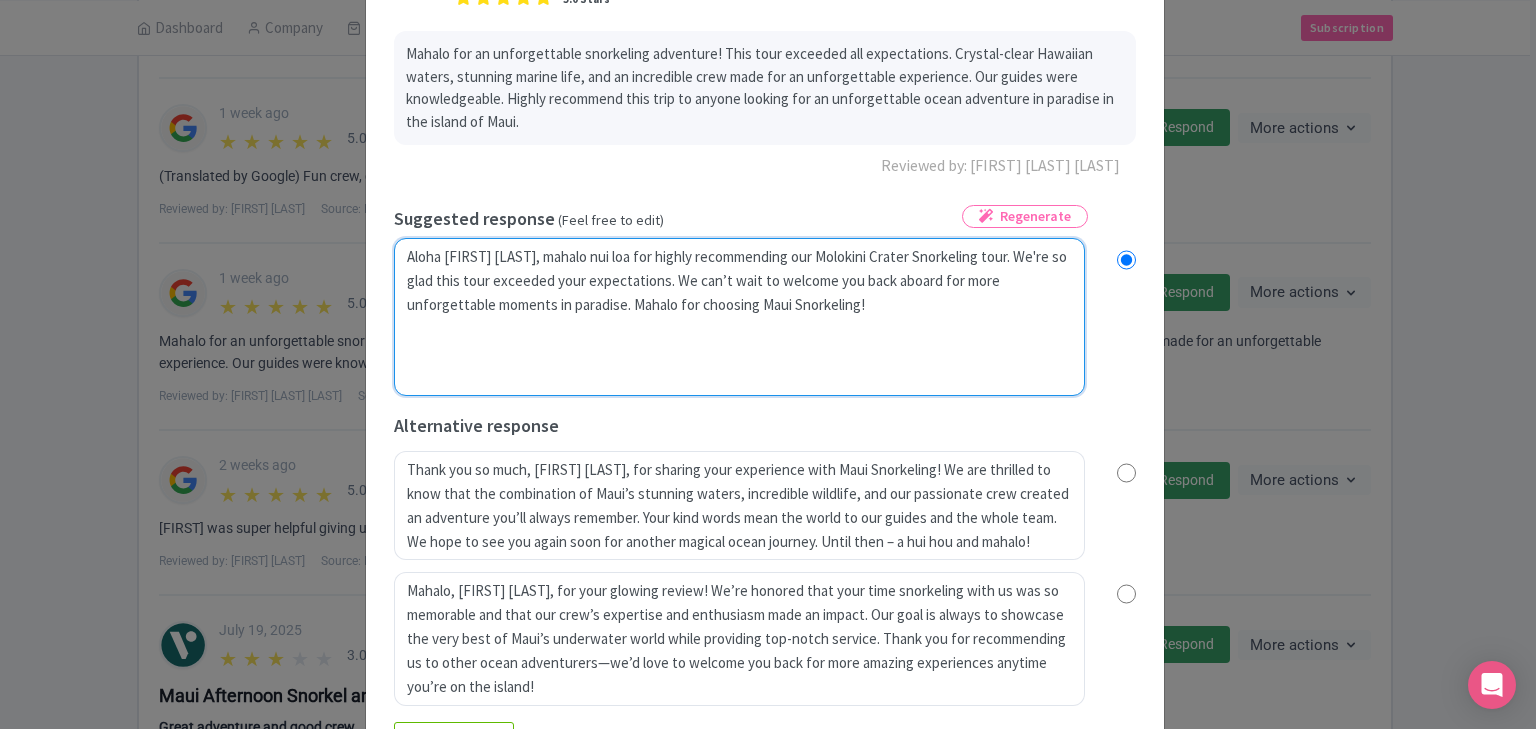 radio on "true" 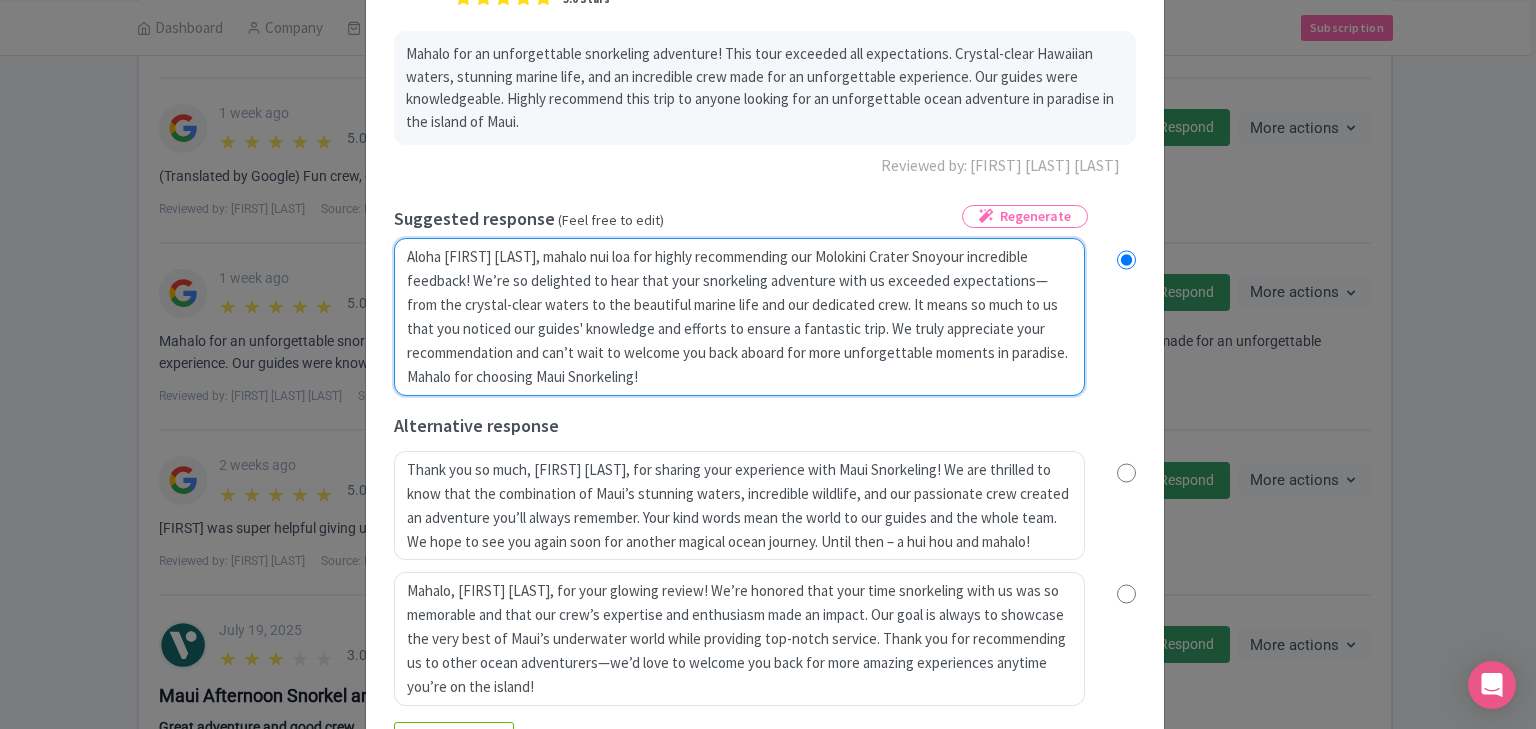 radio on "true" 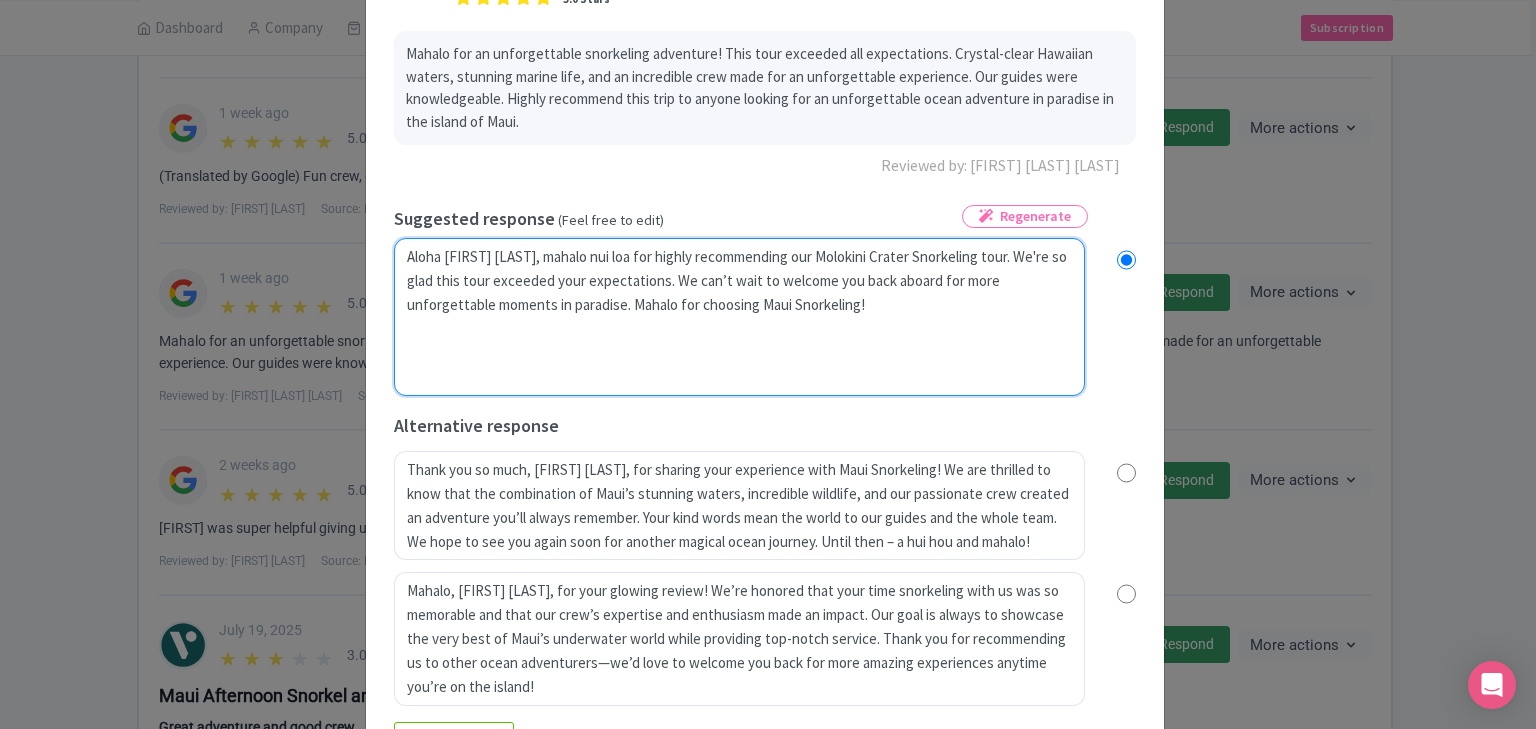 radio on "true" 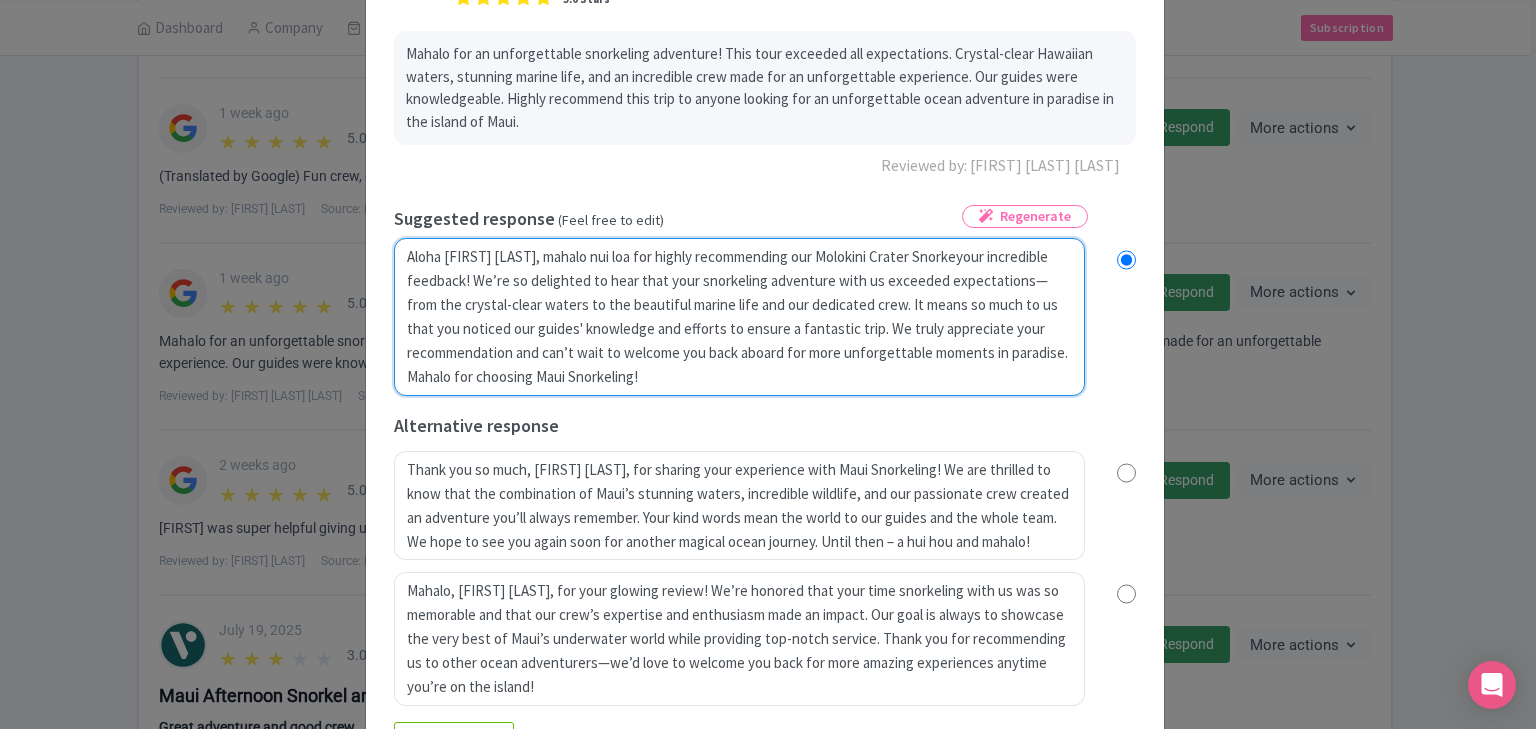 type on "Aloha Julius Ralph, mahalo nui loa for highly recommending our Molokini Crater Snorkelyour incredible feedback! We’re so delighted to hear that your snorkeling adventure with us exceeded expectations—from the crystal-clear waters to the beautiful marine life and our dedicated crew. It means so much to us that you noticed our guides' knowledge and efforts to ensure a fantastic trip. We truly appreciate your recommendation and can’t wait to welcome you back aboard for more unforgettable moments in paradise. Mahalo for choosing Maui Snorkeling!" 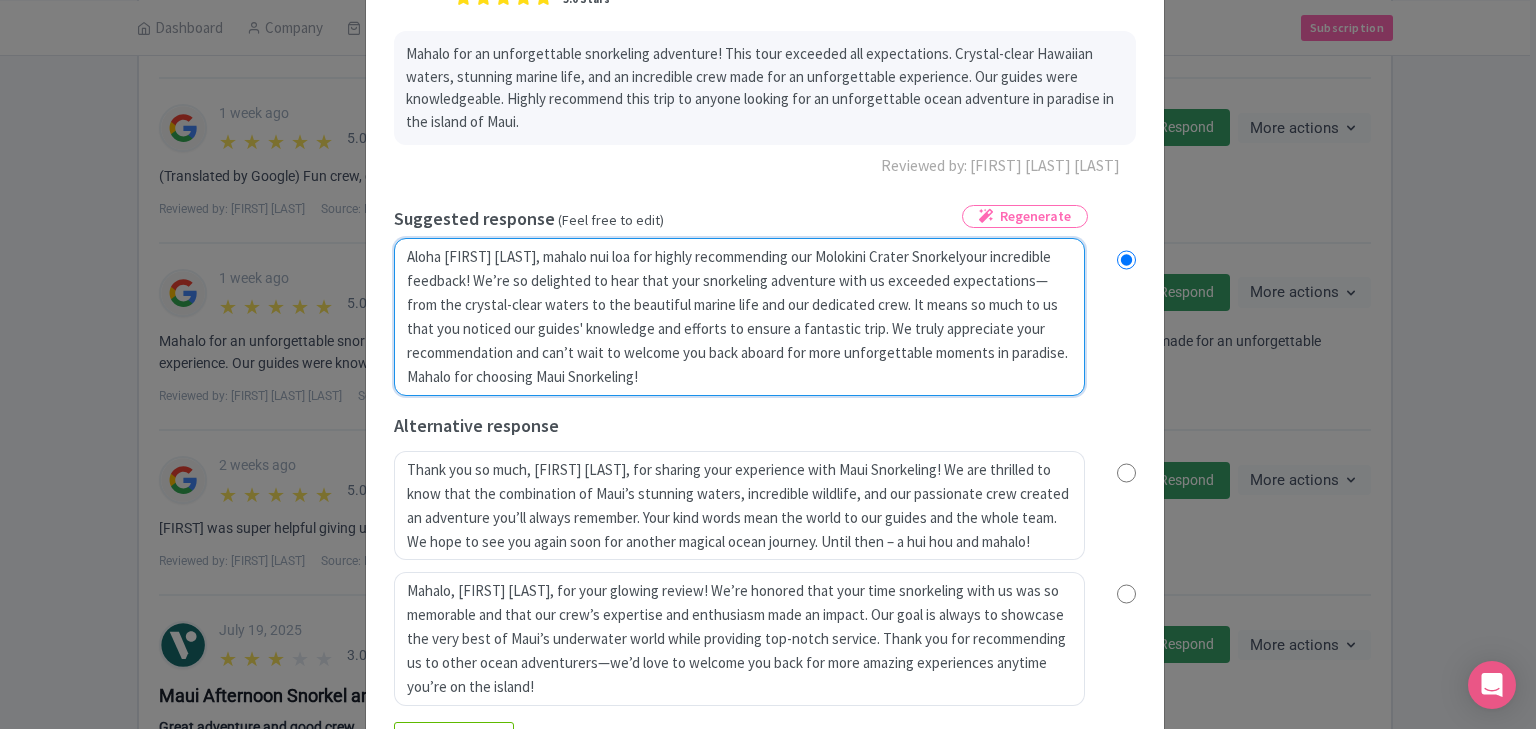 radio on "true" 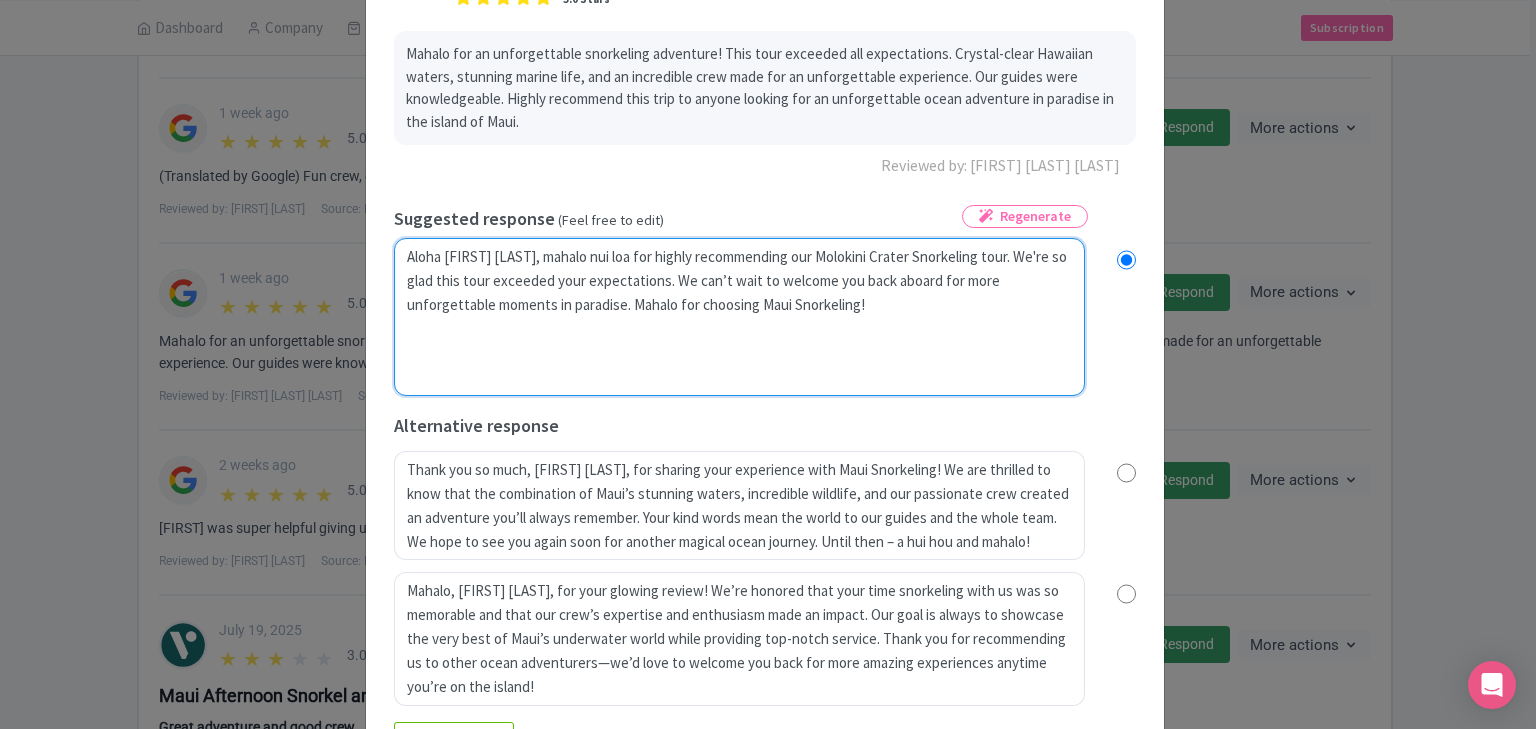radio on "true" 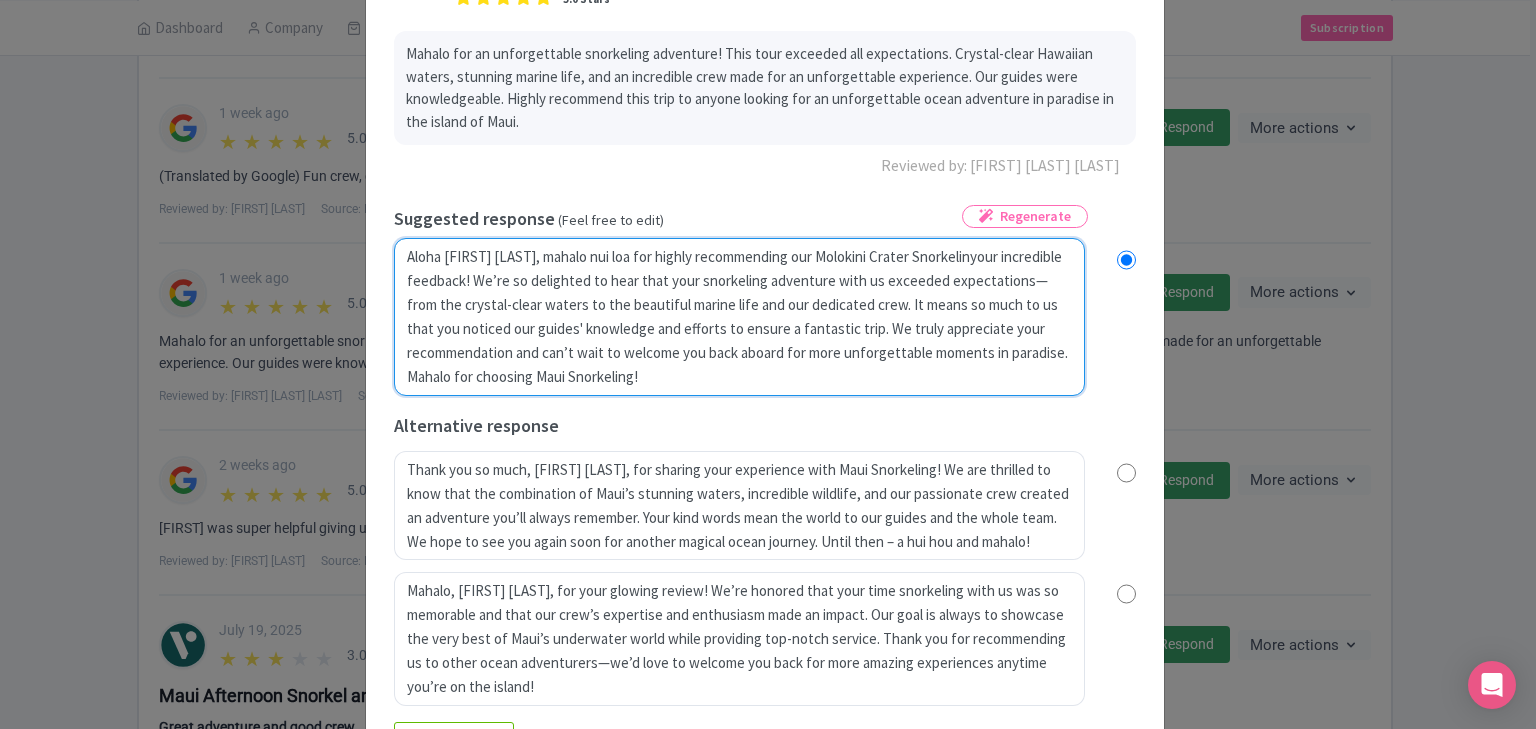 radio on "true" 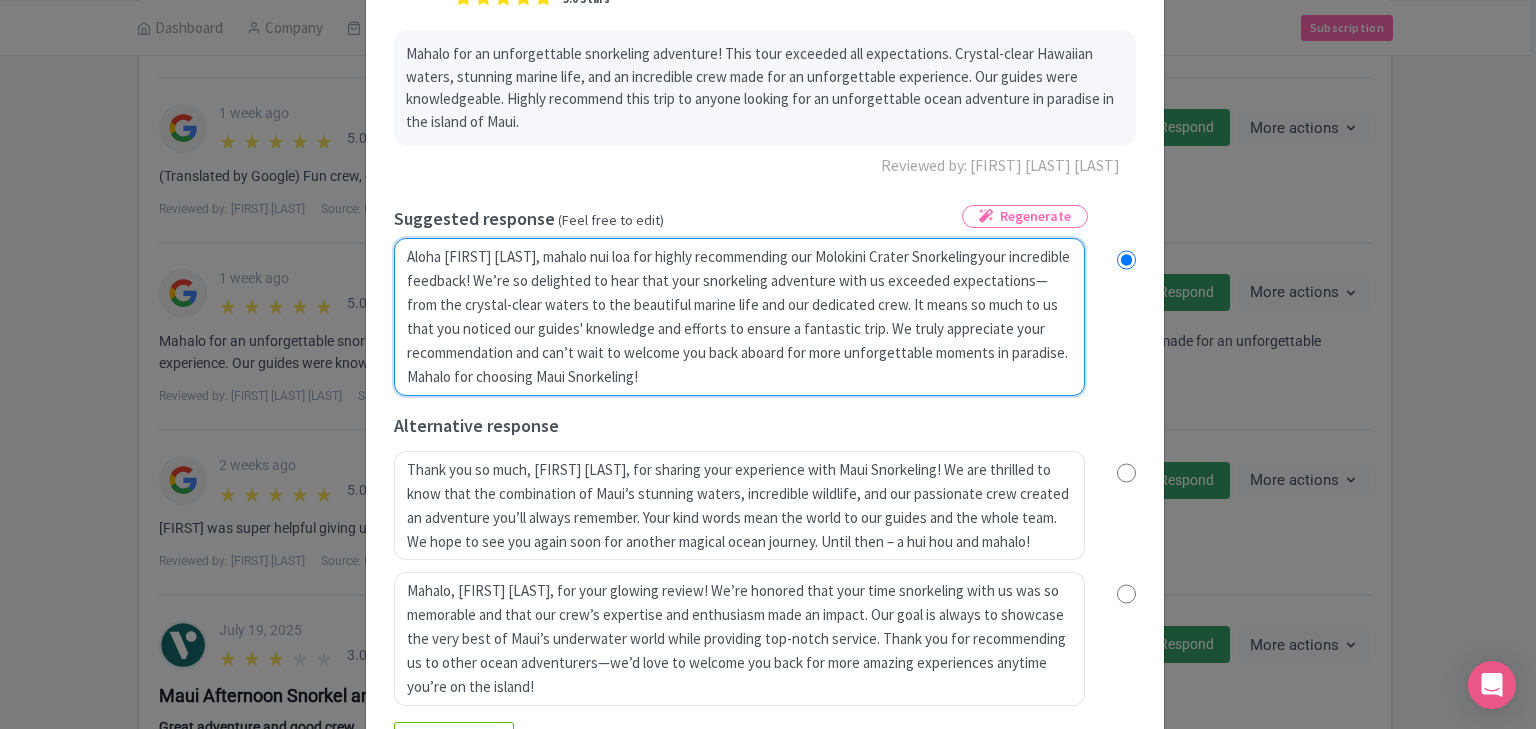 radio on "true" 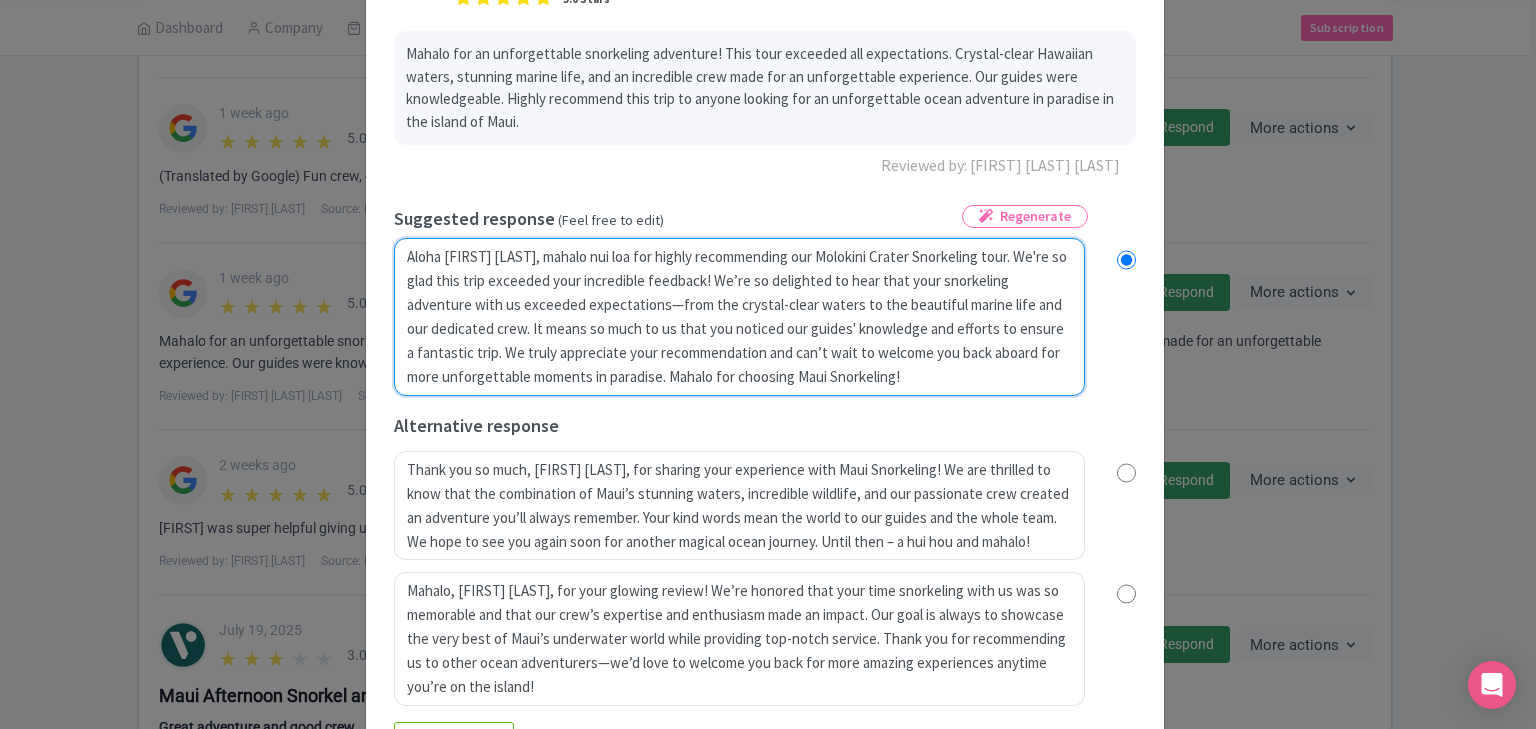 radio on "true" 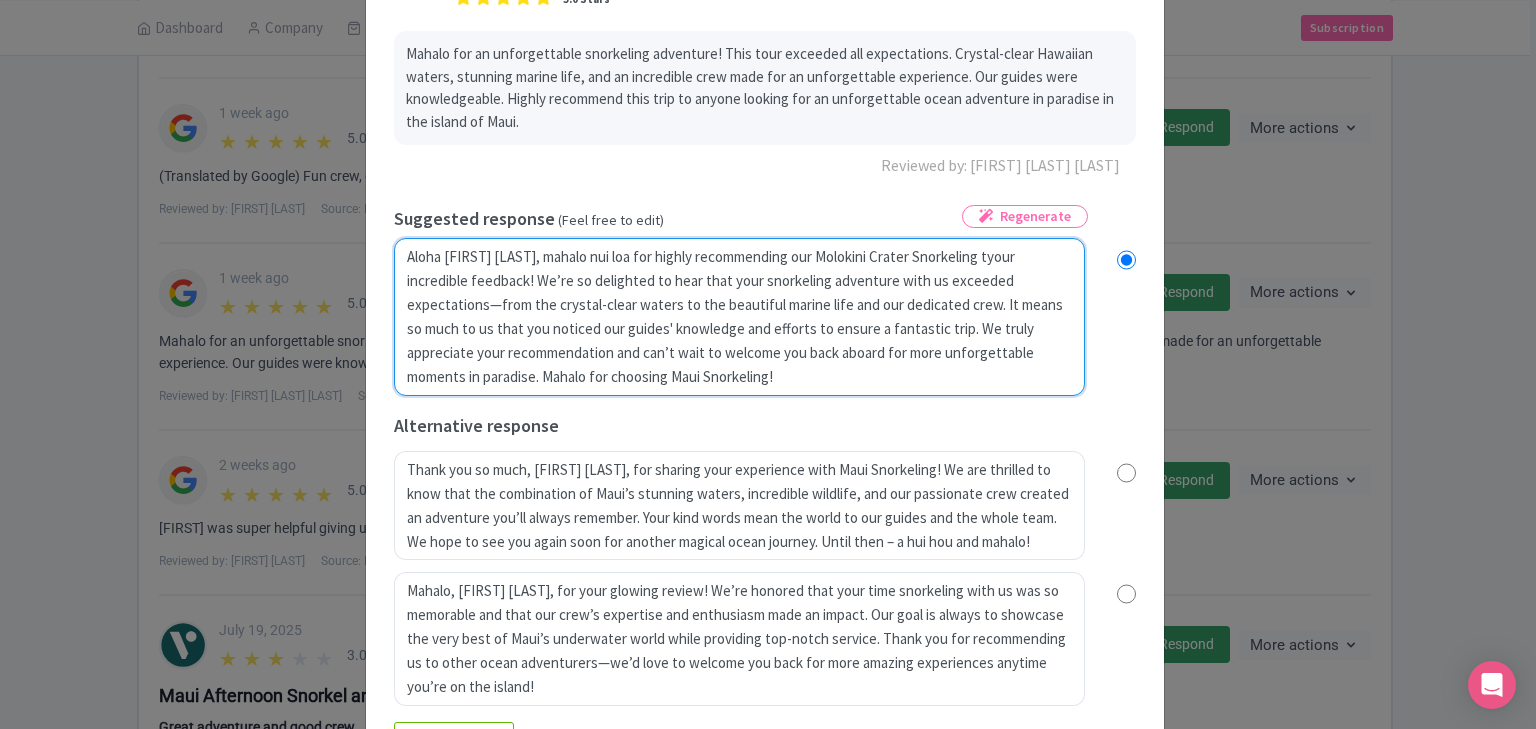 type on "Aloha Julius Ralph, mahalo nui loa for highly recommending our Molokini Crater Snorkeling toyour incredible feedback! We’re so delighted to hear that your snorkeling adventure with us exceeded expectations—from the crystal-clear waters to the beautiful marine life and our dedicated crew. It means so much to us that you noticed our guides' knowledge and efforts to ensure a fantastic trip. We truly appreciate your recommendation and can’t wait to welcome you back aboard for more unforgettable moments in paradise. Mahalo for choosing Maui Snorkeling!" 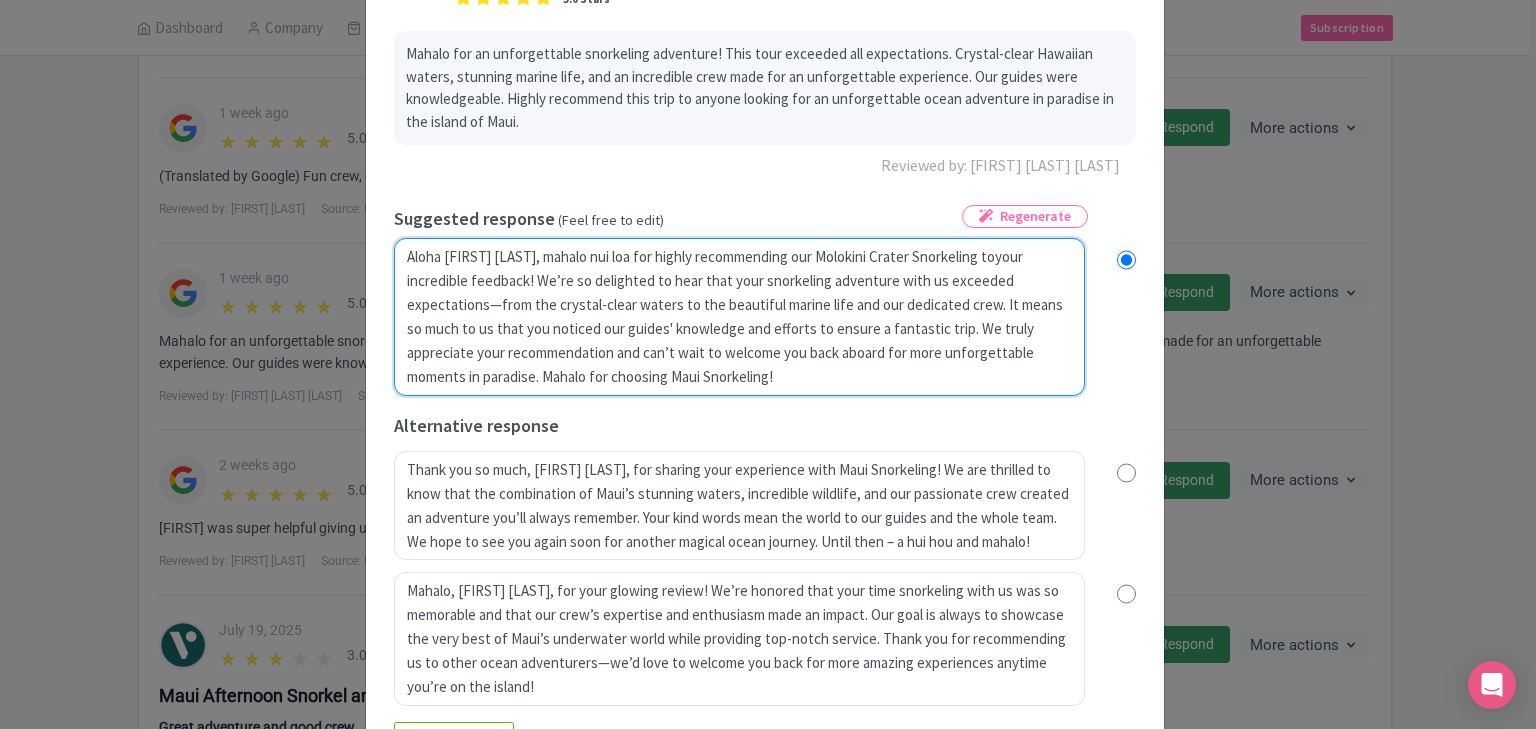 type on "Aloha Julius Ralph, mahalo nui loa for highly recommending our Molokini Crater Snorkeling touyour incredible feedback! We’re so delighted to hear that your snorkeling adventure with us exceeded expectations—from the crystal-clear waters to the beautiful marine life and our dedicated crew. It means so much to us that you noticed our guides' knowledge and efforts to ensure a fantastic trip. We truly appreciate your recommendation and can’t wait to welcome you back aboard for more unforgettable moments in paradise. Mahalo for choosing Maui Snorkeling!" 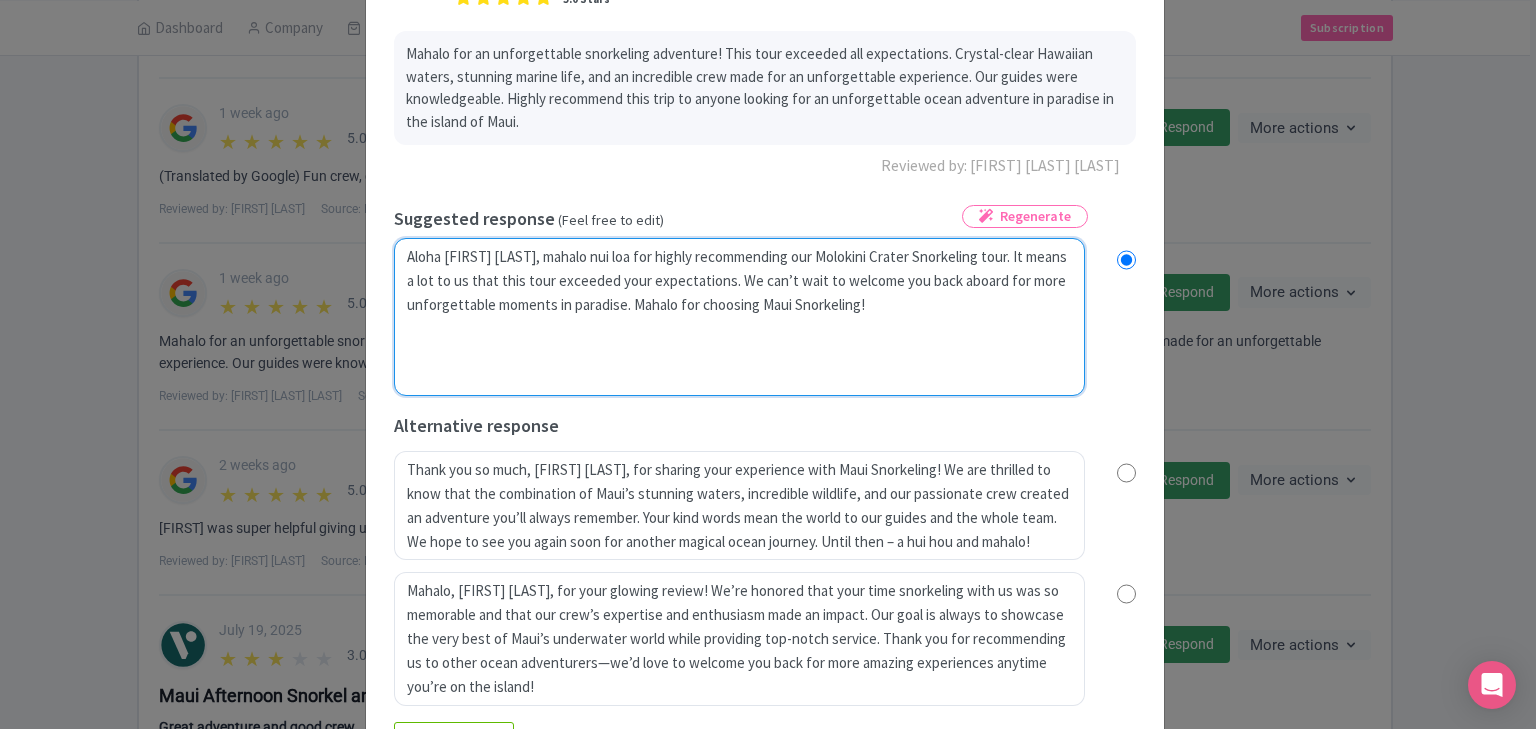 radio on "true" 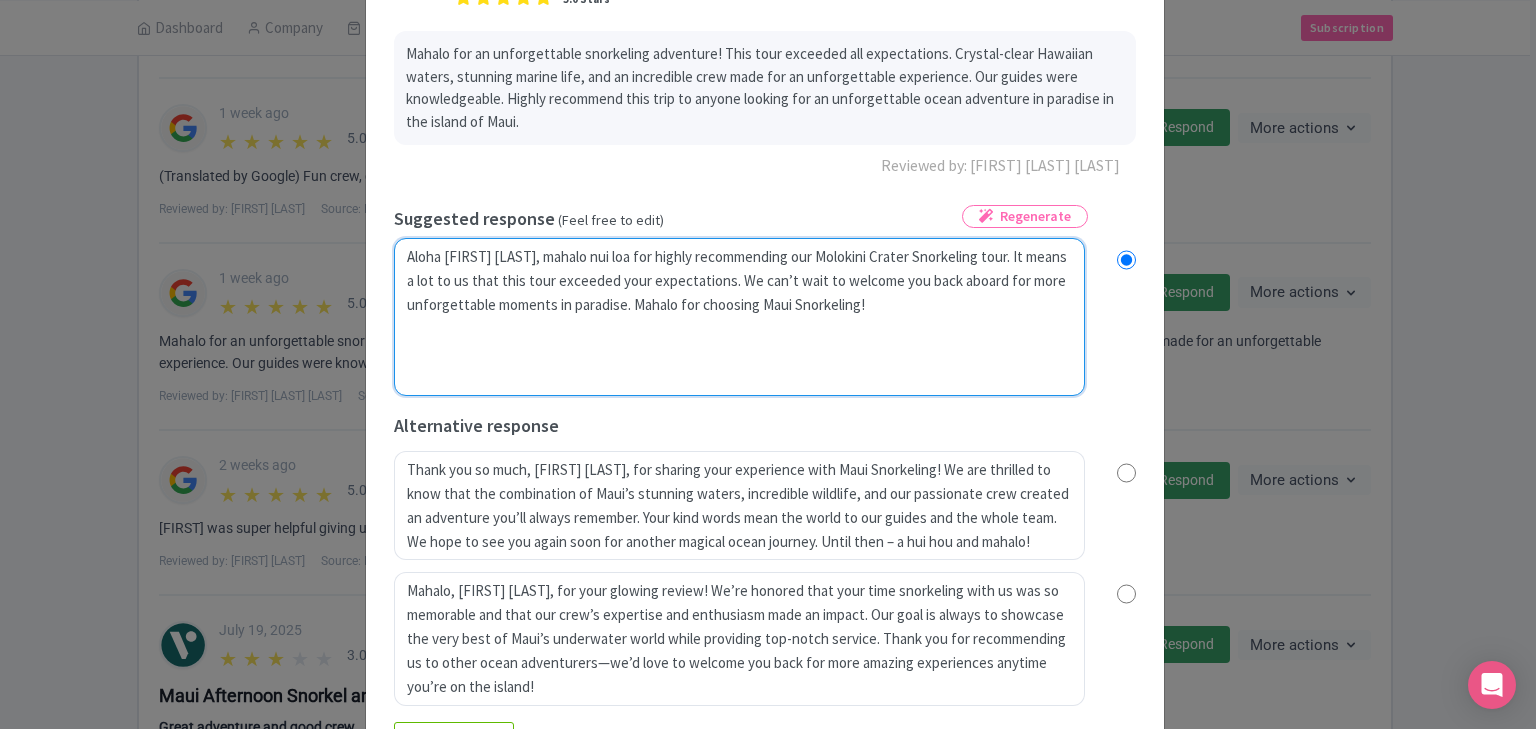 type on "Aloha Julius Ralph, mahalo nui loa for highly recommending our Molokini Crater Snorkeling touryour incredible feedback! We’re so delighted to hear that your snorkeling adventure with us exceeded expectations—from the crystal-clear waters to the beautiful marine life and our dedicated crew. It means so much to us that you noticed our guides' knowledge and efforts to ensure a fantastic trip. We truly appreciate your recommendation and can’t wait to welcome you back aboard for more unforgettable moments in paradise. Mahalo for choosing Maui Snorkeling!" 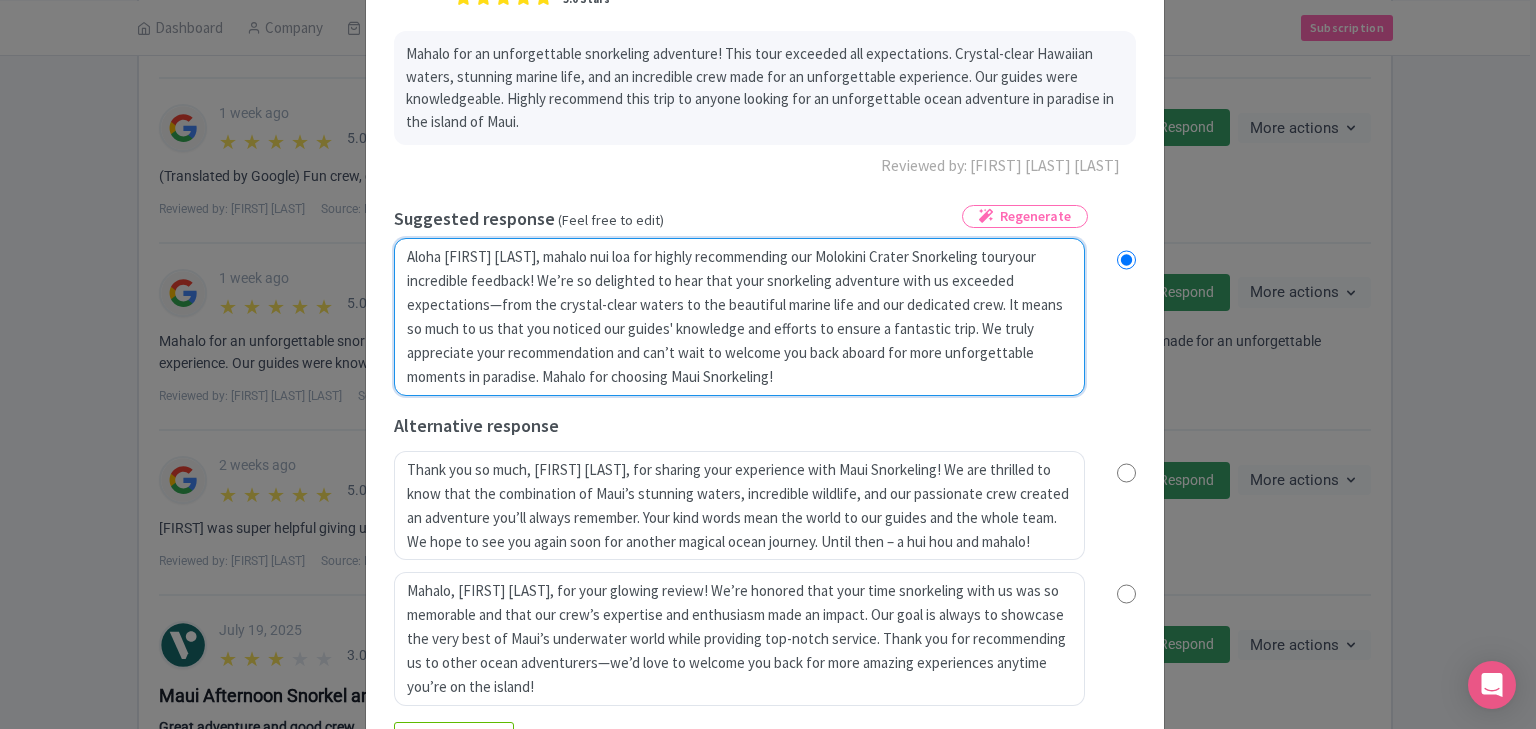 radio on "true" 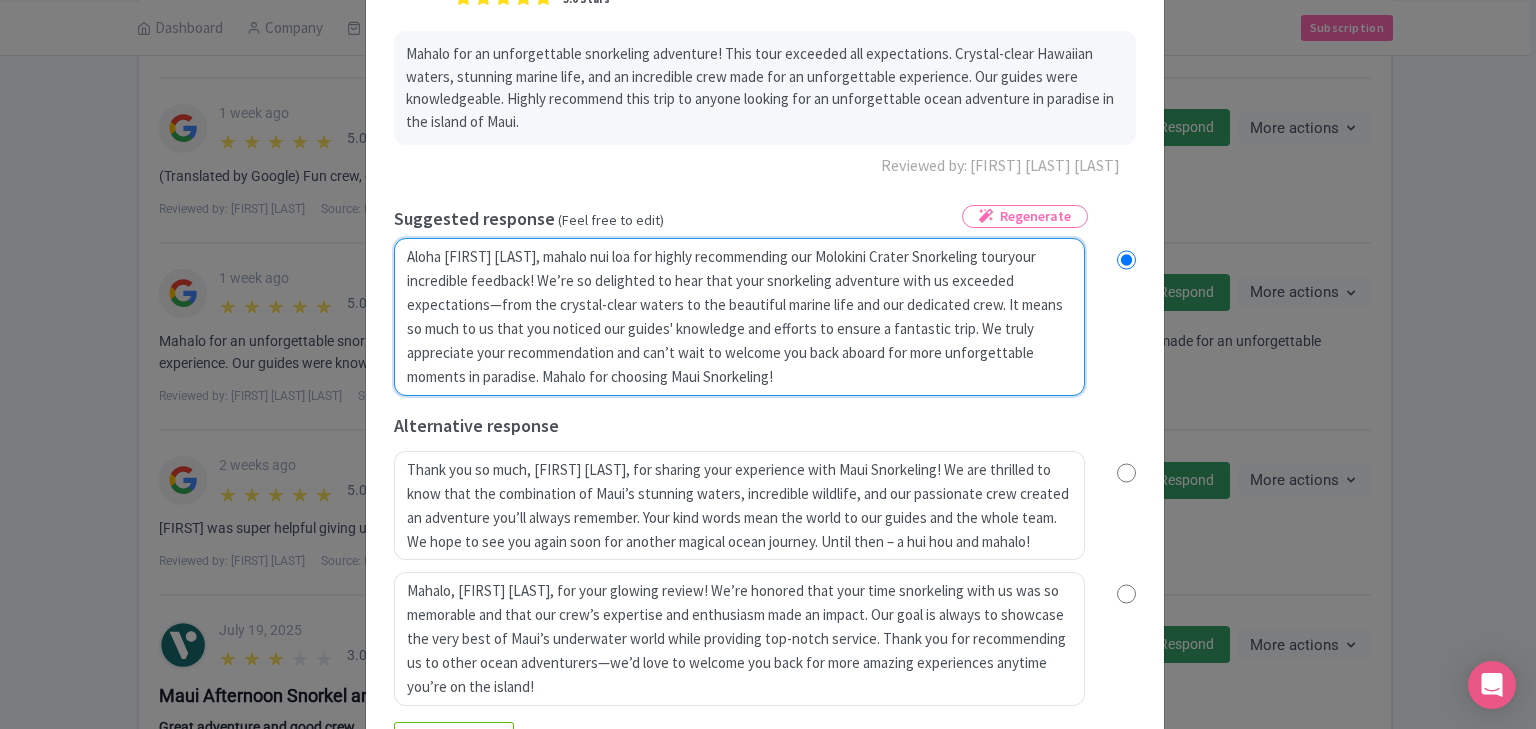 type on "Aloha Julius Ralph, mahalo nui loa for highly recommending our Molokini Crater Snorkeling touyour incredible feedback! We’re so delighted to hear that your snorkeling adventure with us exceeded expectations—from the crystal-clear waters to the beautiful marine life and our dedicated crew. It means so much to us that you noticed our guides' knowledge and efforts to ensure a fantastic trip. We truly appreciate your recommendation and can’t wait to welcome you back aboard for more unforgettable moments in paradise. Mahalo for choosing Maui Snorkeling!" 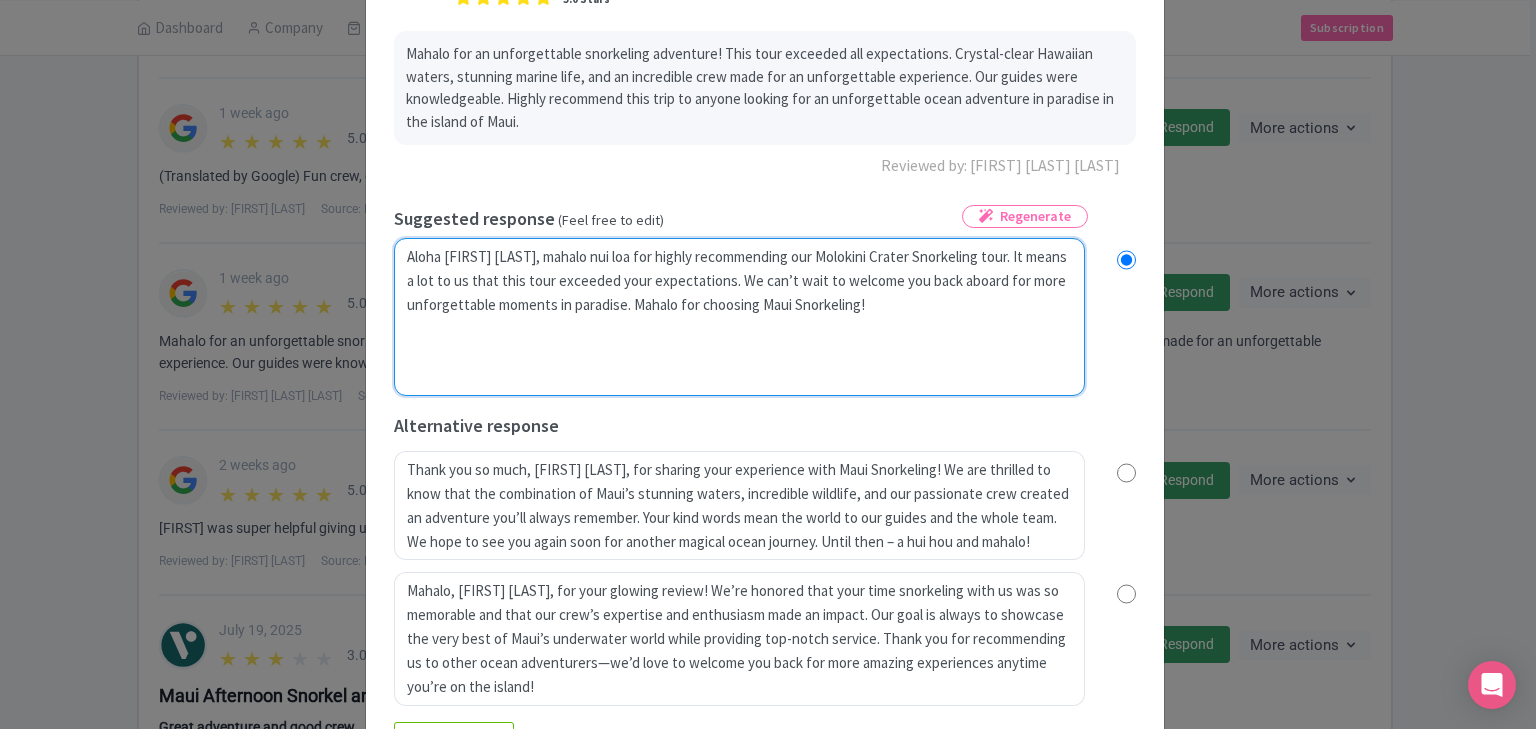 radio on "true" 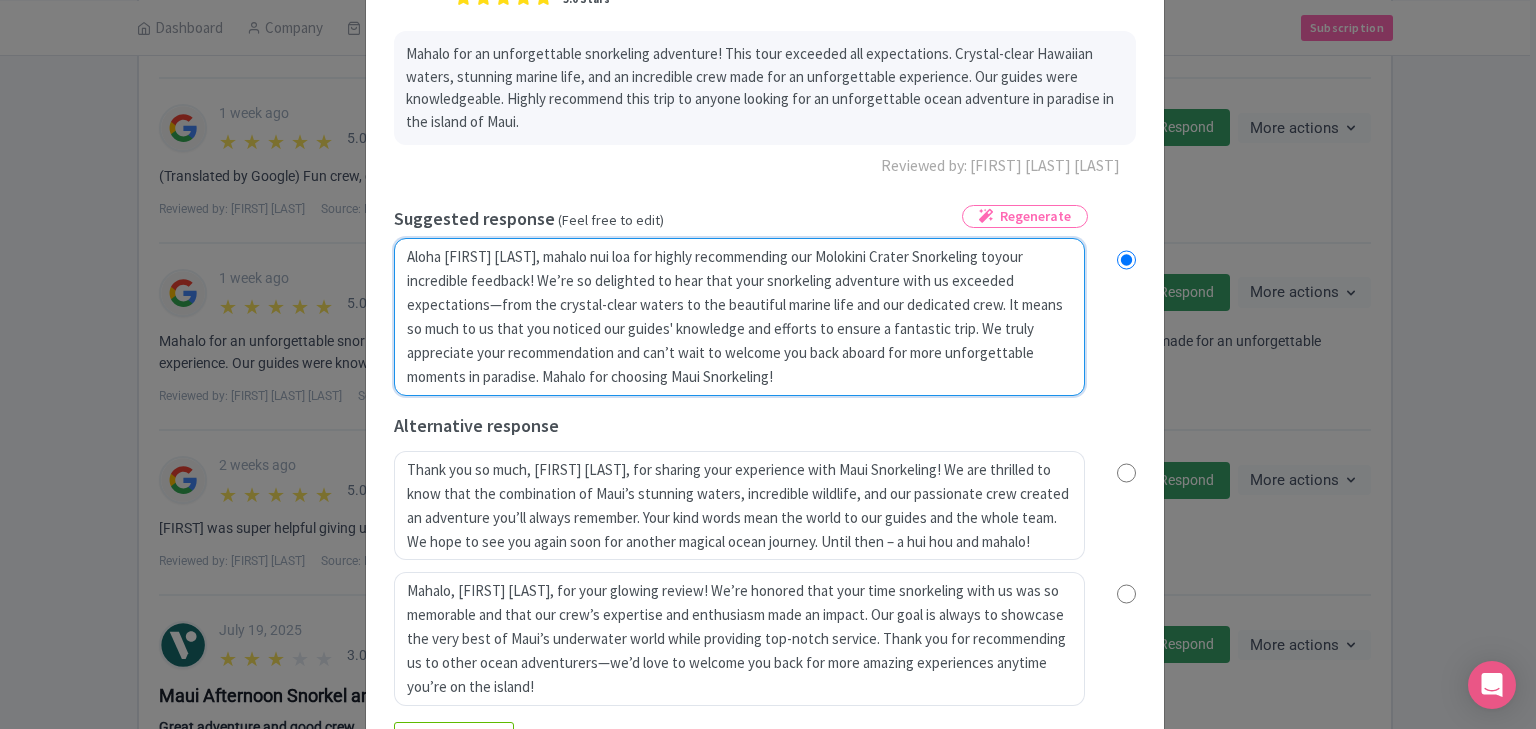 radio on "true" 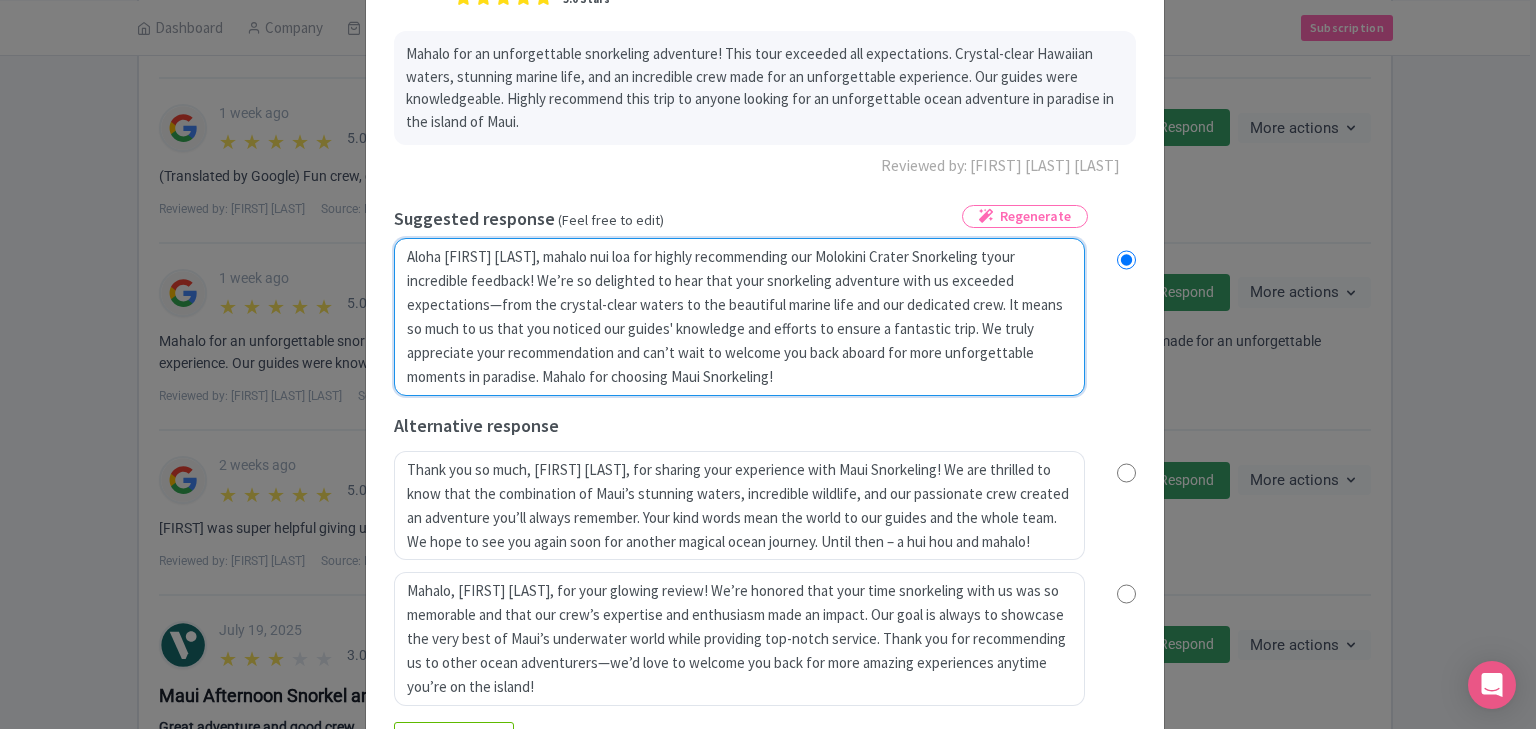 radio on "true" 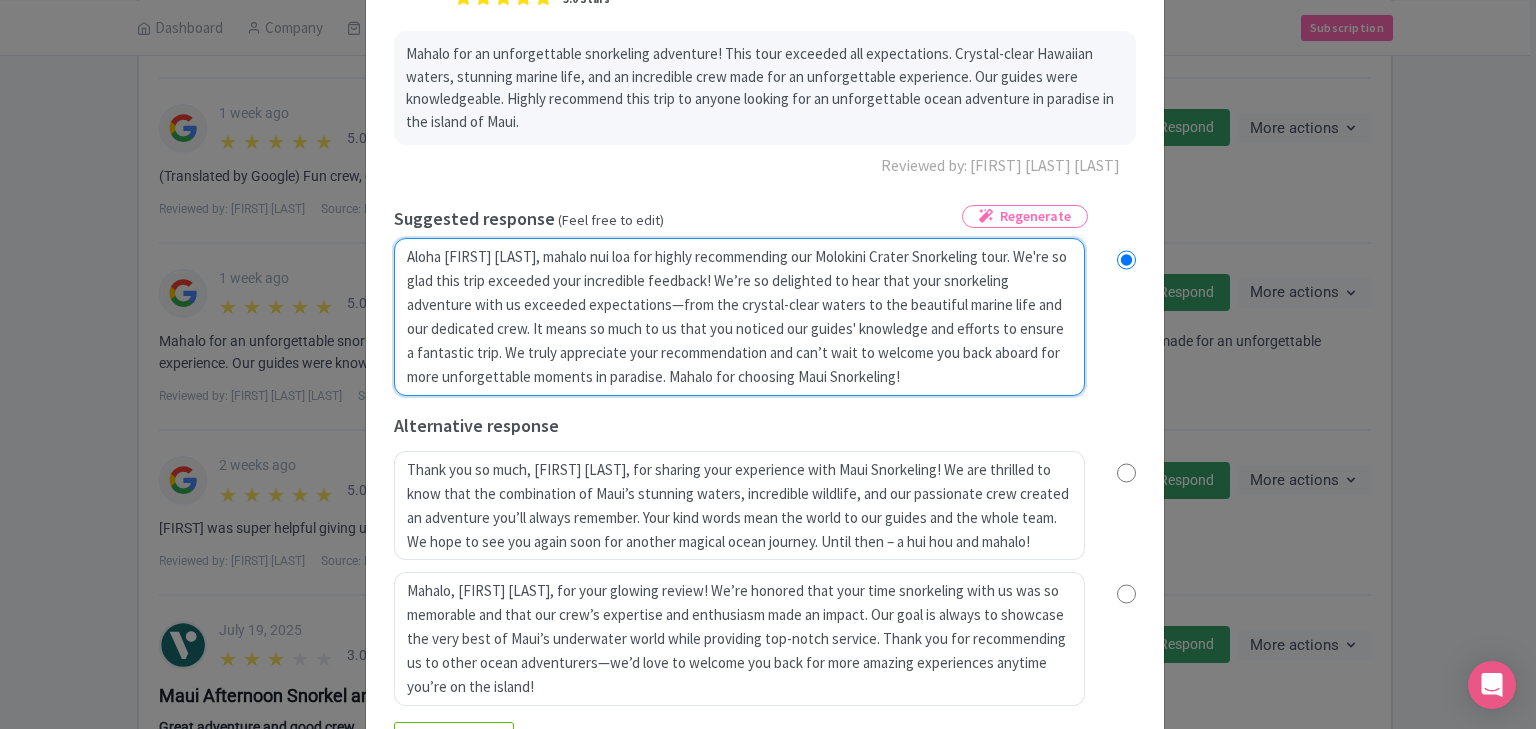 radio on "true" 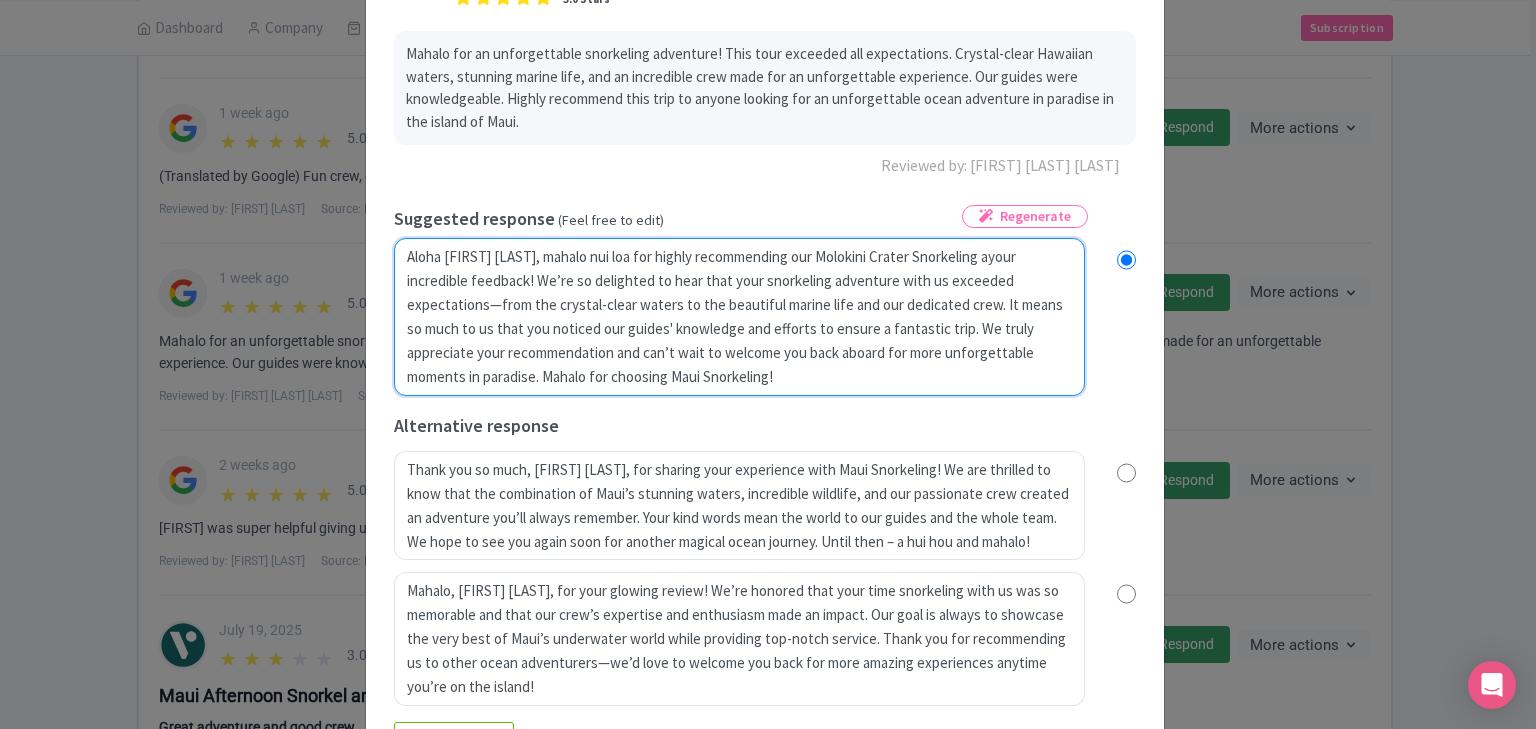 radio on "true" 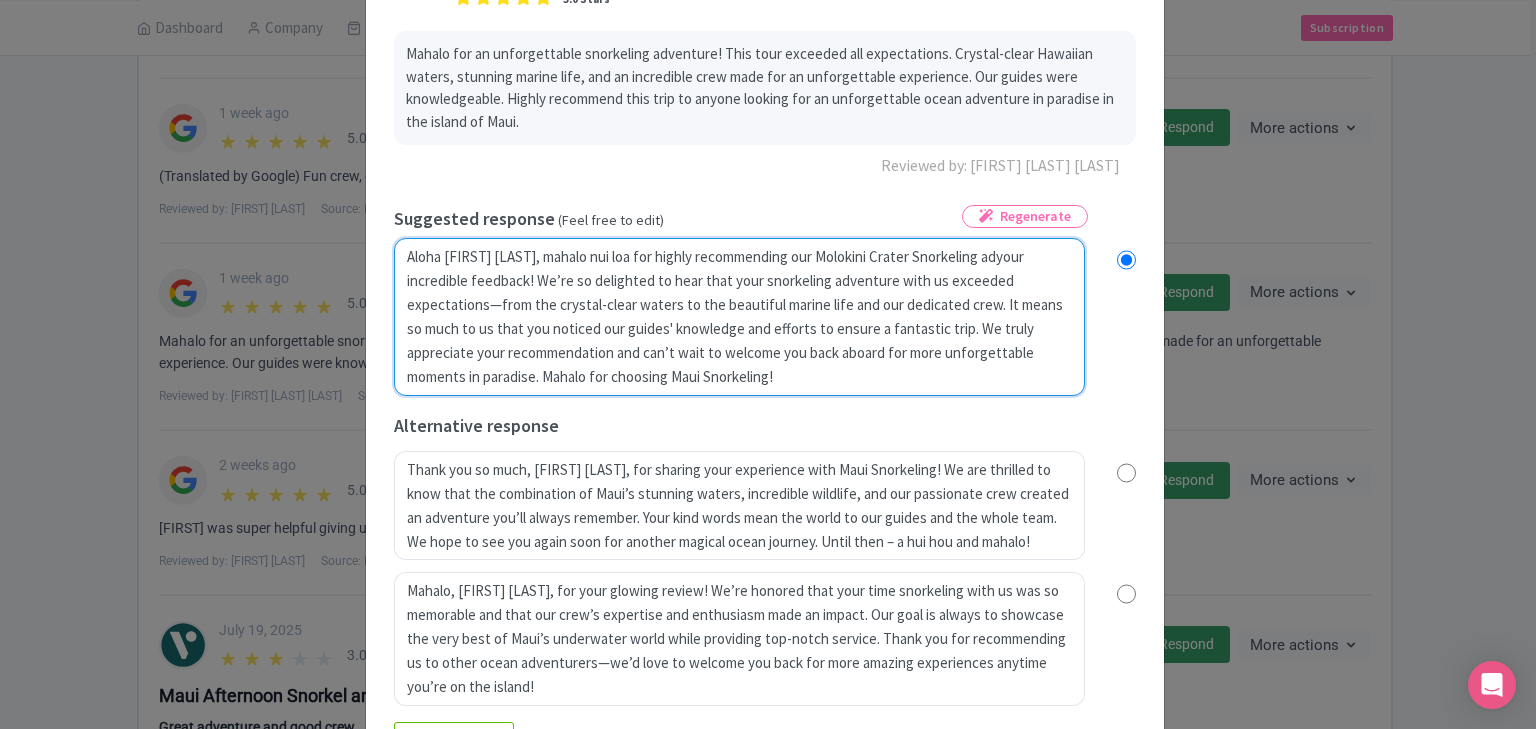 radio on "true" 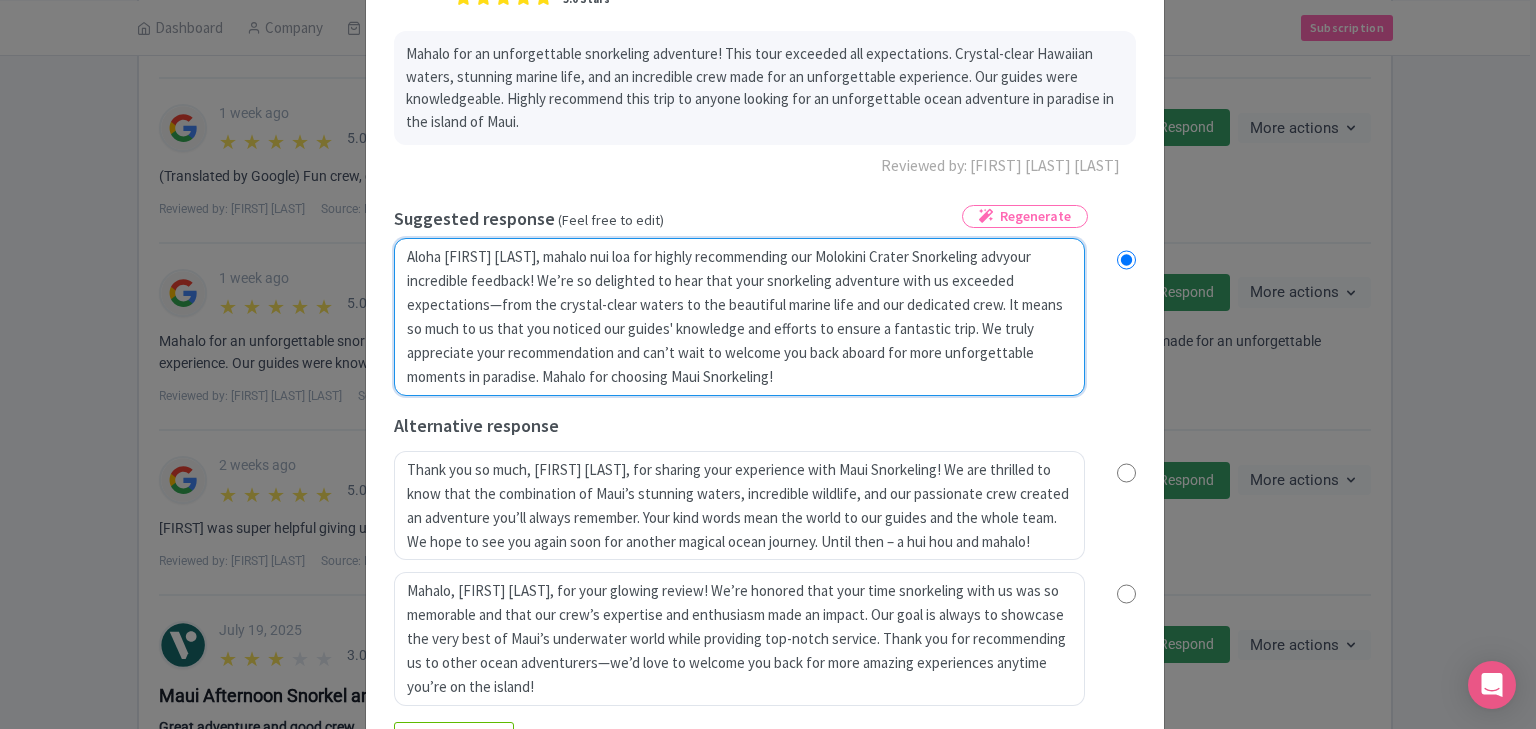 radio on "true" 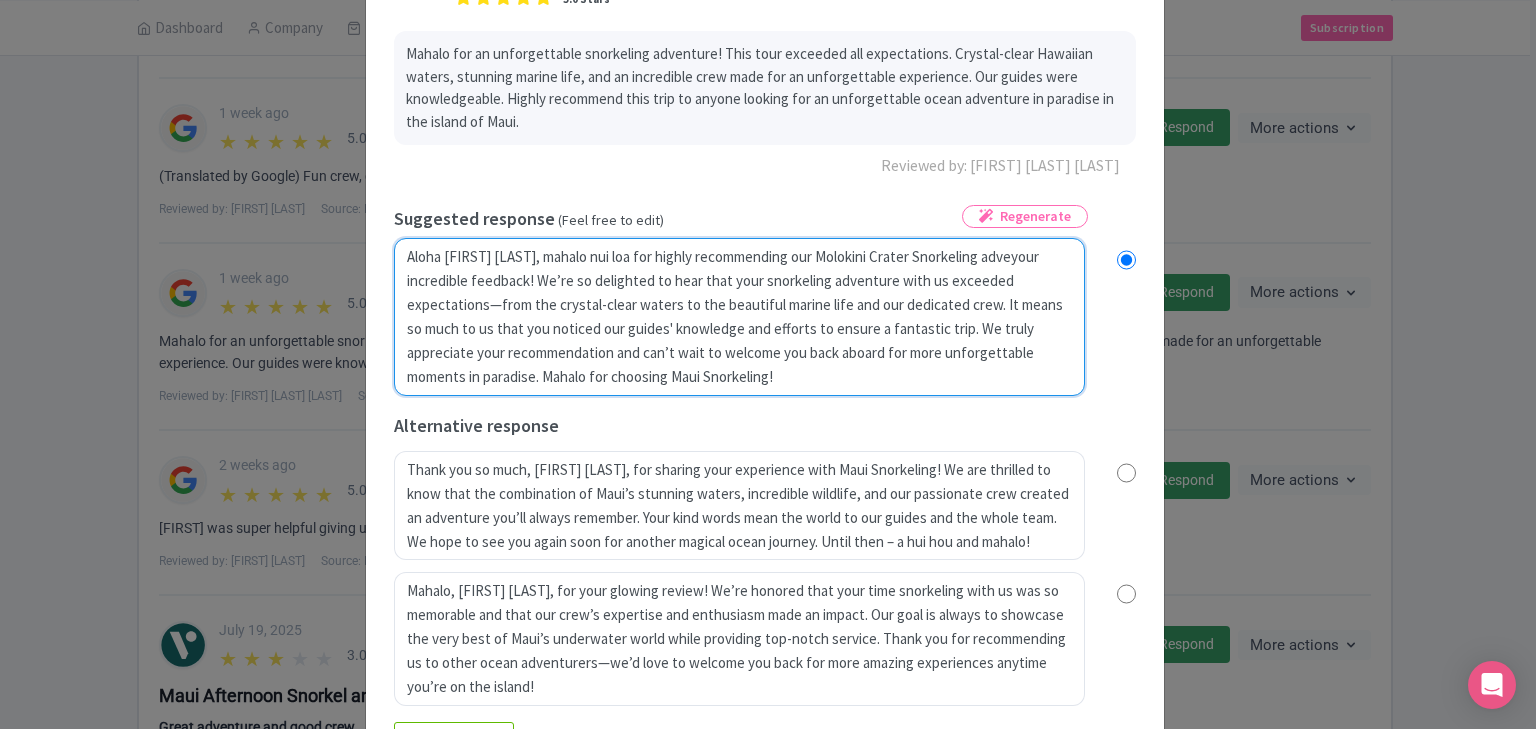 radio on "true" 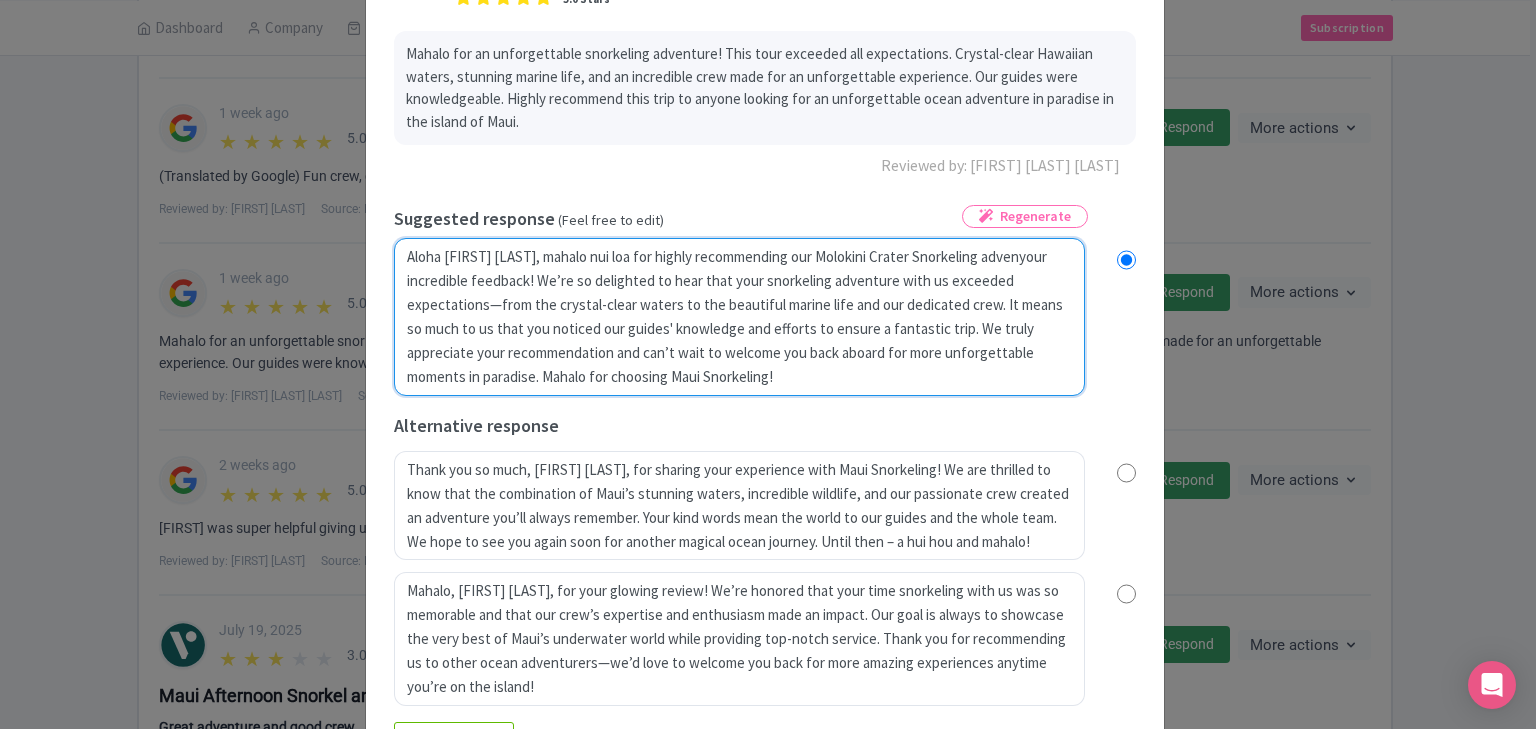 radio on "true" 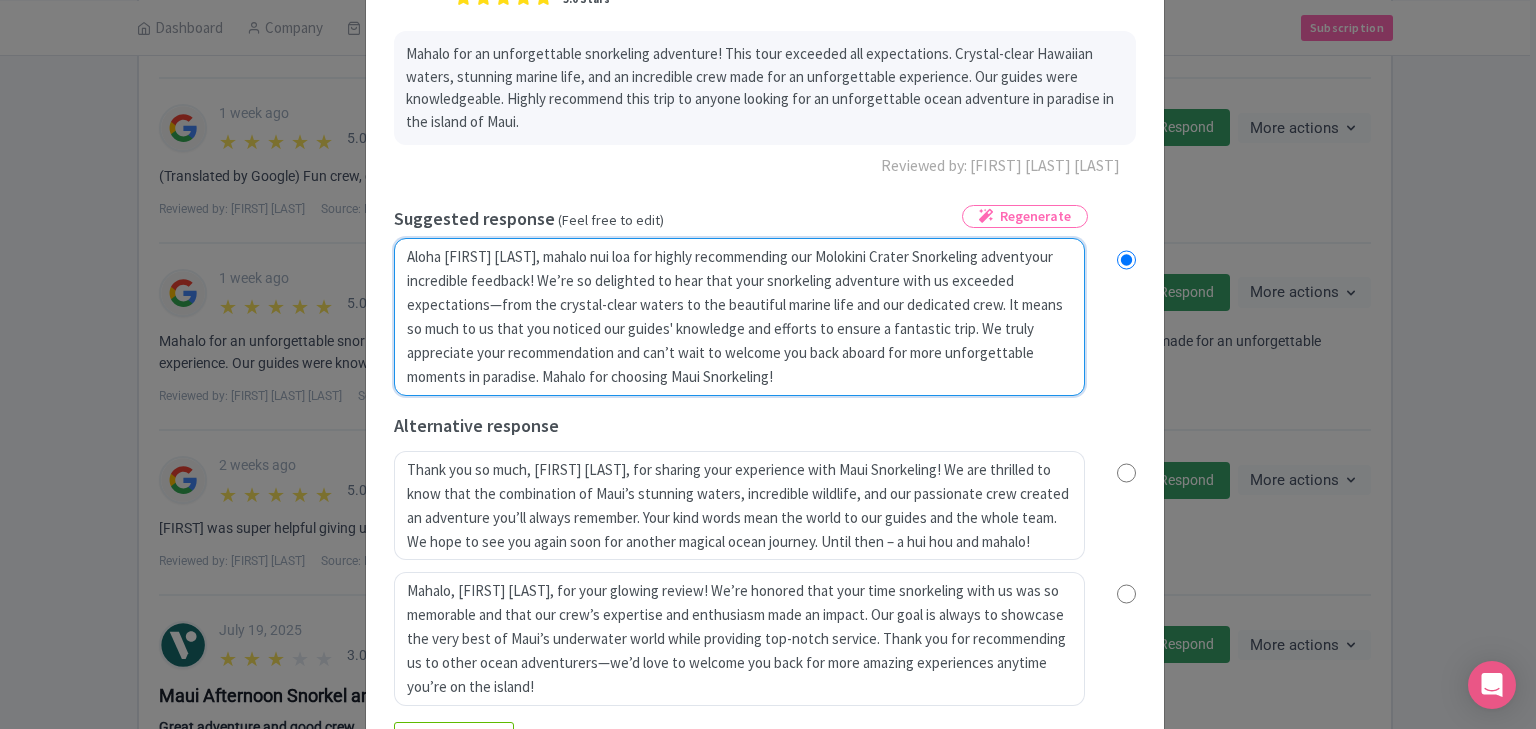 radio on "true" 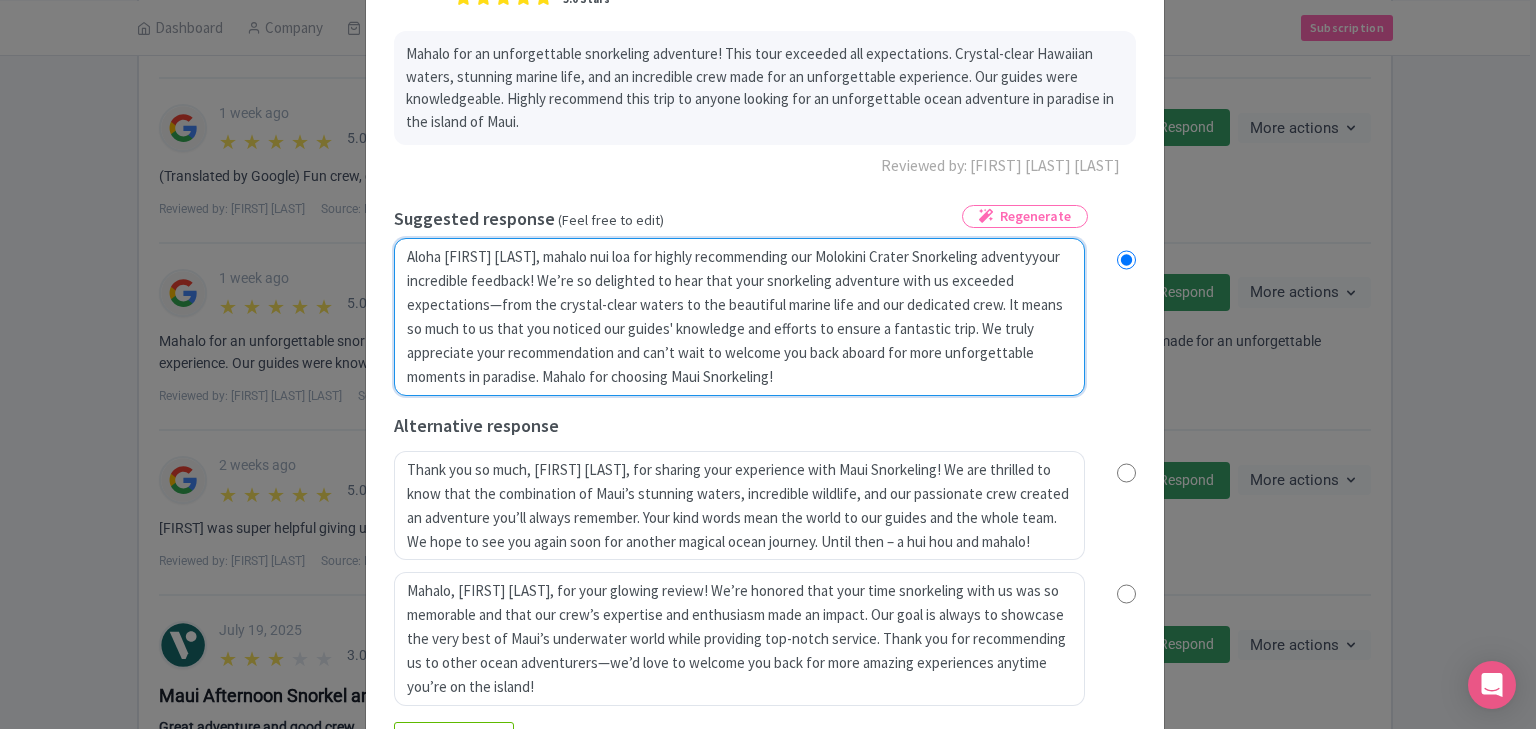type on "Aloha Julius Ralph, mahalo nui loa for highly recommending our Molokini Crater Snorkeling adventyuyour incredible feedback! We’re so delighted to hear that your snorkeling adventure with us exceeded expectations—from the crystal-clear waters to the beautiful marine life and our dedicated crew. It means so much to us that you noticed our guides' knowledge and efforts to ensure a fantastic trip. We truly appreciate your recommendation and can’t wait to welcome you back aboard for more unforgettable moments in paradise. Mahalo for choosing Maui Snorkeling!" 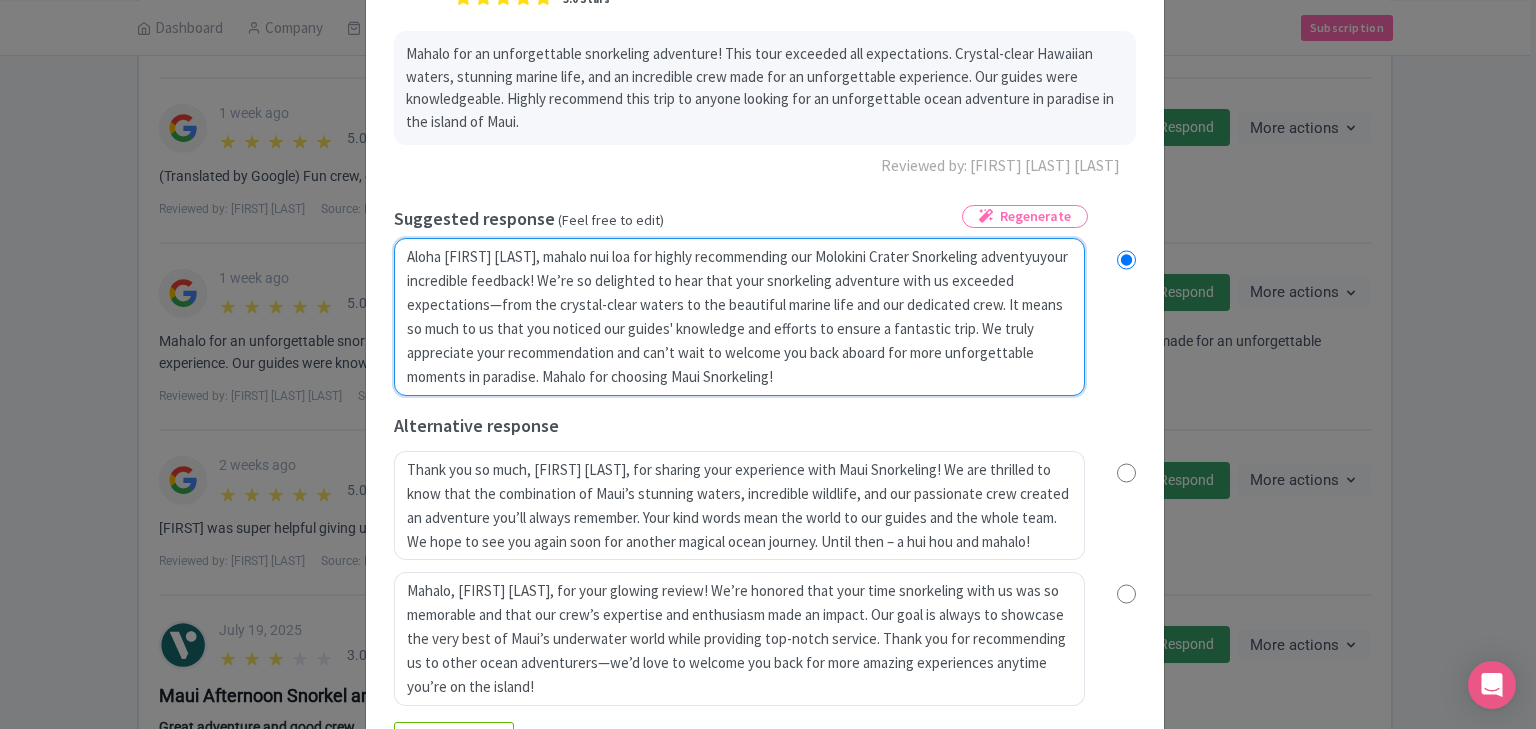 radio on "true" 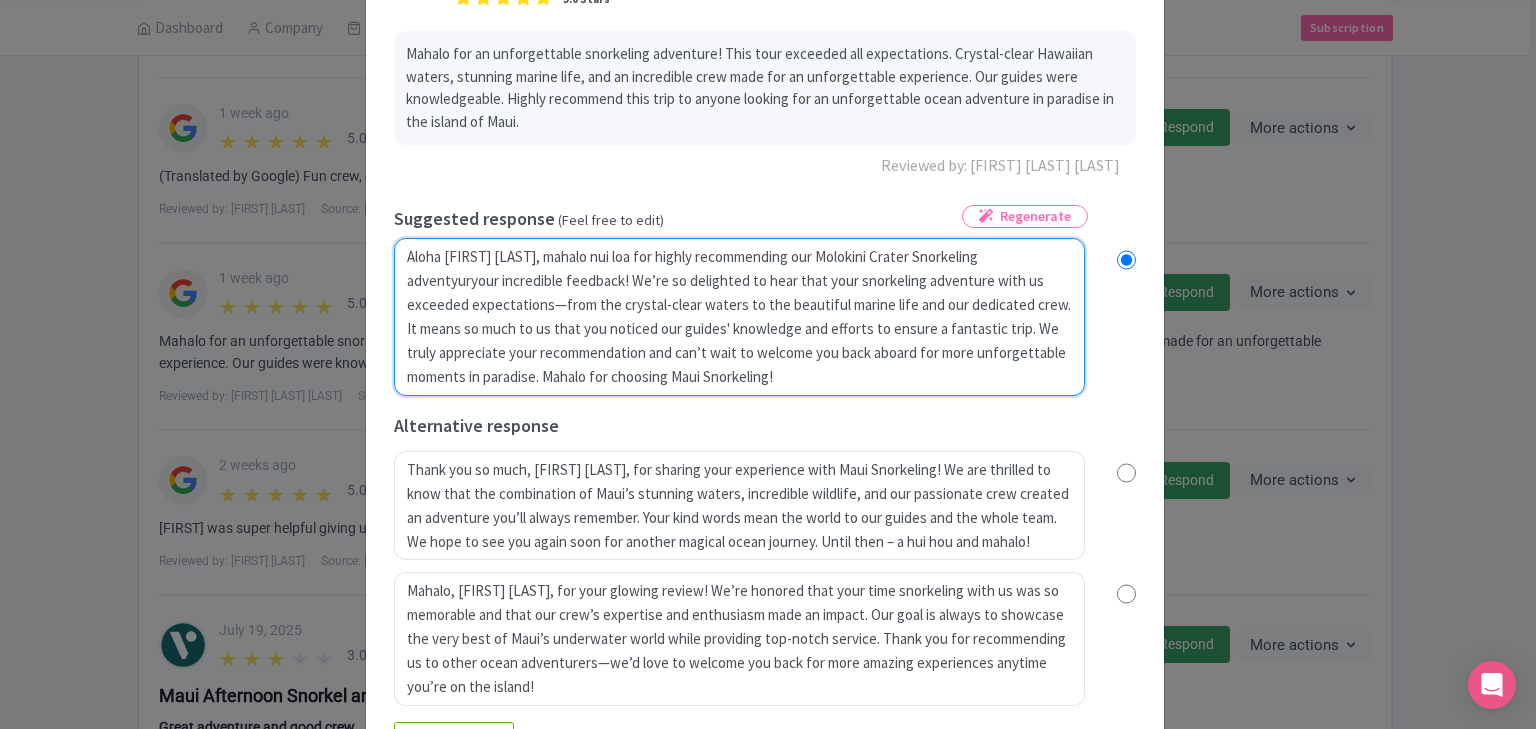 radio on "true" 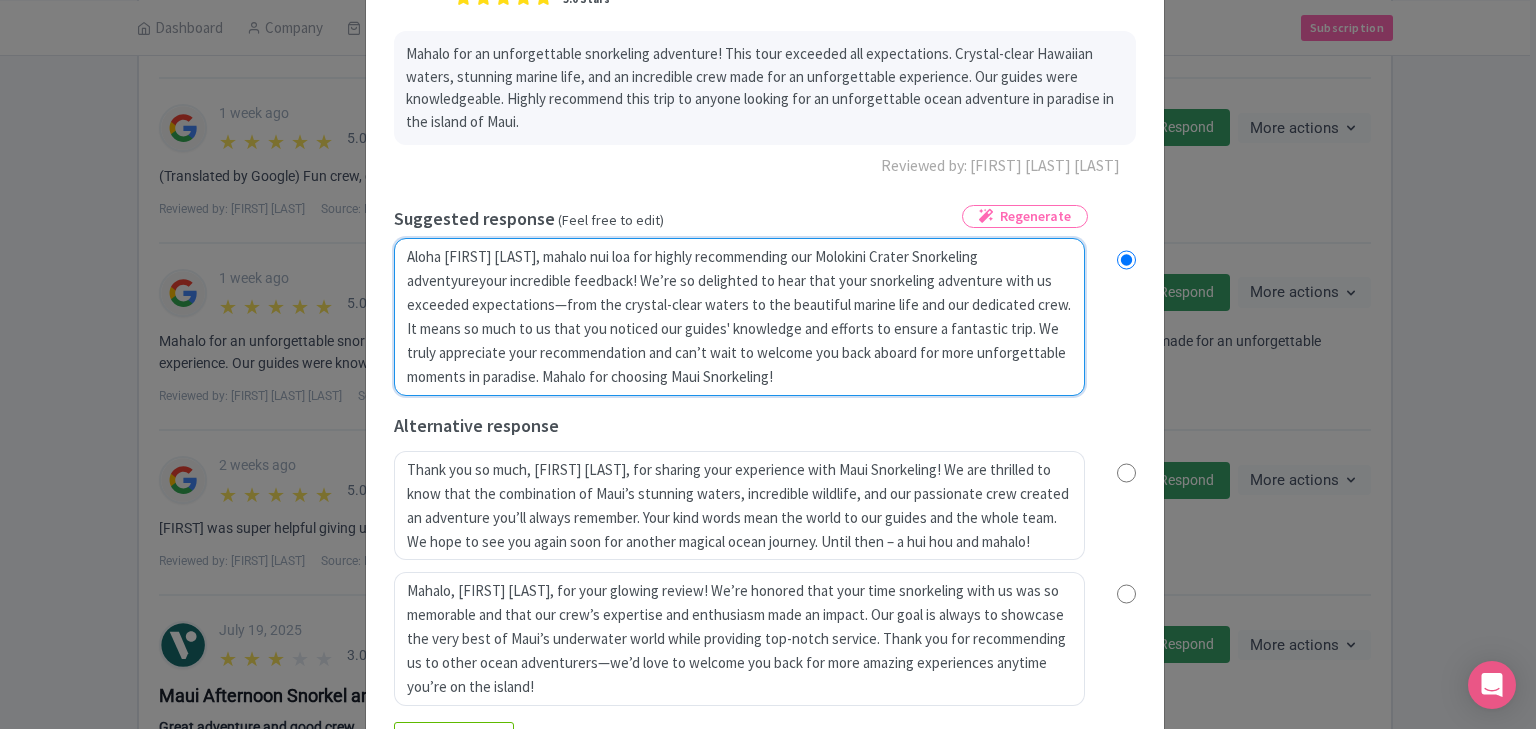 radio on "true" 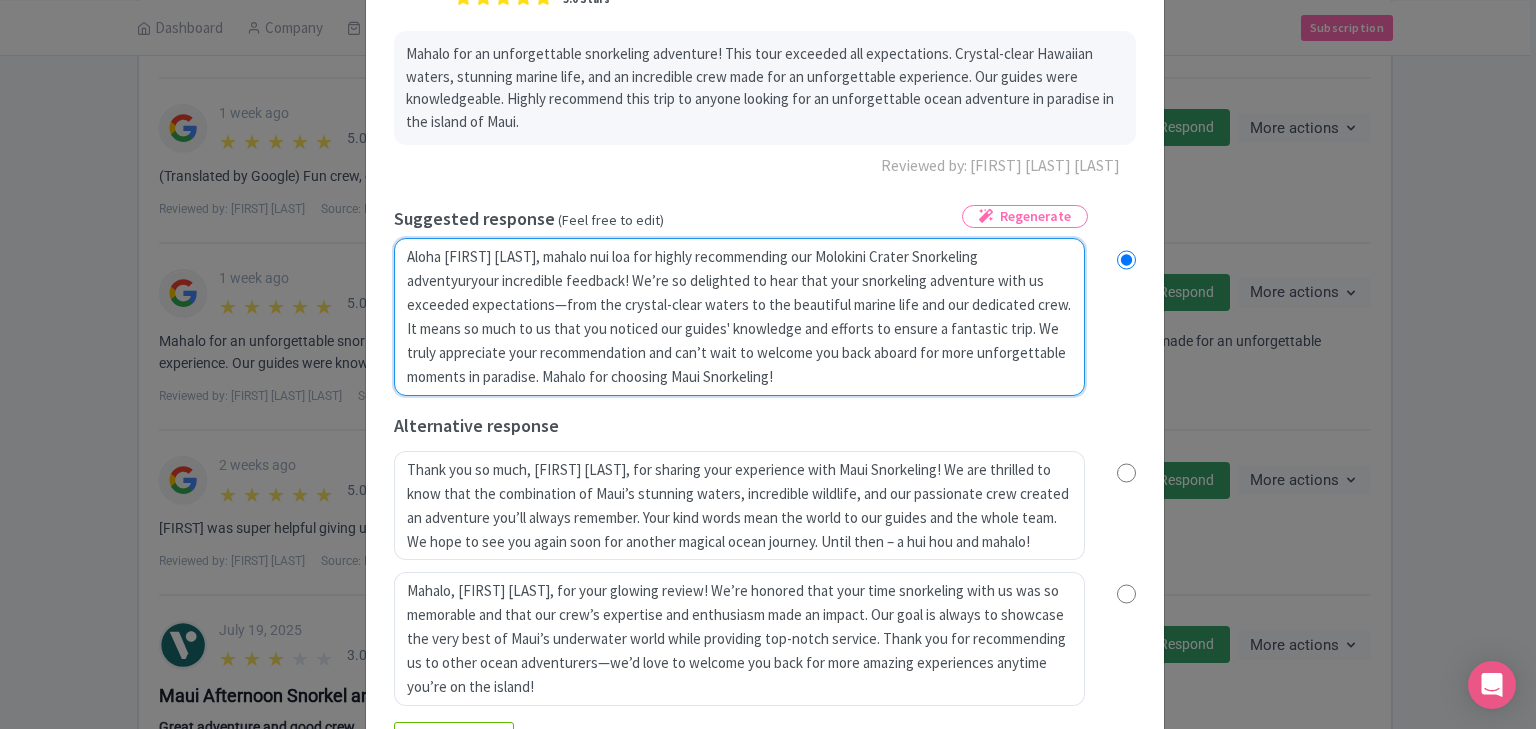 radio on "true" 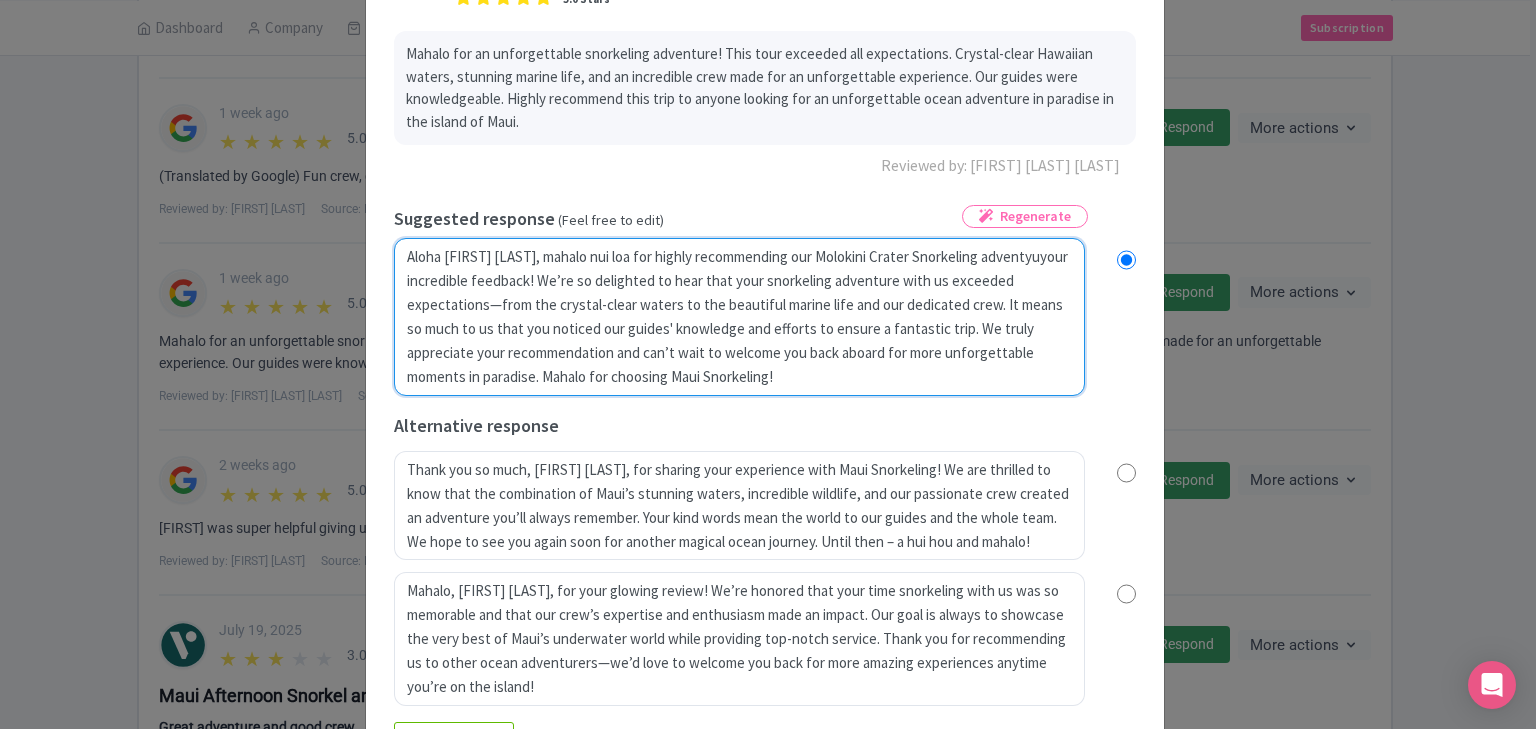 radio on "true" 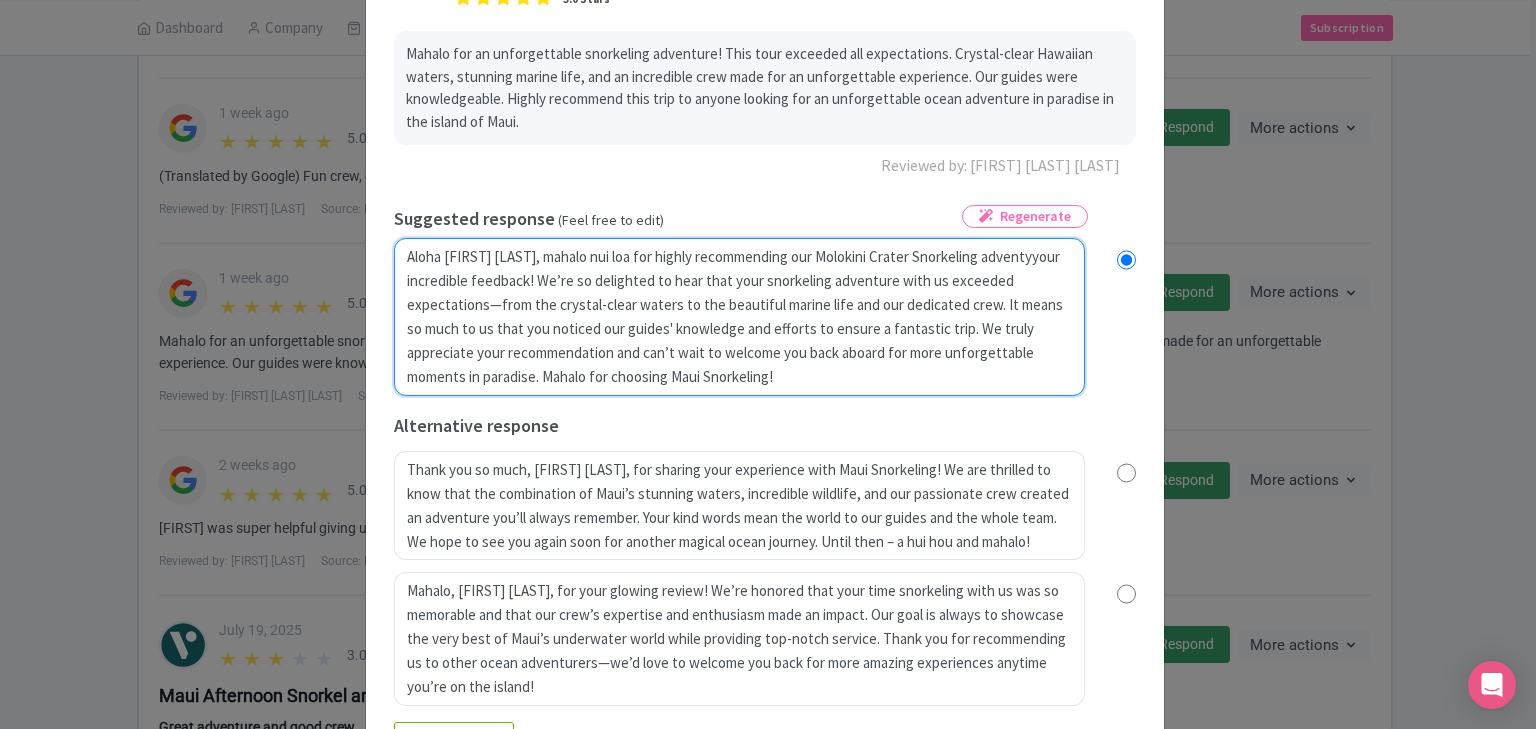 radio on "true" 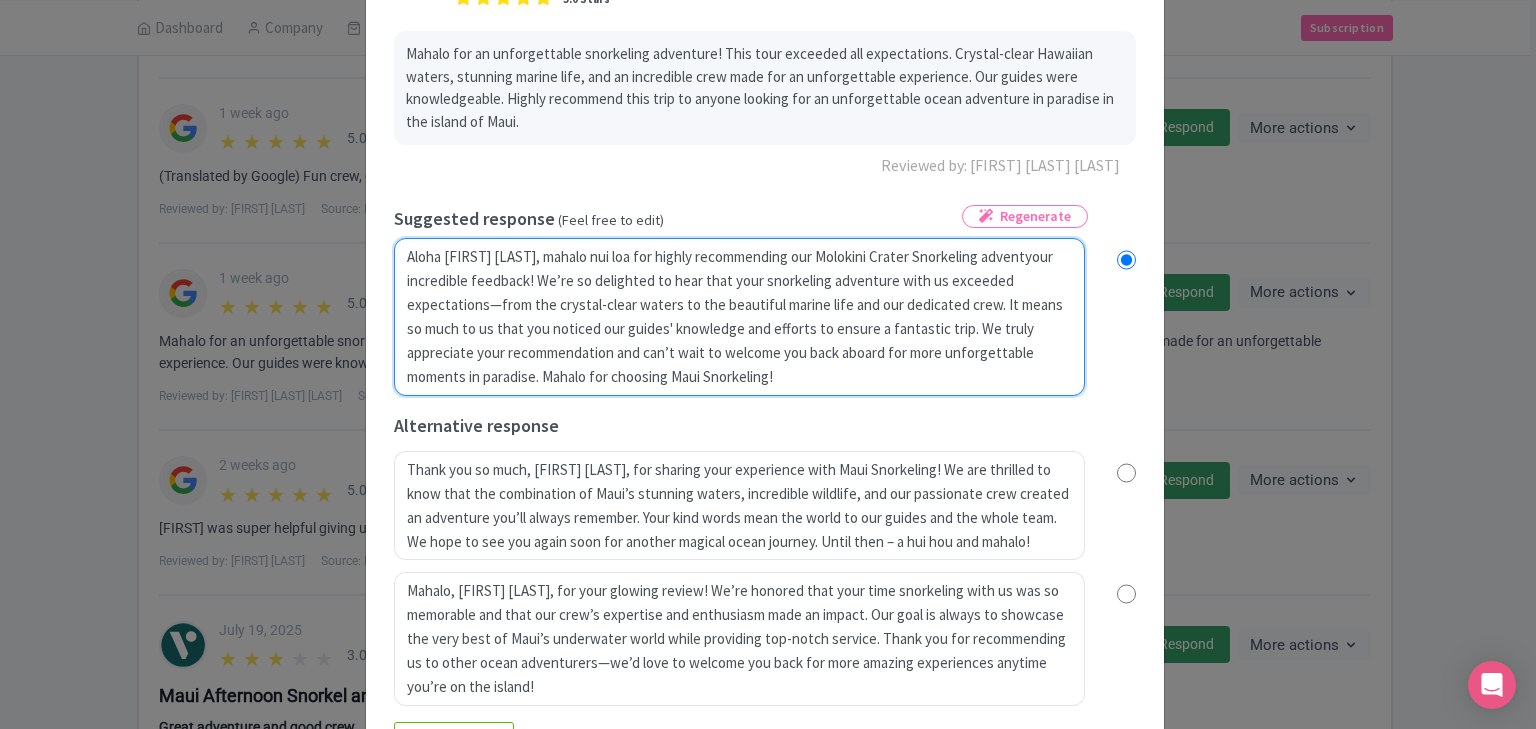 radio on "true" 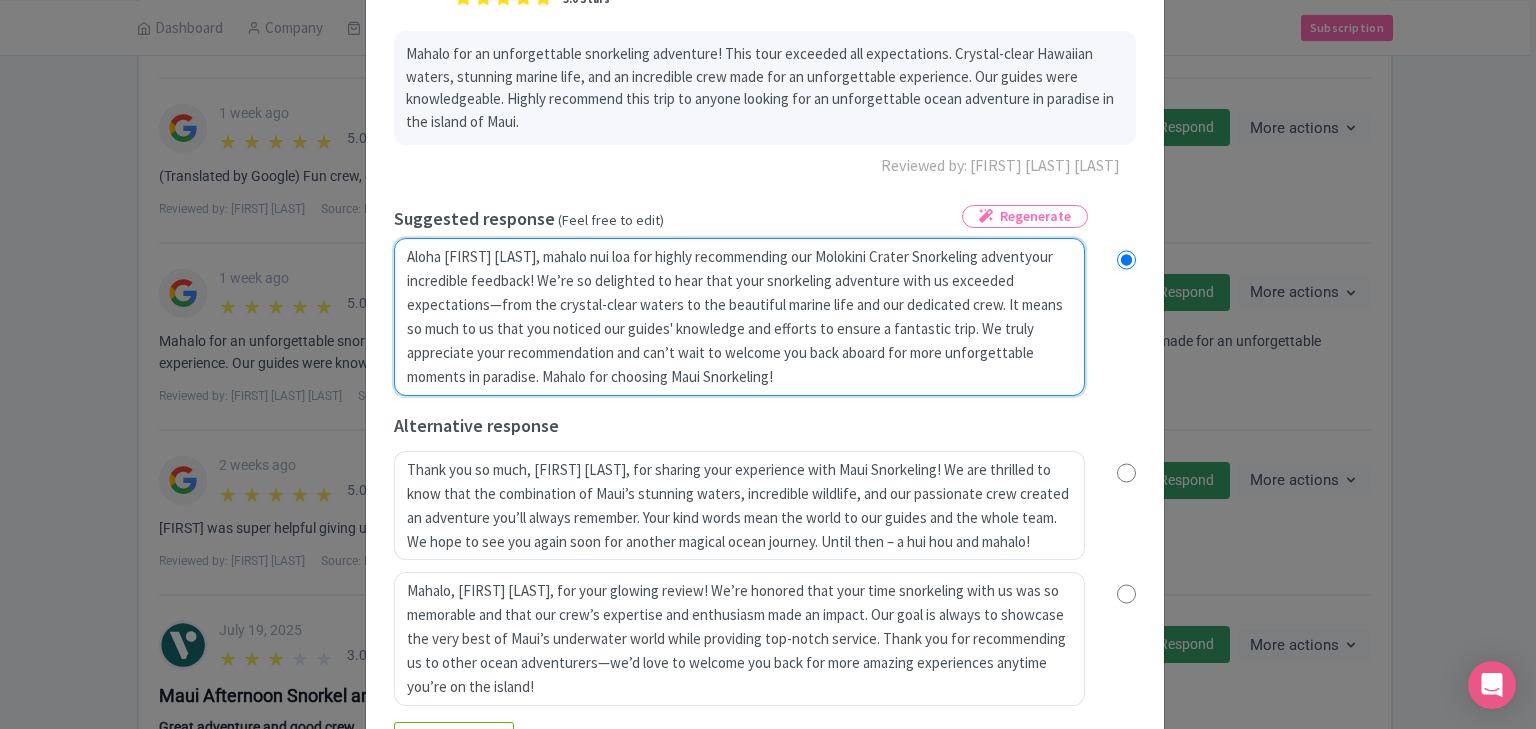 type on "Aloha Julius Ralph, mahalo nui loa for highly recommending our Molokini Crater Snorkeling adventuyour incredible feedback! We’re so delighted to hear that your snorkeling adventure with us exceeded expectations—from the crystal-clear waters to the beautiful marine life and our dedicated crew. It means so much to us that you noticed our guides' knowledge and efforts to ensure a fantastic trip. We truly appreciate your recommendation and can’t wait to welcome you back aboard for more unforgettable moments in paradise. Mahalo for choosing Maui Snorkeling!" 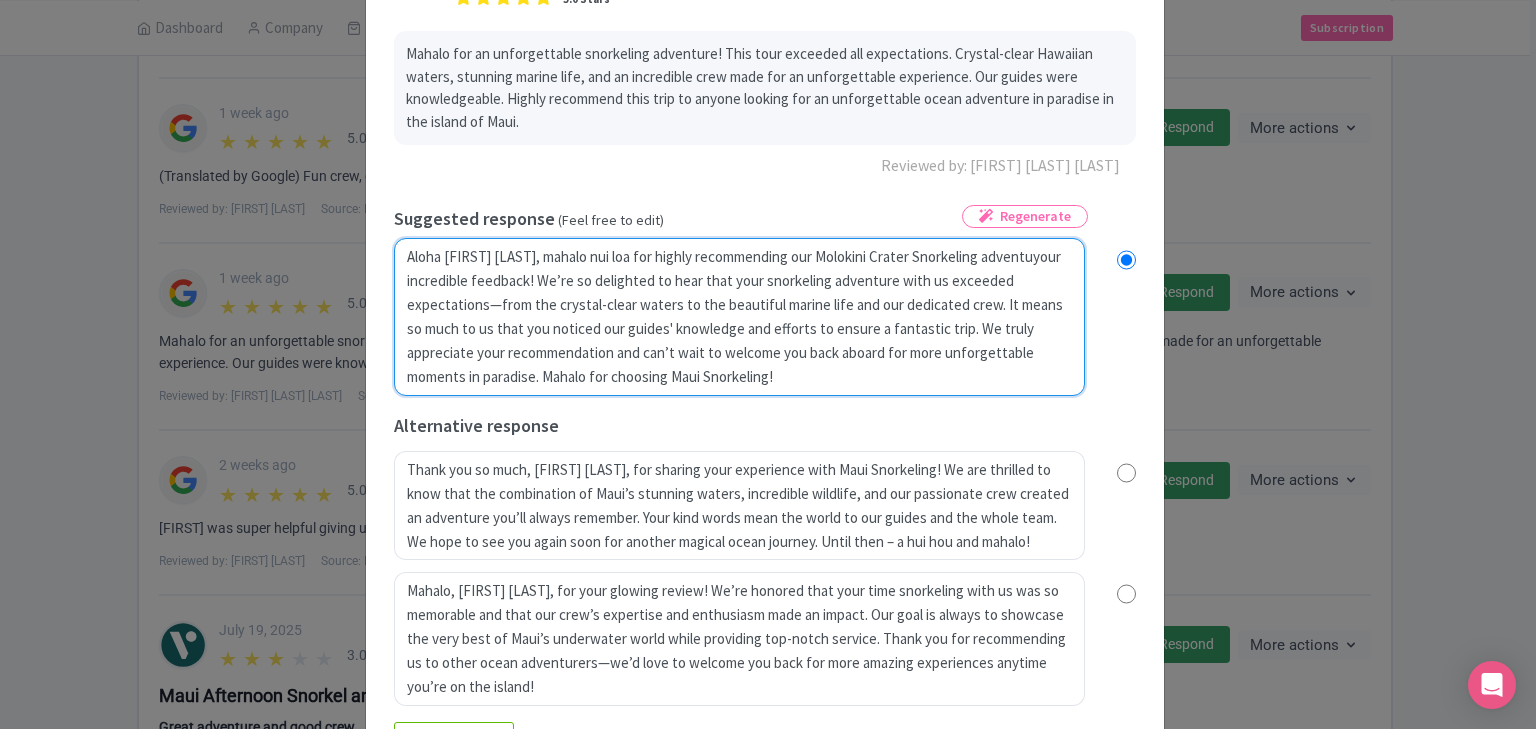 radio on "true" 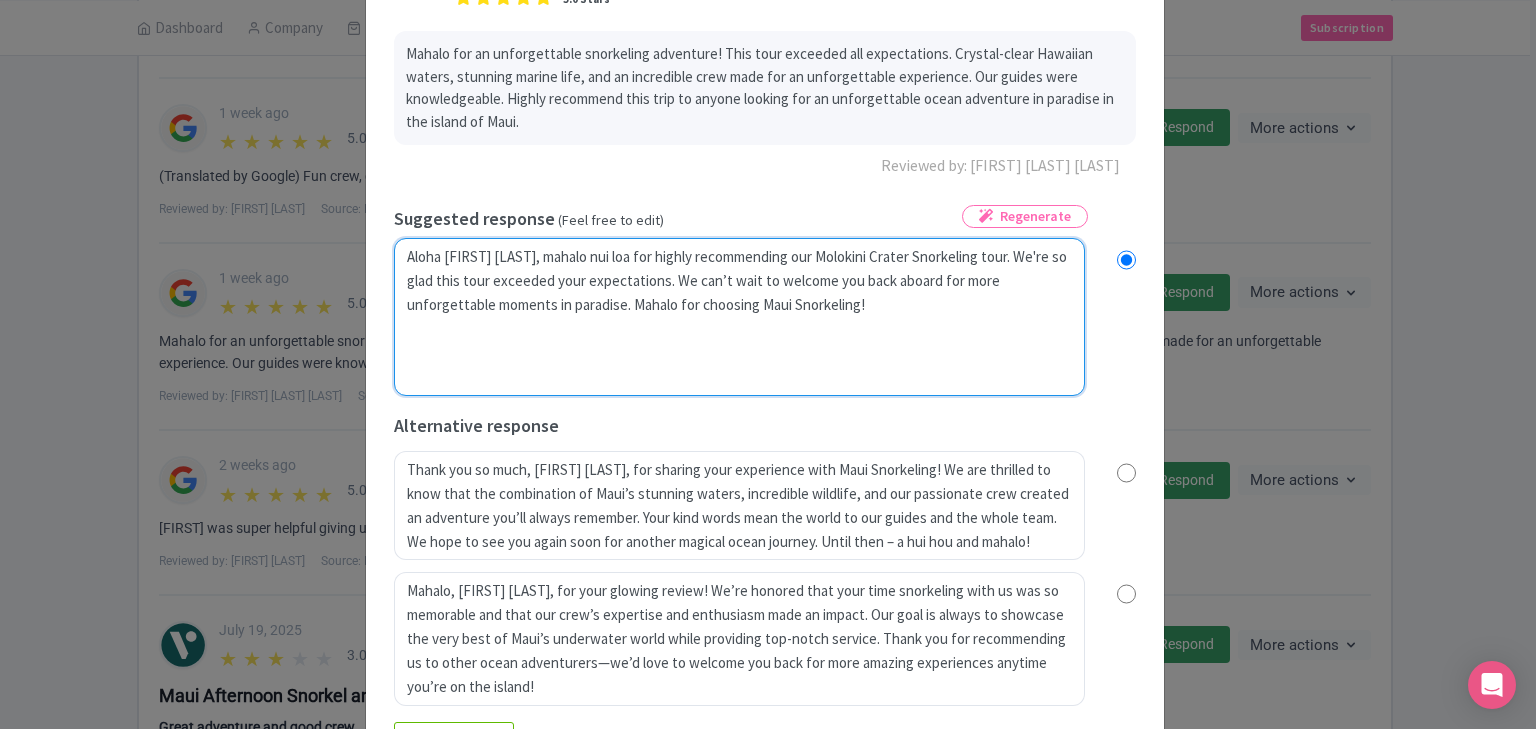 type on "Aloha Julius Ralph, mahalo nui loa for highly recommending our Molokini Crater Snorkeling adventureyour incredible feedback! We’re so delighted to hear that your snorkeling adventure with us exceeded expectations—from the crystal-clear waters to the beautiful marine life and our dedicated crew. It means so much to us that you noticed our guides' knowledge and efforts to ensure a fantastic trip. We truly appreciate your recommendation and can’t wait to welcome you back aboard for more unforgettable moments in paradise. Mahalo for choosing Maui Snorkeling!" 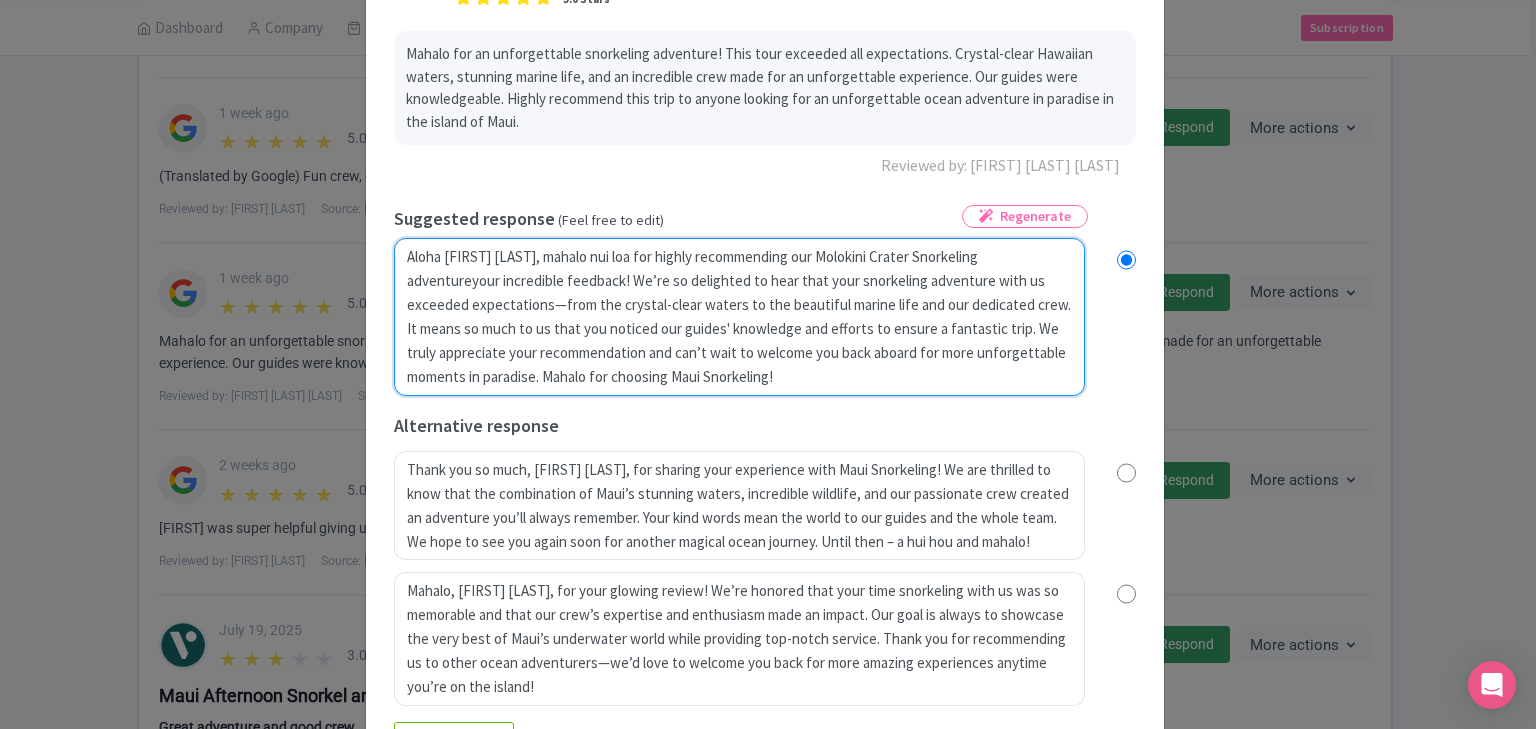 radio on "true" 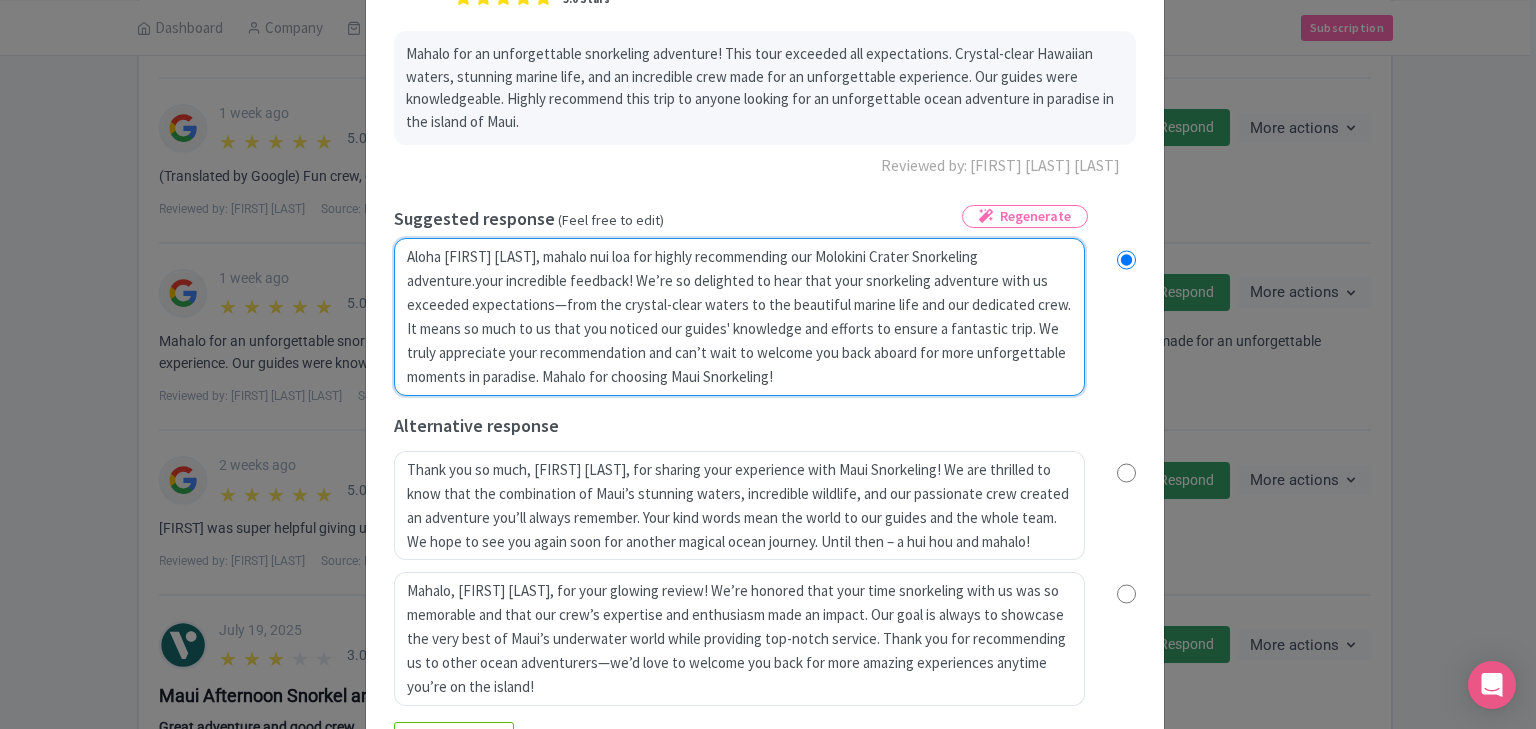 radio on "true" 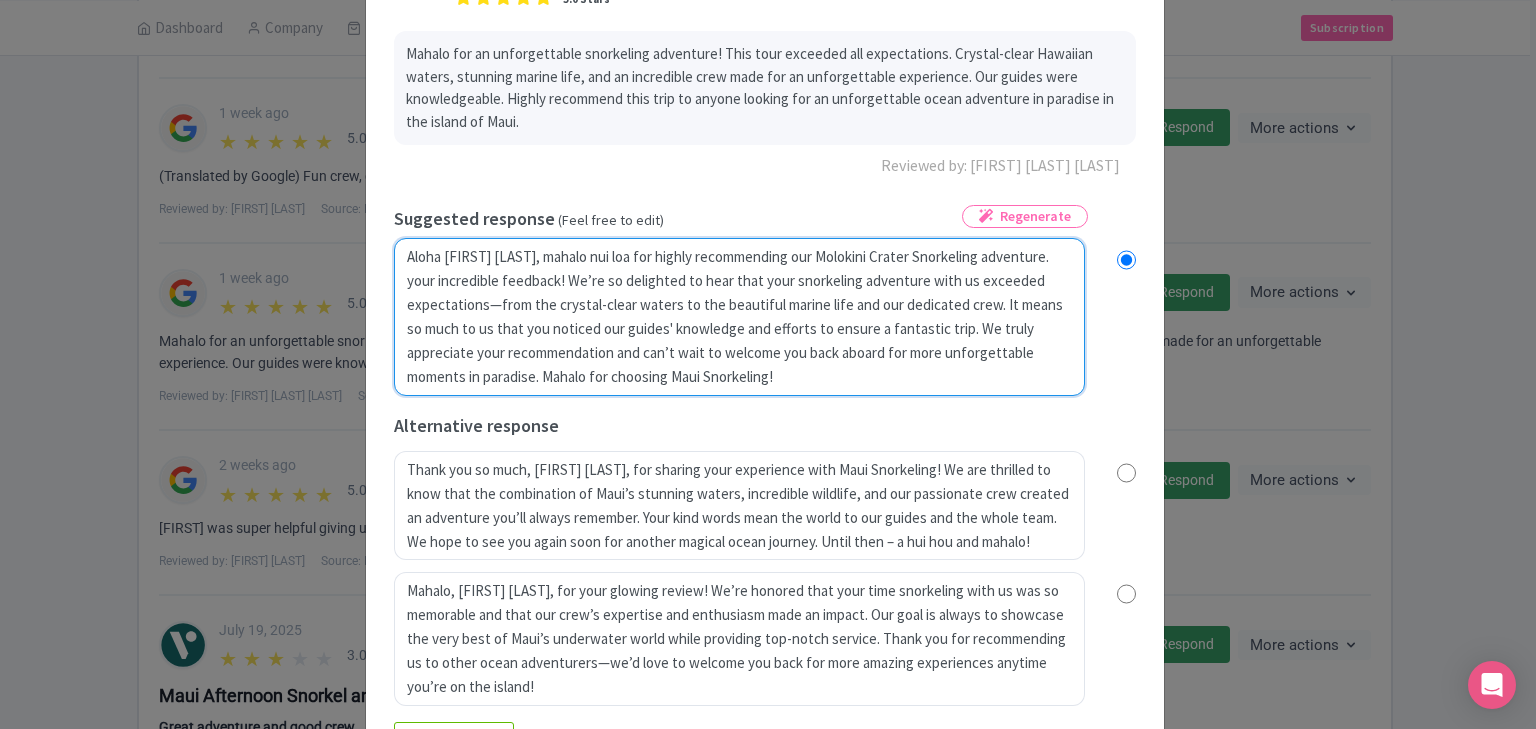 radio on "true" 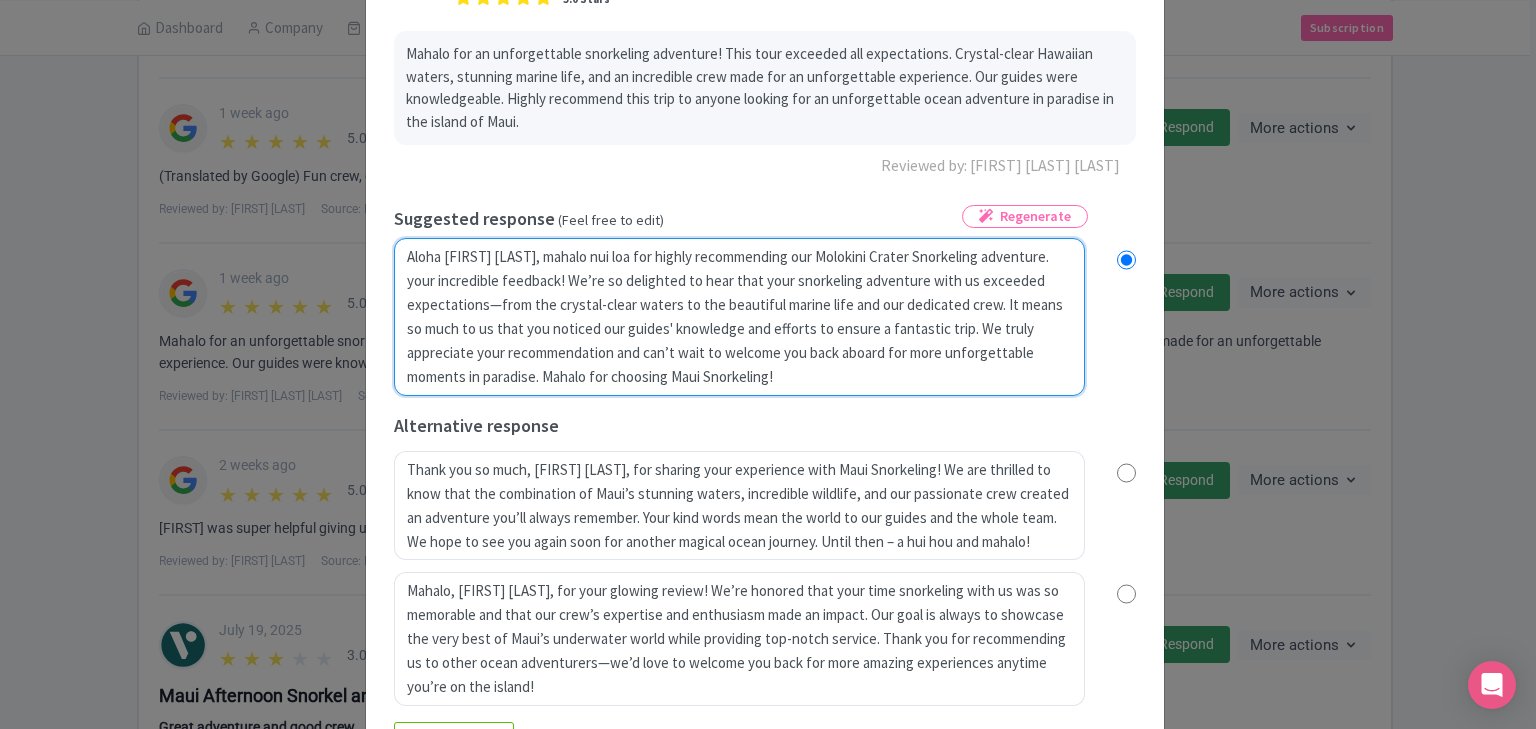 radio on "true" 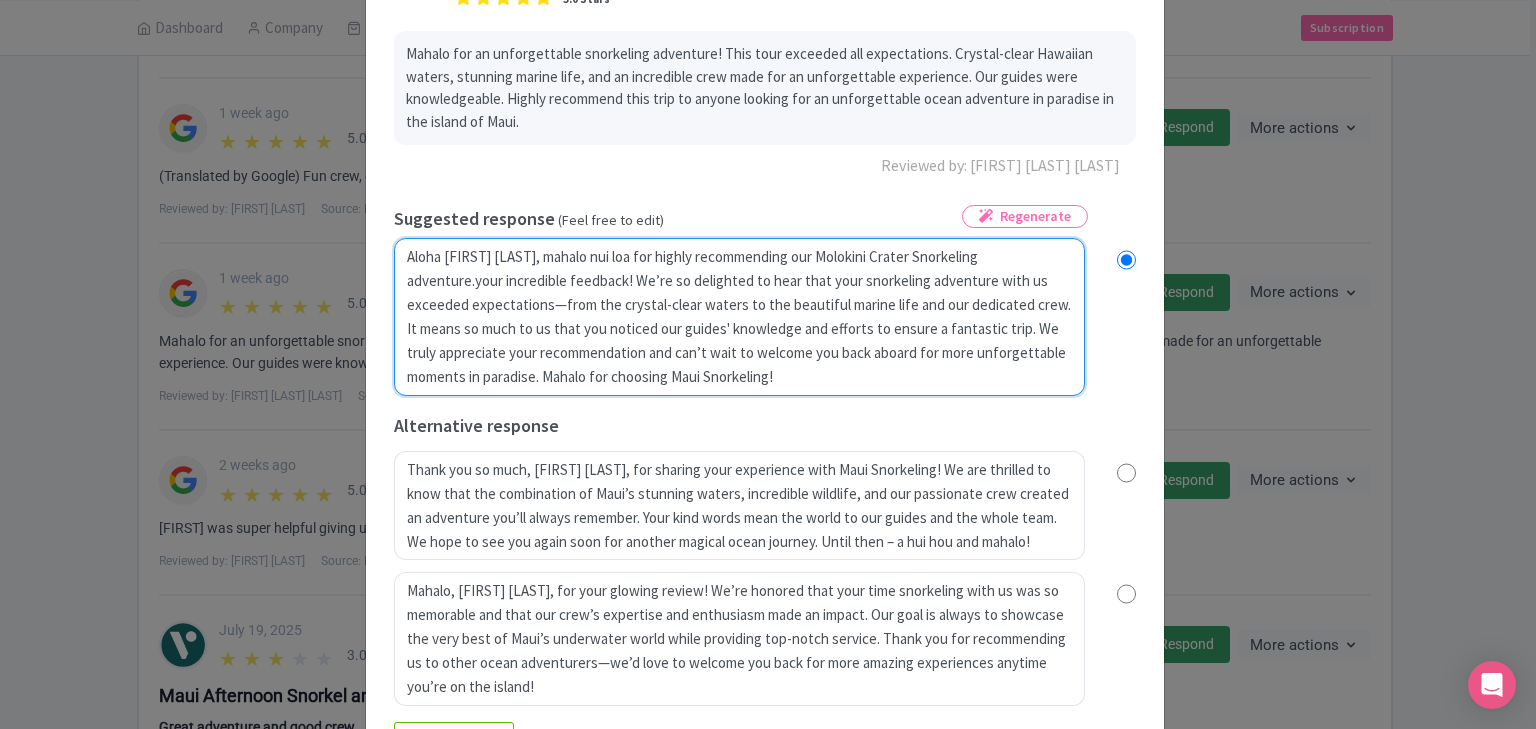 radio on "true" 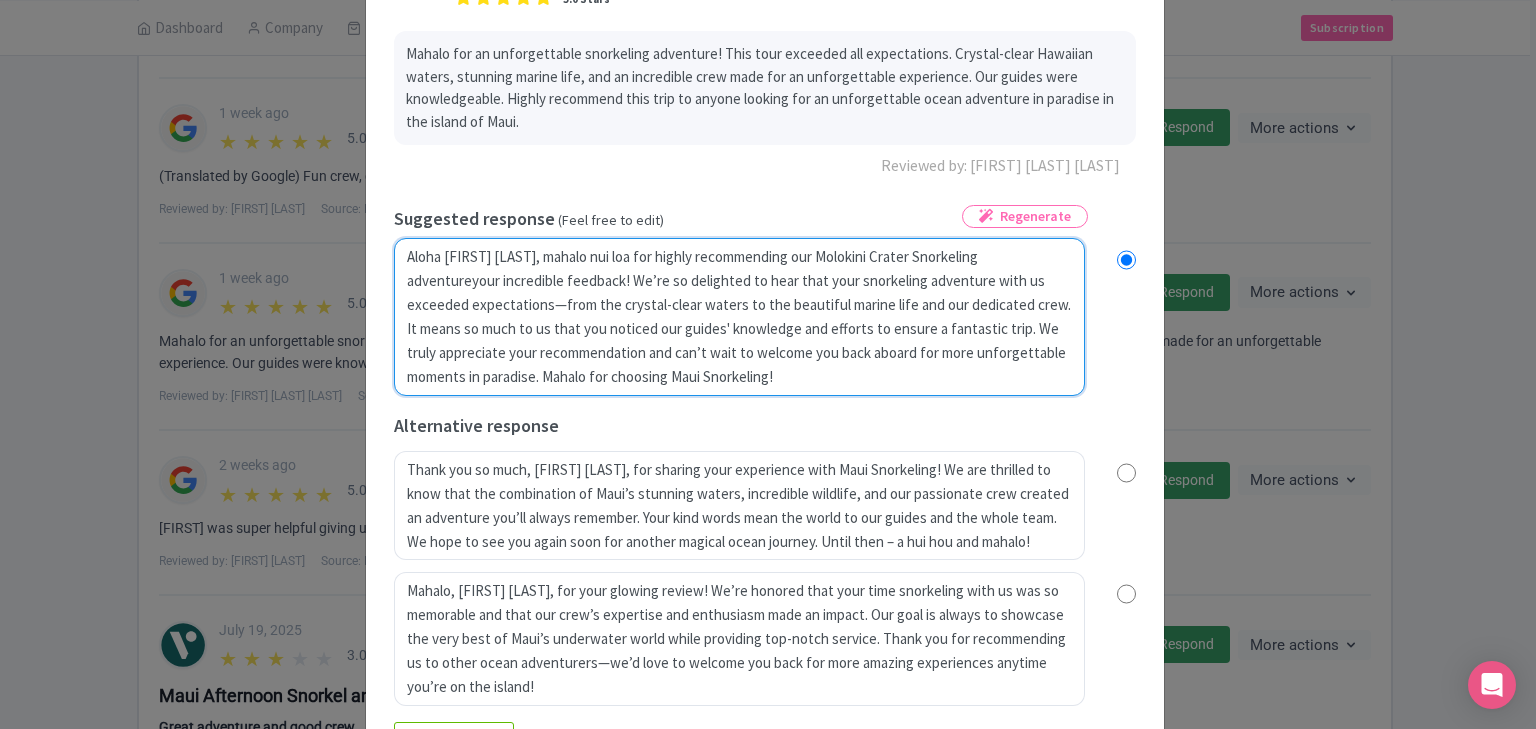 radio on "true" 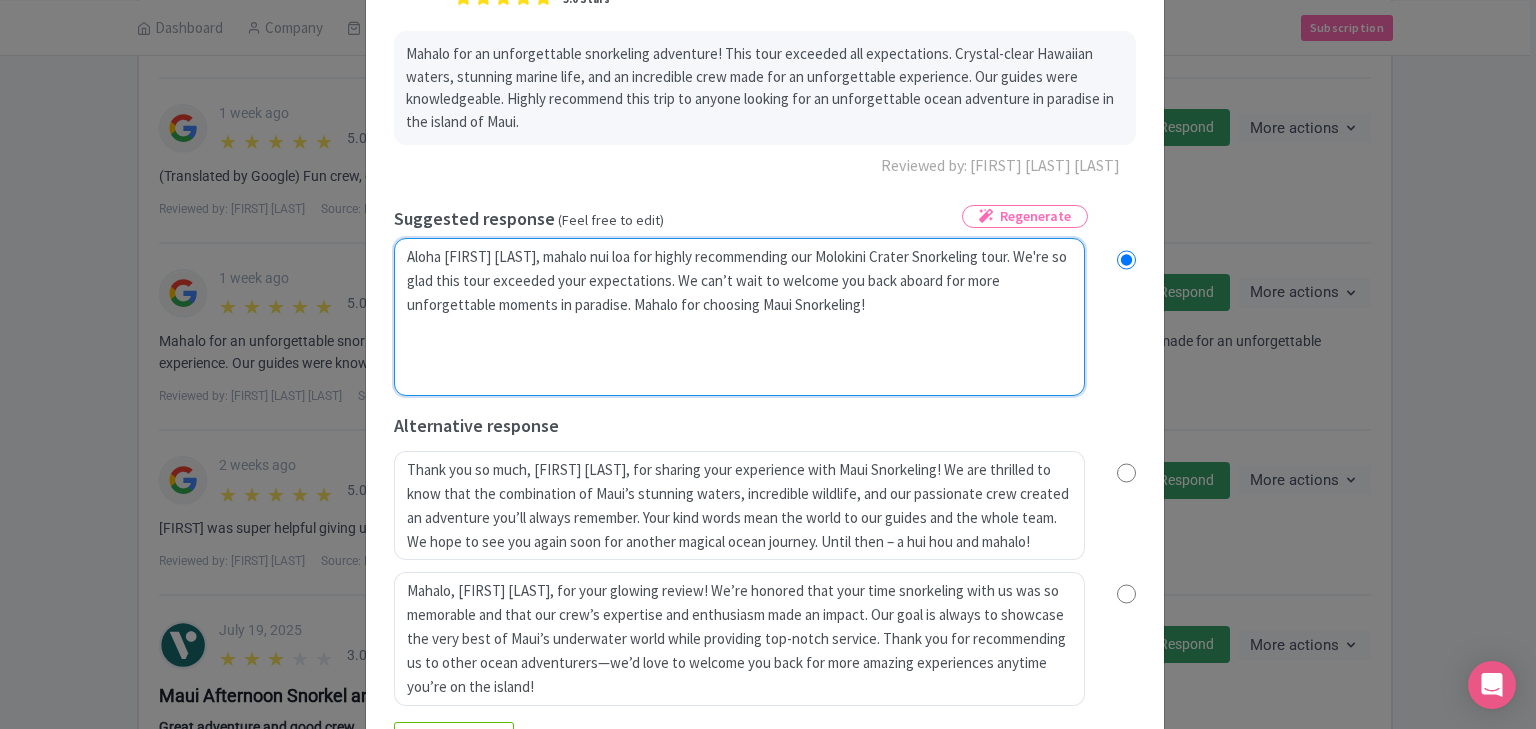 radio on "true" 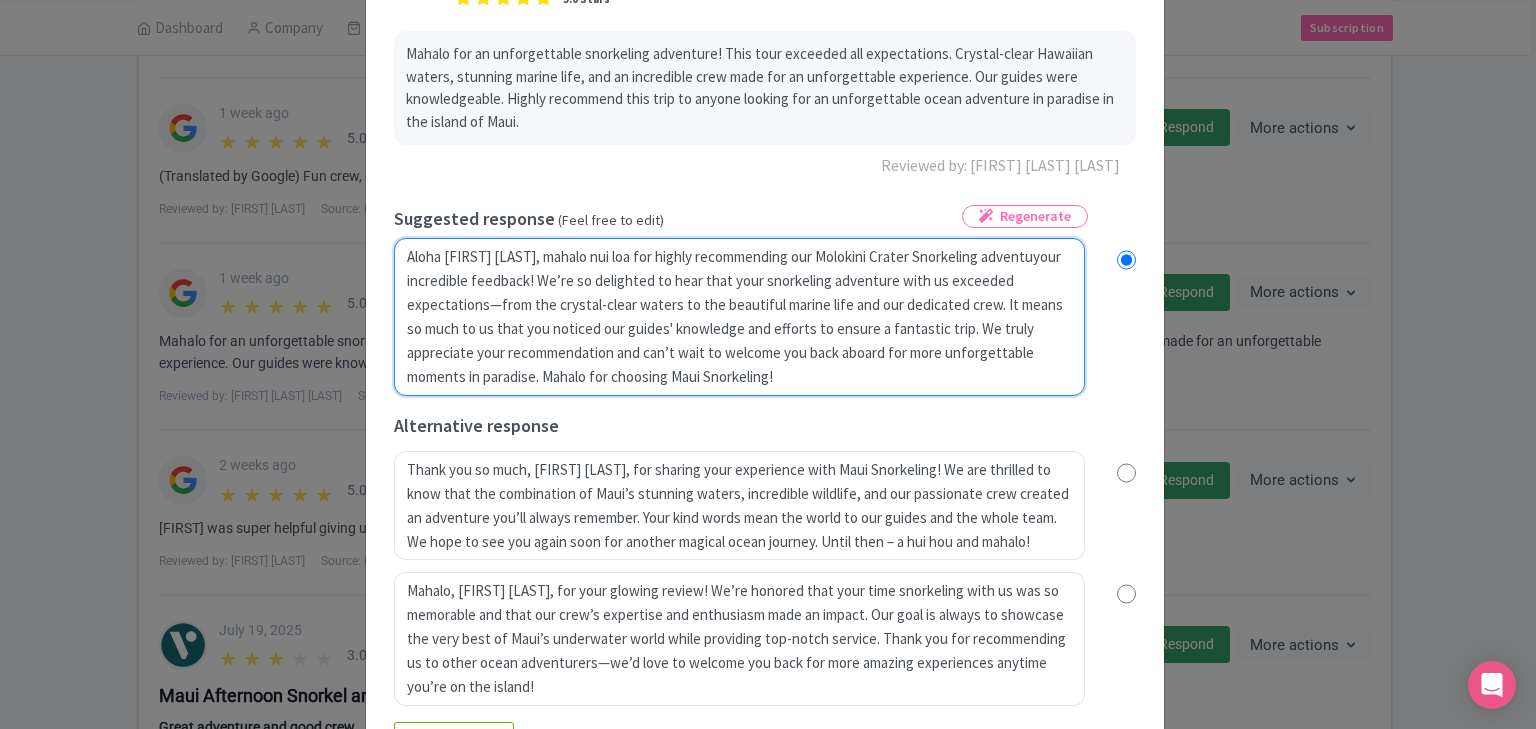 radio on "true" 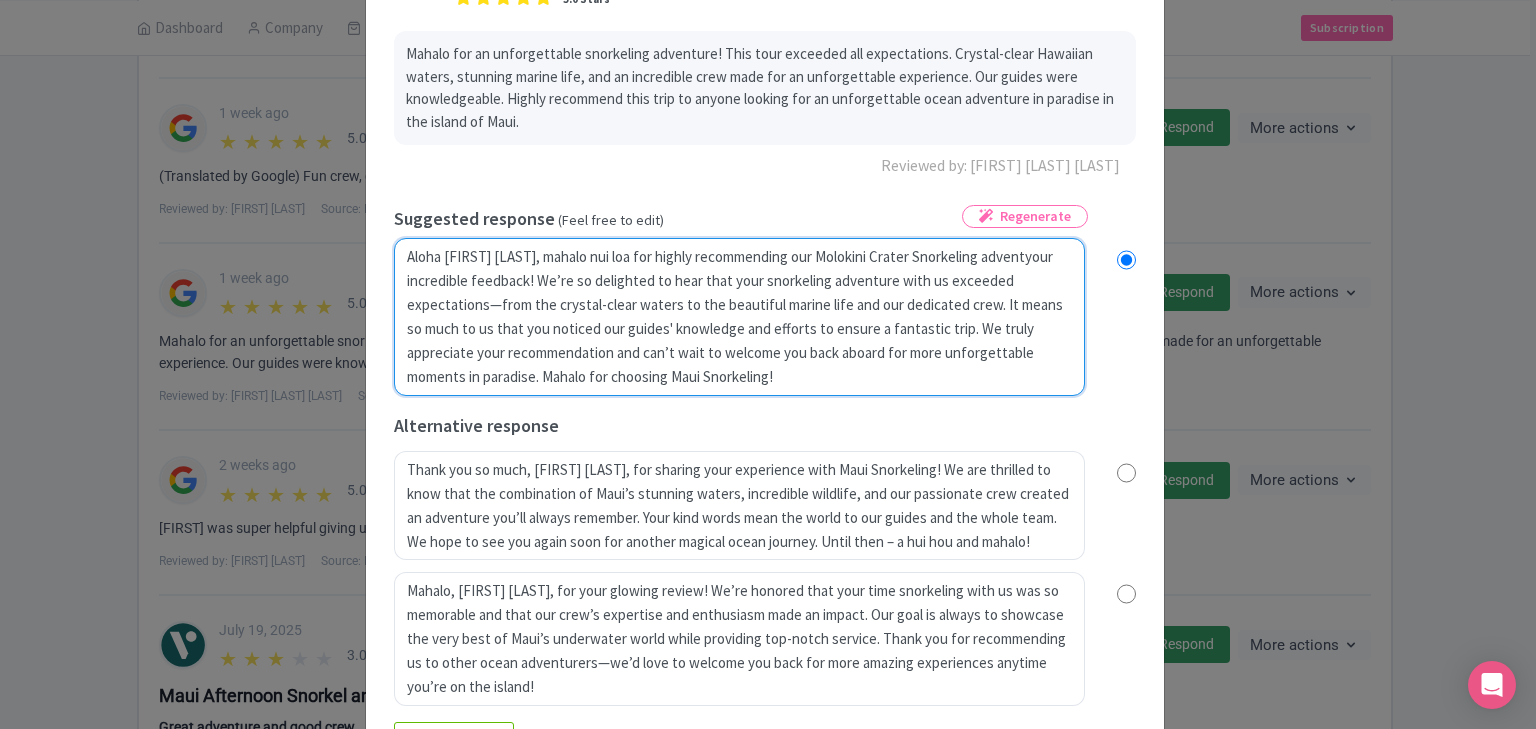 radio on "true" 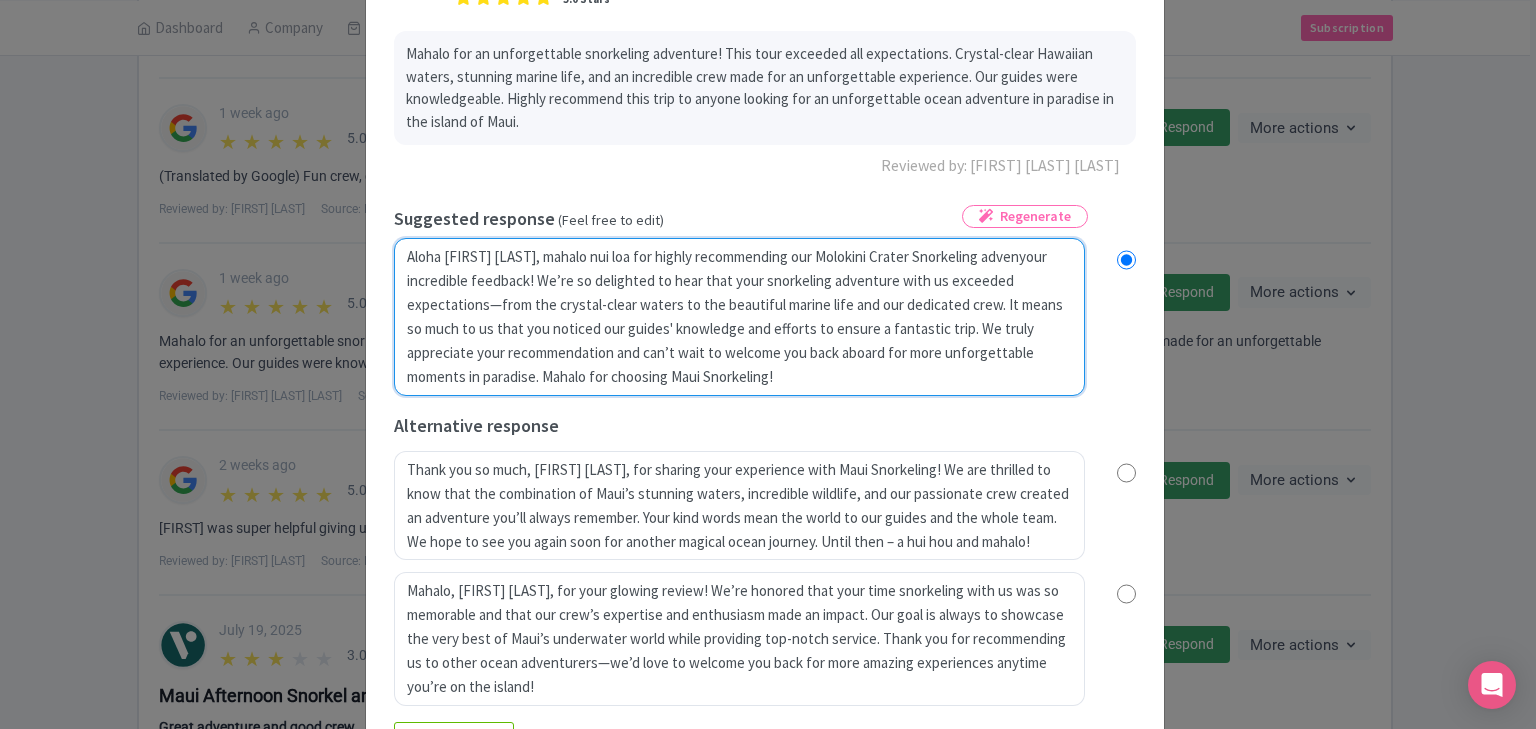 radio on "true" 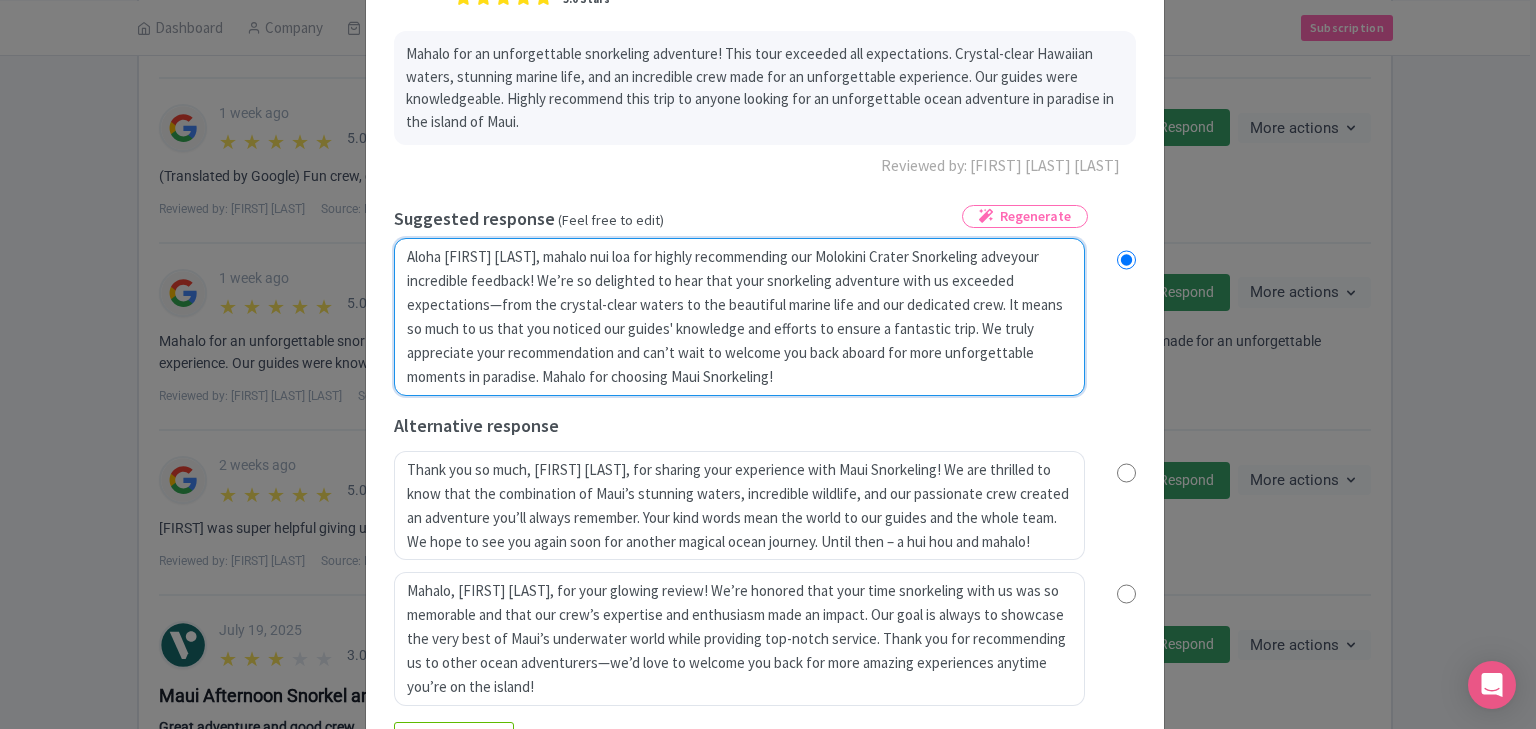radio on "true" 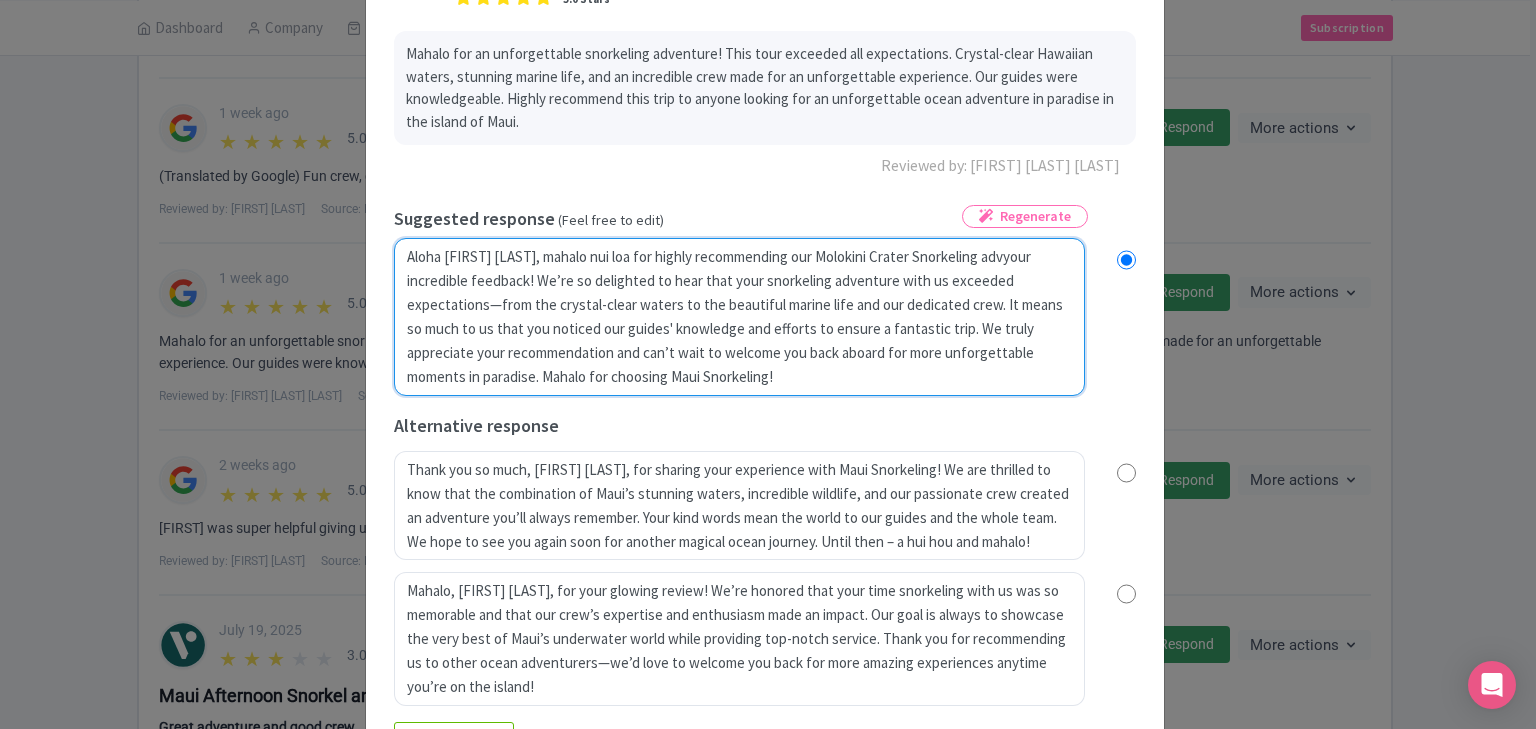 radio on "true" 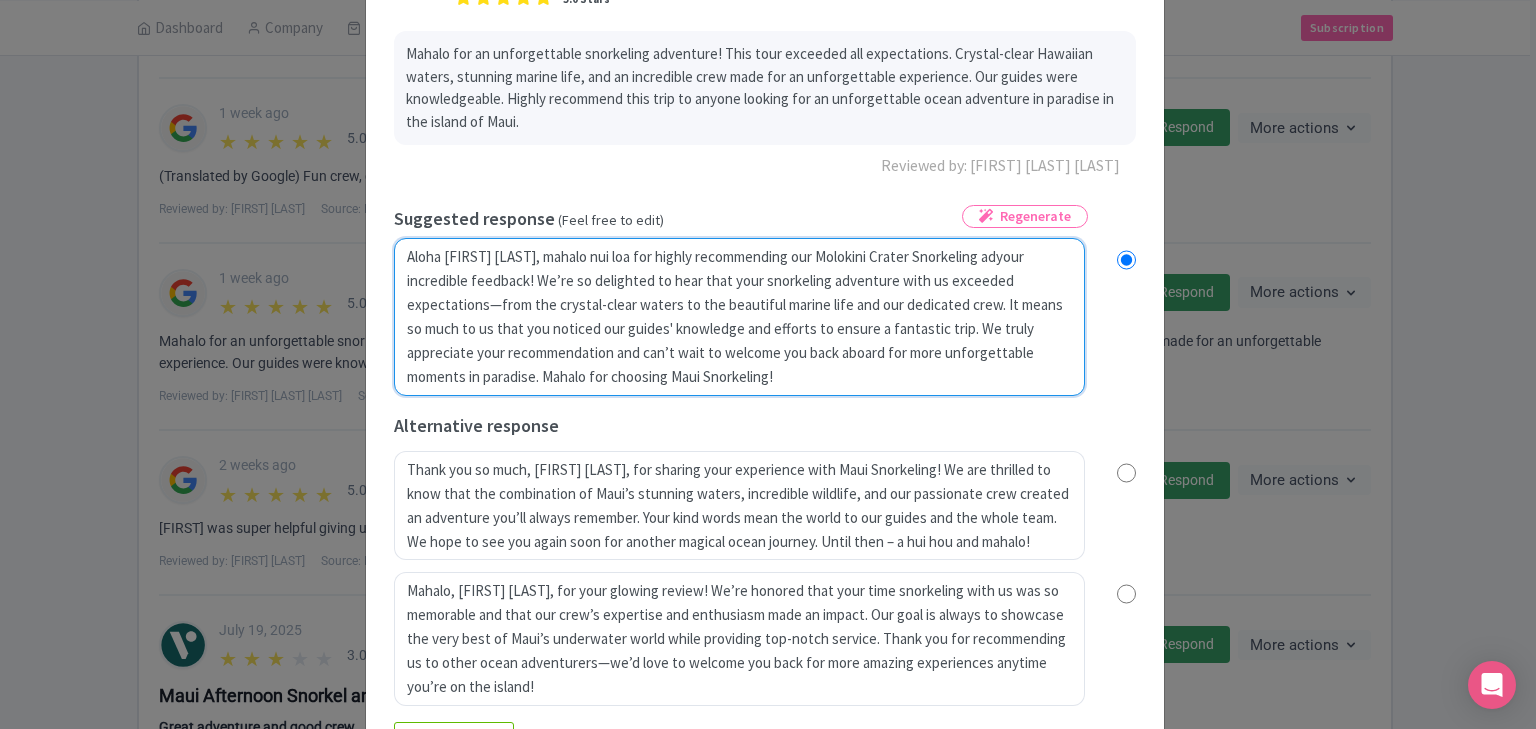 radio on "true" 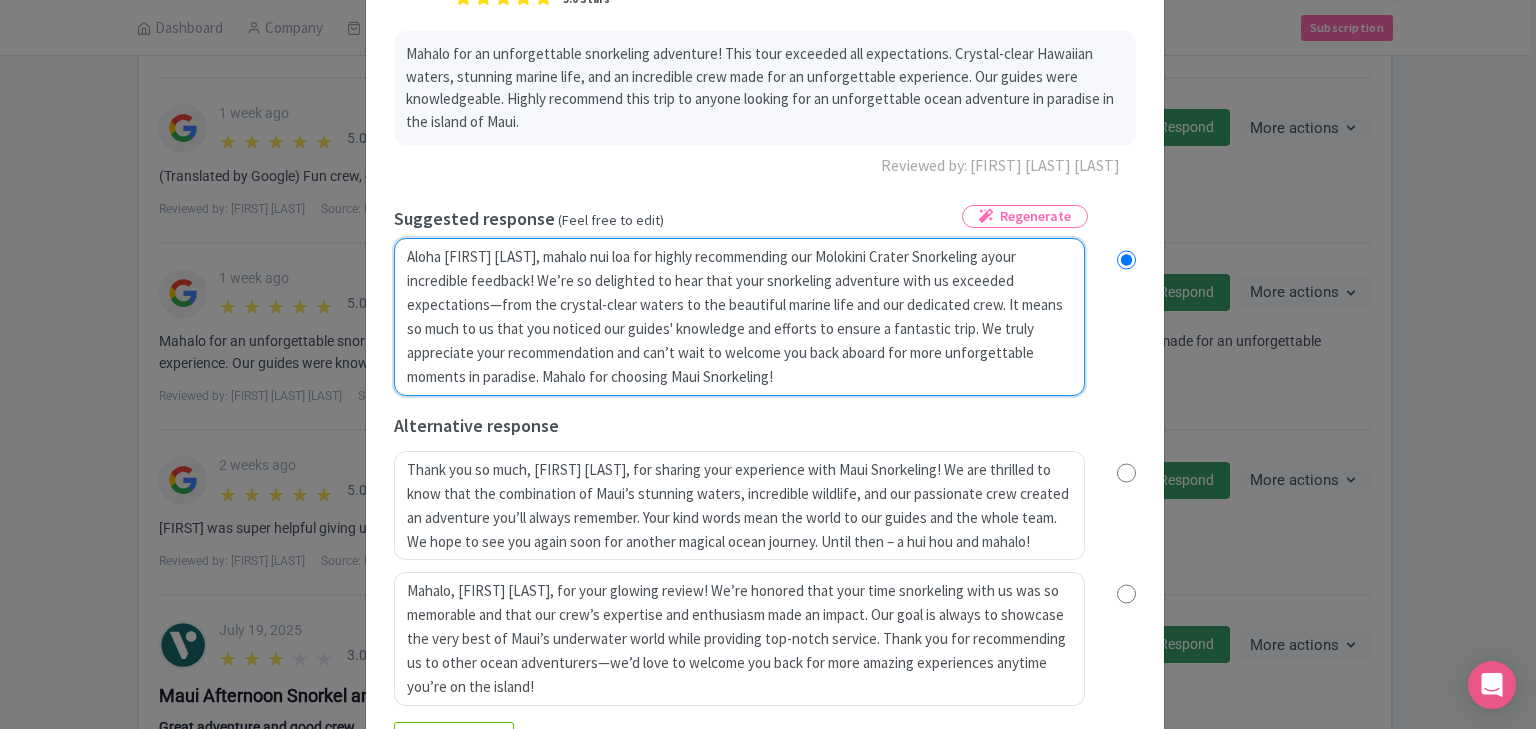 radio on "true" 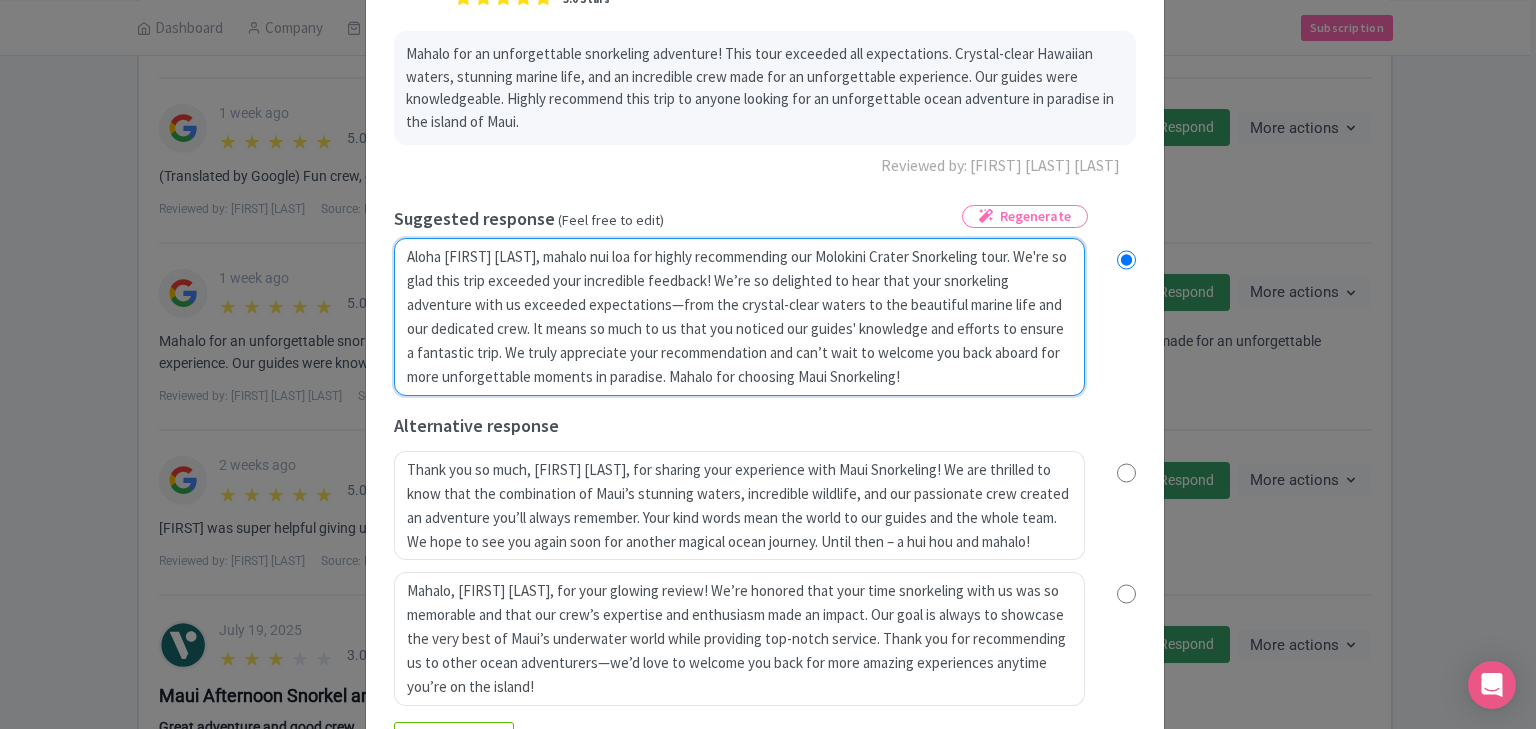 radio on "true" 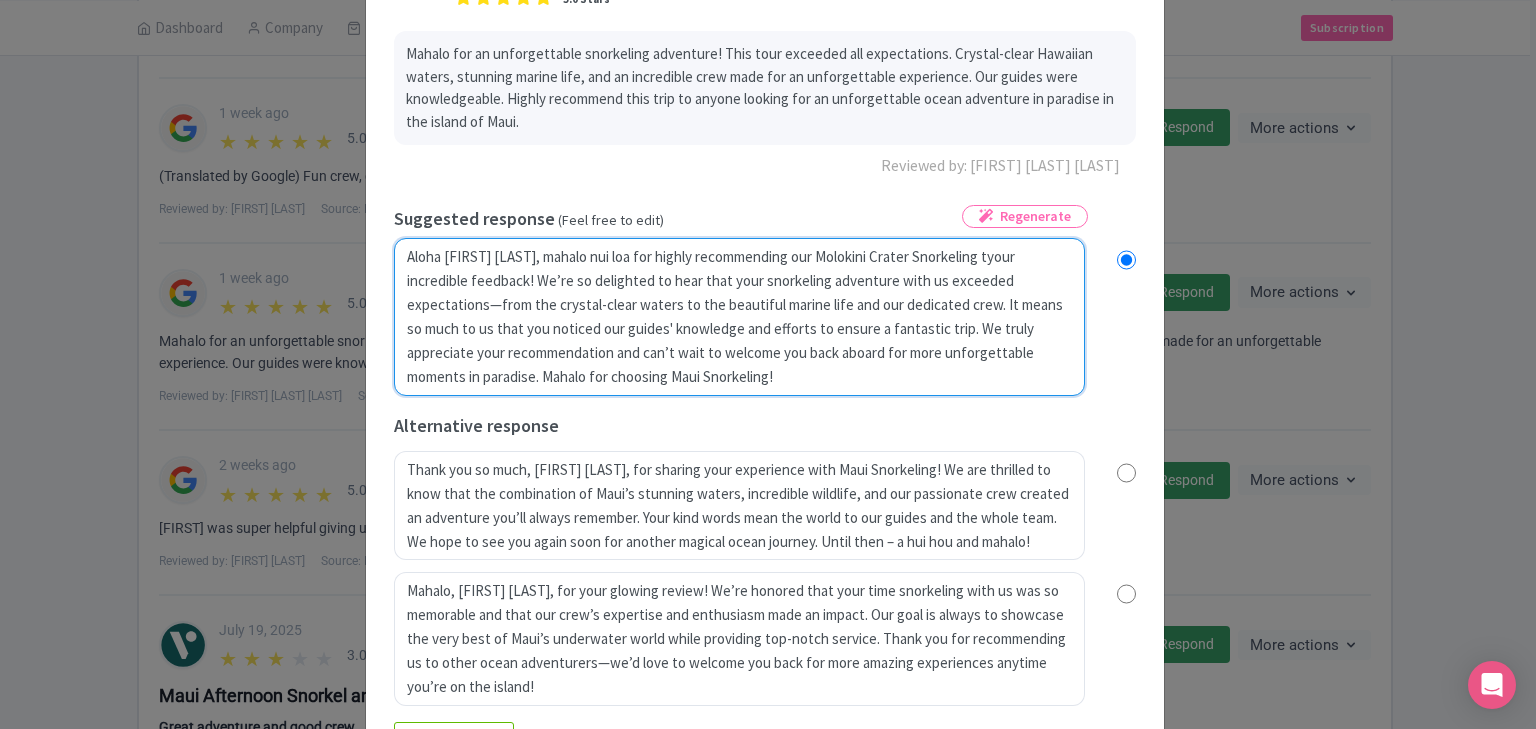 radio on "true" 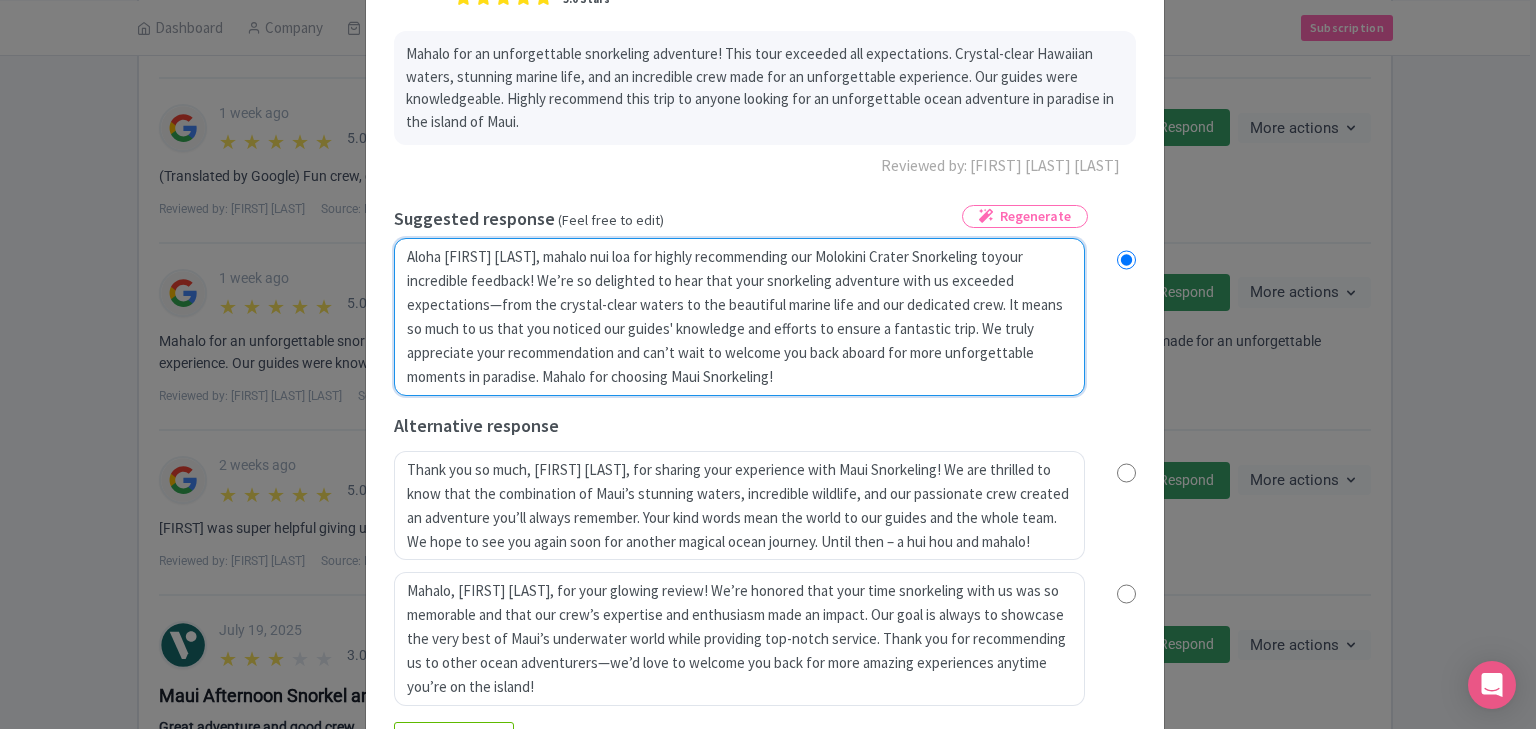 type on "Aloha Julius Ralph, mahalo nui loa for highly recommending our Molokini Crater Snorkeling touyour incredible feedback! We’re so delighted to hear that your snorkeling adventure with us exceeded expectations—from the crystal-clear waters to the beautiful marine life and our dedicated crew. It means so much to us that you noticed our guides' knowledge and efforts to ensure a fantastic trip. We truly appreciate your recommendation and can’t wait to welcome you back aboard for more unforgettable moments in paradise. Mahalo for choosing Maui Snorkeling!" 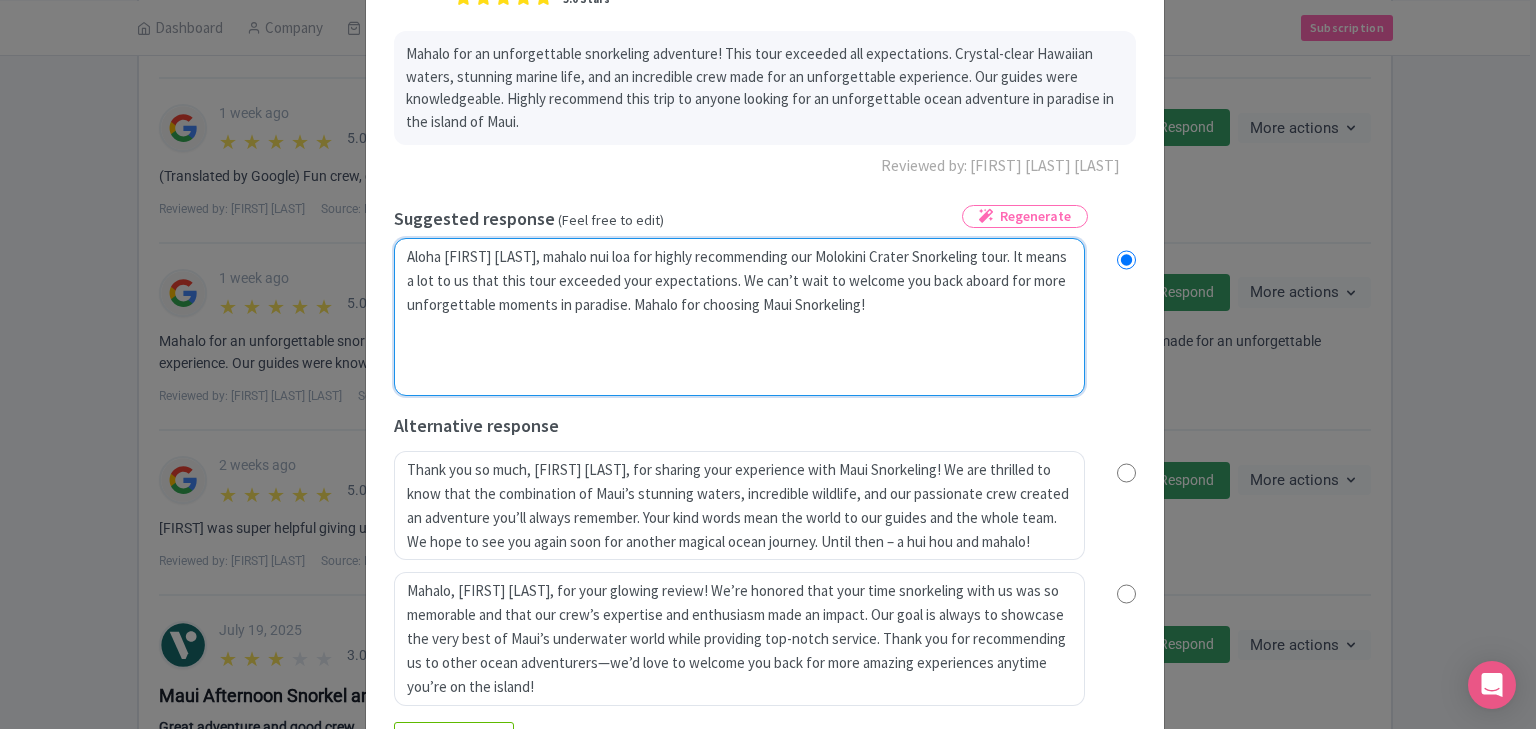 type 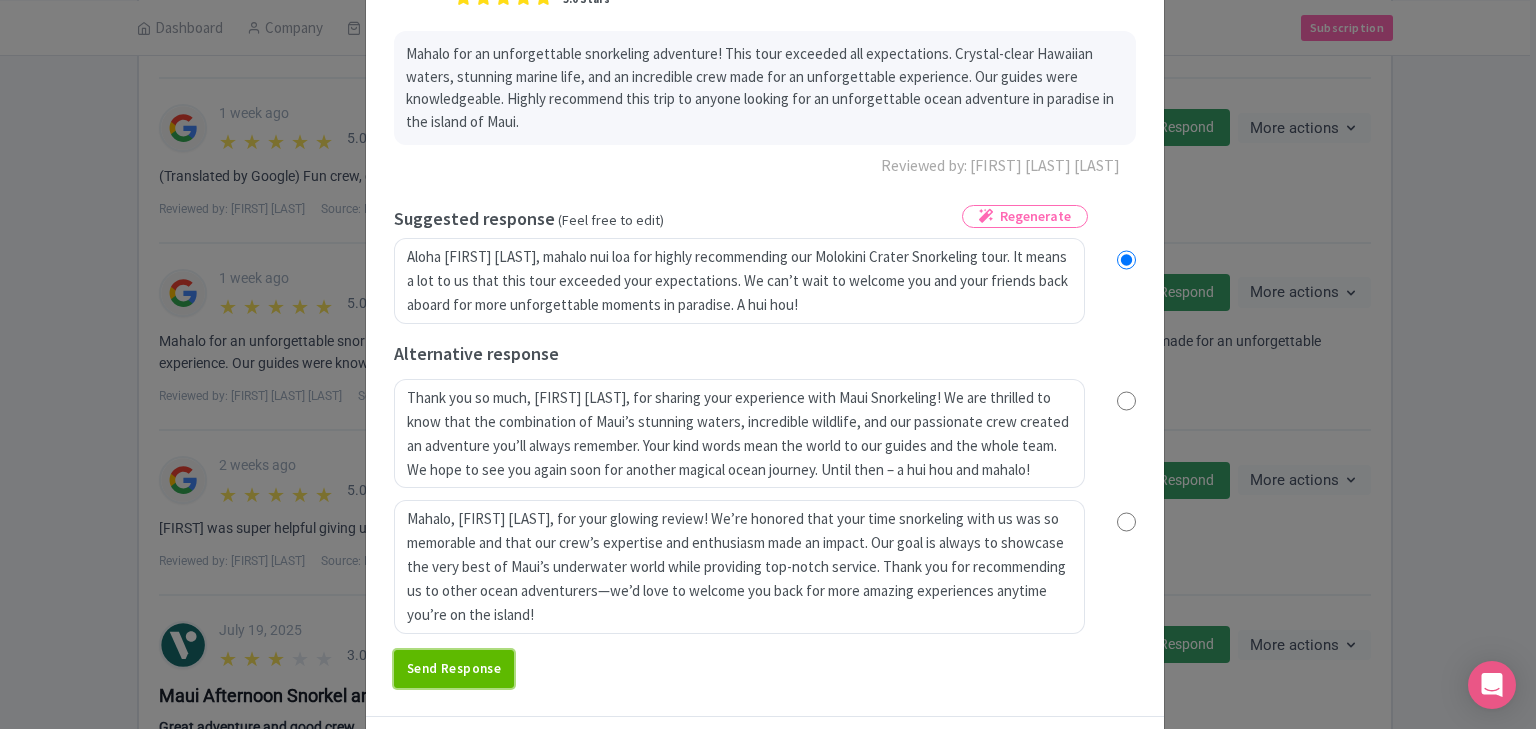 click on "Send Response" at bounding box center (454, 669) 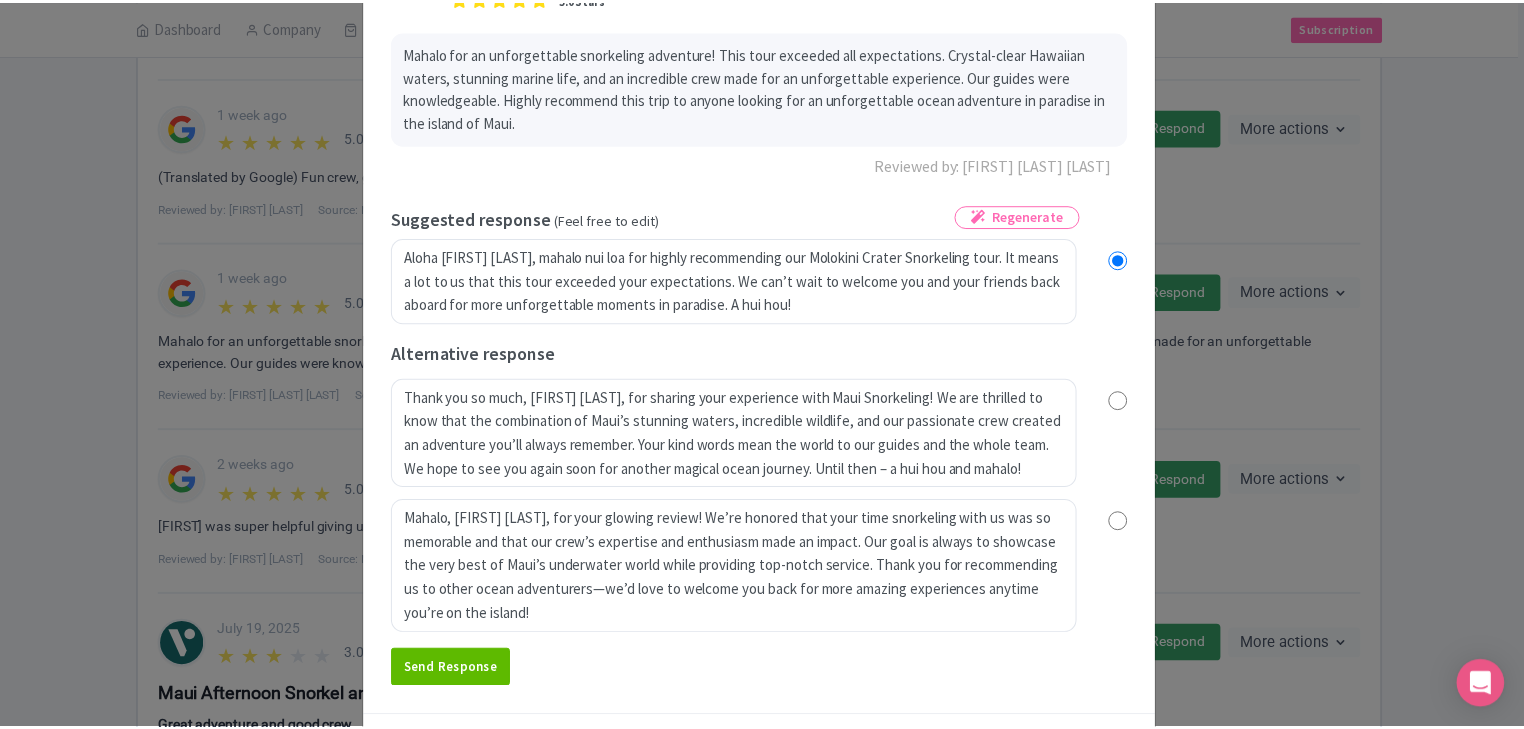 scroll, scrollTop: 0, scrollLeft: 0, axis: both 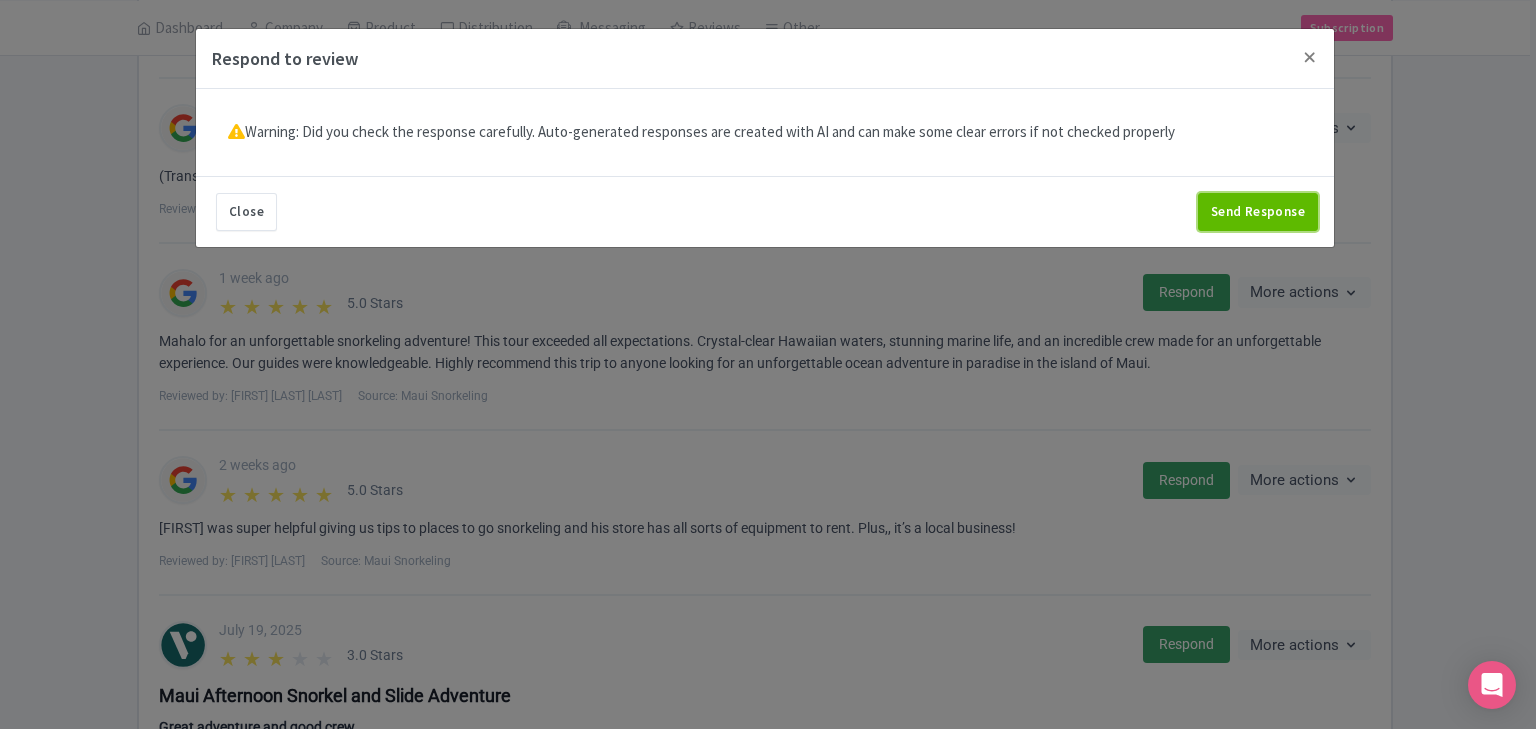 click on "Send Response" at bounding box center [1258, 212] 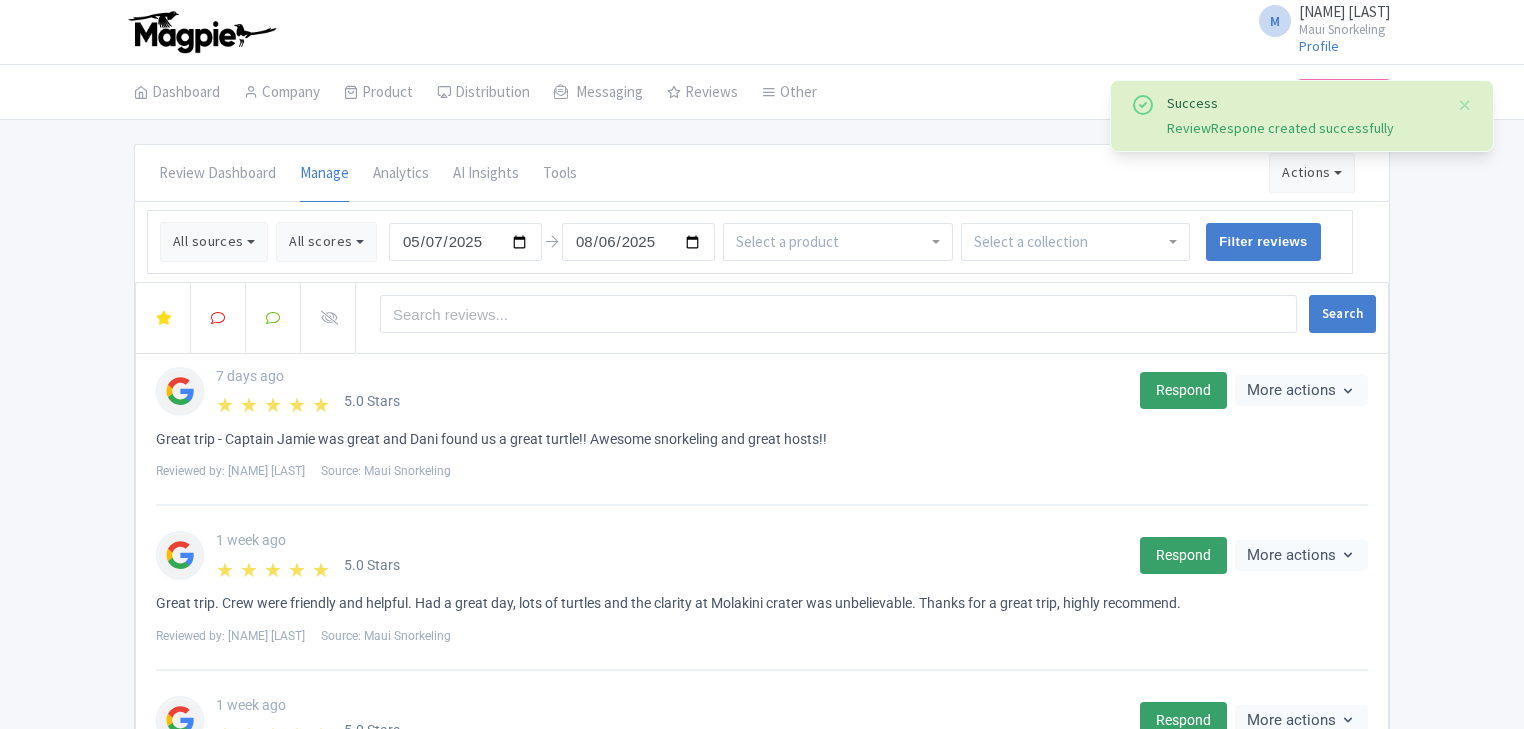 scroll, scrollTop: 0, scrollLeft: 0, axis: both 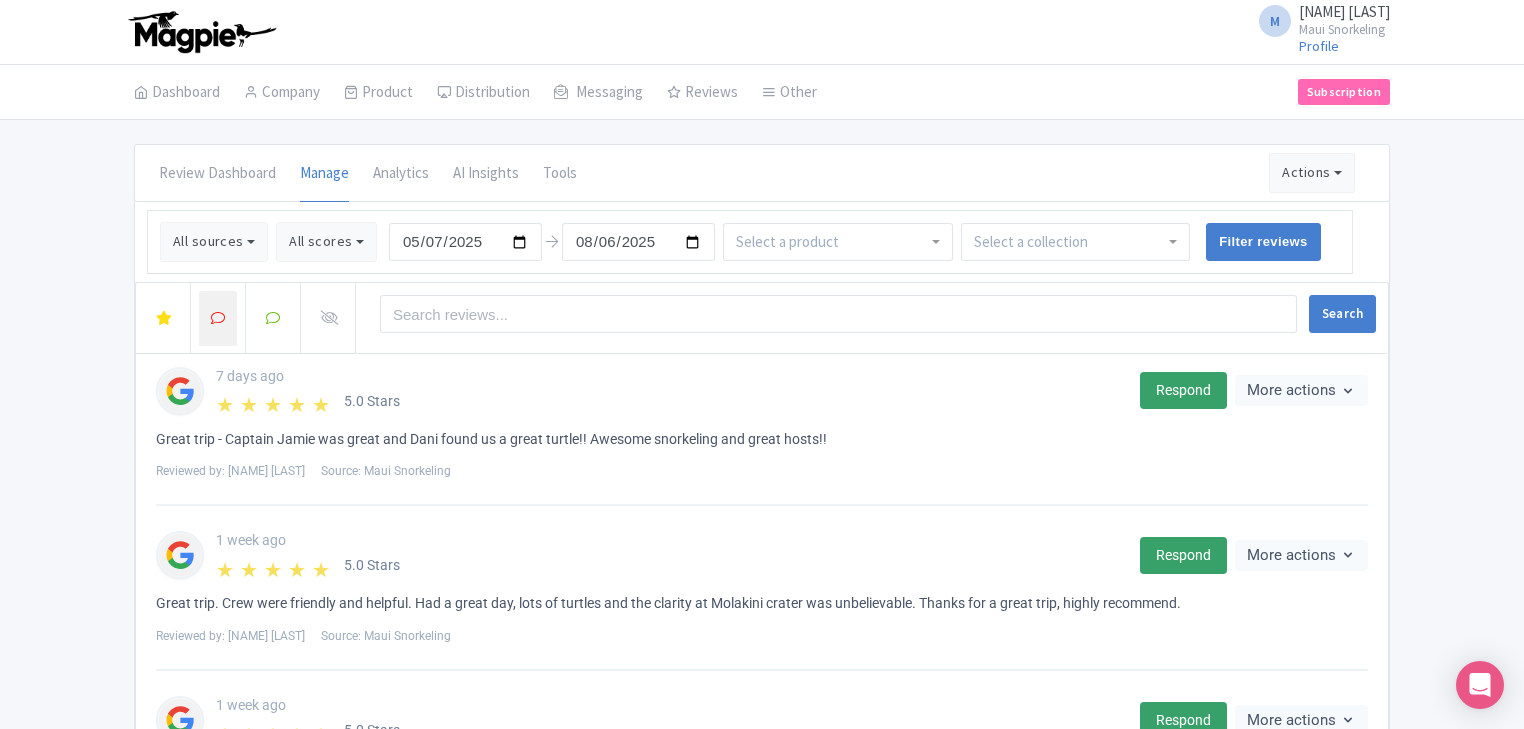 click at bounding box center (218, 318) 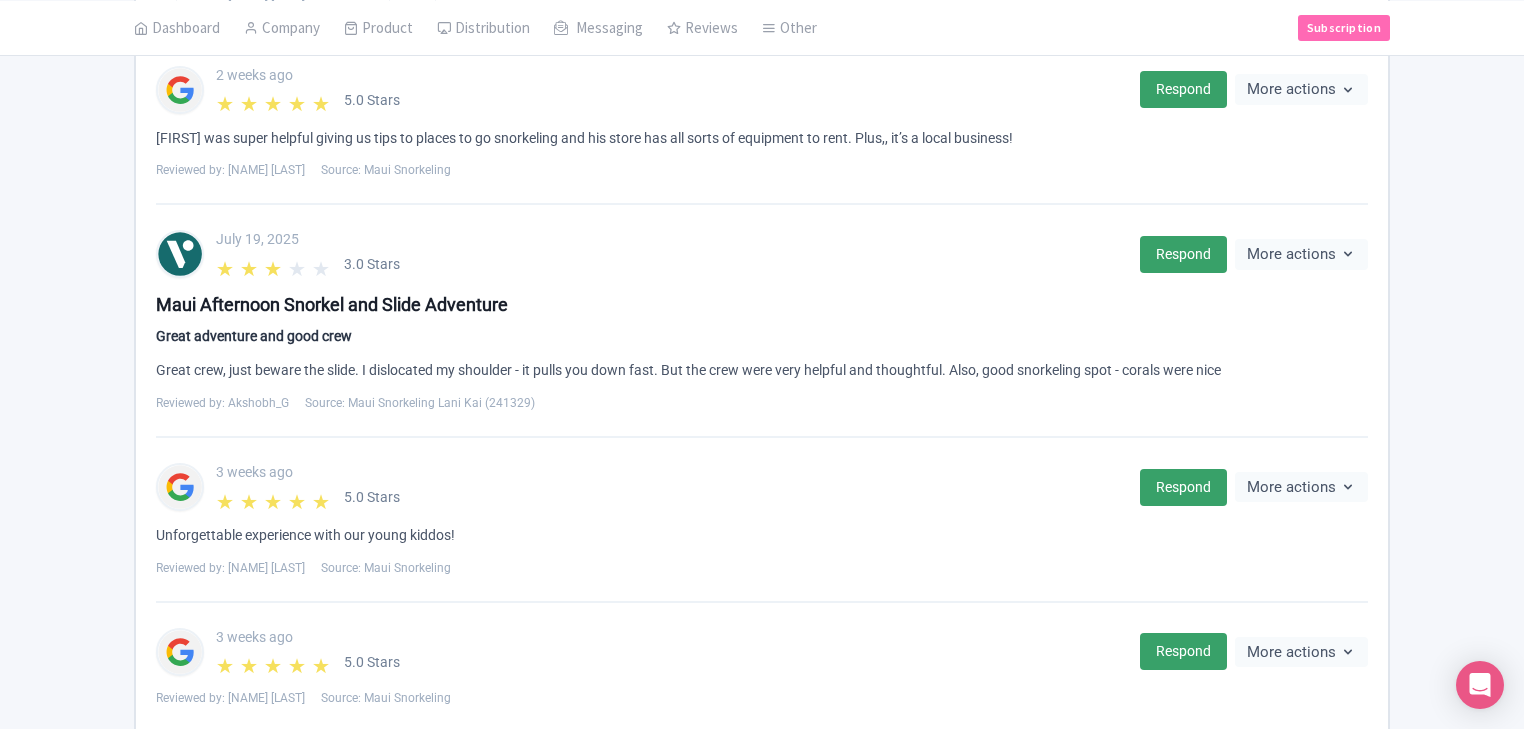 scroll, scrollTop: 1468, scrollLeft: 0, axis: vertical 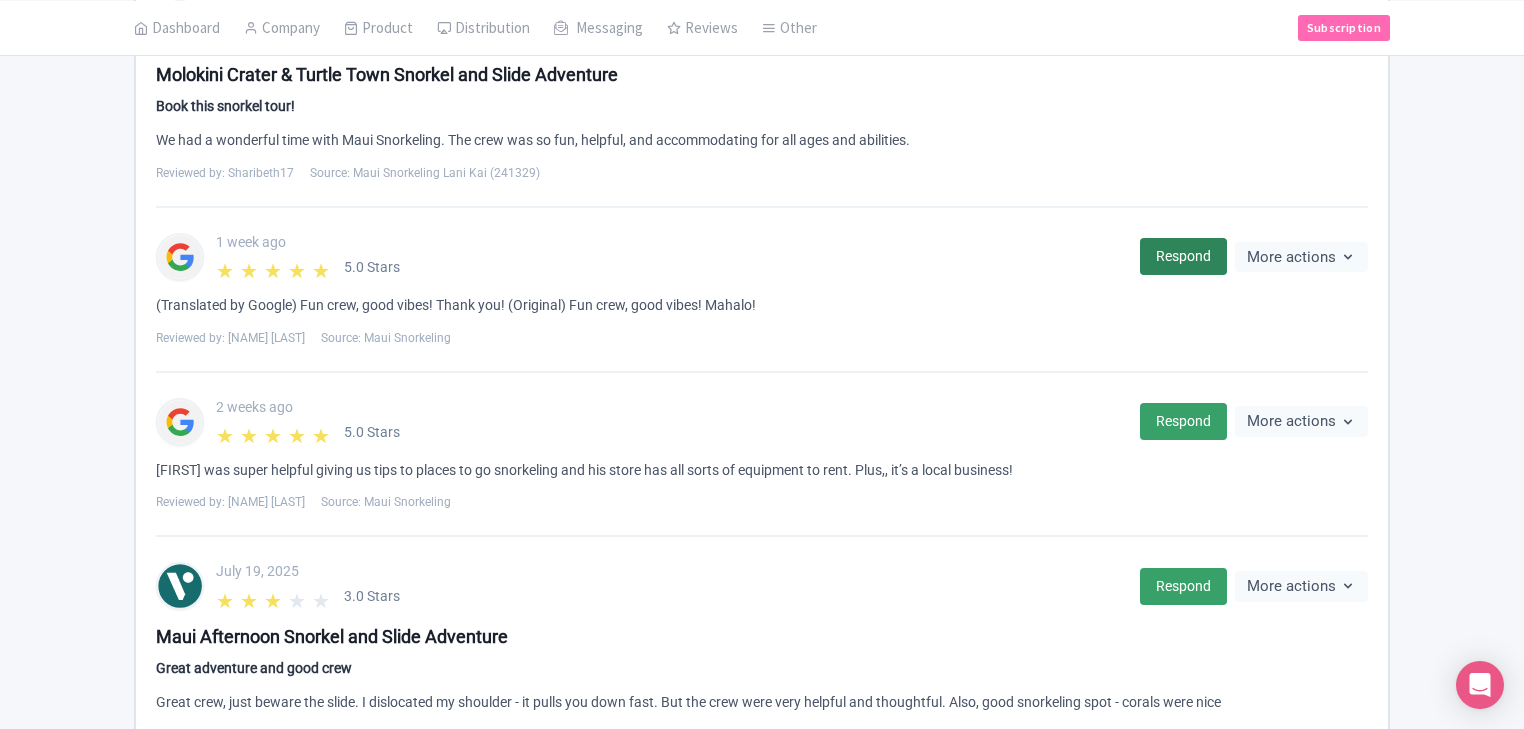 click on "Respond" at bounding box center [1183, 256] 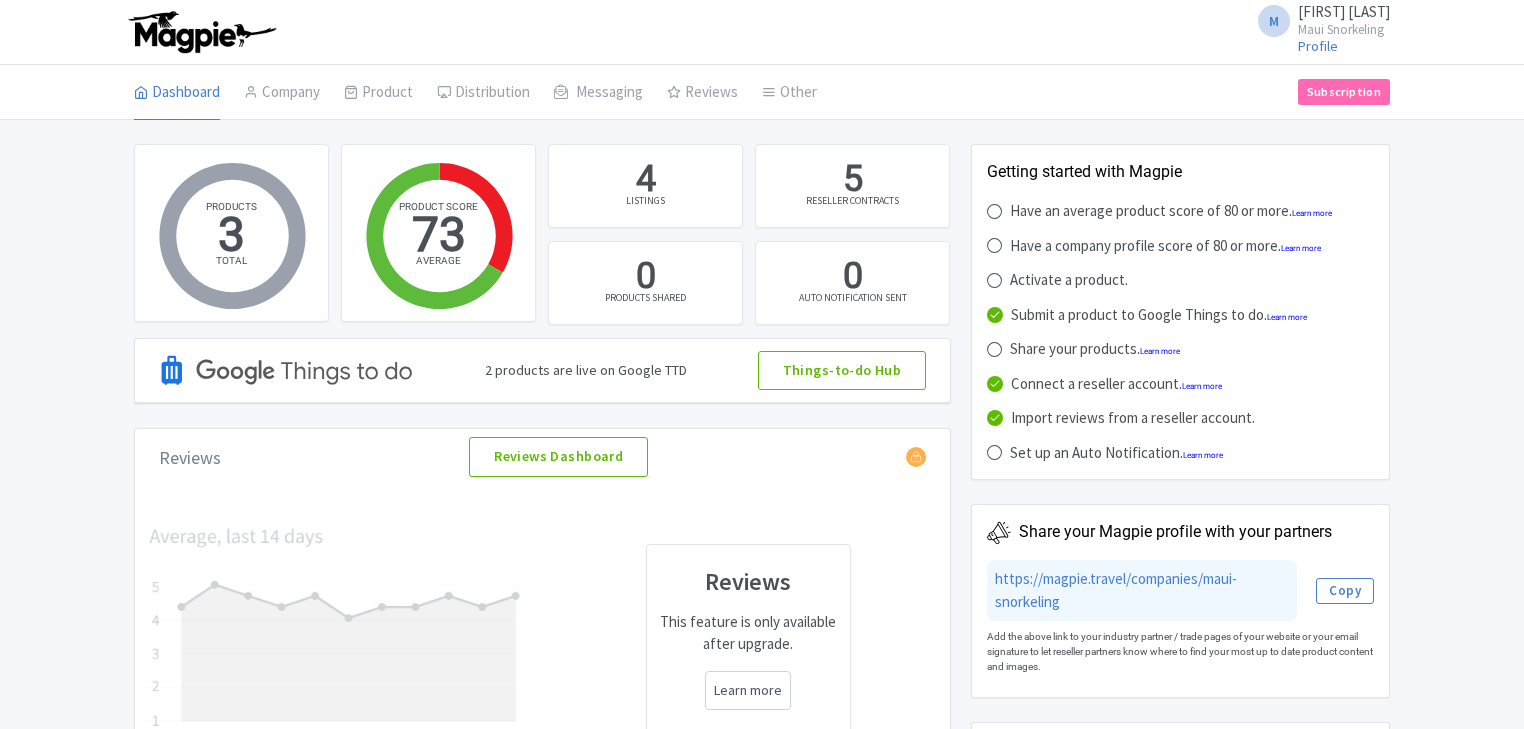 scroll, scrollTop: 0, scrollLeft: 0, axis: both 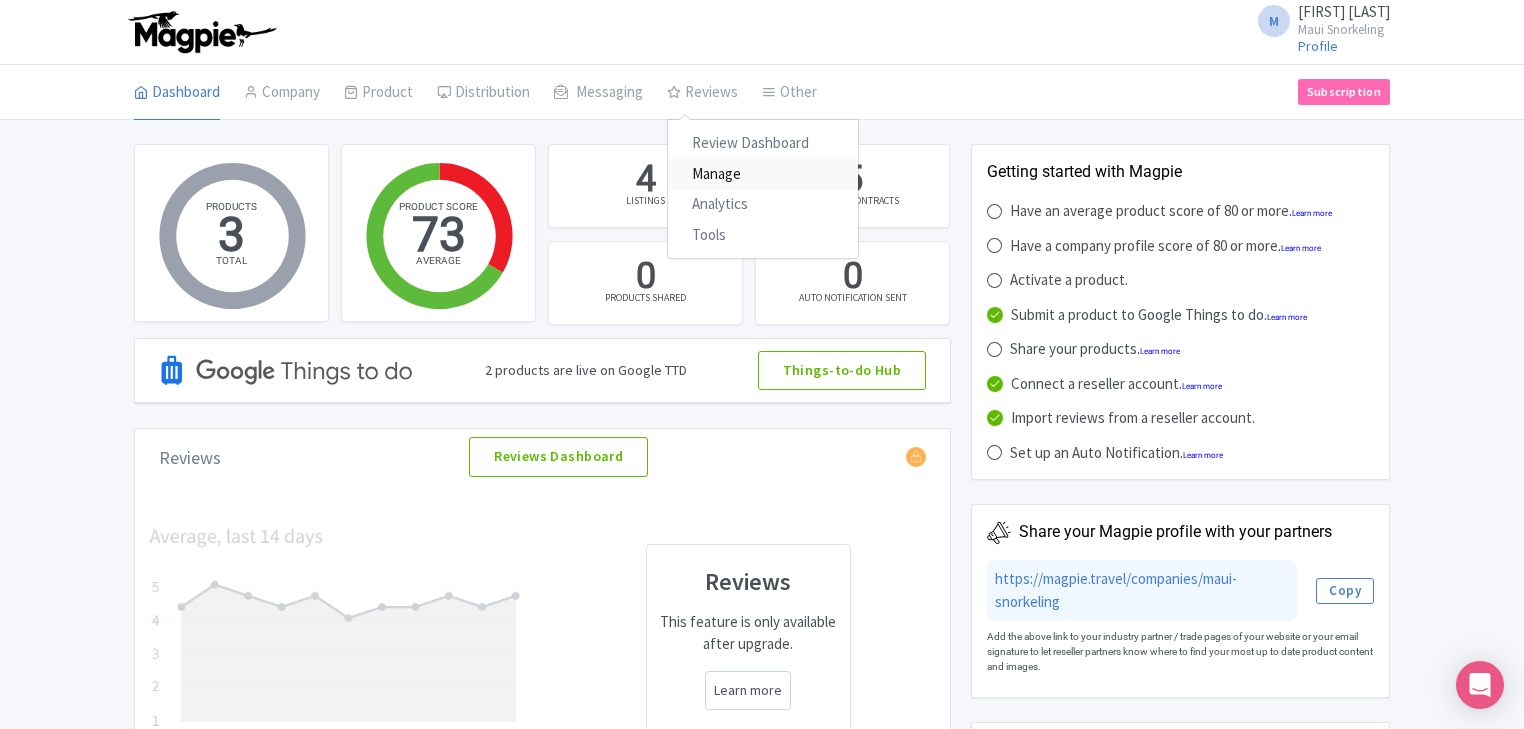 click on "Manage" at bounding box center [763, 174] 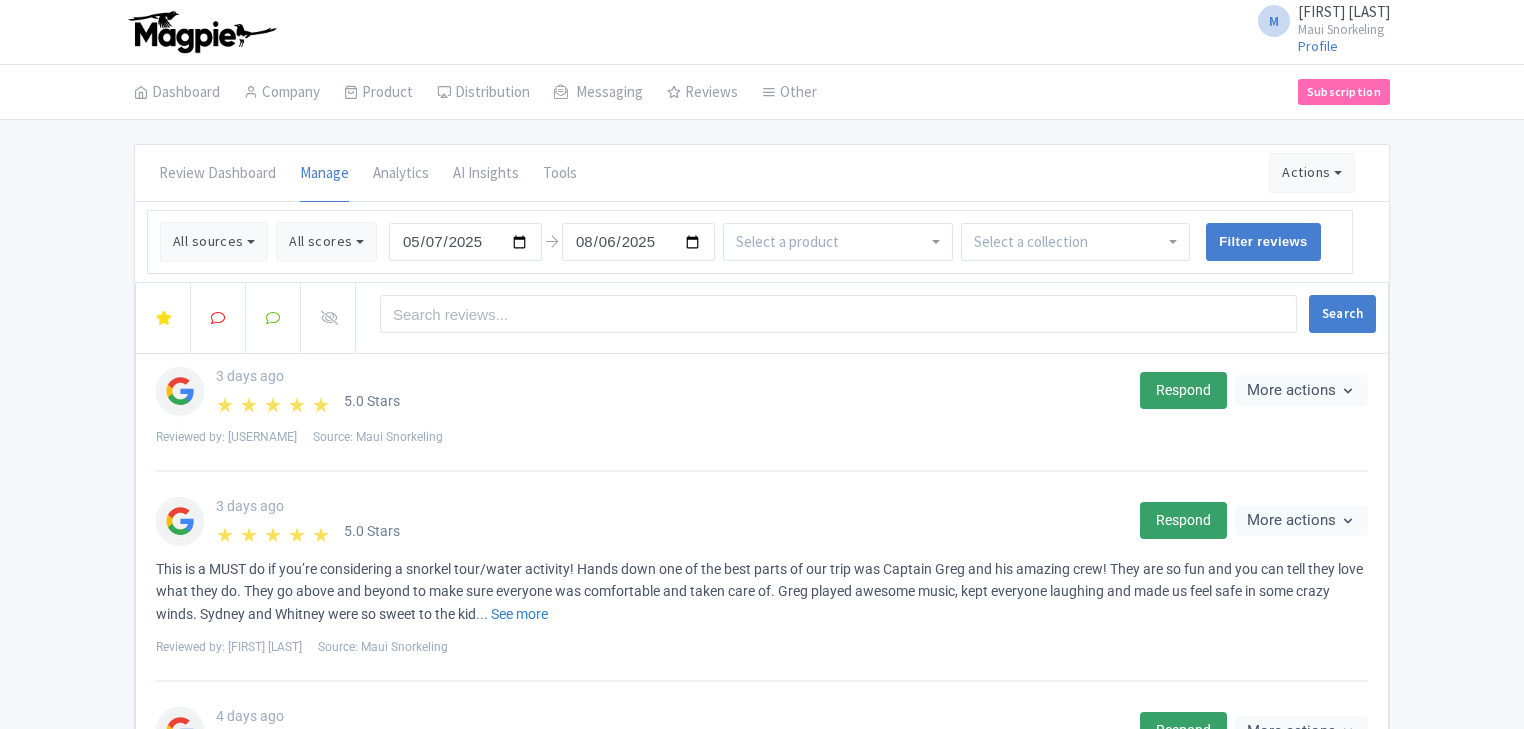 scroll, scrollTop: 0, scrollLeft: 0, axis: both 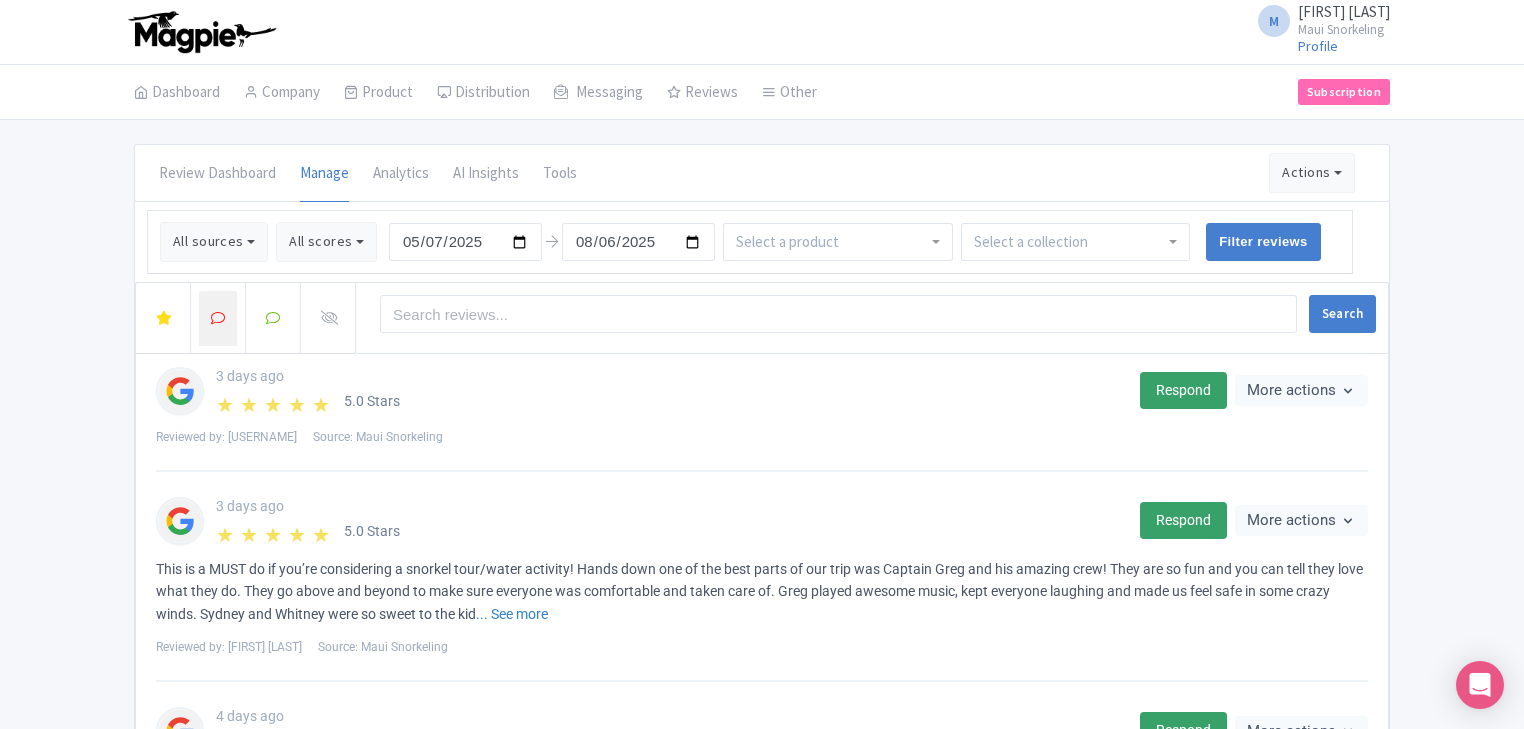 click at bounding box center (218, 318) 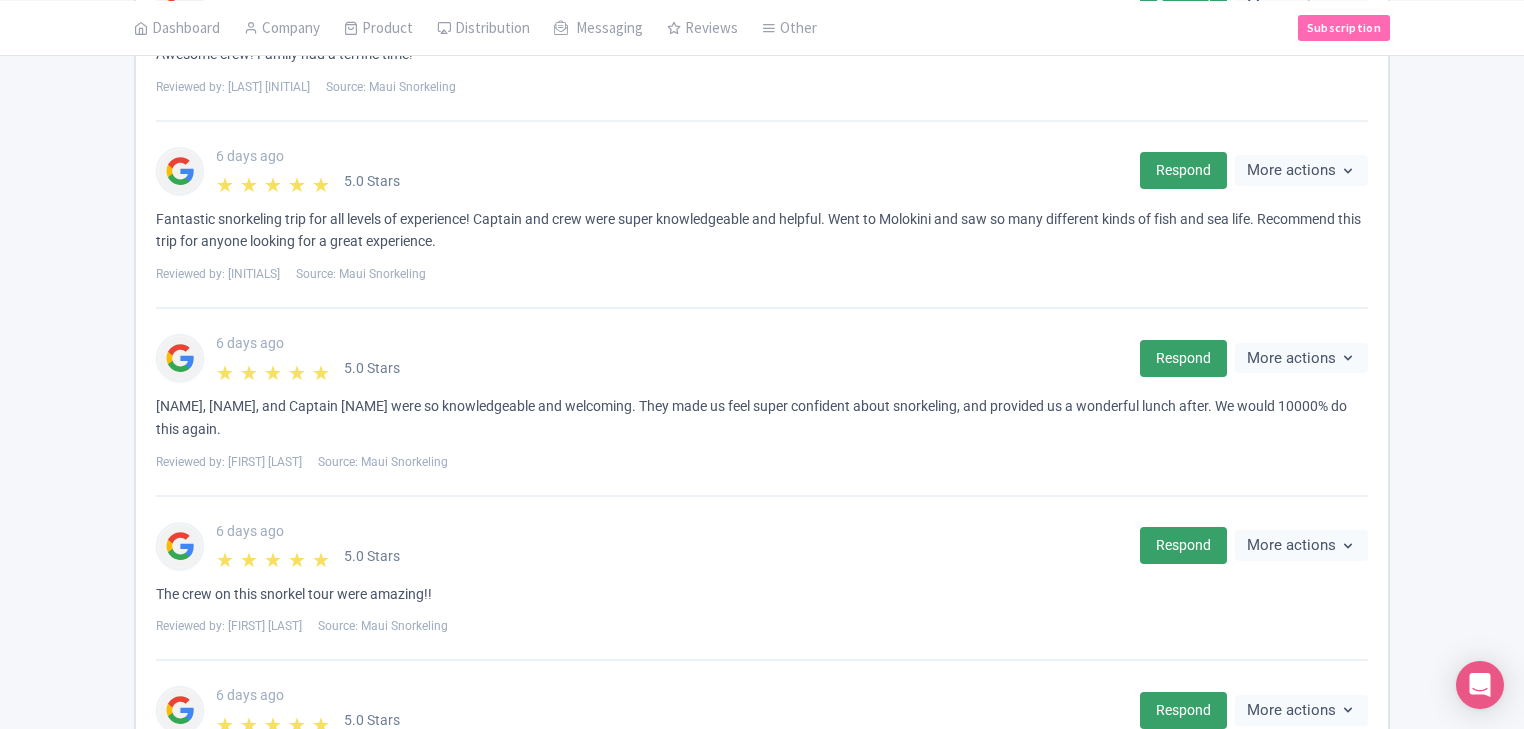 scroll, scrollTop: 1561, scrollLeft: 0, axis: vertical 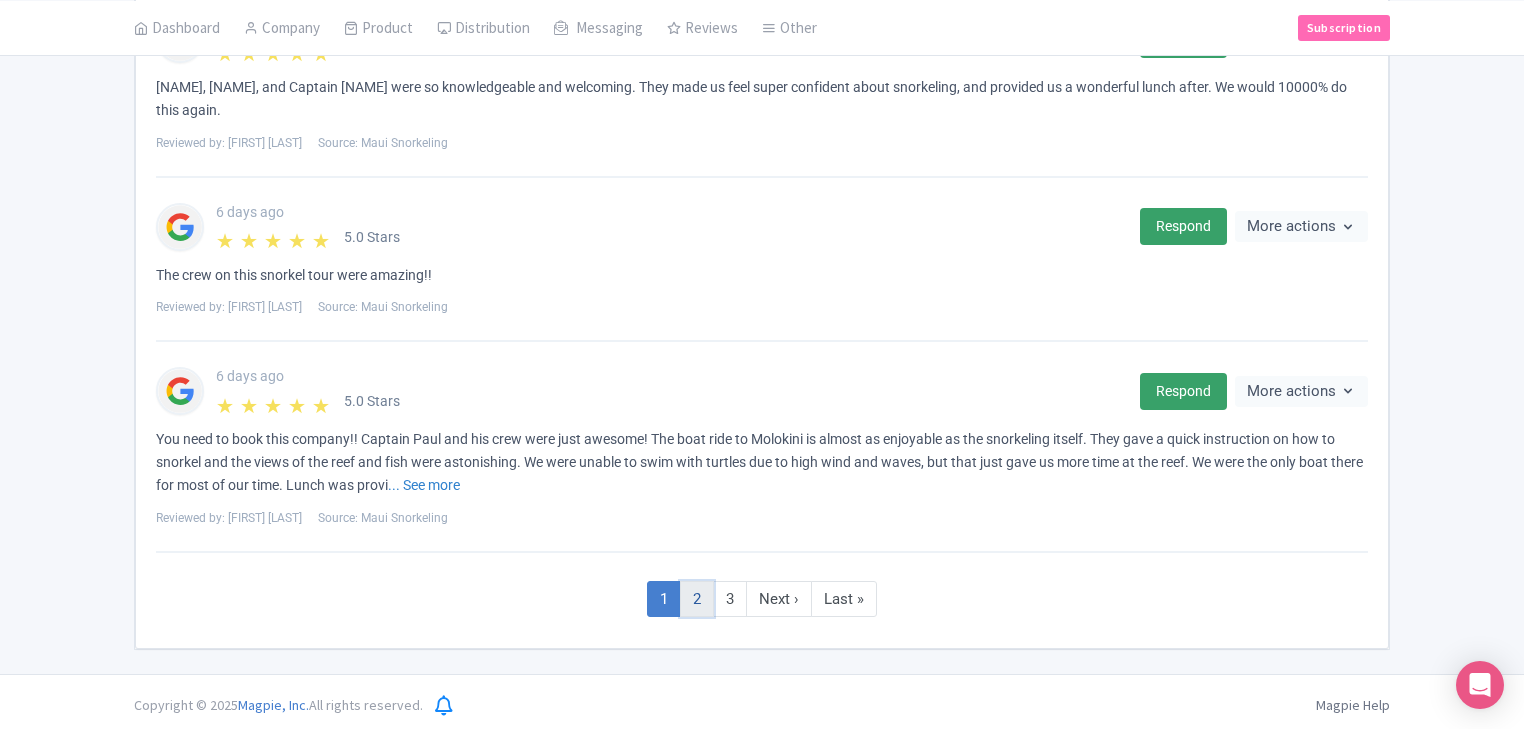 click on "2" at bounding box center (697, 599) 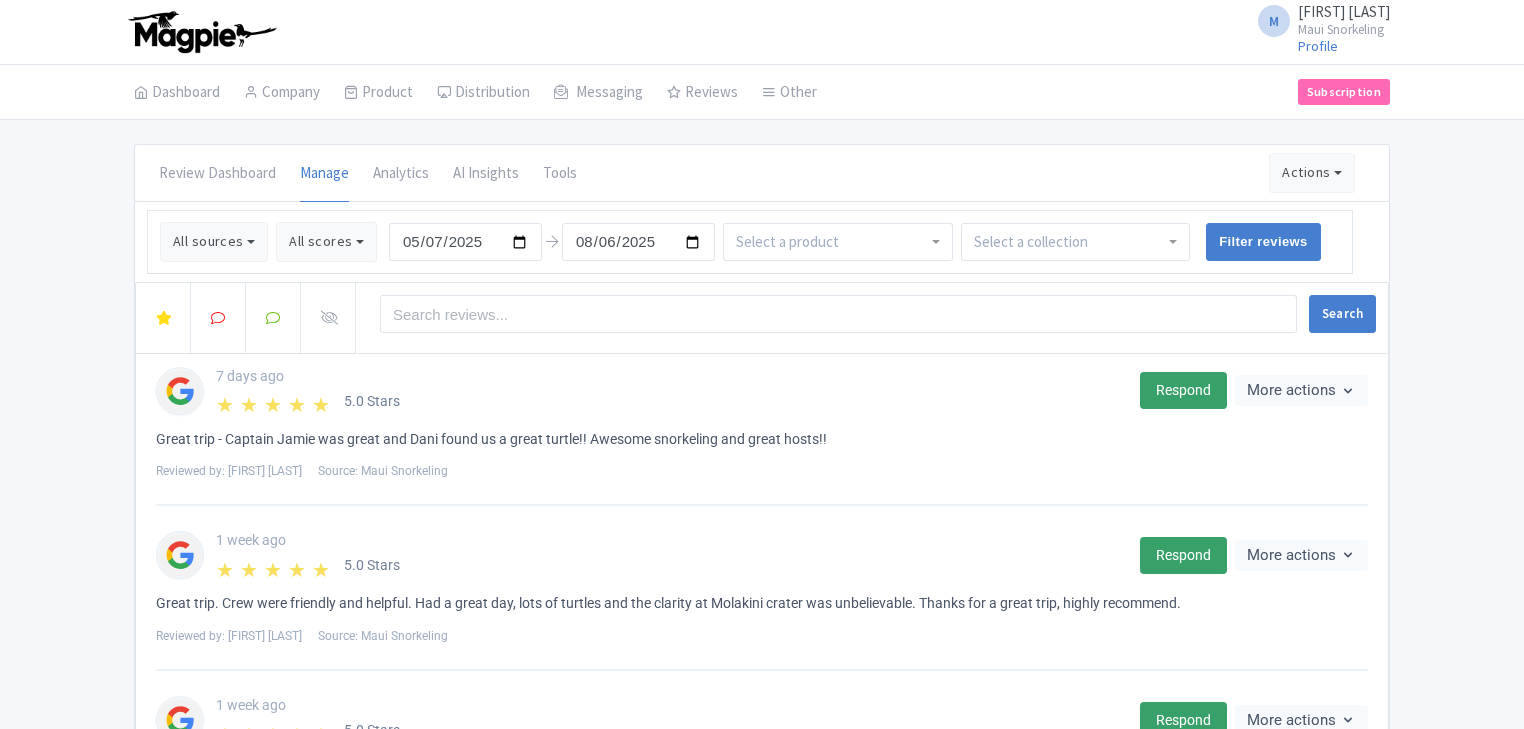 scroll, scrollTop: 352, scrollLeft: 0, axis: vertical 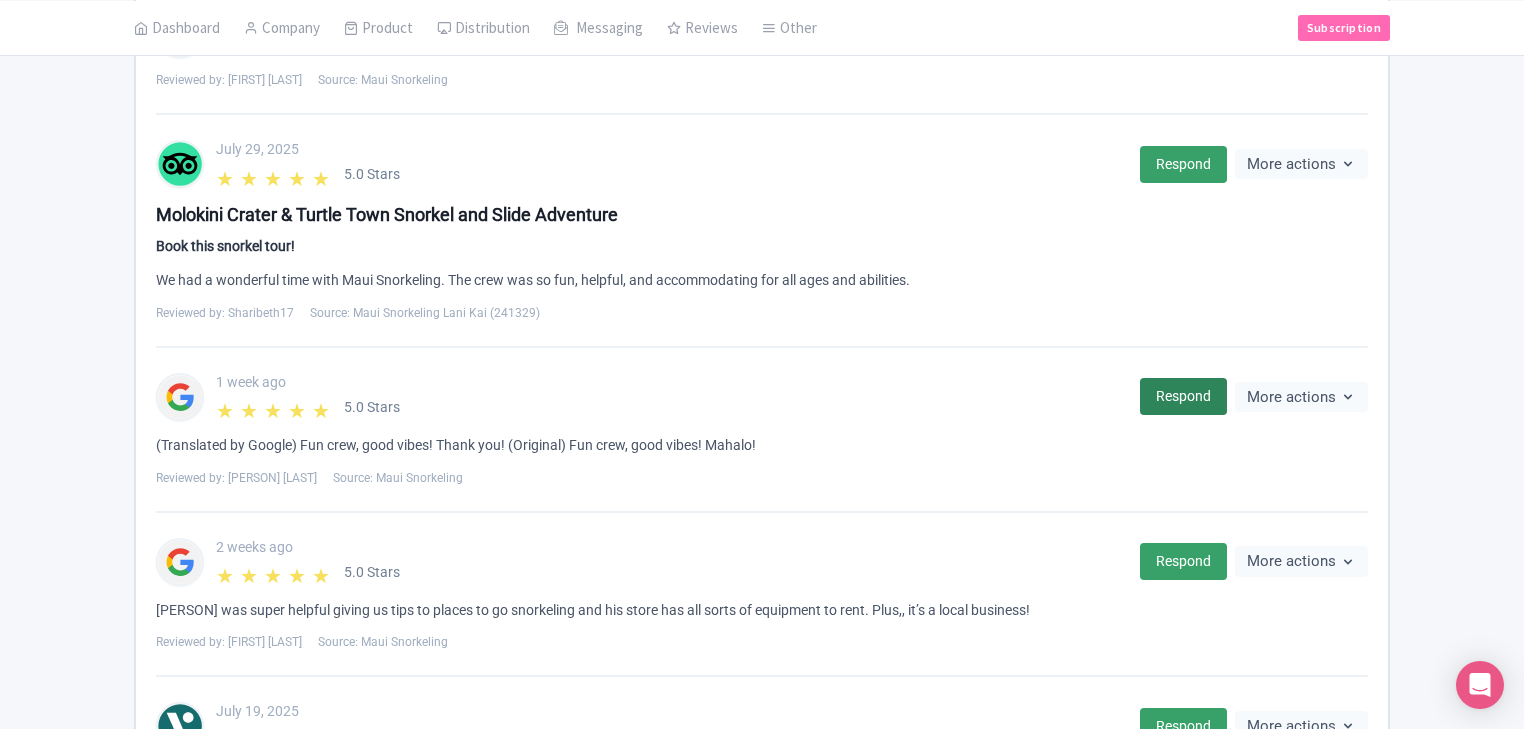 click on "Respond" at bounding box center [1183, 396] 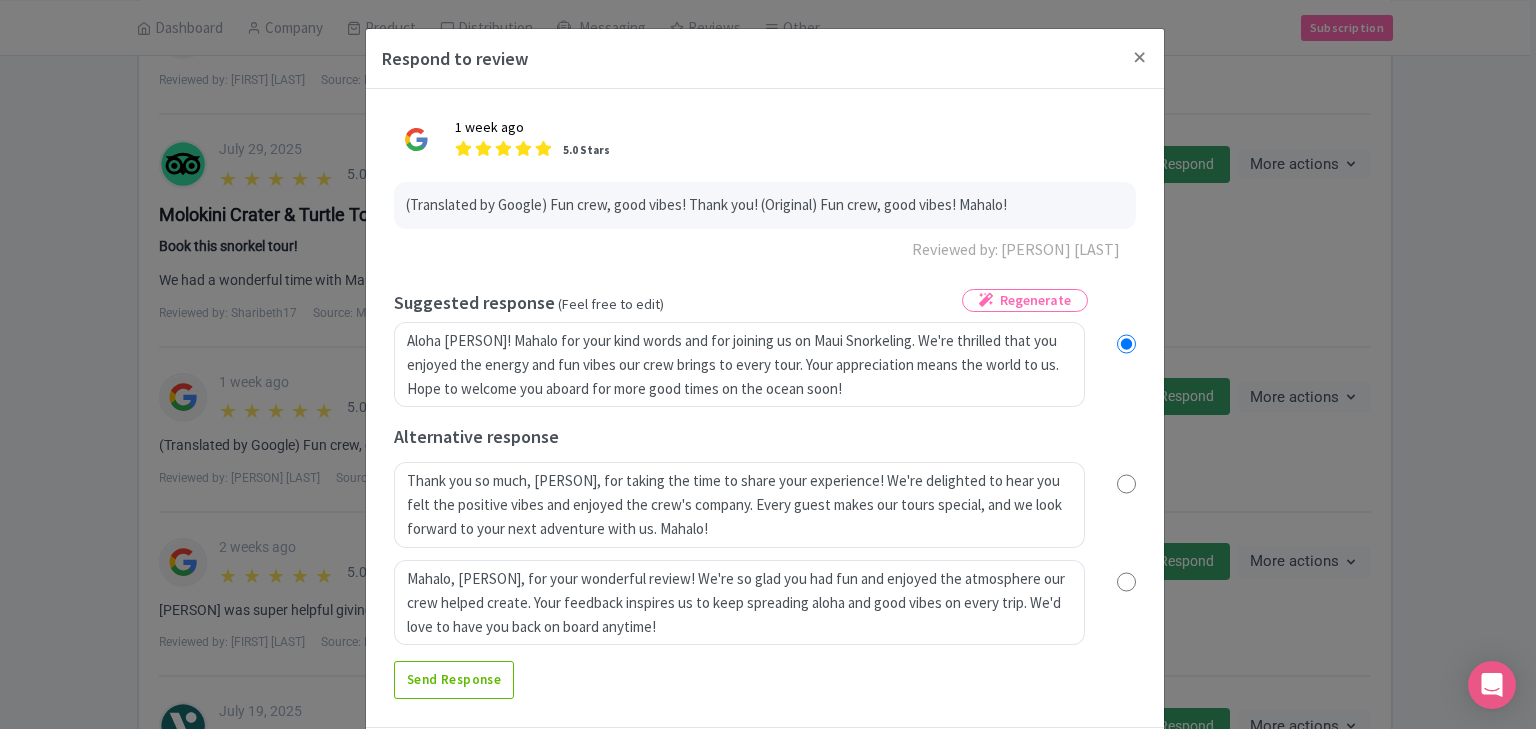 click at bounding box center (1126, 582) 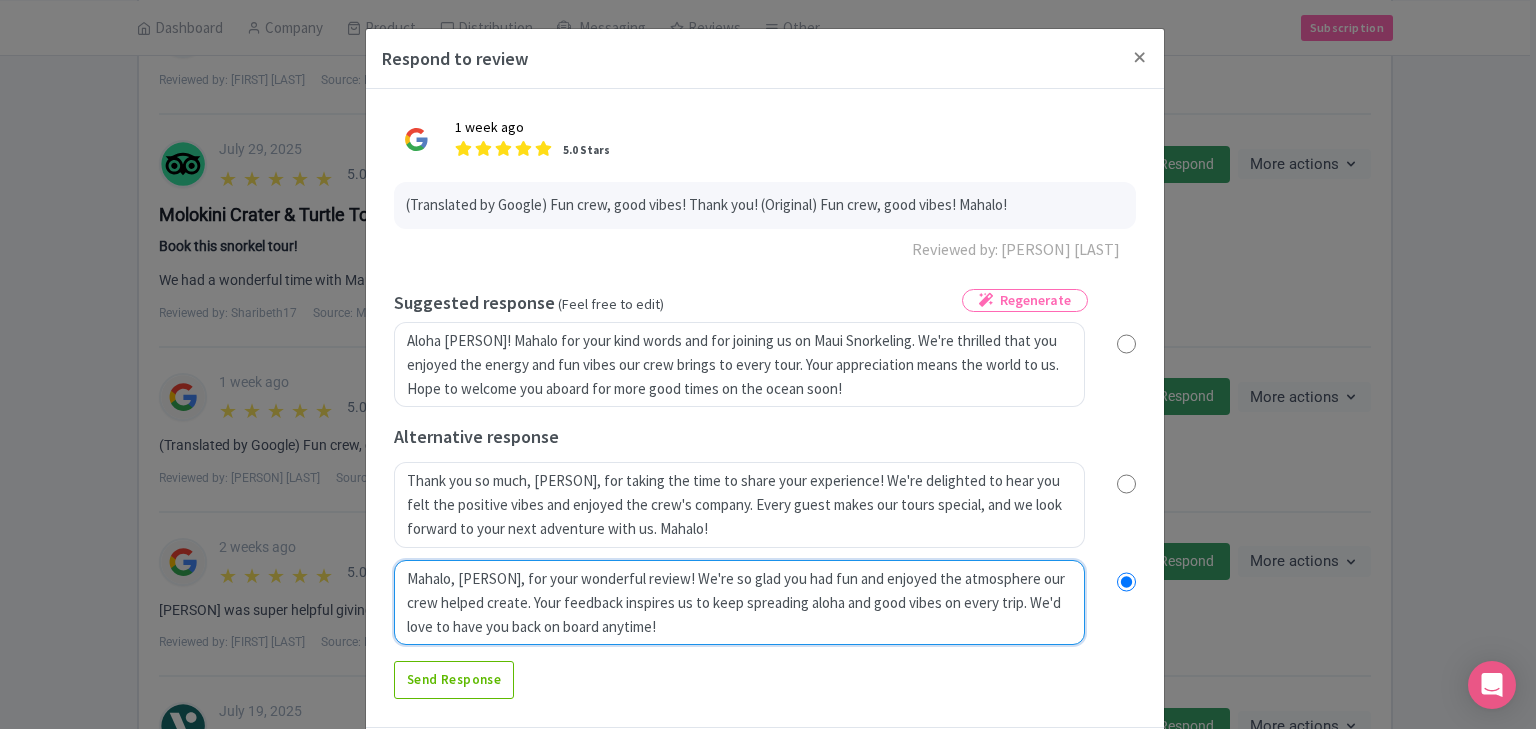 click on "Mahalo, Melissa, for your wonderful review! We're so glad you had fun and enjoyed the atmosphere our crew helped create. Your feedback inspires us to keep spreading aloha and good vibes on every trip. We'd love to have you back on board anytime!" at bounding box center [739, 603] 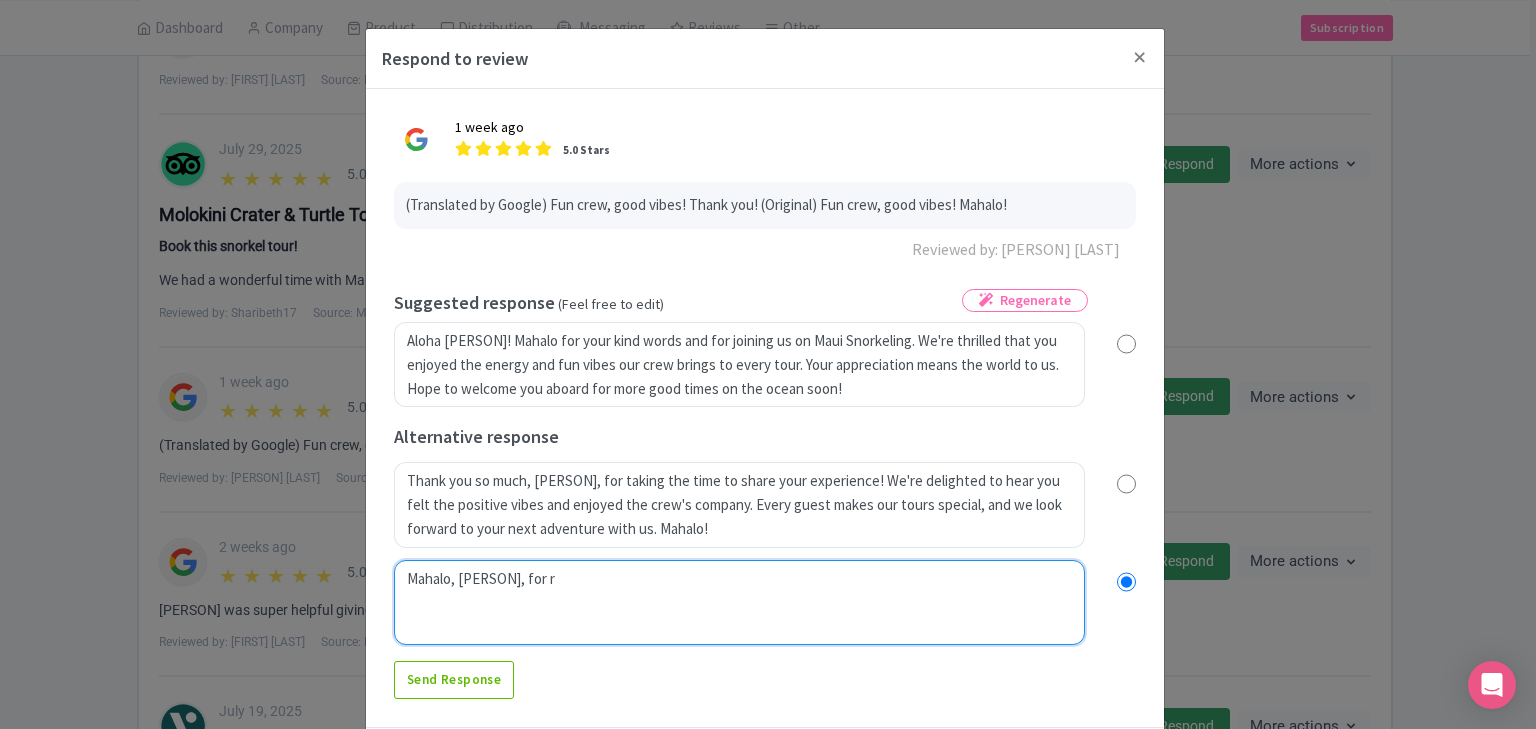 type on "Mahalo, Melissa, for re" 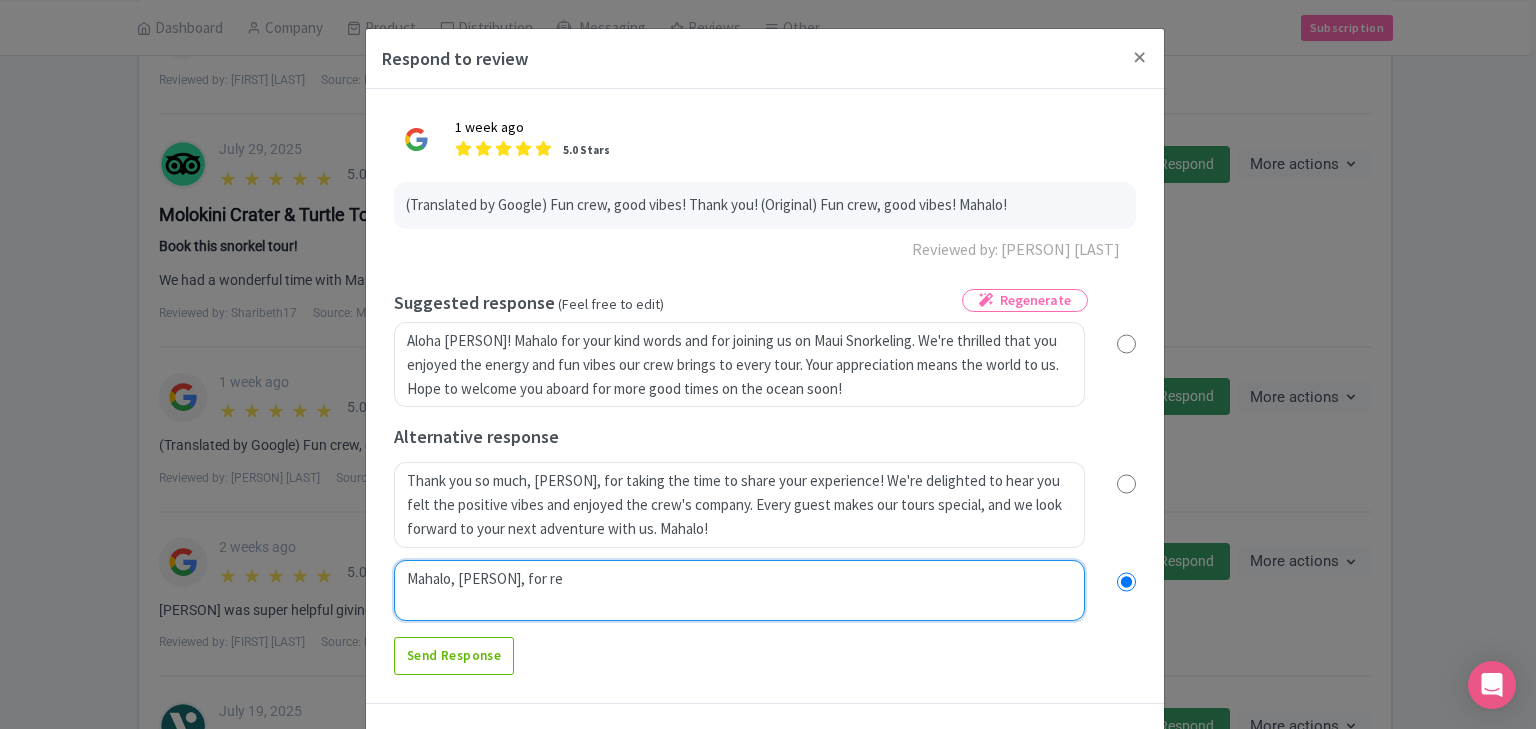 radio on "true" 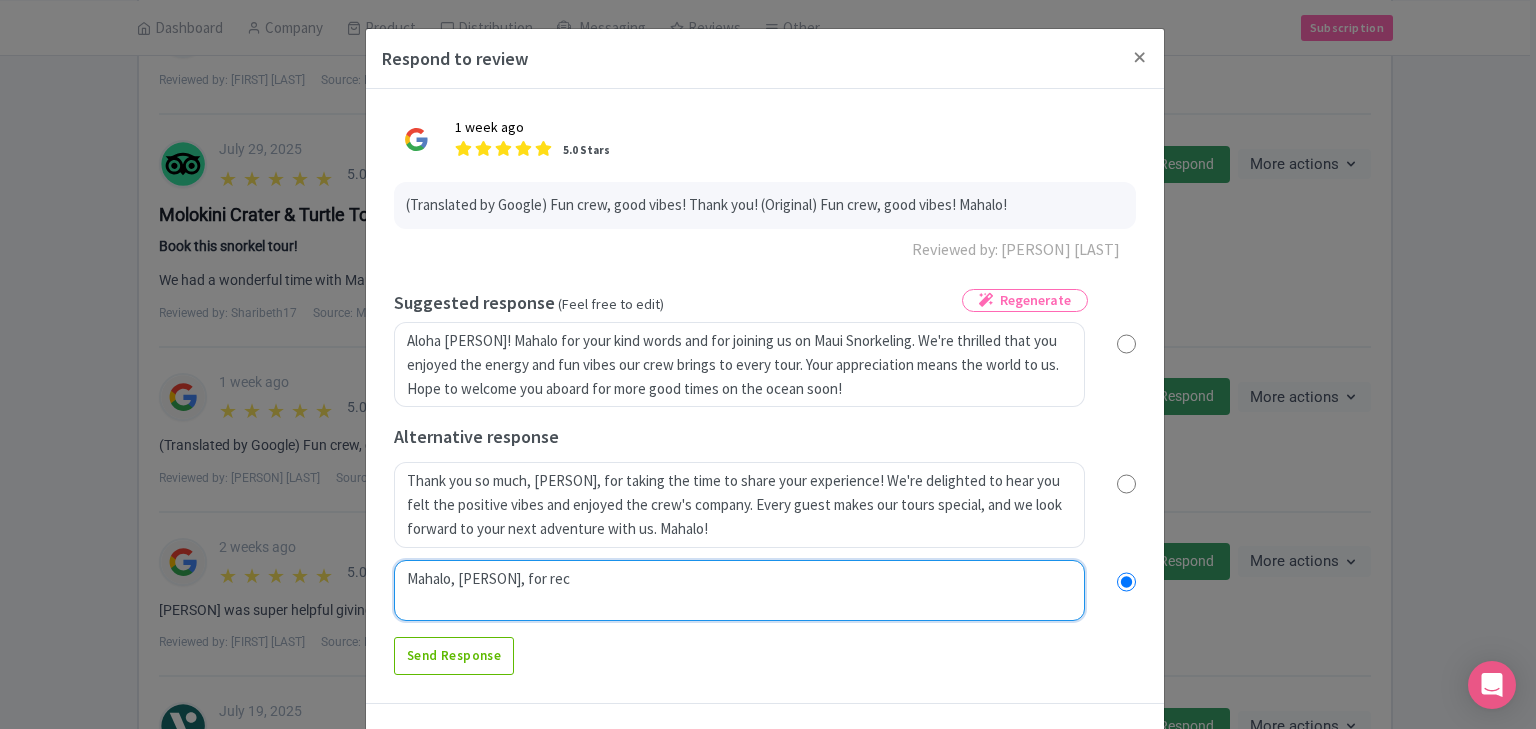 radio on "true" 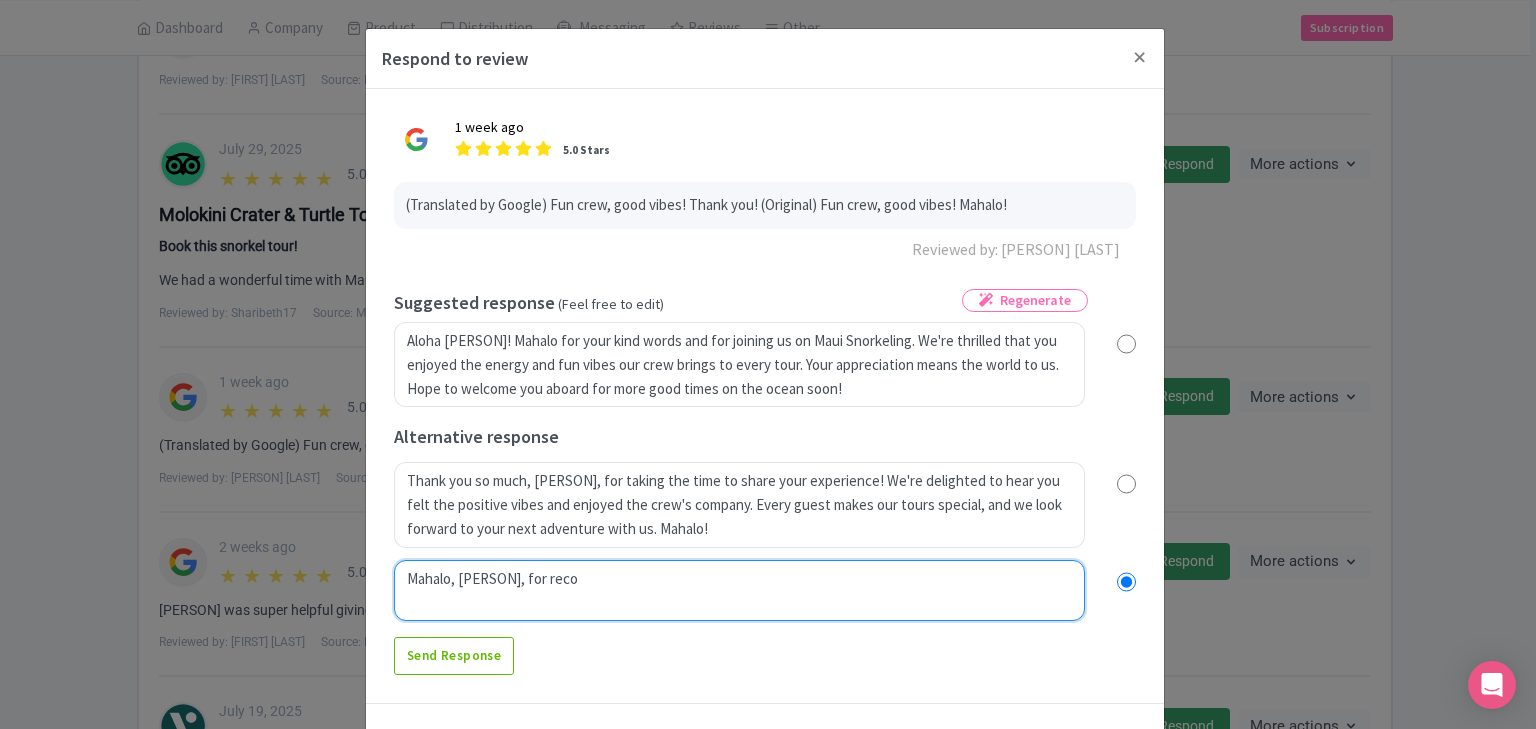 radio on "true" 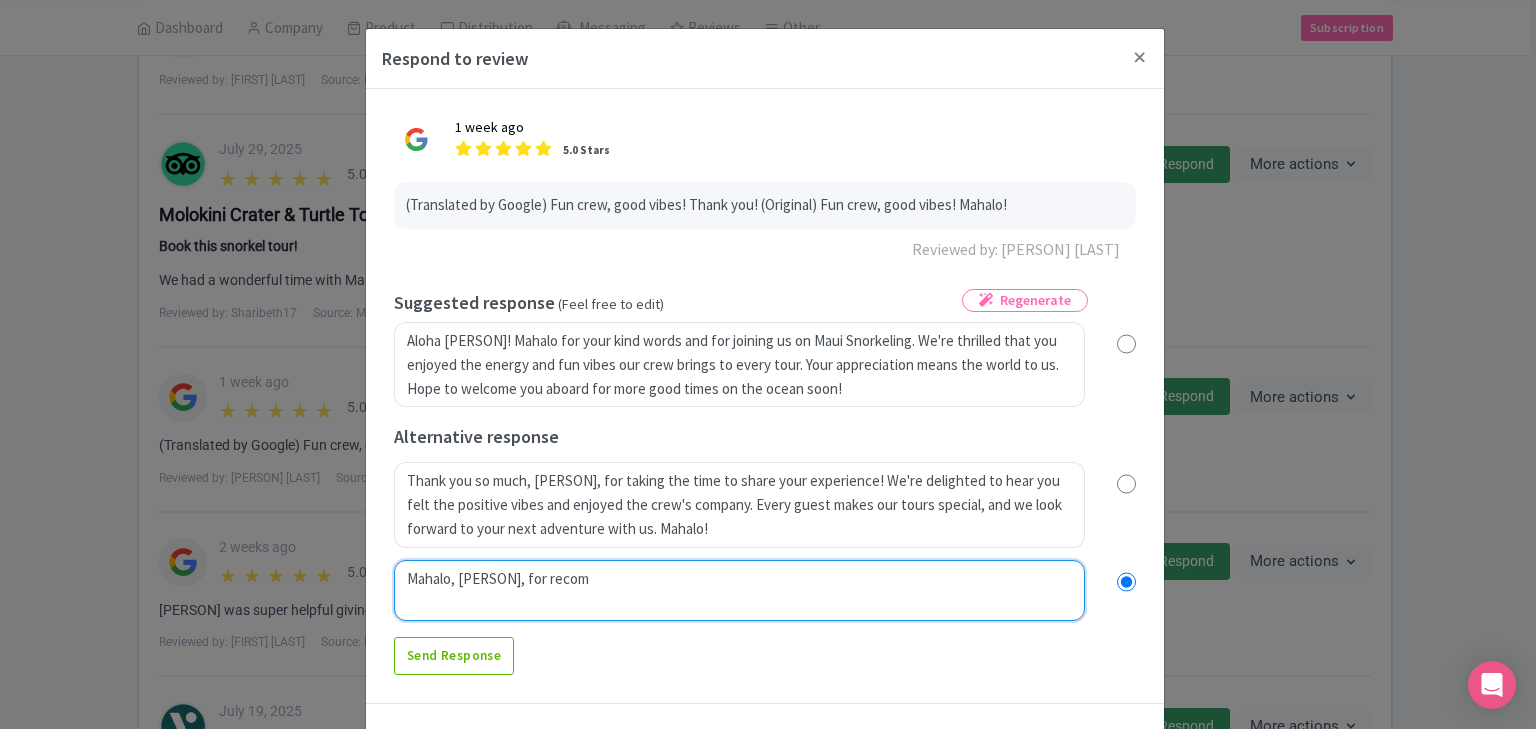 radio on "true" 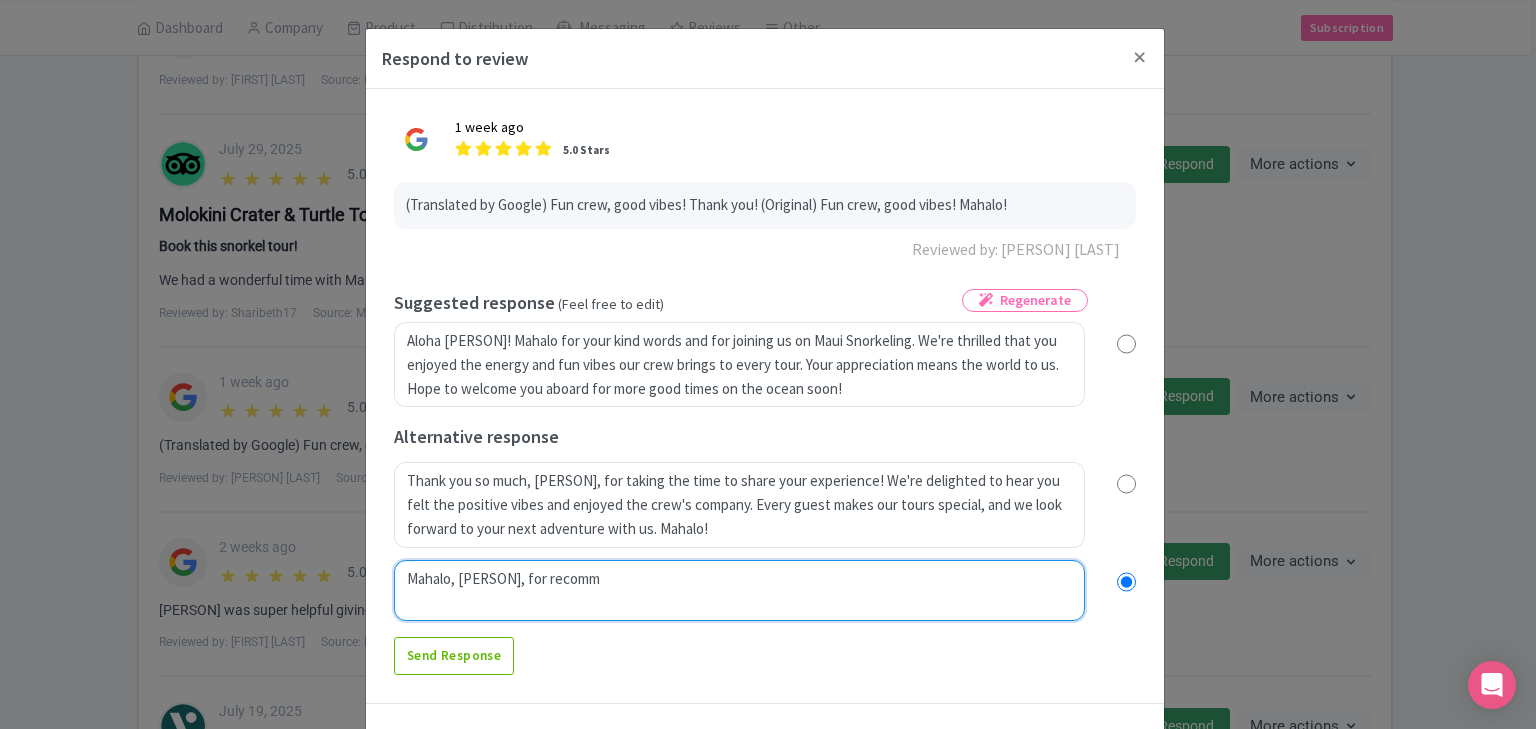 radio on "true" 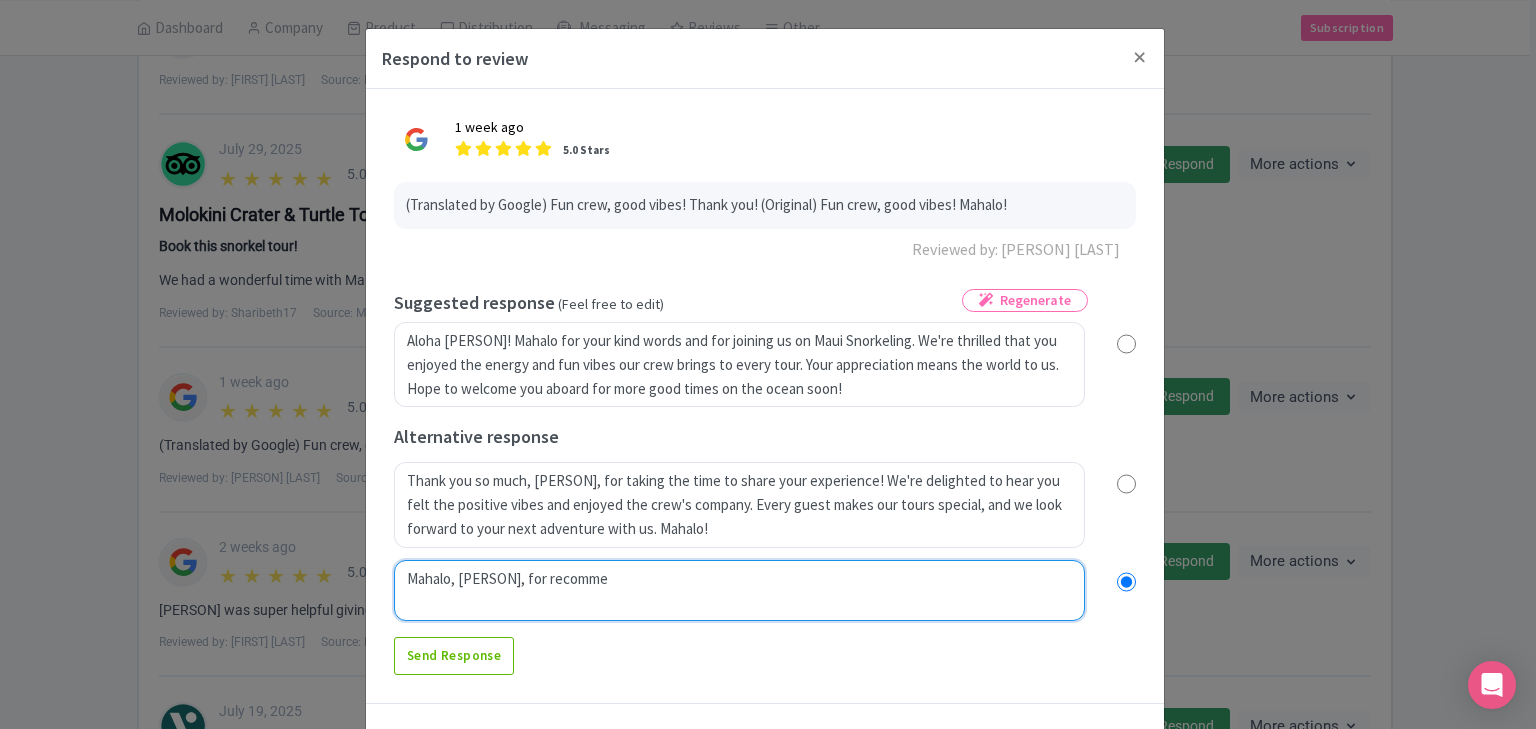 radio on "true" 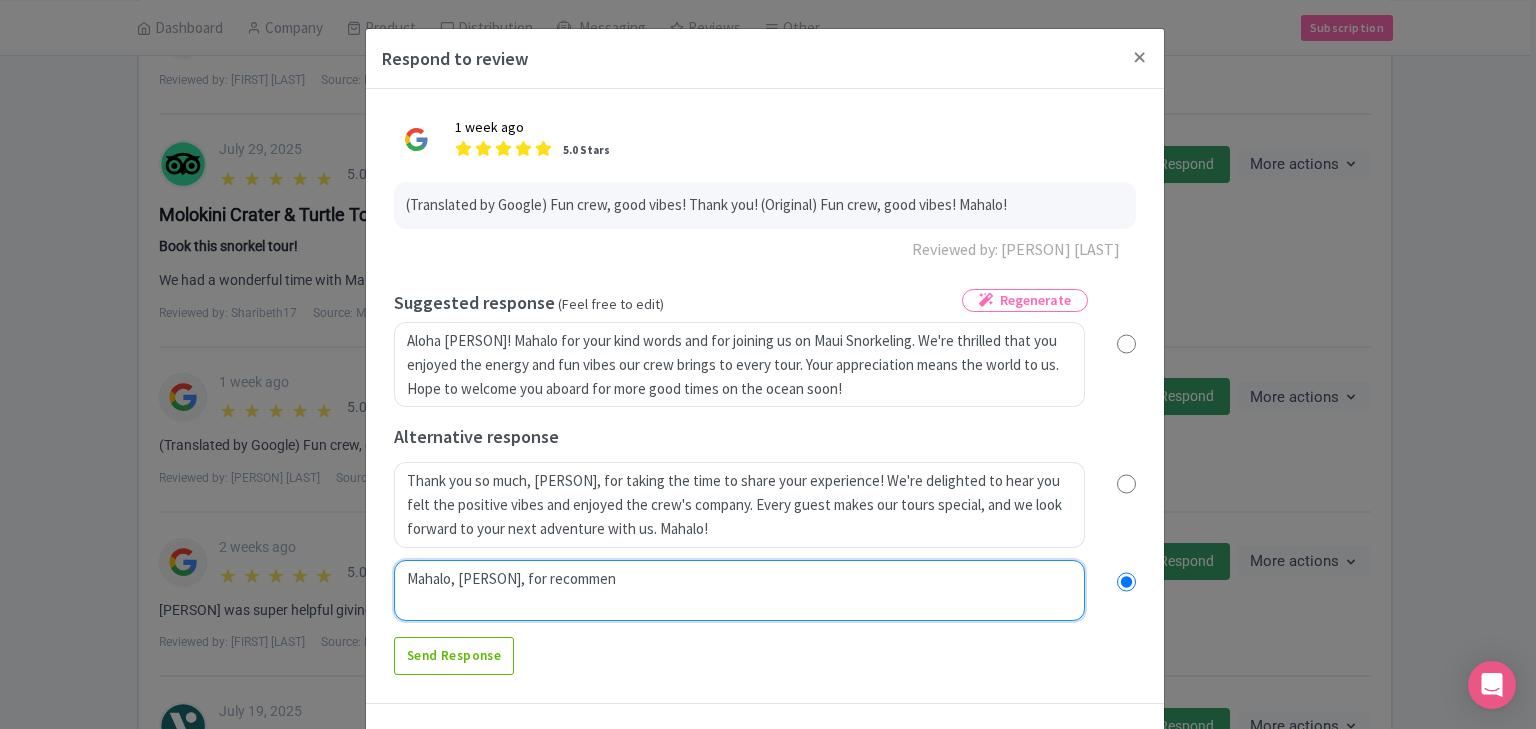 type on "Mahalo, Melissa, for recommend" 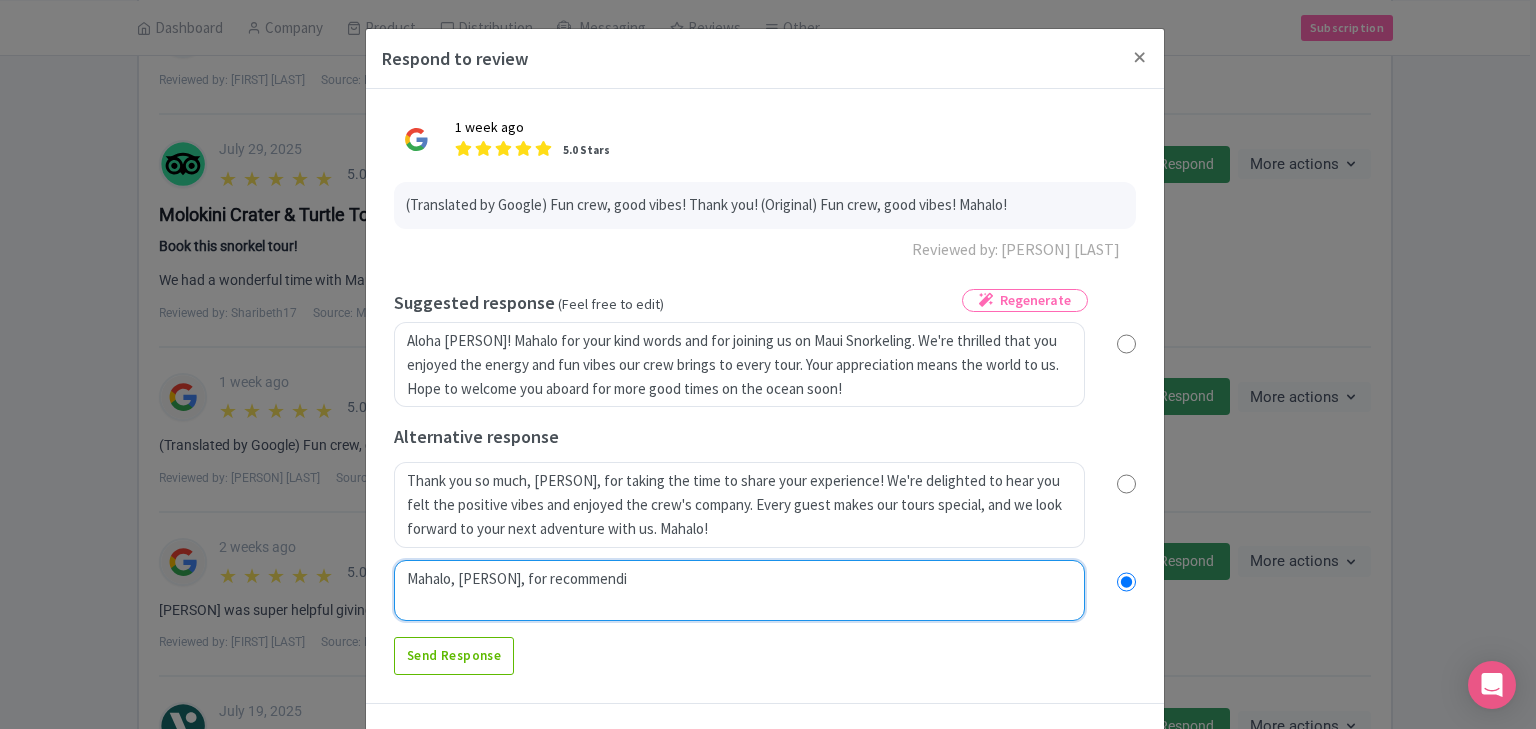 type on "Mahalo, Melissa, for recommendin" 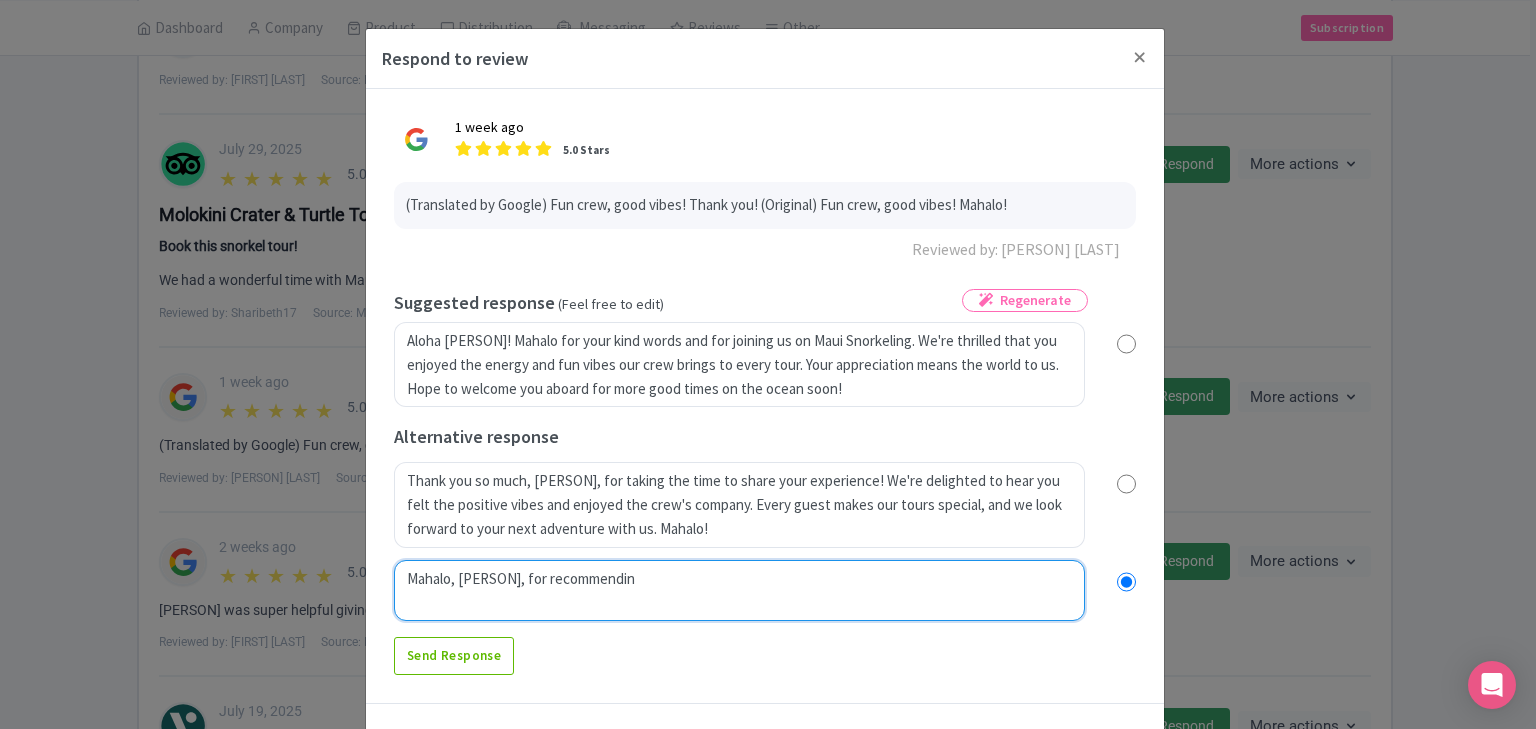 radio on "true" 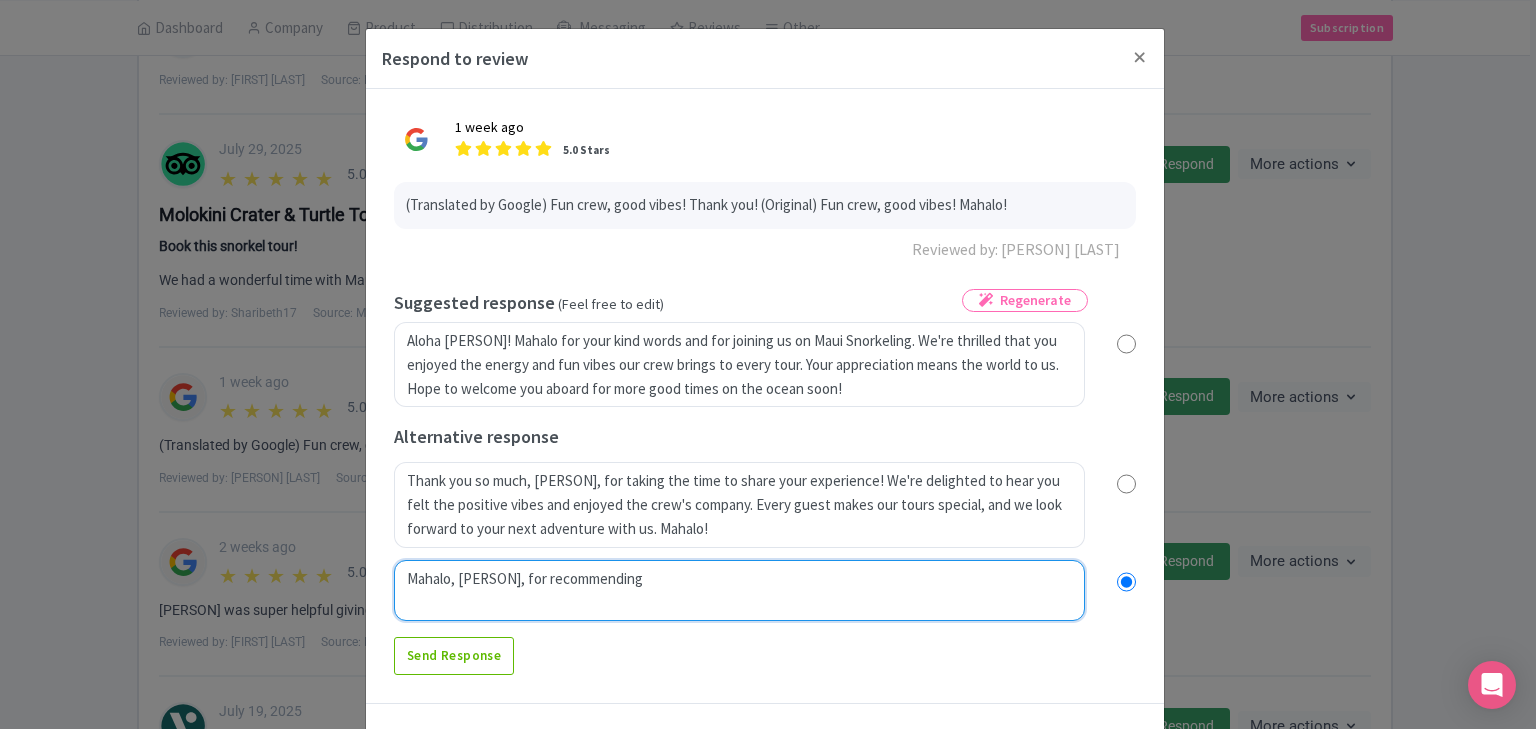 radio on "true" 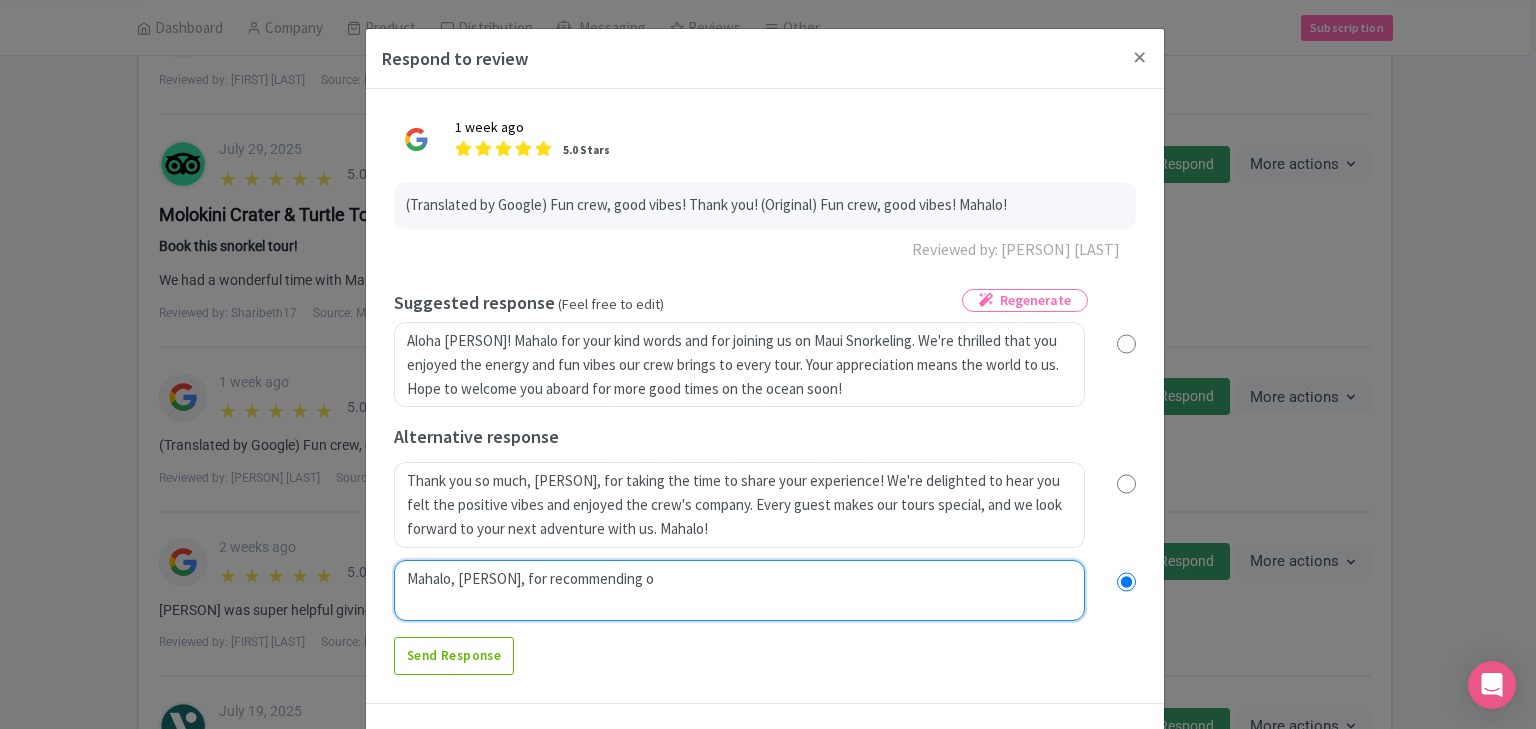 type on "Mahalo, Melissa, for recommending ou" 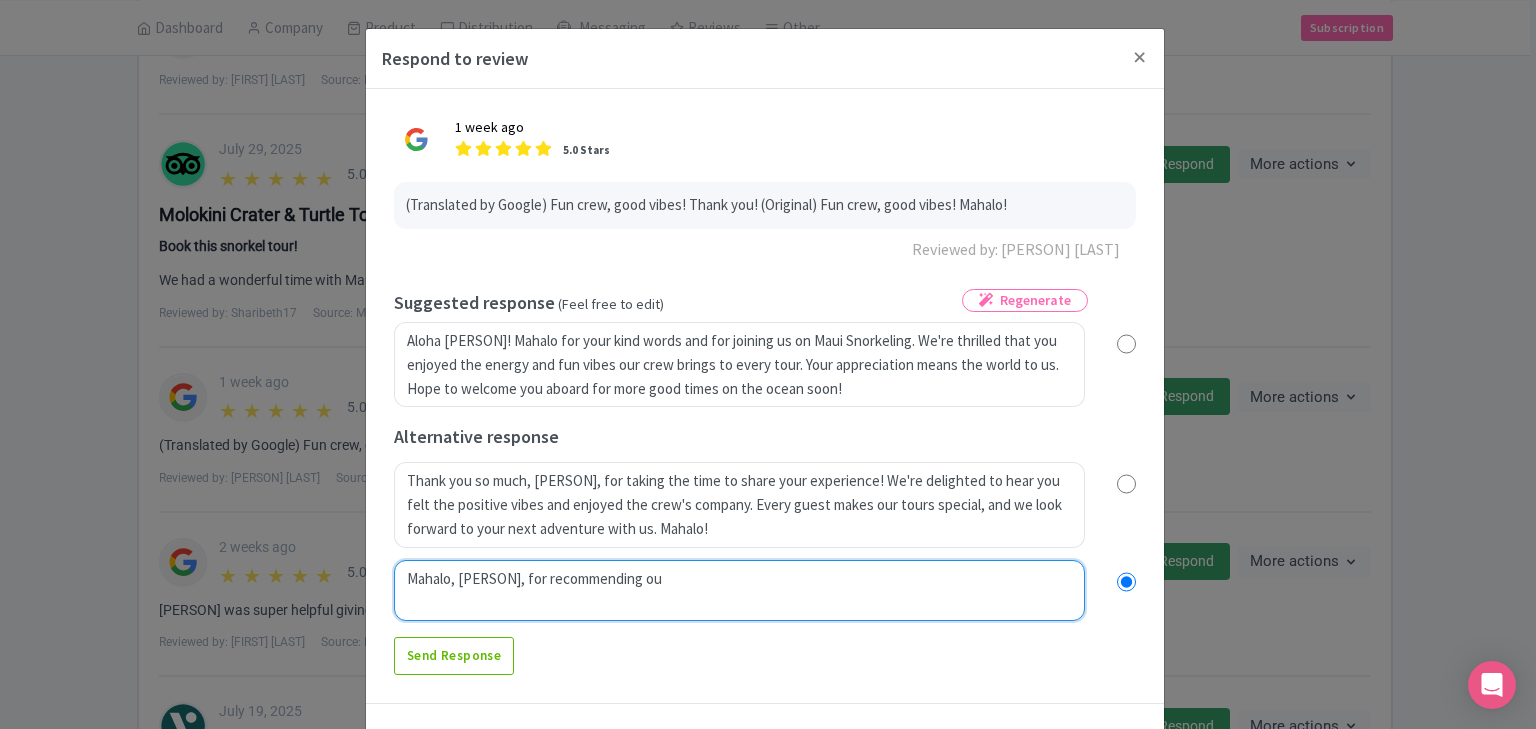 radio on "true" 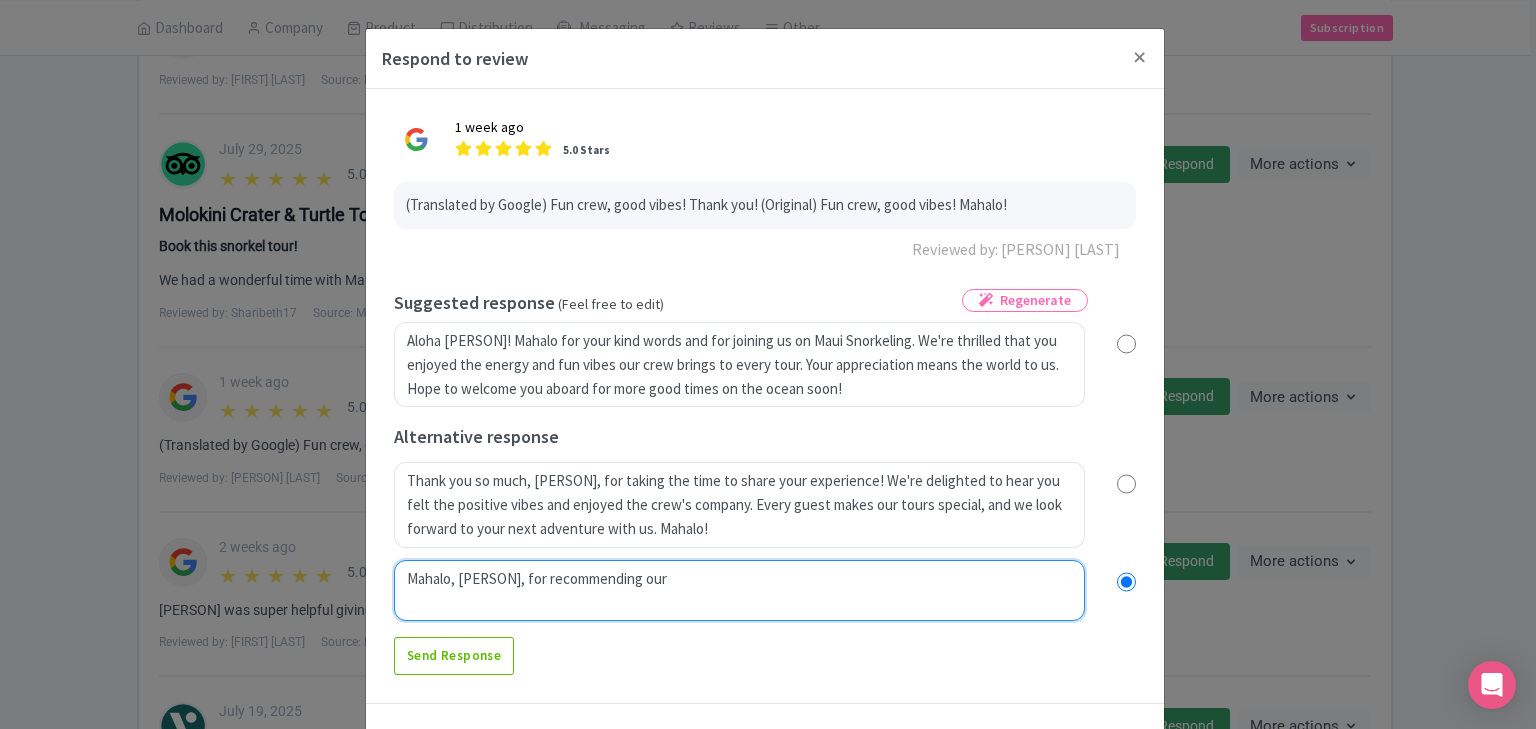 radio on "true" 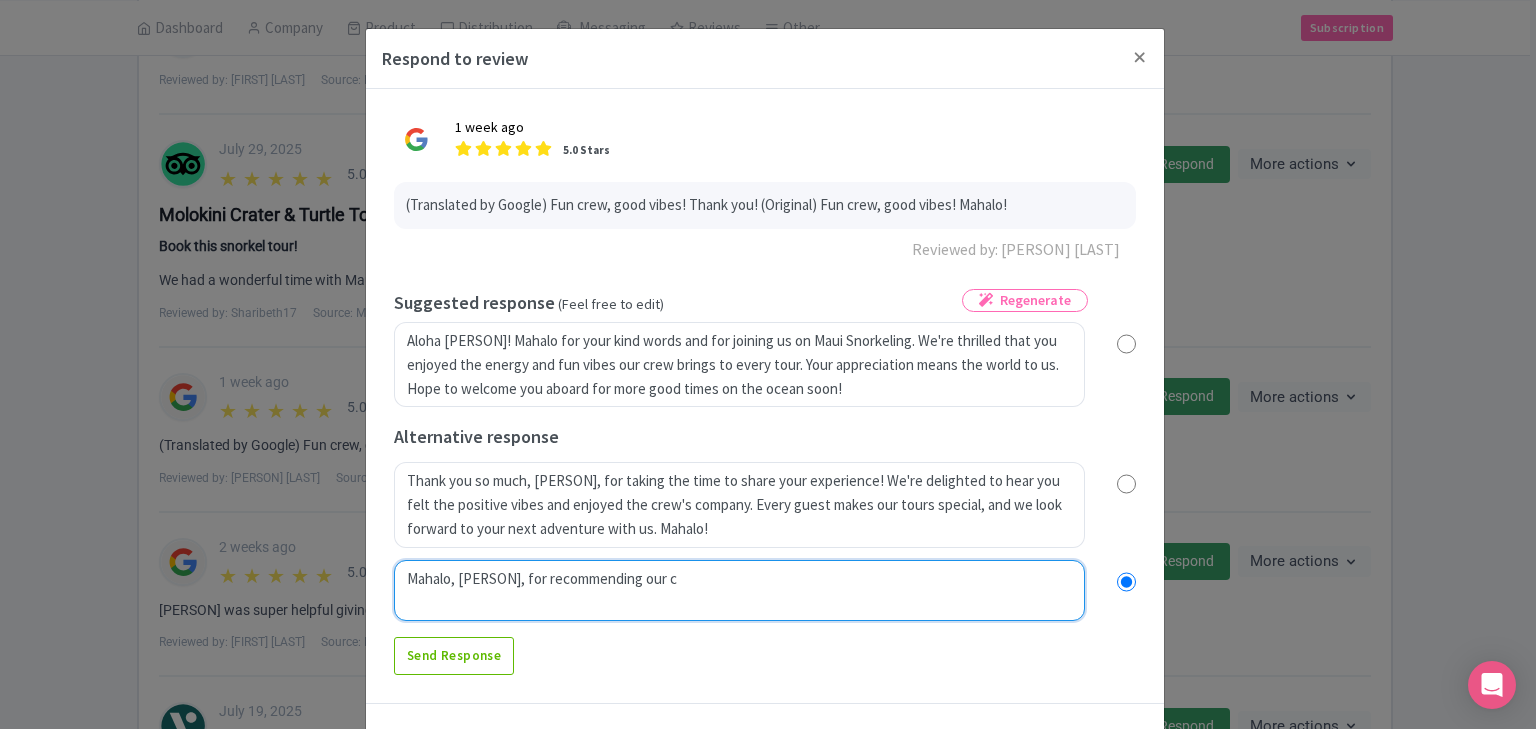radio on "true" 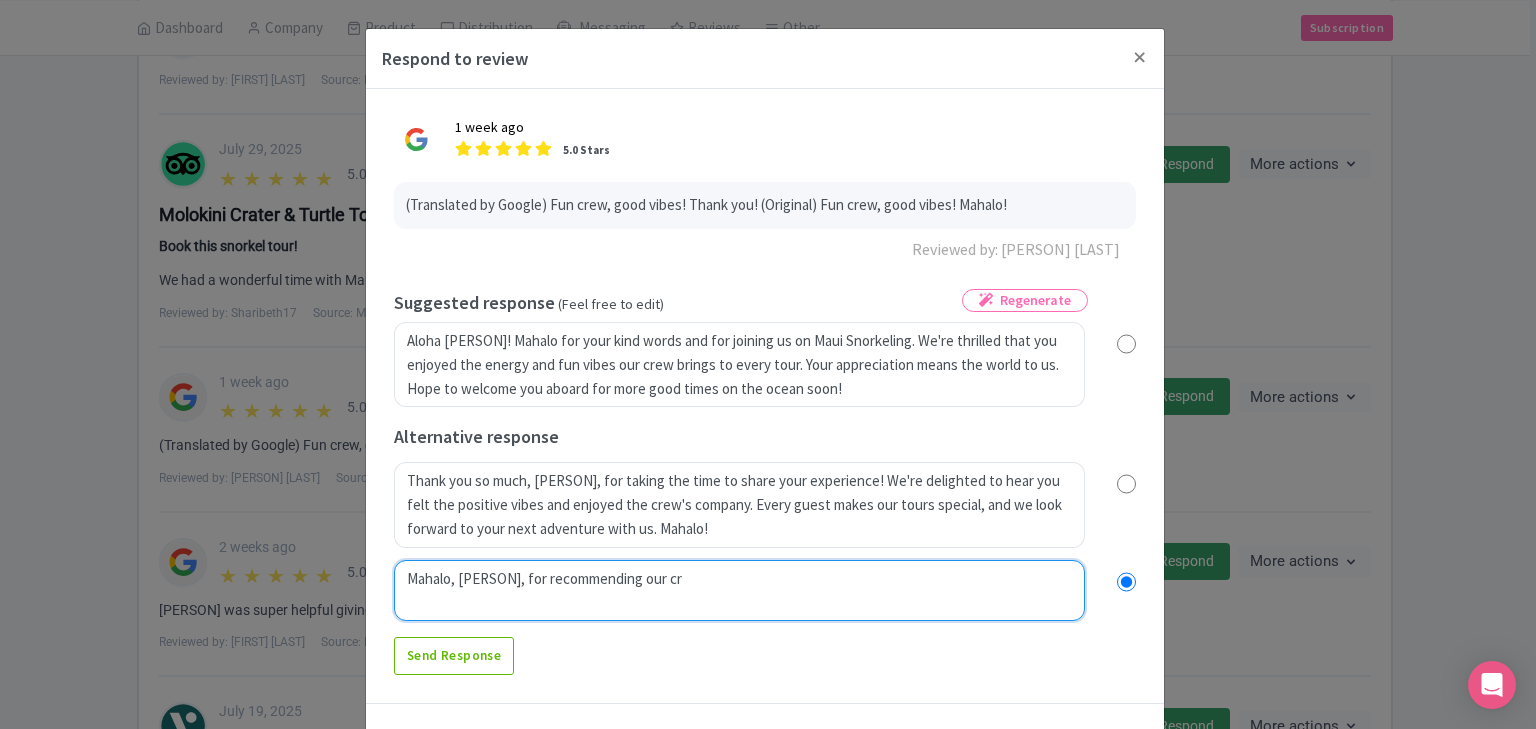 radio on "true" 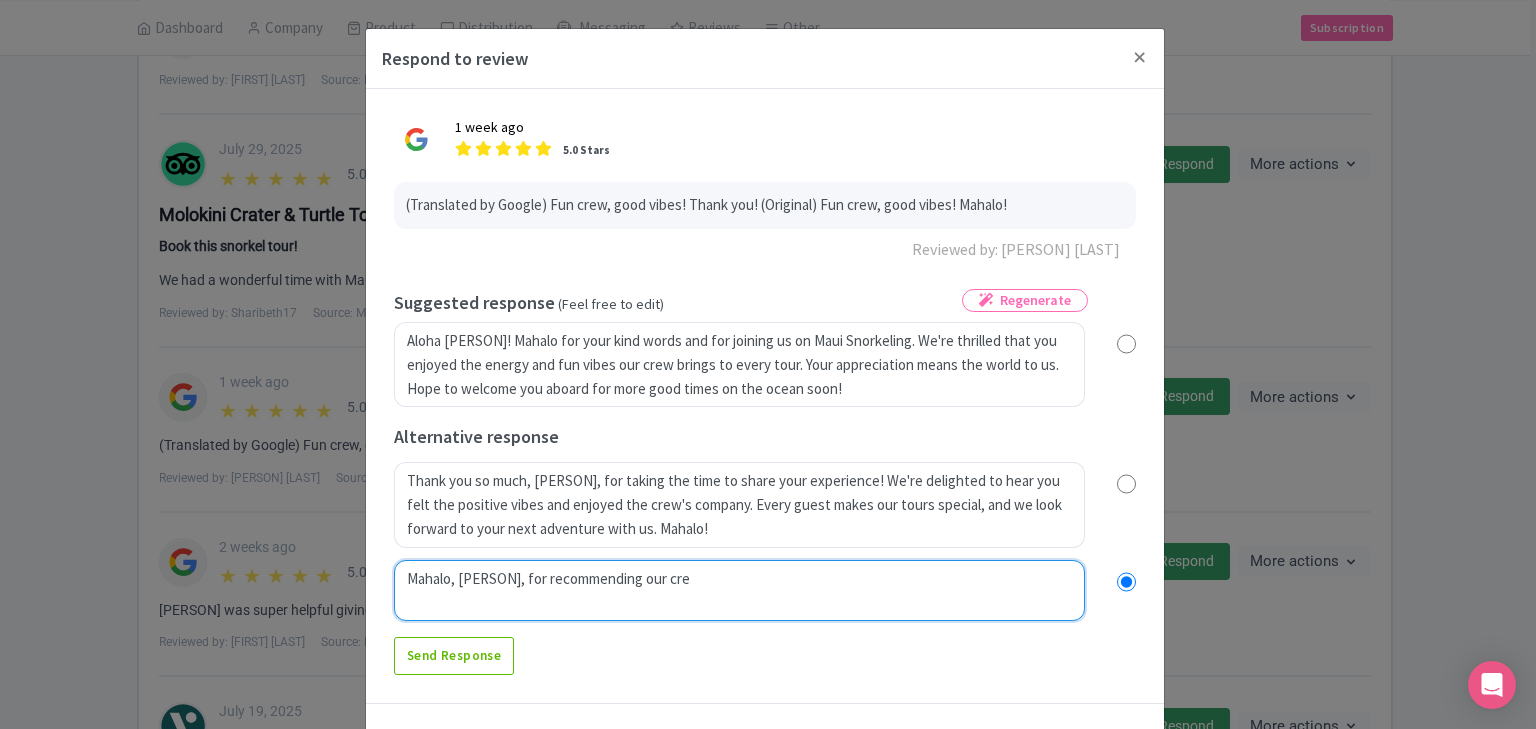 radio on "true" 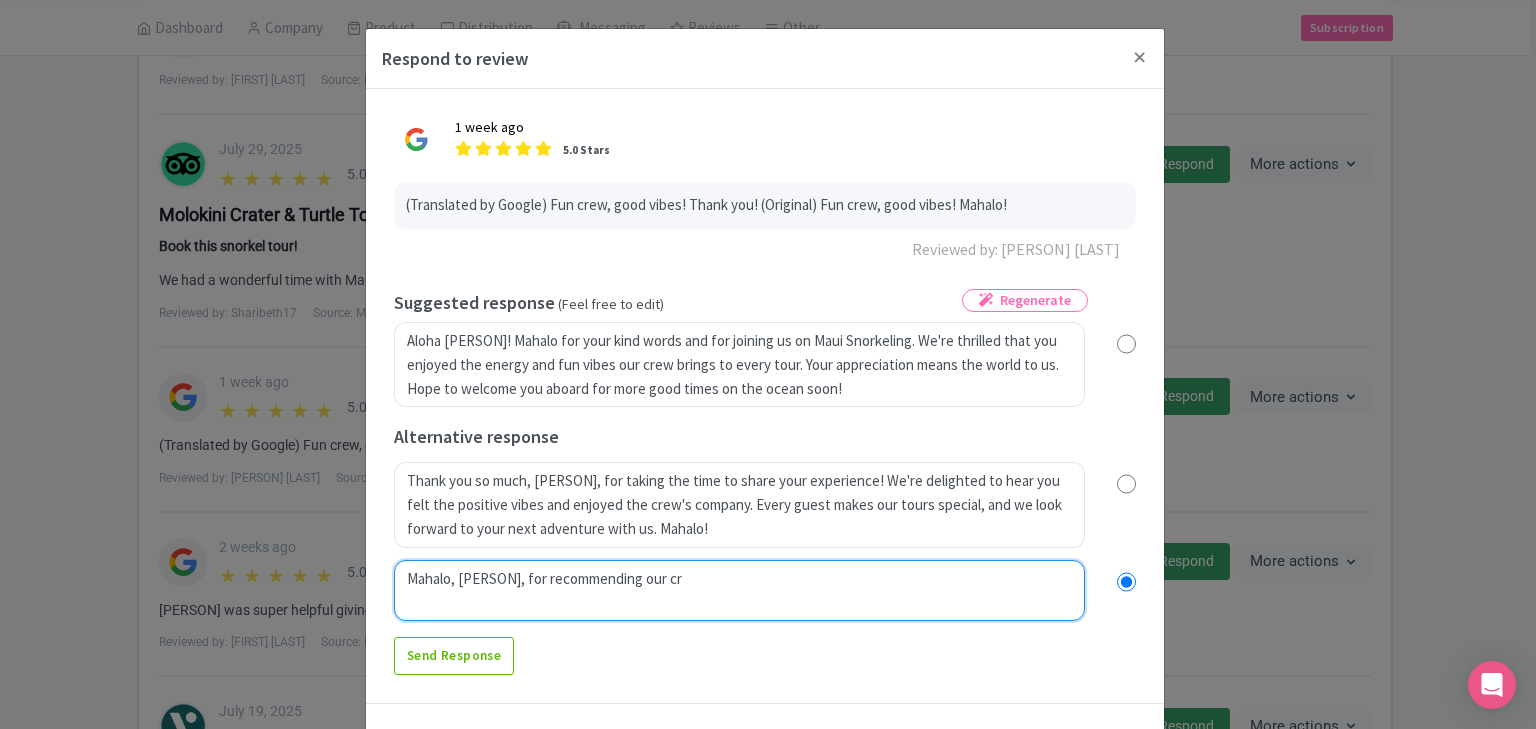 radio on "true" 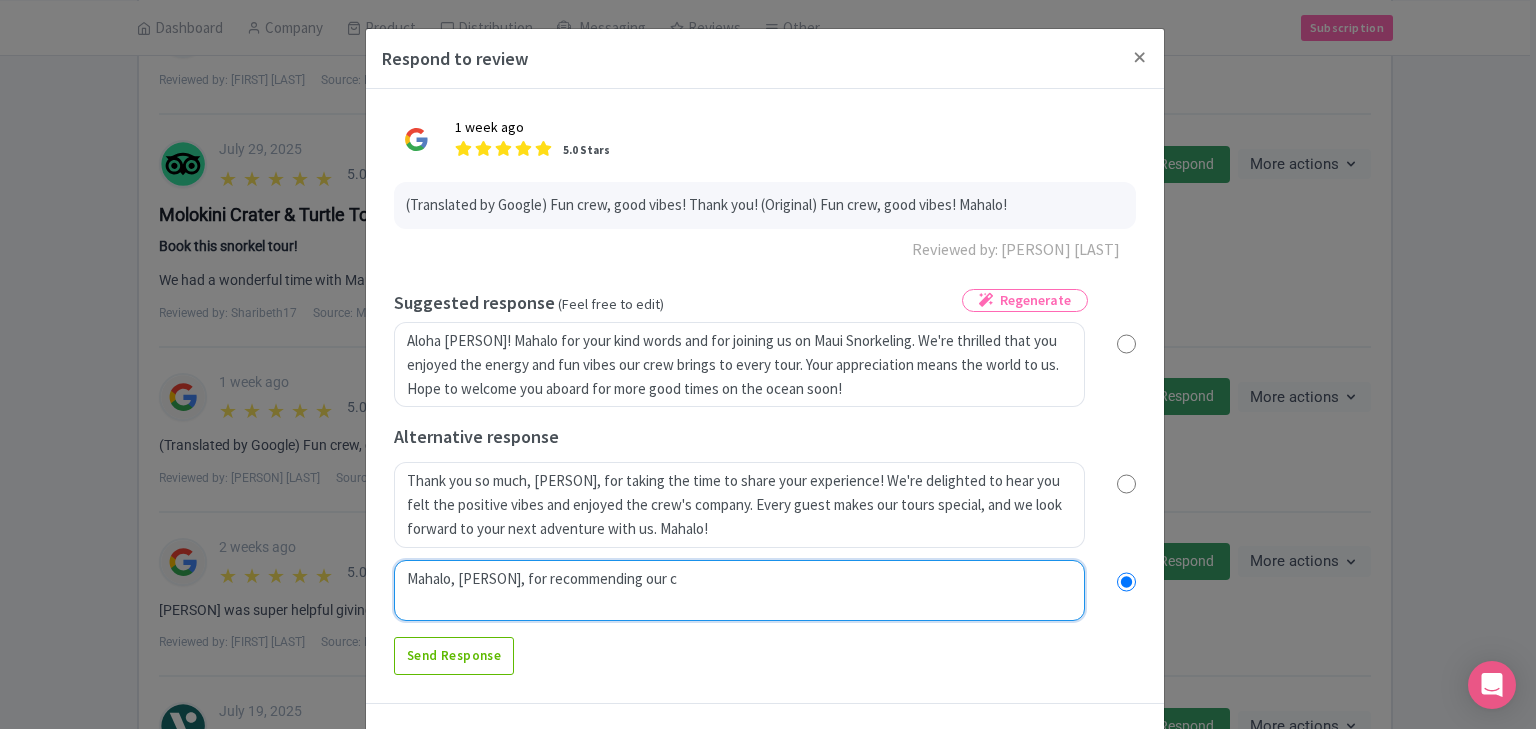 radio on "true" 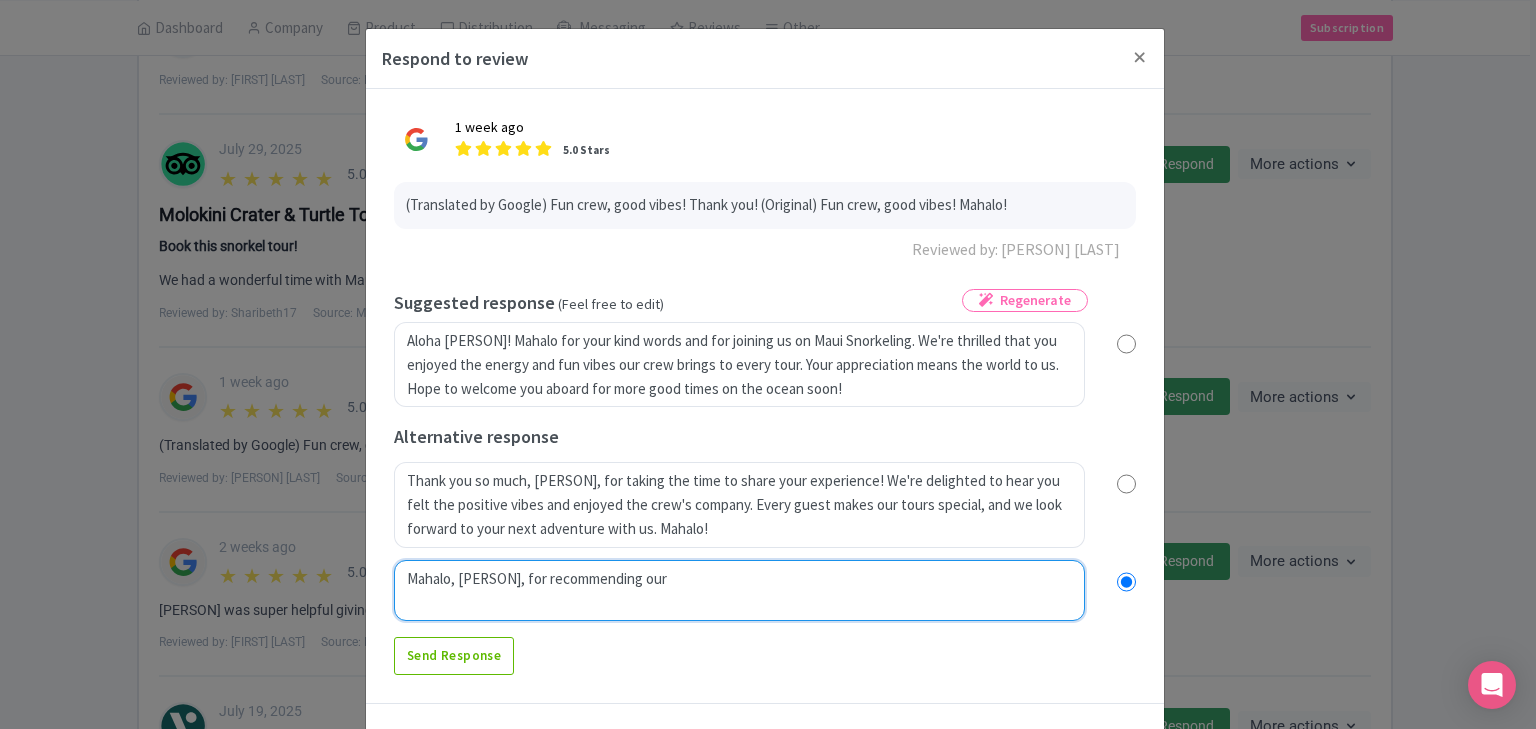 radio on "true" 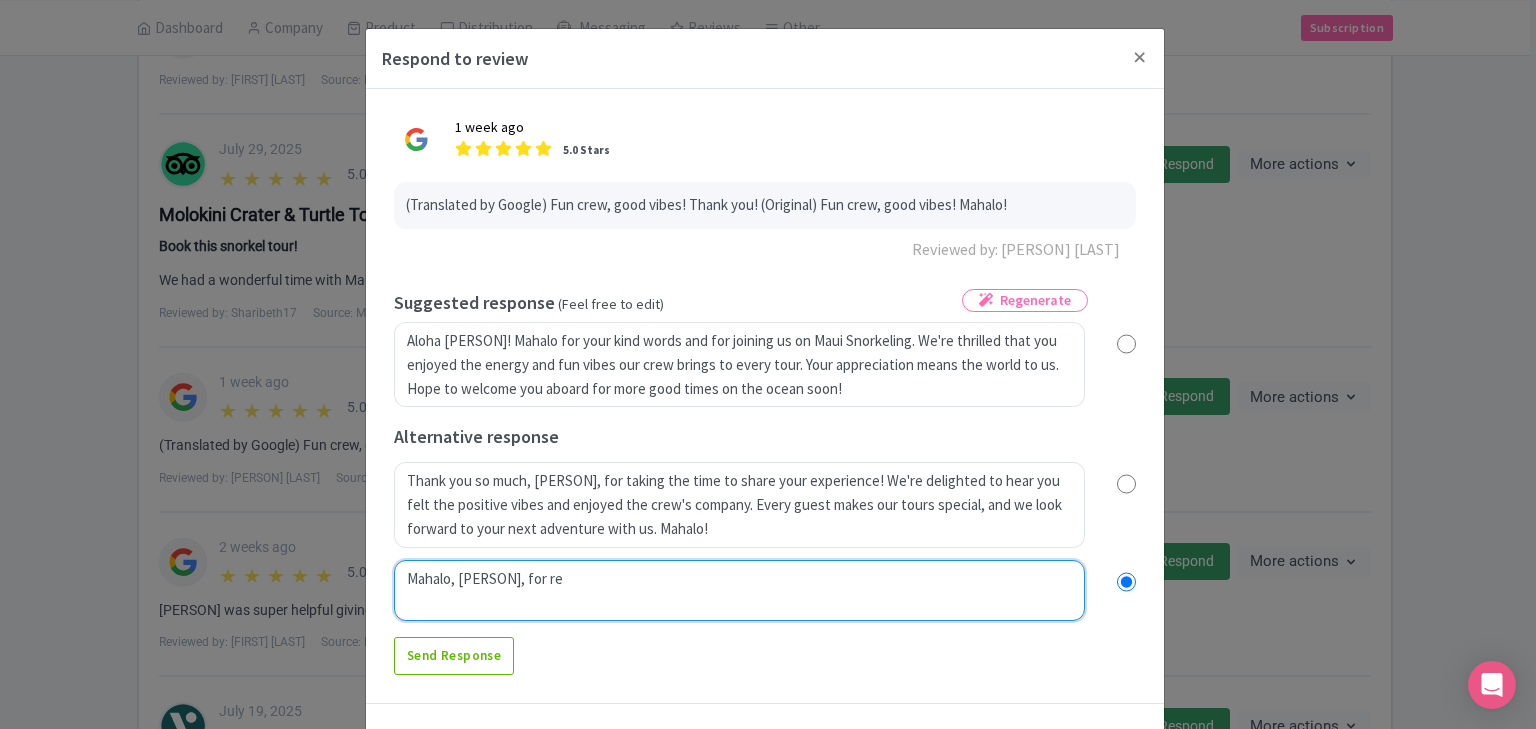 type on "Mahalo, Melissa, for r" 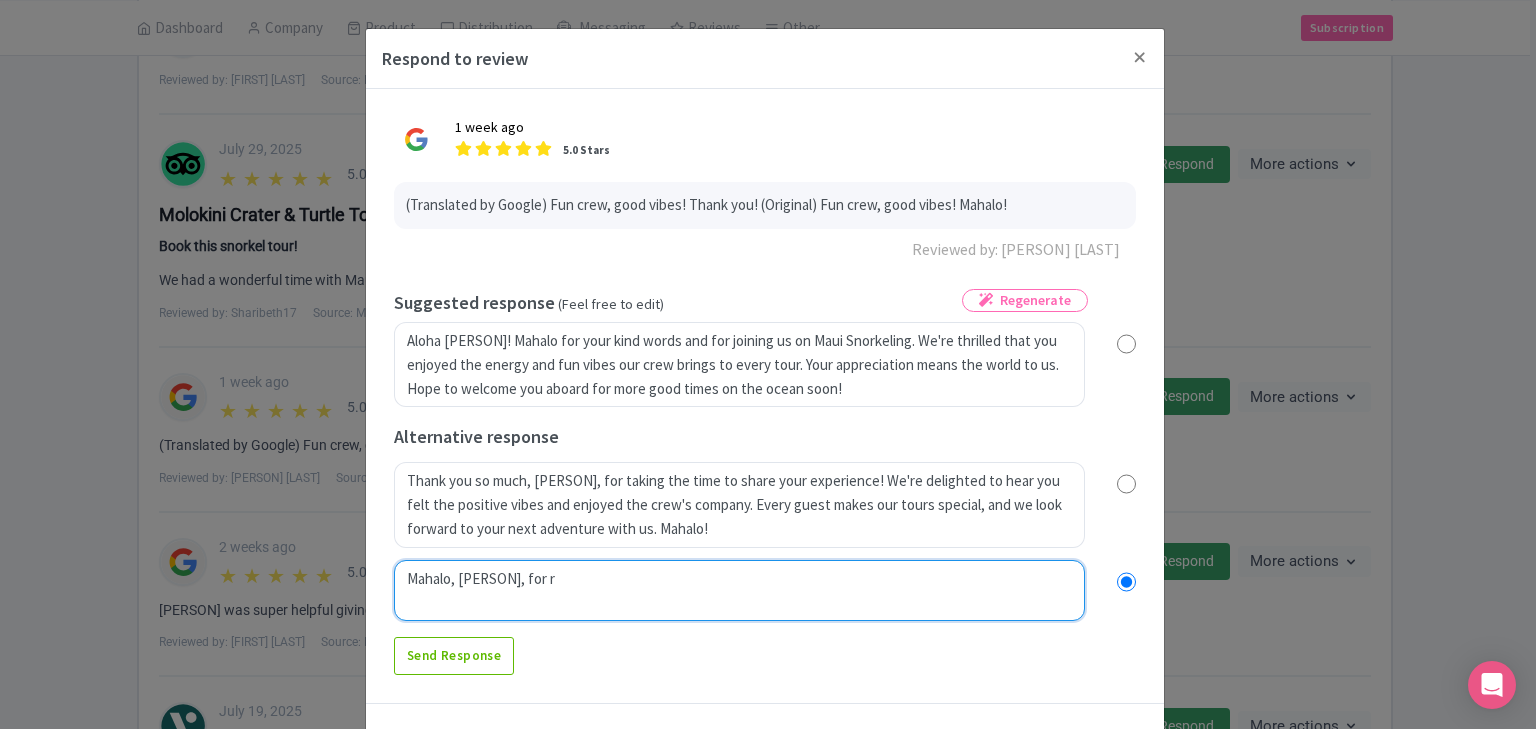 radio on "true" 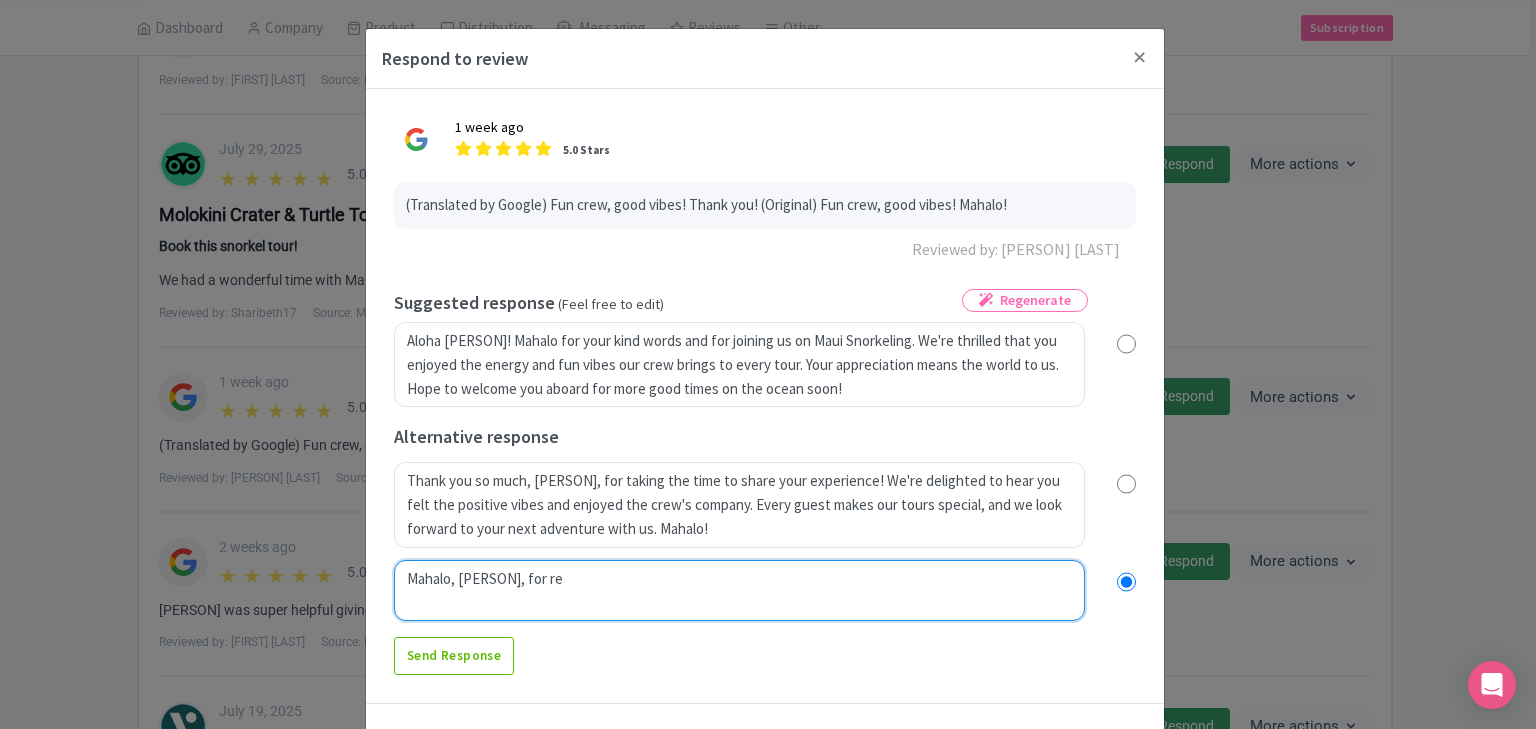 radio on "true" 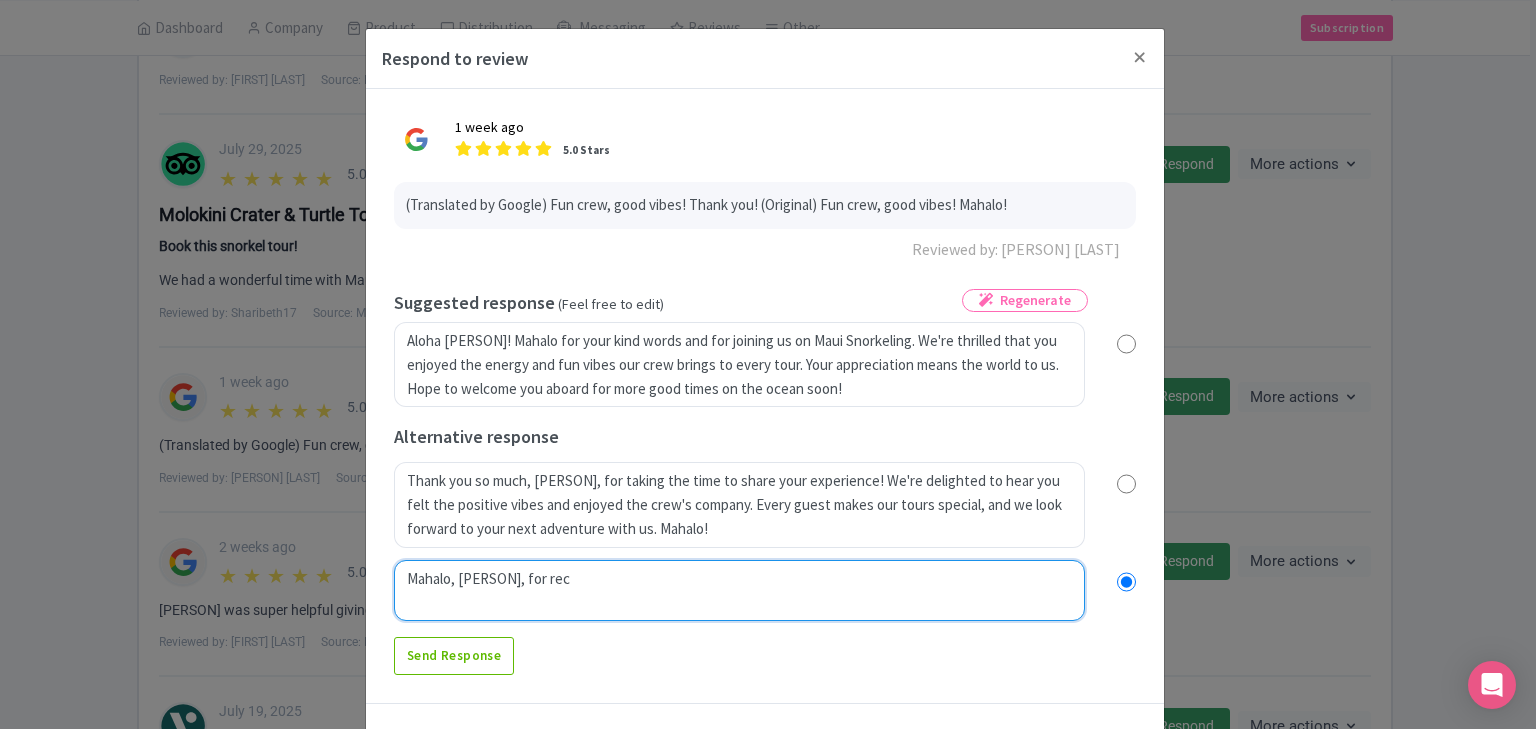 radio on "true" 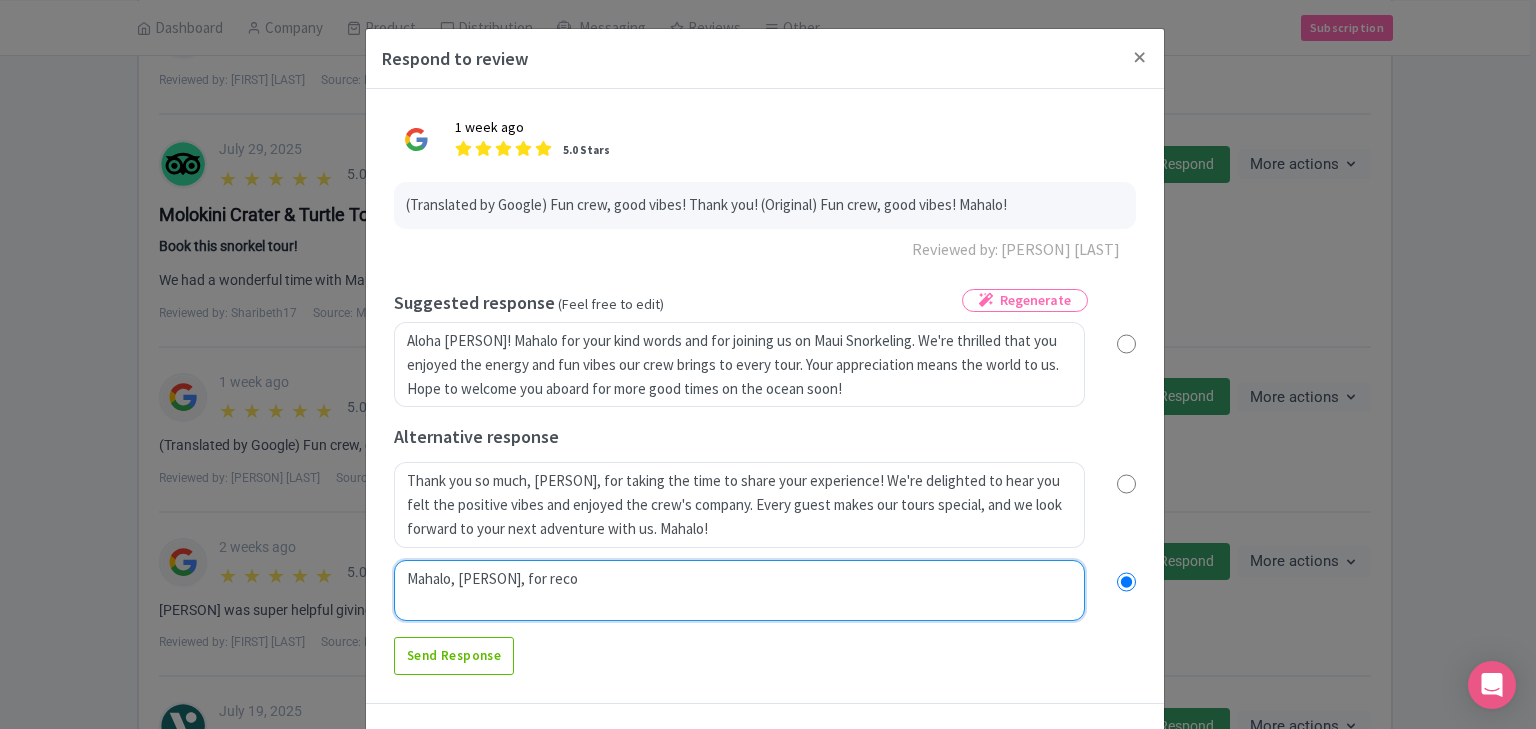 radio on "true" 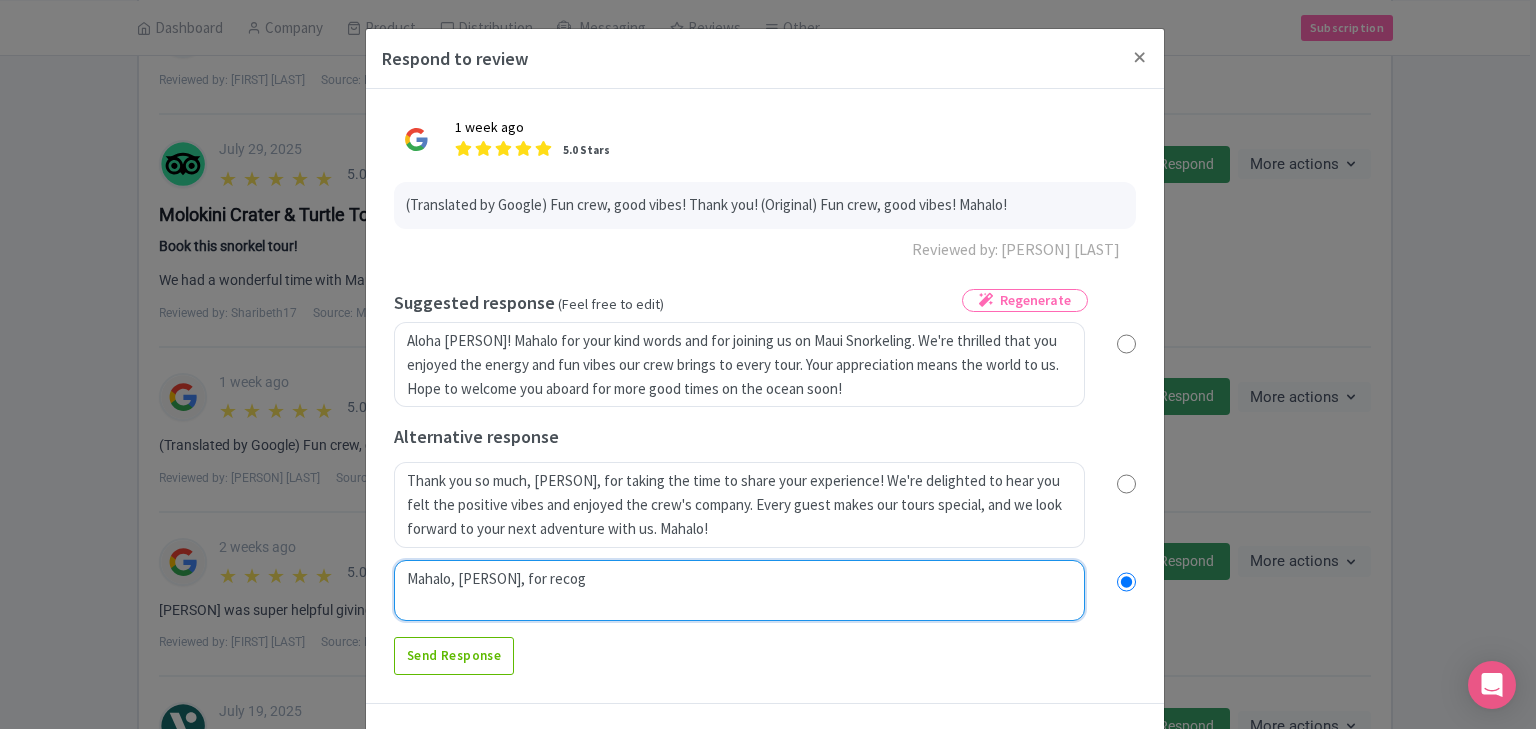 radio on "true" 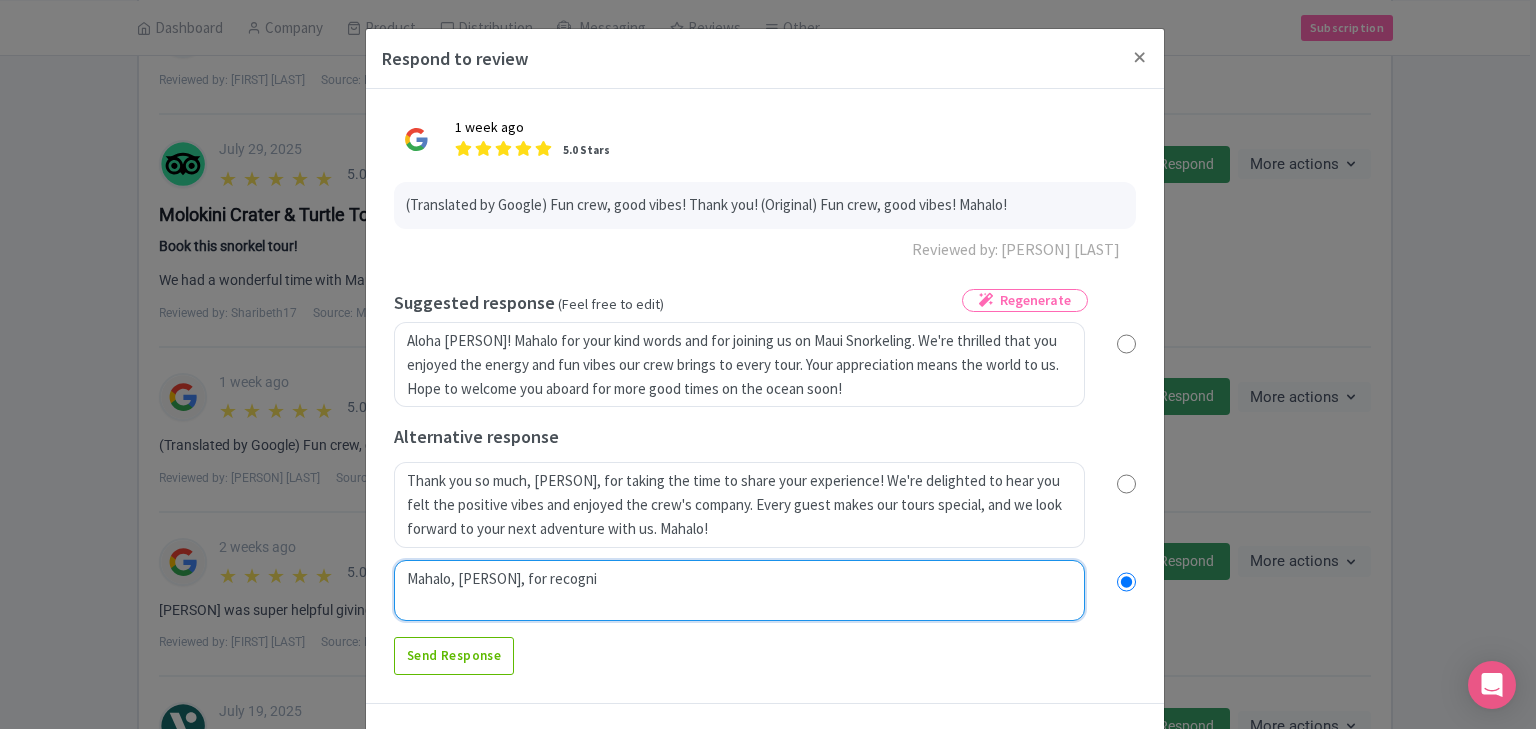 radio on "true" 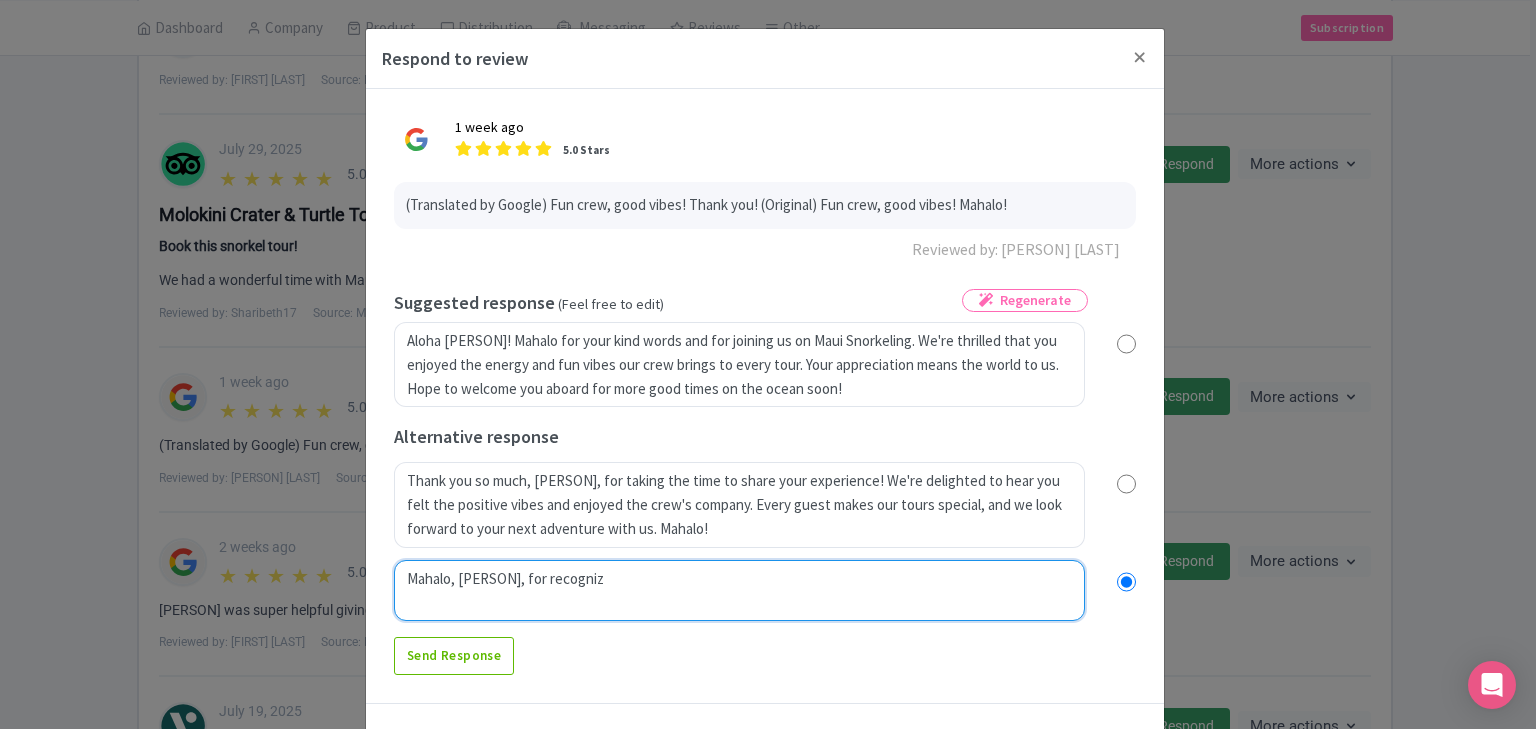 radio on "true" 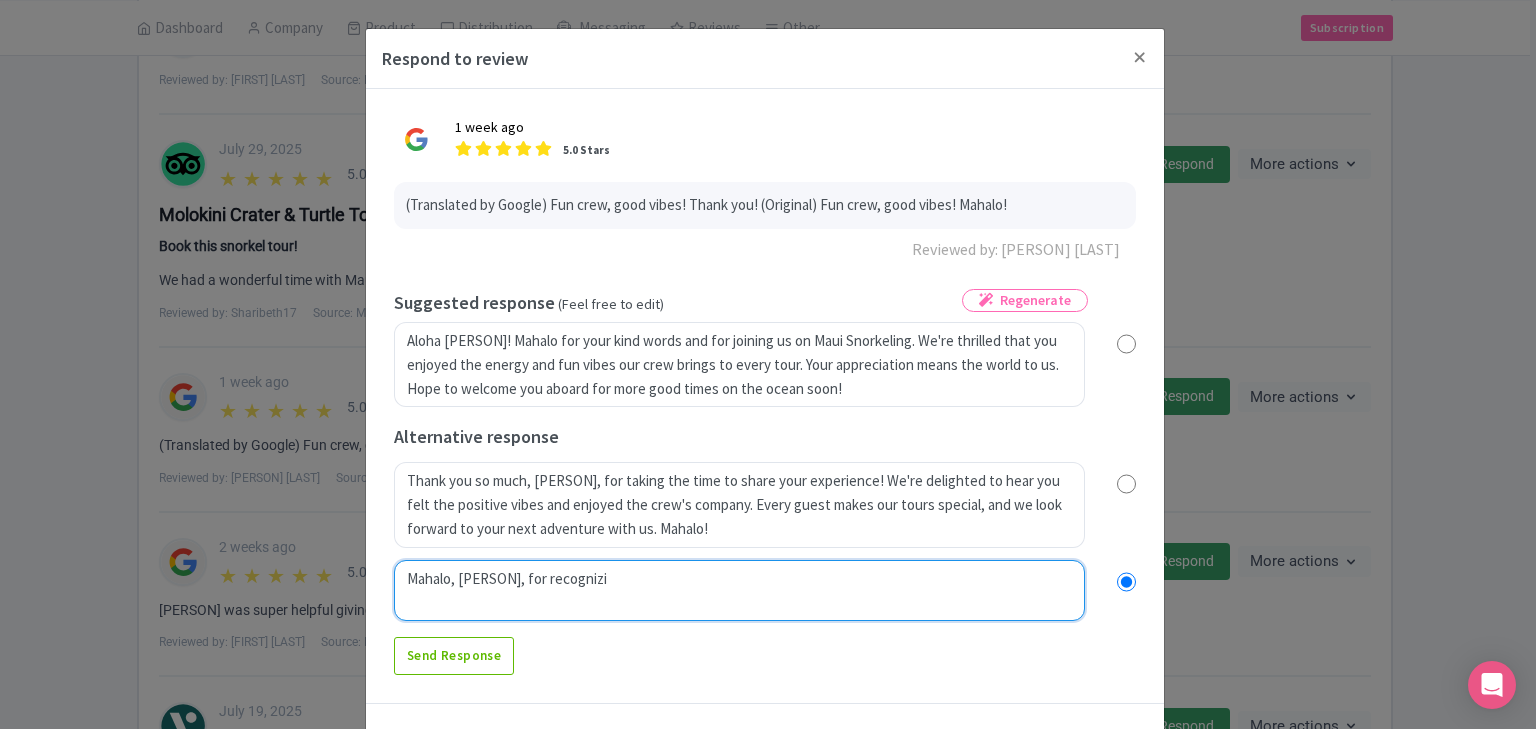 type on "Mahalo, Melissa, for recognizin" 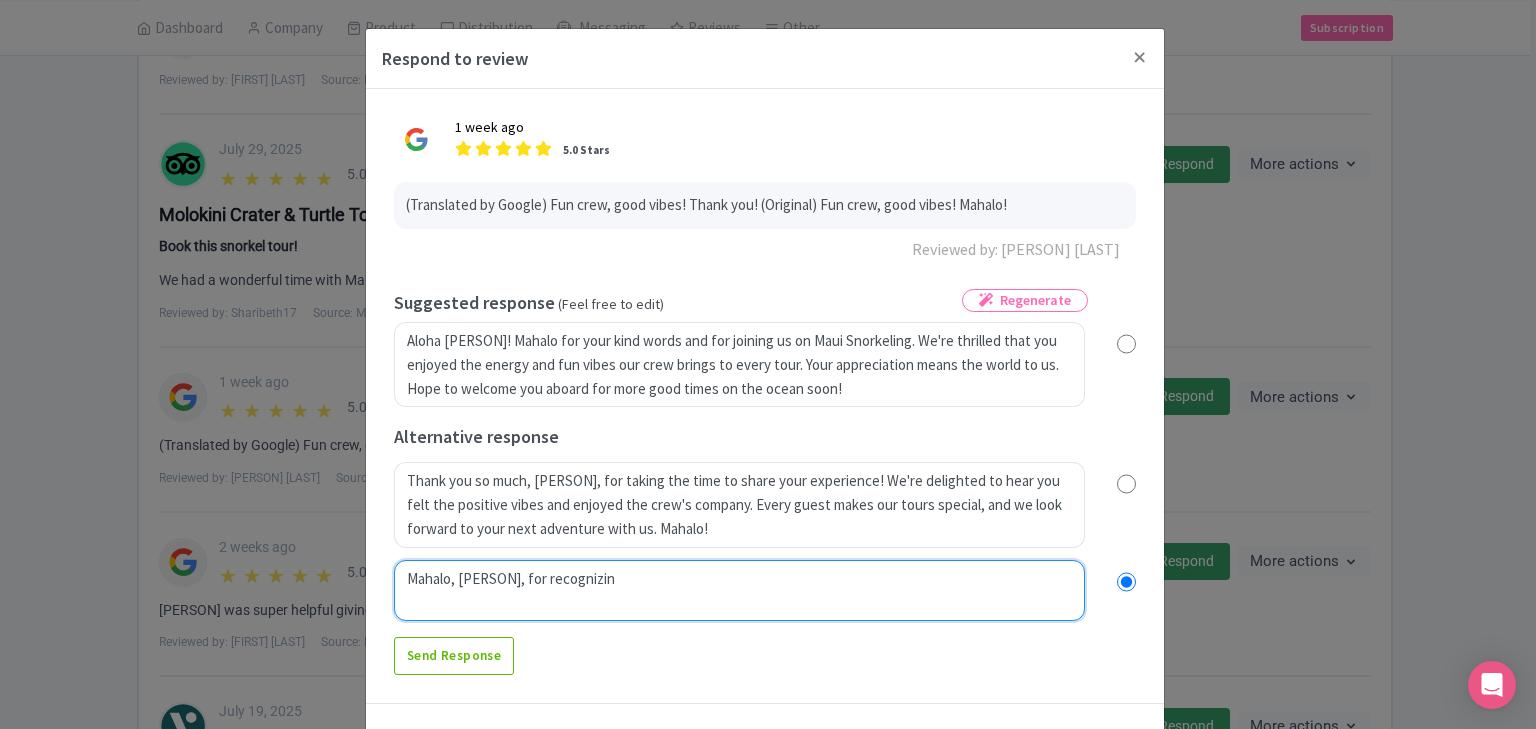 radio on "true" 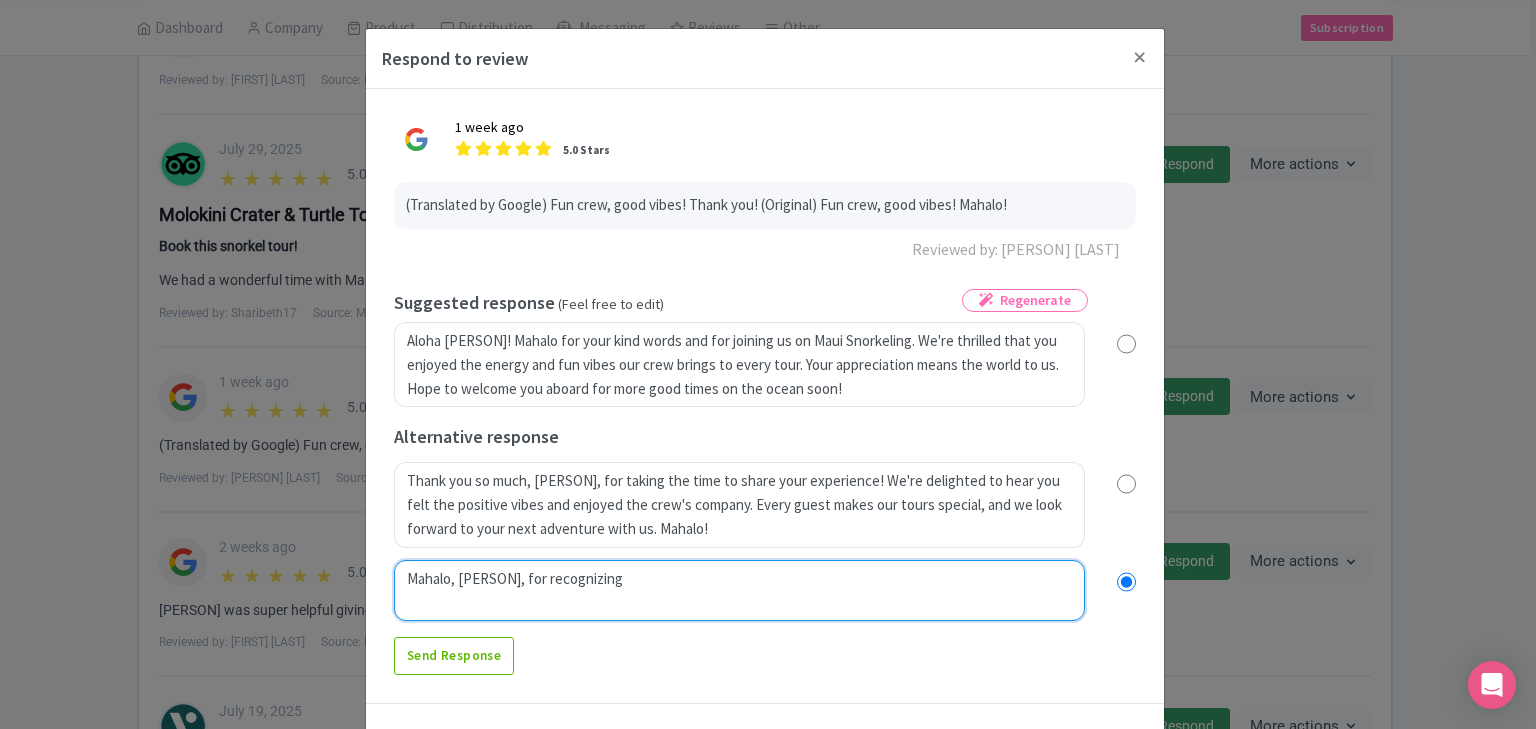 radio on "true" 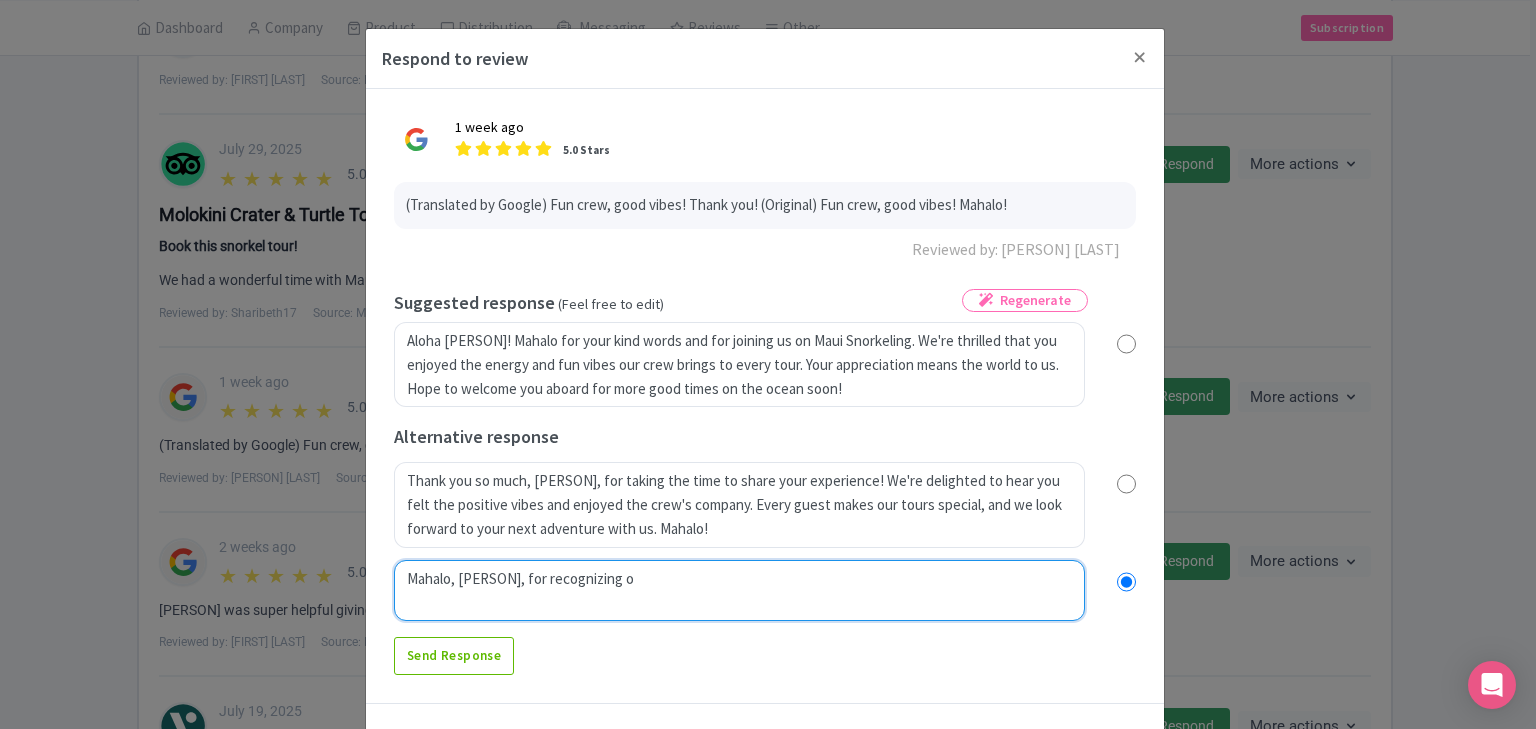 type on "Mahalo, Melissa, for recognizing ou" 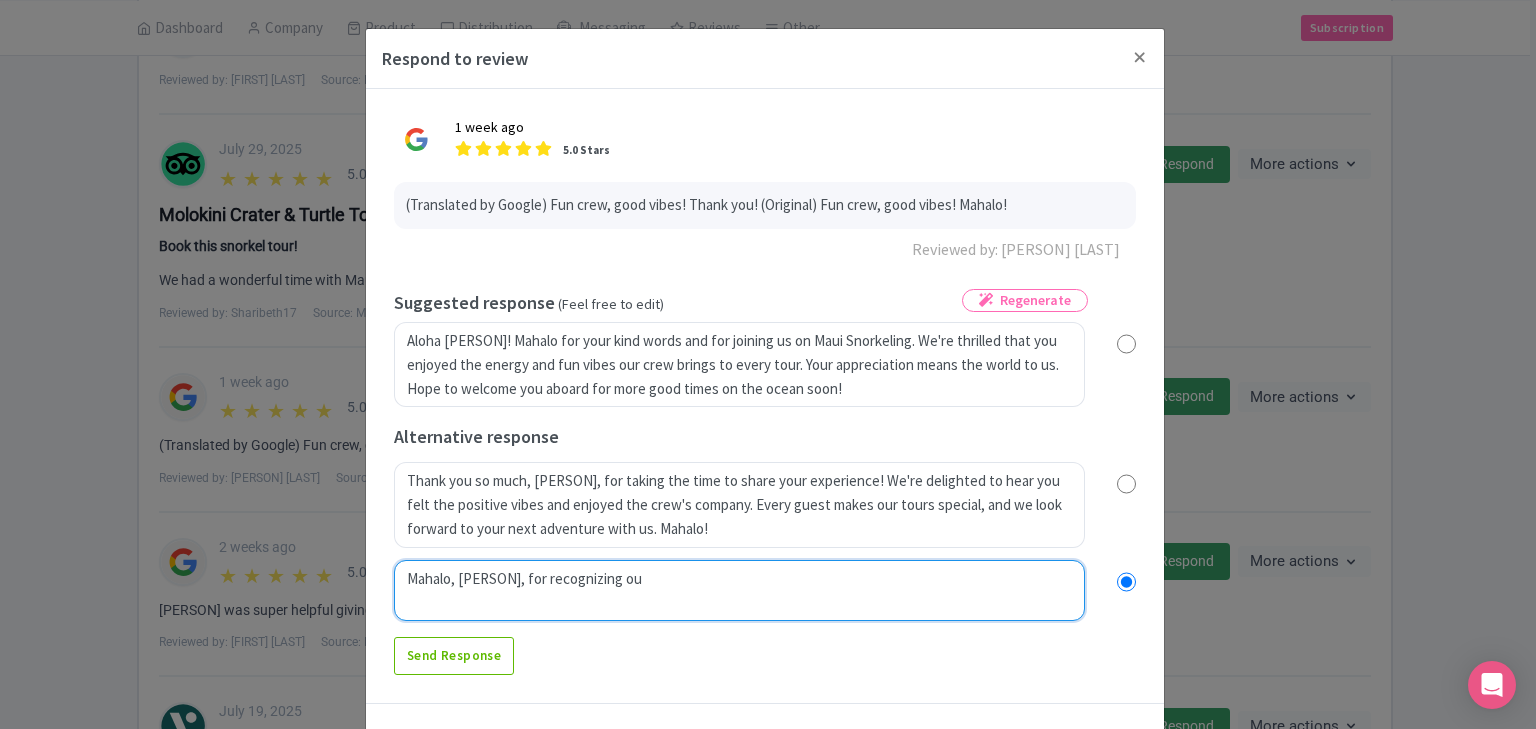 radio on "true" 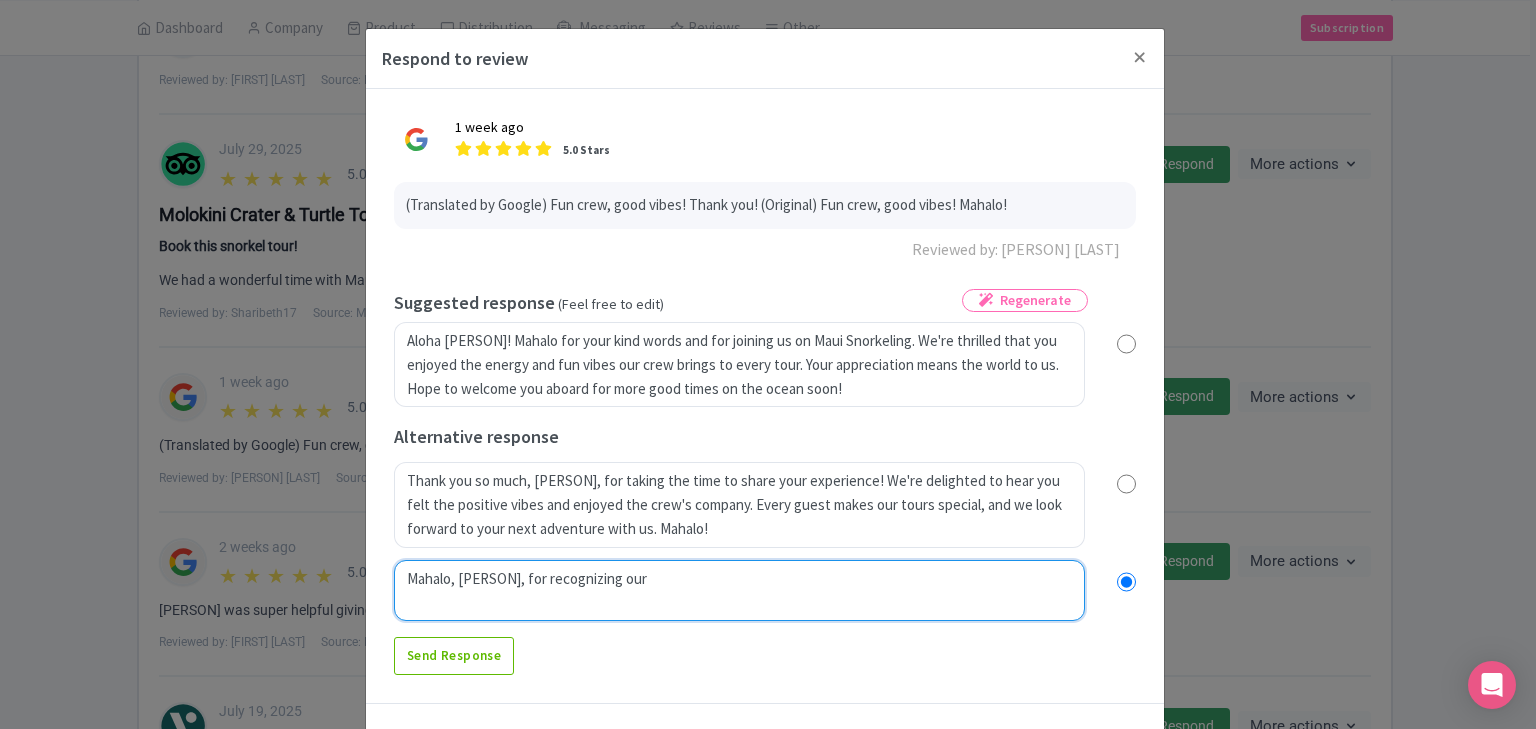 radio on "true" 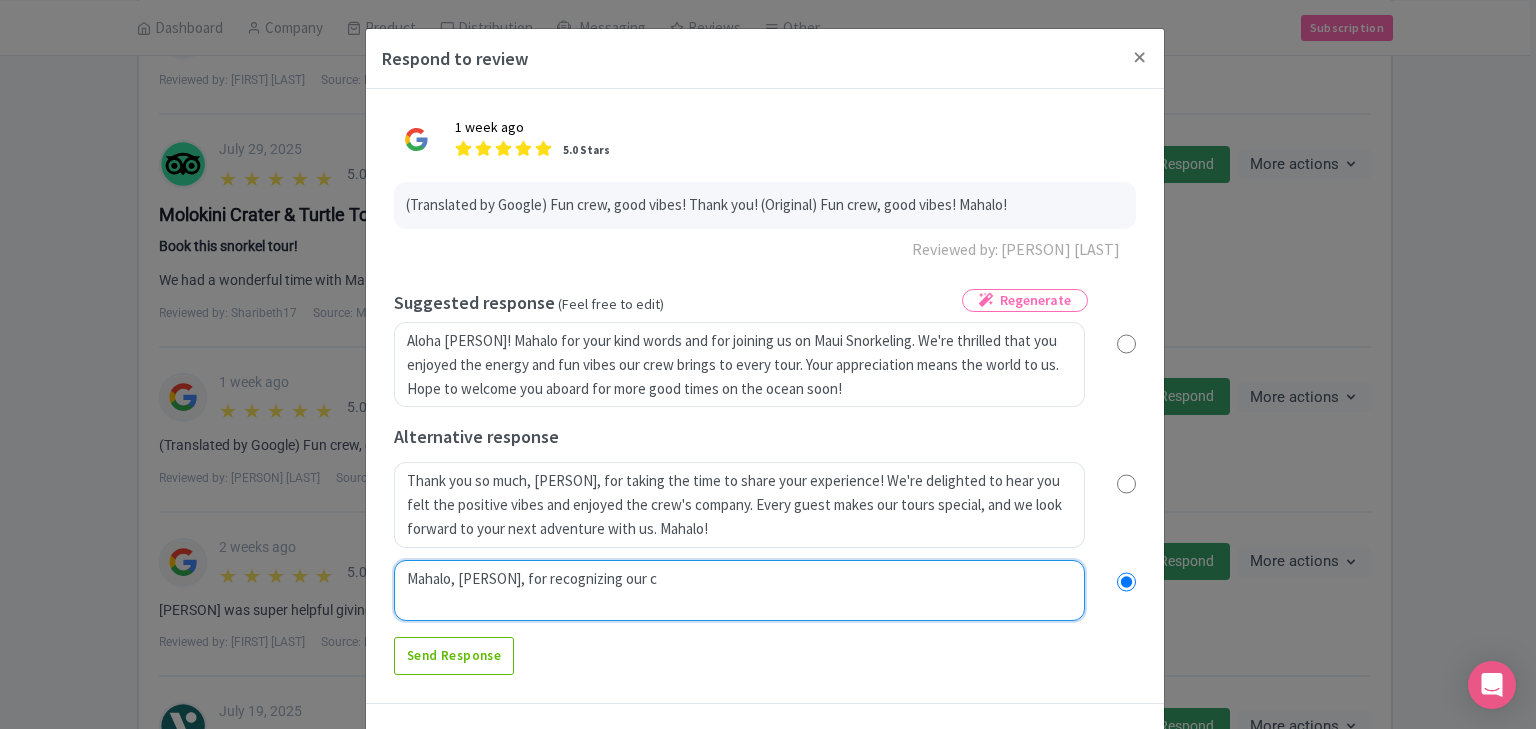 radio on "true" 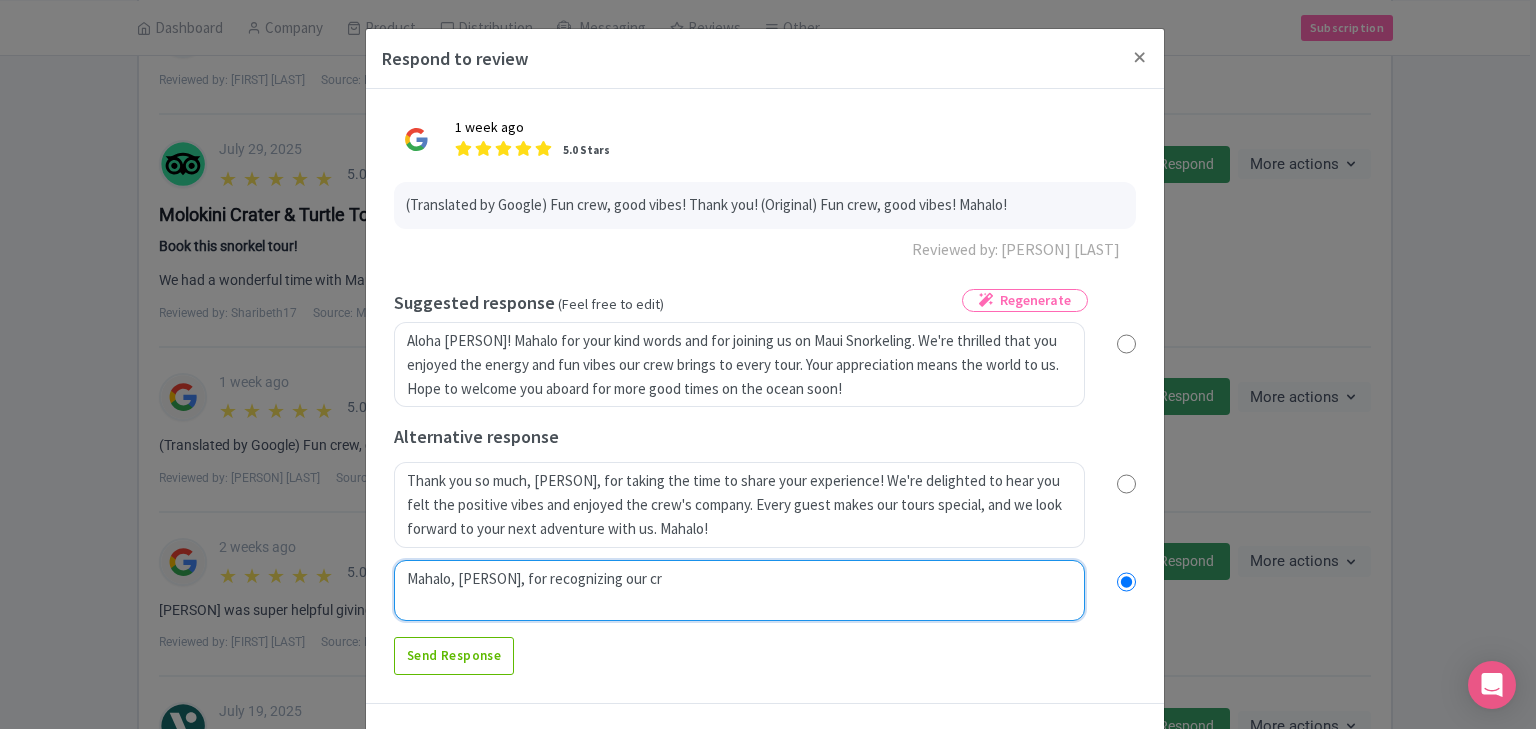 radio on "true" 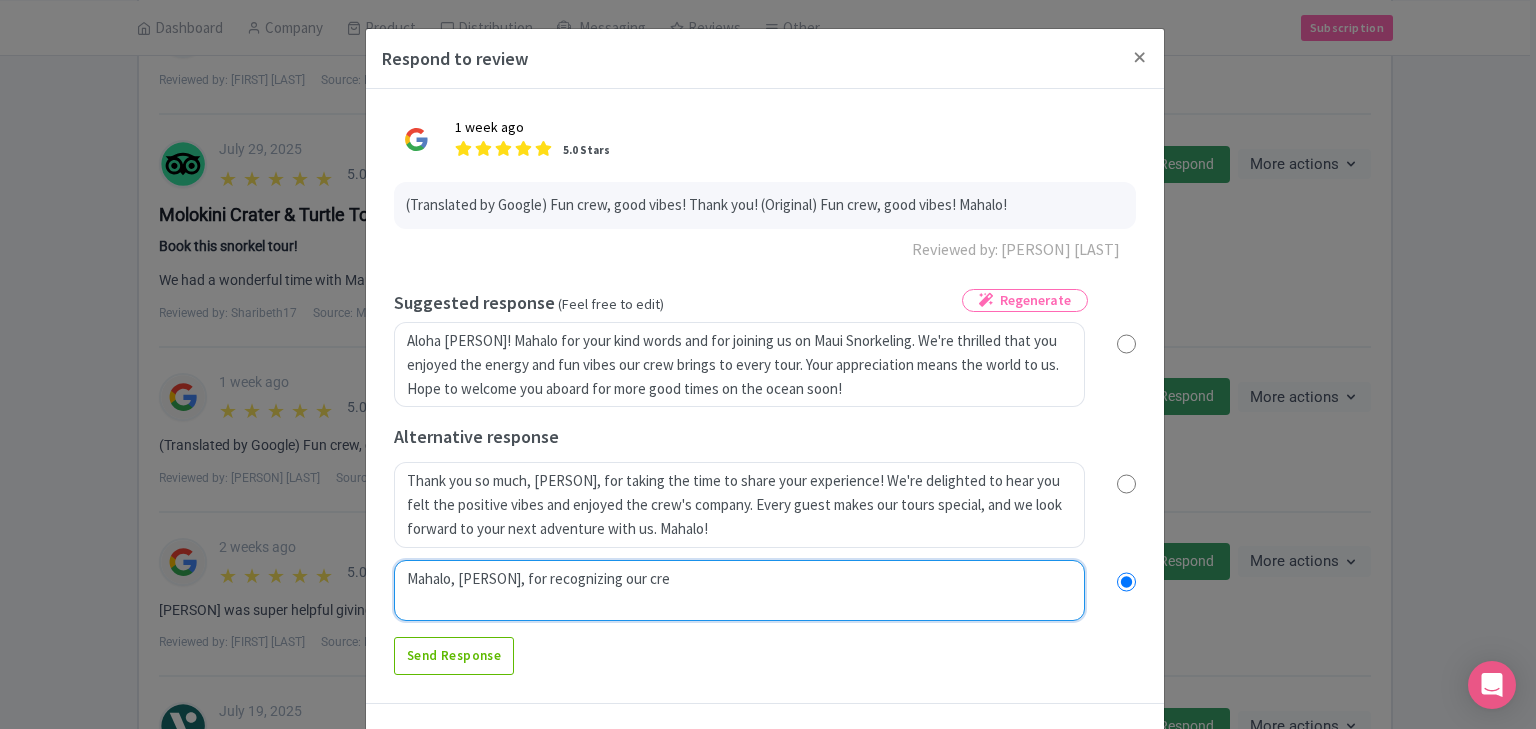 radio on "true" 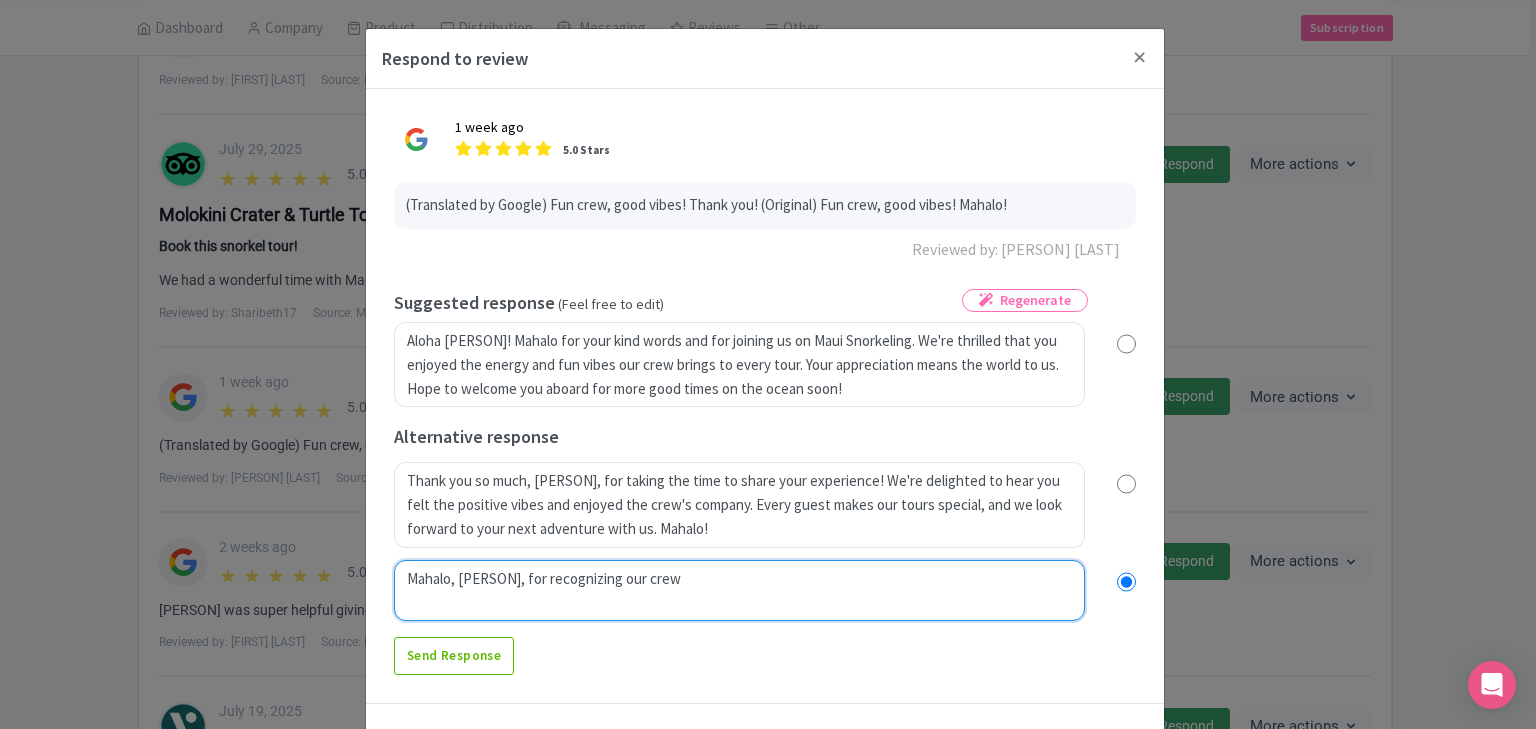 radio on "true" 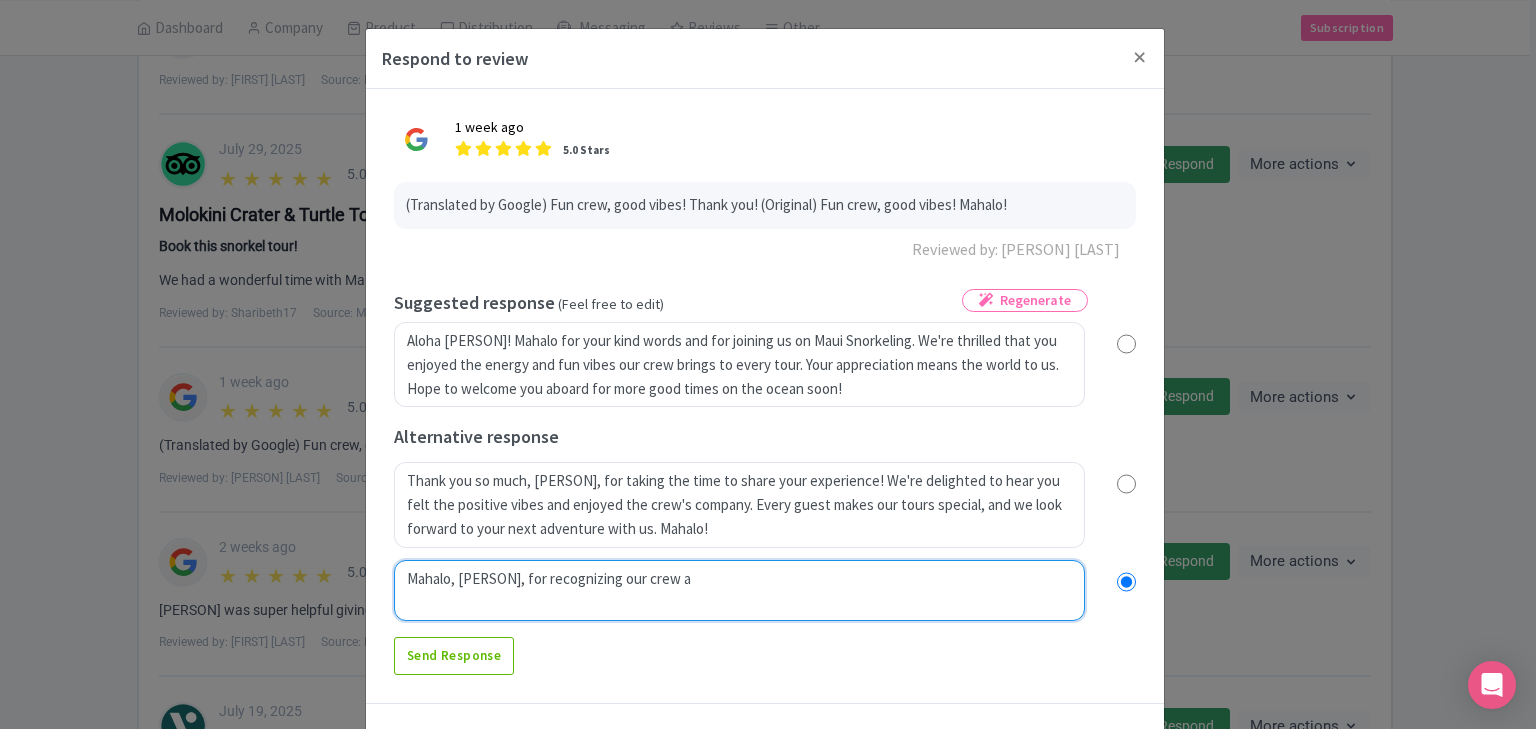 radio on "true" 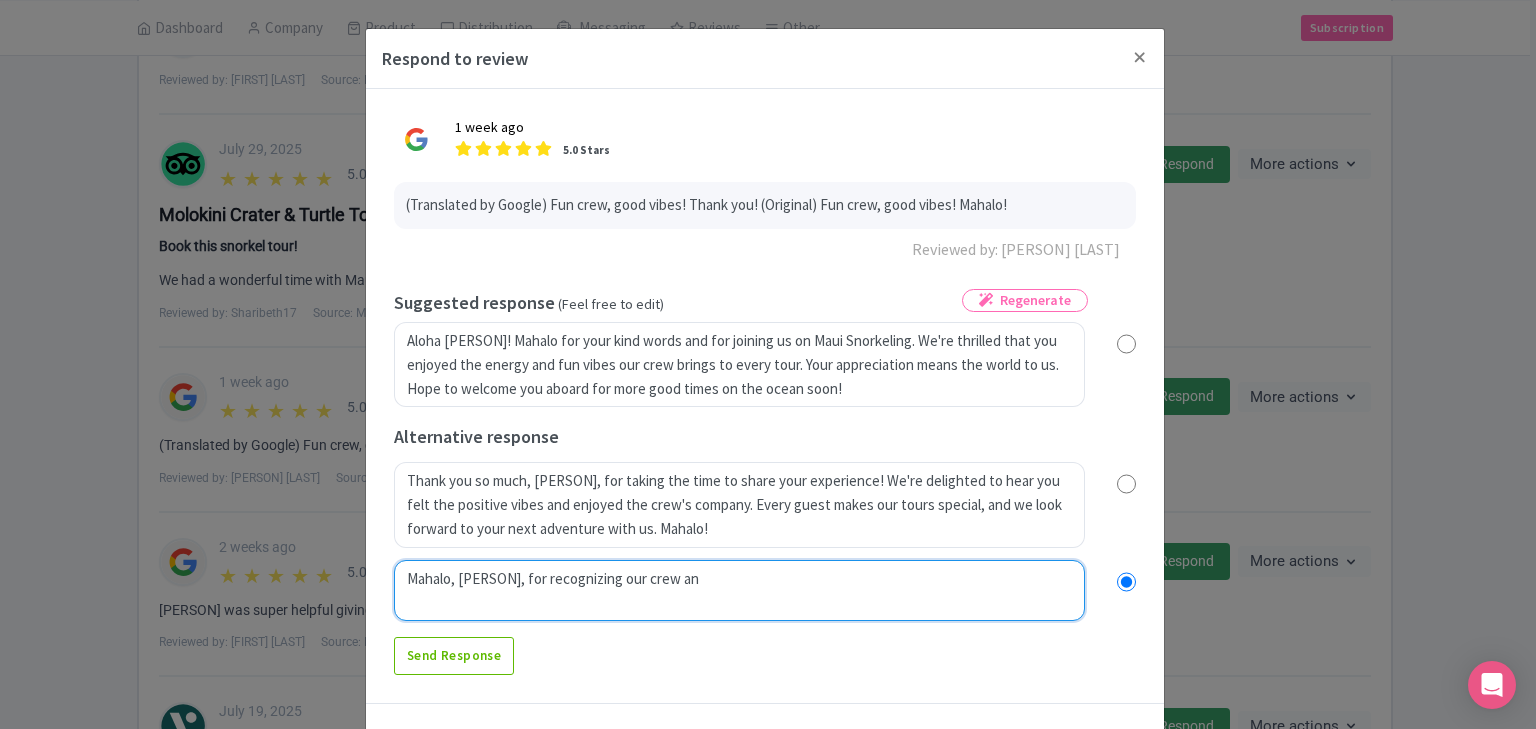 radio on "true" 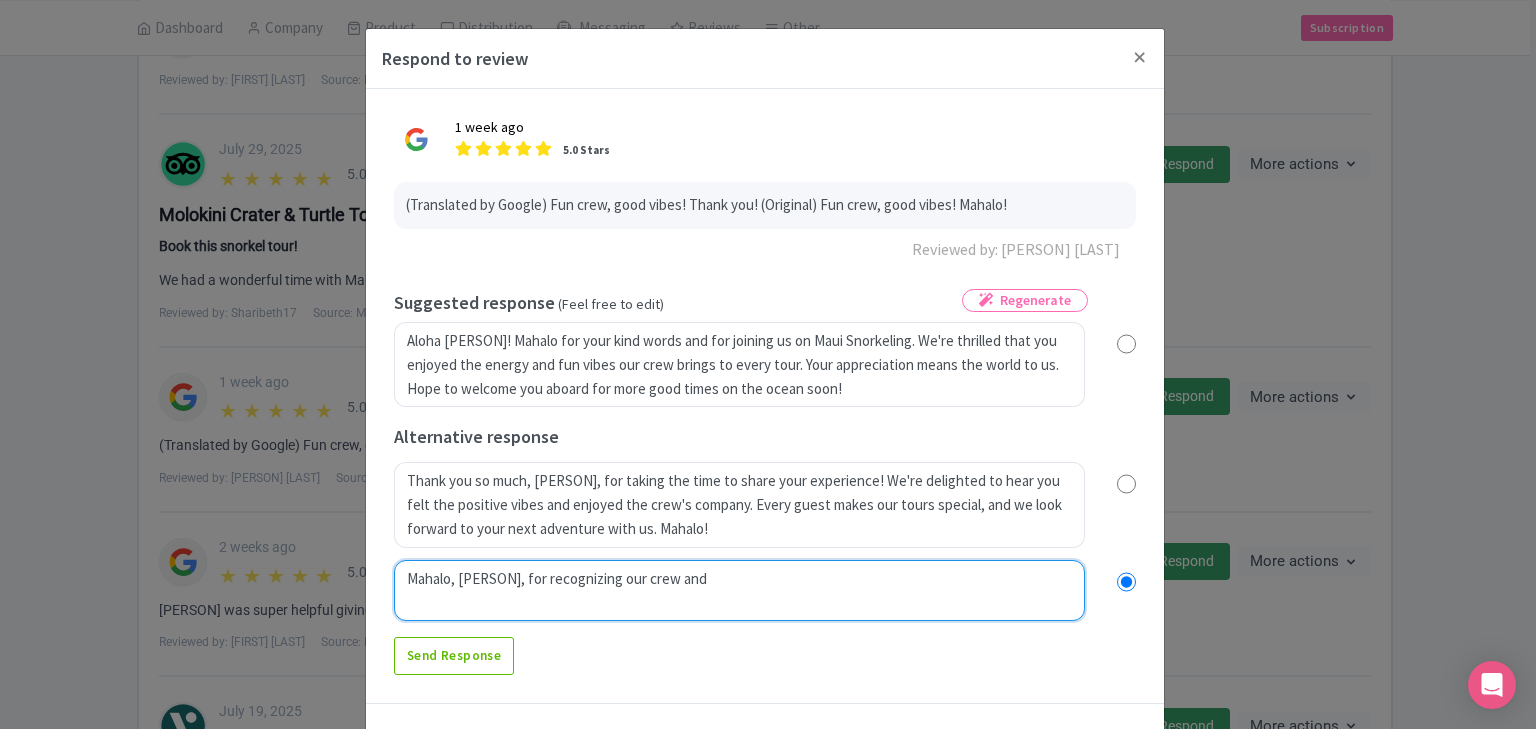 type on "Mahalo, Melissa, for recognizing our crew and" 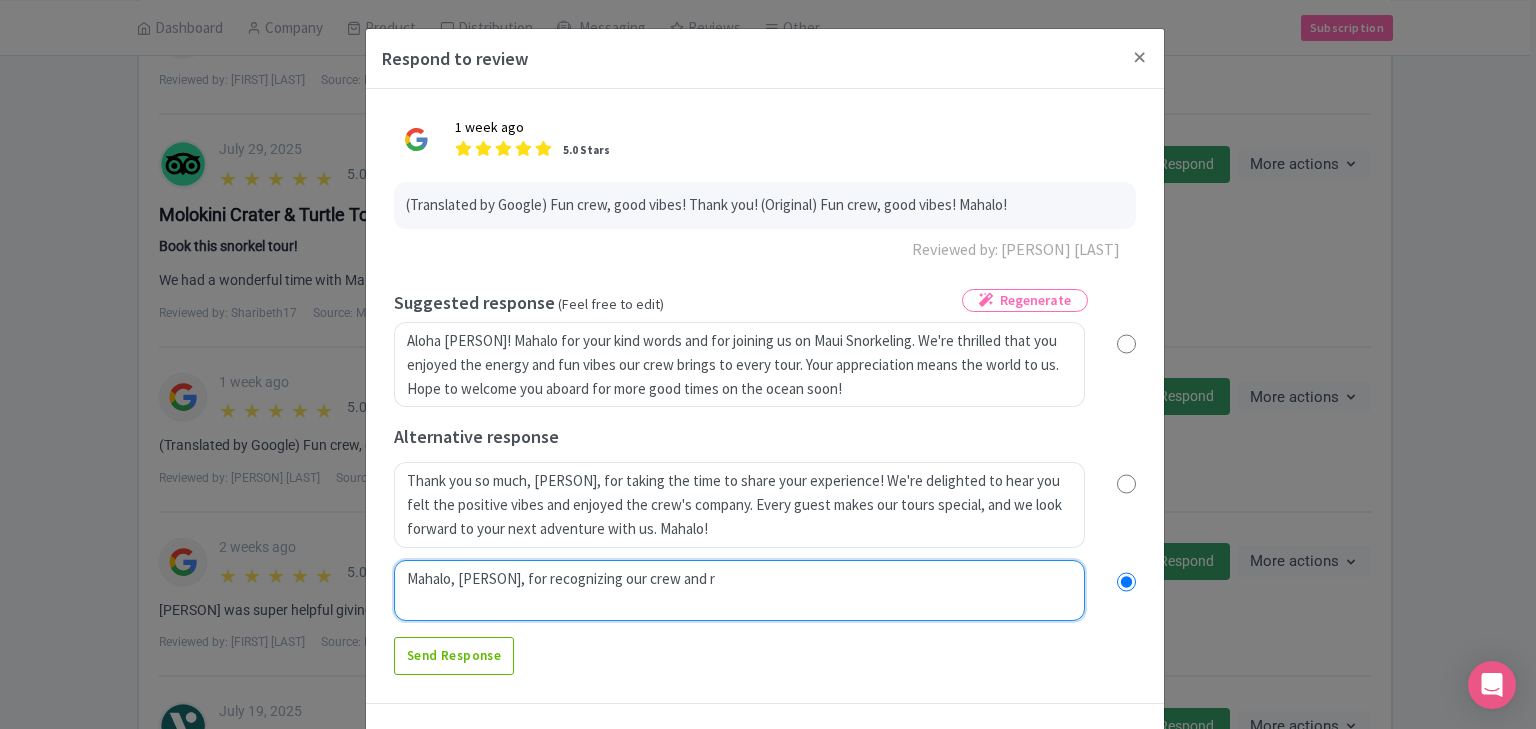 radio on "true" 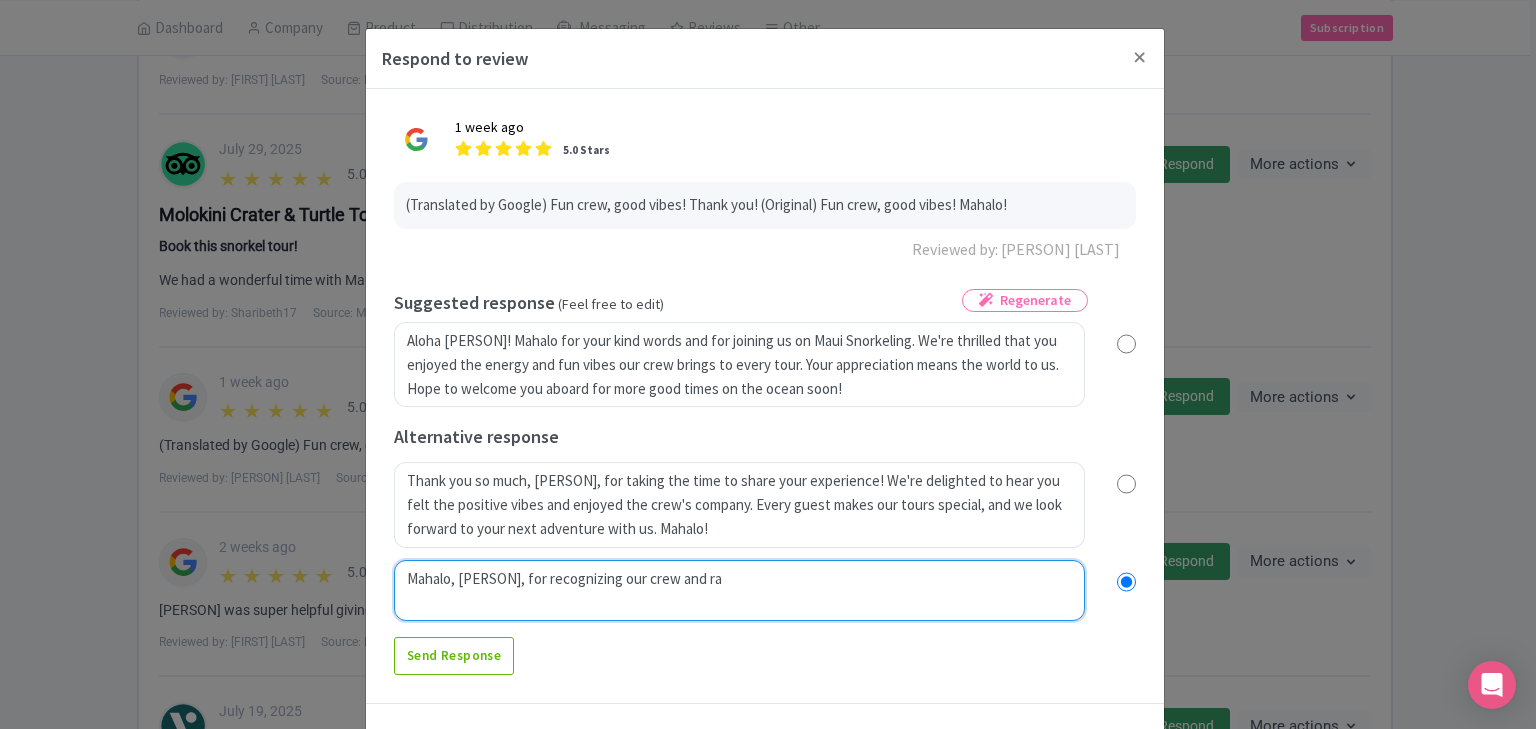 type on "Mahalo, Melissa, for recognizing our crew and rat" 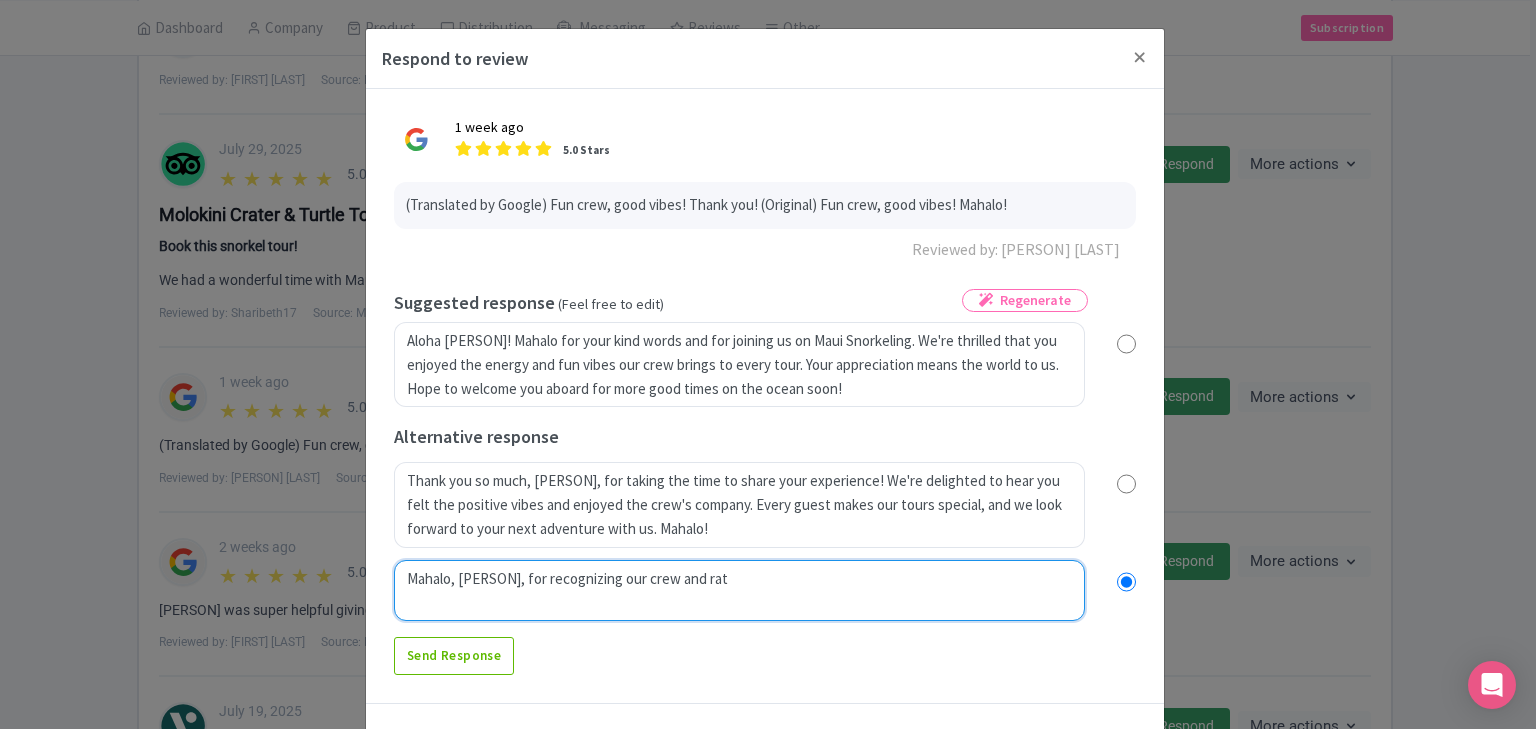 radio on "true" 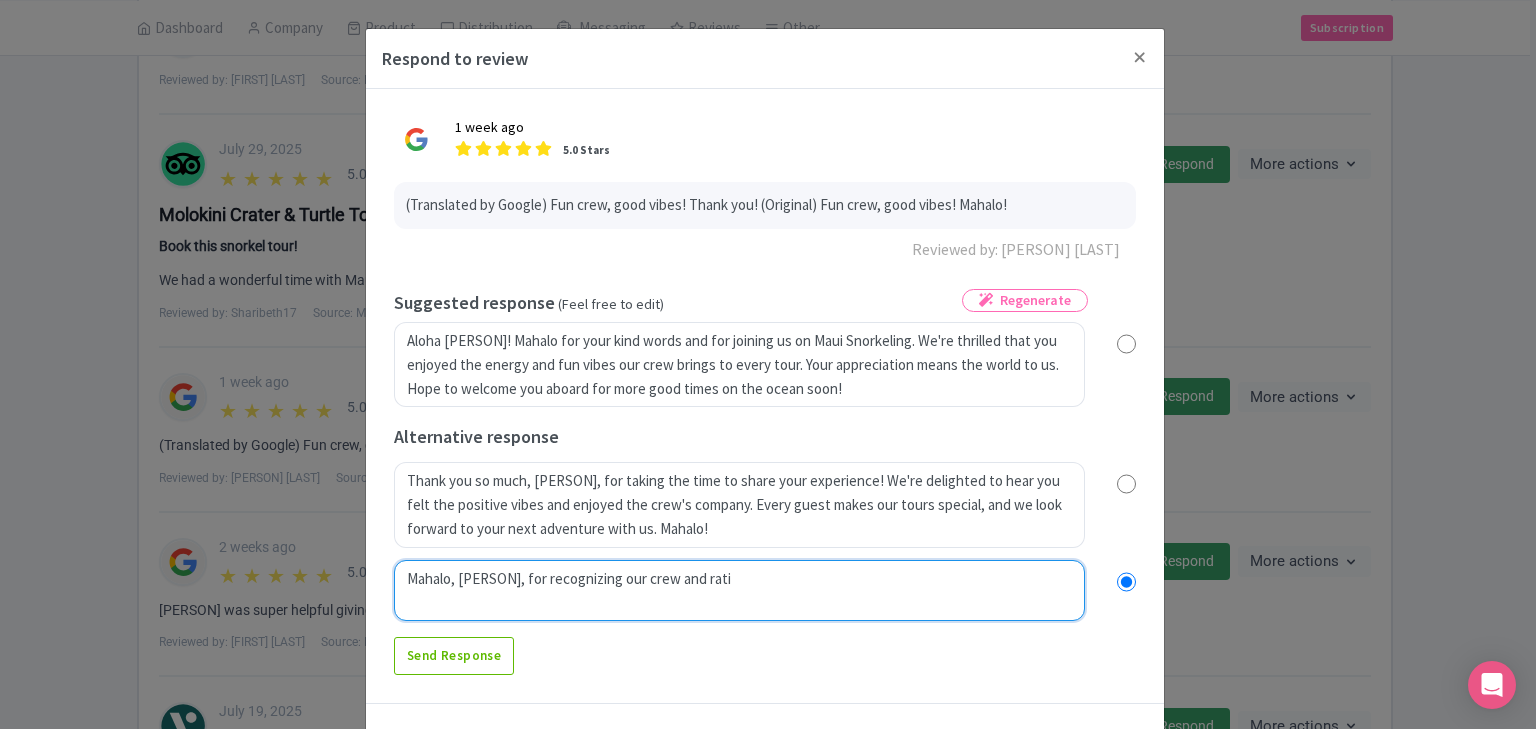 type on "Mahalo, Melissa, for recognizing our crew and ratin" 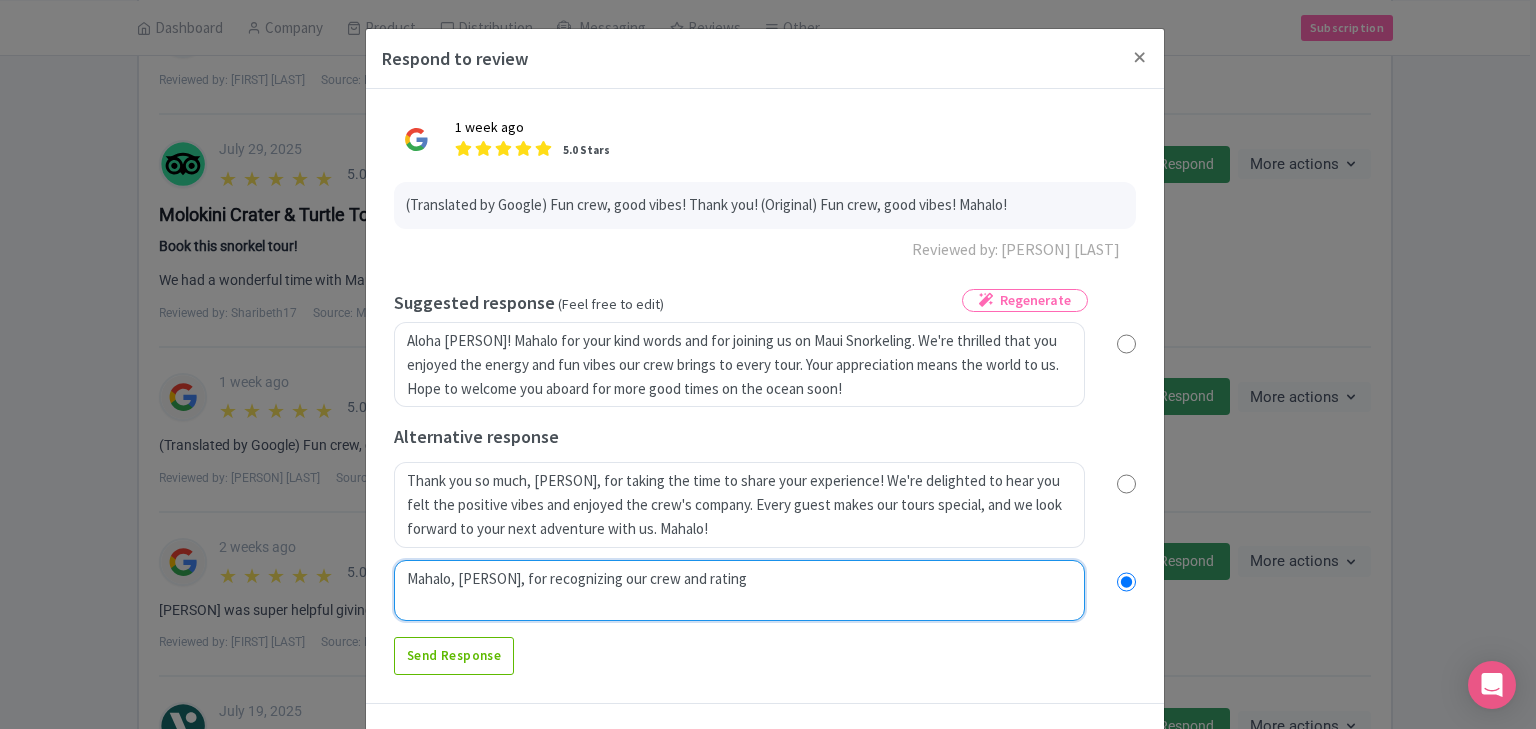 radio on "true" 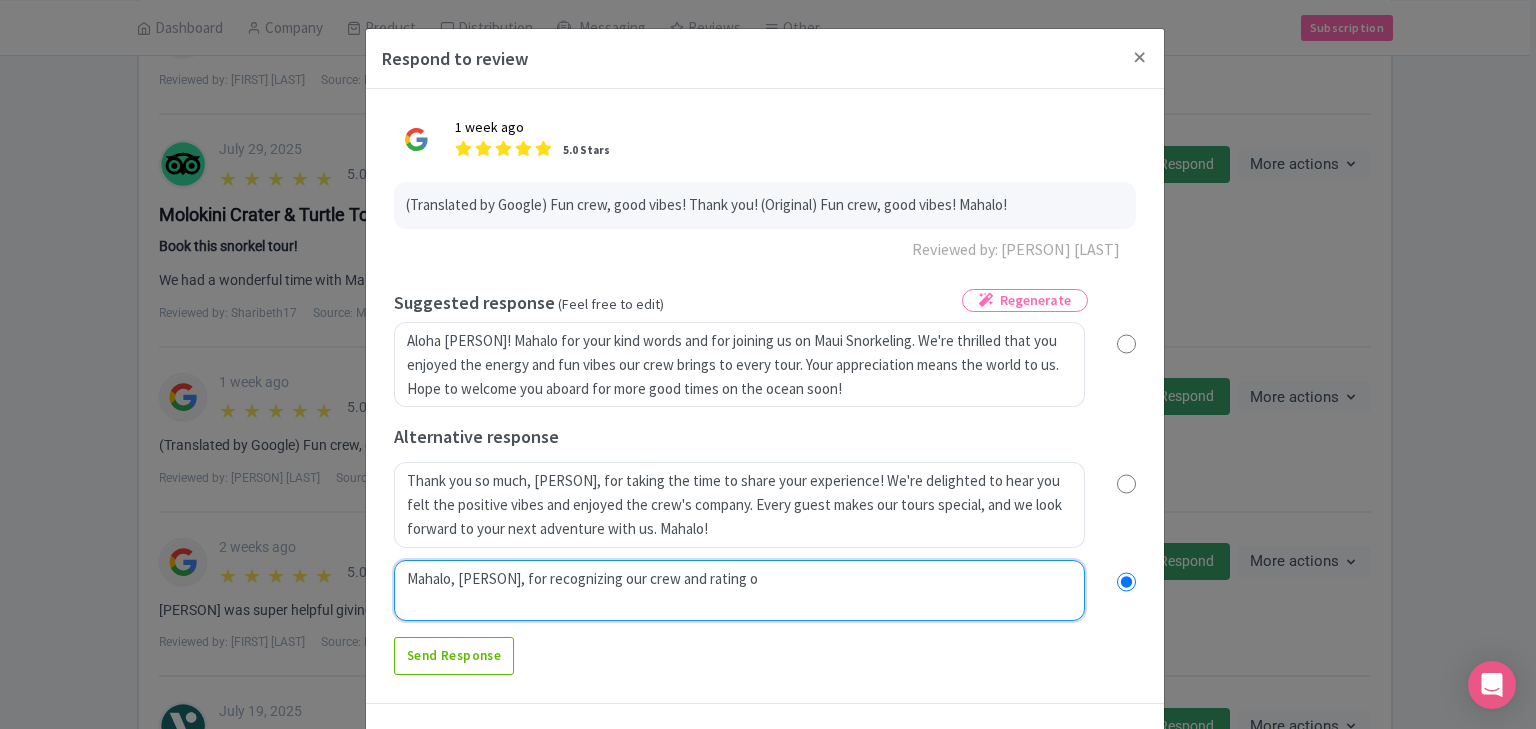 type on "Mahalo, Melissa, for recognizing our crew and rating ou" 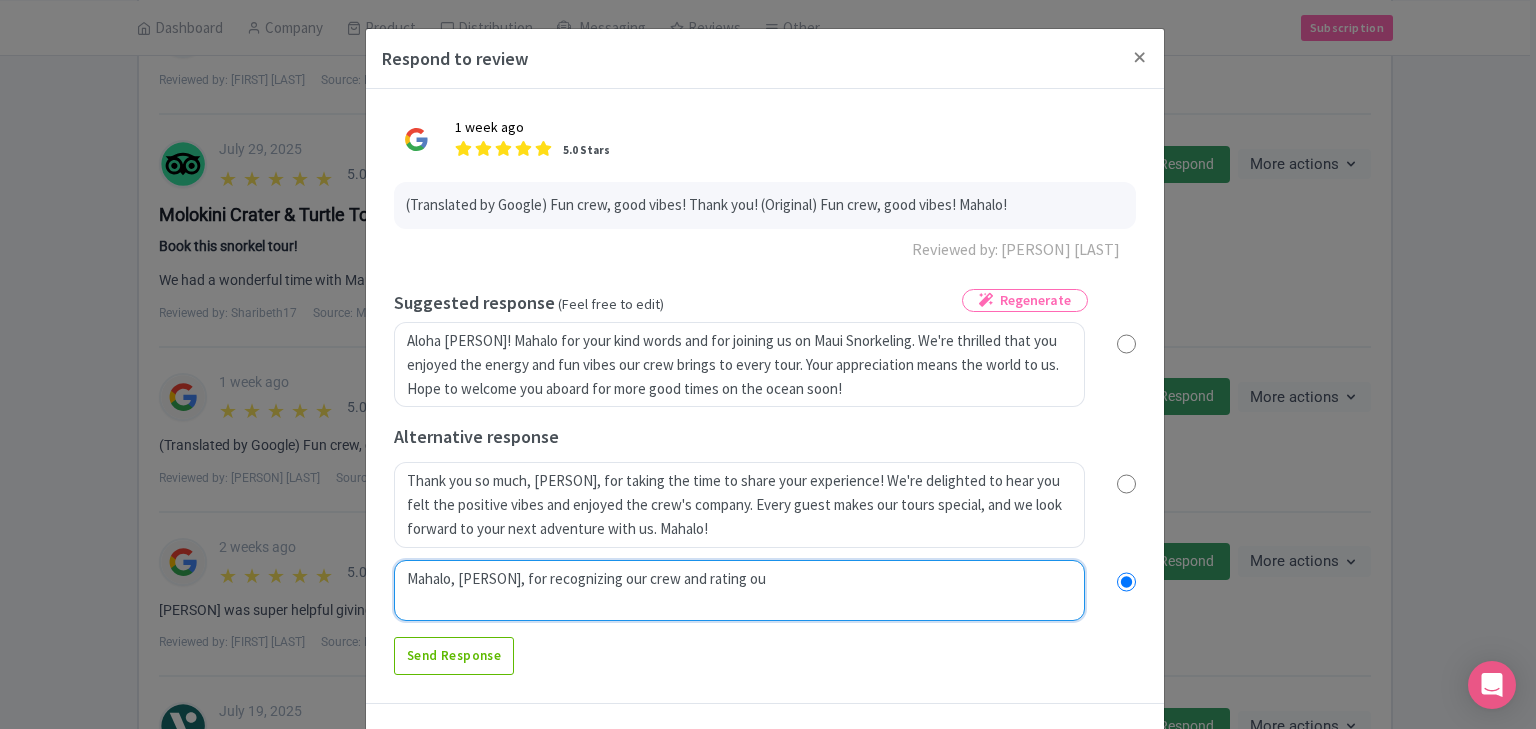 radio on "true" 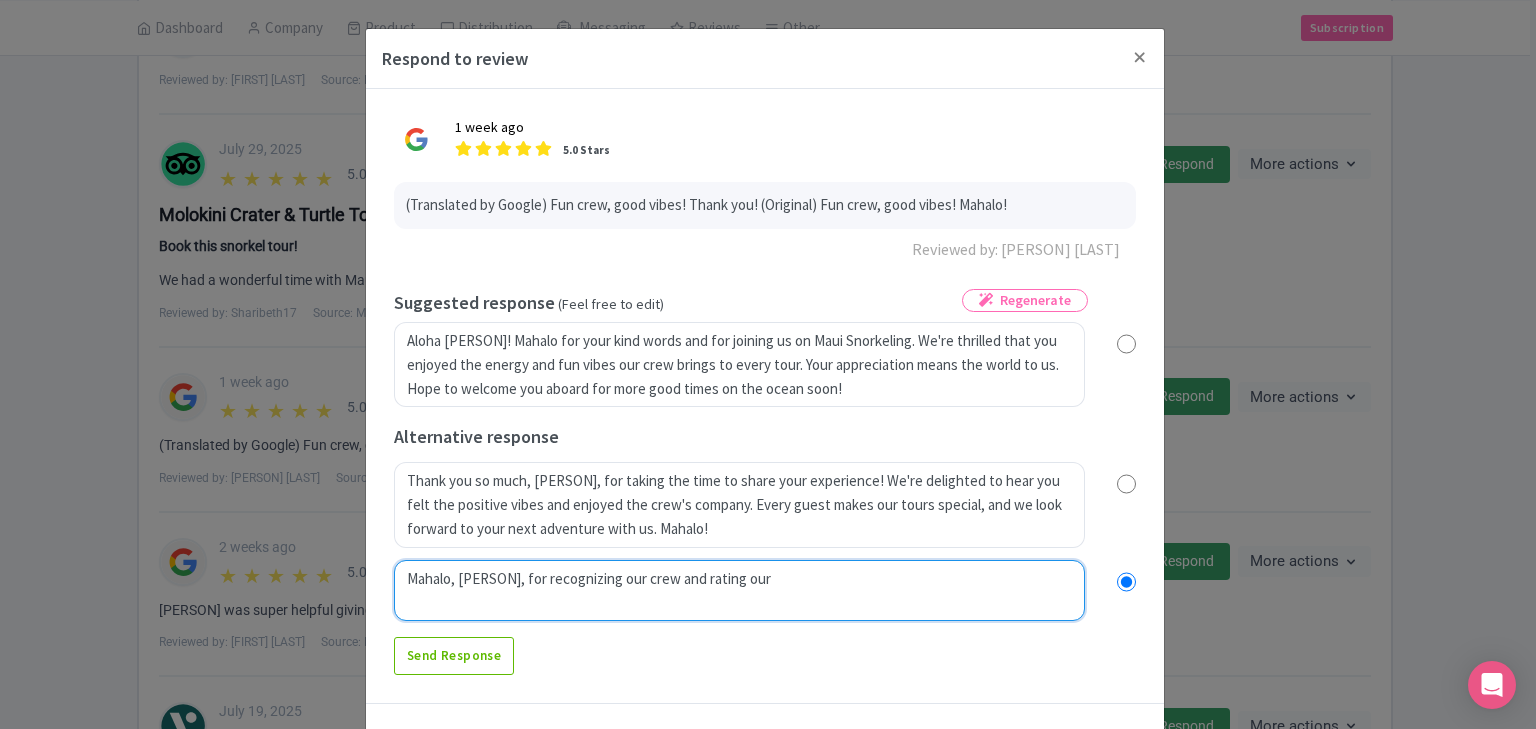 radio on "true" 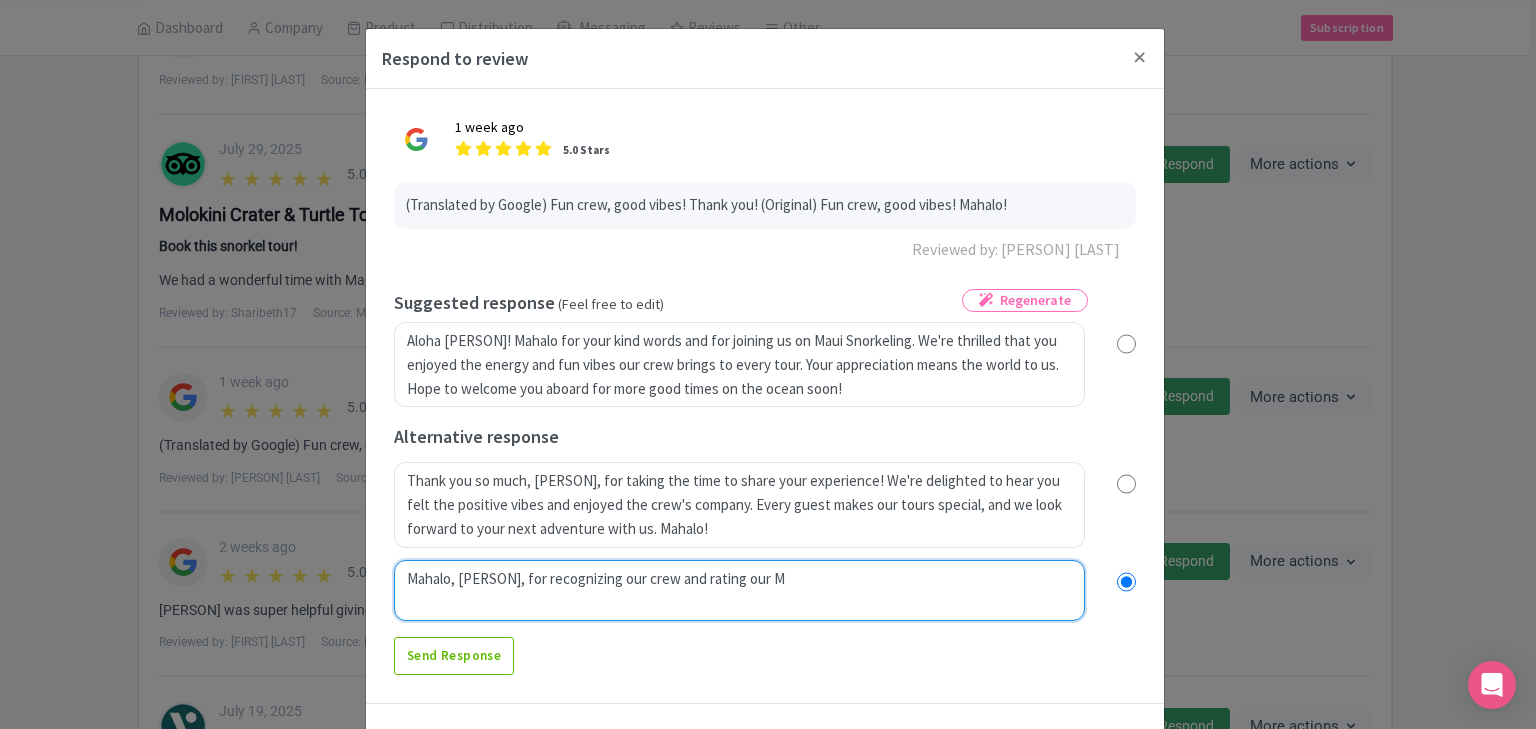 radio on "true" 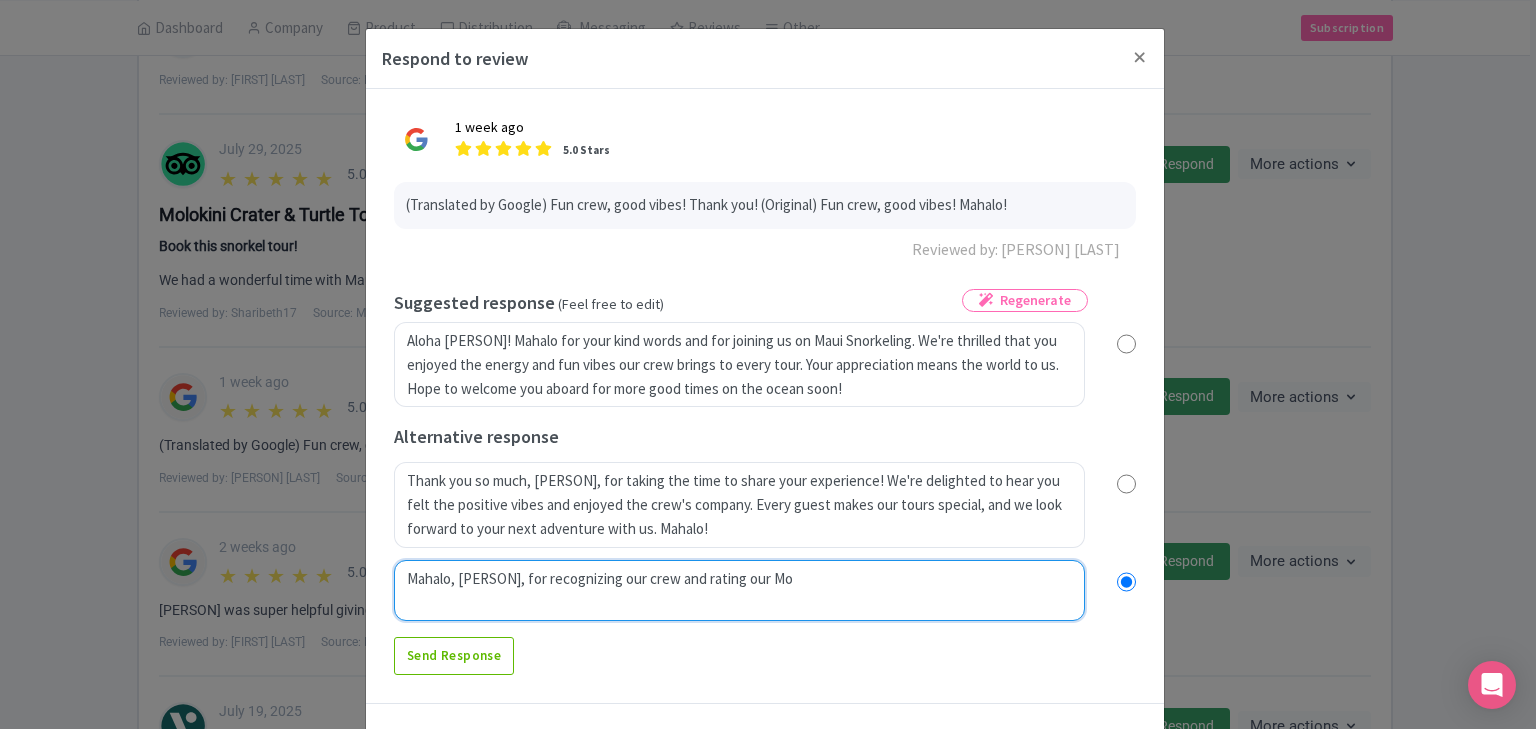 radio on "true" 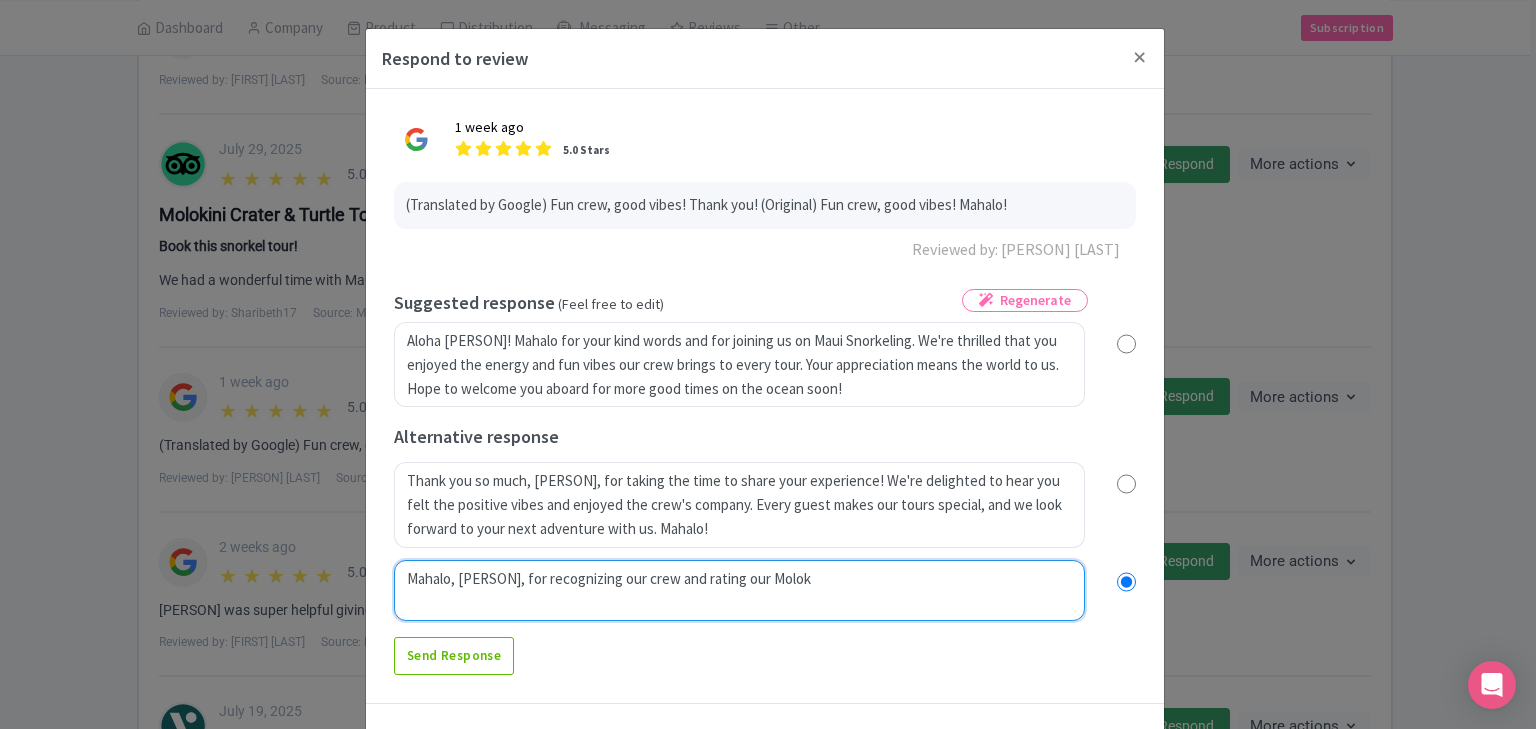 radio on "true" 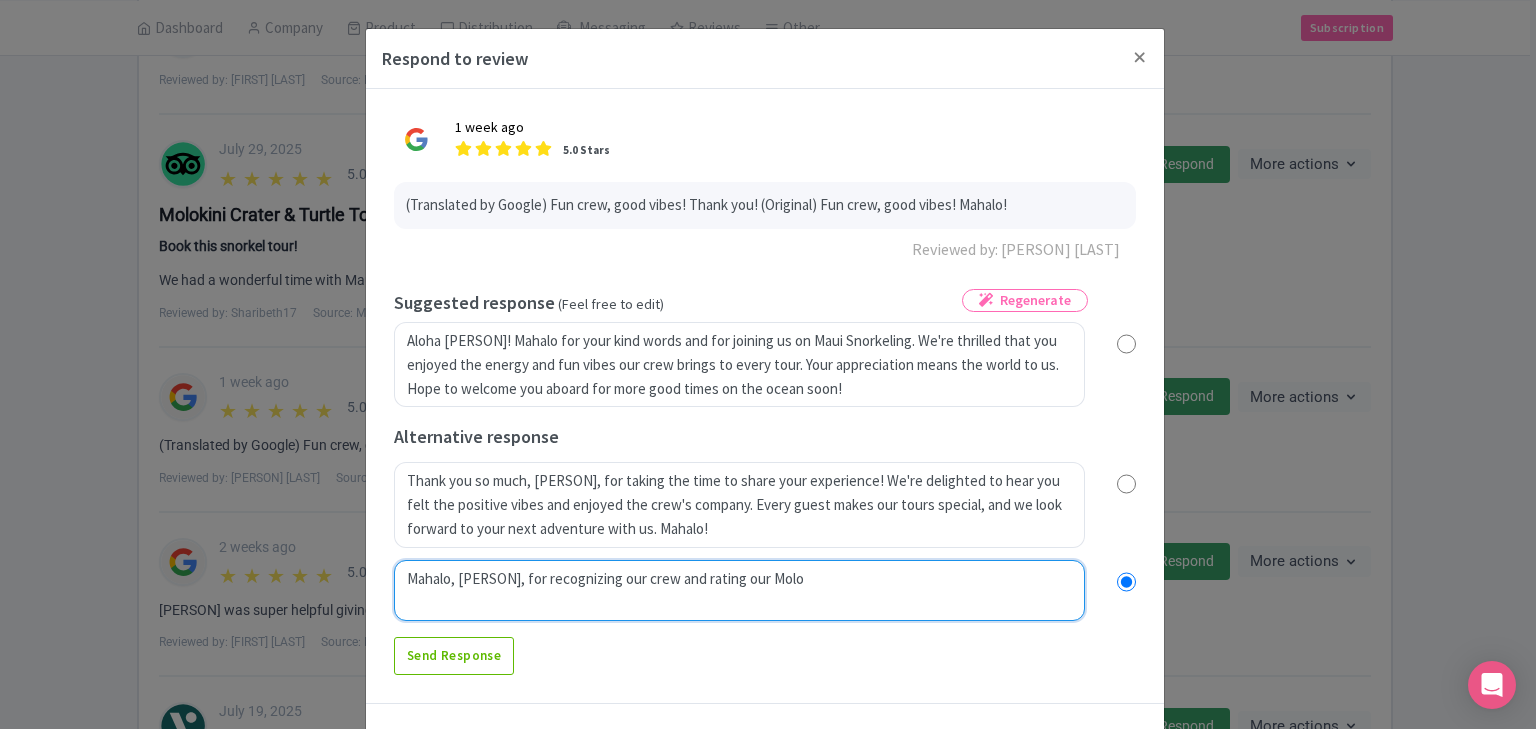 radio on "true" 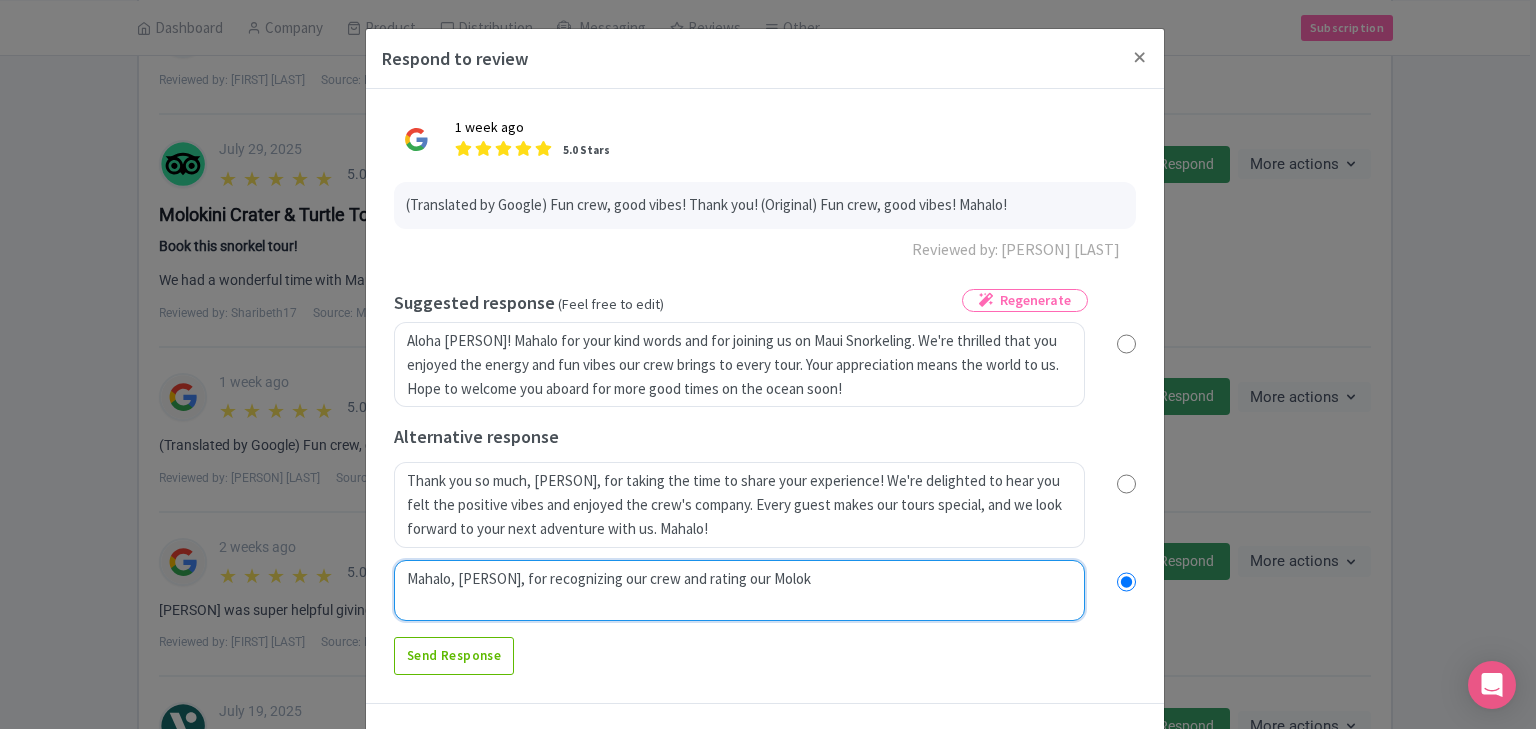 radio on "true" 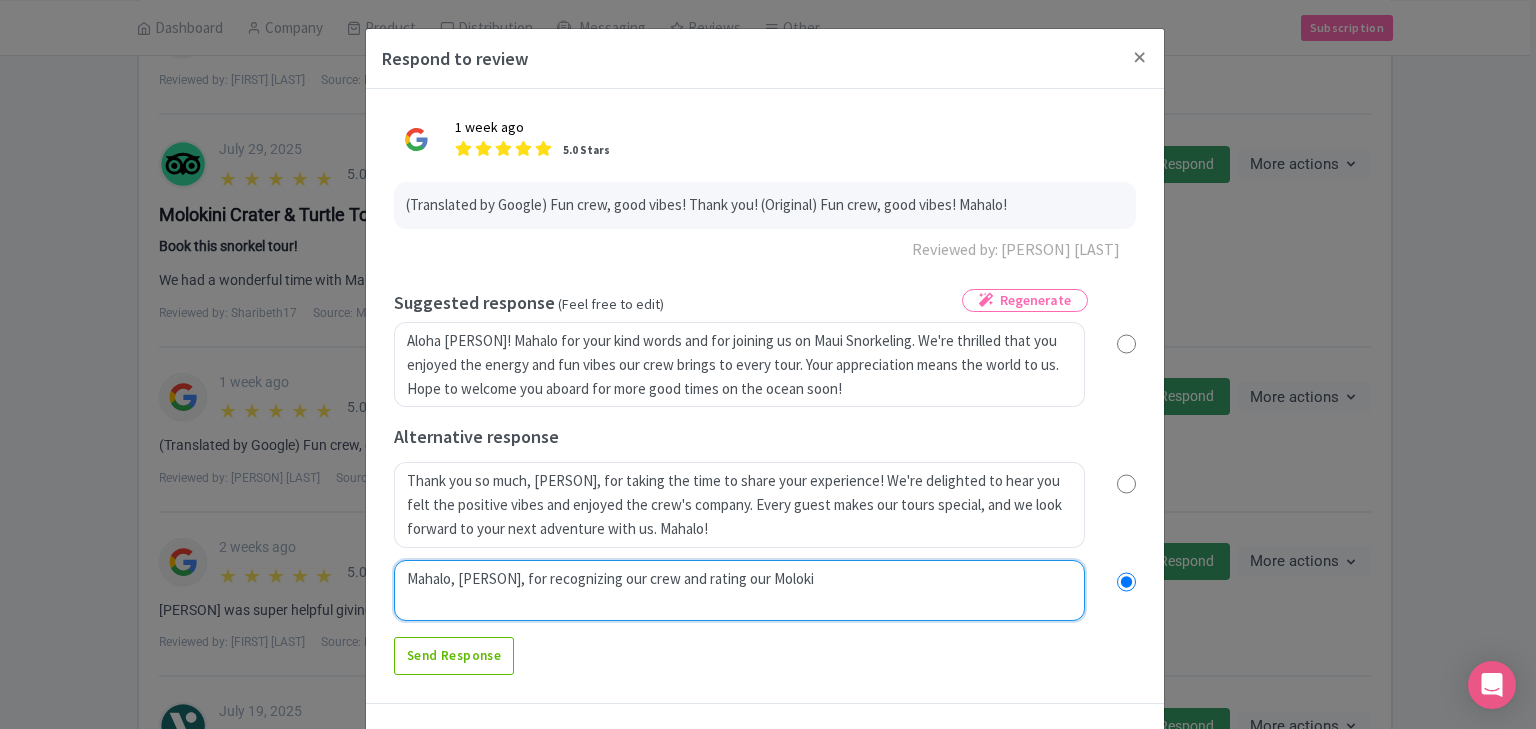 type on "Mahalo, Melissa, for recognizing our crew and rating our Molokin" 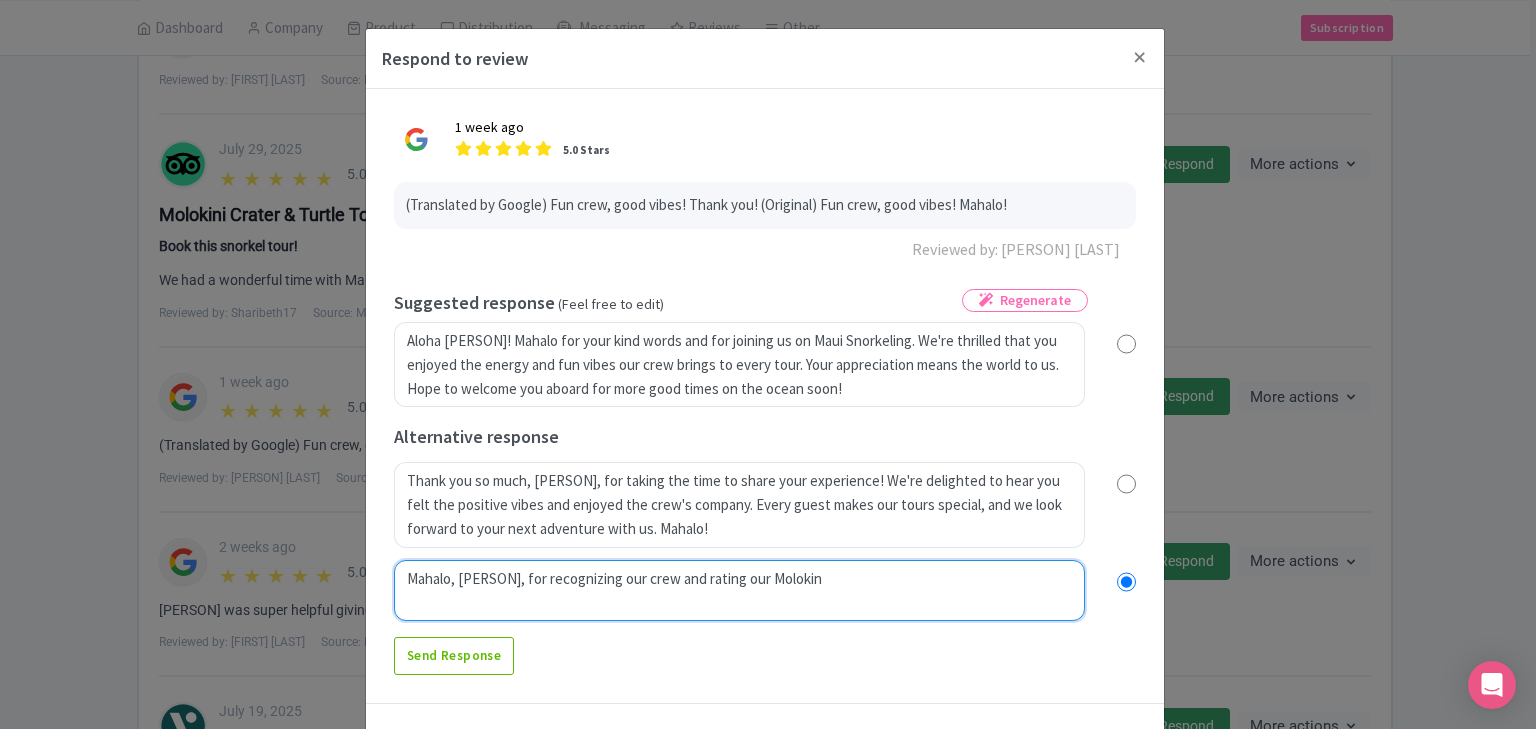 radio on "true" 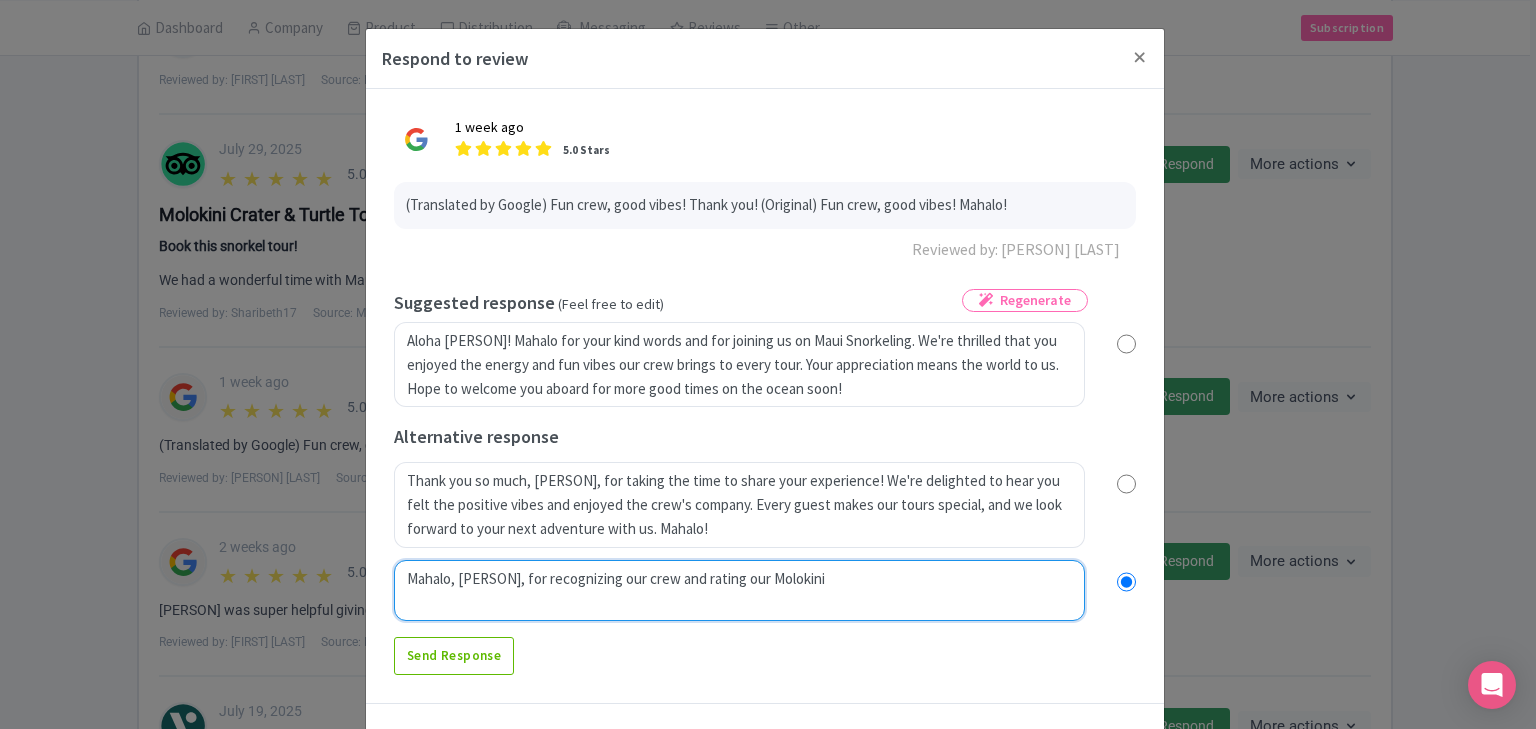 radio on "true" 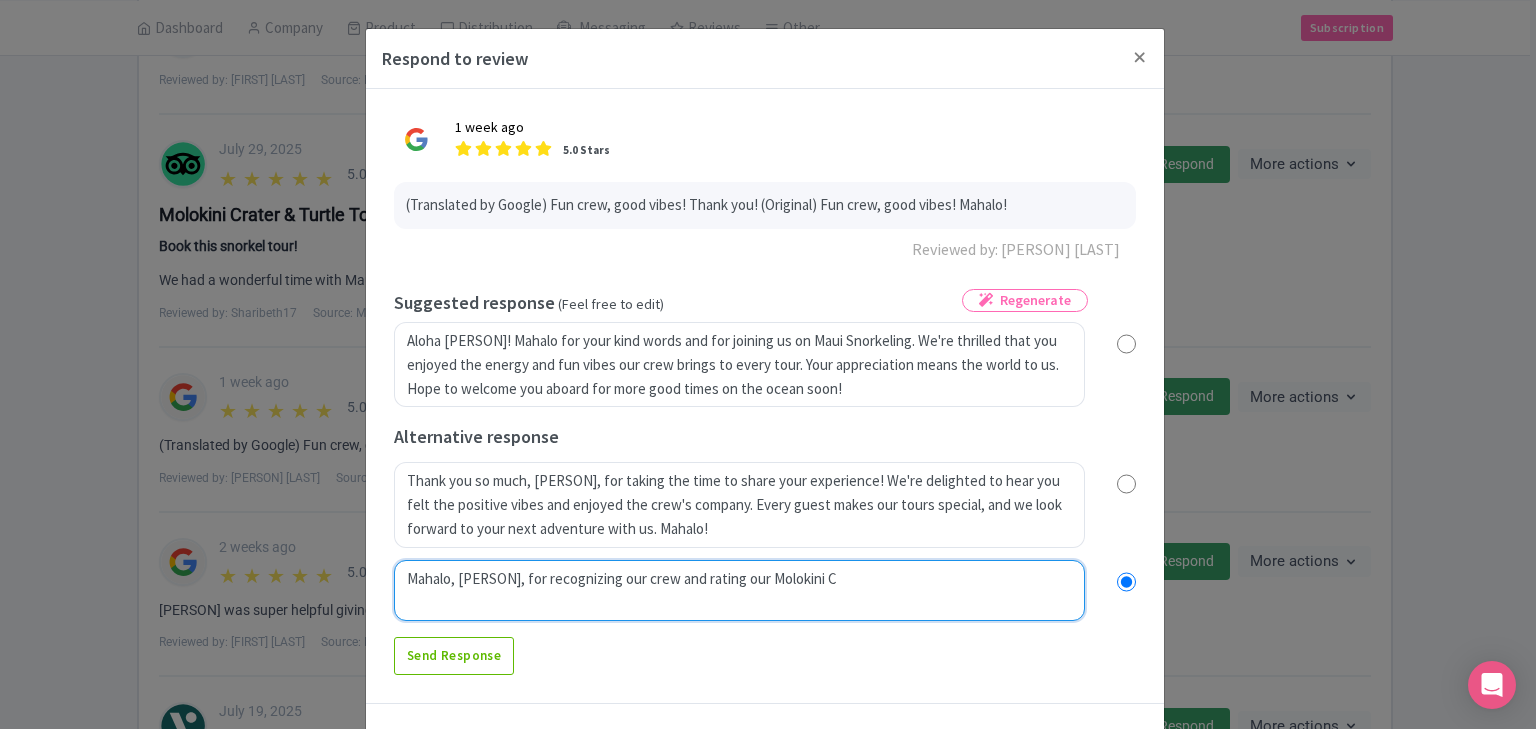 radio on "true" 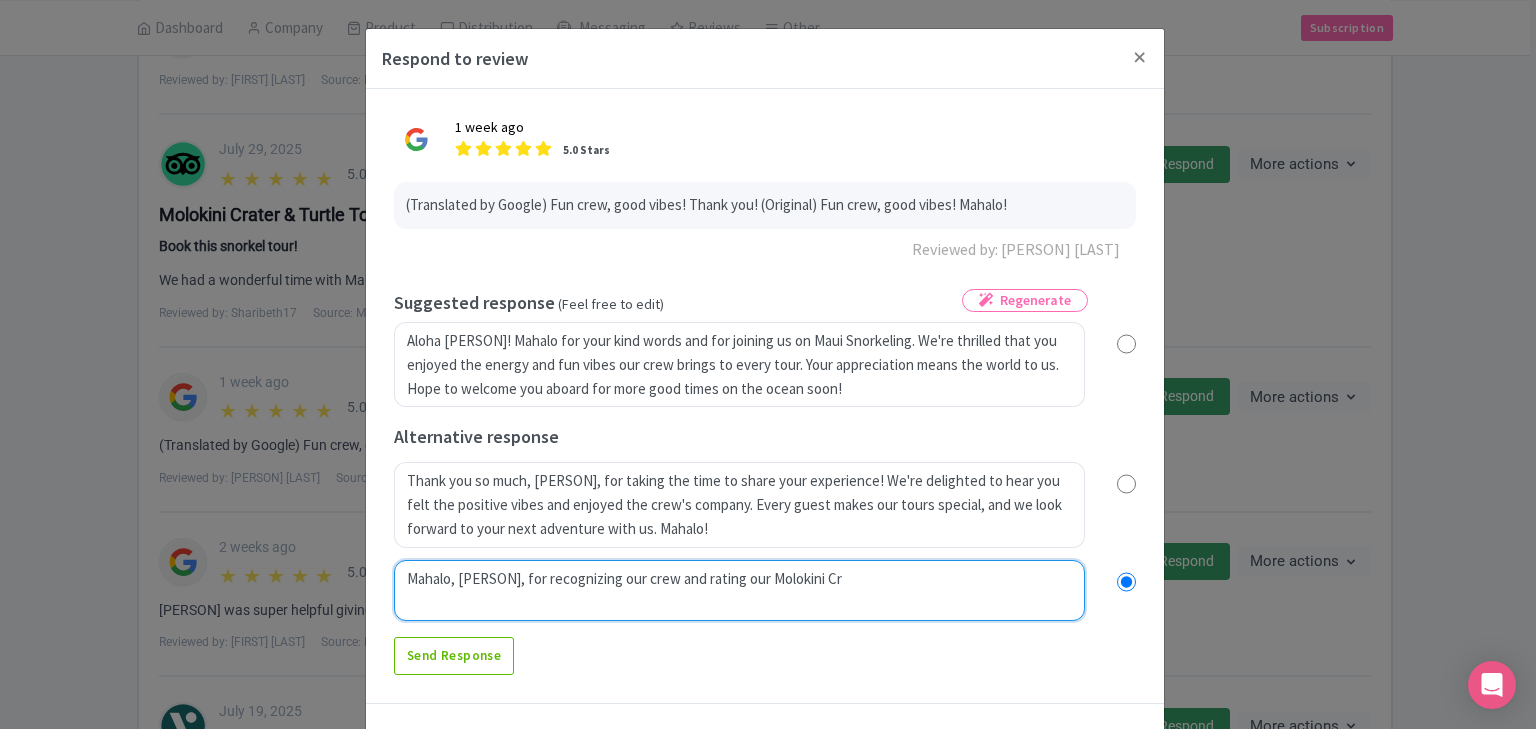 radio on "true" 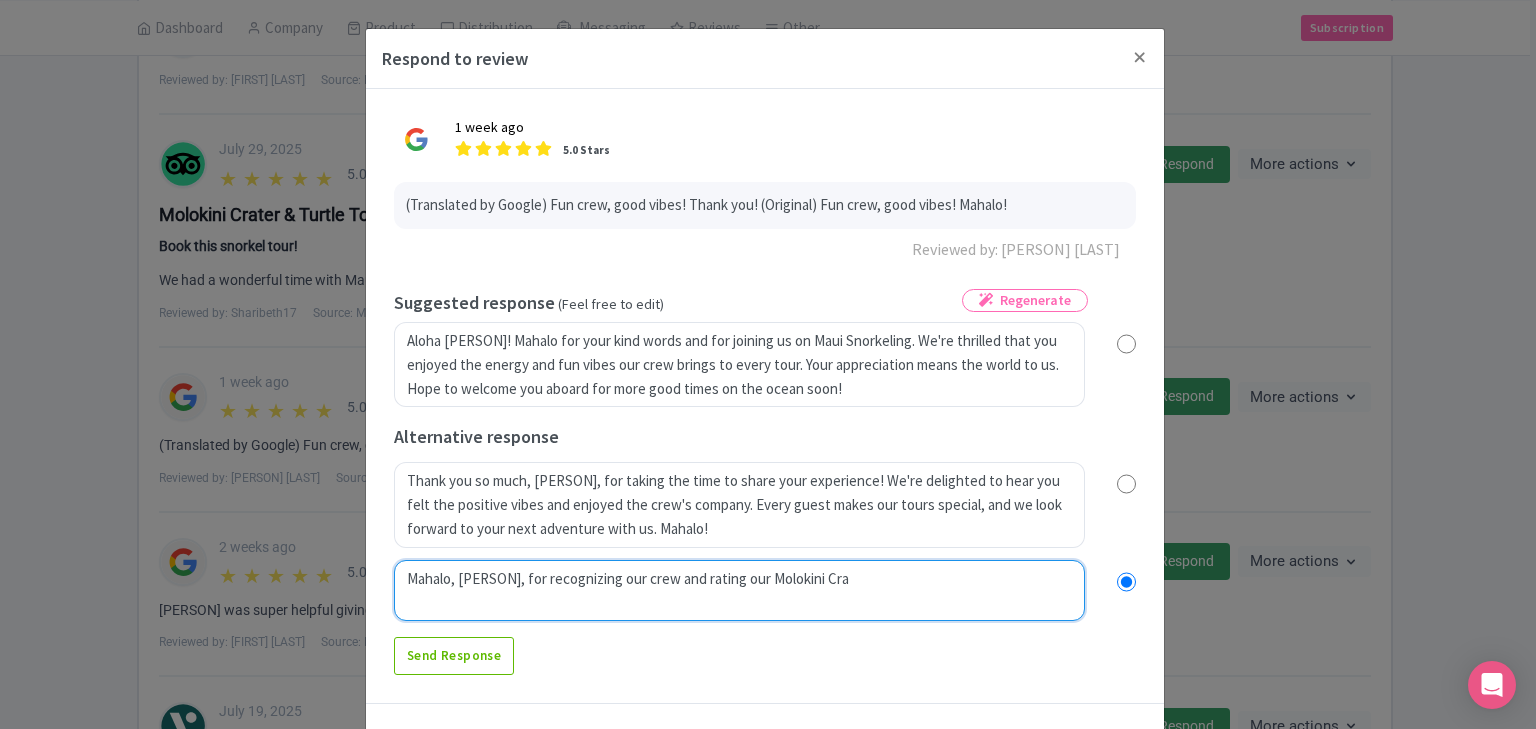 type on "Mahalo, Melissa, for recognizing our crew and rating our Molokini Crat" 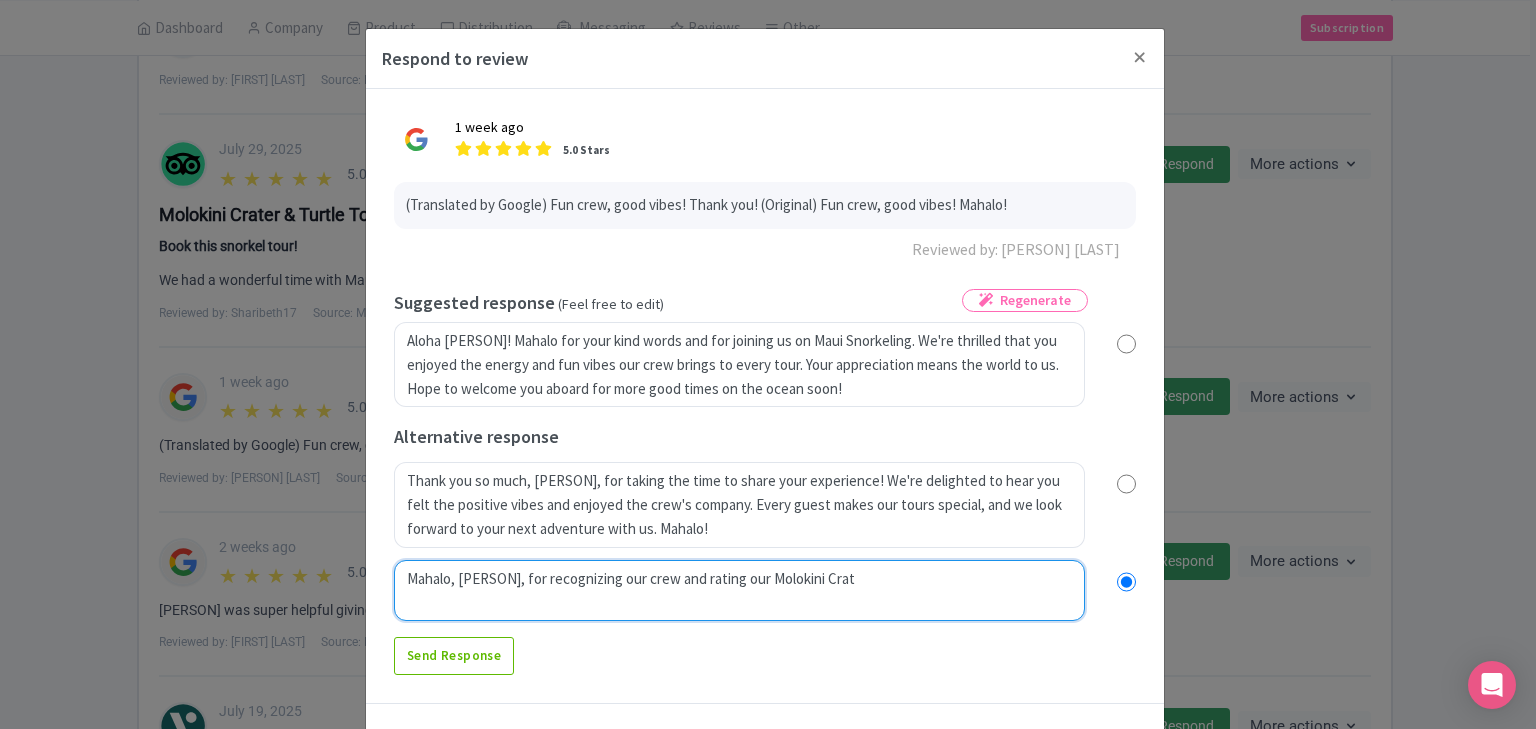 radio on "true" 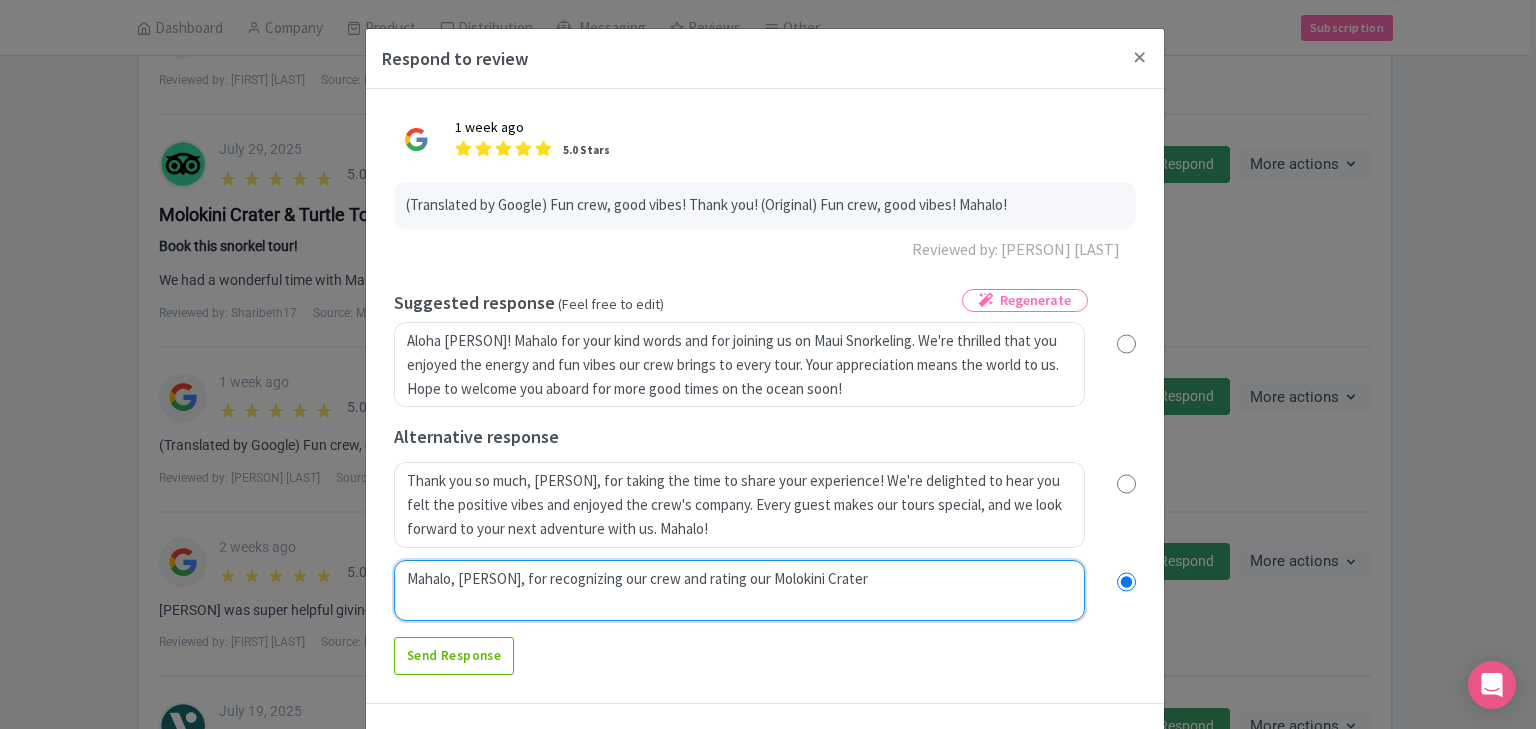 type on "Mahalo, Melissa, for recognizing our crew and rating our Molokini Crater" 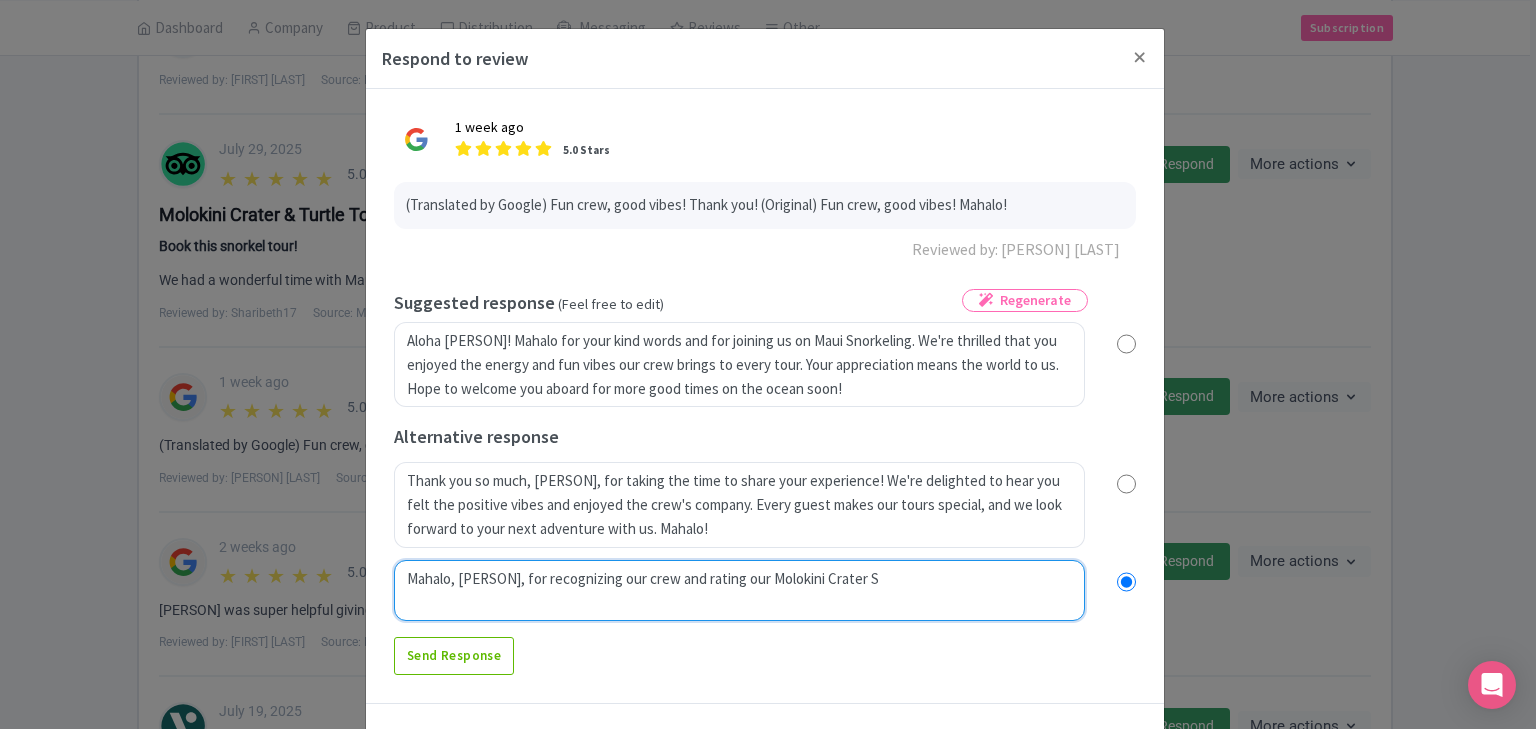 radio on "true" 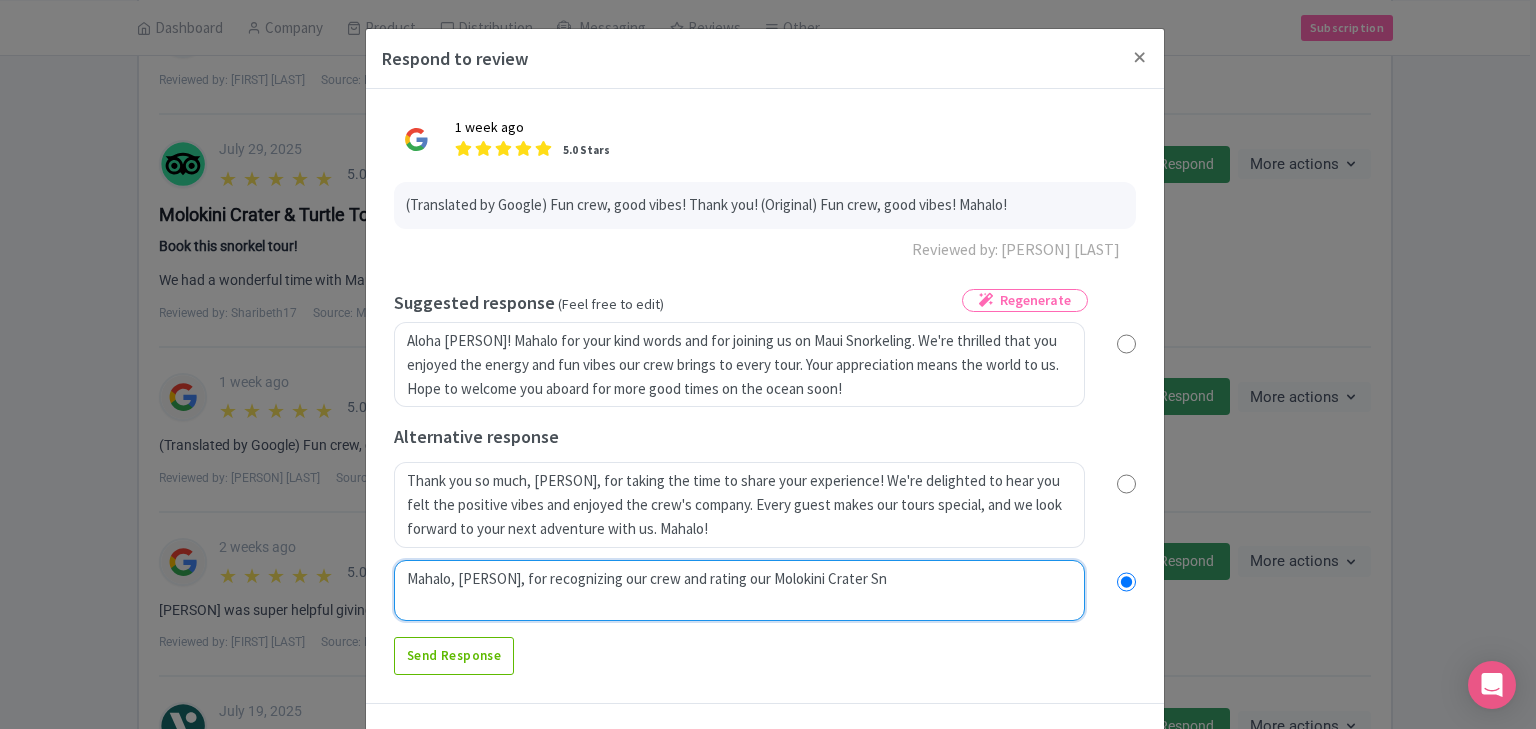 radio on "true" 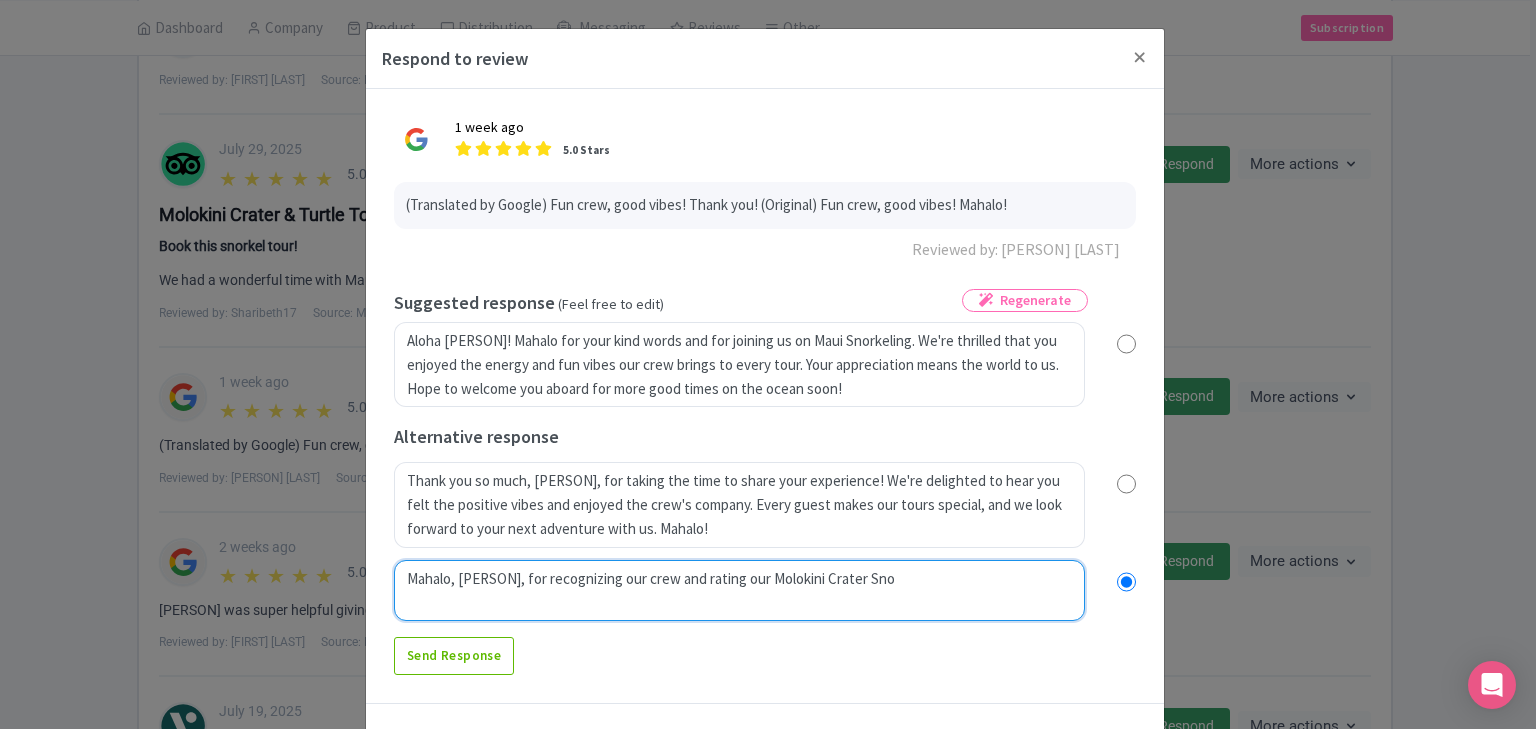 radio on "true" 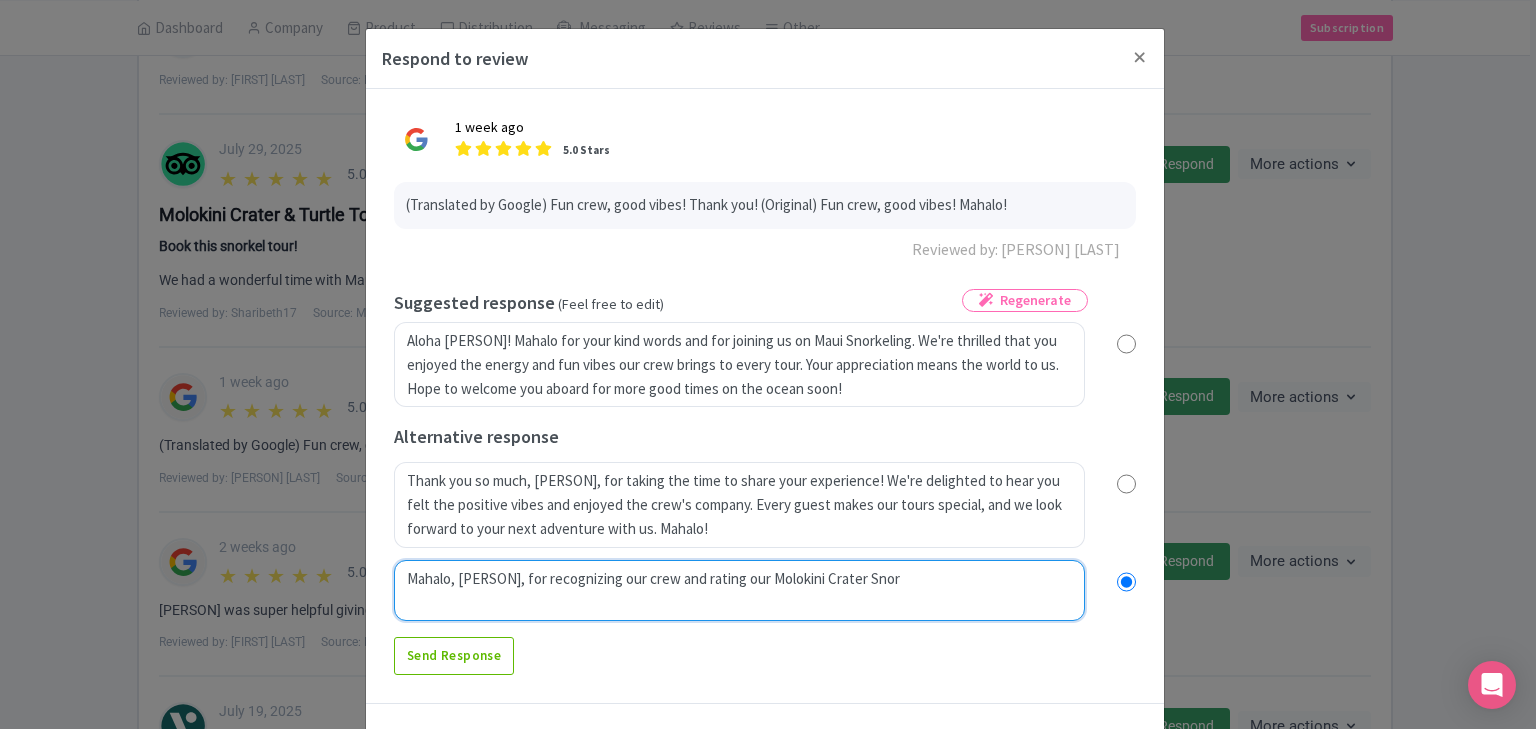 type on "Mahalo, Melissa, for recognizing our crew and rating our Molokini Crater Snork" 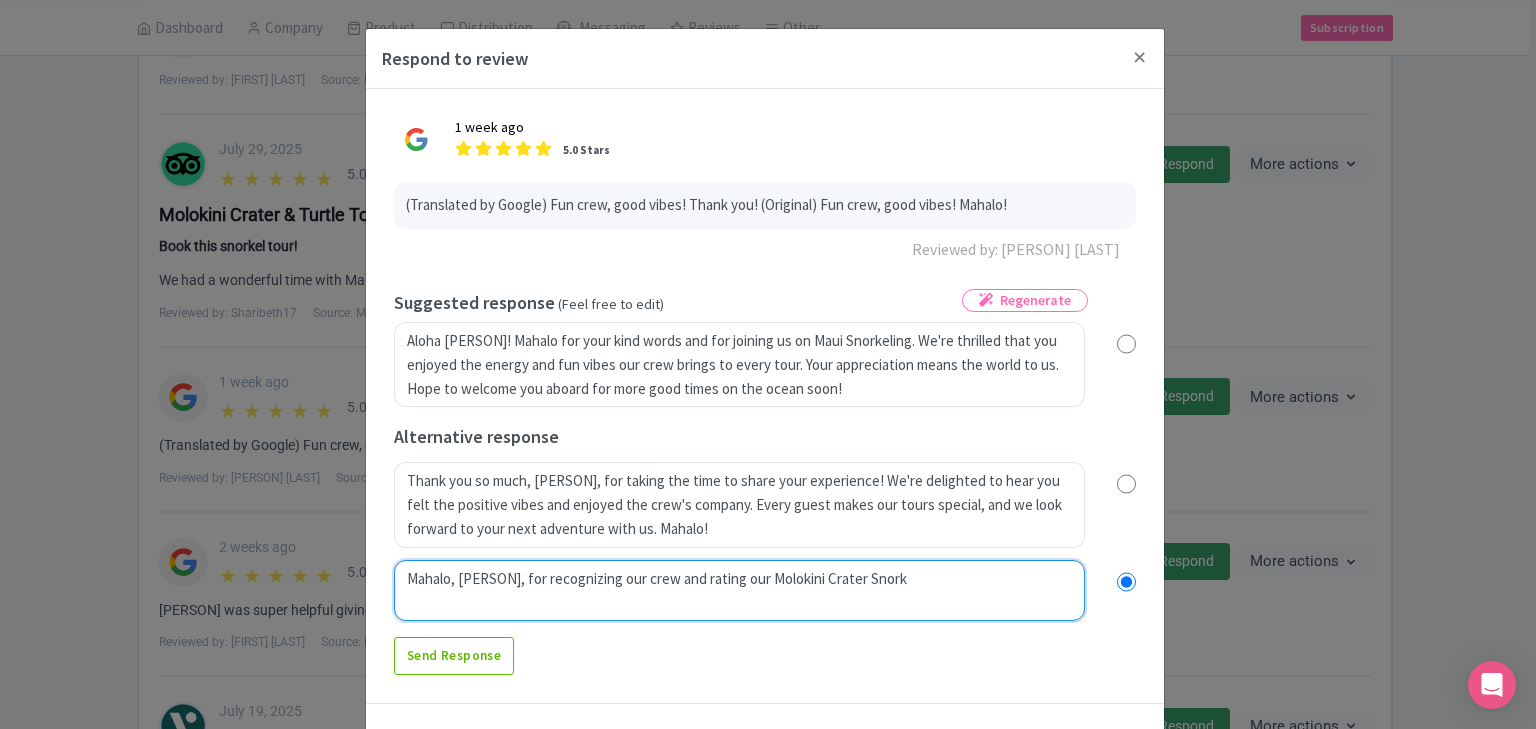 radio on "true" 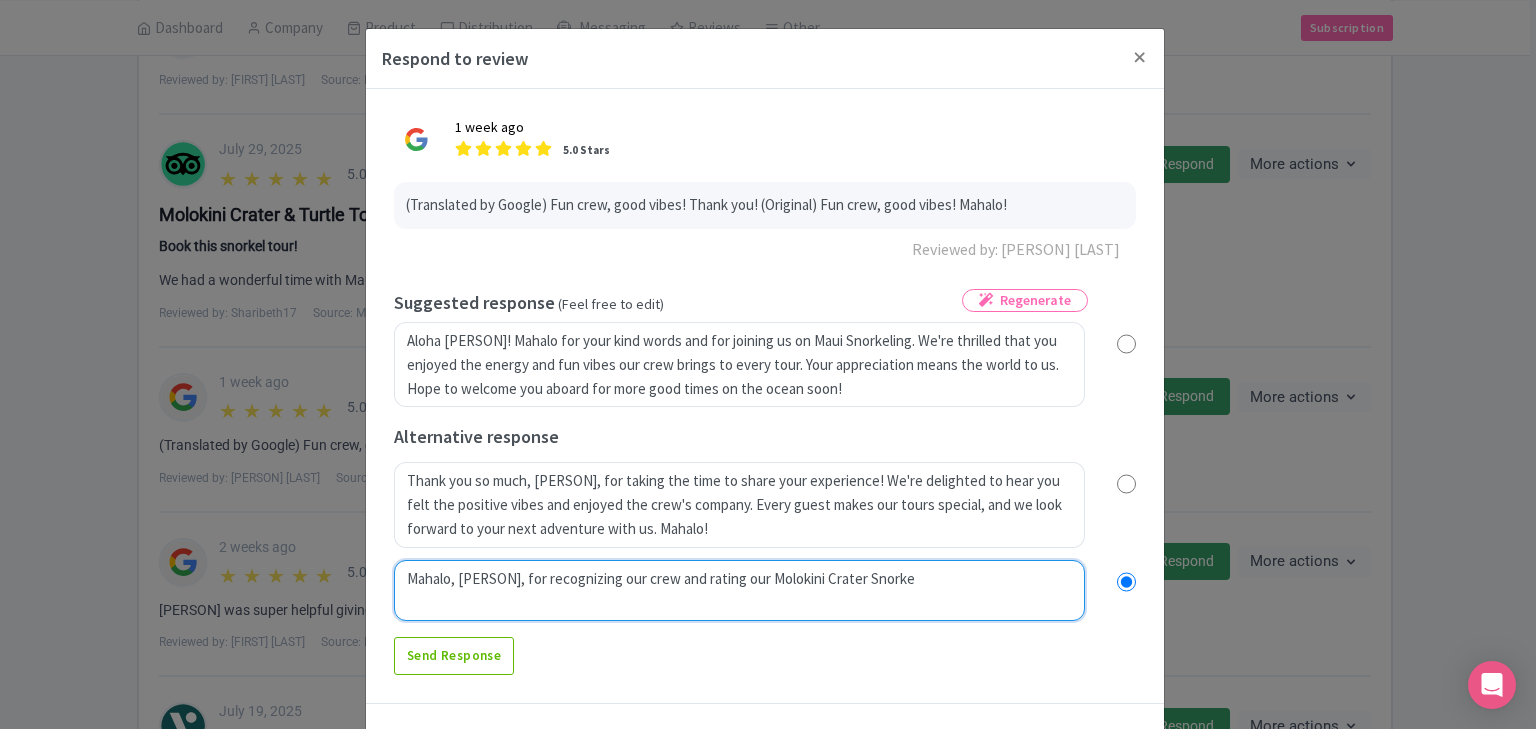 radio on "true" 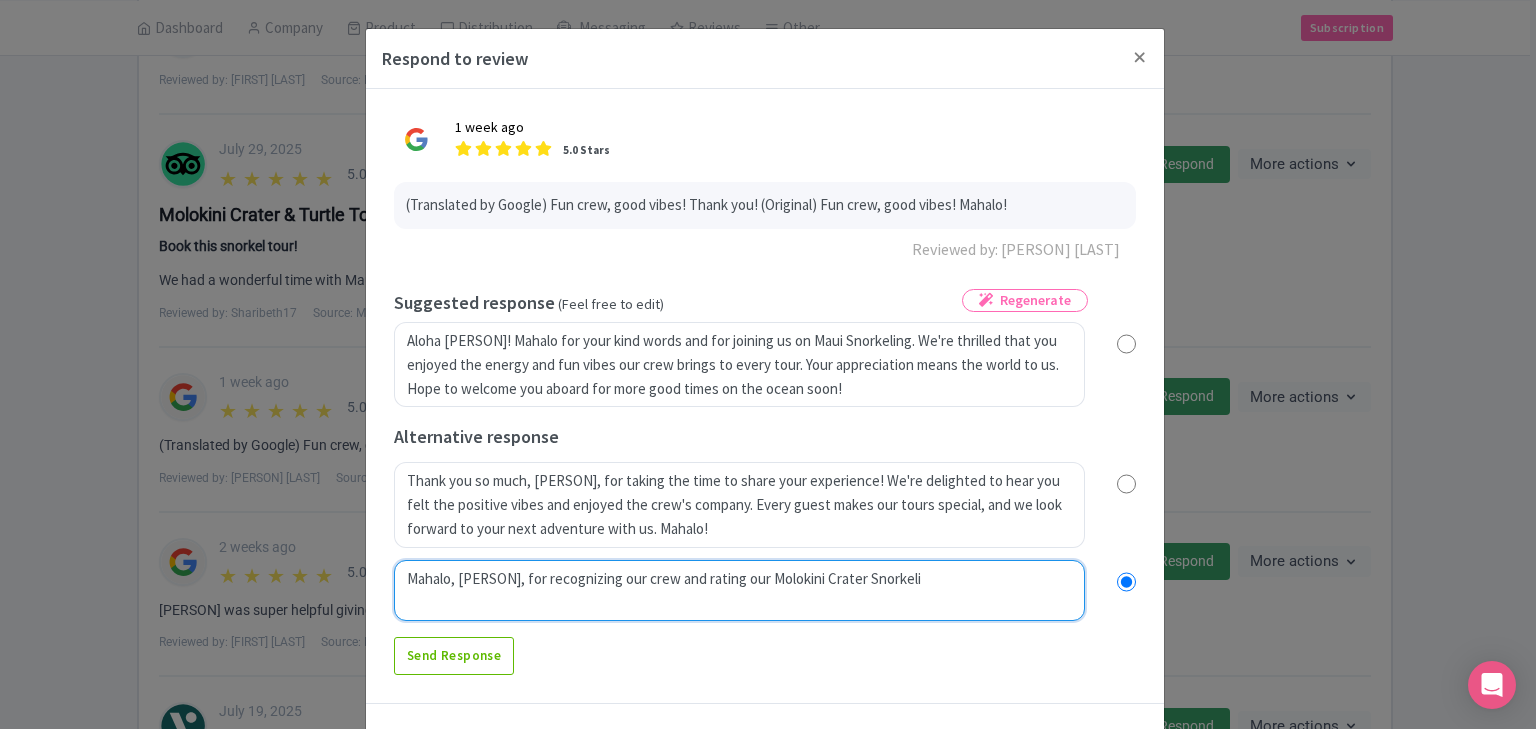 type on "Mahalo, Melissa, for recognizing our crew and rating our Molokini Crater Snorkelin" 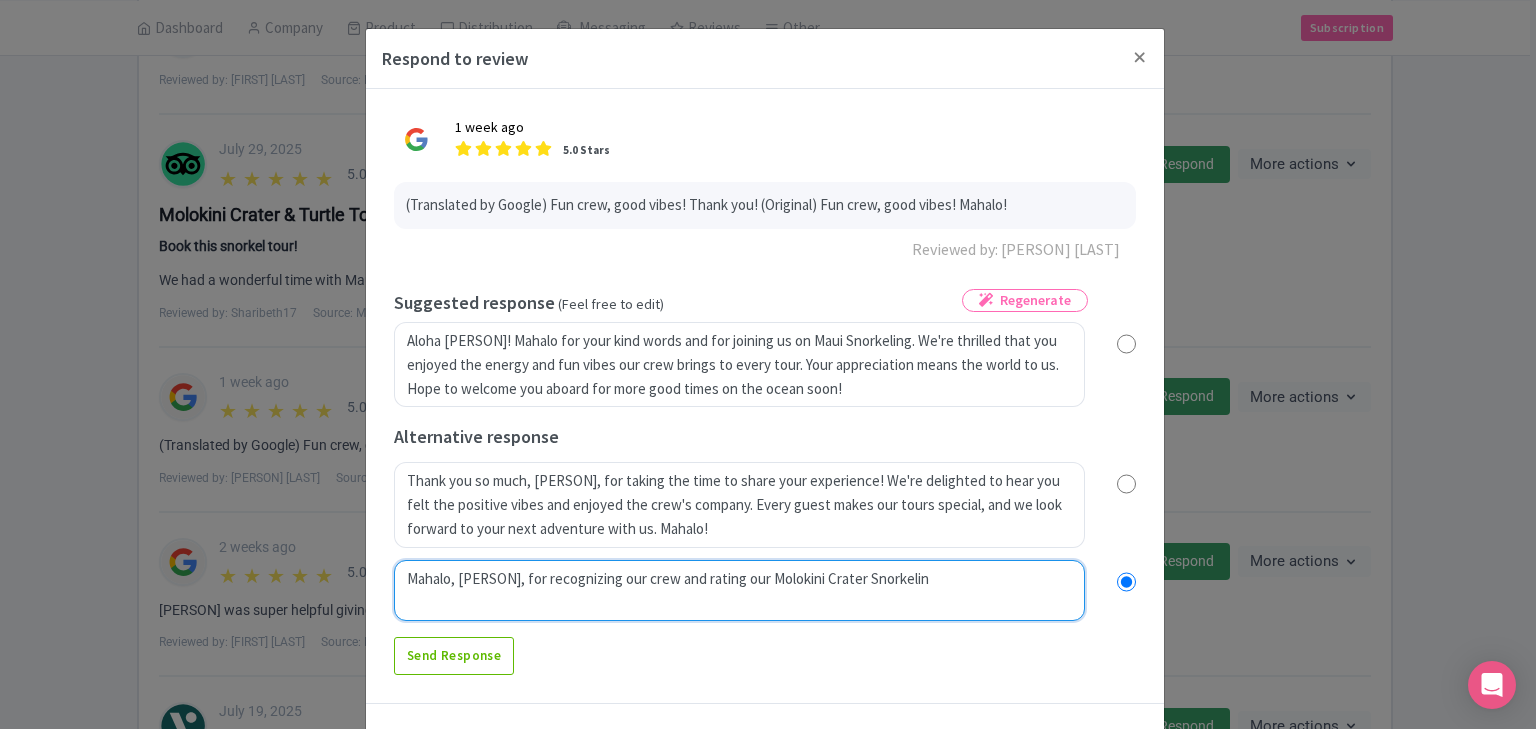 radio on "true" 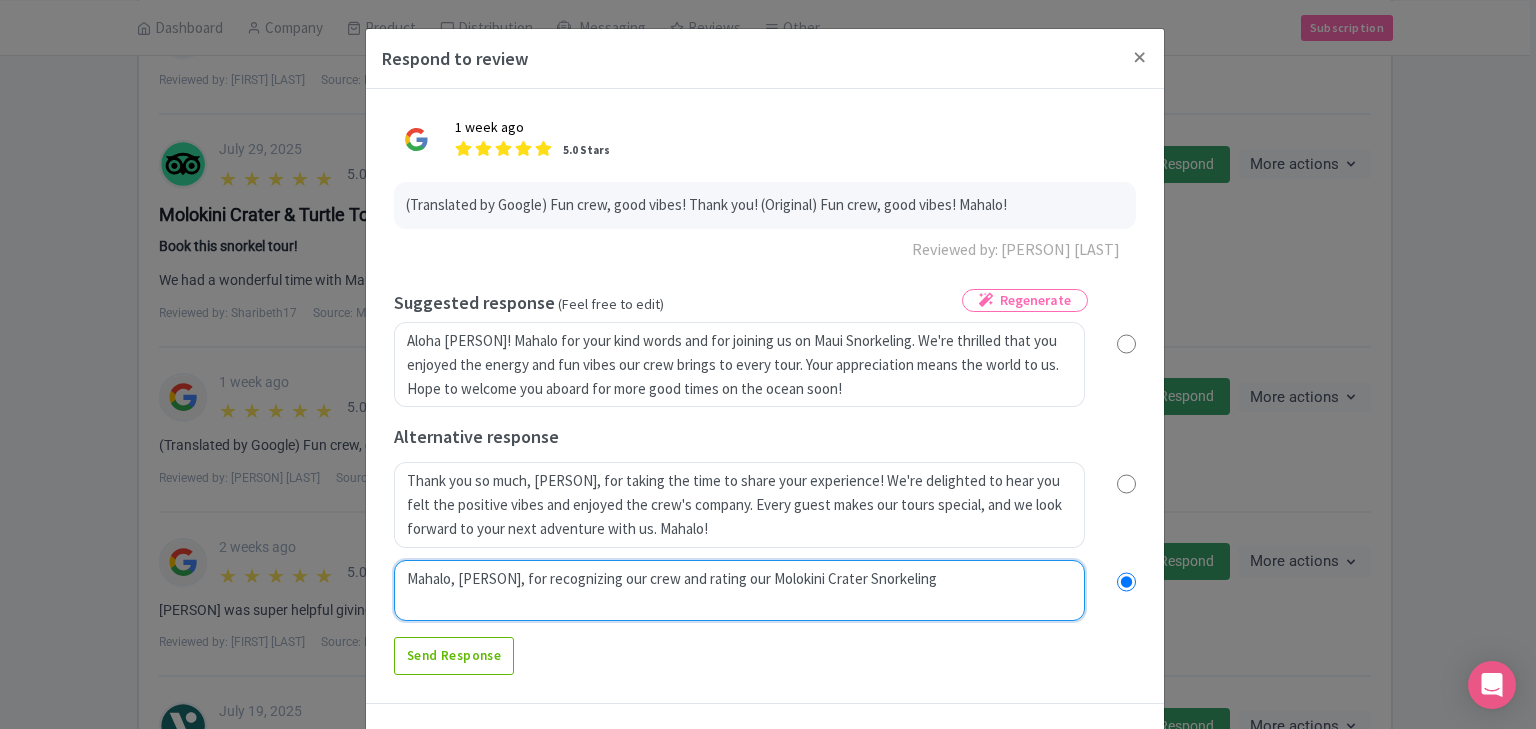 radio on "true" 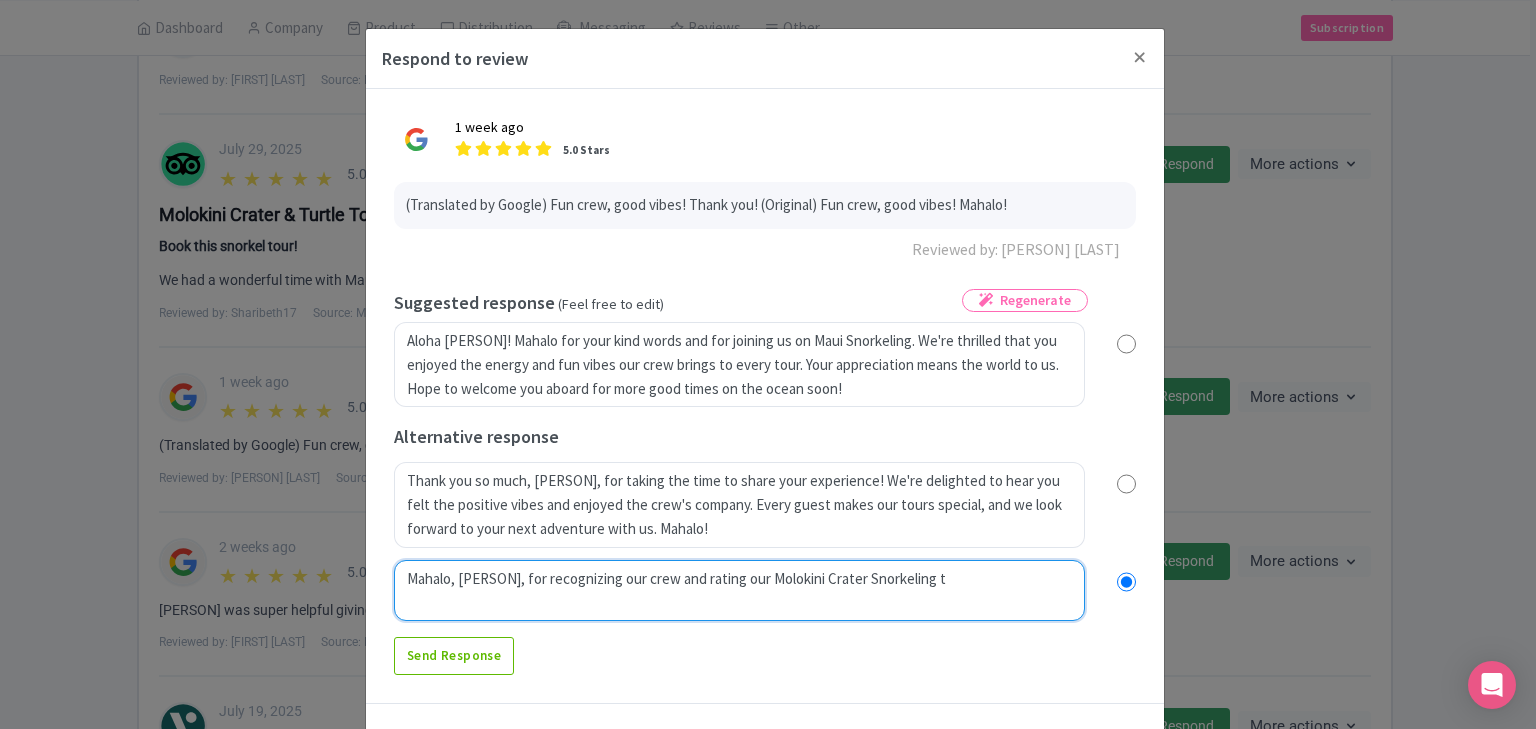 radio on "true" 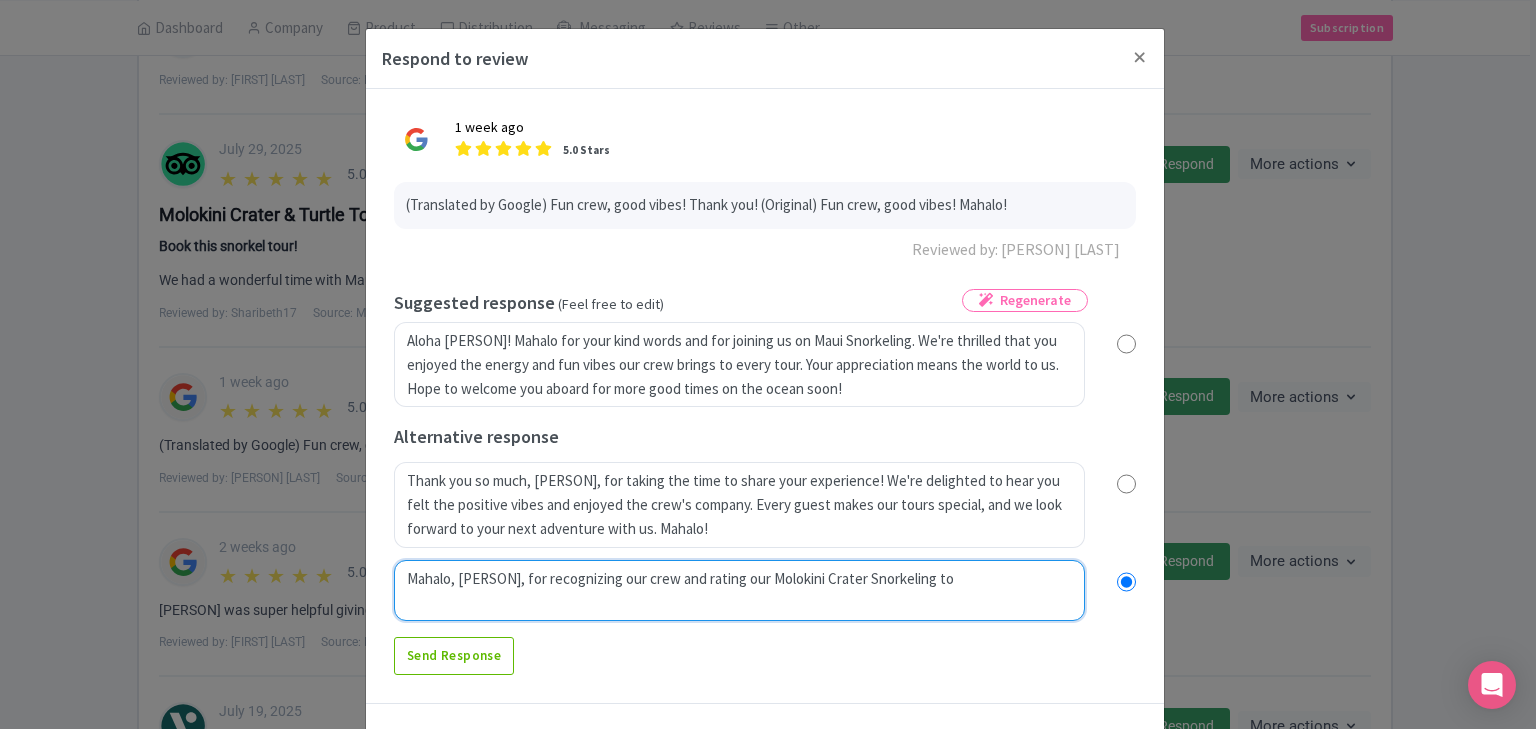 type on "Mahalo, Melissa, for recognizing our crew and rating our Molokini Crater Snorkeling tou" 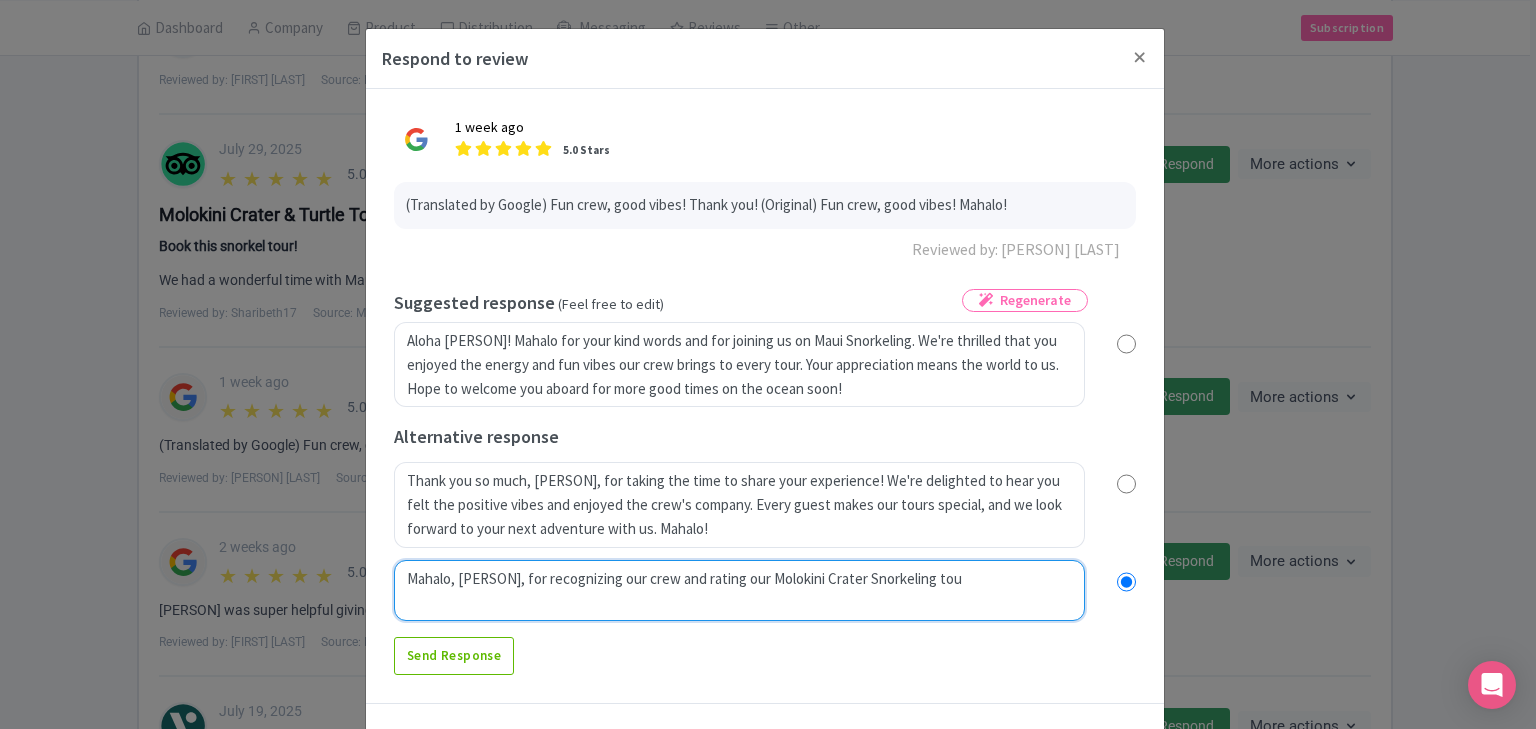 radio on "true" 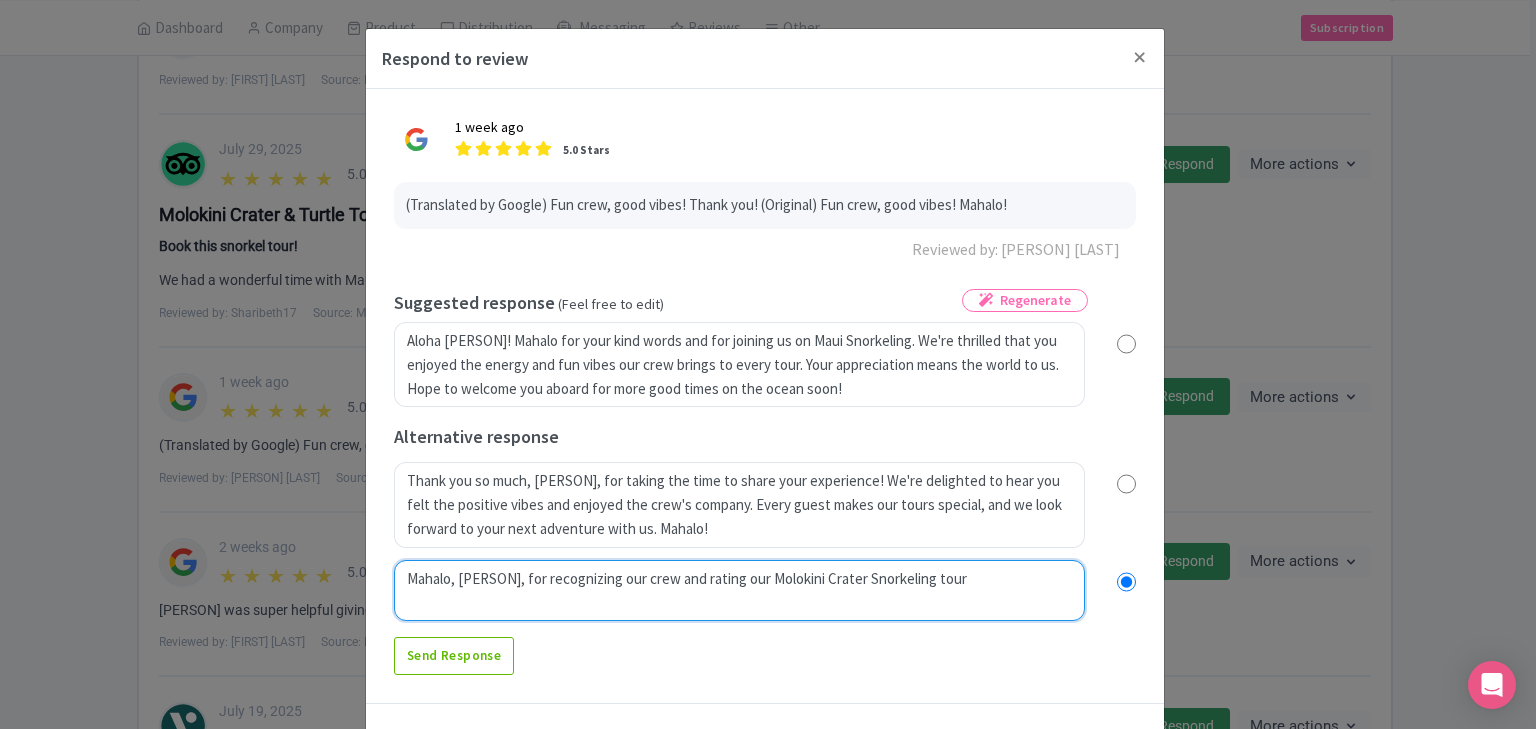 radio on "true" 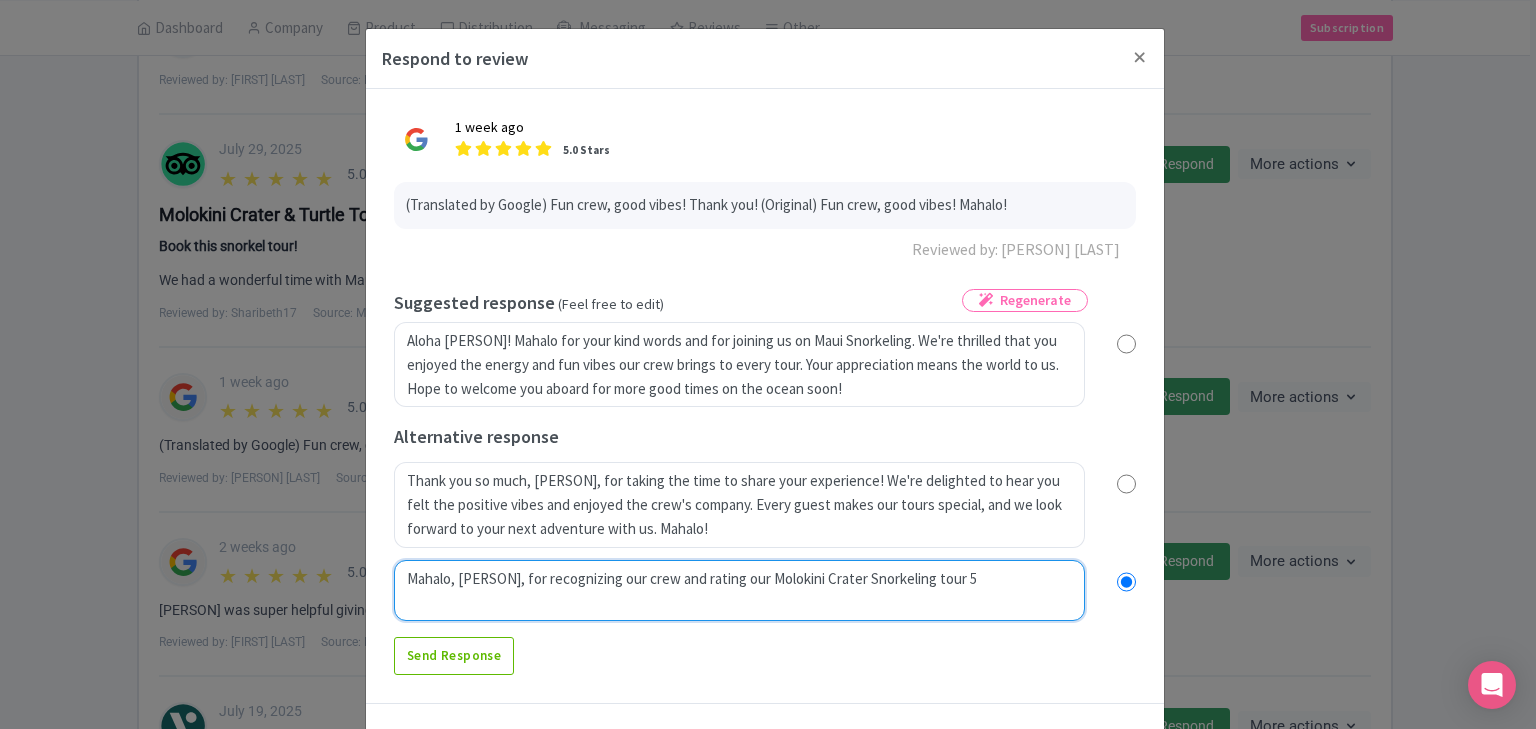 radio on "true" 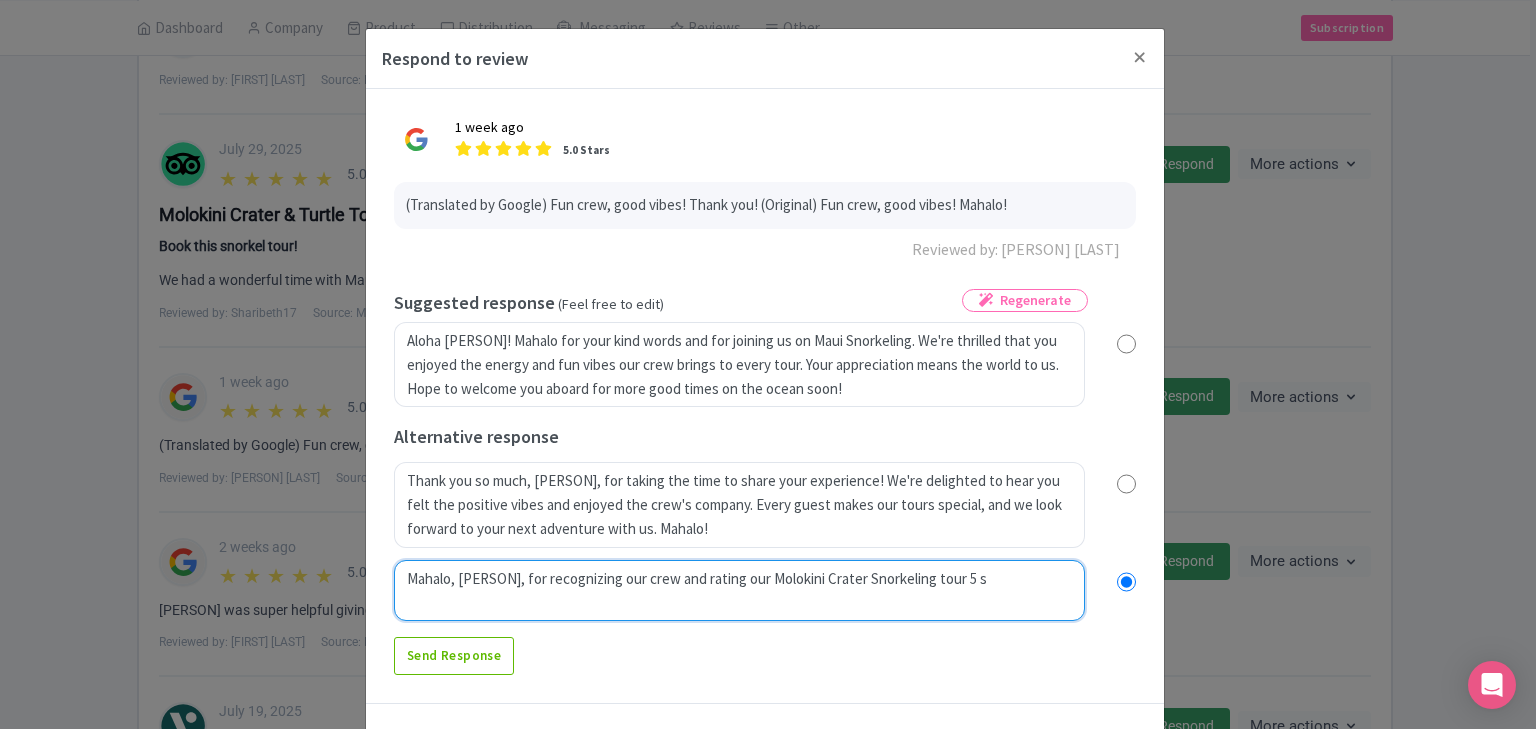 radio on "true" 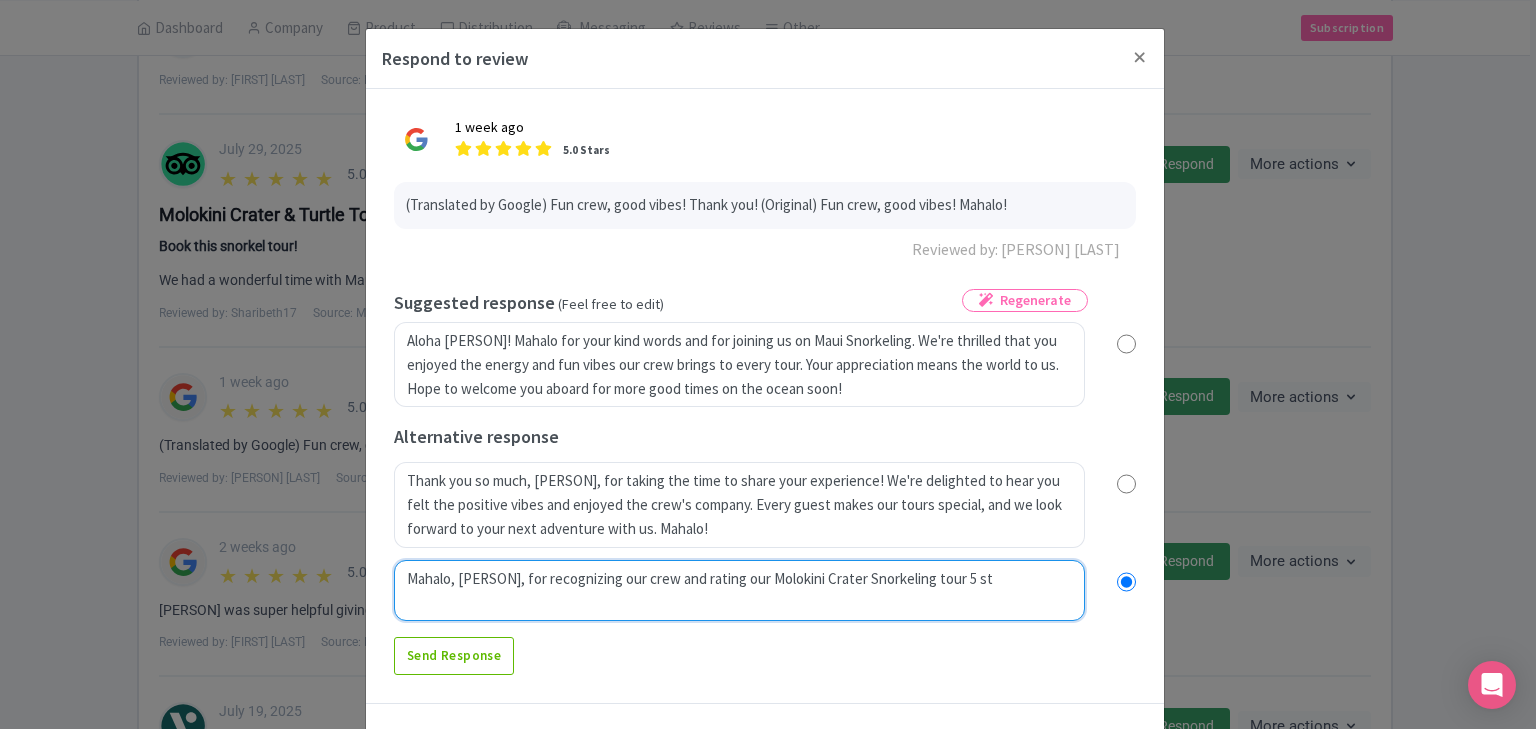 radio on "true" 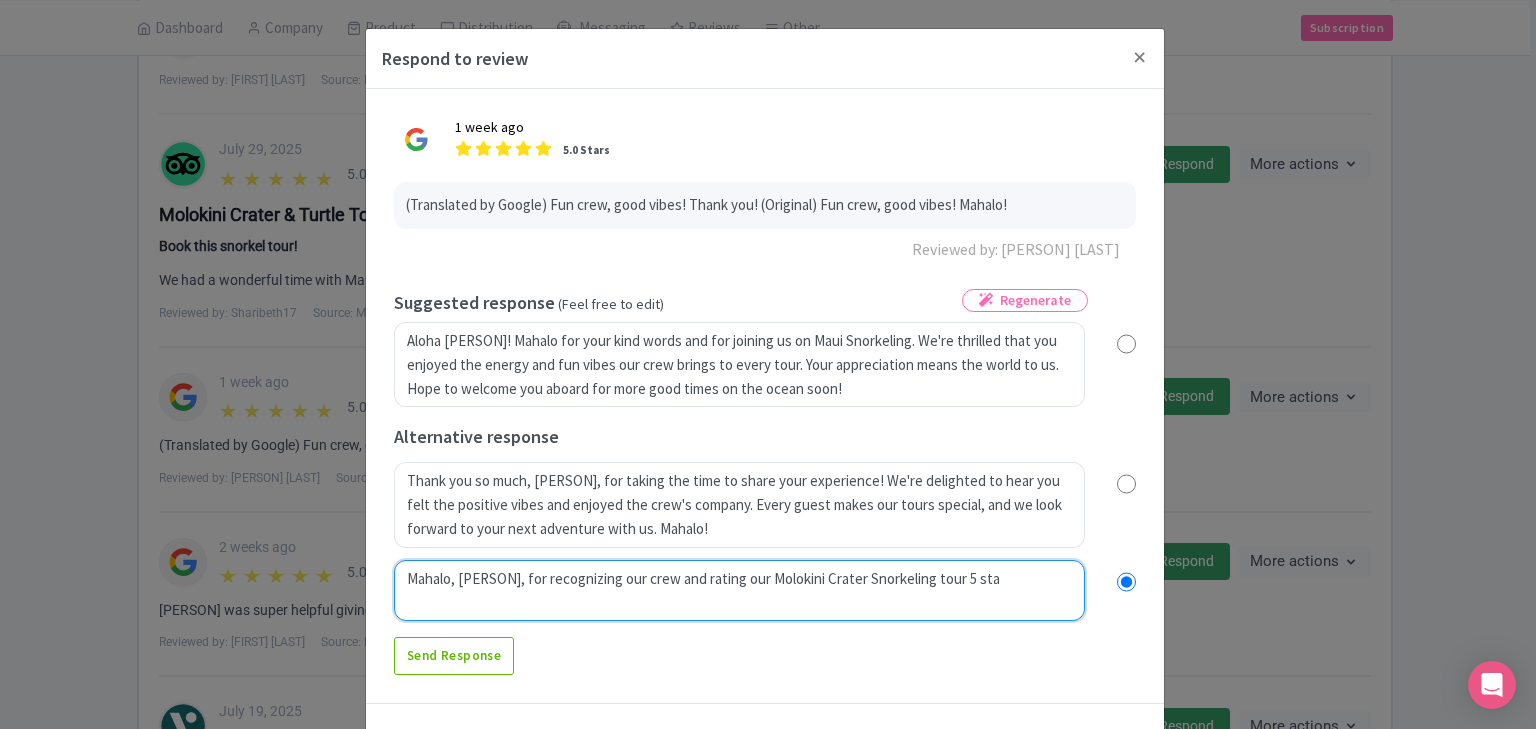type on "Mahalo, Melissa, for recognizing our crew and rating our Molokini Crater Snorkeling tour 5 star" 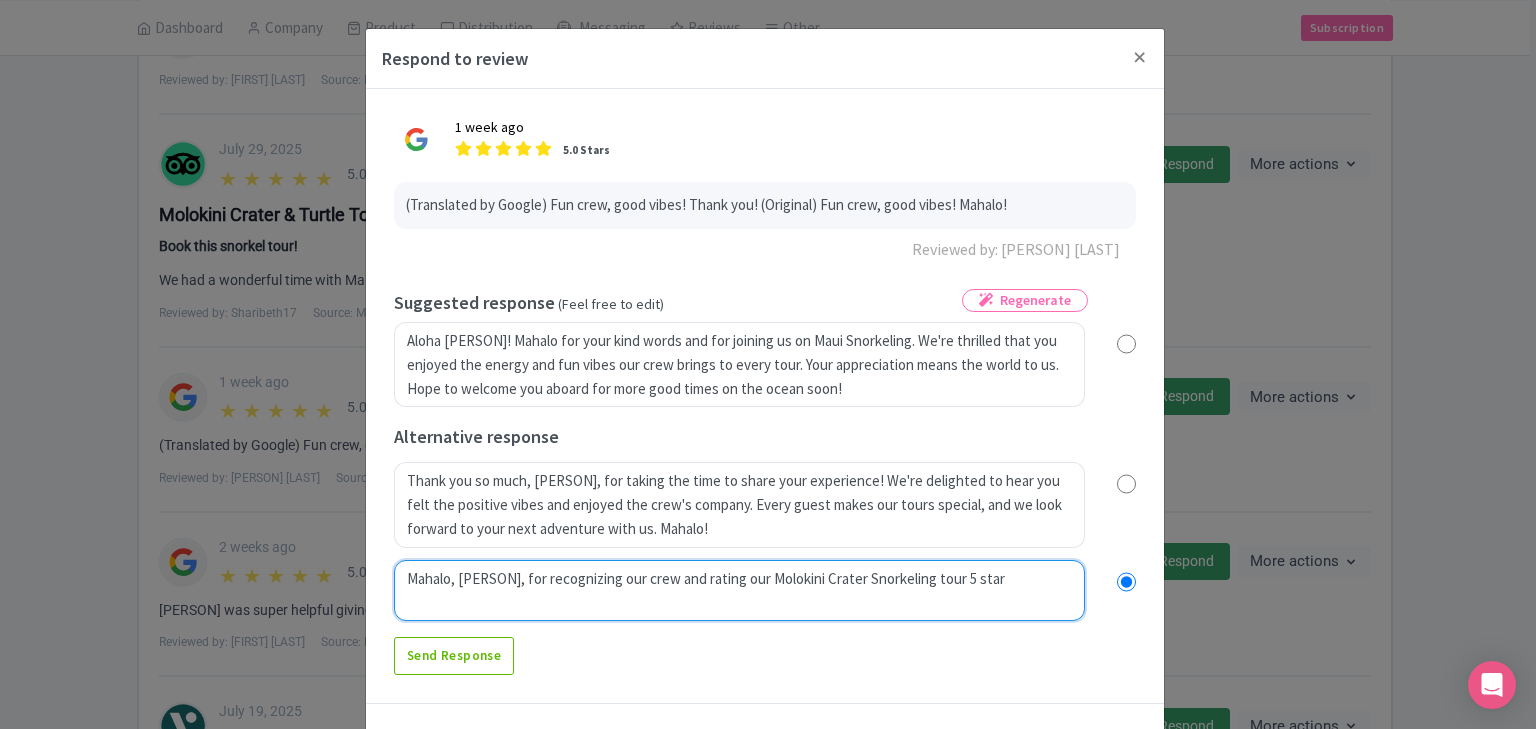 radio on "true" 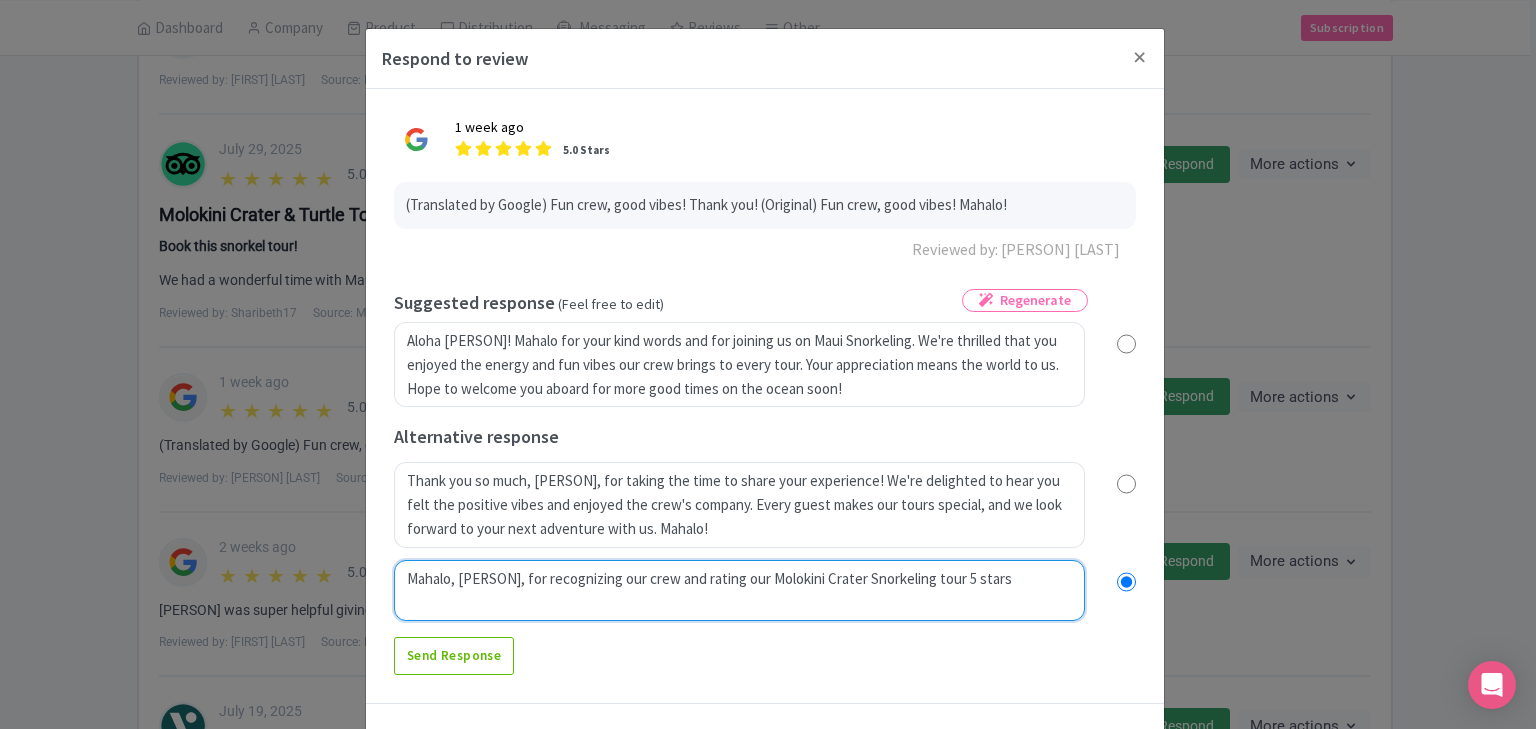 radio on "true" 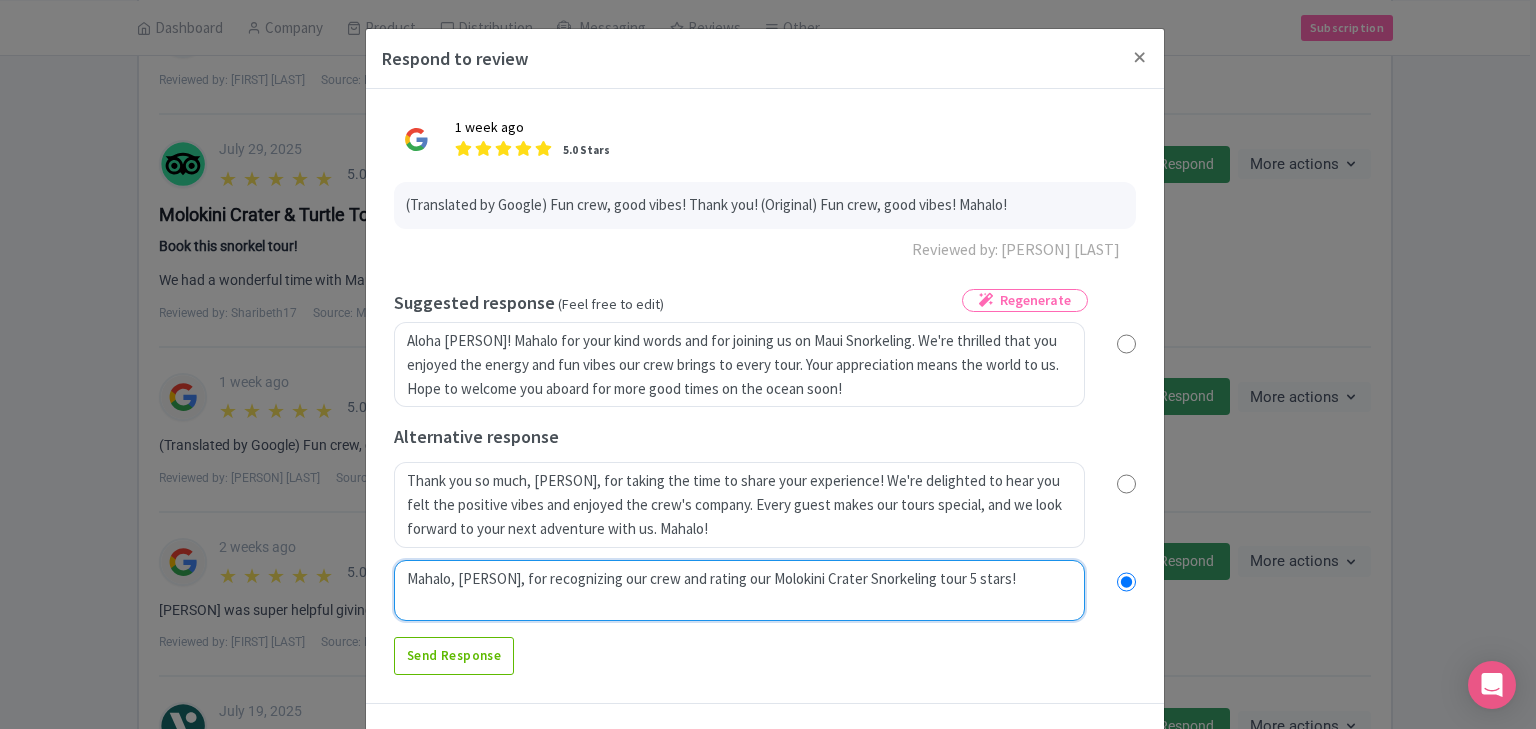 radio on "true" 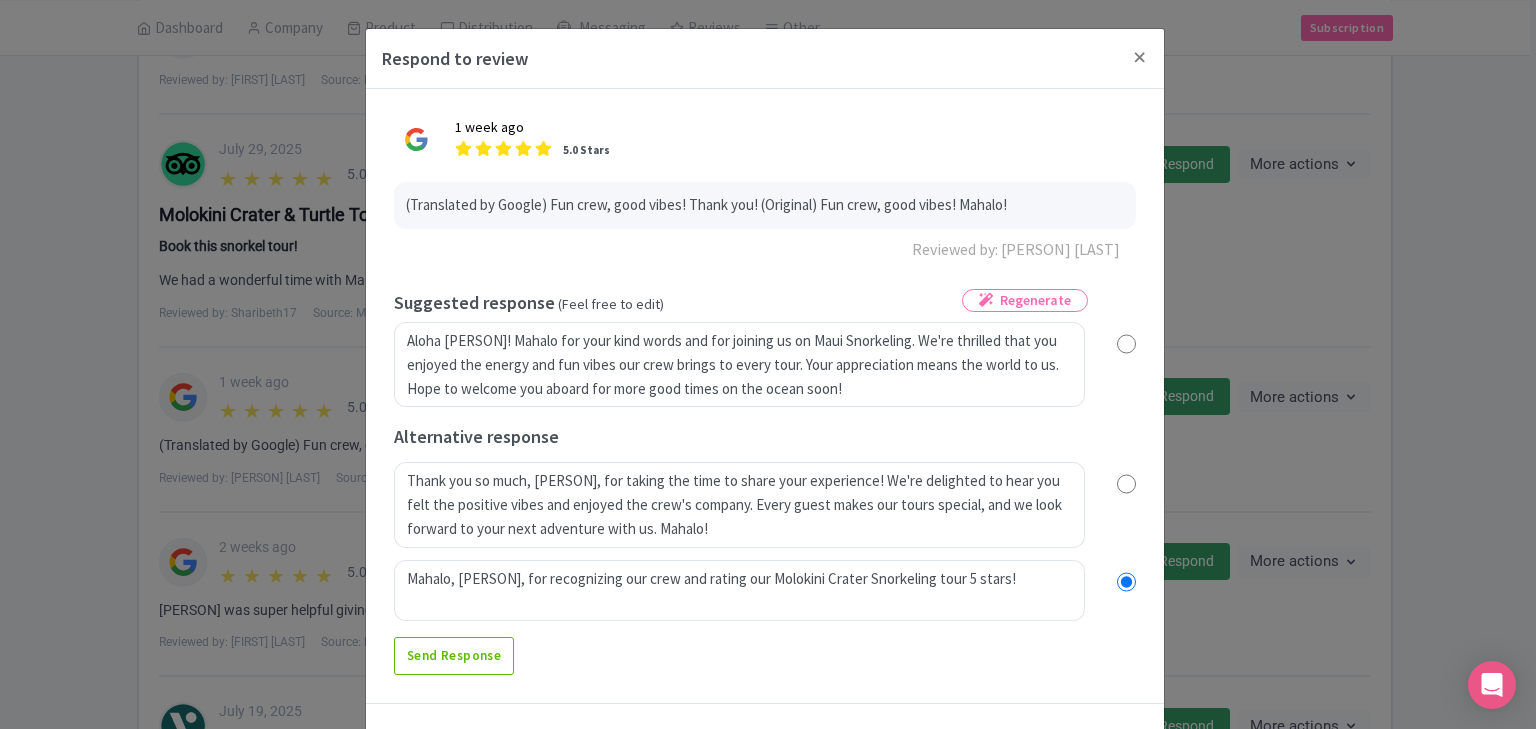 click on "Send Response
Send Response" at bounding box center [765, 656] 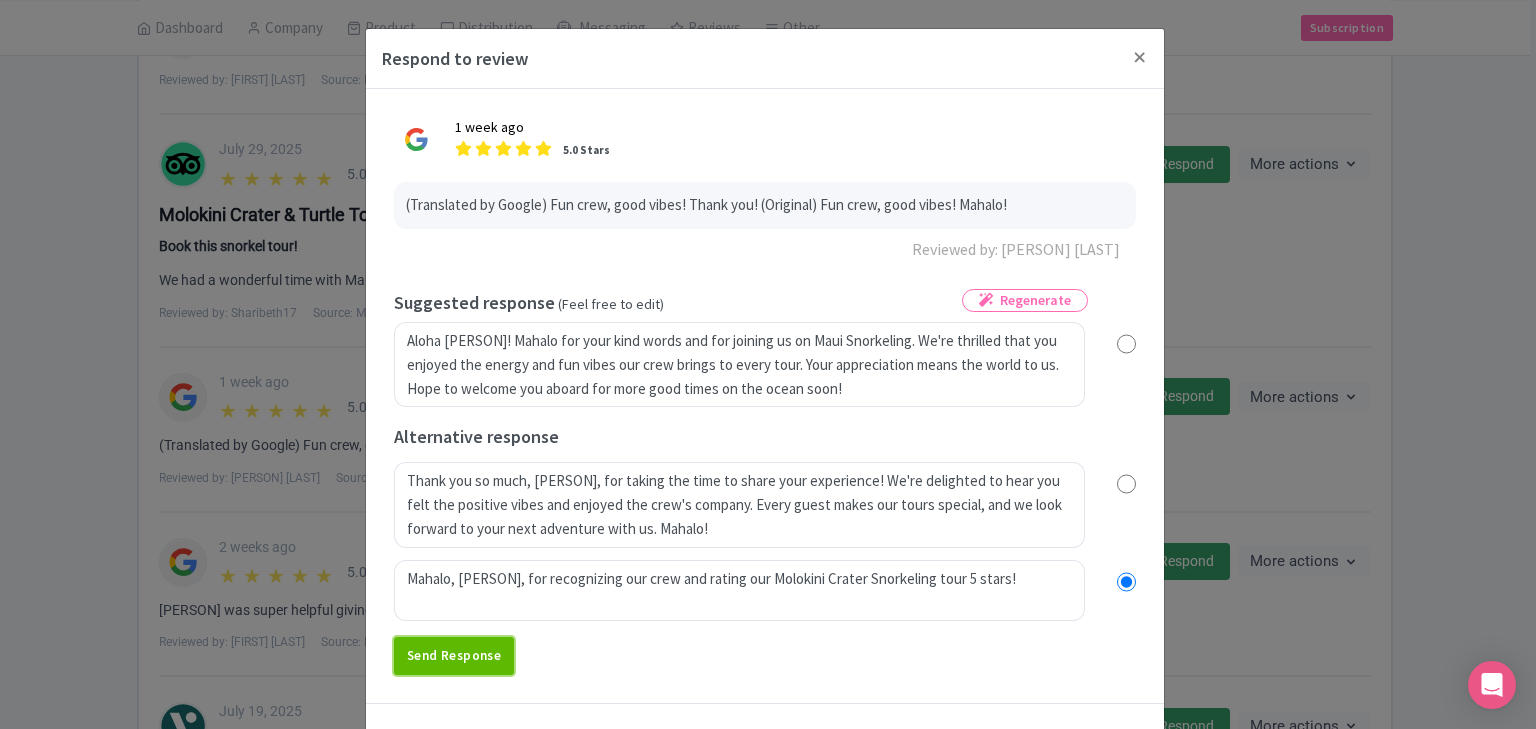 click on "Send Response" at bounding box center (454, 656) 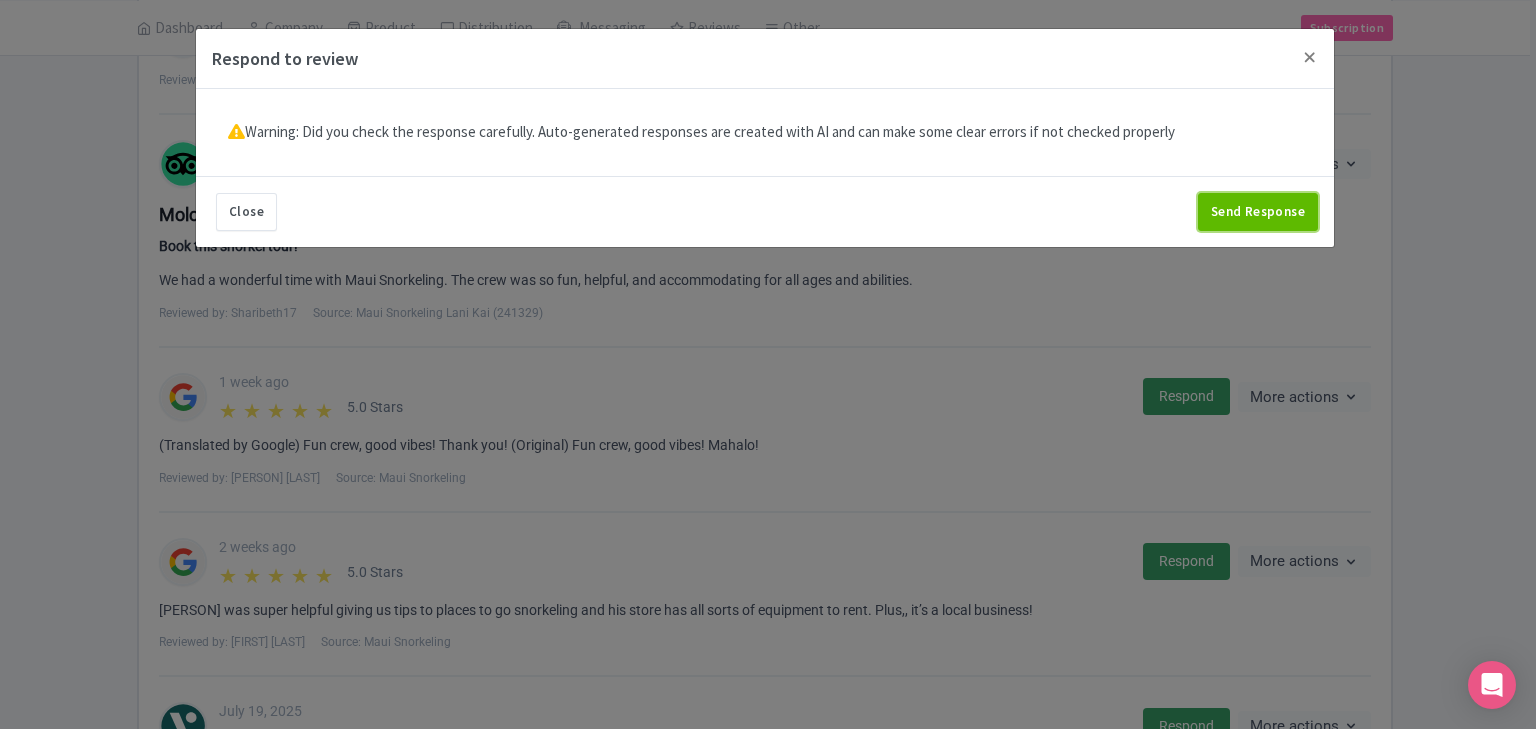 click on "Send Response" at bounding box center [1258, 212] 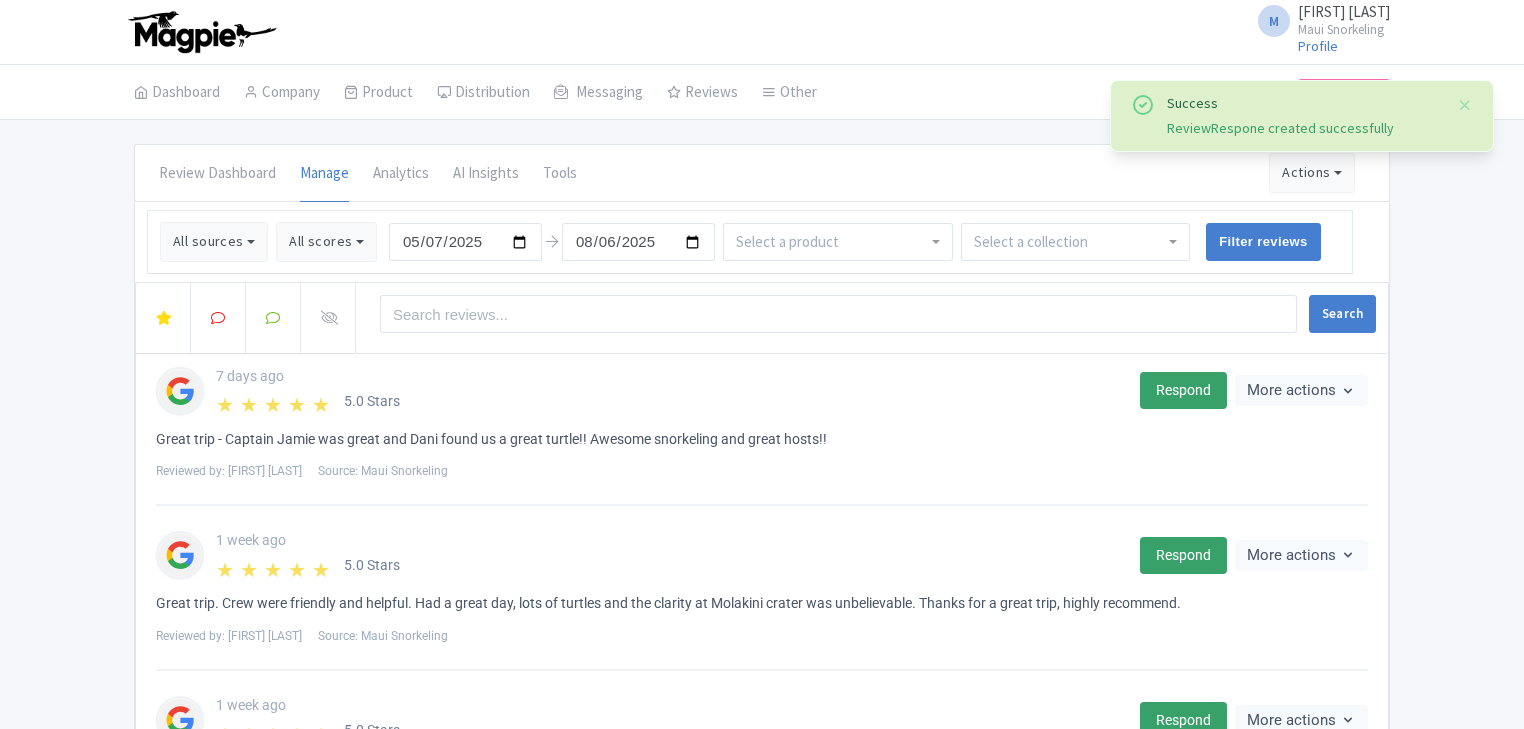 scroll, scrollTop: 0, scrollLeft: 0, axis: both 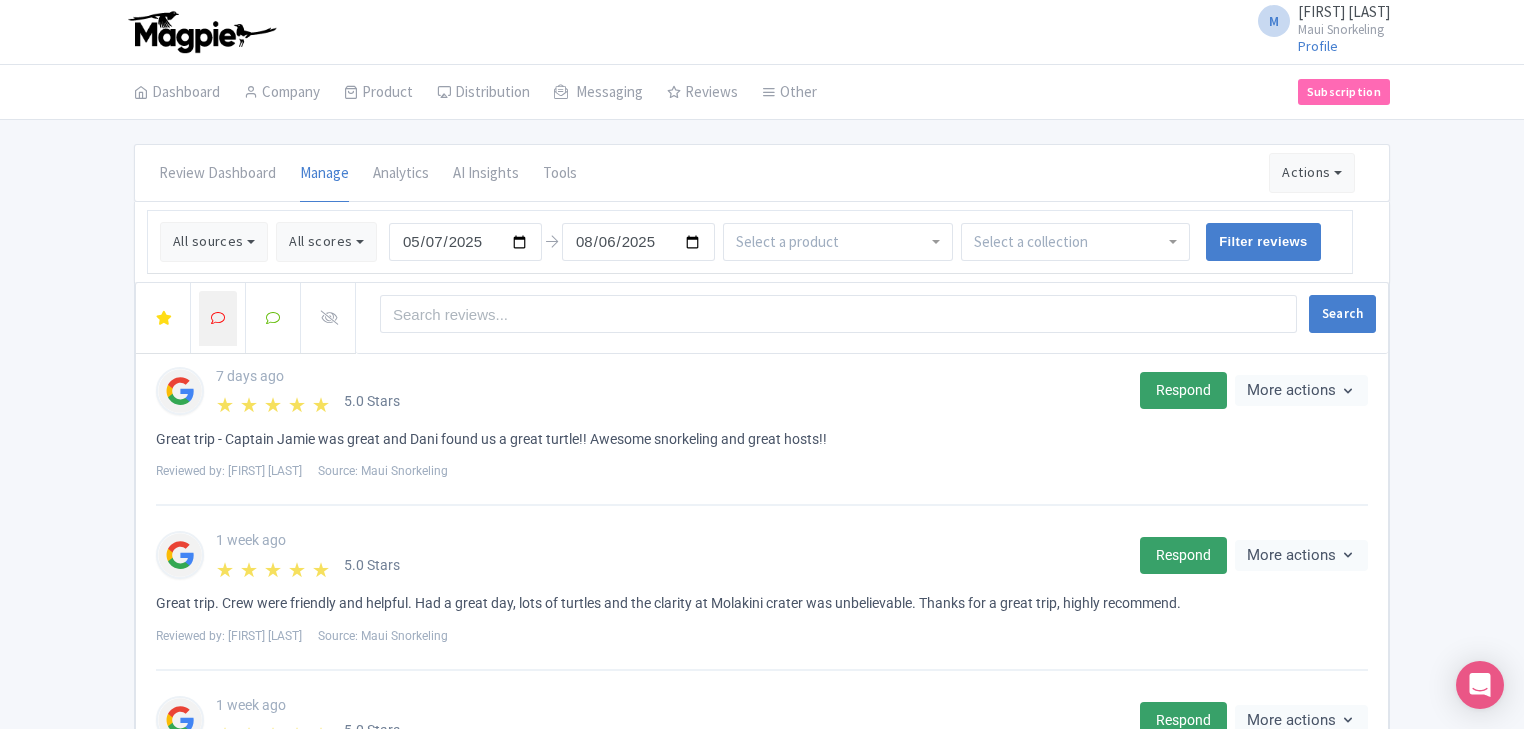 click at bounding box center [218, 318] 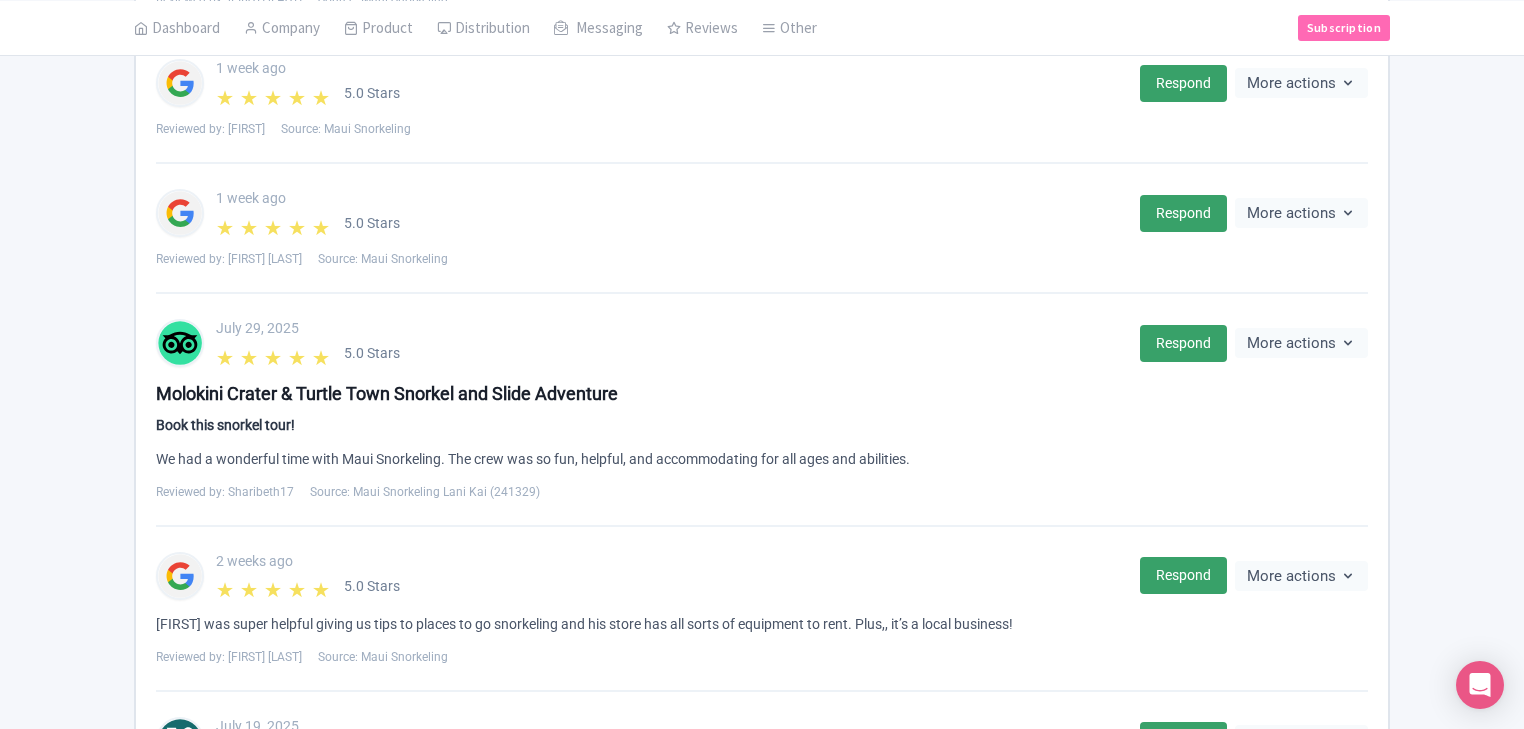 scroll, scrollTop: 1060, scrollLeft: 0, axis: vertical 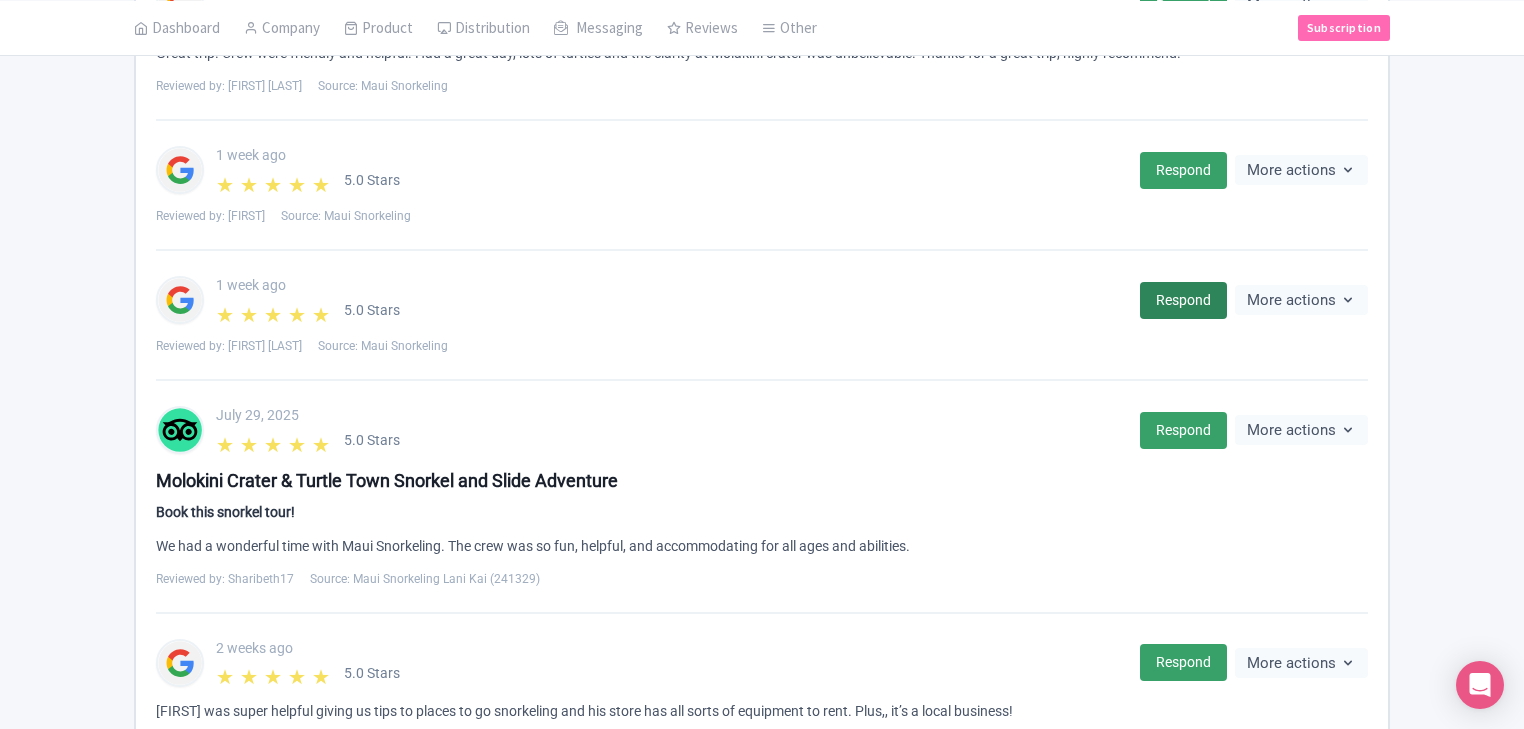 click on "Respond" at bounding box center (1183, 300) 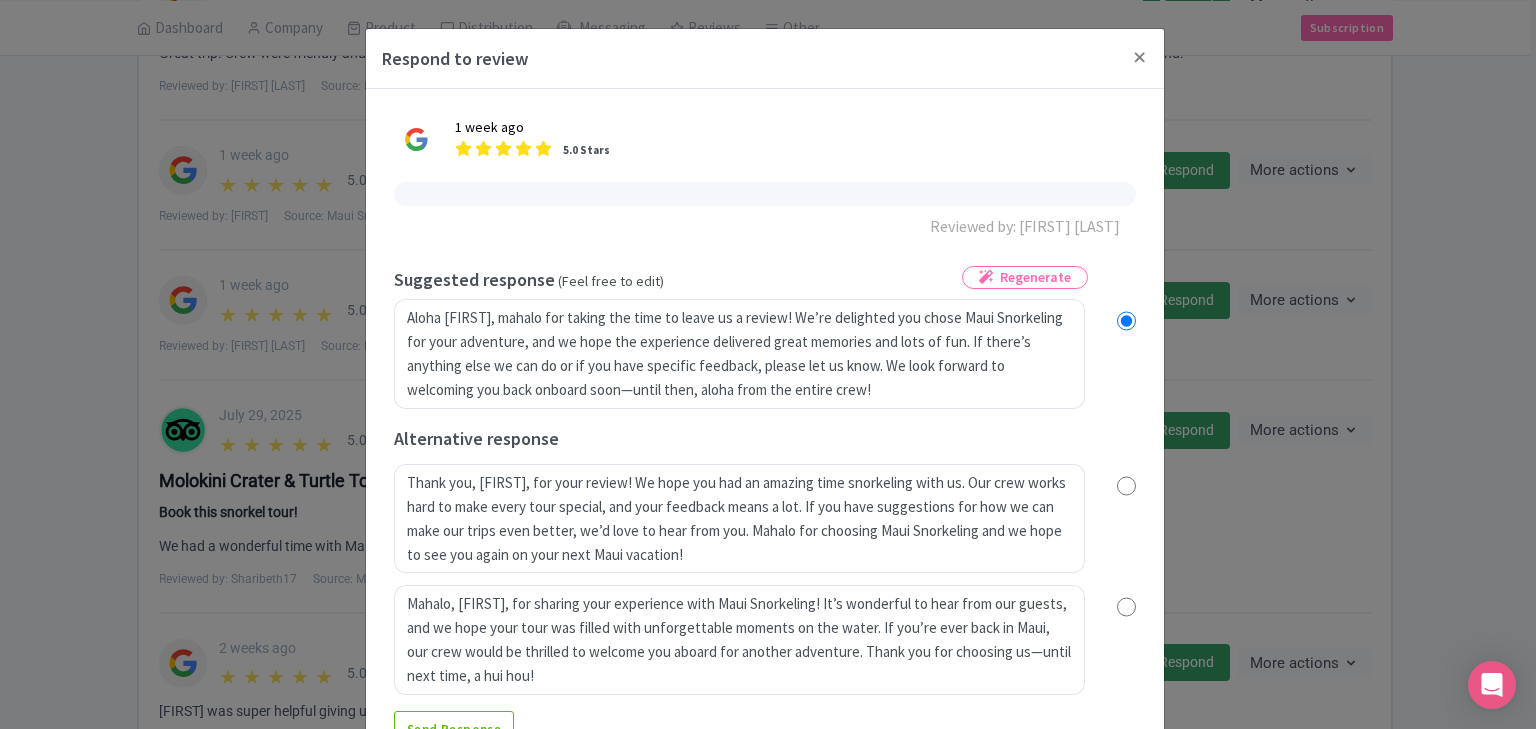 click at bounding box center (1126, 607) 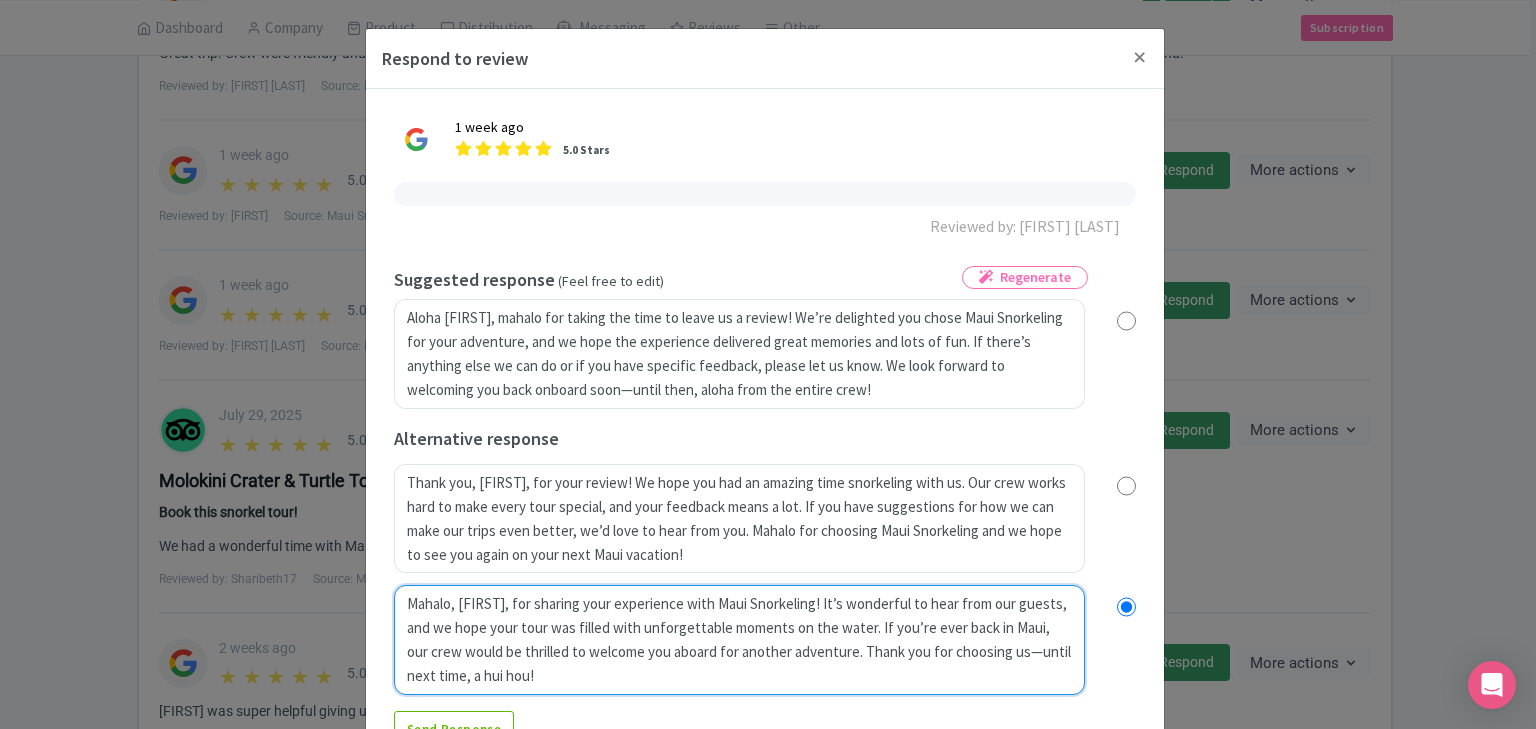 drag, startPoint x: 528, startPoint y: 604, endPoint x: 1024, endPoint y: 672, distance: 500.6396 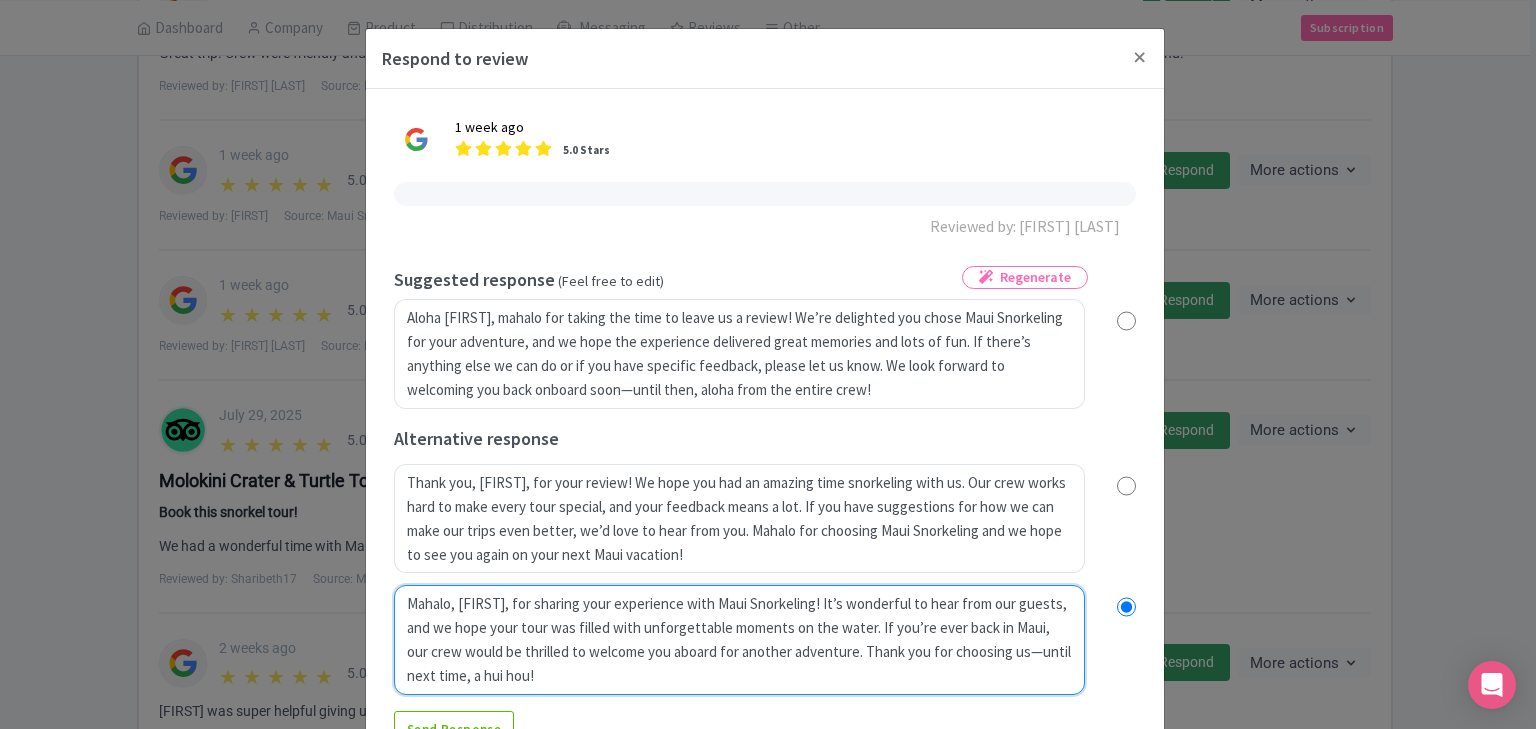 click on "Mahalo, Mason, for sharing your experience with Maui Snorkeling! It’s wonderful to hear from our guests, and we hope your tour was filled with unforgettable moments on the water. If you’re ever back in Maui, our crew would be thrilled to welcome you aboard for another adventure. Thank you for choosing us—until next time, a hui hou!" at bounding box center [739, 640] 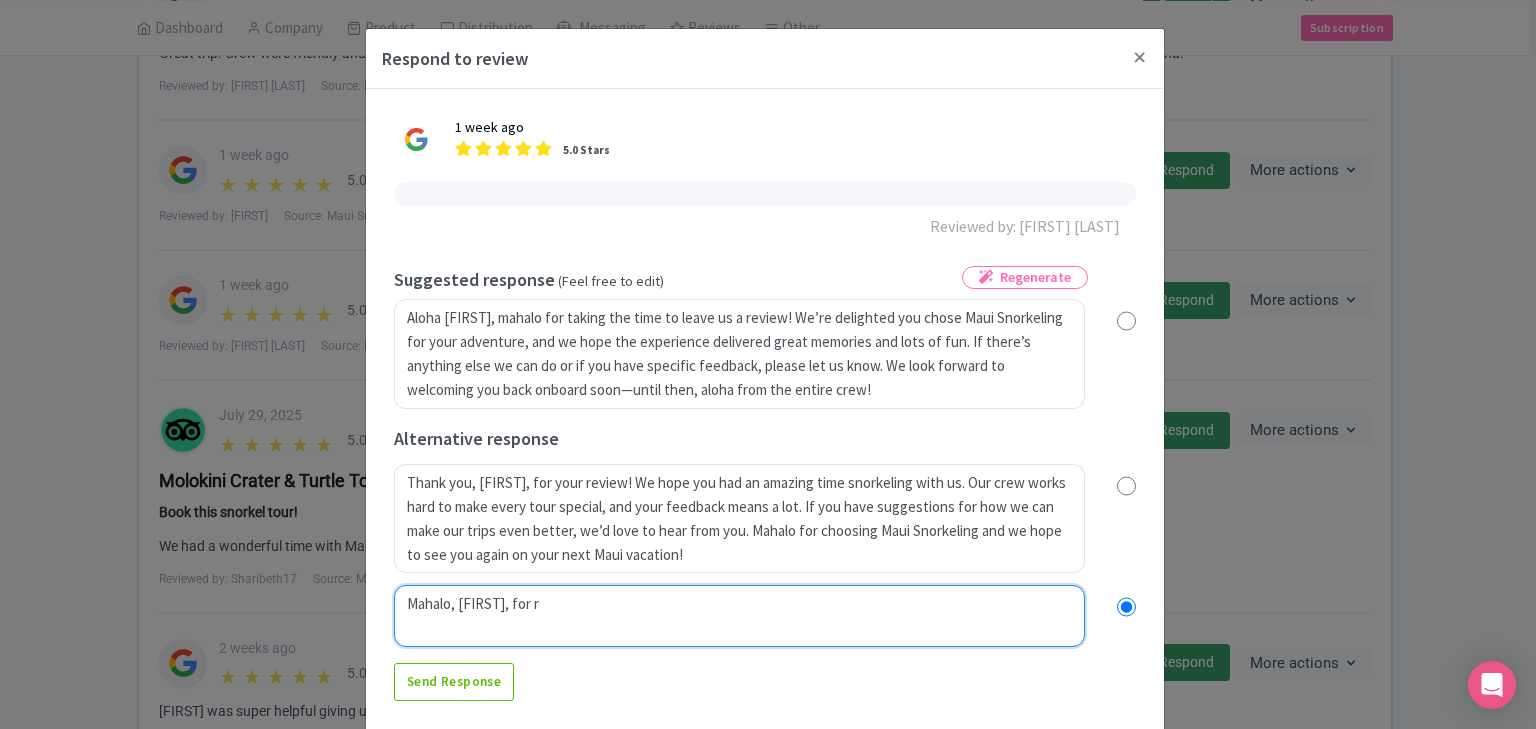 radio on "true" 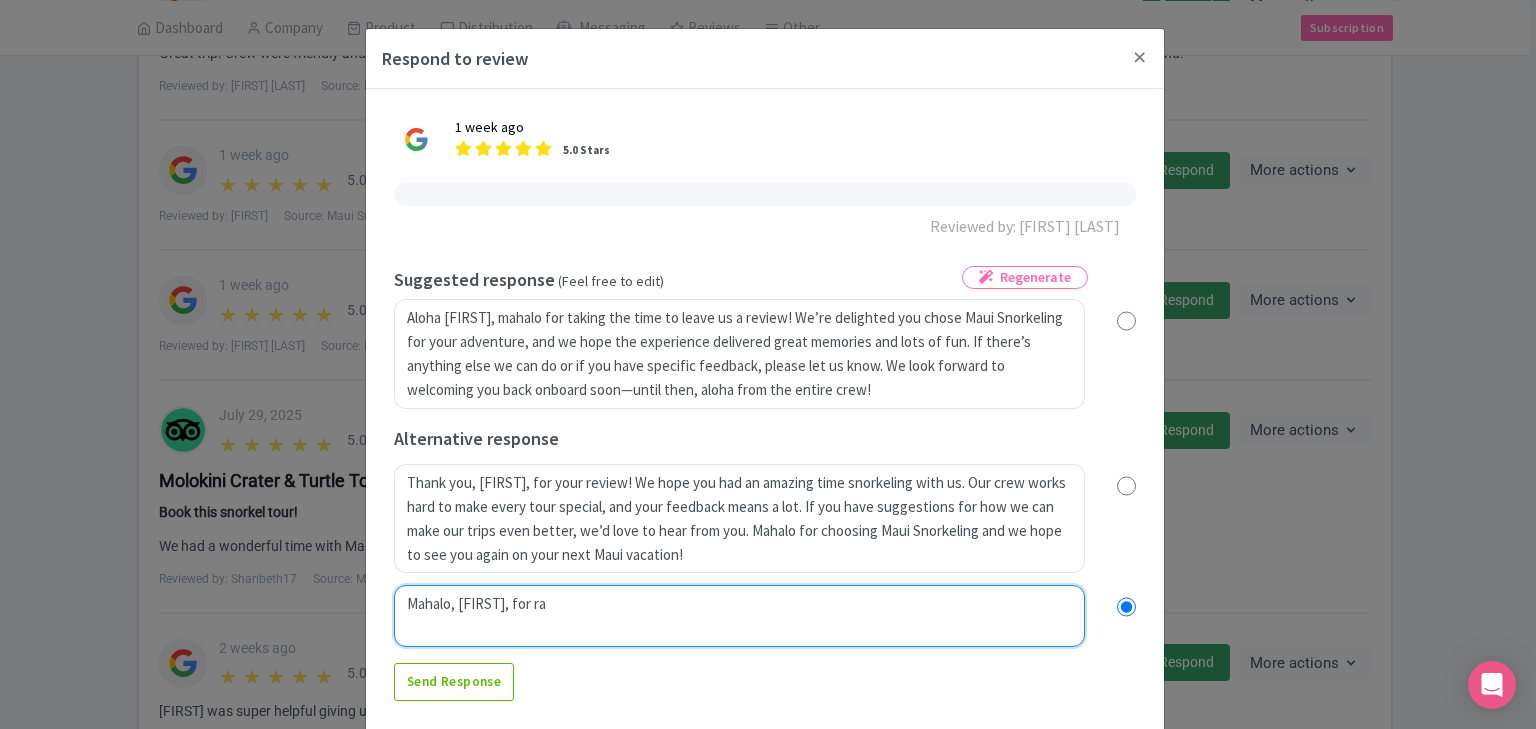 type on "Mahalo, Mason, for rat" 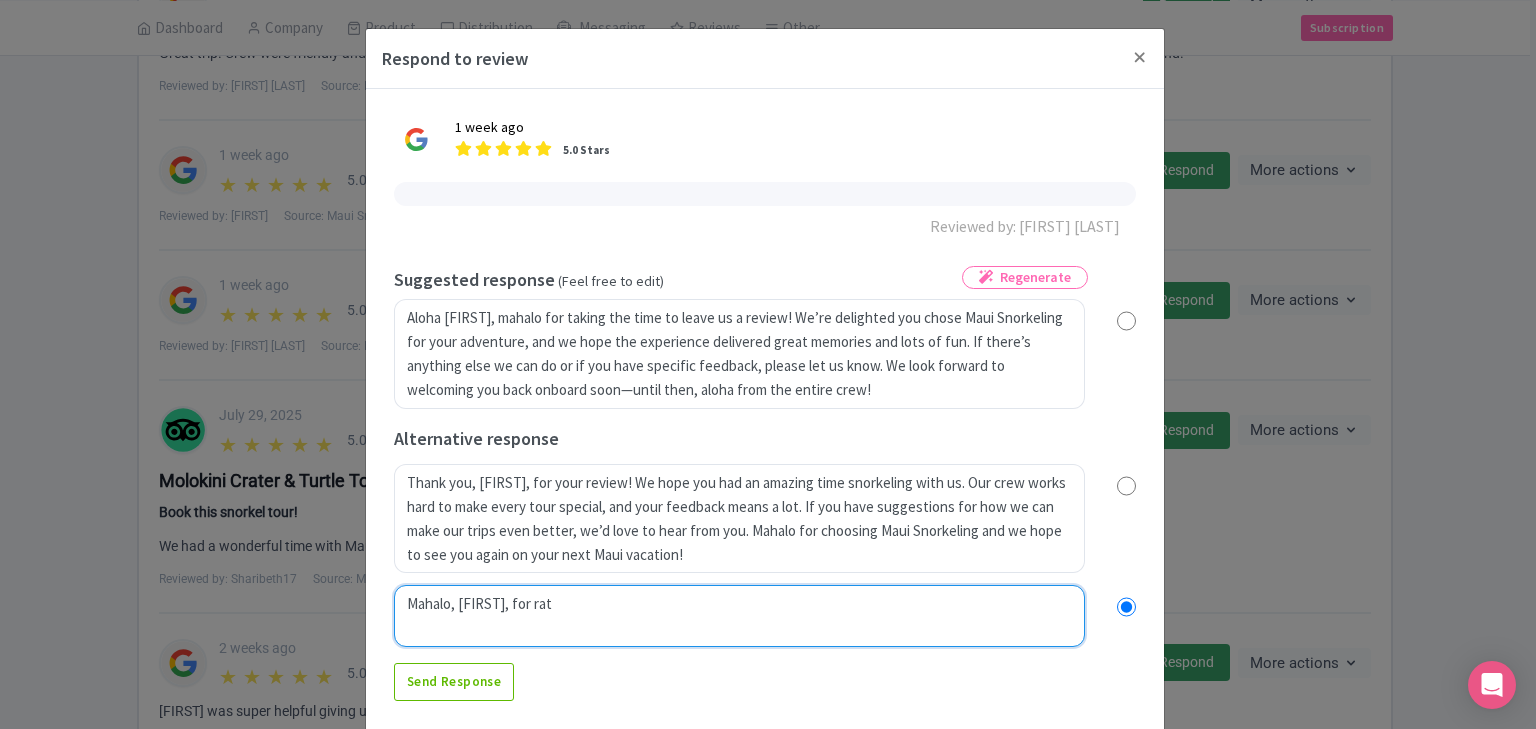 radio on "true" 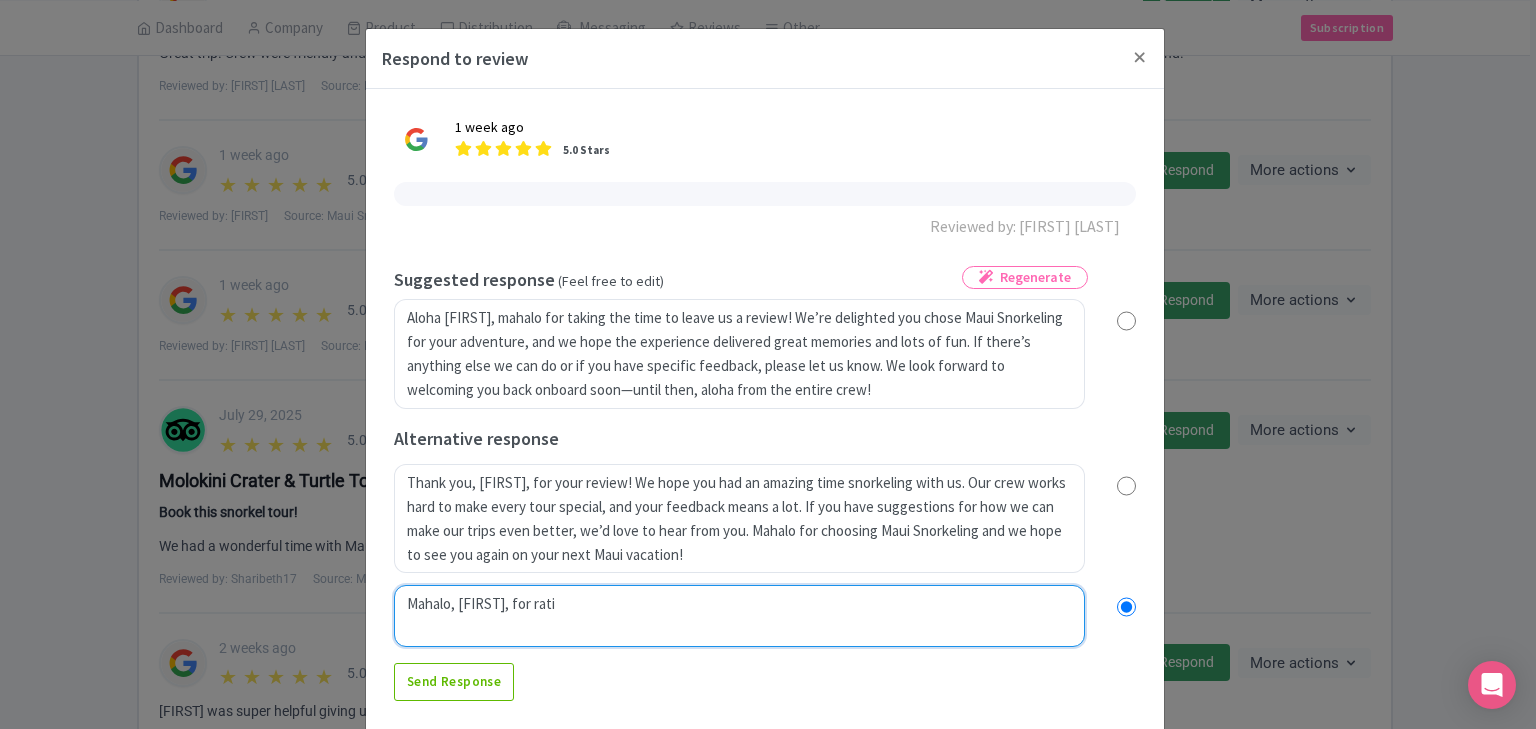 type on "Mahalo, Mason, for ratin" 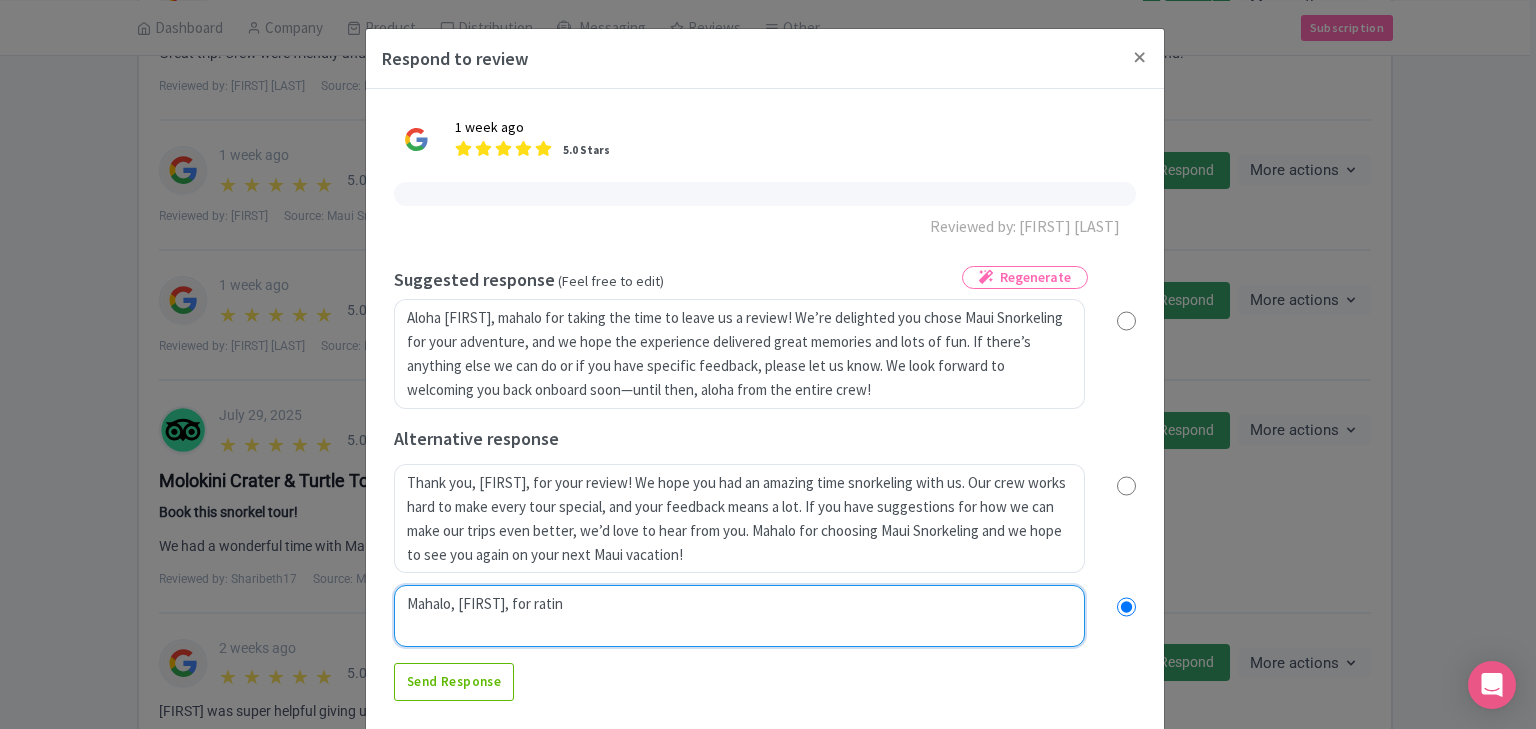 radio on "true" 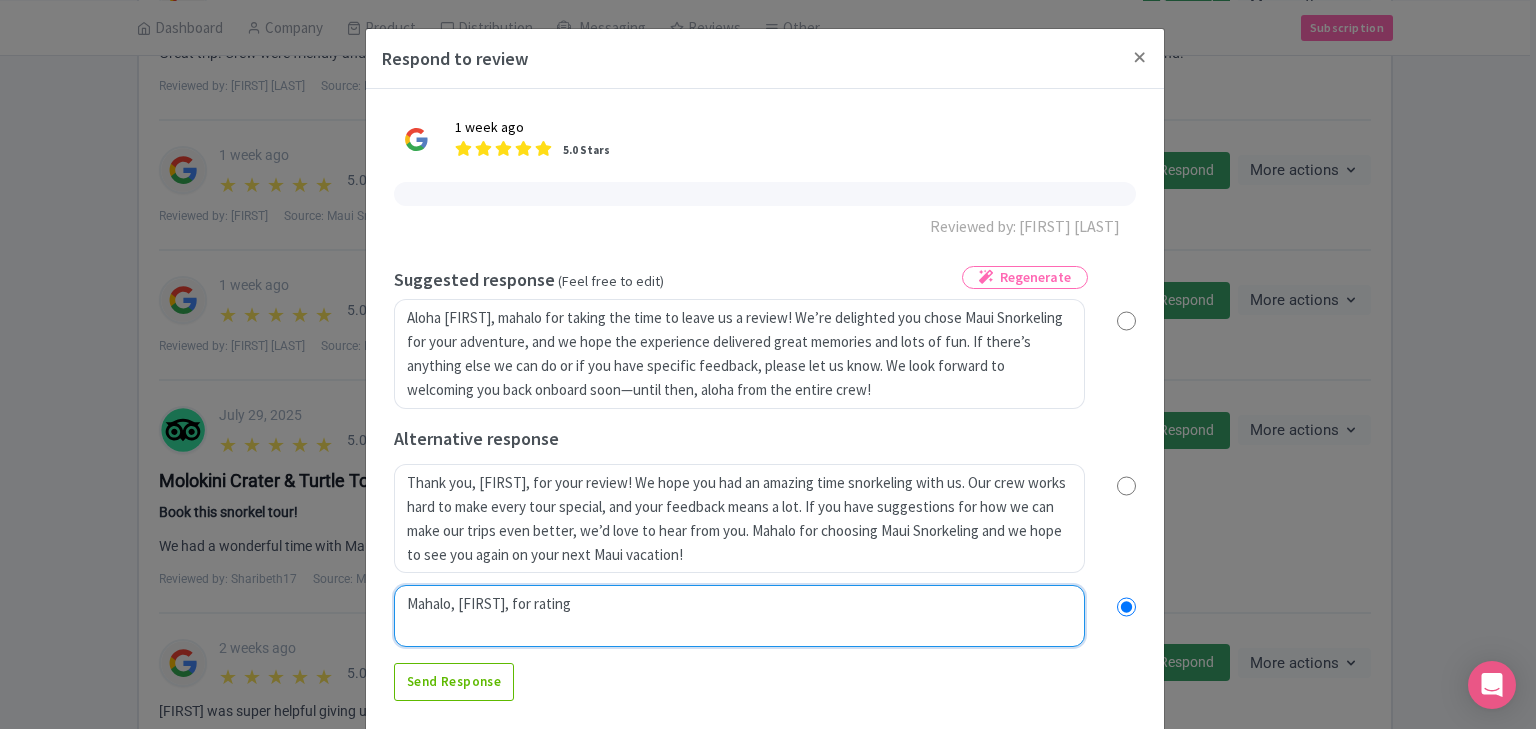 radio on "true" 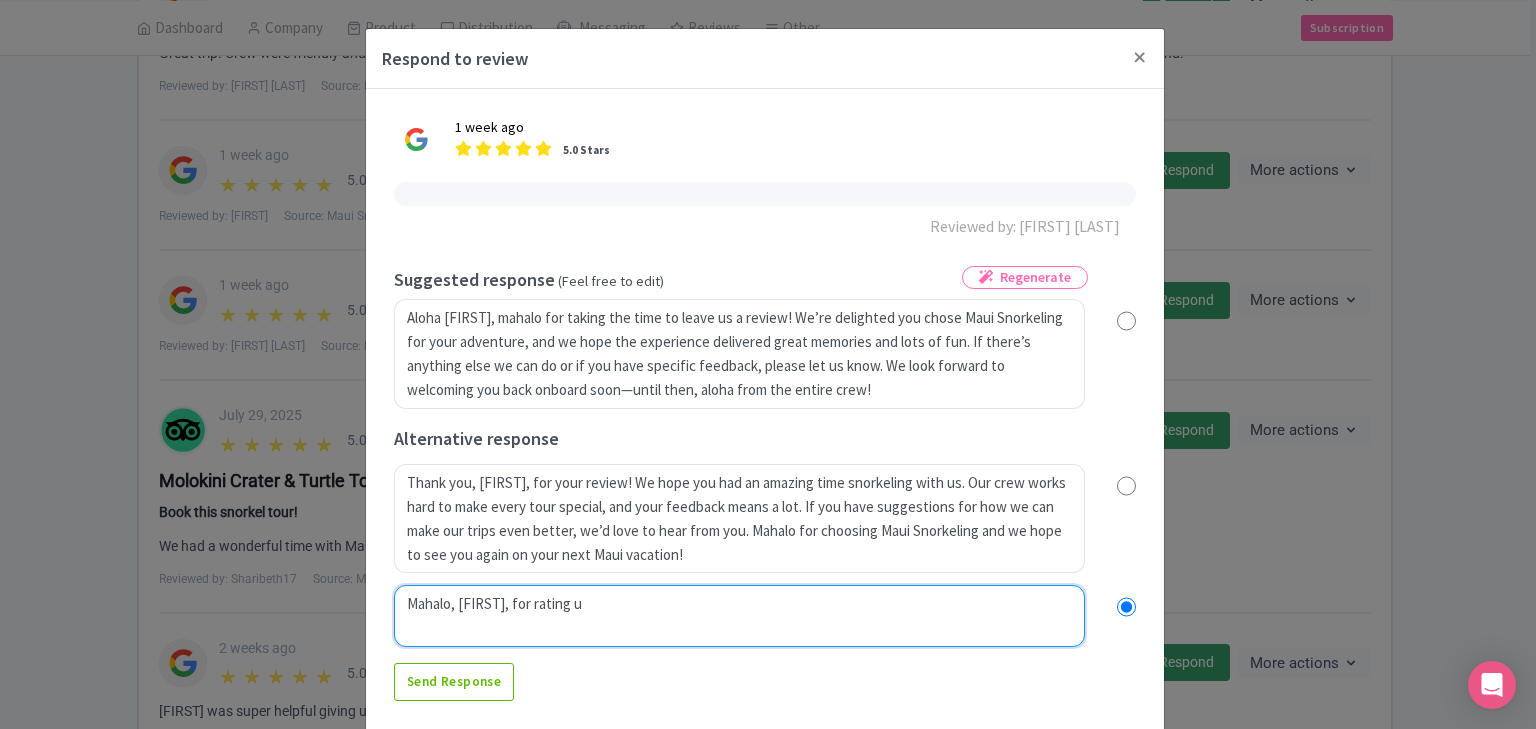 radio on "true" 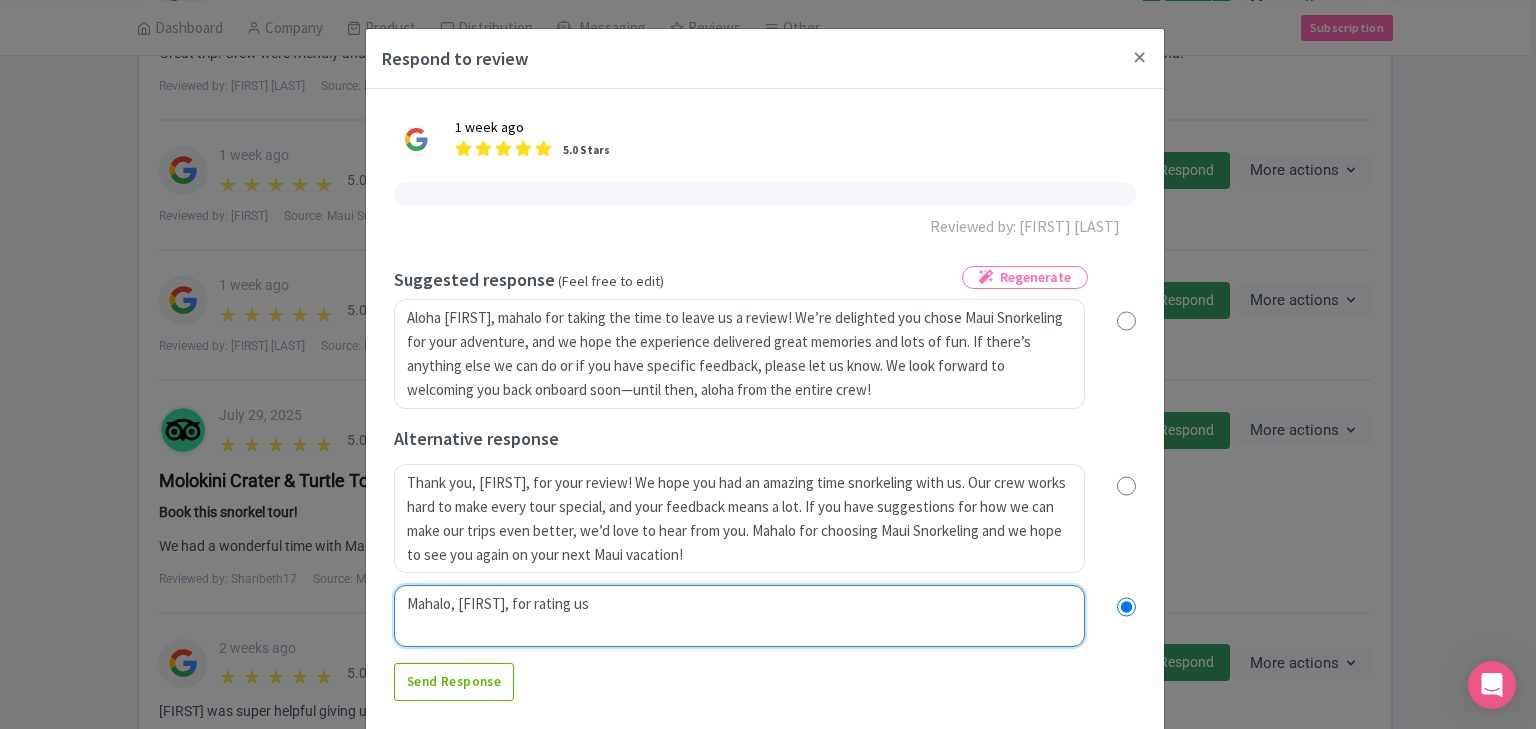radio on "true" 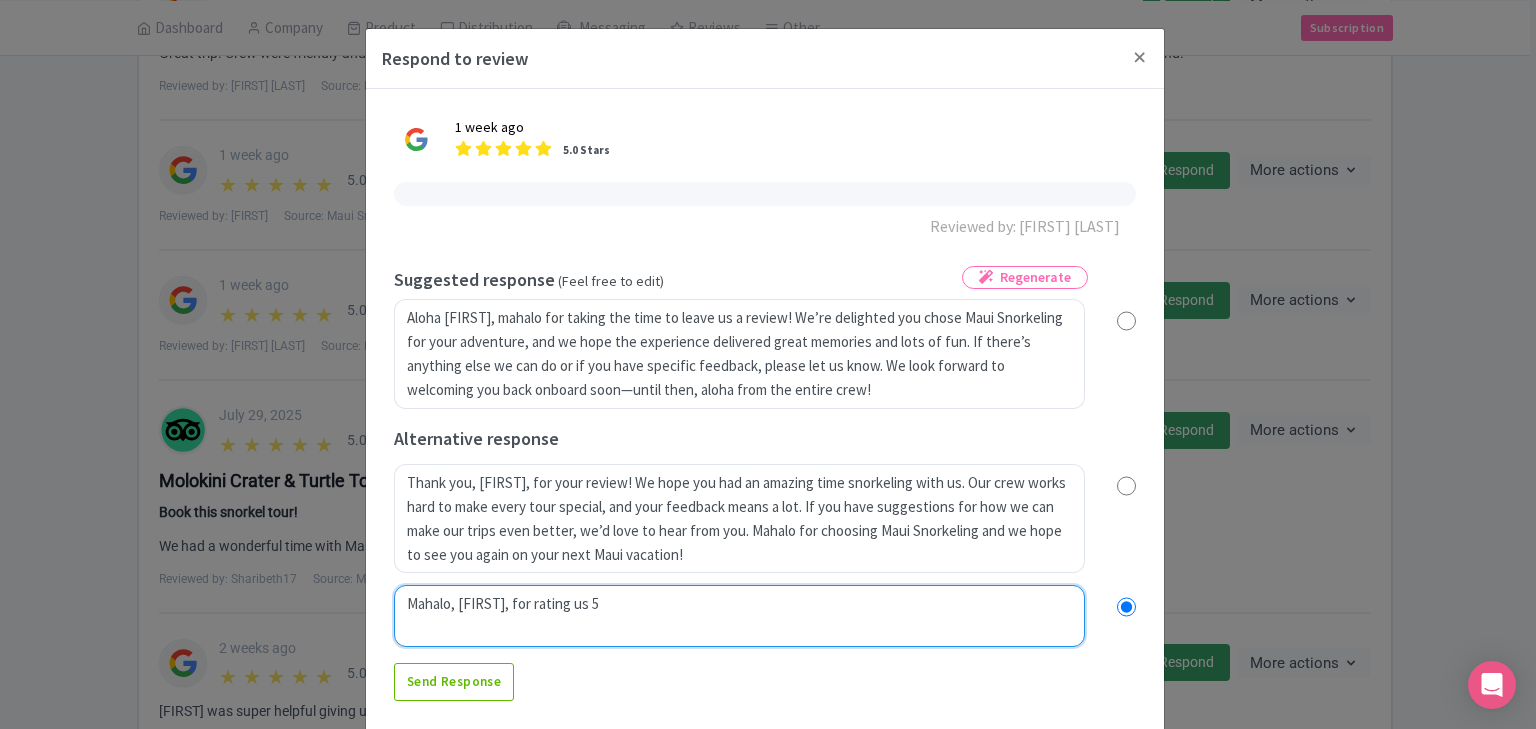 radio on "true" 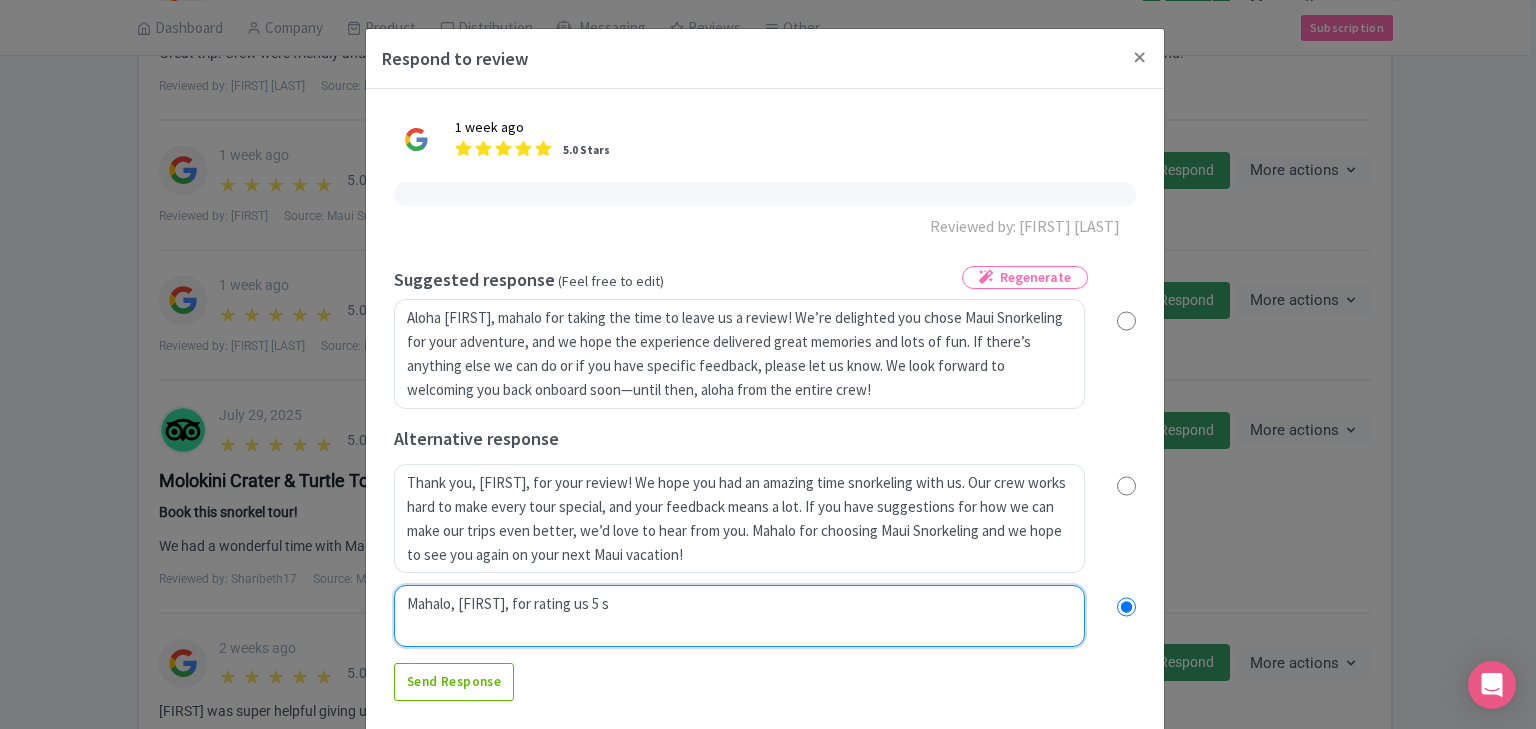 type on "Mahalo, Mason, for rating us 5 st" 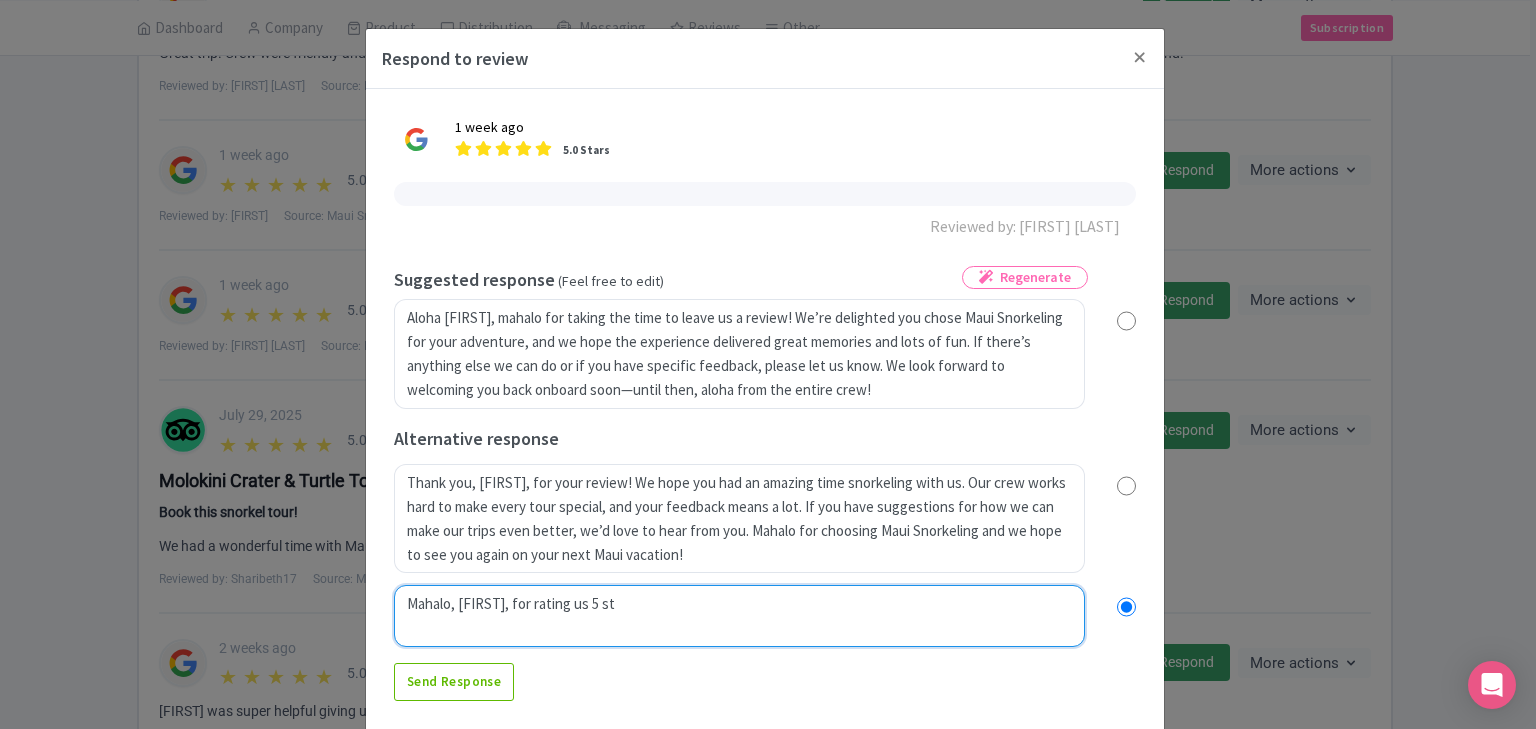 radio on "true" 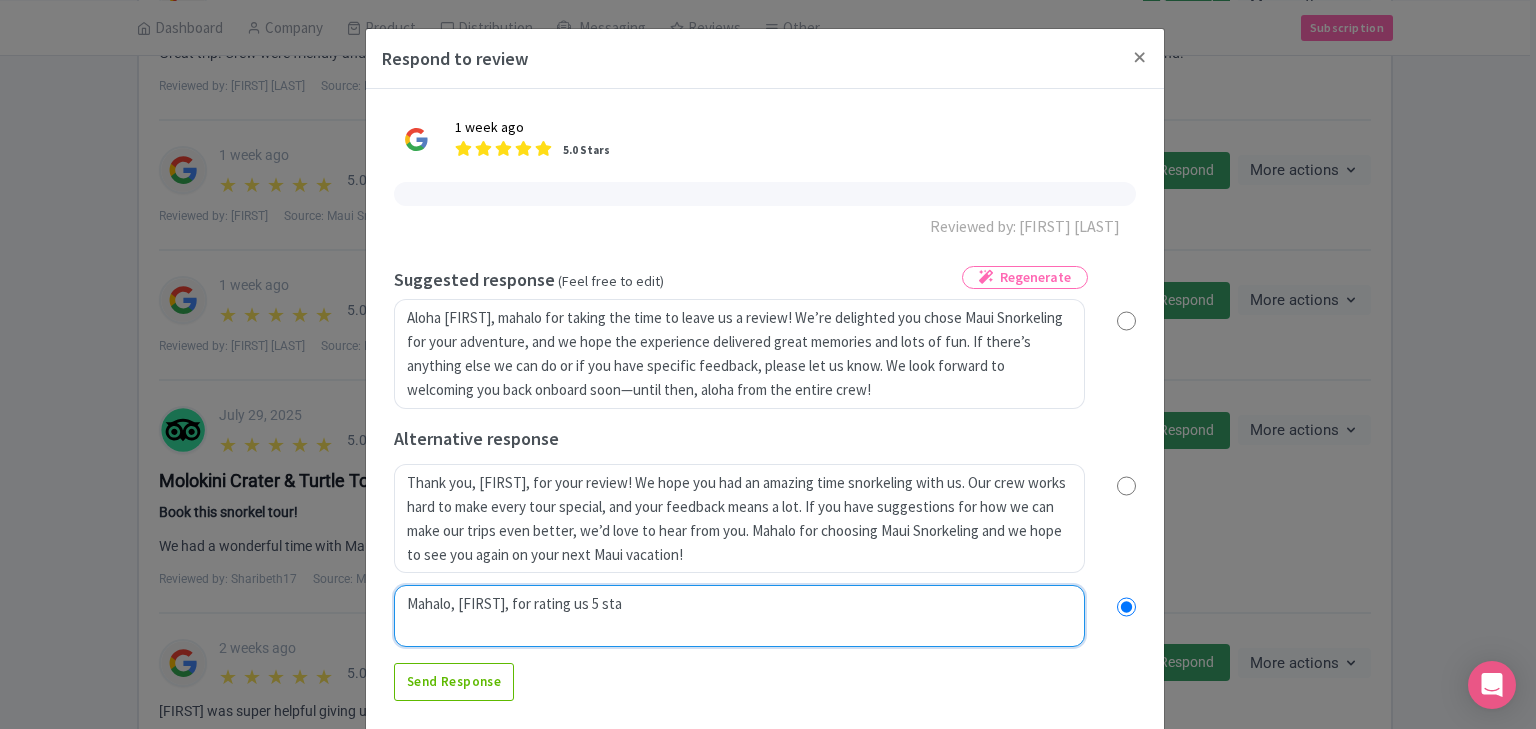 radio on "true" 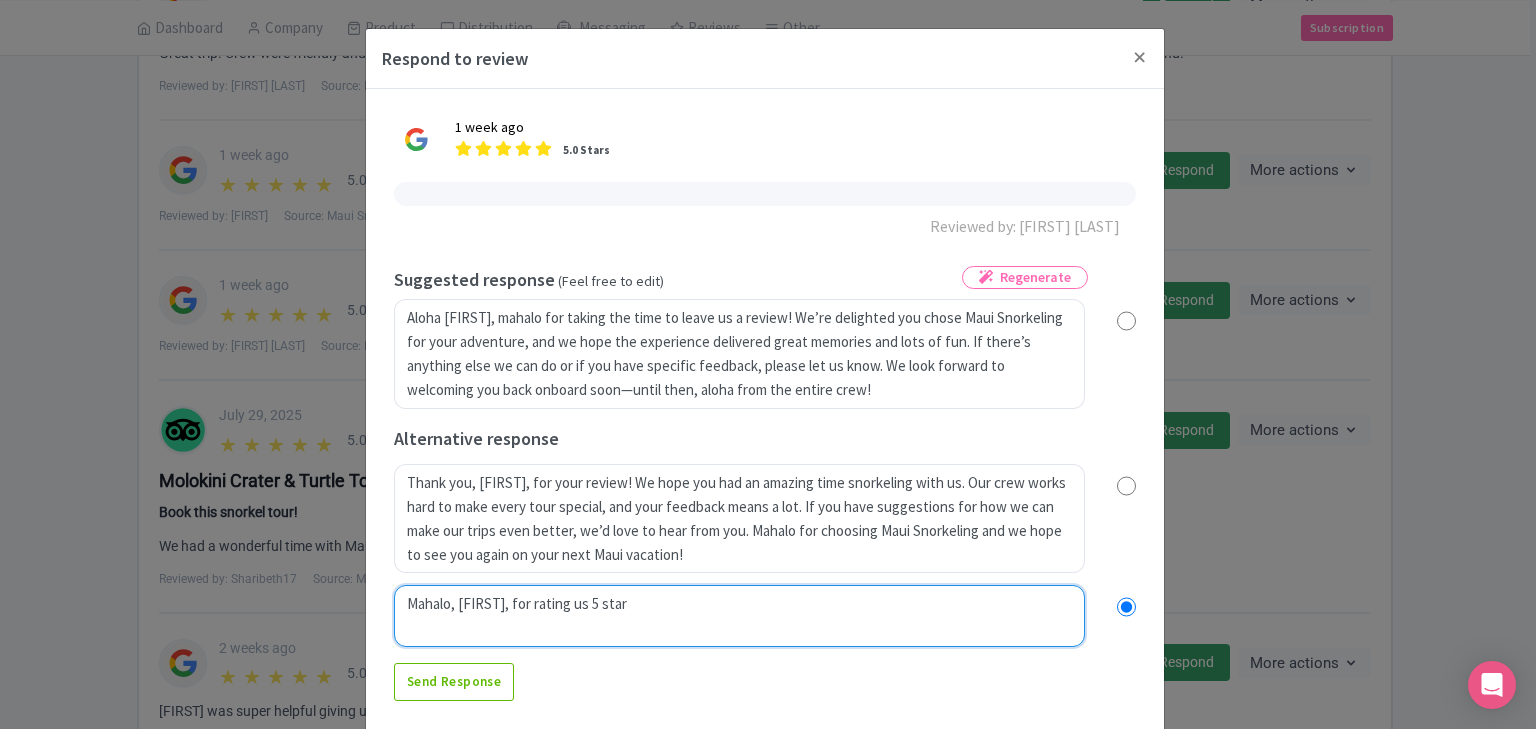 radio on "true" 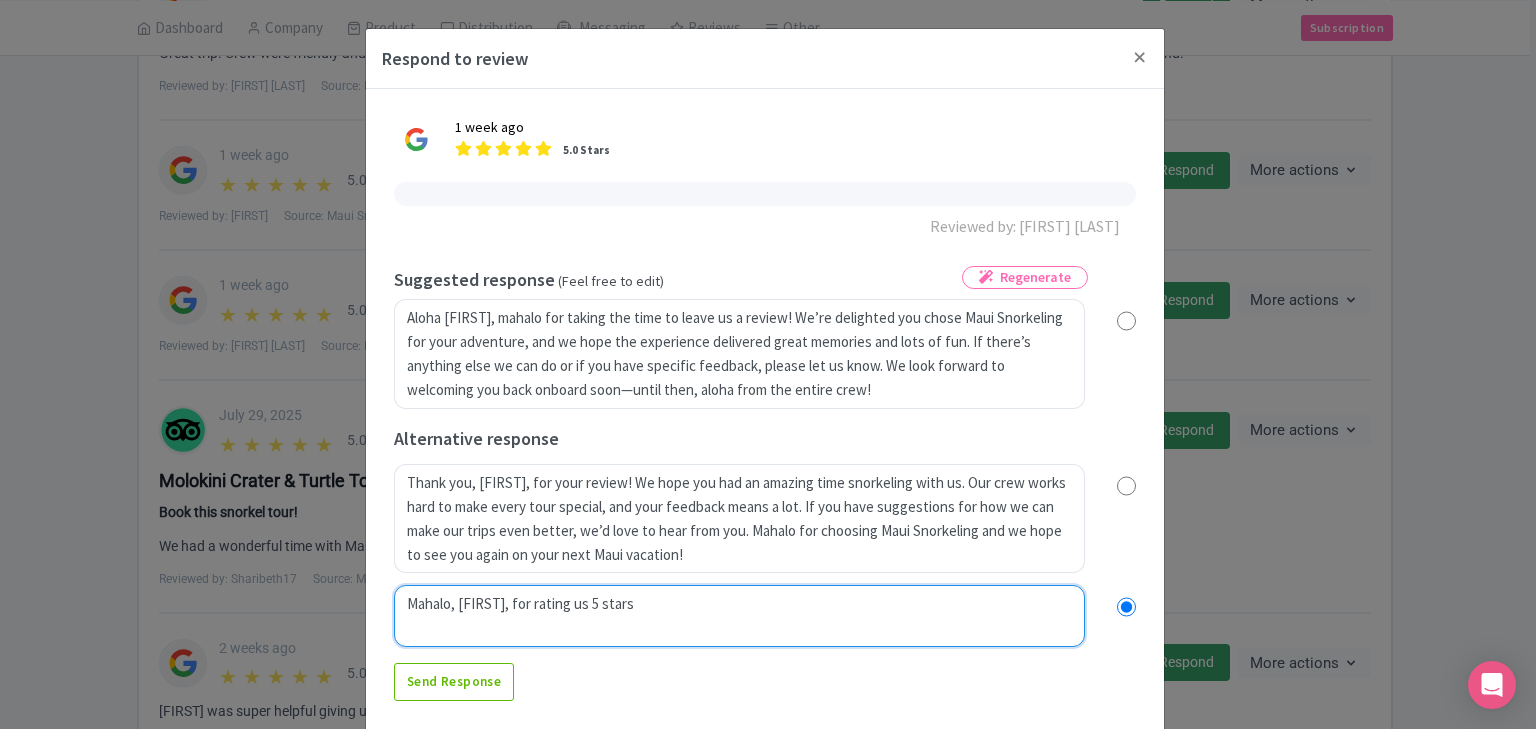 radio on "true" 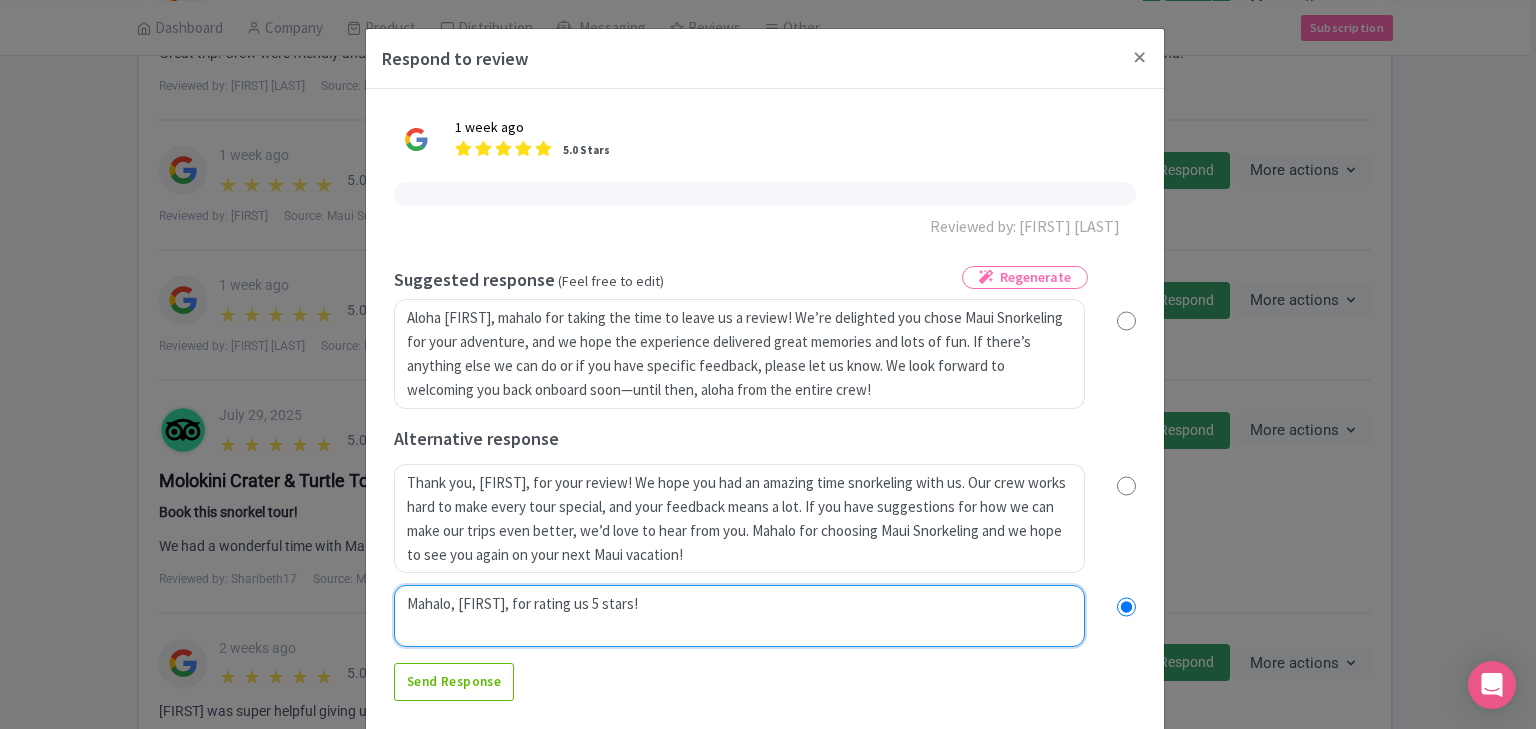 click on "Mahalo, Mason, for sharing your experience with Maui Snorkeling! It’s wonderful to hear from our guests, and we hope your tour was filled with unforgettable moments on the water. If you’re ever back in Maui, our crew would be thrilled to welcome you aboard for another adventure. Thank you for choosing us—until next time, a hui hou!" at bounding box center [739, 616] 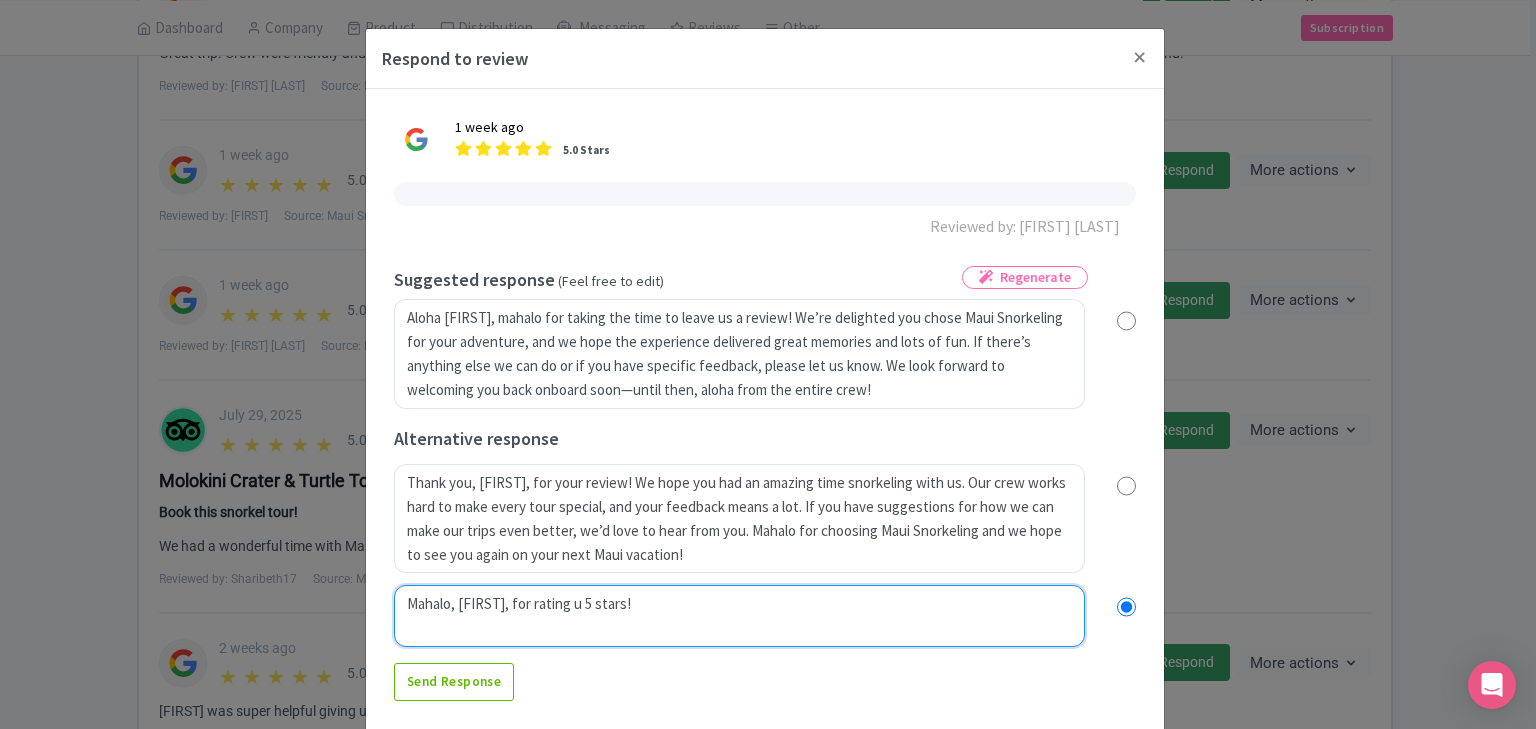 radio on "true" 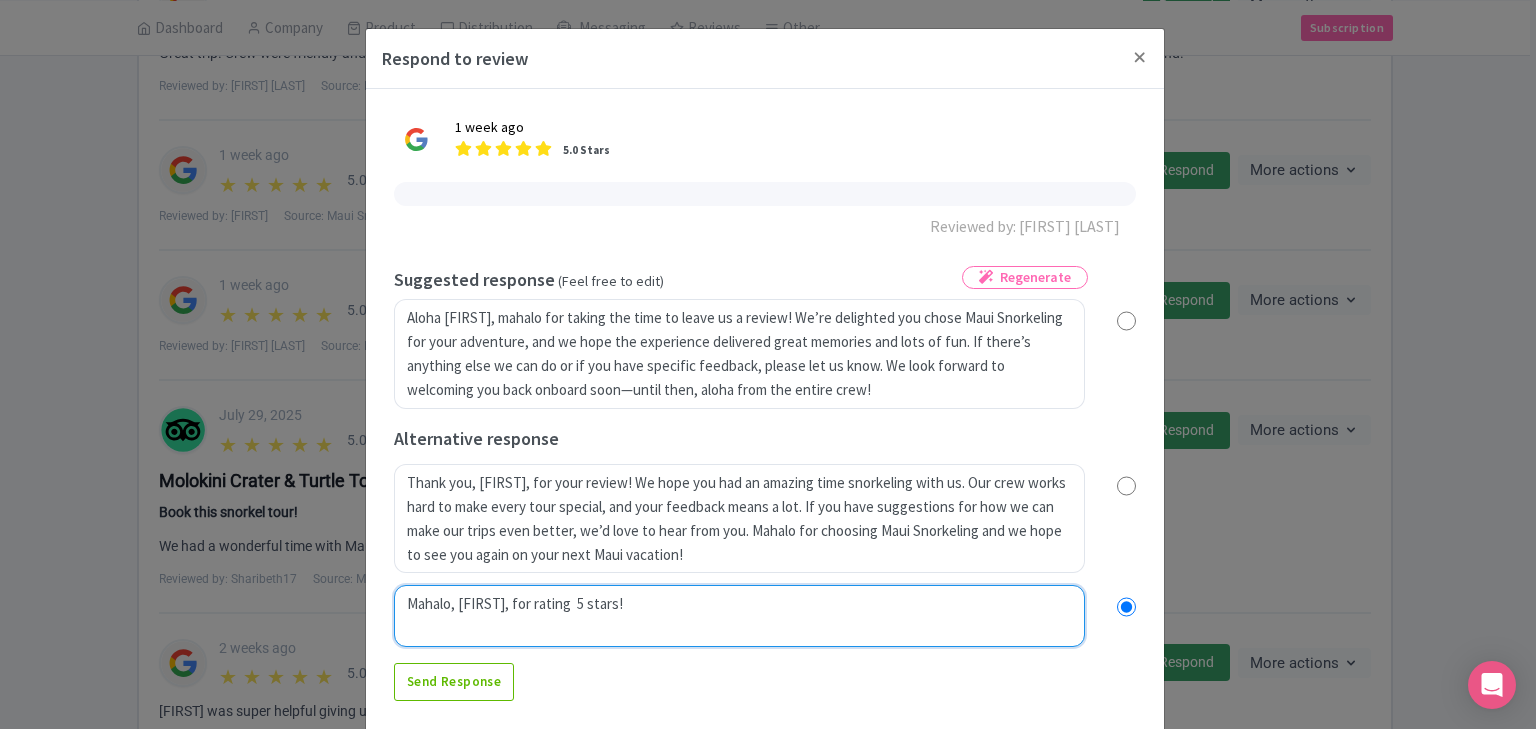 radio on "true" 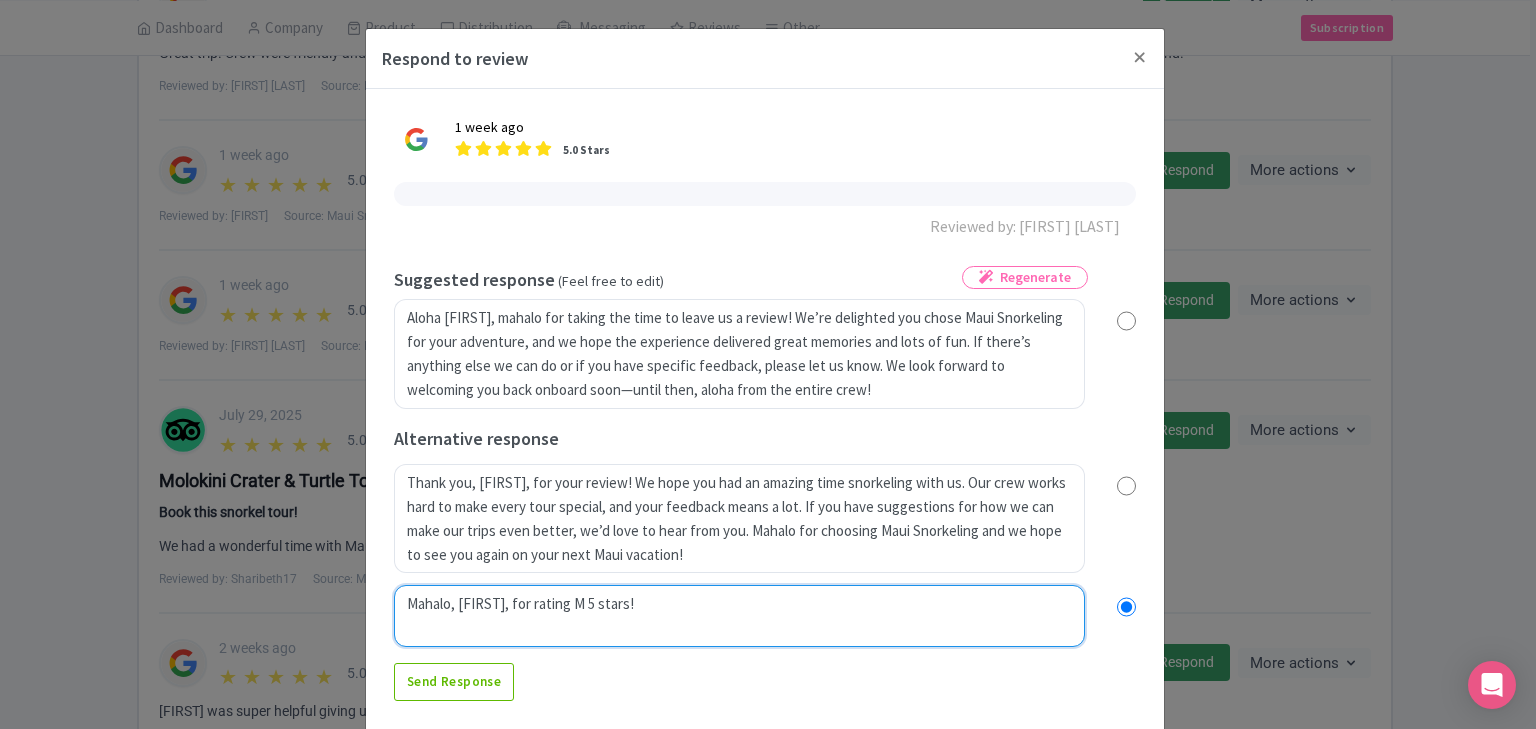 radio on "true" 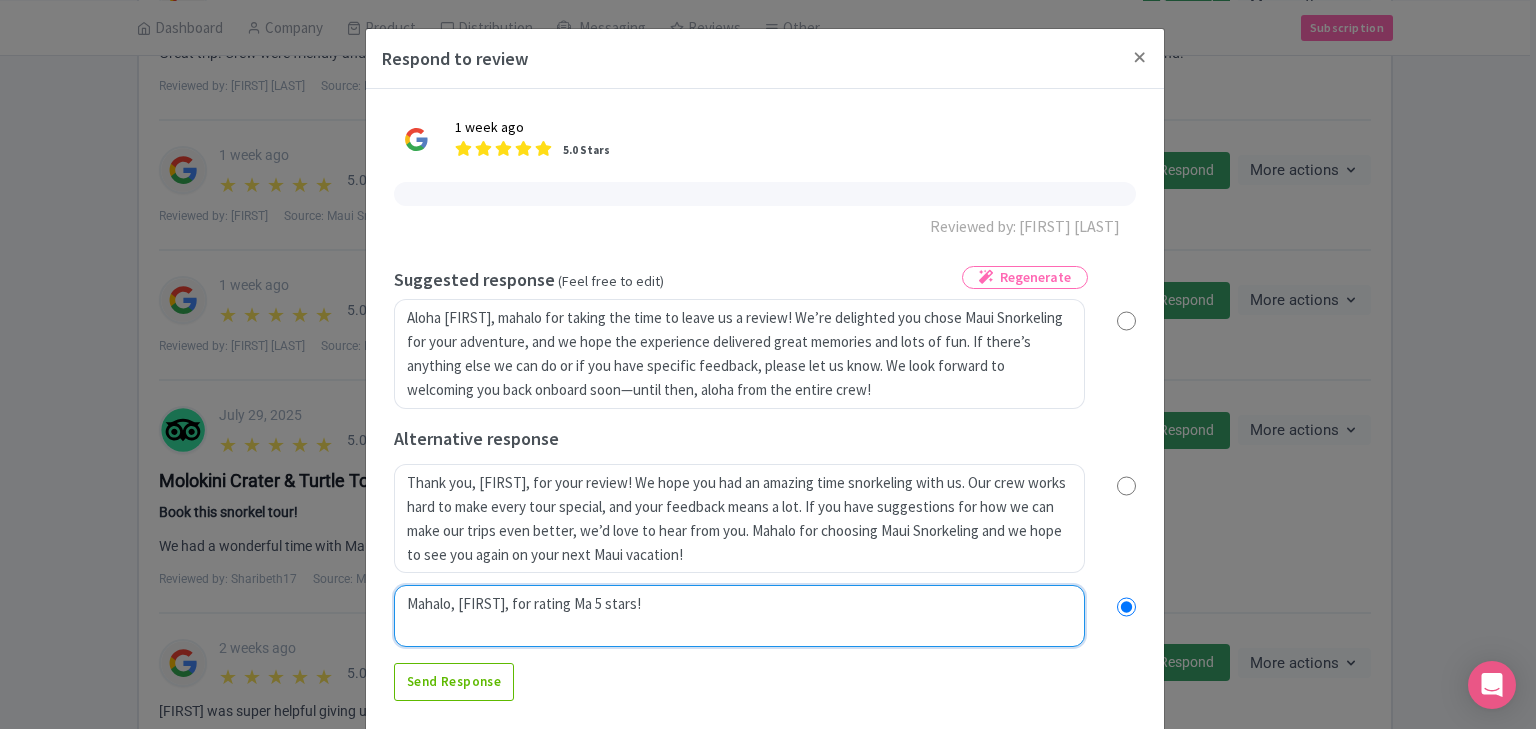 type on "Mahalo, Mason, for rating Mau 5 stars!" 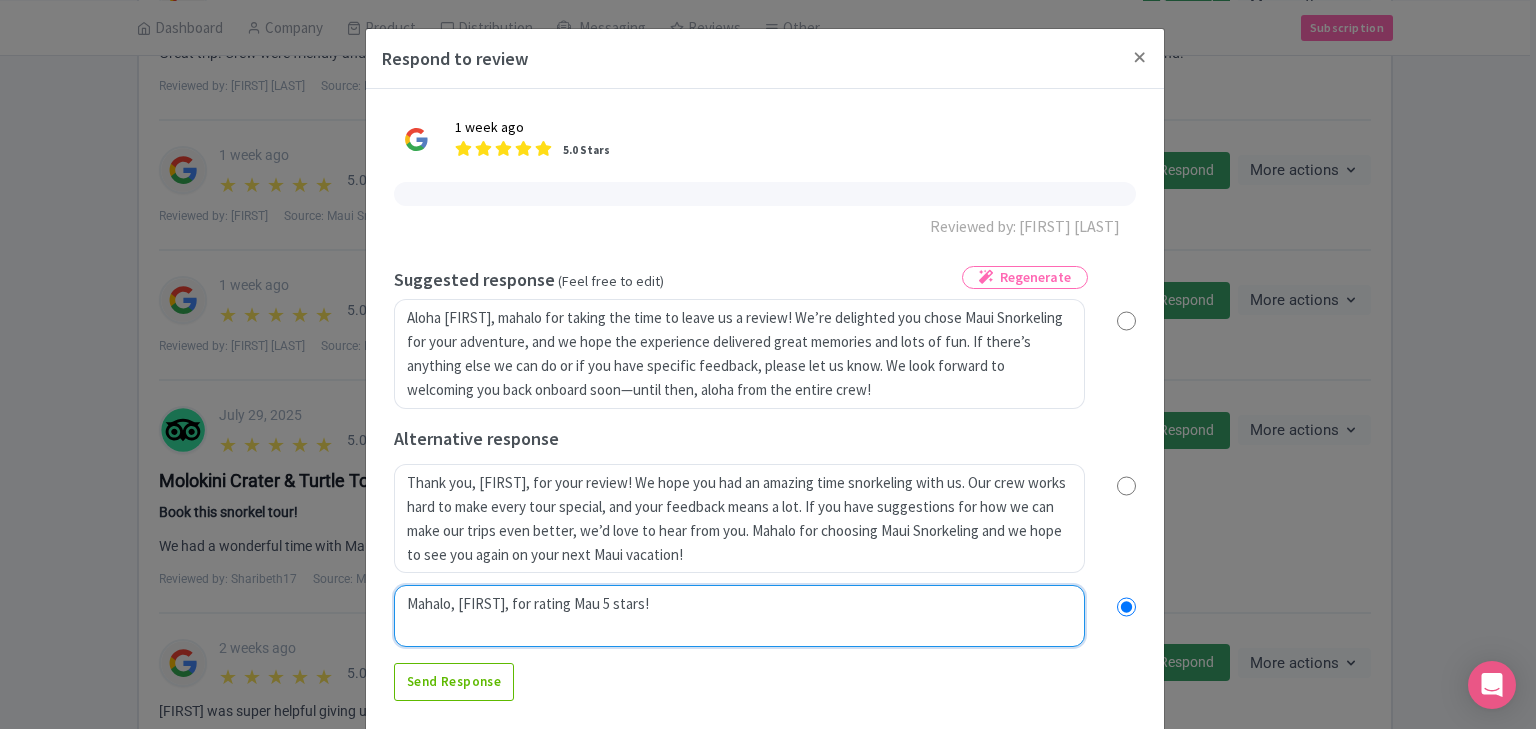radio on "true" 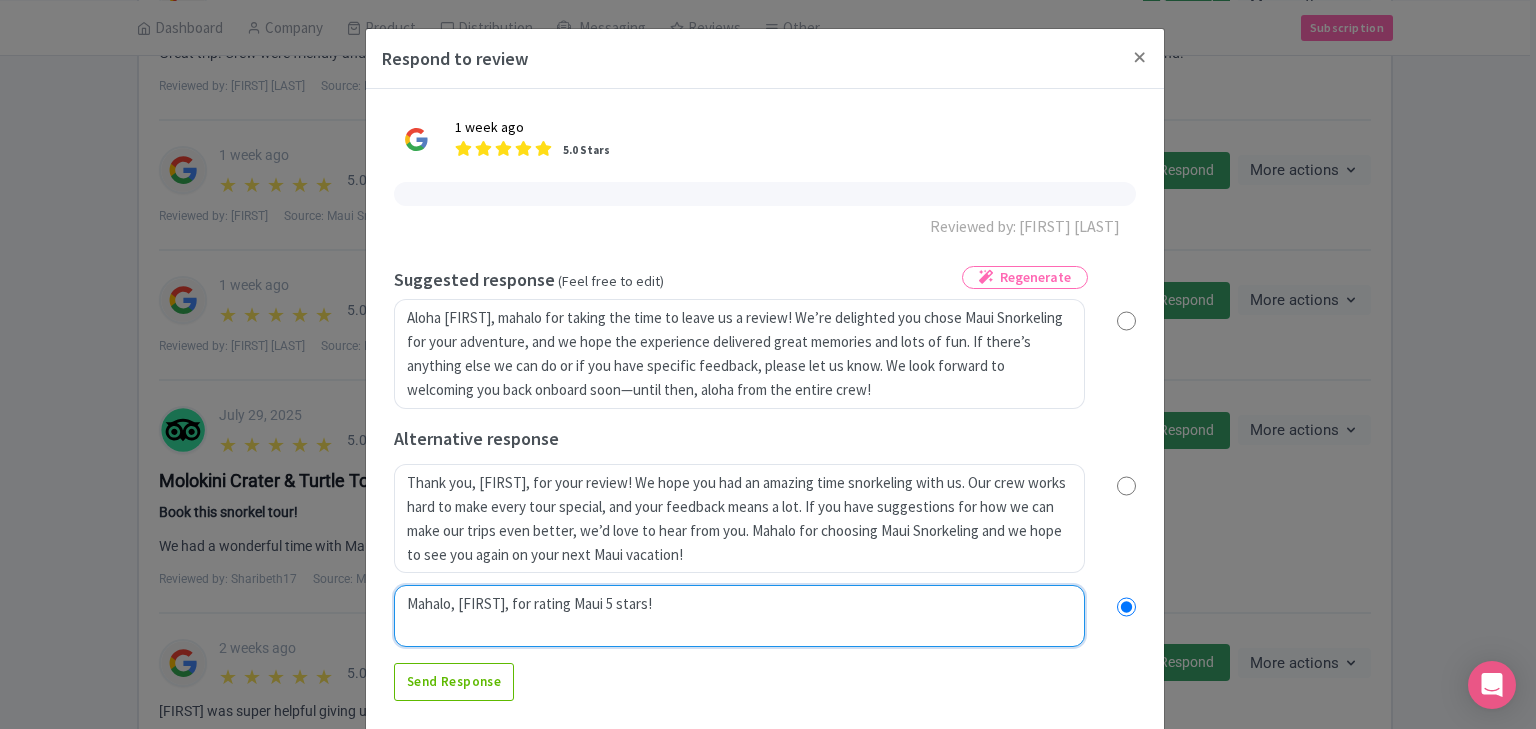 radio on "true" 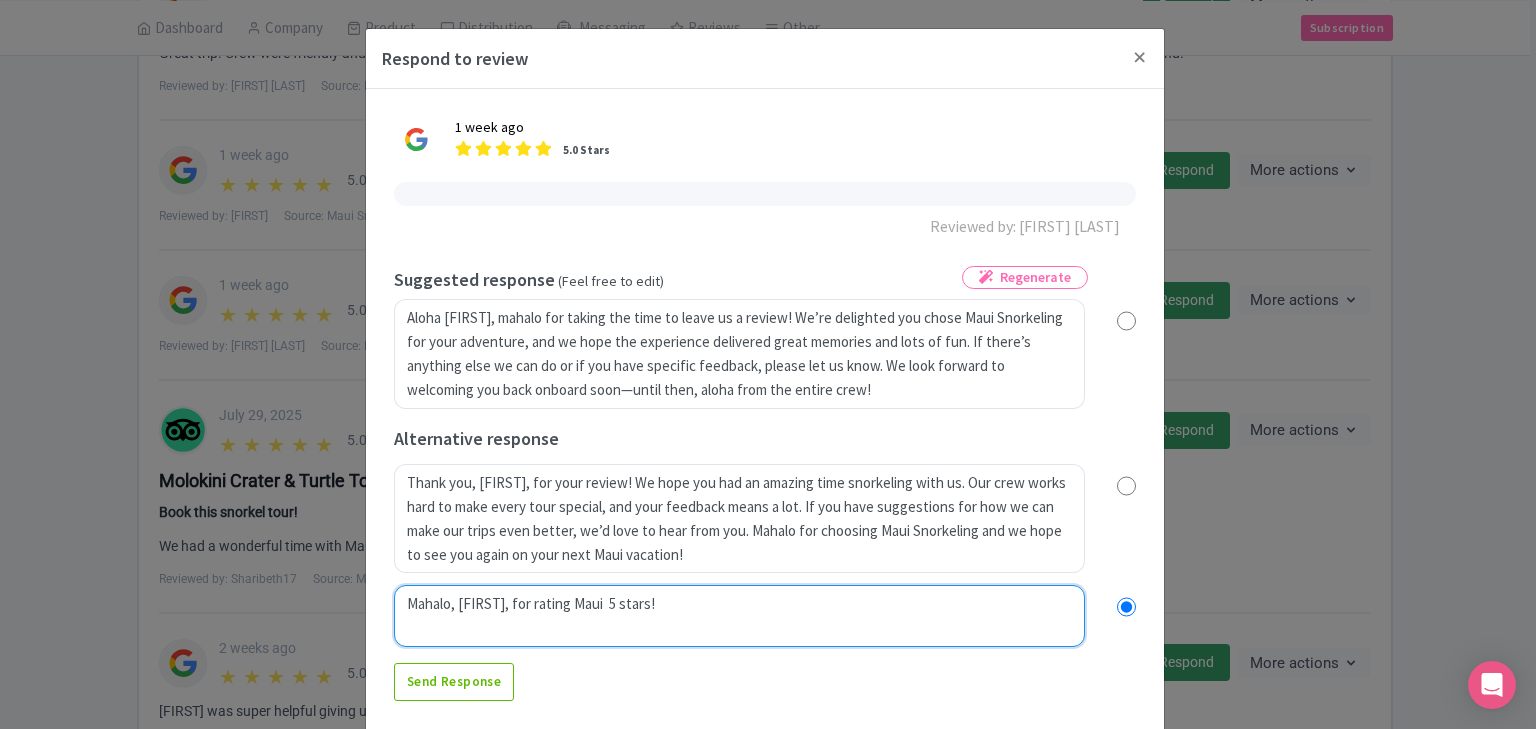 radio on "true" 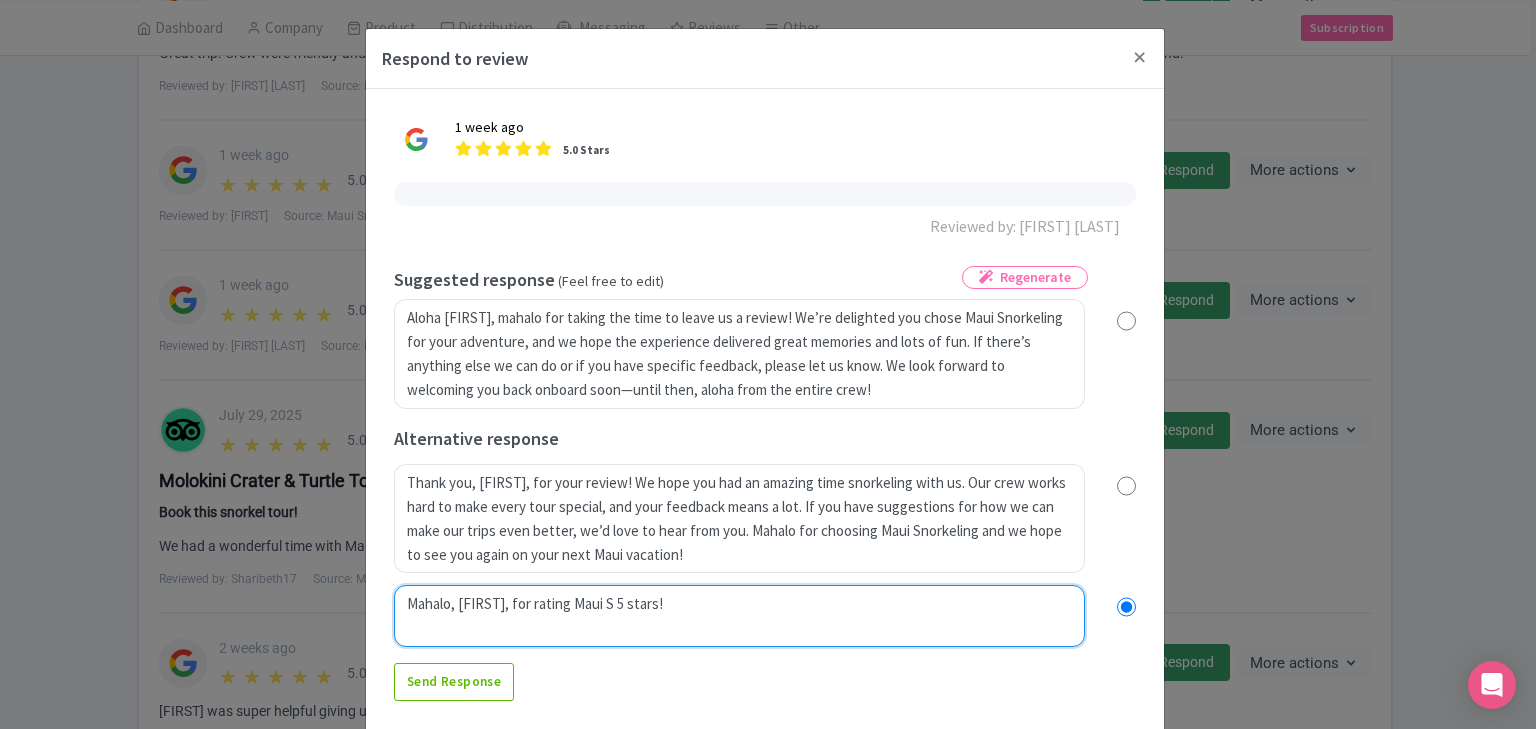 radio on "true" 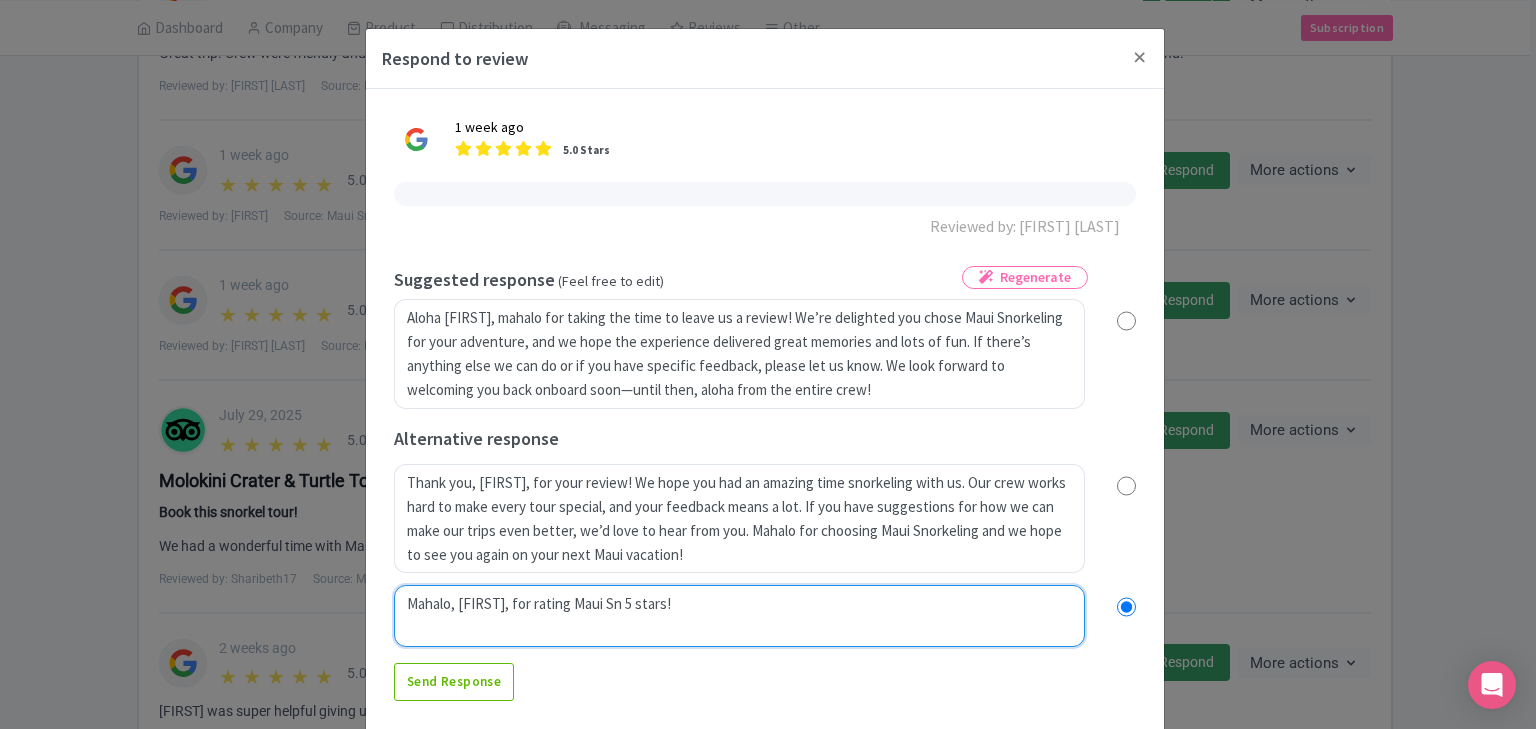 radio on "true" 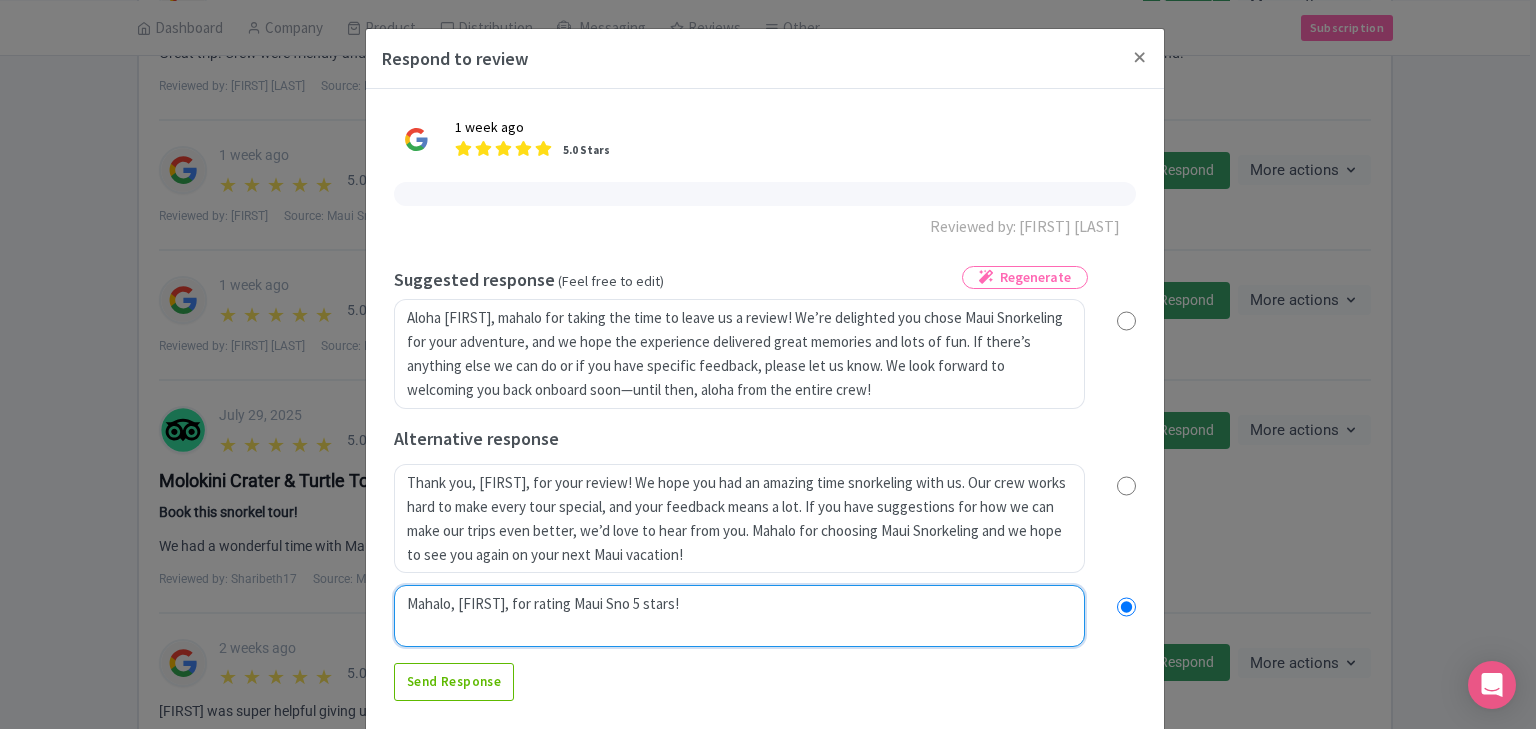 radio on "true" 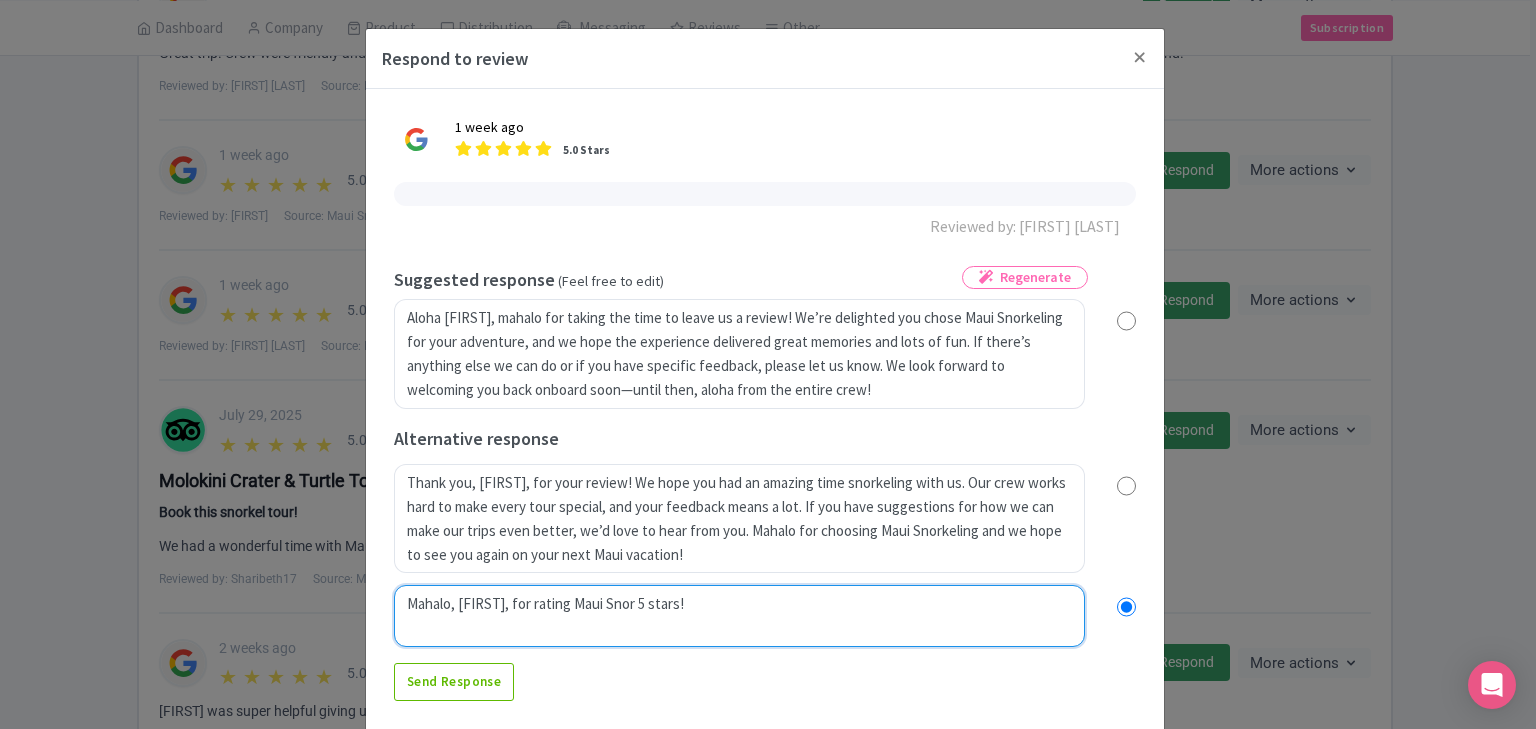 radio on "true" 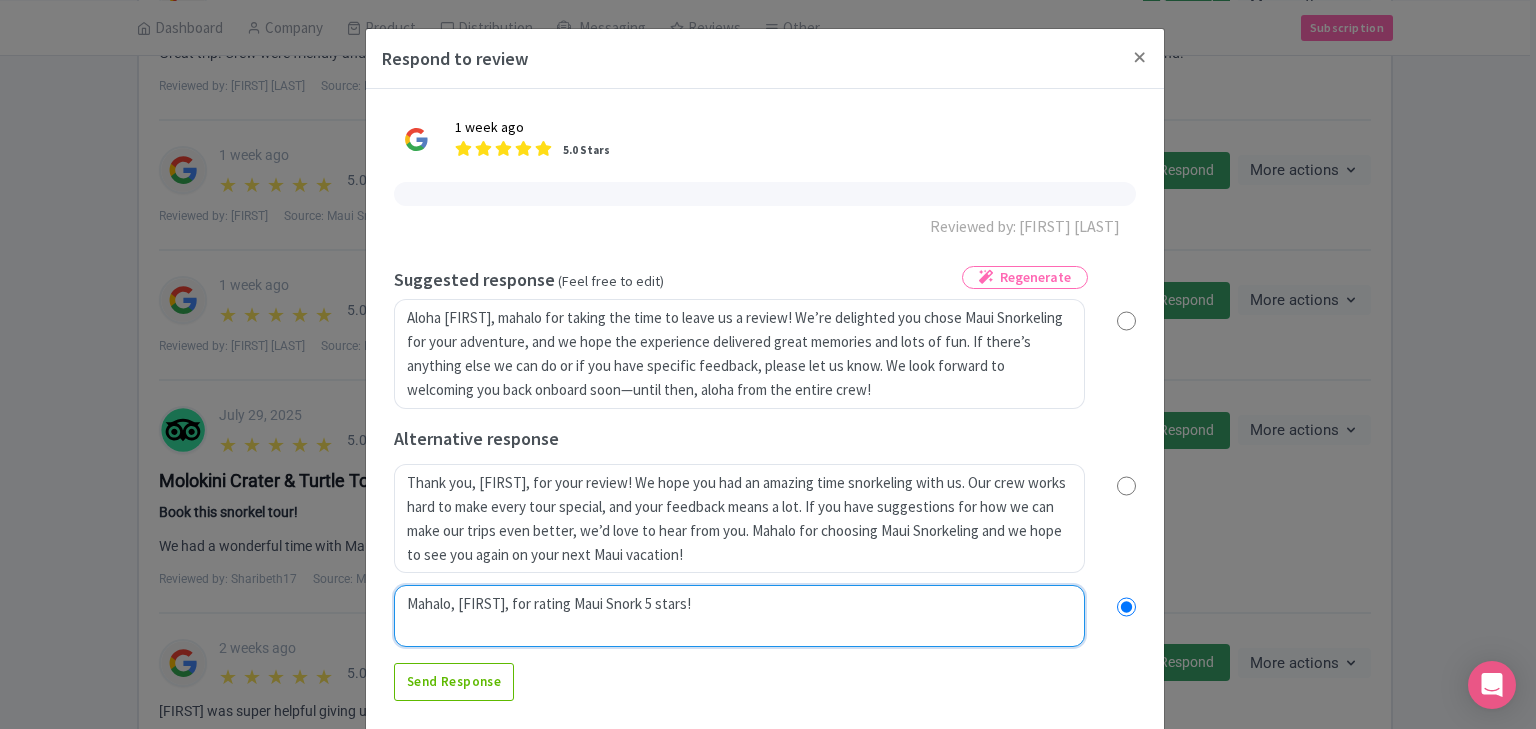 radio on "true" 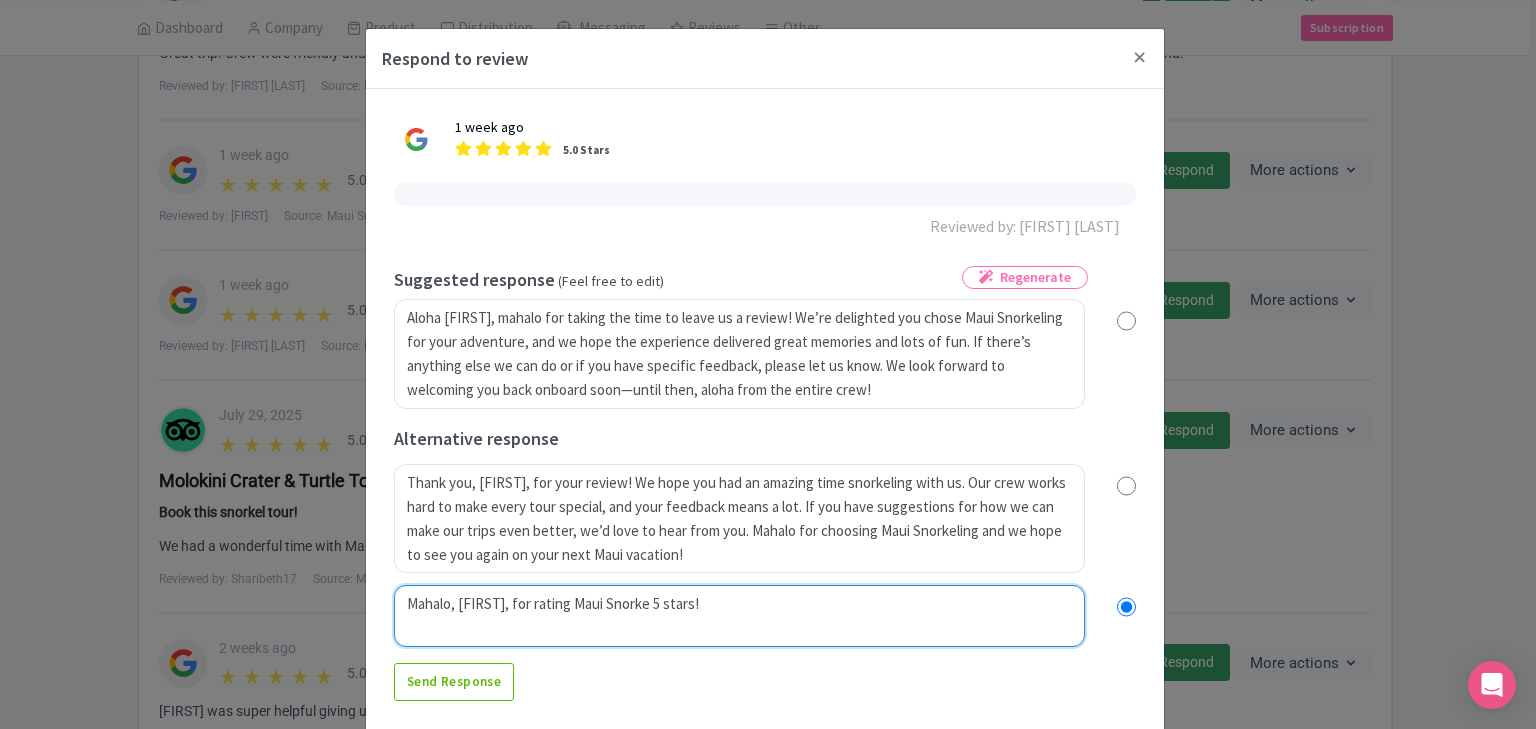 radio on "true" 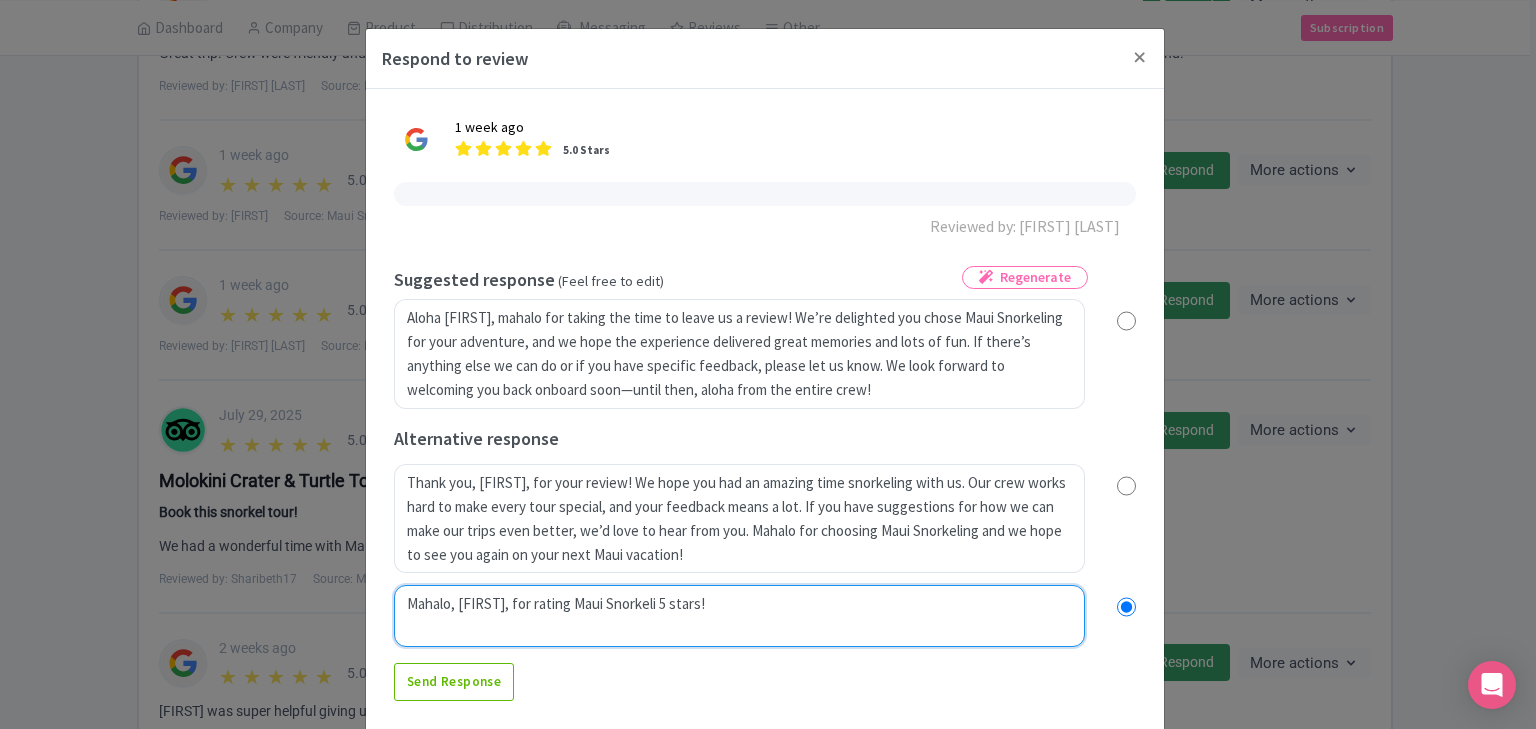 type on "Mahalo, Mason, for rating Maui Snorkelin 5 stars!" 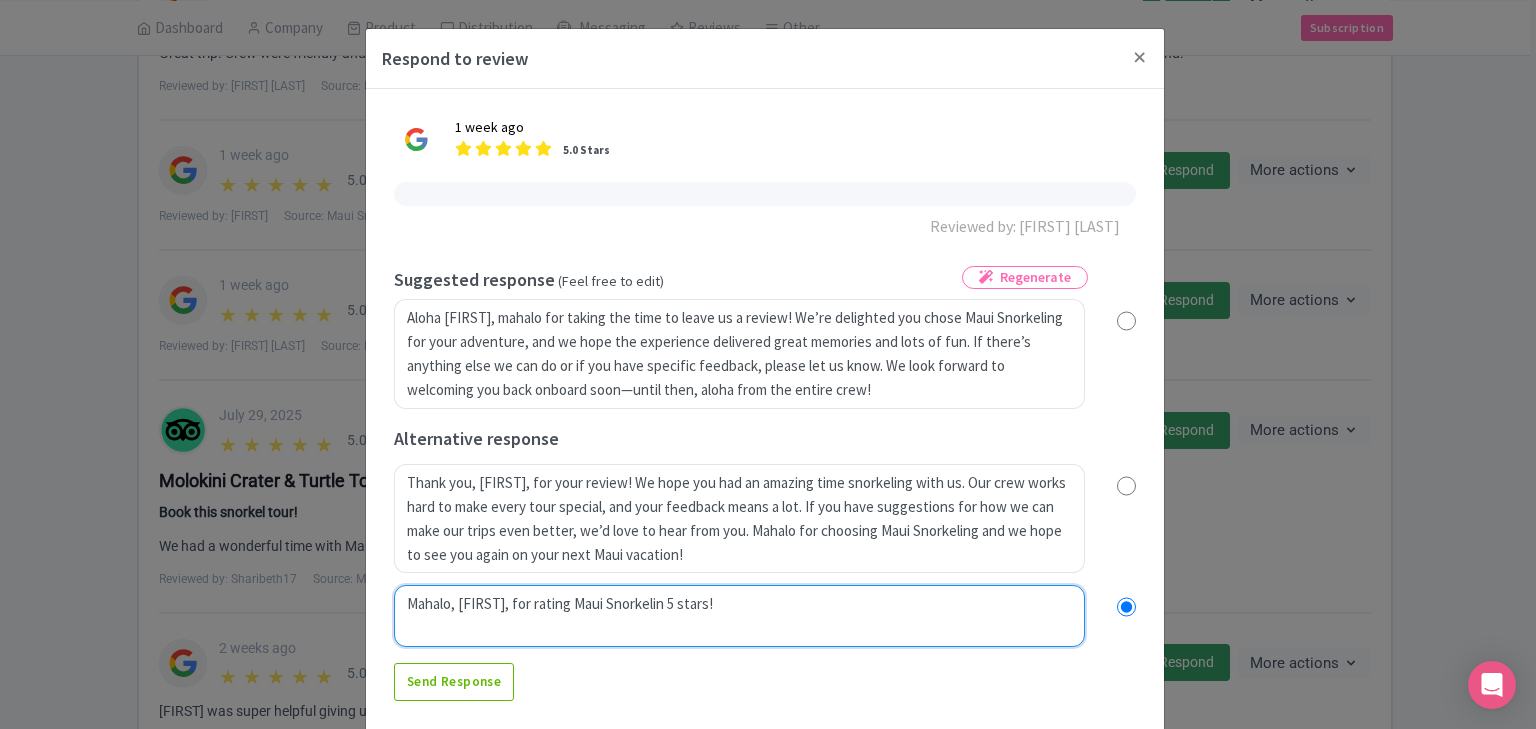 radio on "true" 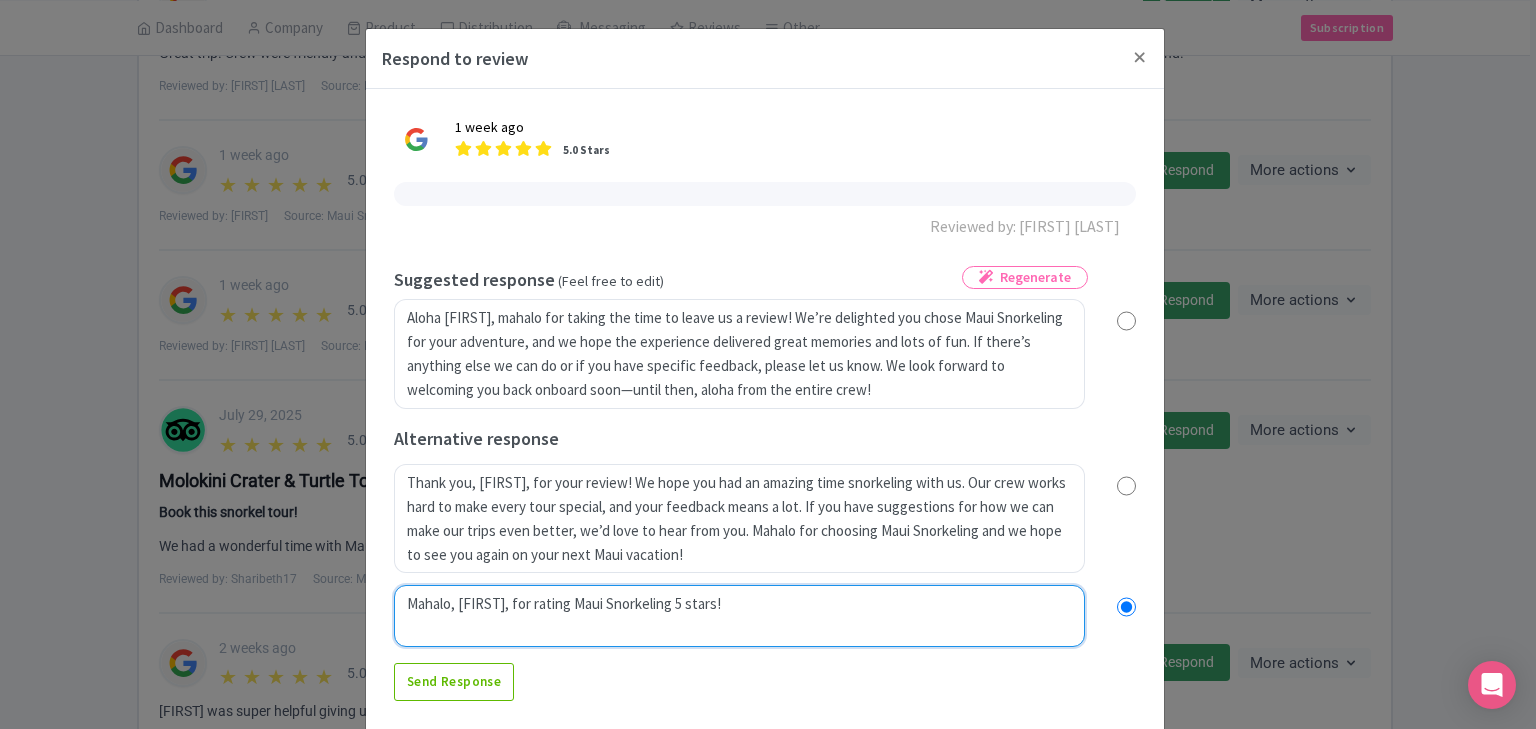drag, startPoint x: 754, startPoint y: 612, endPoint x: 195, endPoint y: 548, distance: 562.65173 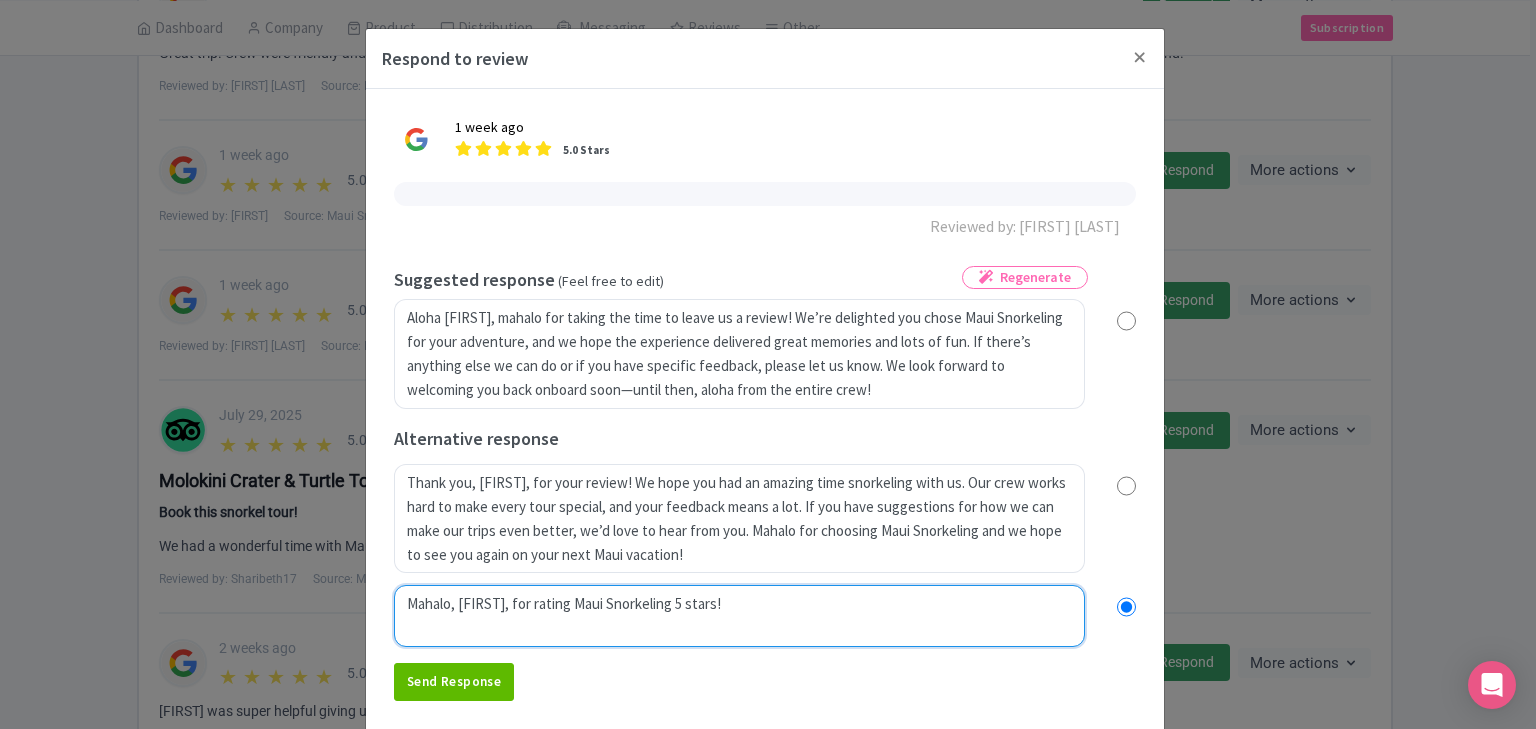type on "Mahalo, [FIRST], for rating Maui Snorkeling 5 stars!" 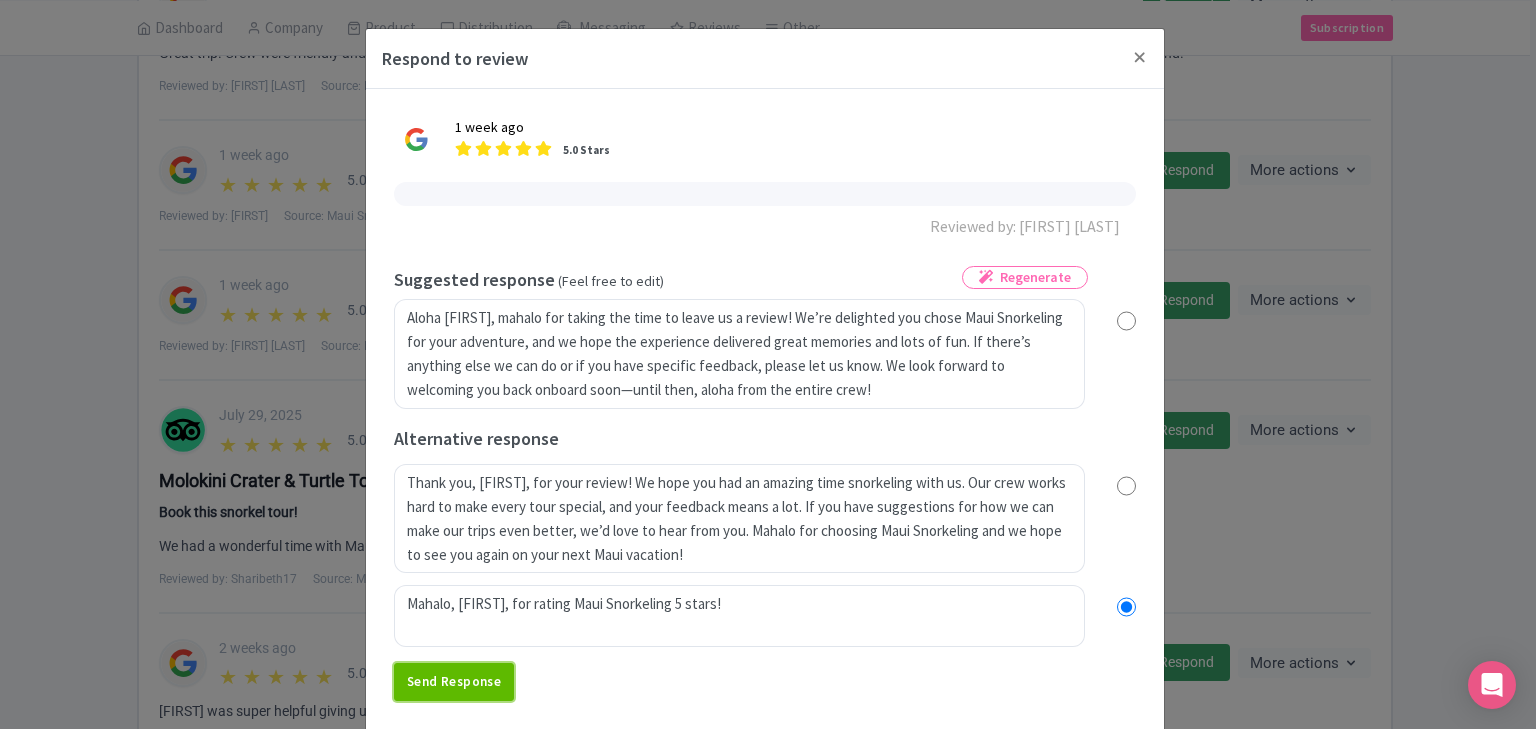 click on "Send Response" at bounding box center (454, 682) 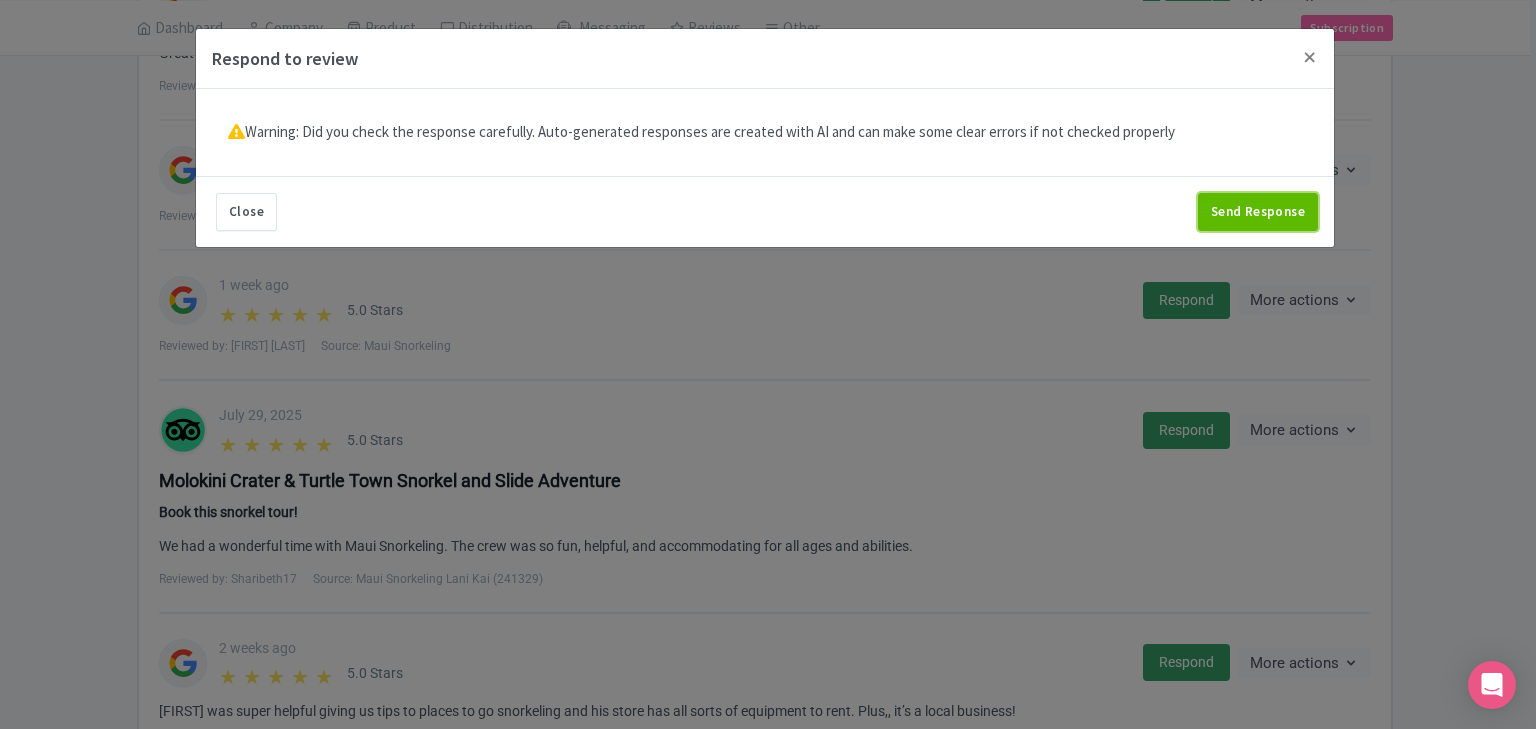 click on "Send Response" at bounding box center (1258, 212) 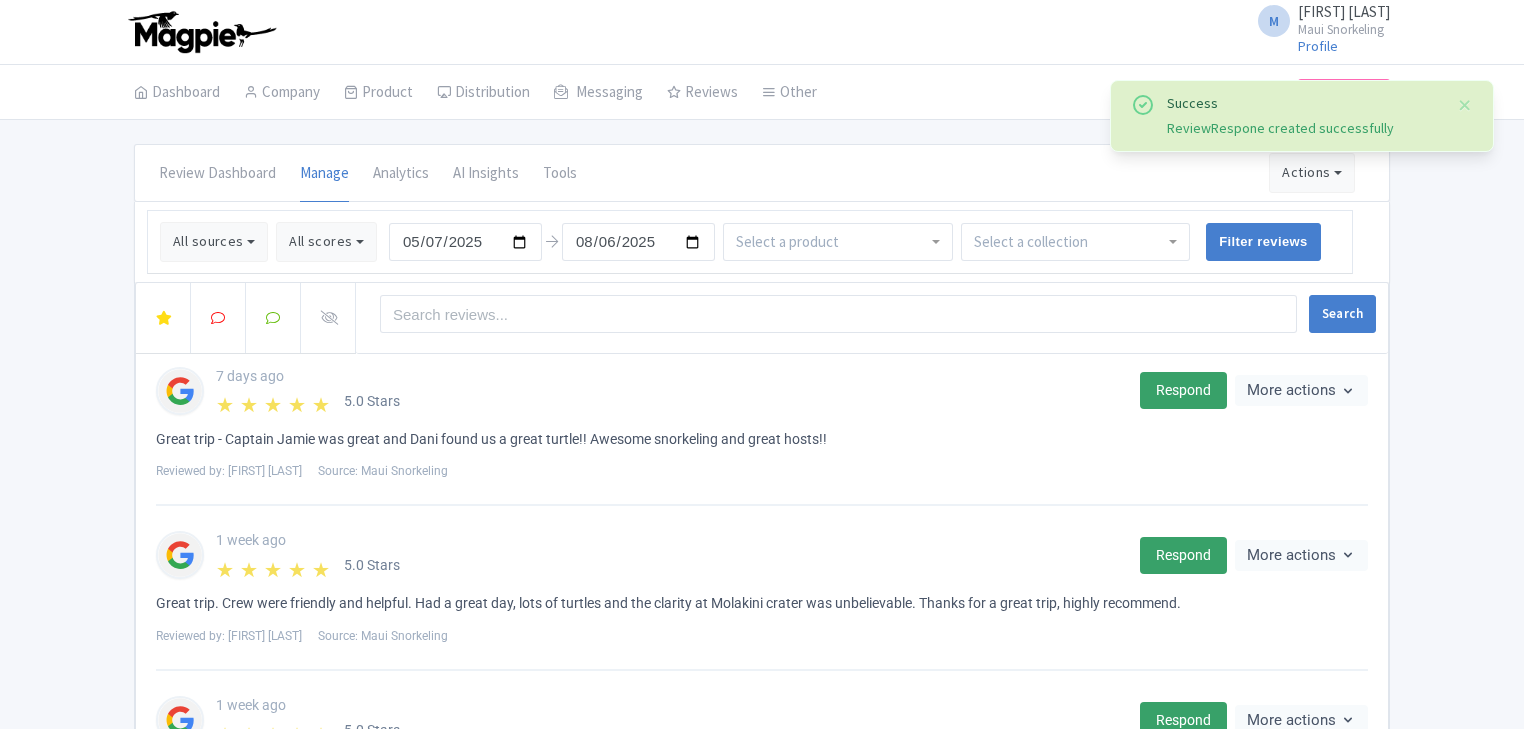 scroll, scrollTop: 0, scrollLeft: 0, axis: both 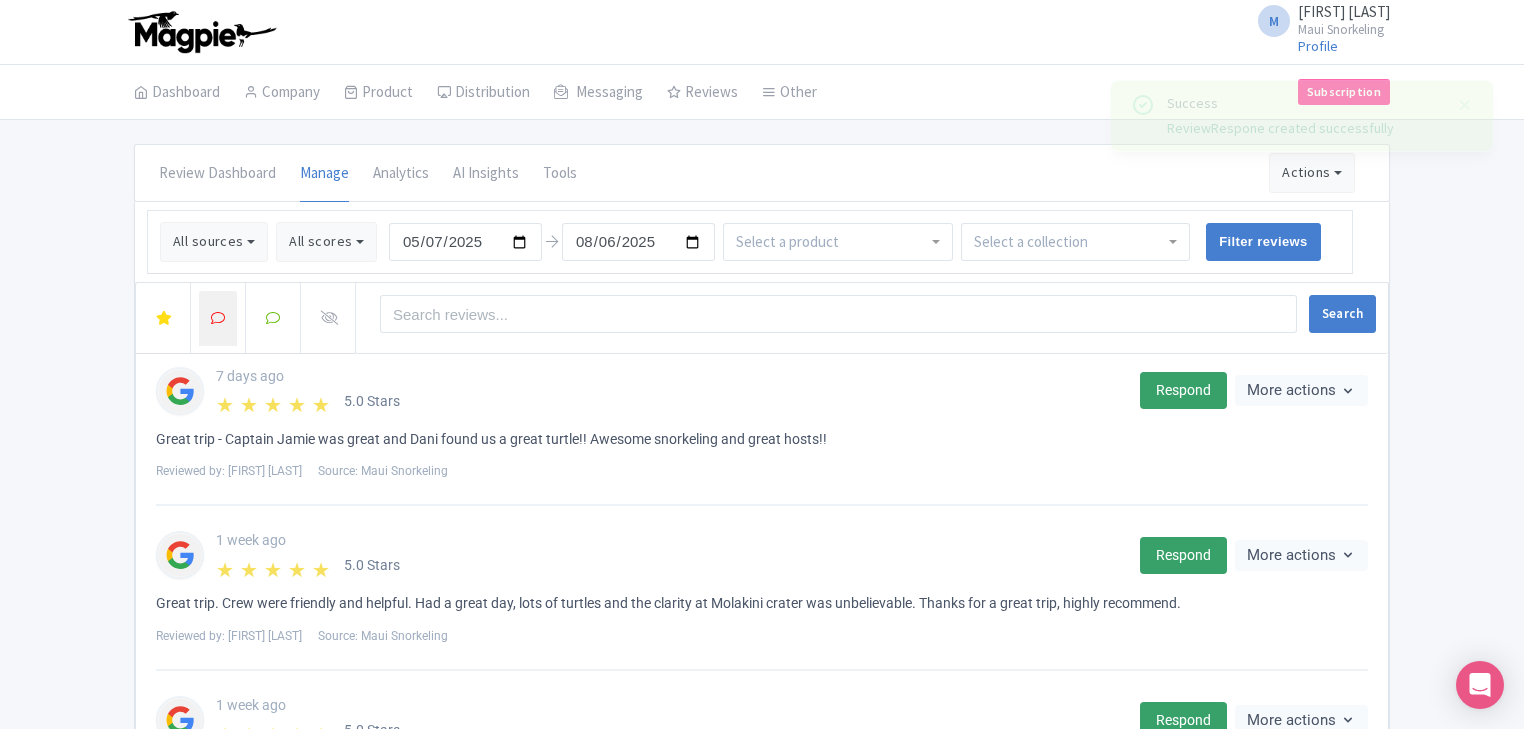 click at bounding box center [218, 318] 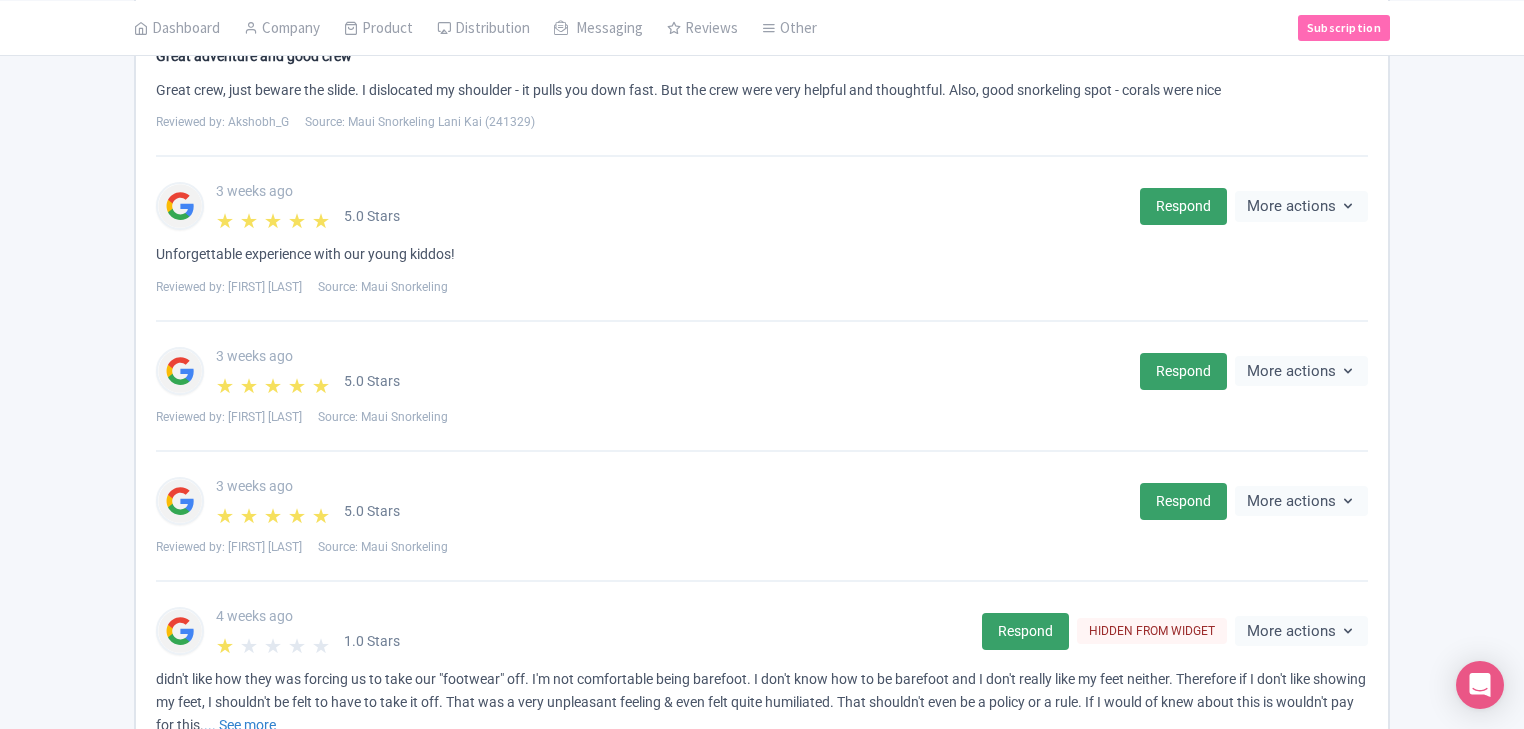 scroll, scrollTop: 1514, scrollLeft: 0, axis: vertical 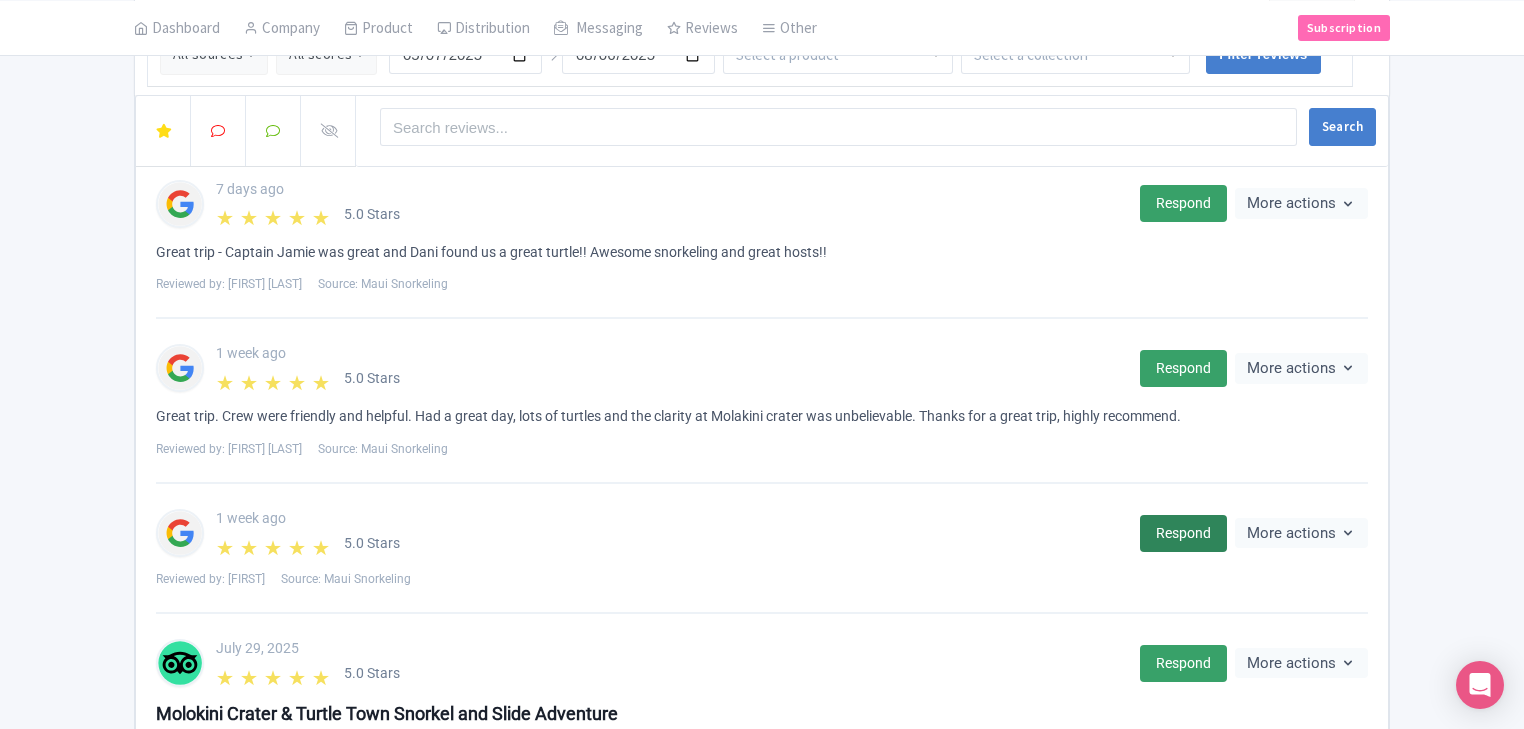 click on "Respond" at bounding box center (1183, 533) 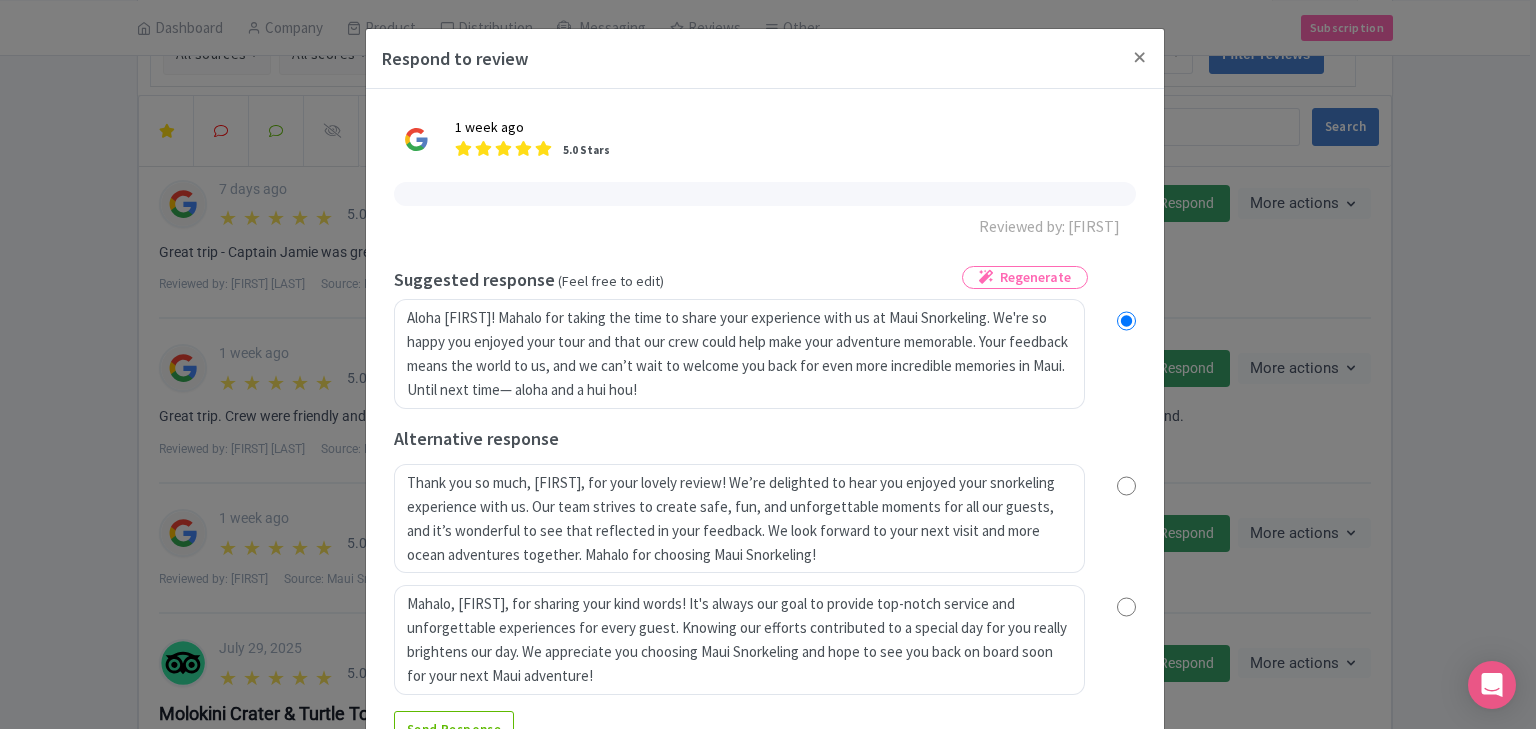 click at bounding box center (1126, 607) 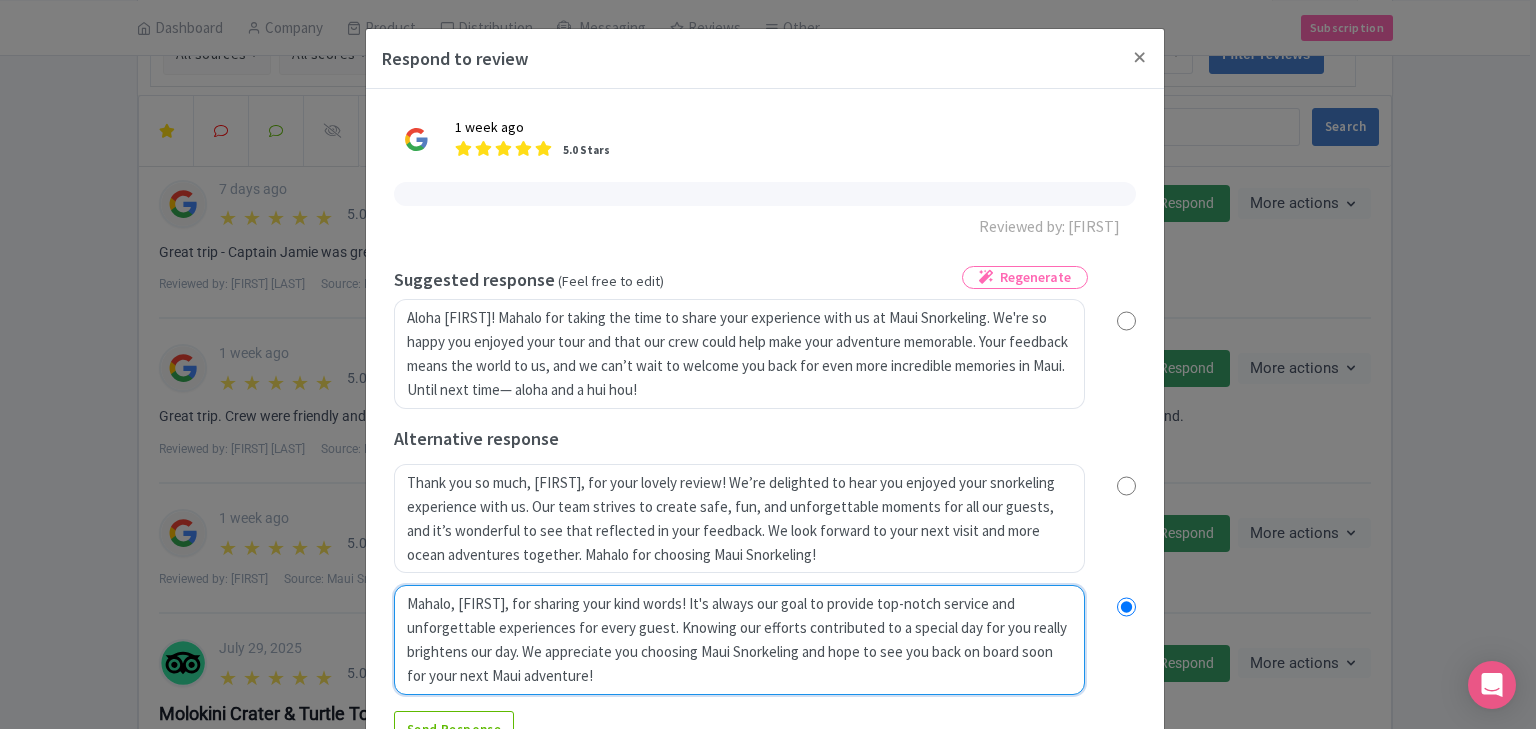 drag, startPoint x: 529, startPoint y: 603, endPoint x: 703, endPoint y: 696, distance: 197.29419 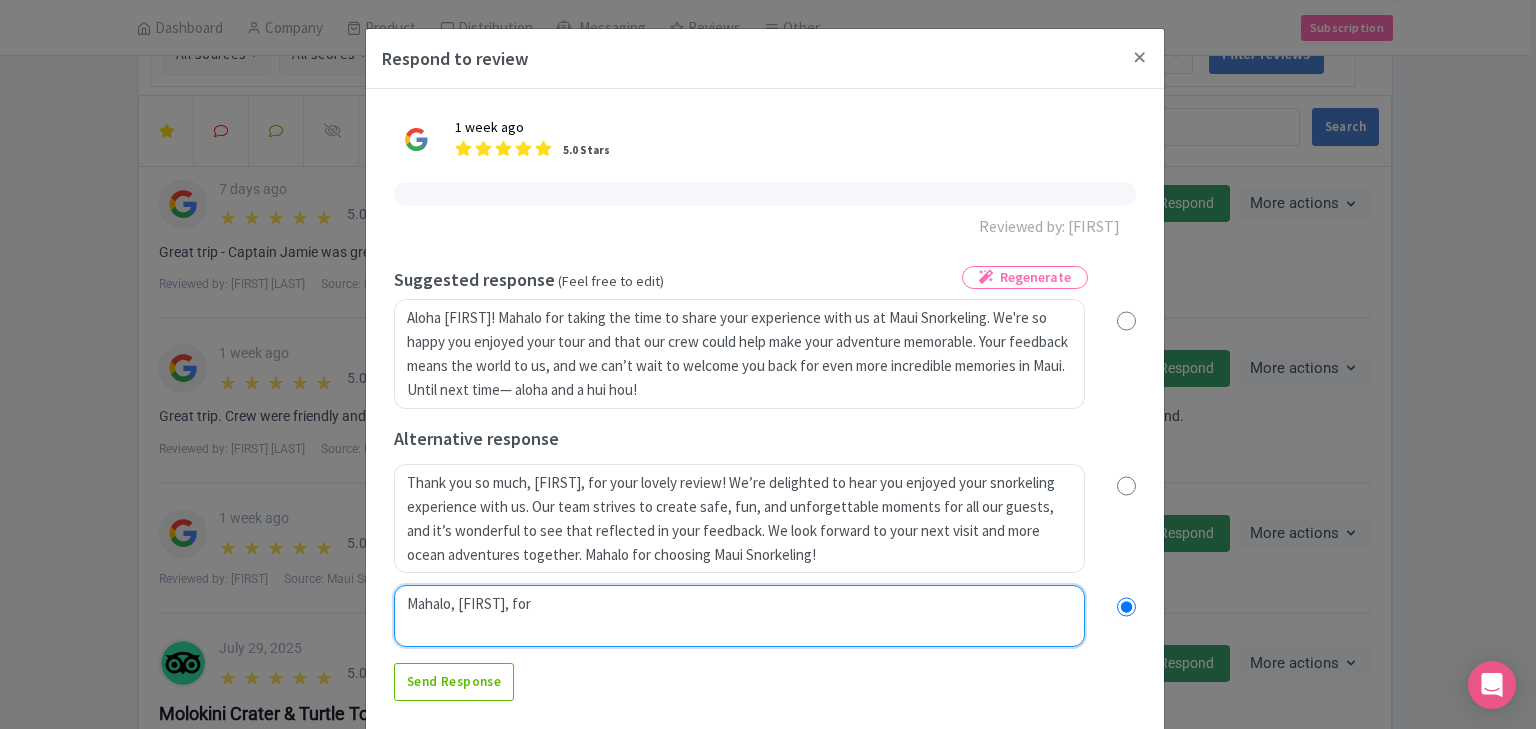 radio on "true" 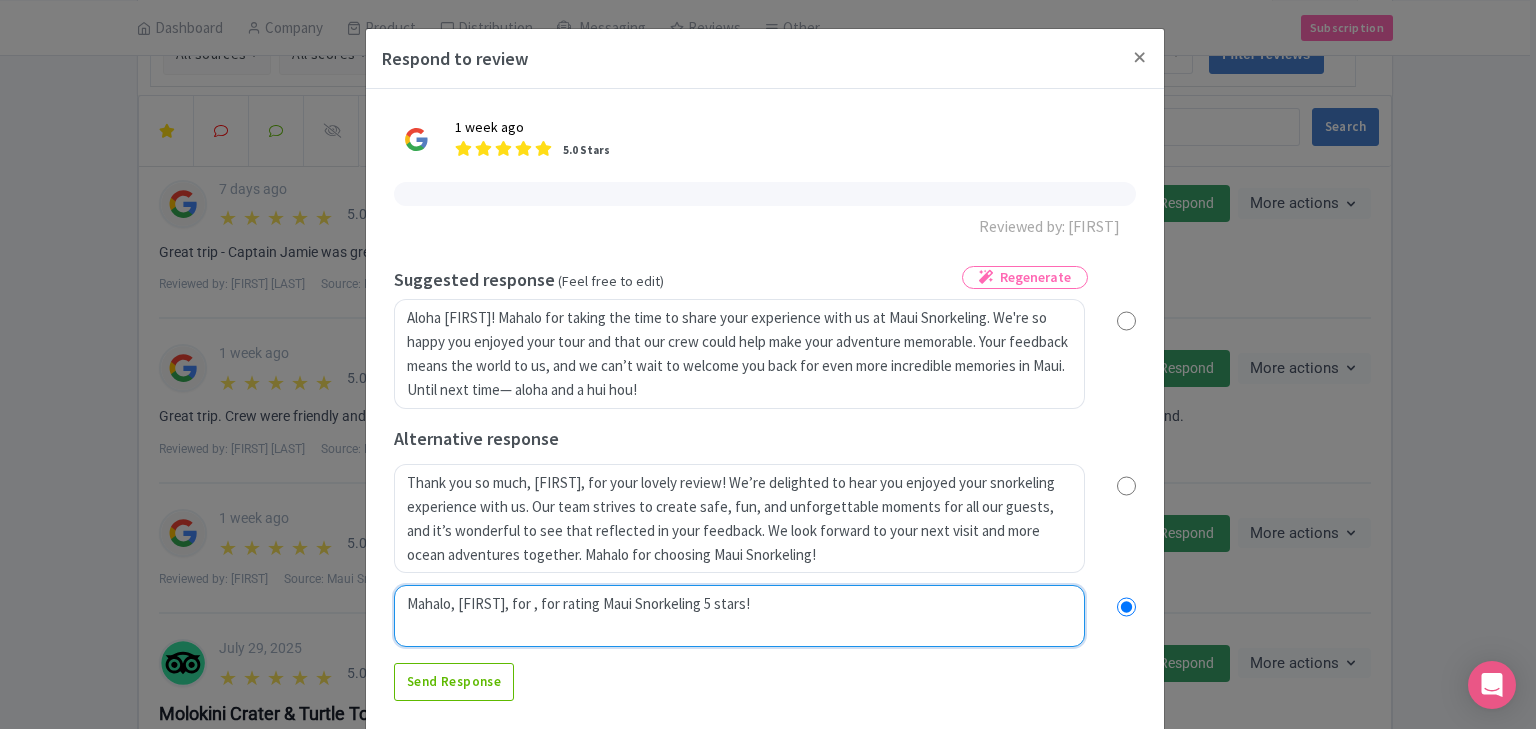 radio on "true" 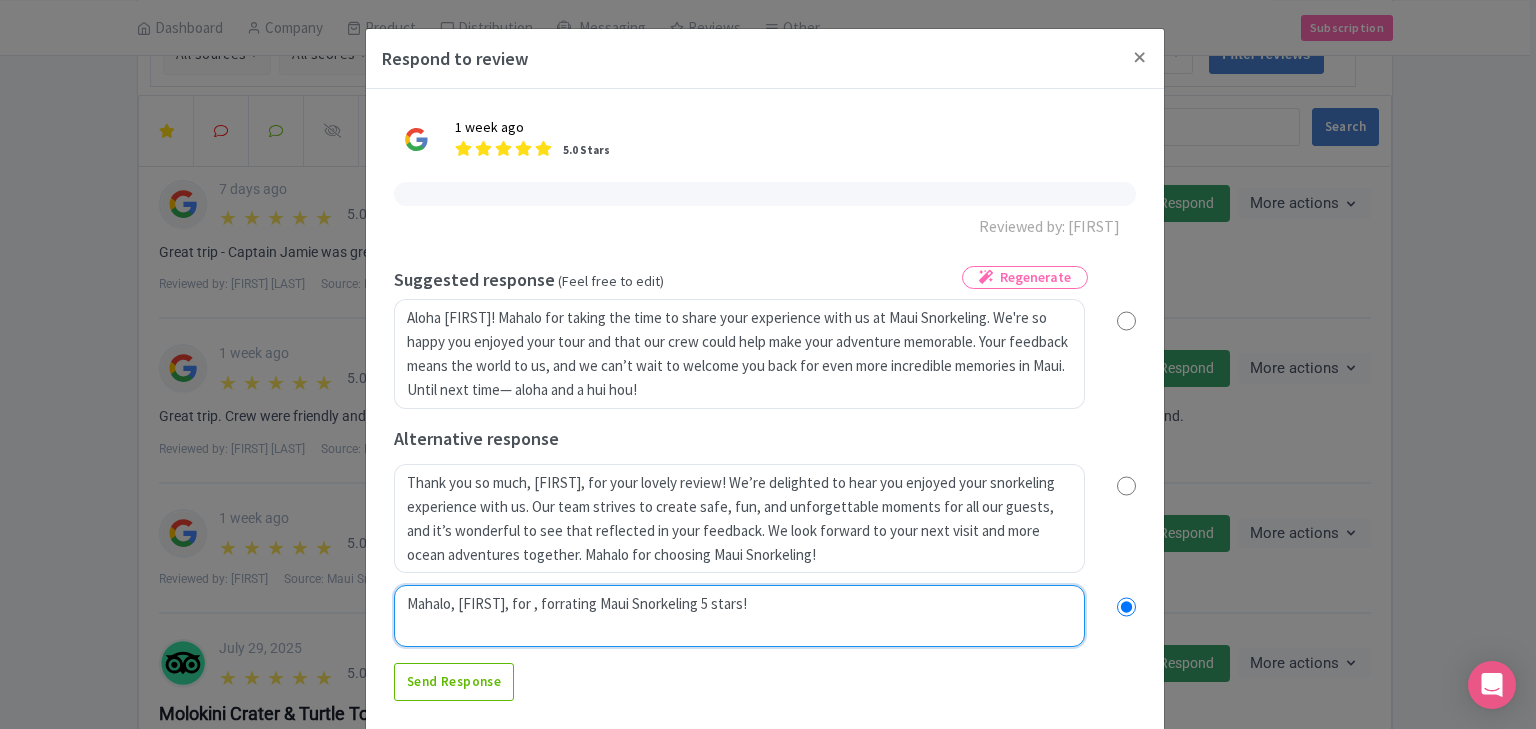 radio on "true" 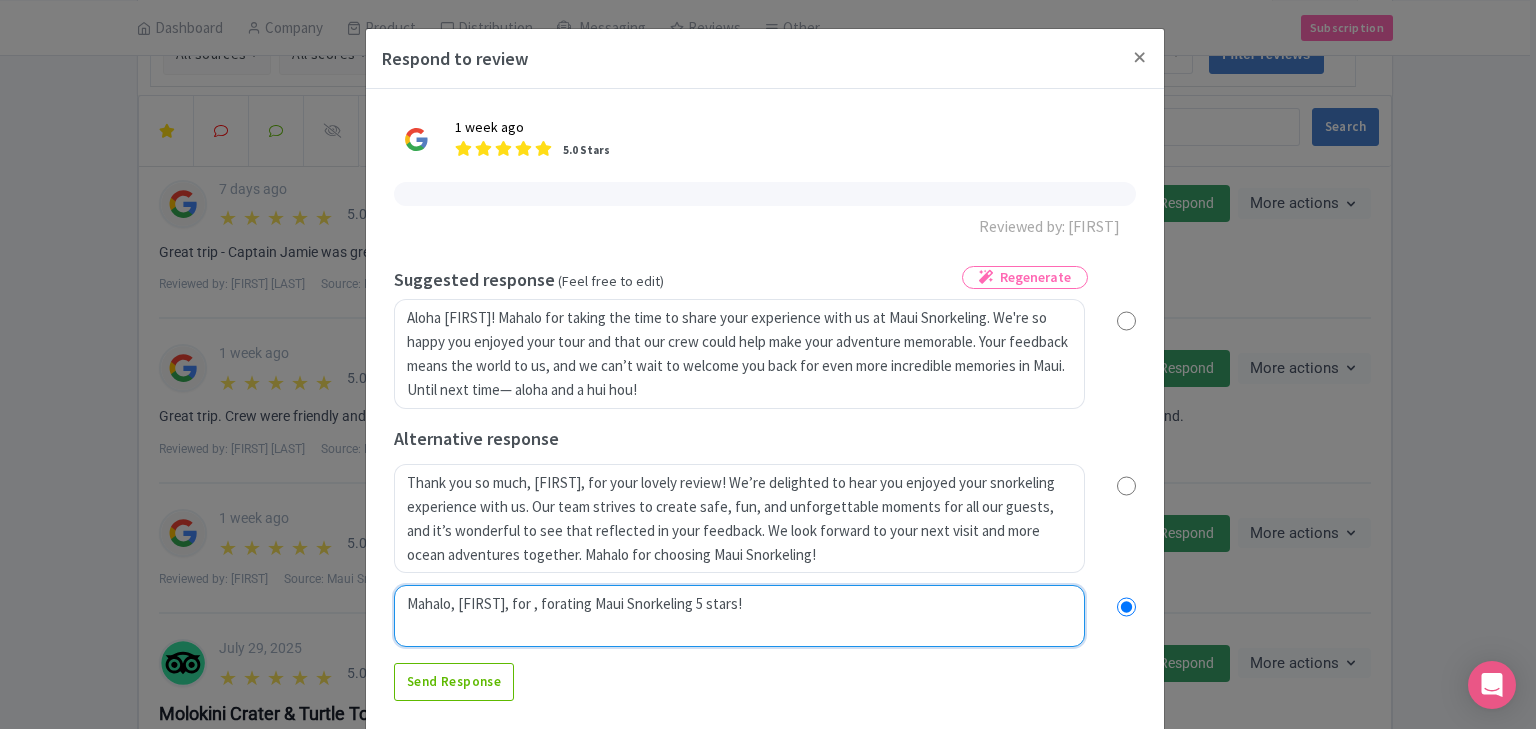 radio on "true" 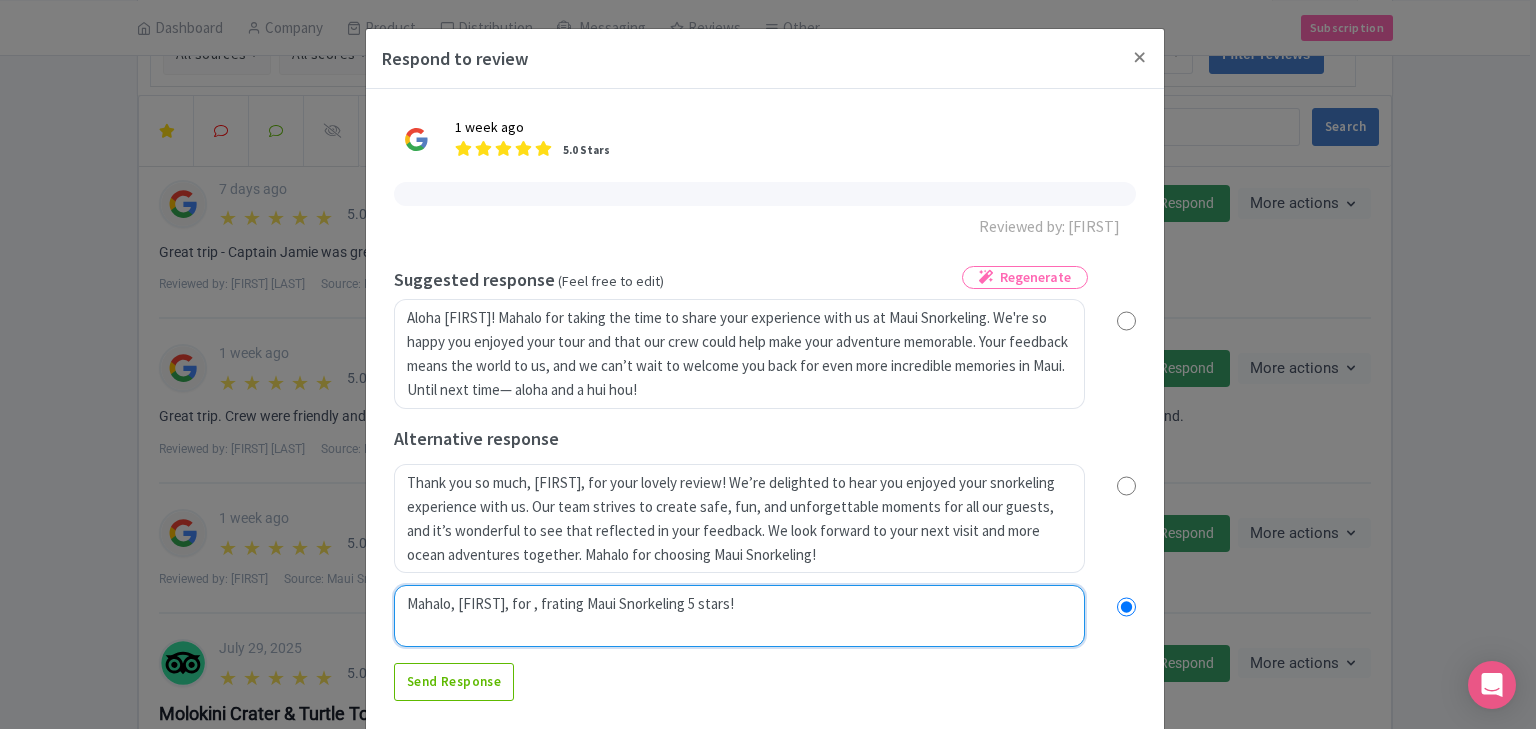 radio on "true" 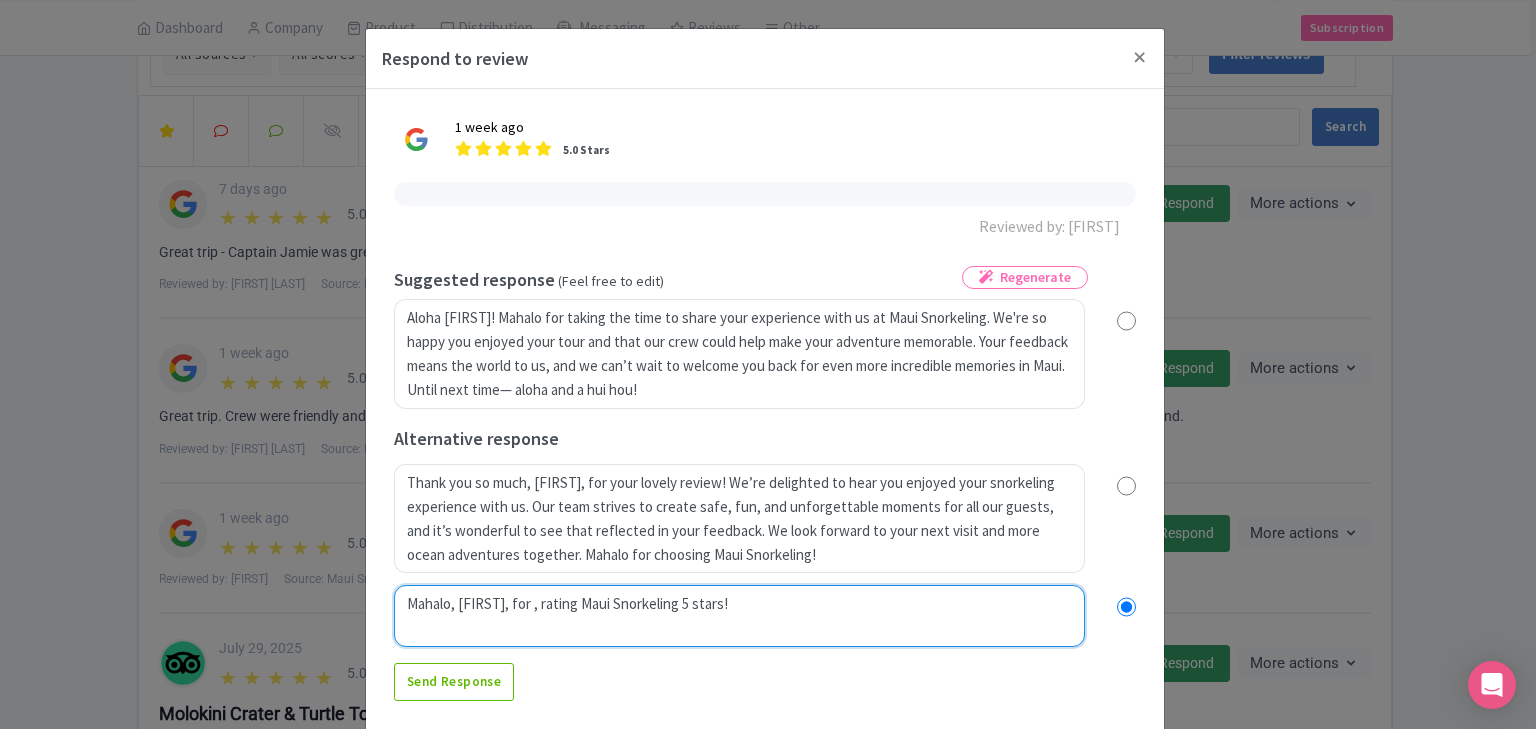 radio on "true" 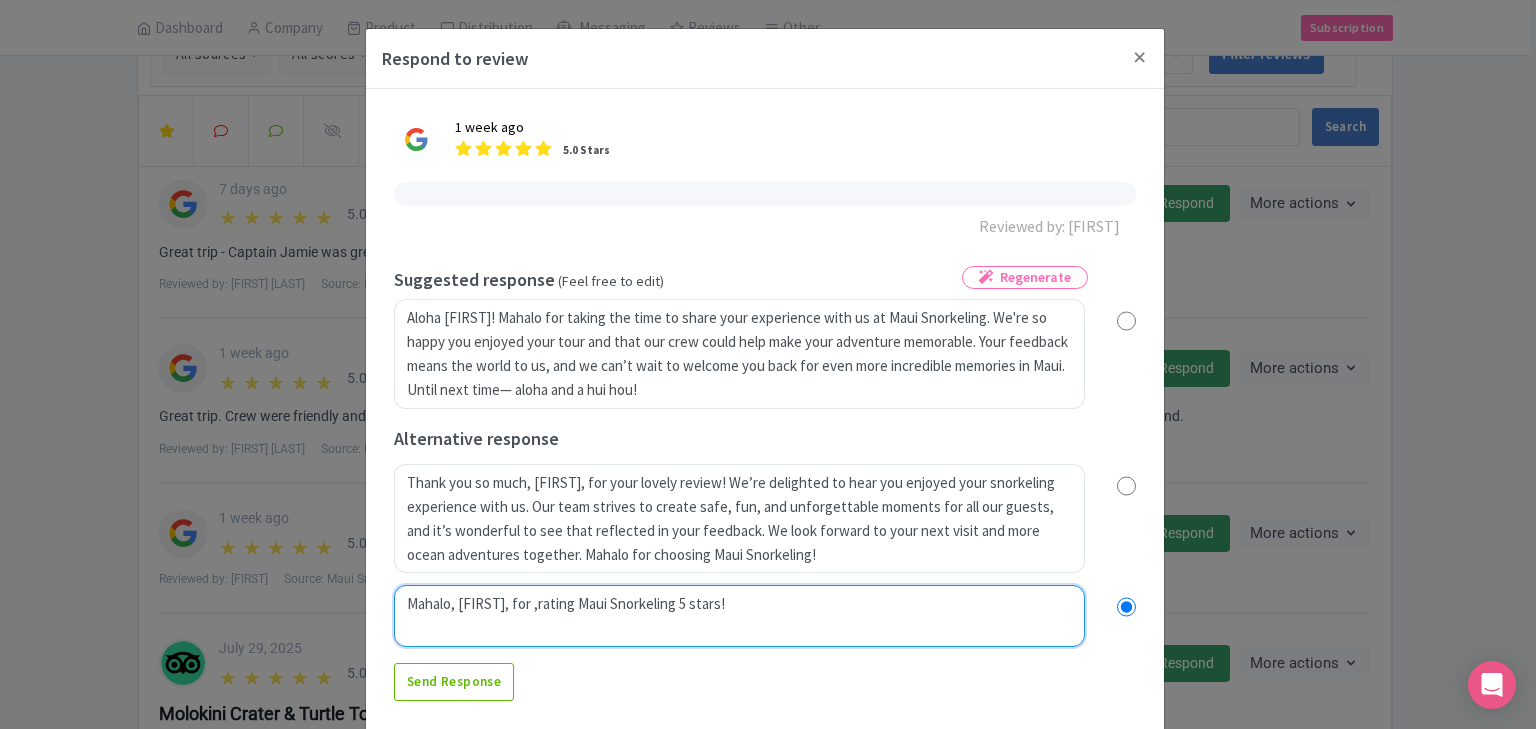 radio on "true" 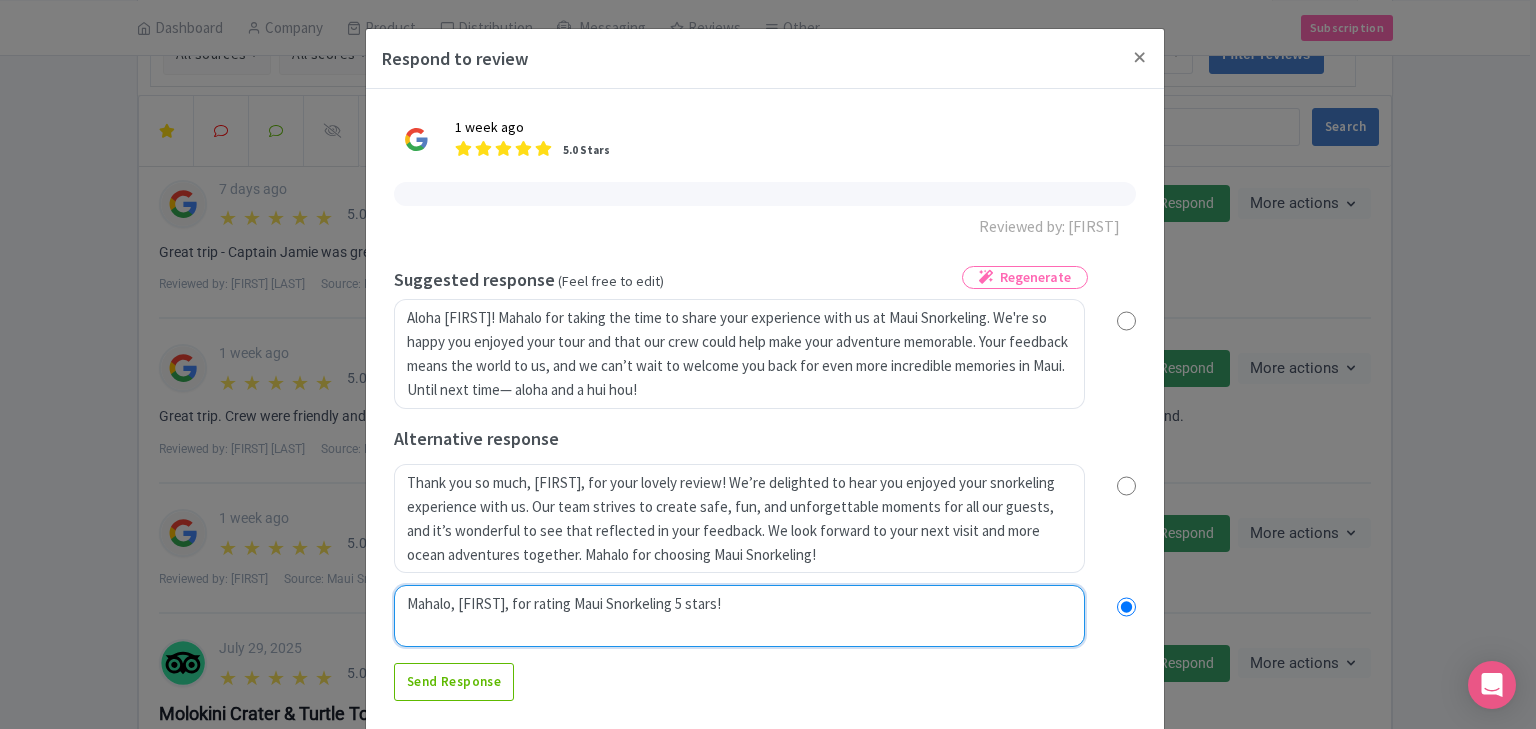 radio on "true" 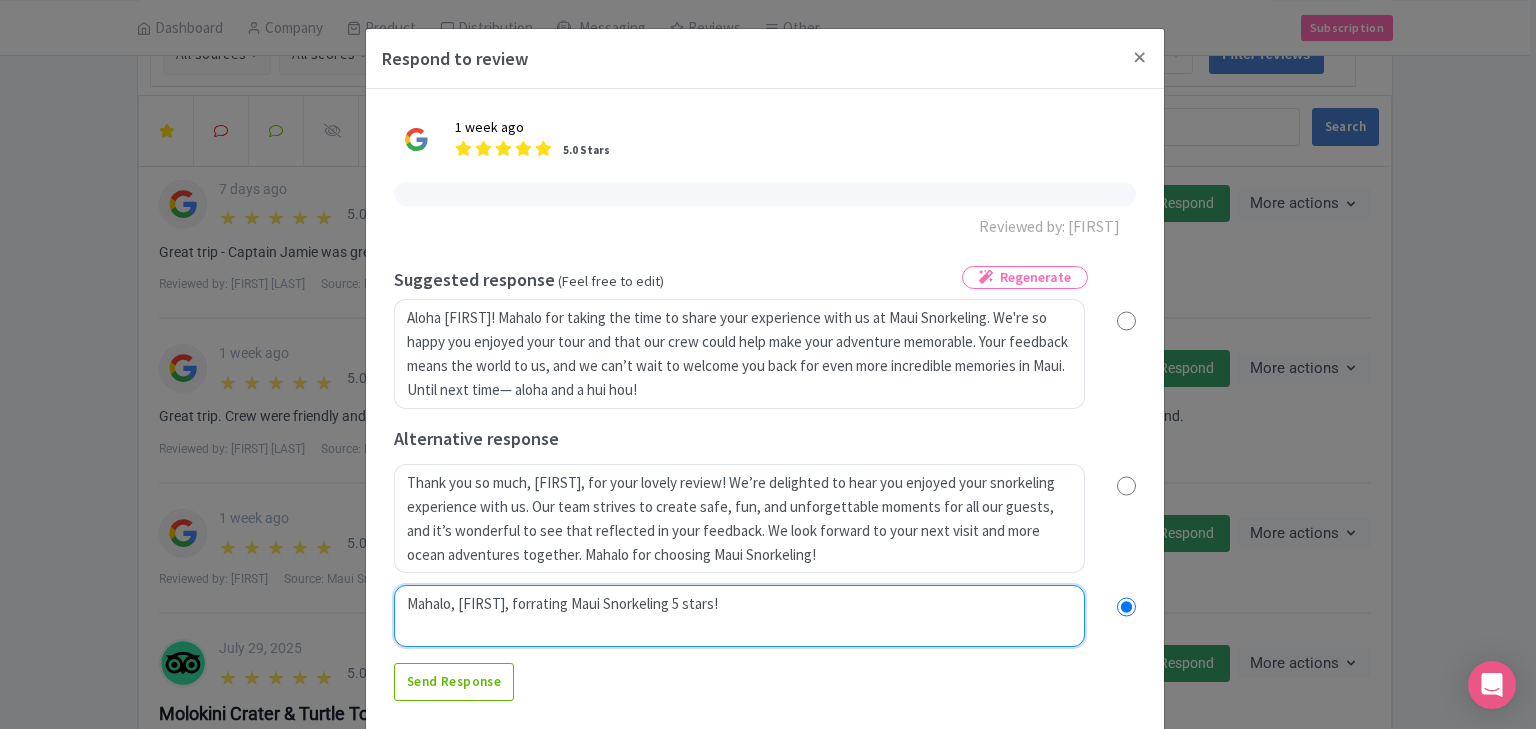 radio on "true" 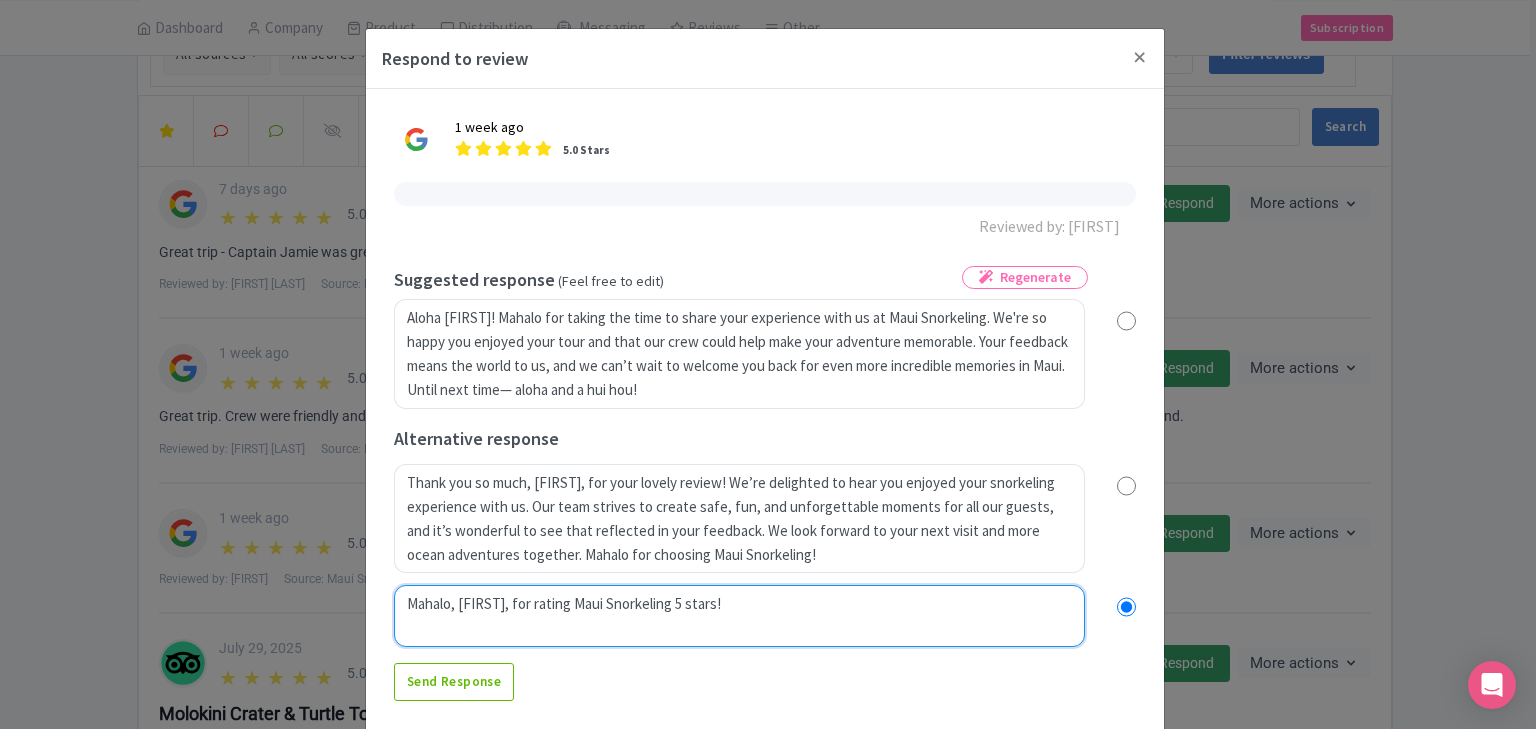 radio on "true" 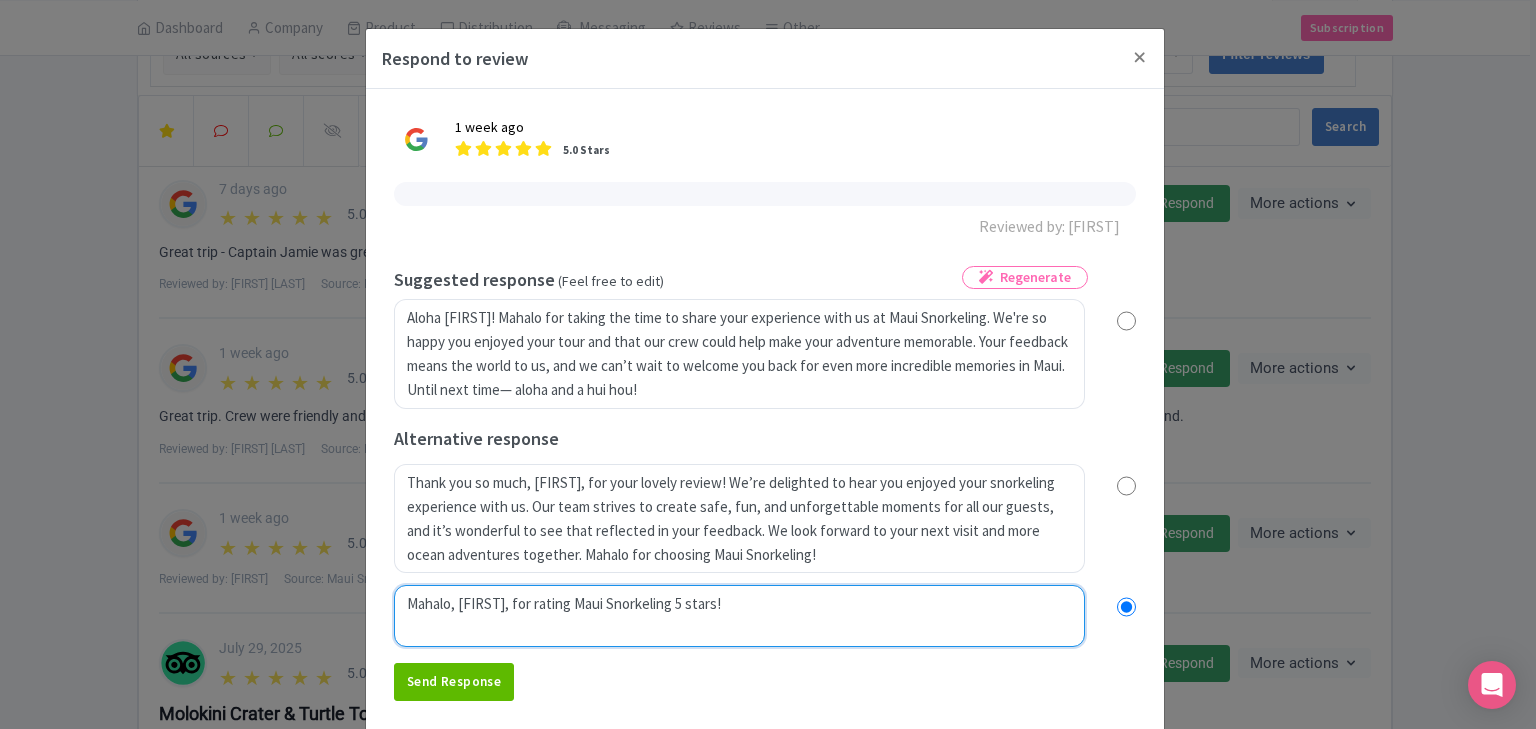 type on "Mahalo, [FIRST], for rating Maui Snorkeling 5 stars!" 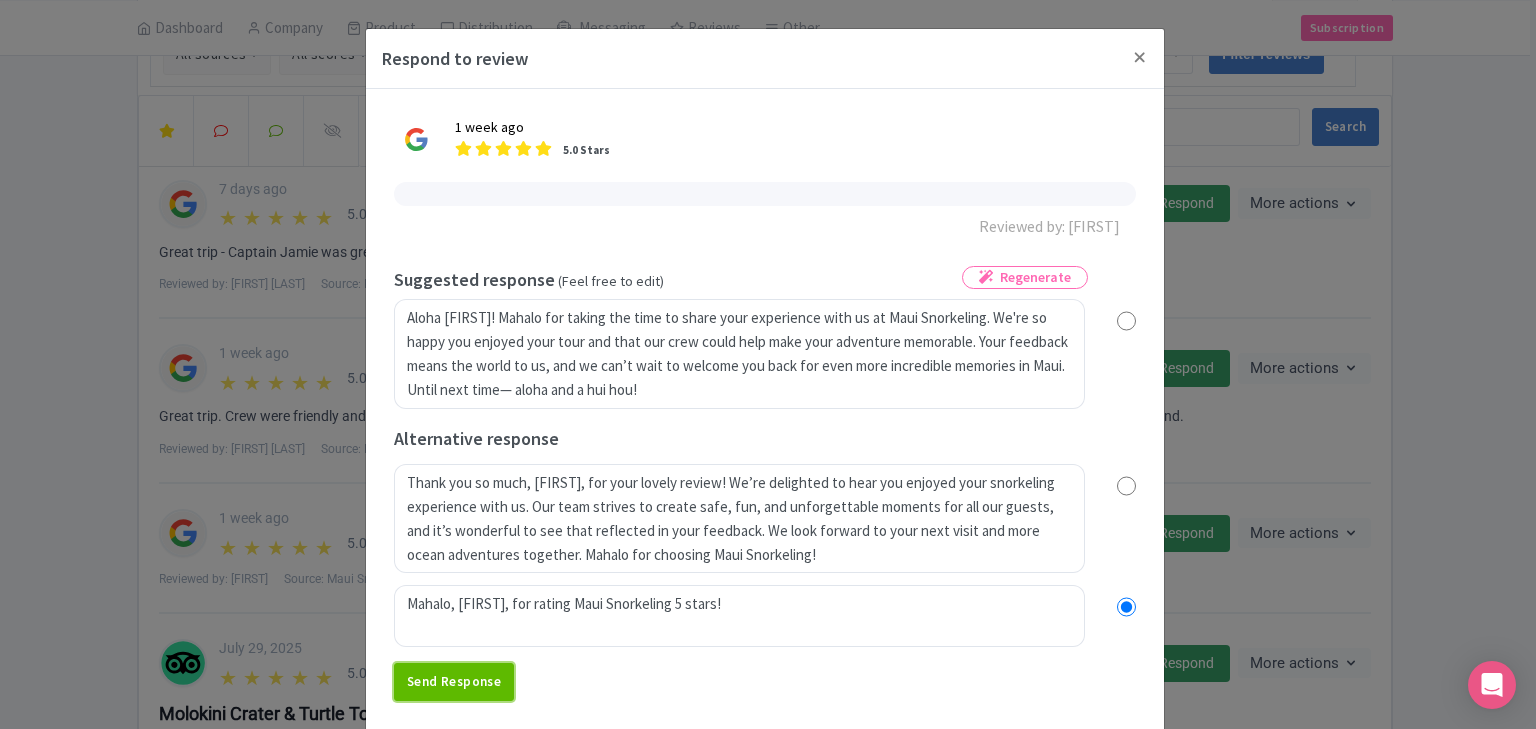 click on "Send Response" at bounding box center (454, 682) 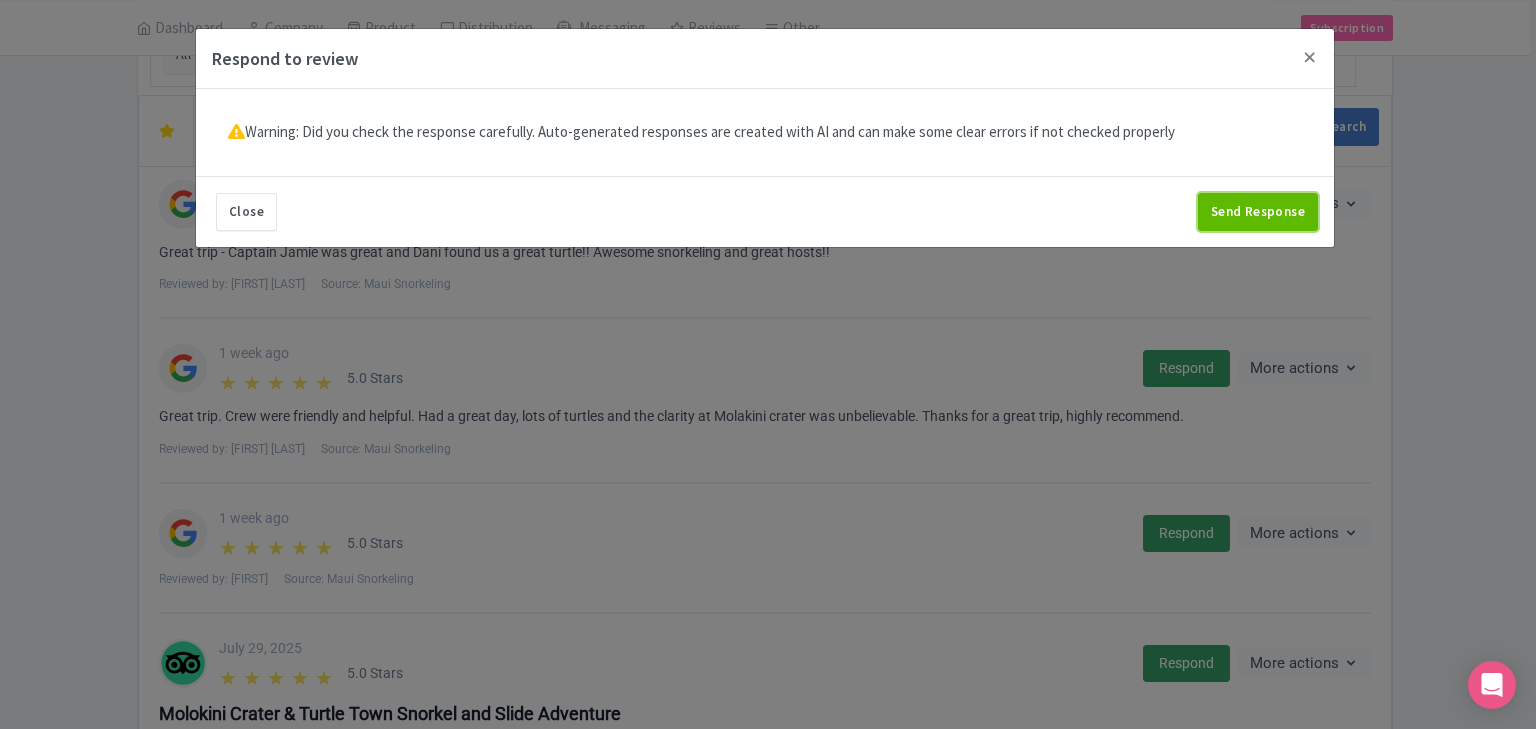 click on "Send Response" at bounding box center [1258, 212] 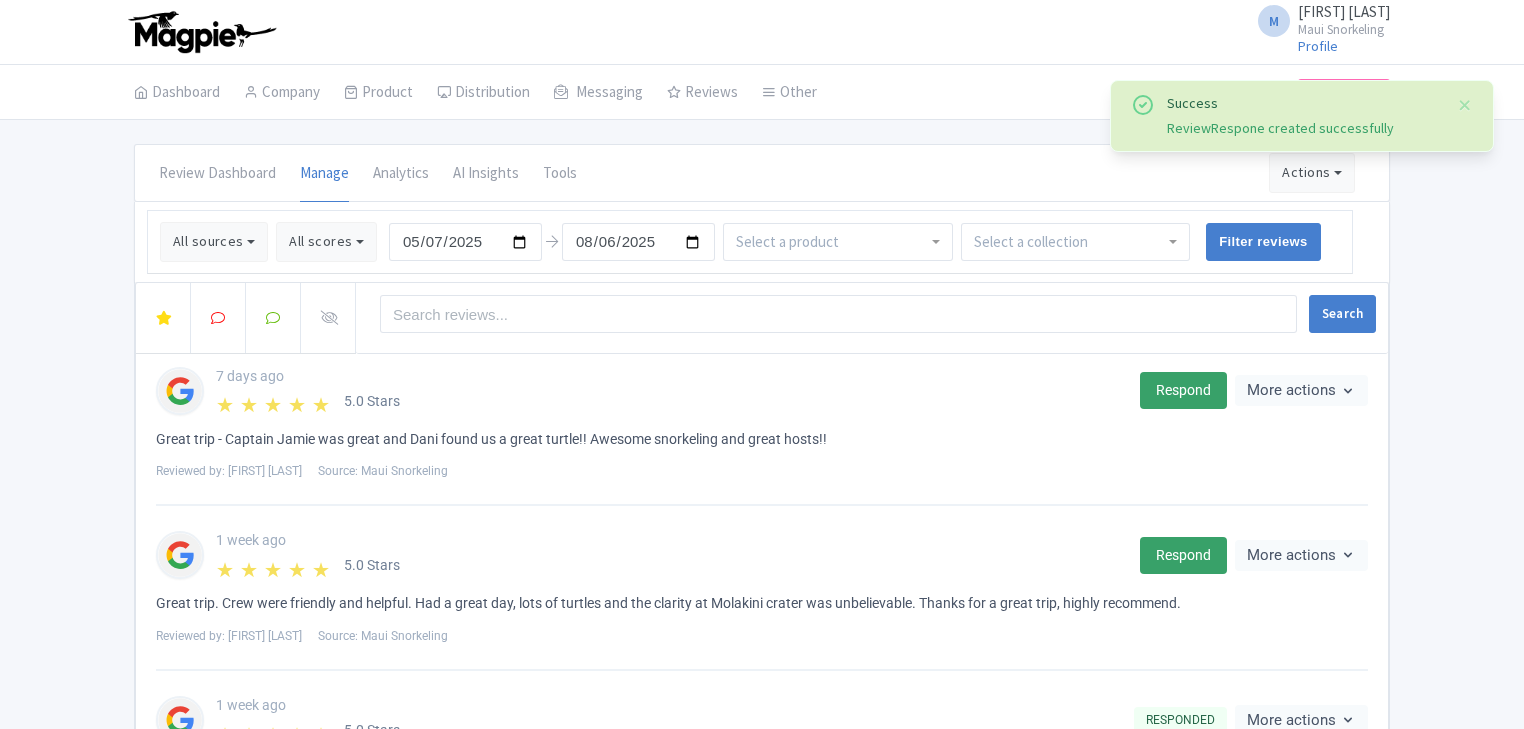 scroll, scrollTop: 0, scrollLeft: 0, axis: both 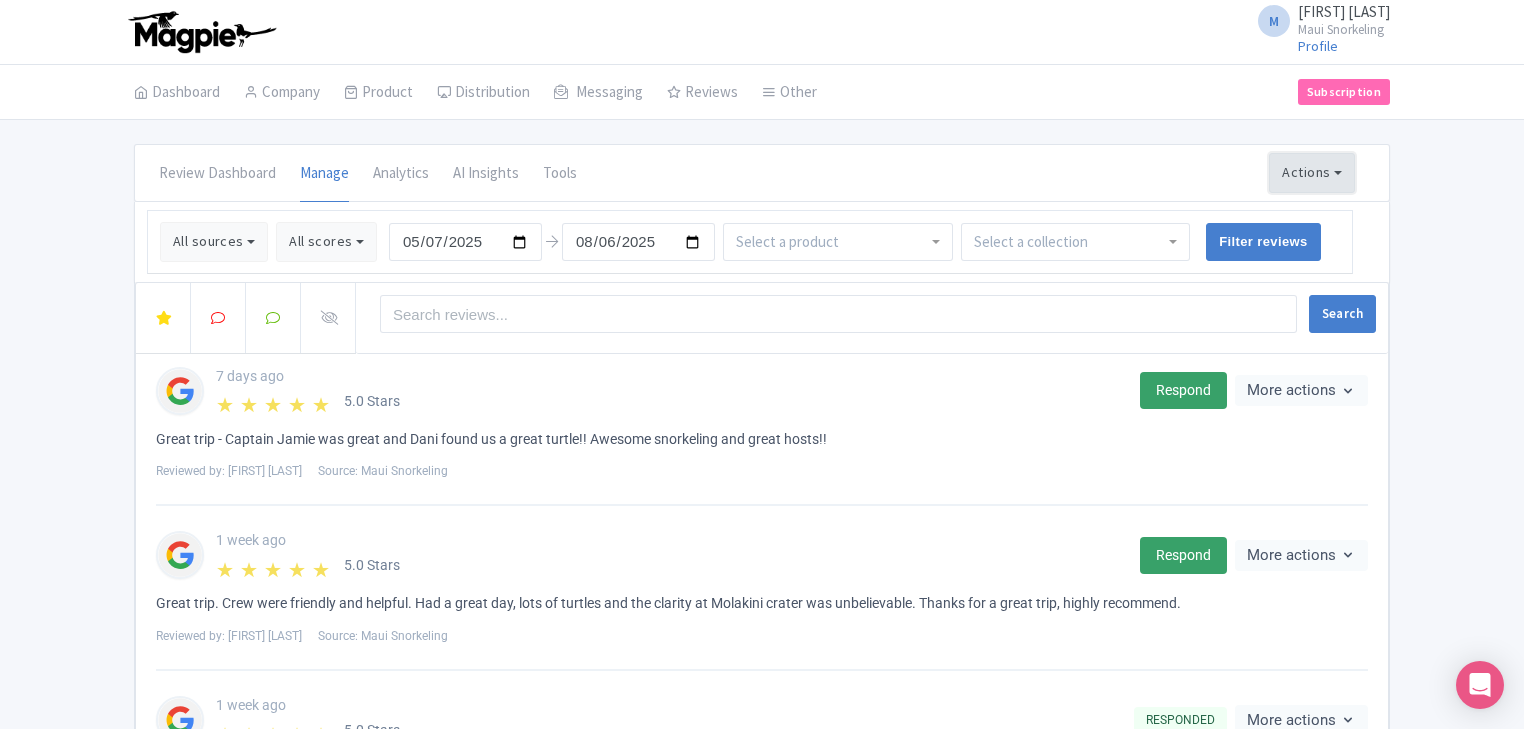 click on "Actions" at bounding box center (1312, 173) 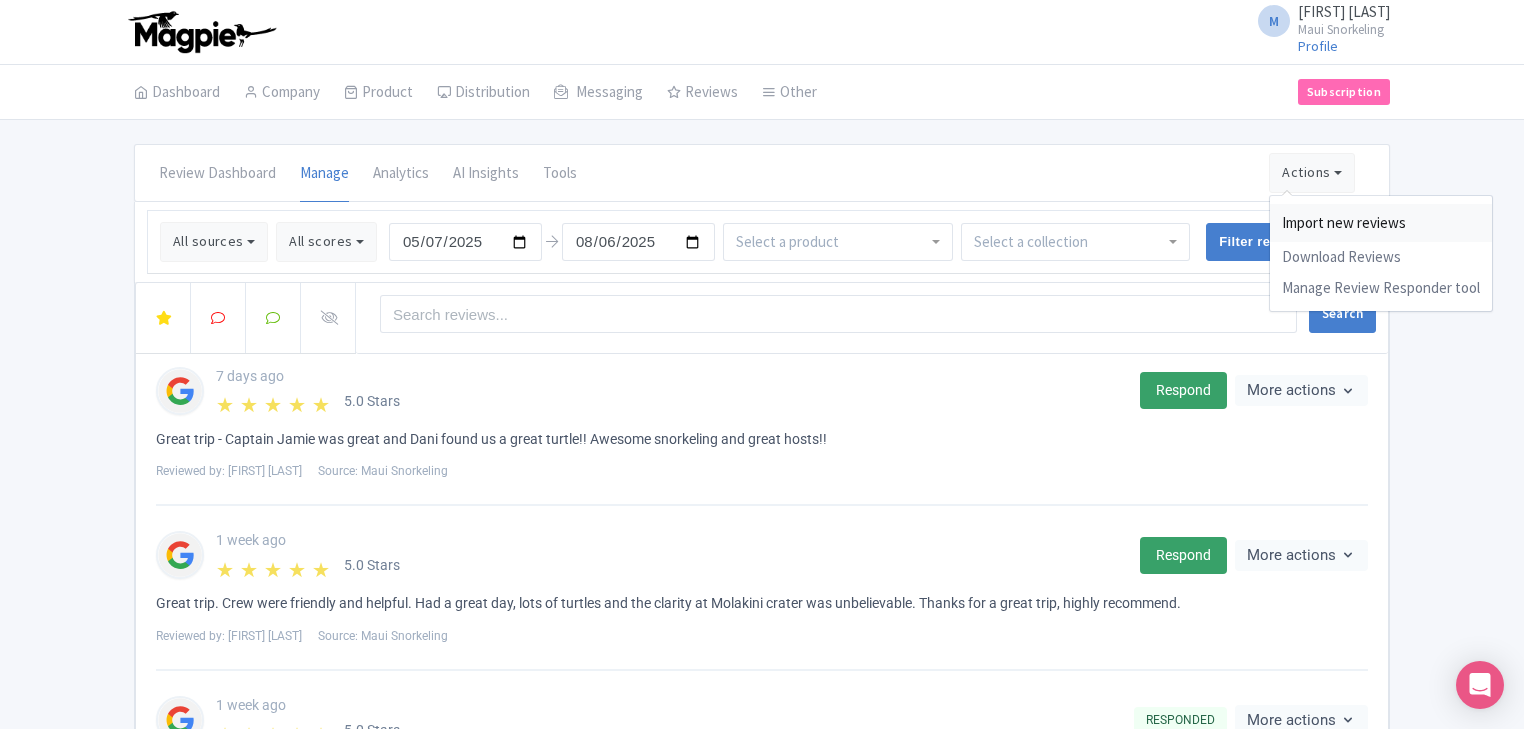 click on "Import new reviews" at bounding box center (1381, 223) 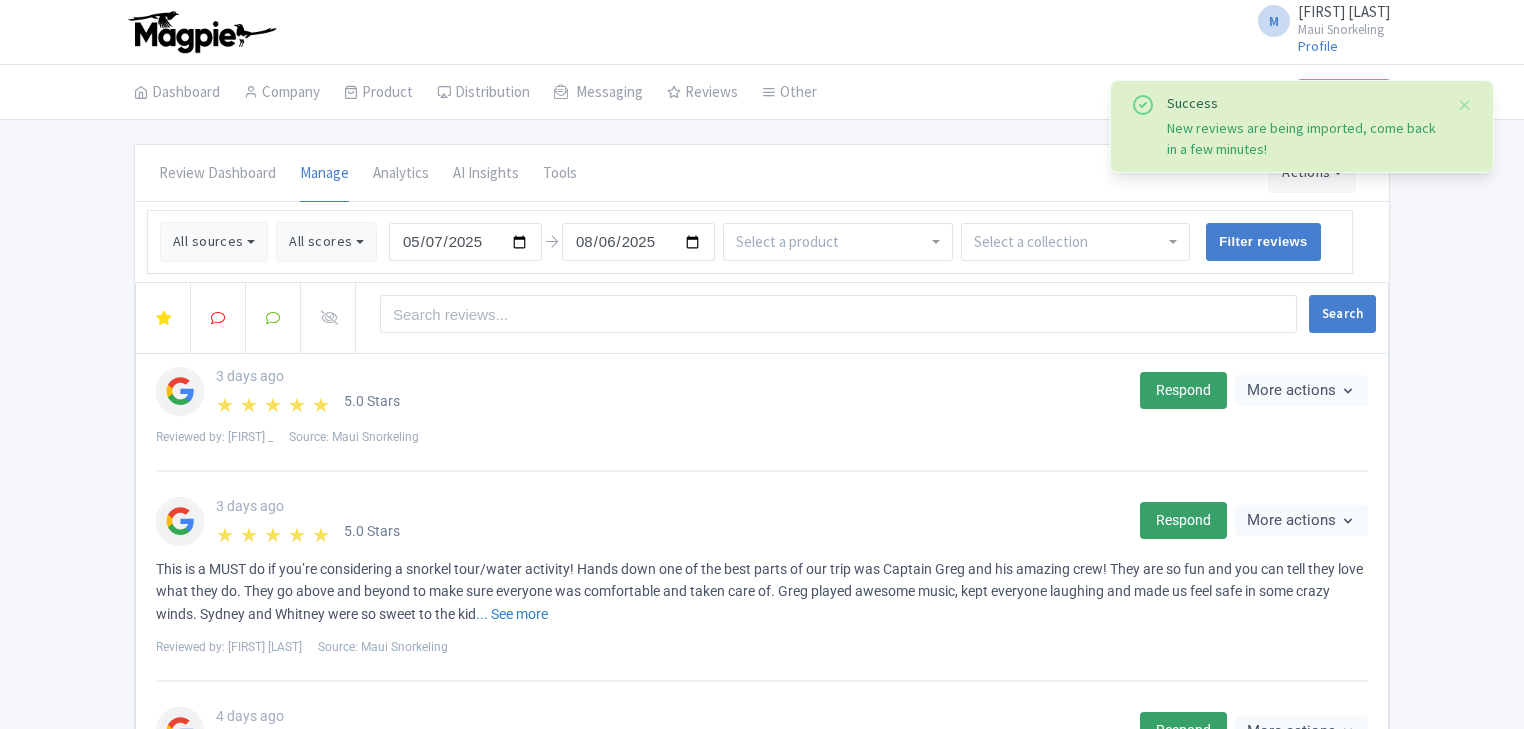 scroll, scrollTop: 0, scrollLeft: 0, axis: both 